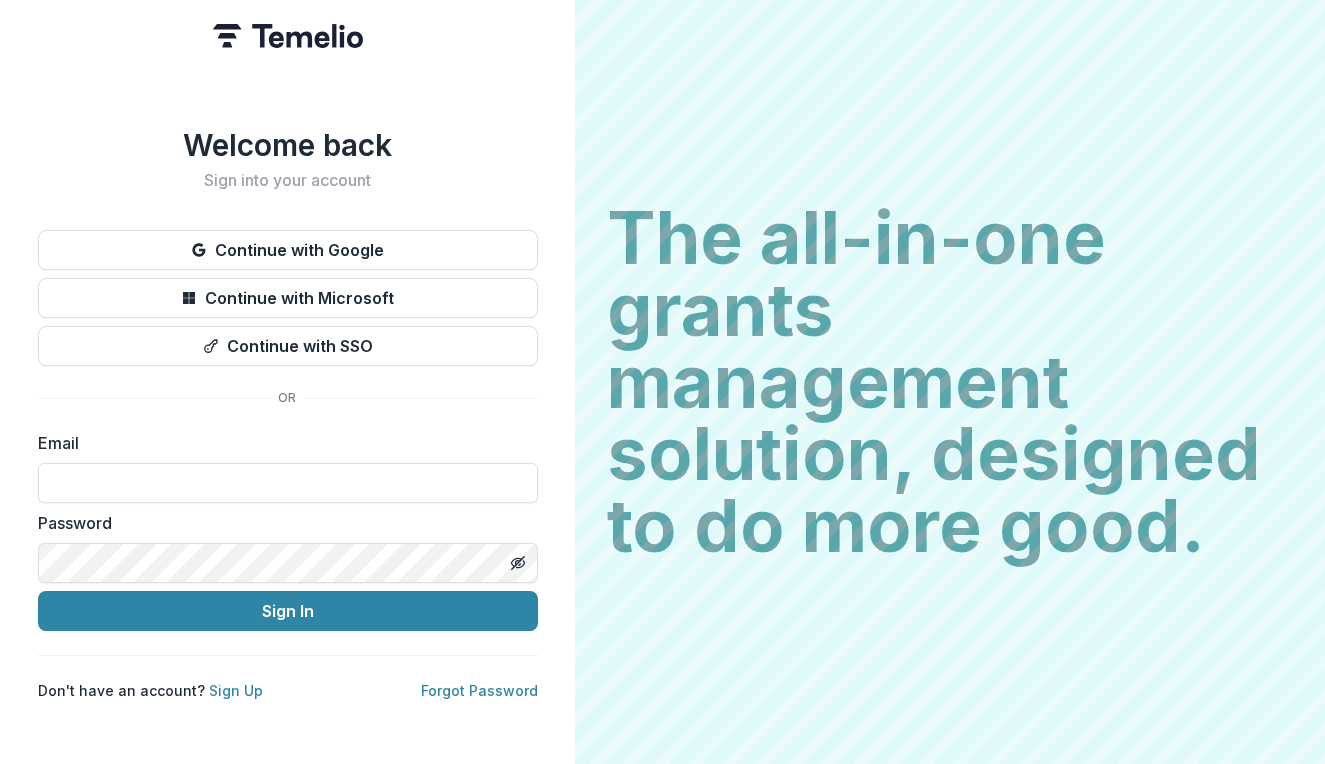 scroll, scrollTop: 0, scrollLeft: 0, axis: both 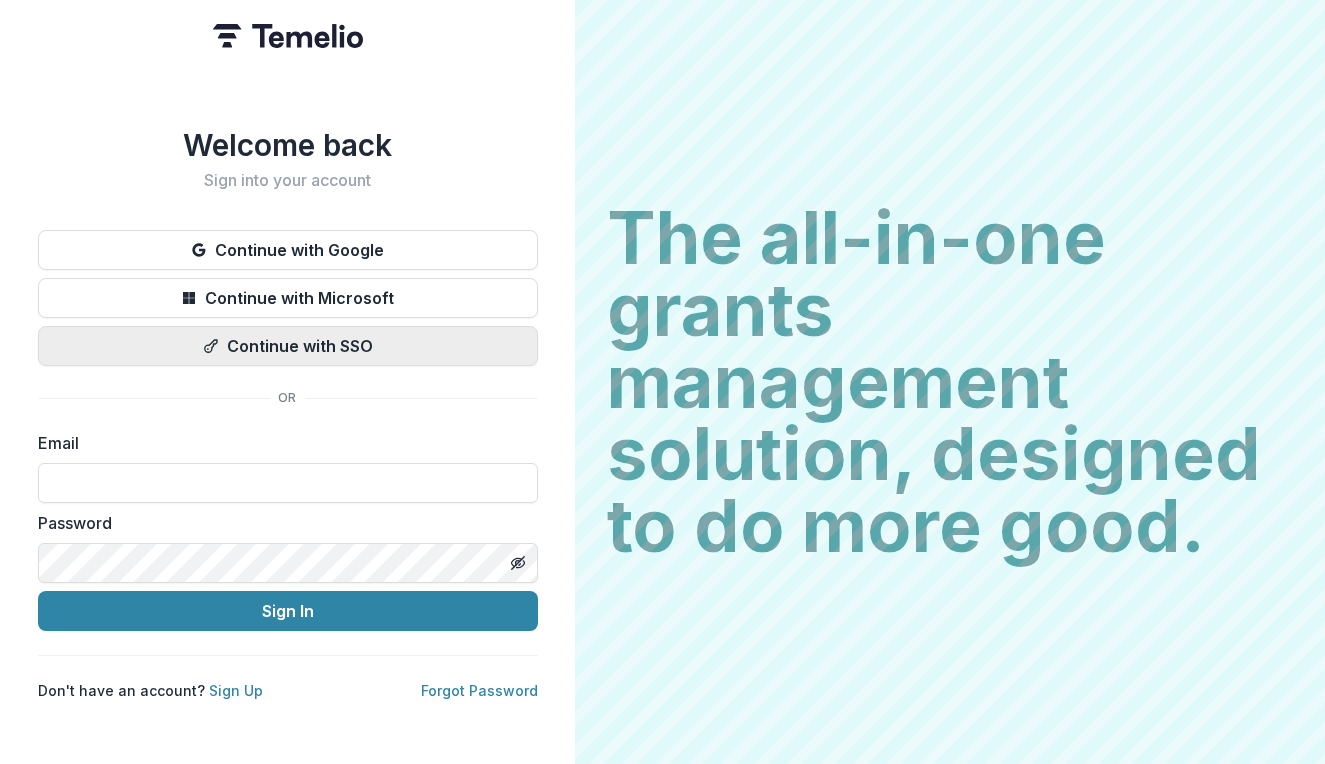 click on "Continue with SSO" at bounding box center [288, 346] 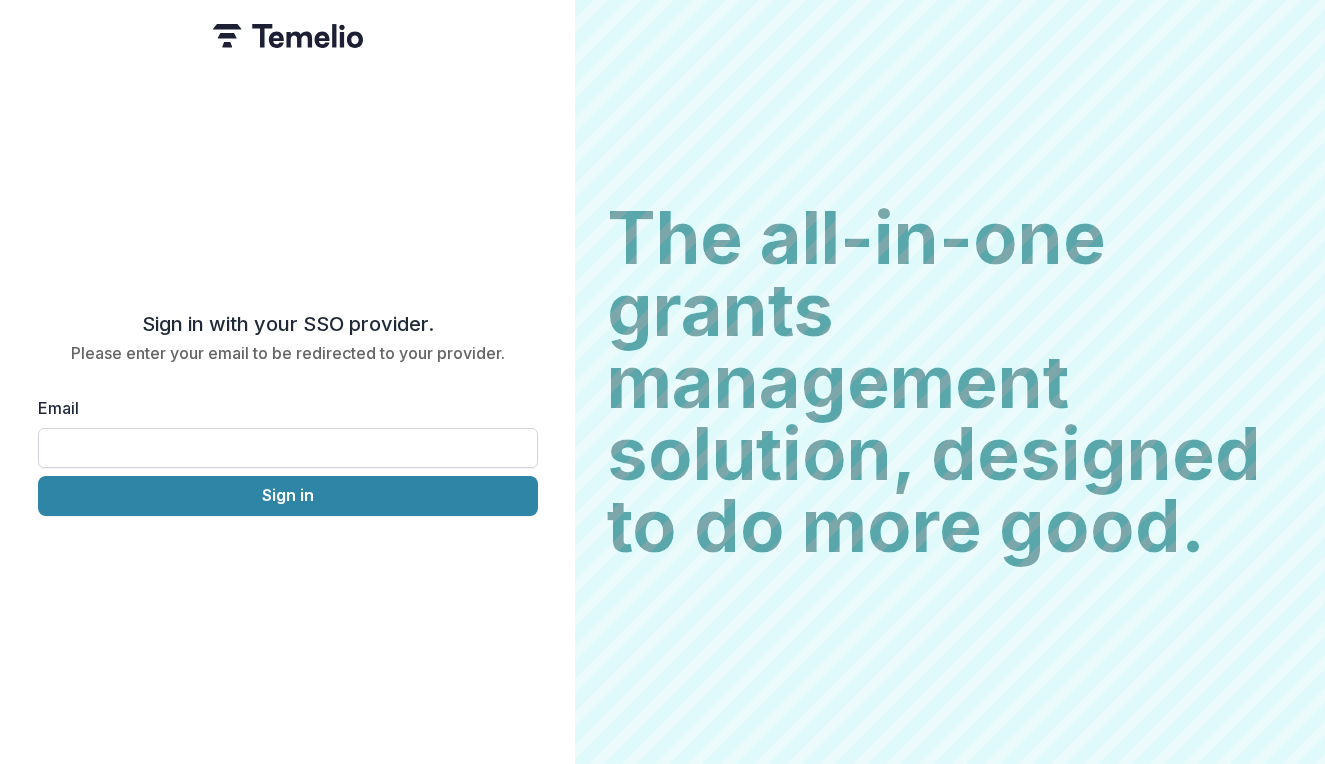 click on "Email" at bounding box center (288, 448) 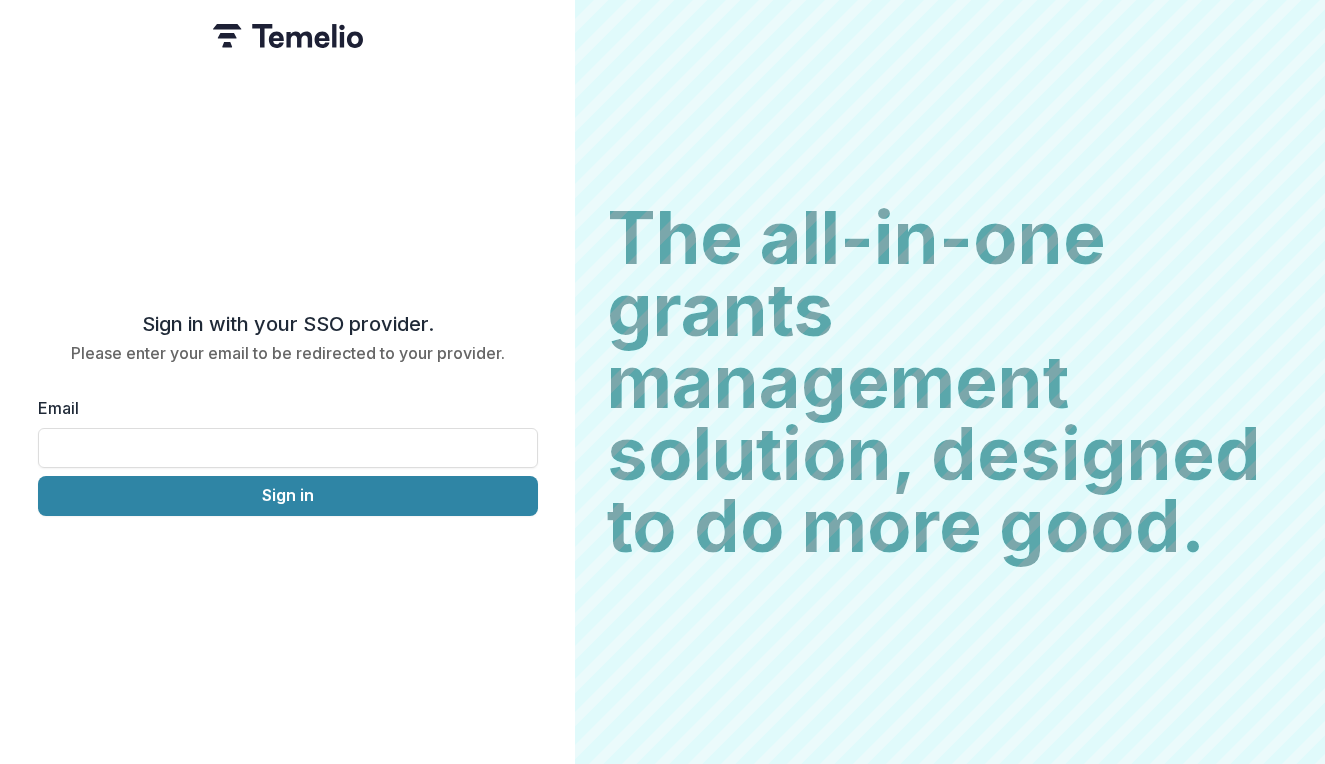 type on "**********" 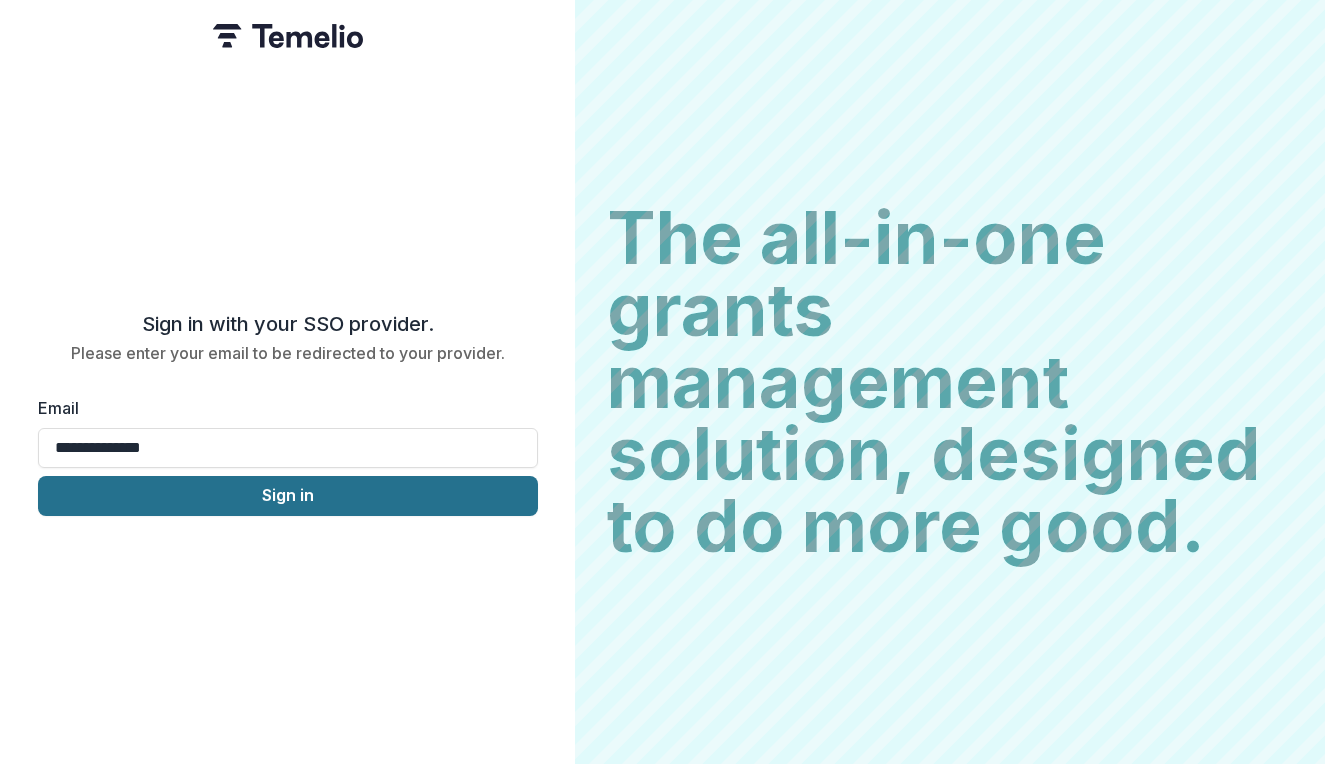 click on "Sign in" at bounding box center (288, 496) 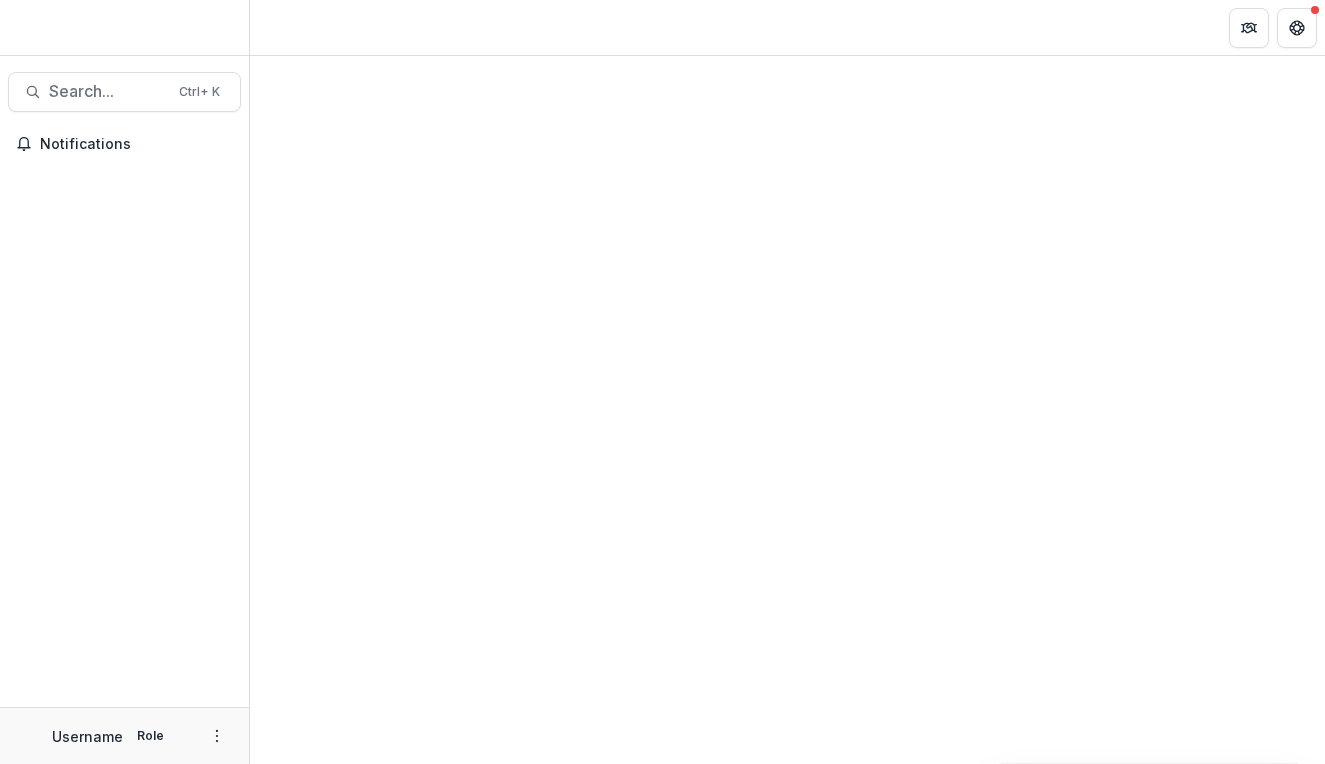 scroll, scrollTop: 0, scrollLeft: 0, axis: both 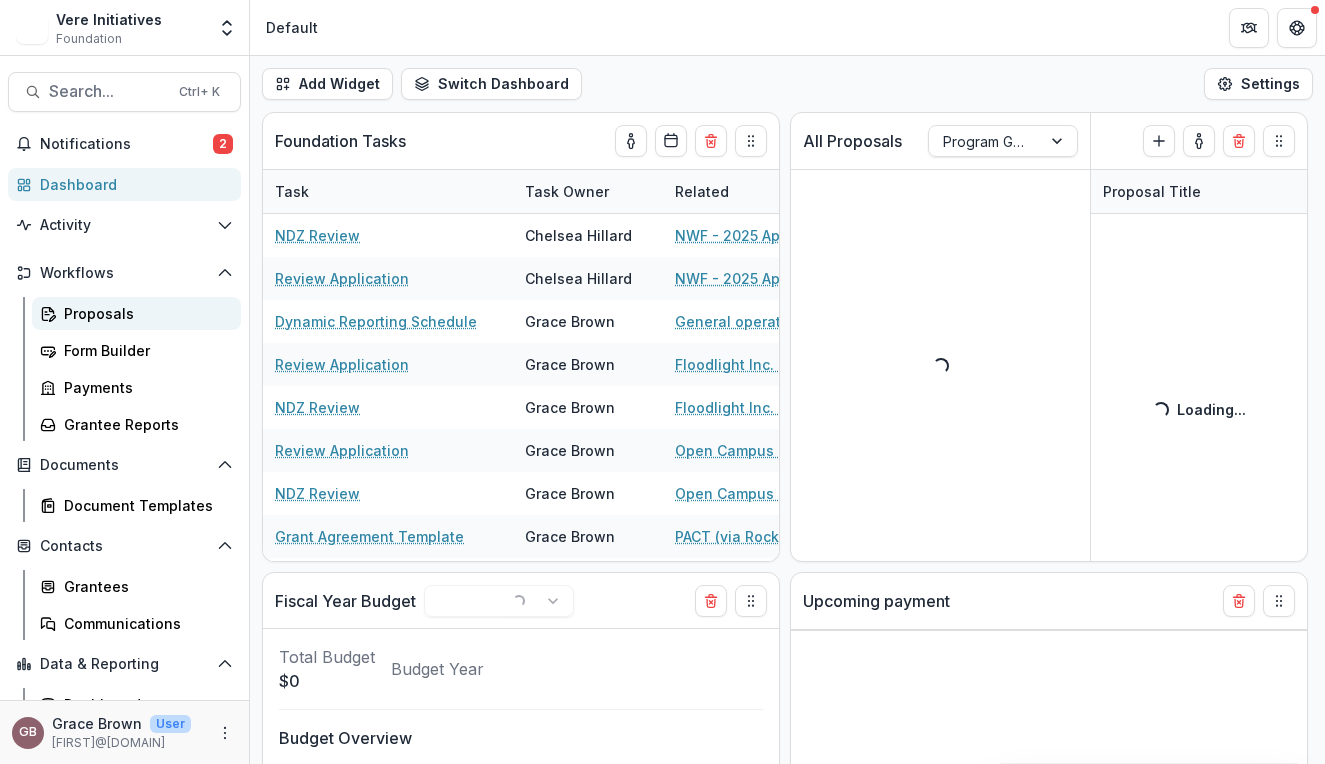 select on "******" 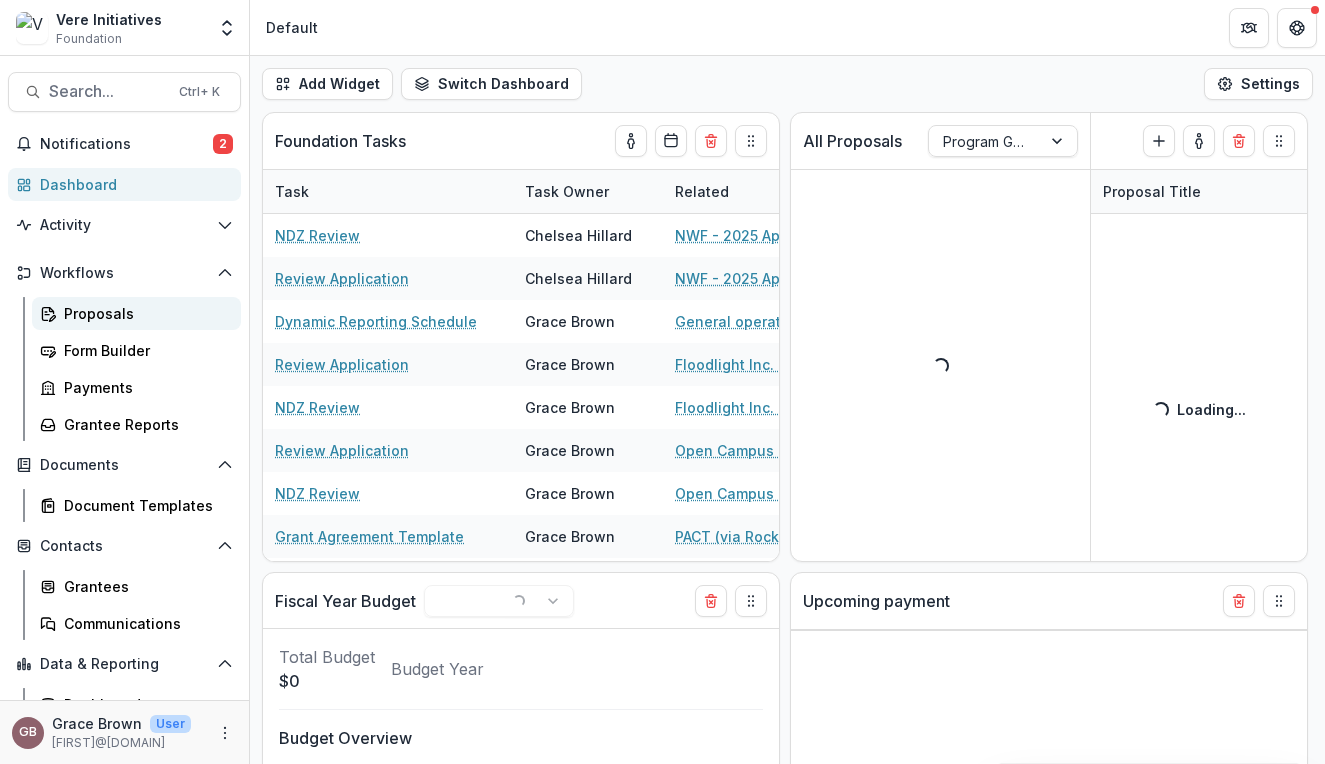 select on "******" 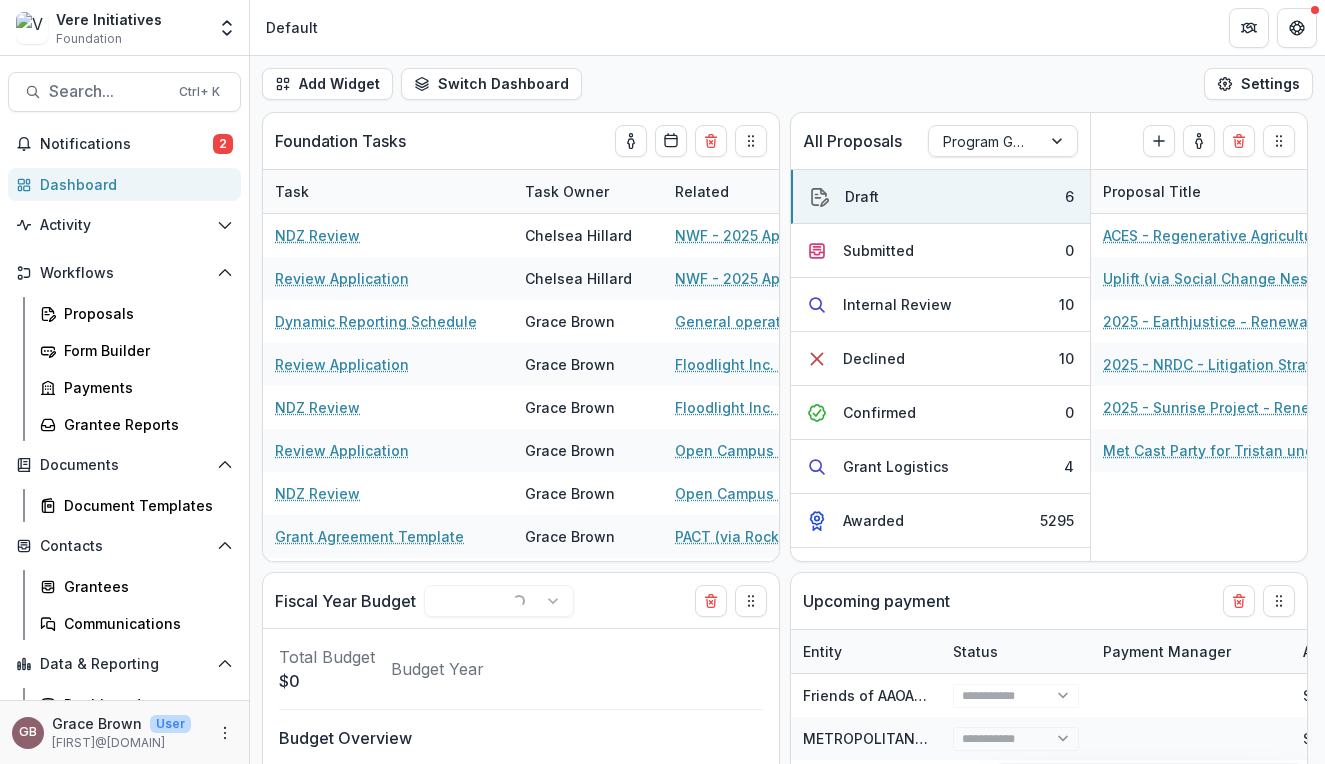 select on "******" 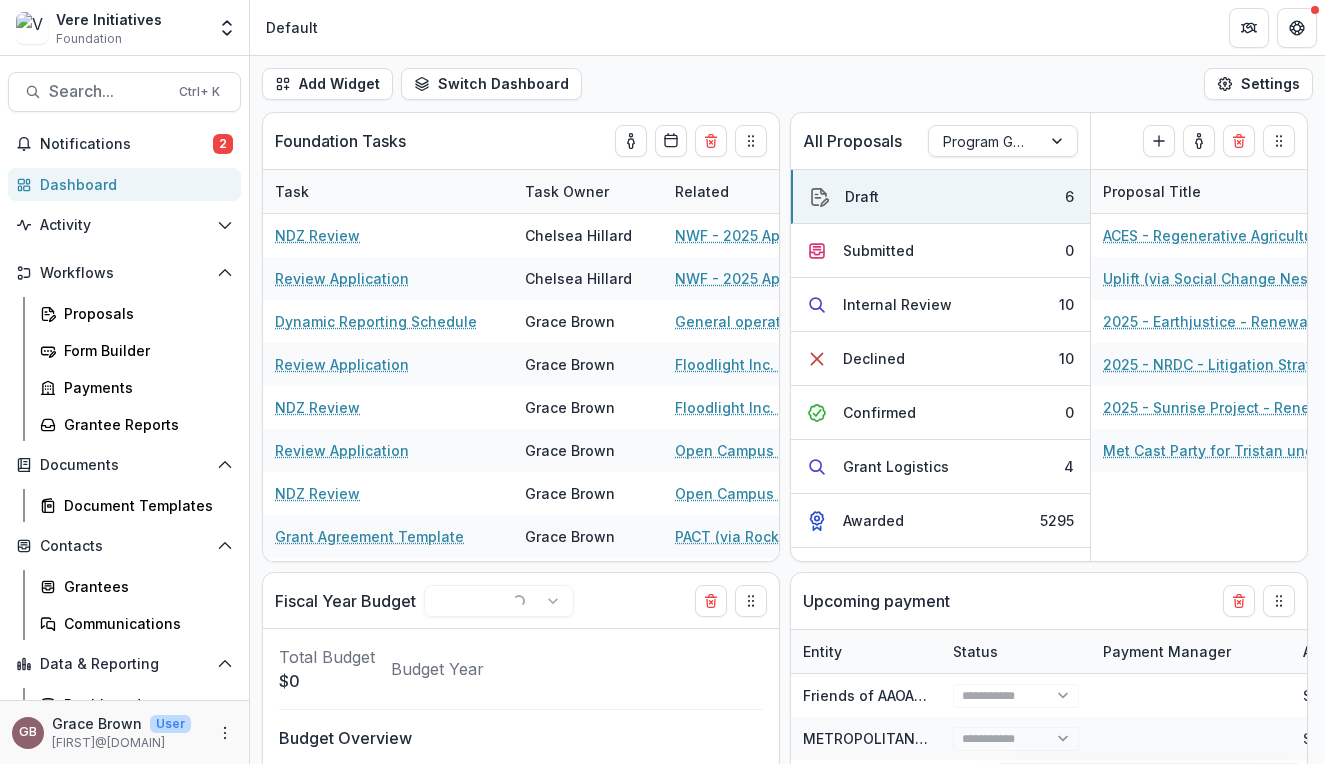 select on "******" 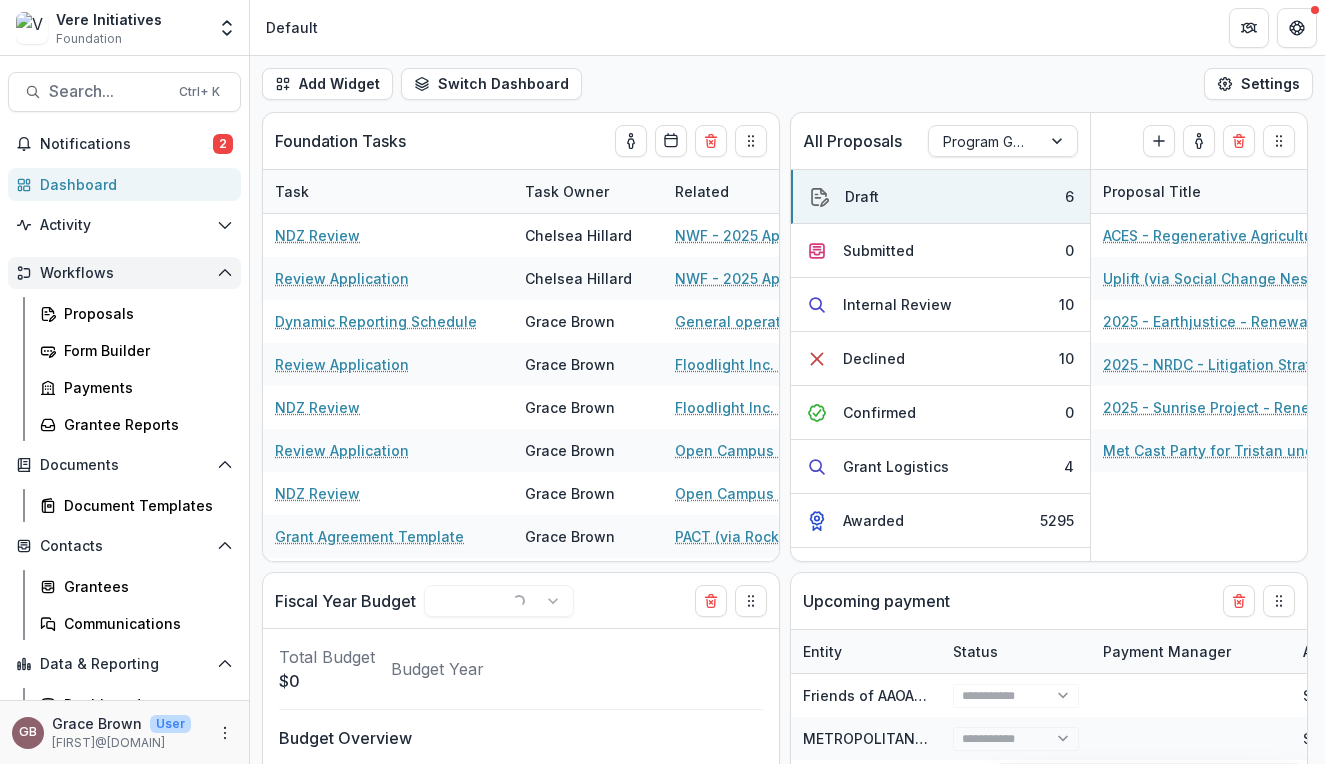 select on "******" 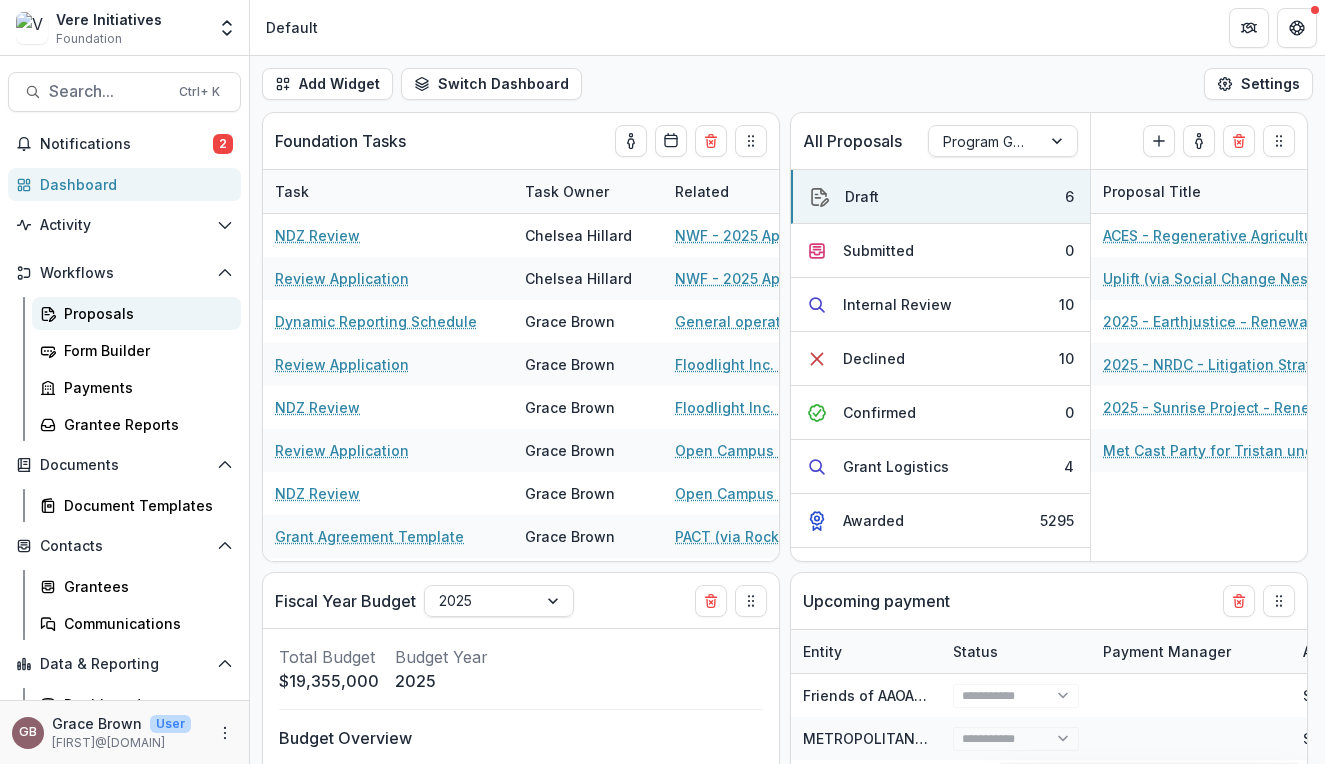 click on "Proposals" at bounding box center (144, 313) 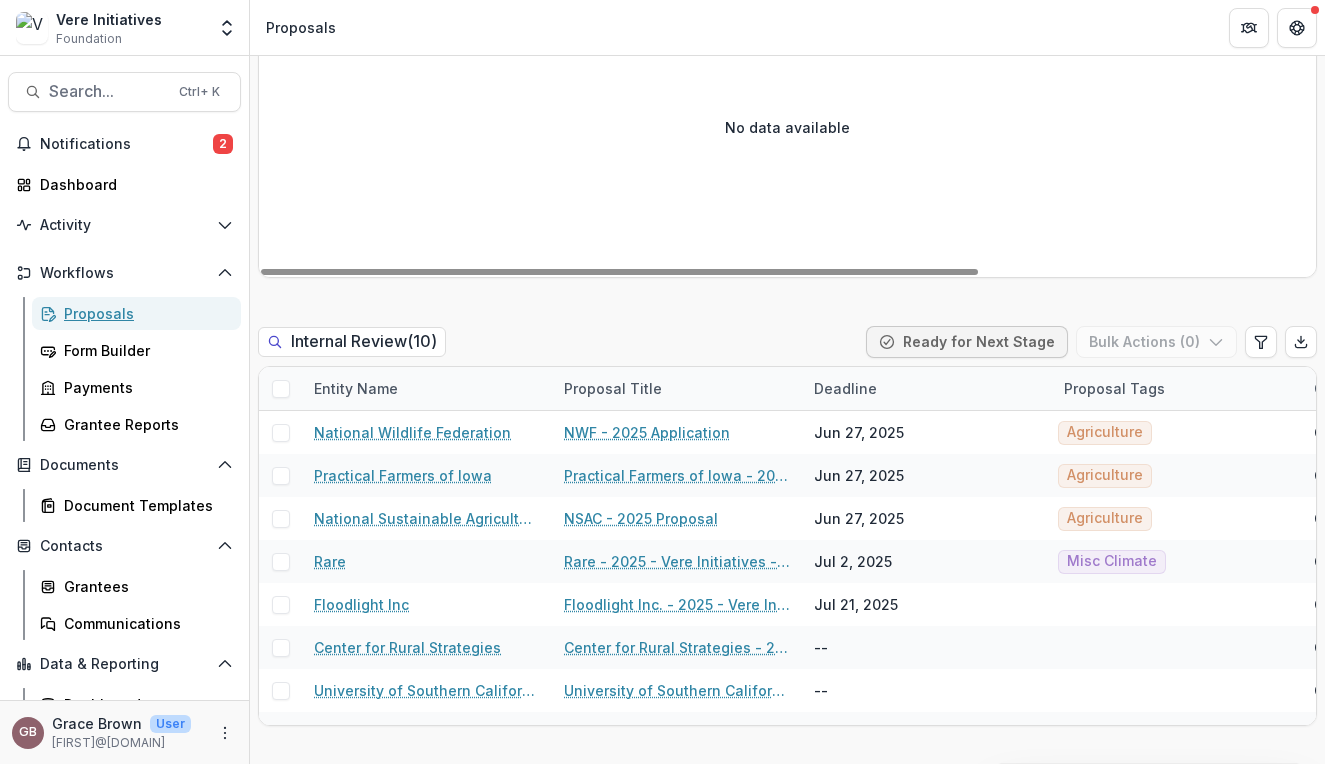 scroll, scrollTop: 837, scrollLeft: 0, axis: vertical 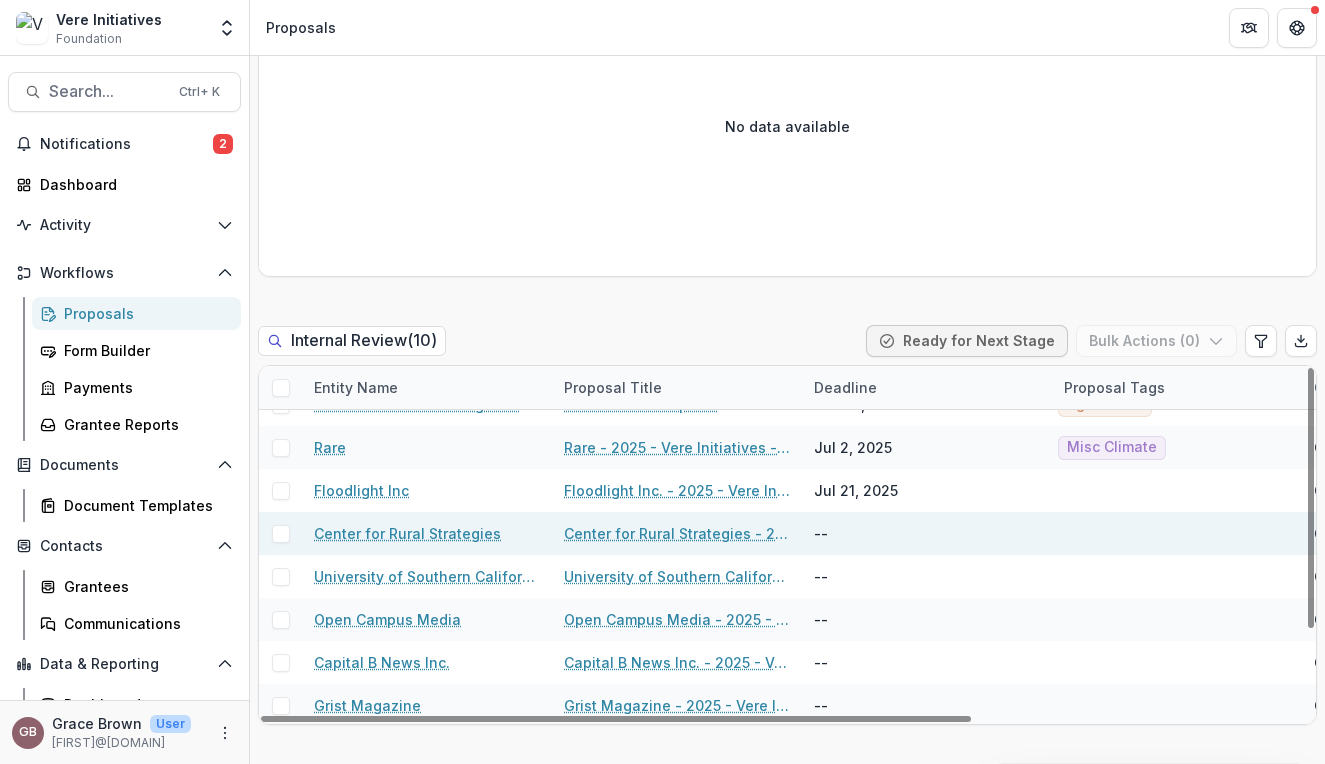 click at bounding box center [281, 534] 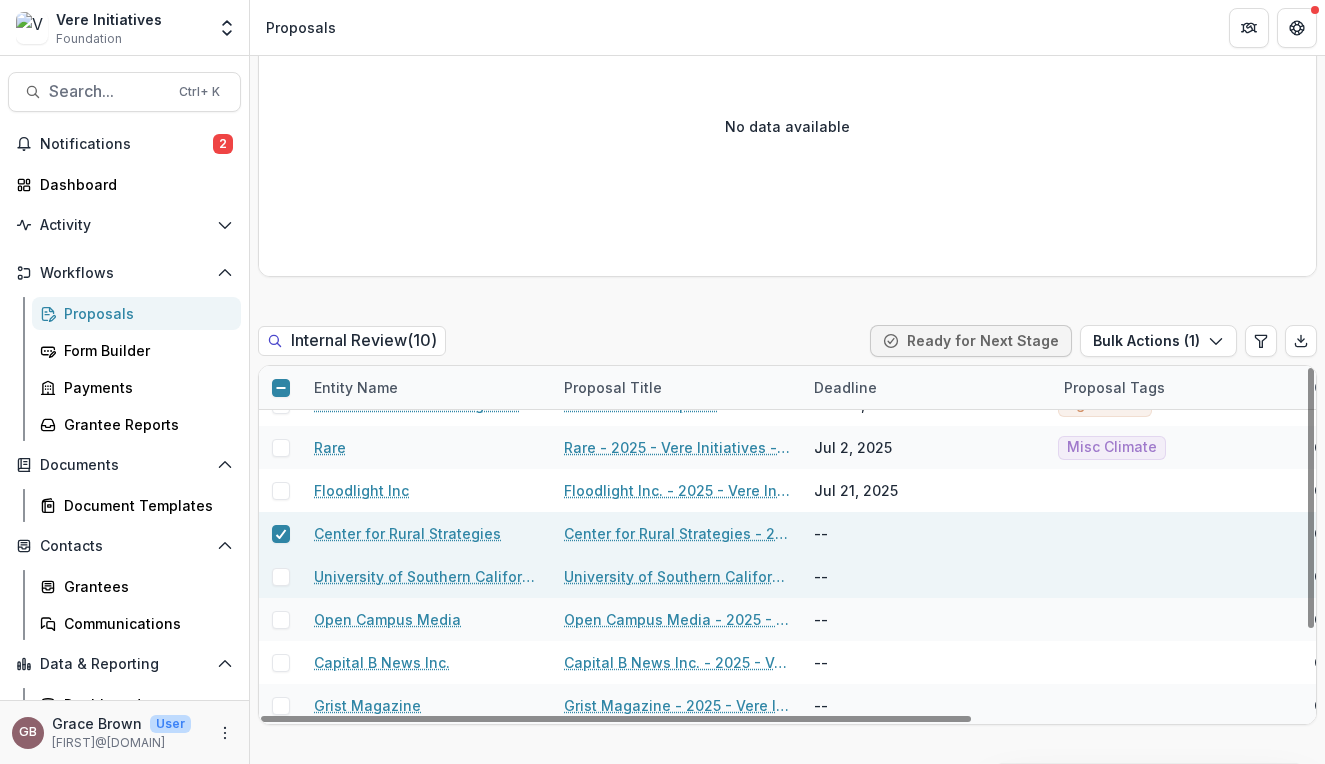 click at bounding box center [281, 577] 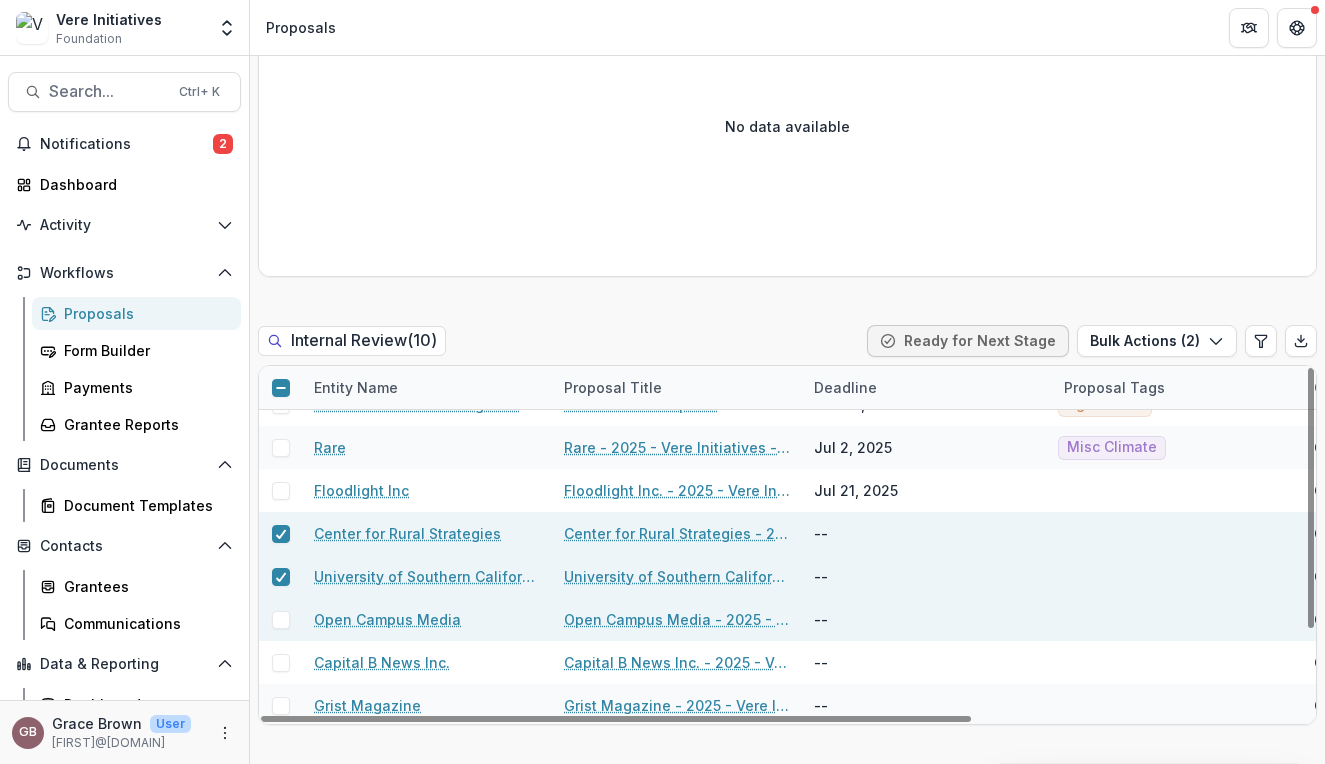 click at bounding box center (281, 620) 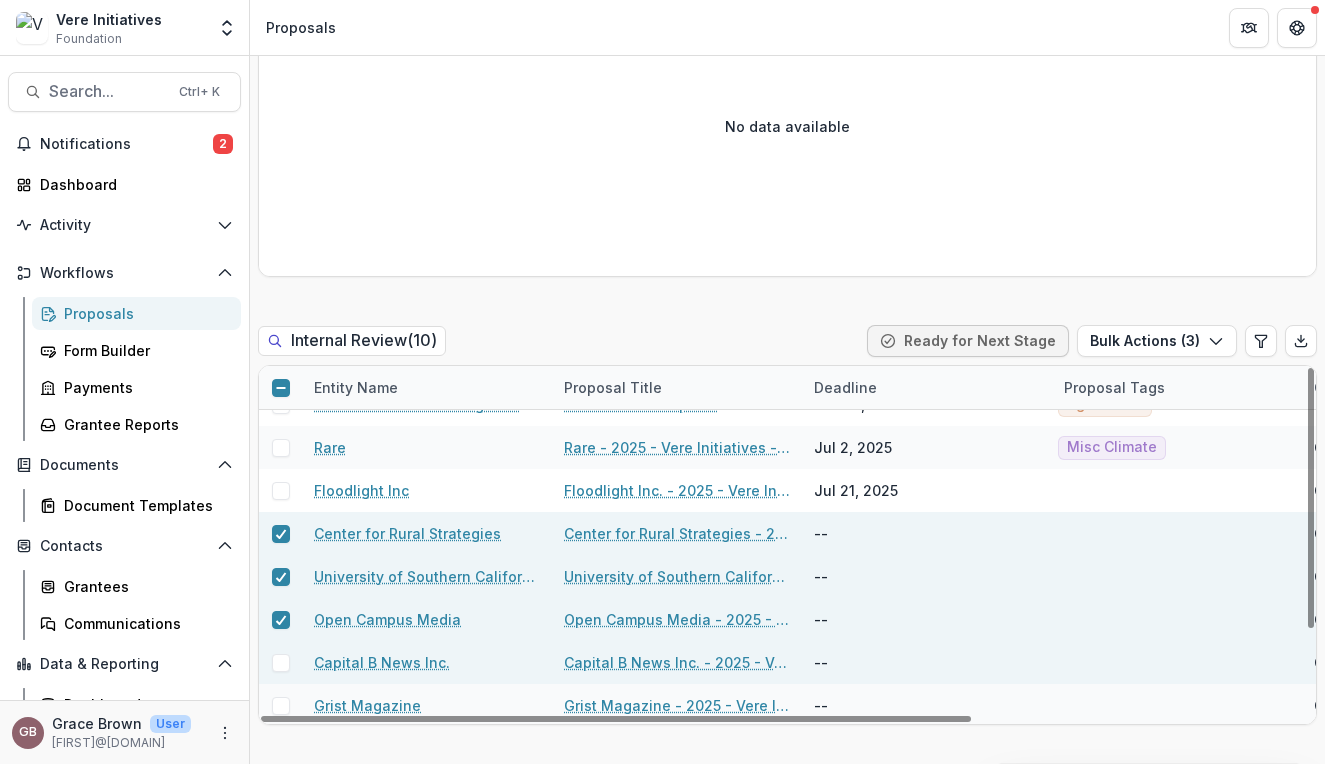 click at bounding box center (280, 662) 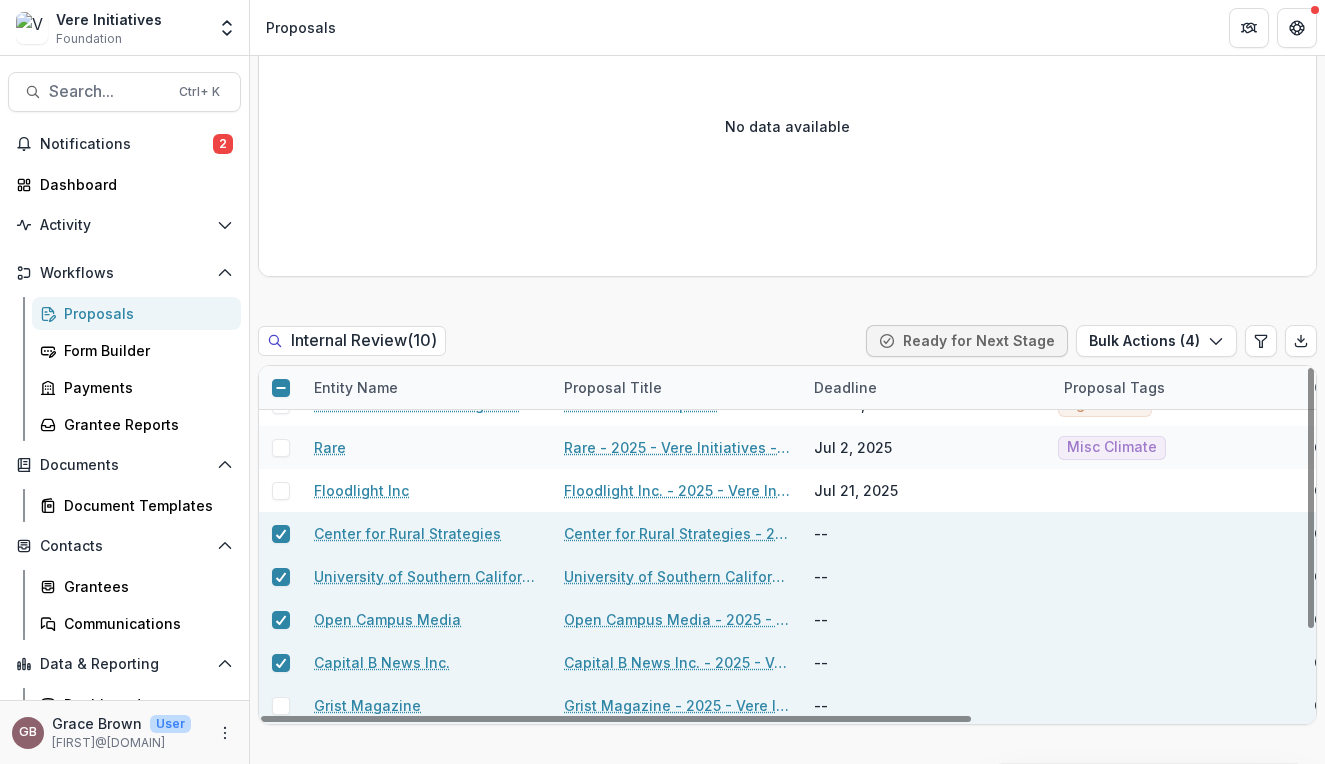 click at bounding box center [281, 706] 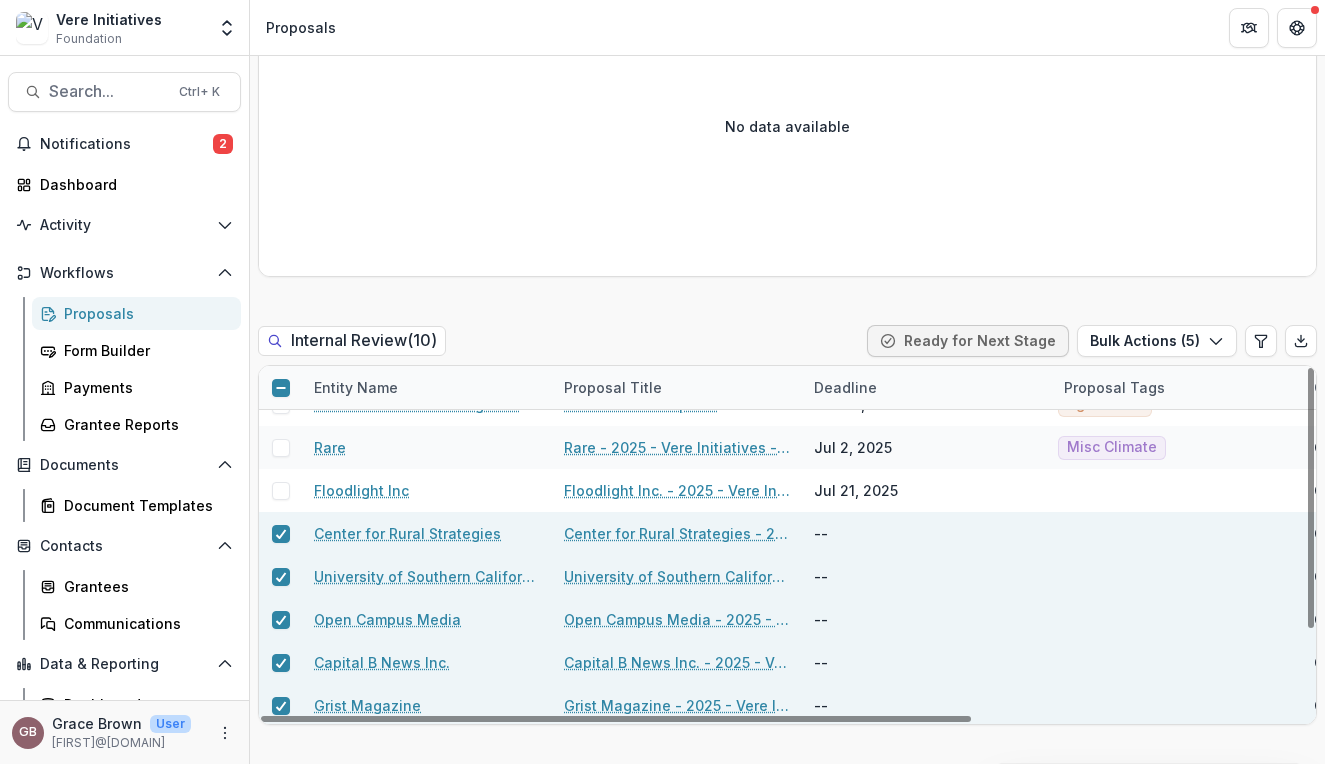 scroll, scrollTop: 0, scrollLeft: 0, axis: both 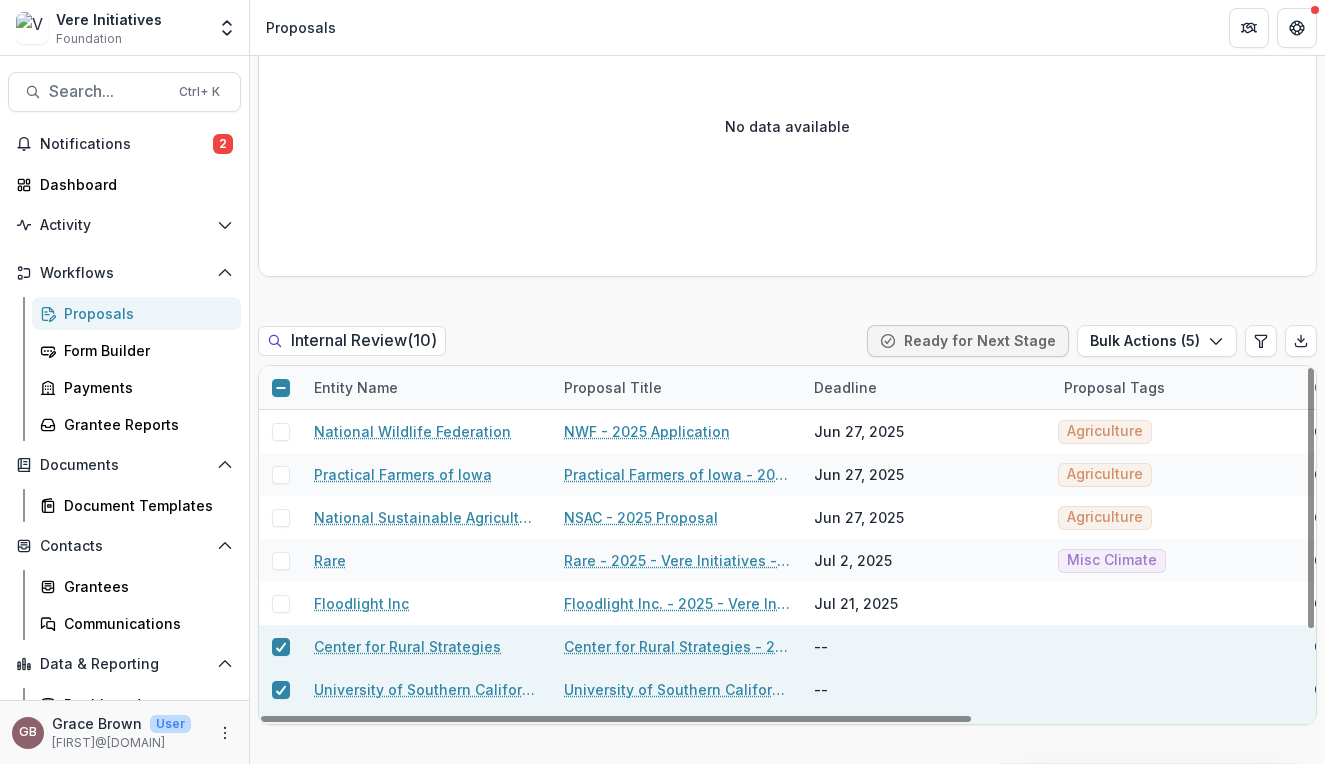 click at bounding box center (280, 387) 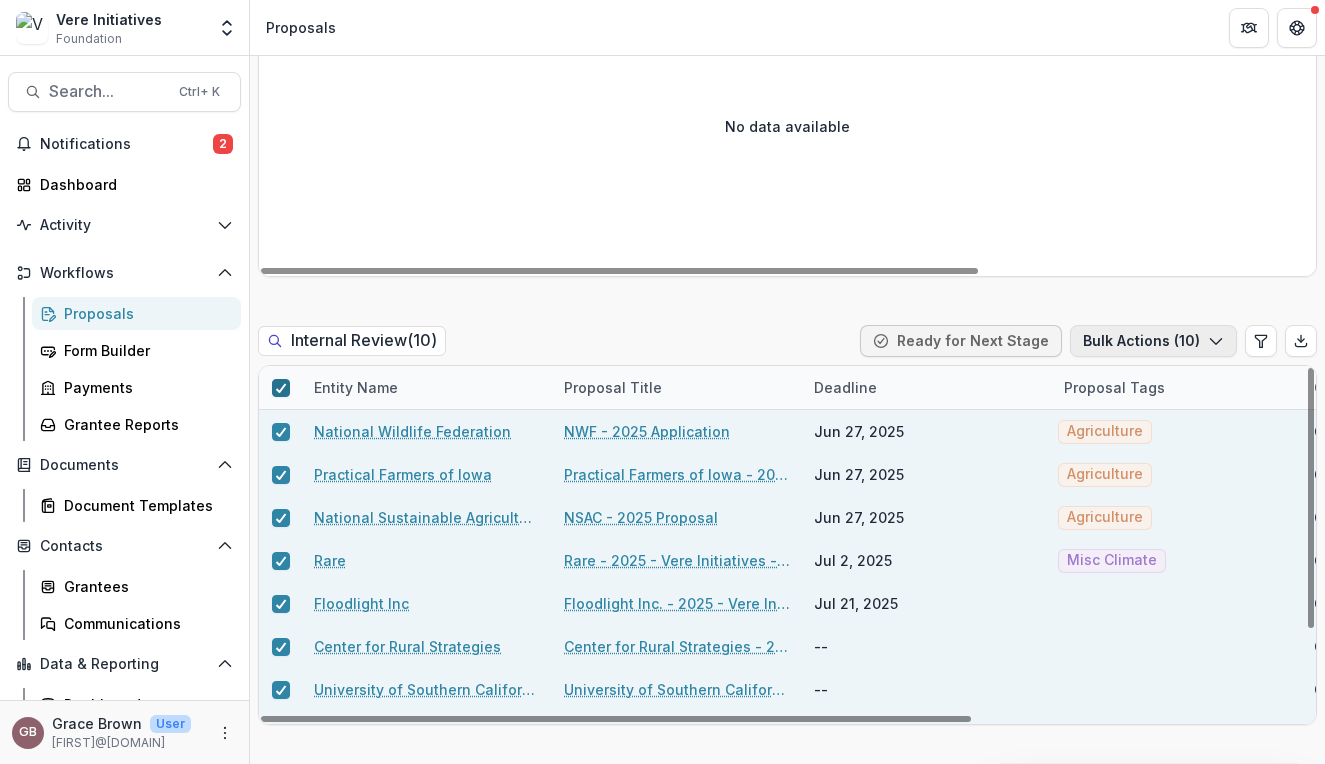click on "Bulk Actions ( 10 )" at bounding box center (1153, 341) 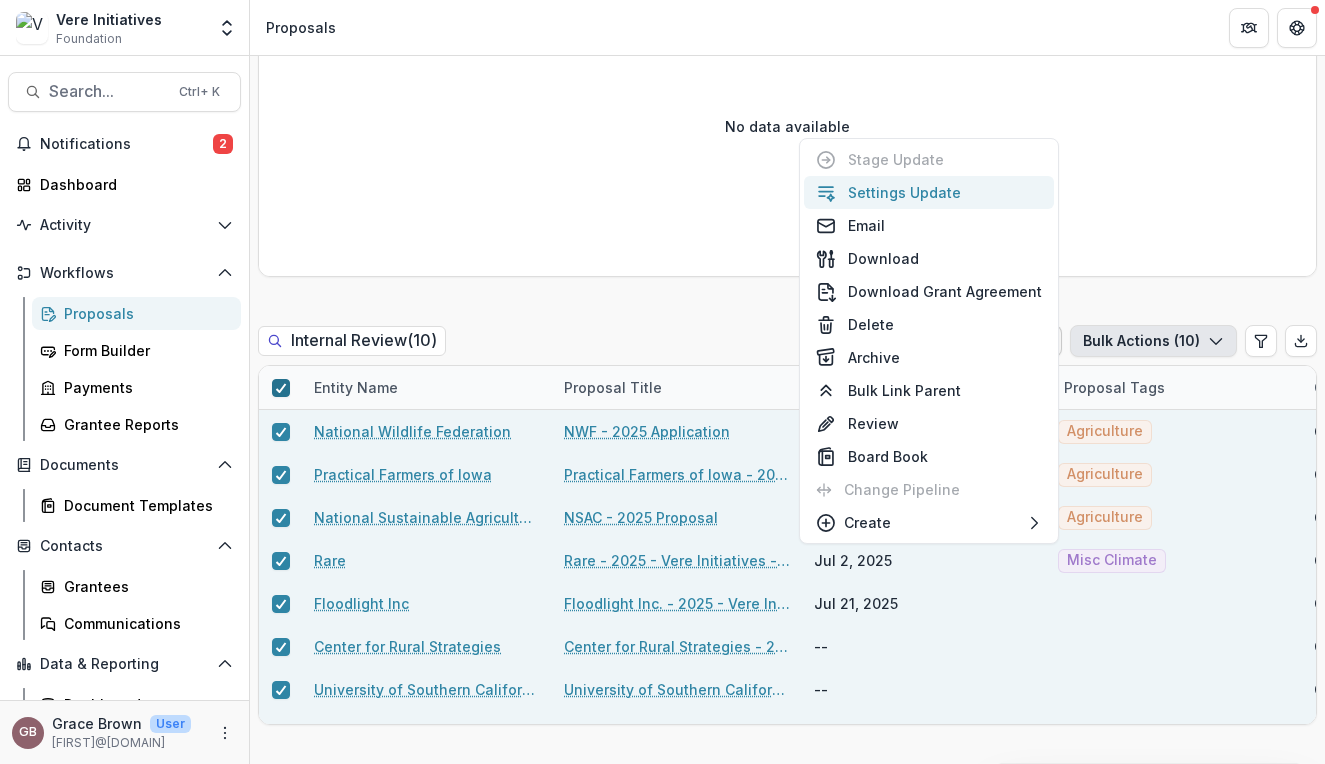 click on "Settings Update" at bounding box center (929, 192) 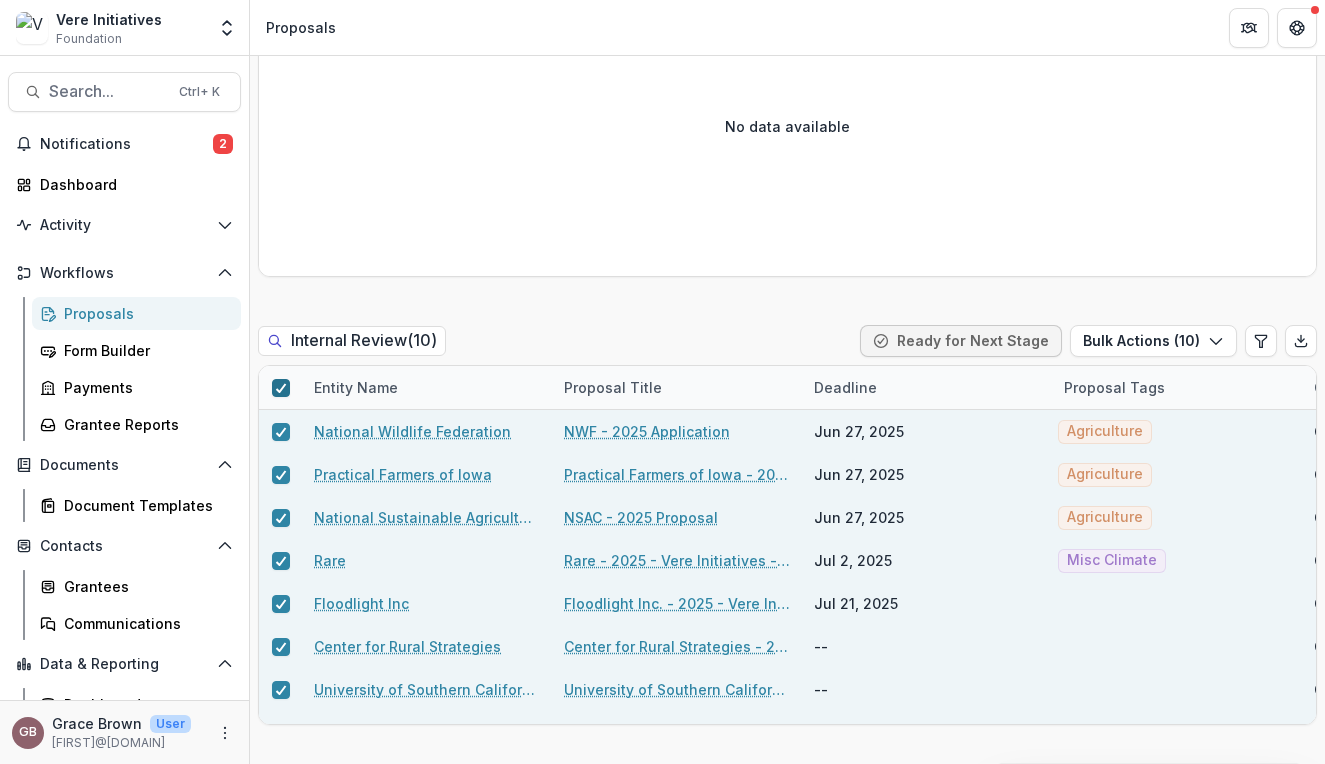 type on "**" 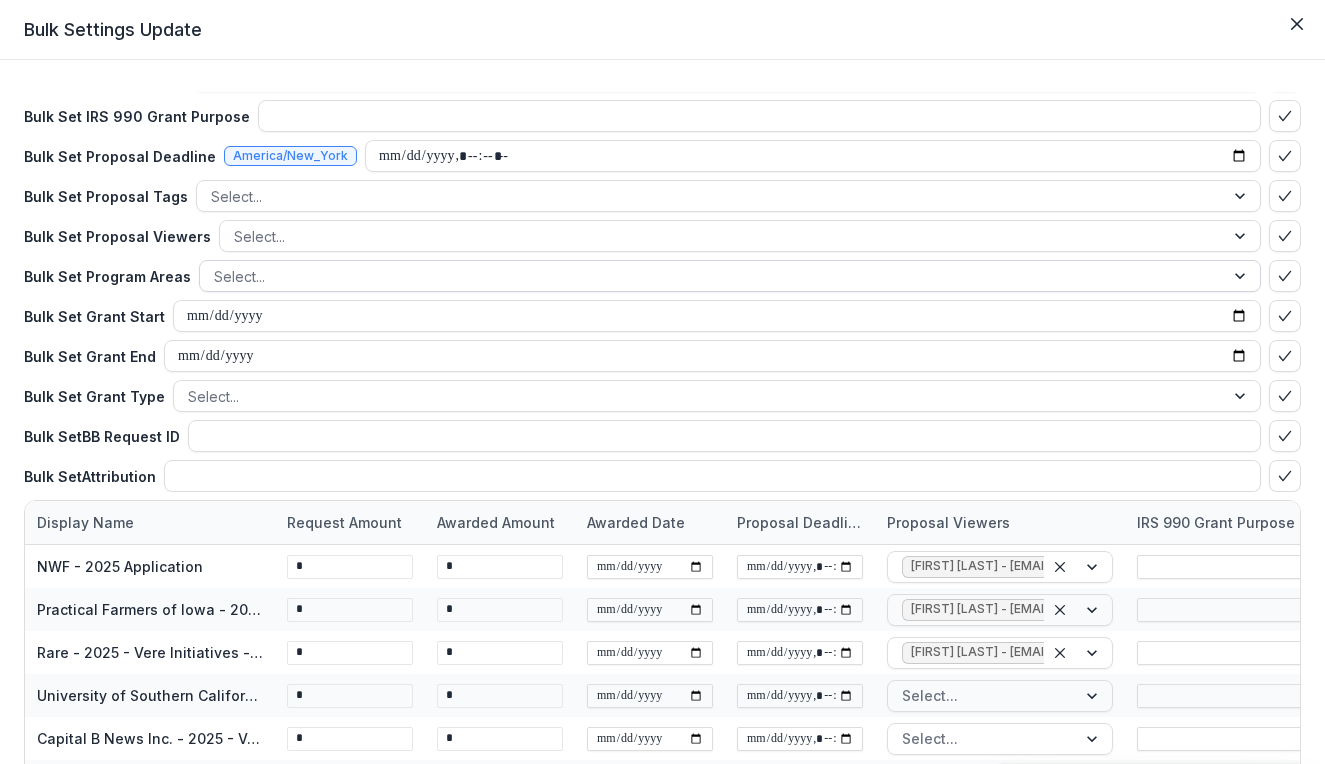 scroll, scrollTop: 167, scrollLeft: 0, axis: vertical 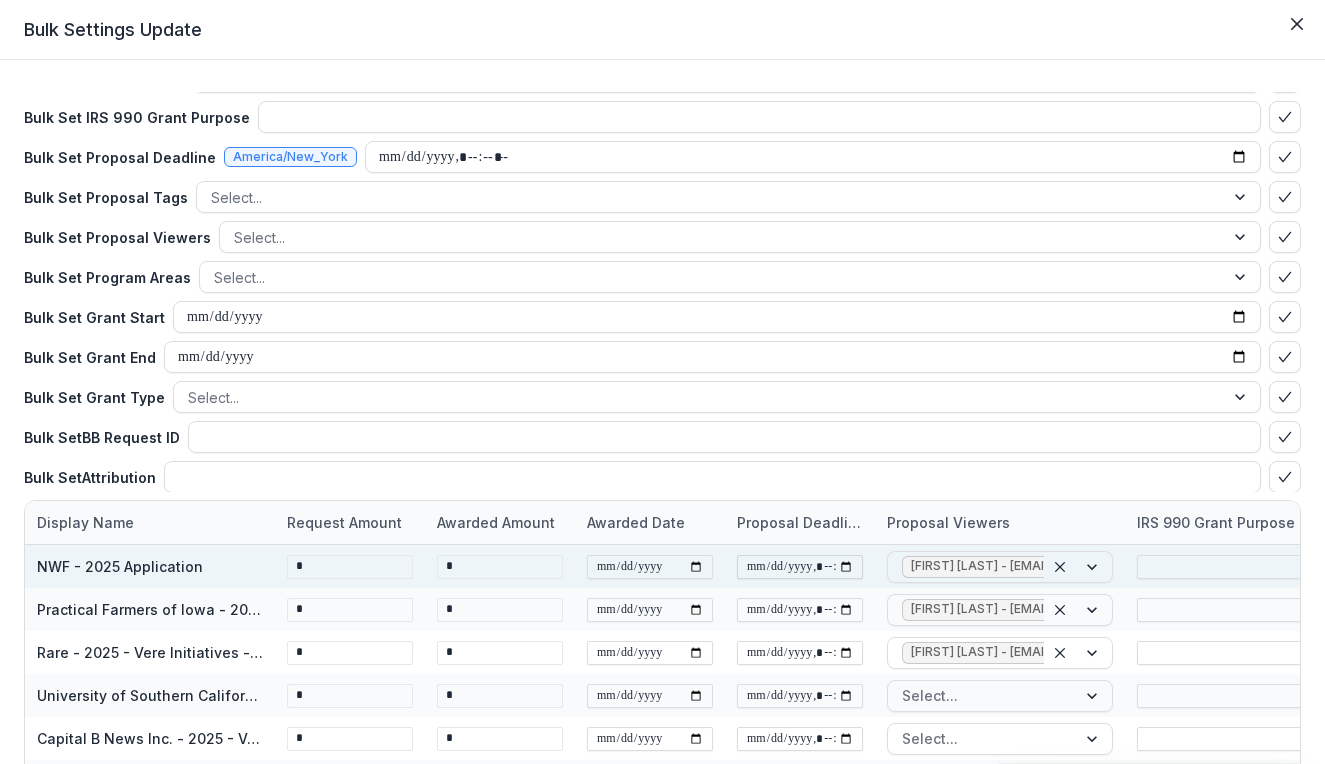 click at bounding box center (800, 567) 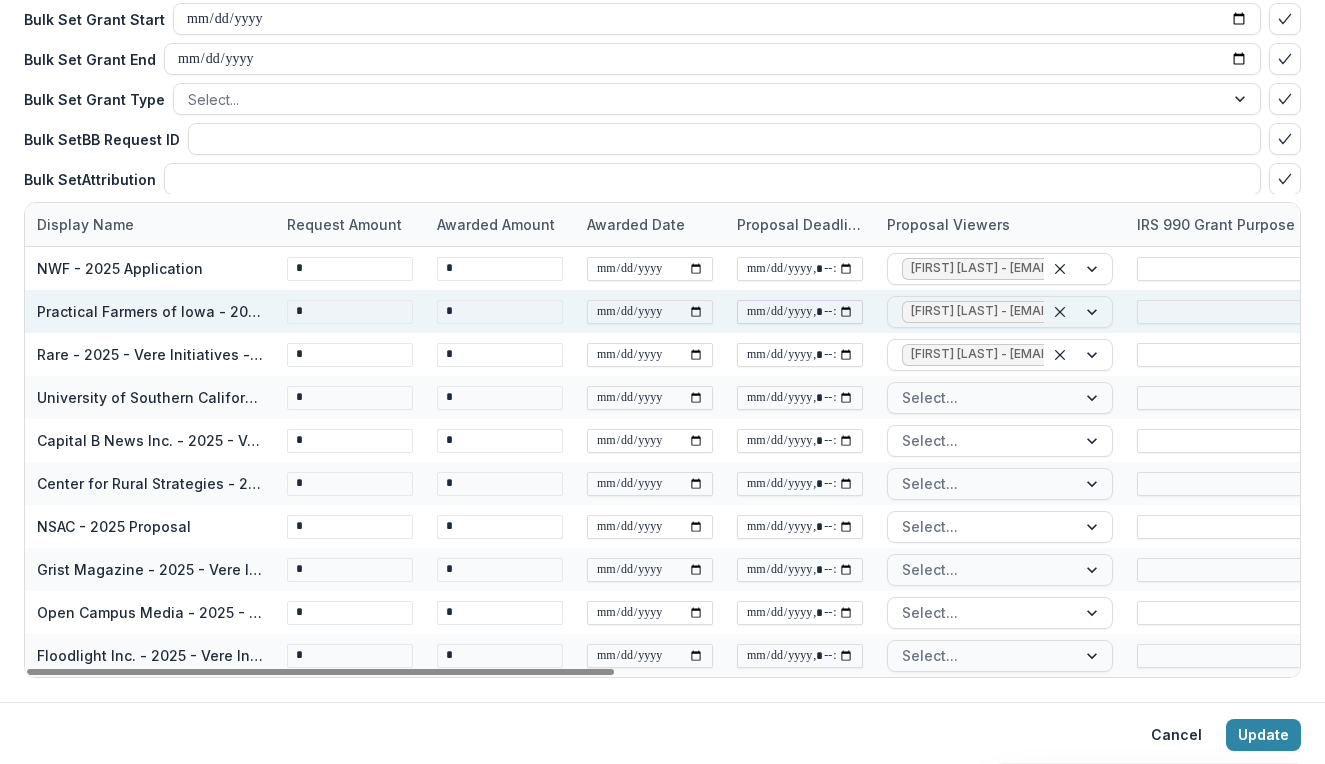 scroll, scrollTop: 295, scrollLeft: 0, axis: vertical 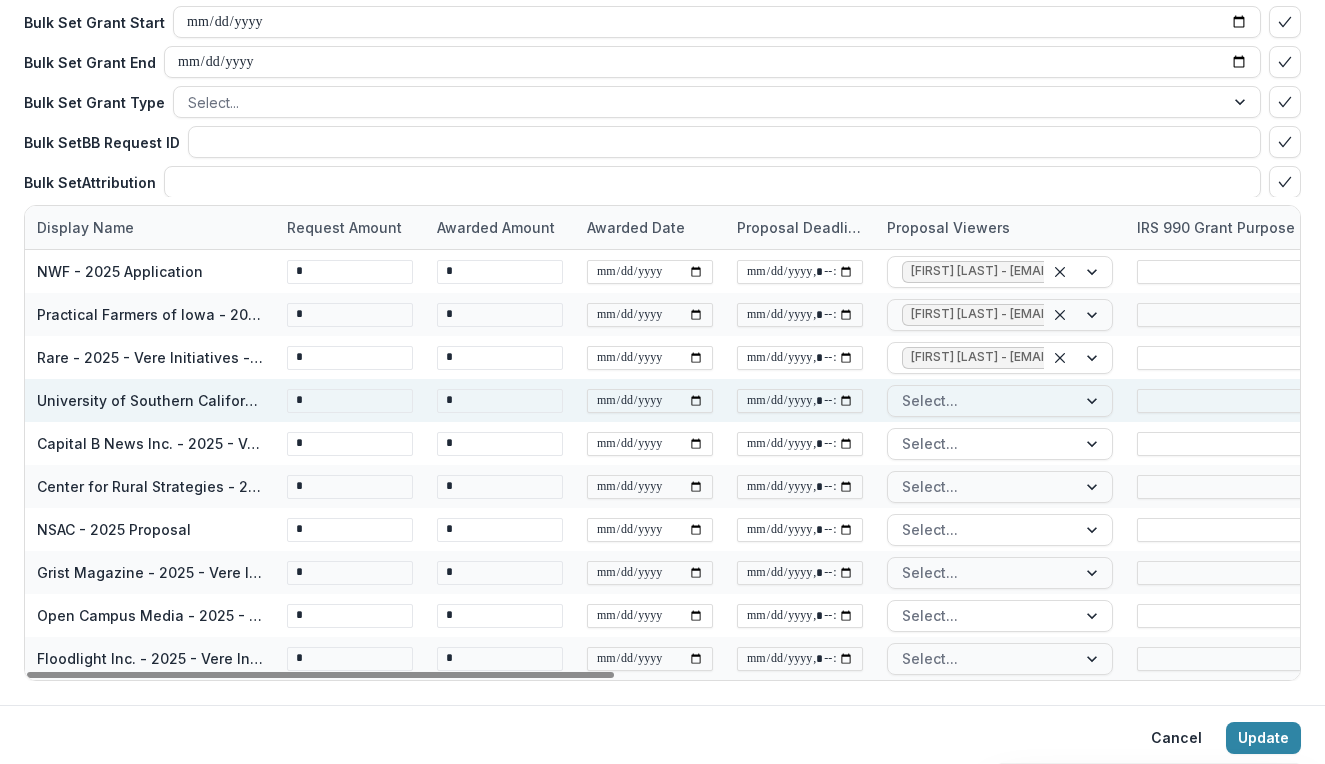 click at bounding box center (800, 400) 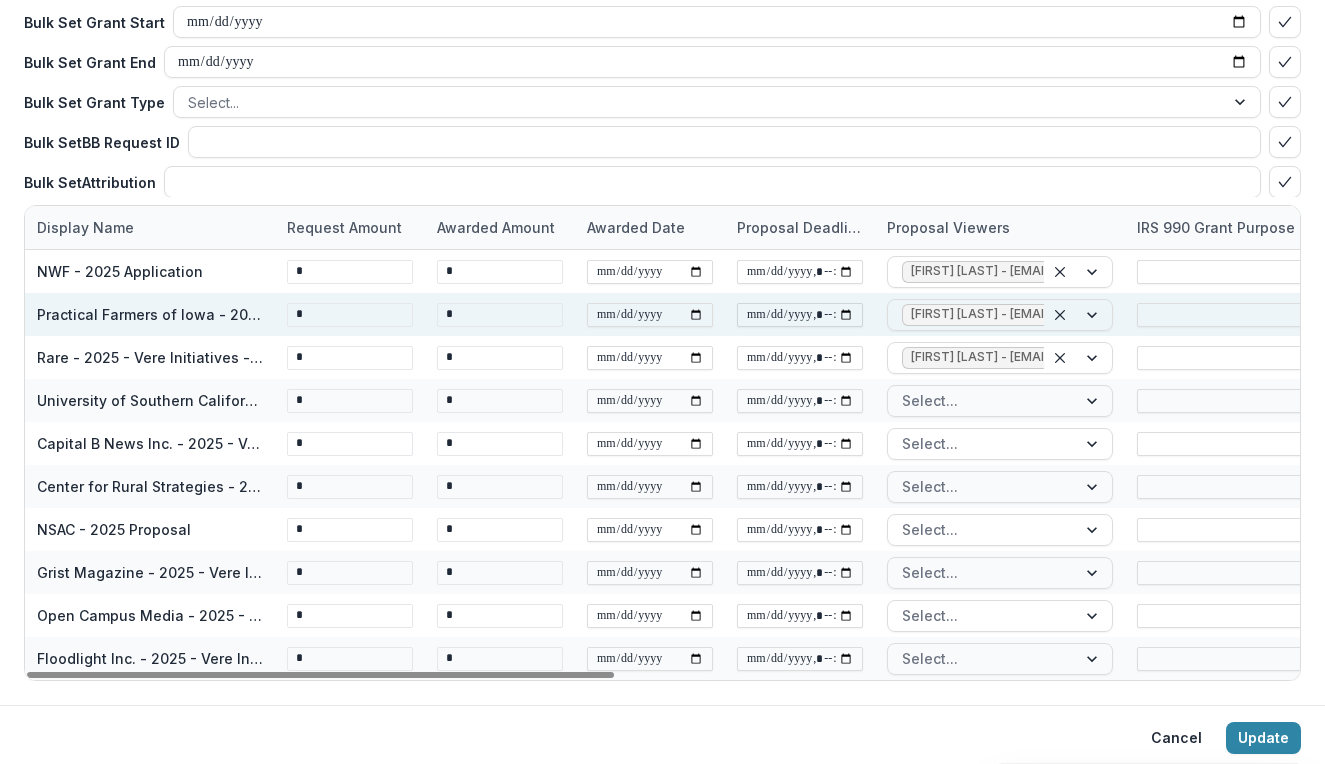 click at bounding box center (800, 315) 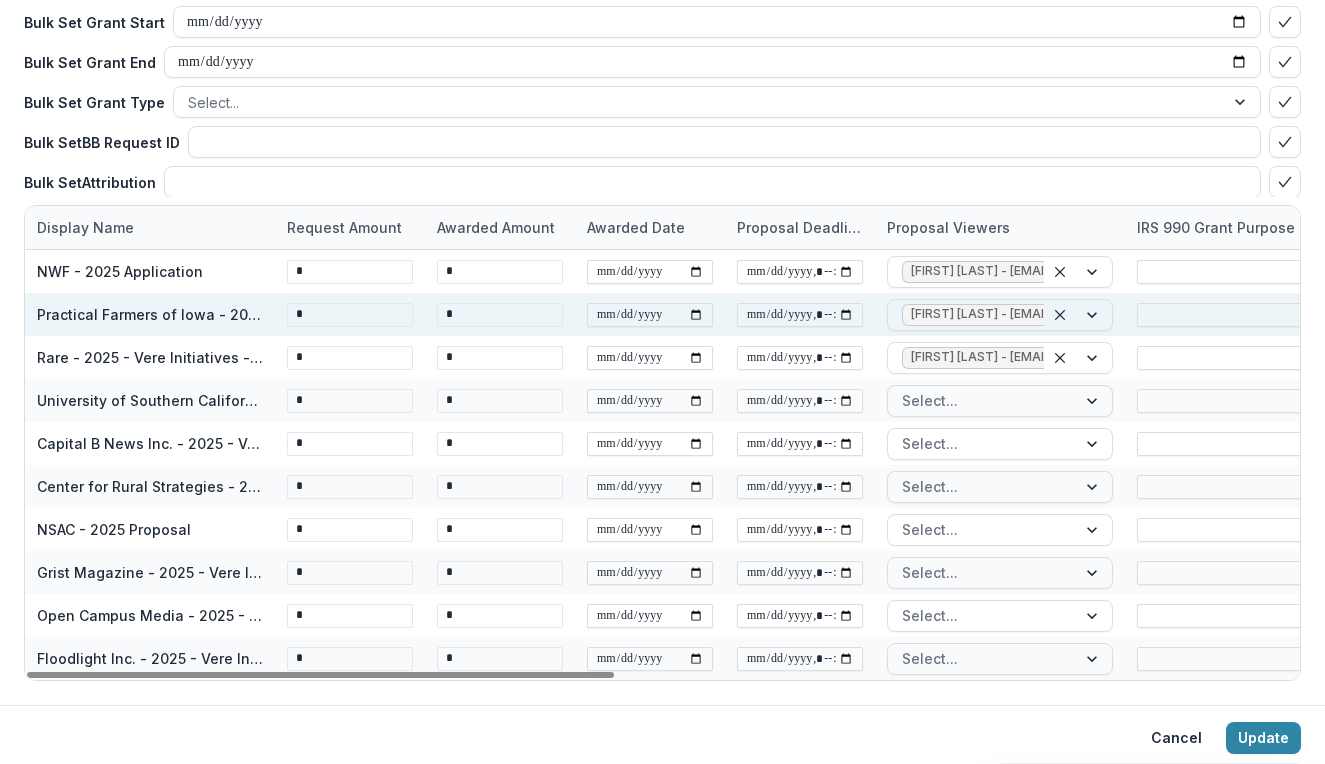 type on "**********" 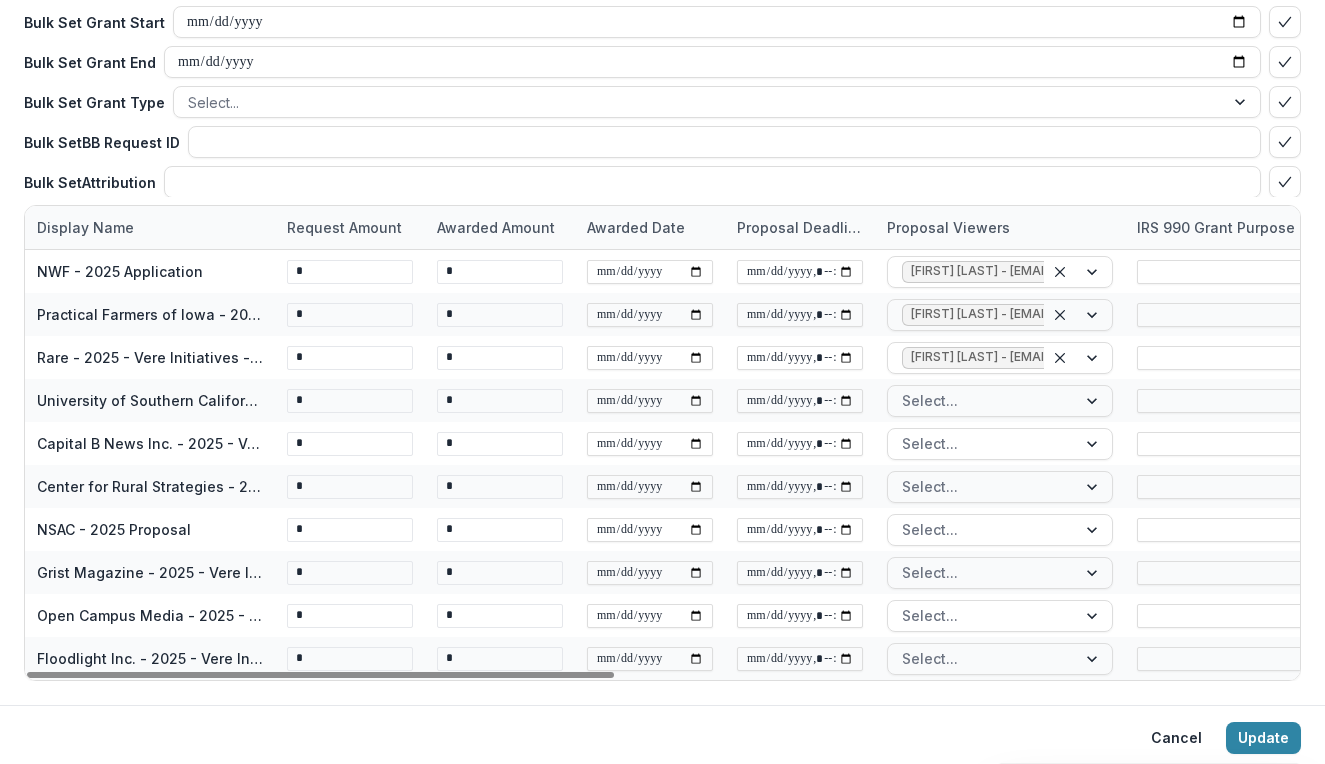 click on "Proposal Deadline" at bounding box center (800, 227) 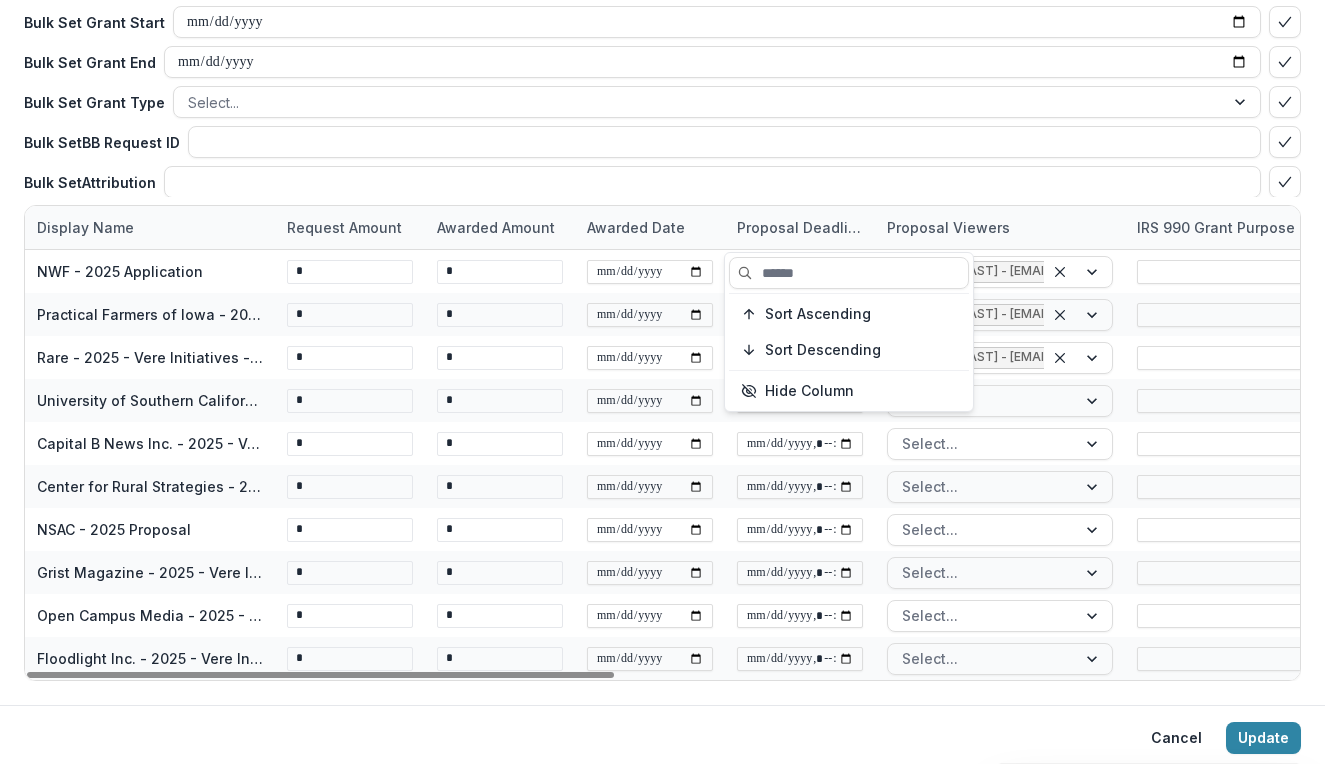 click on "Proposal Deadline" at bounding box center [800, 227] 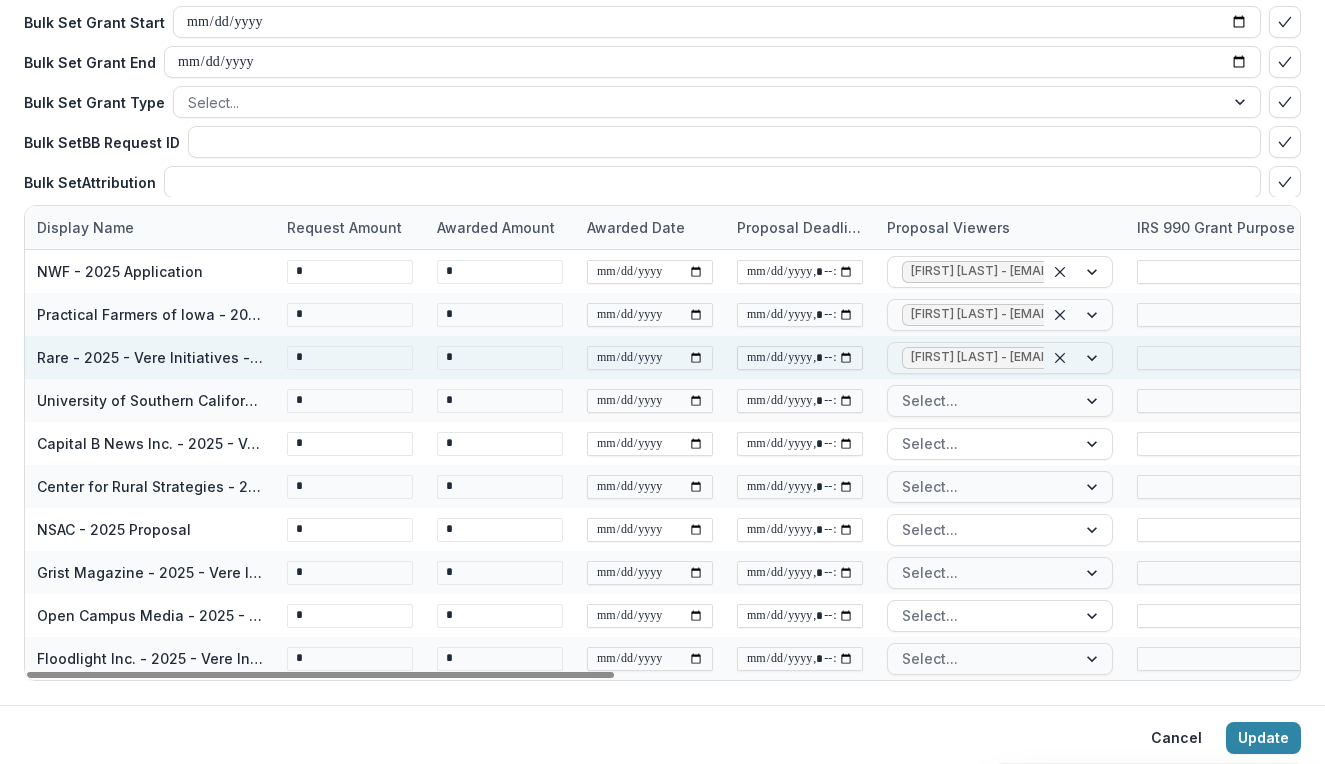 click at bounding box center [800, 358] 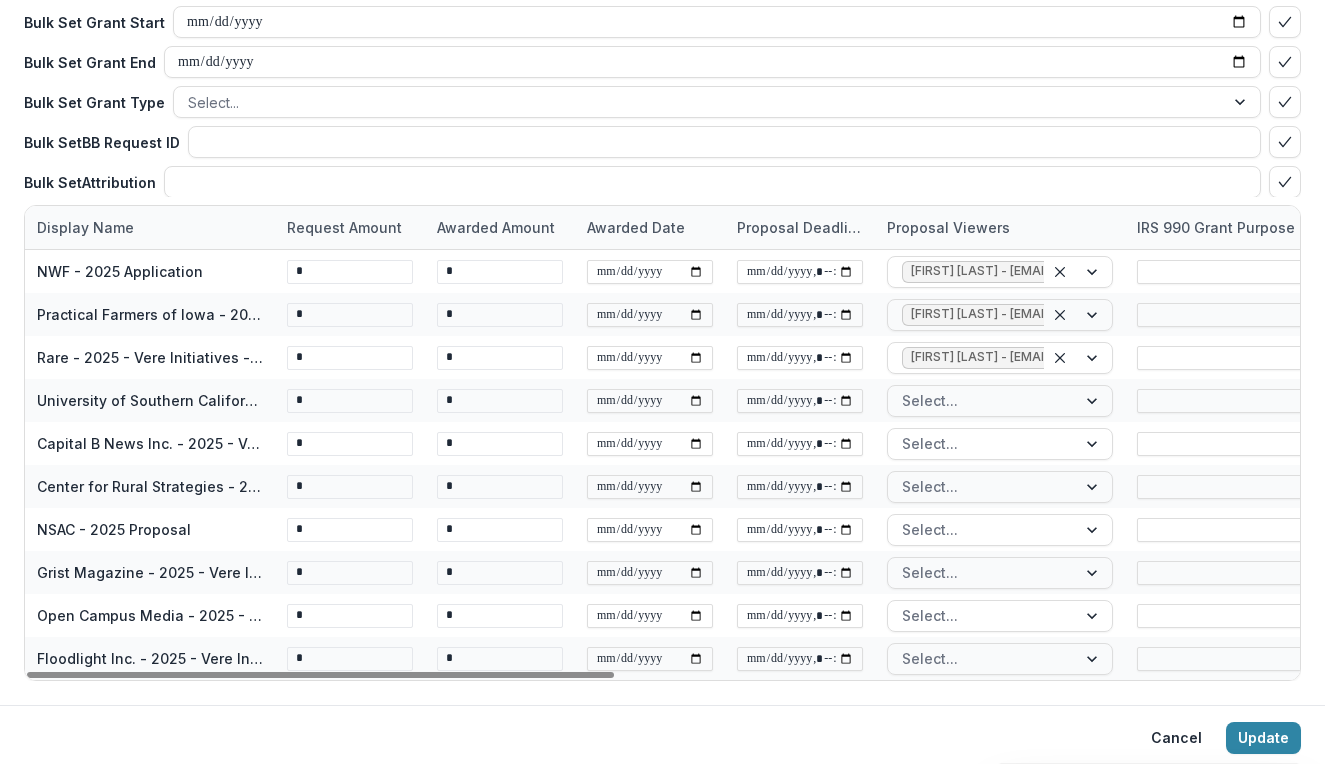click on "Proposal Deadline" at bounding box center [800, 227] 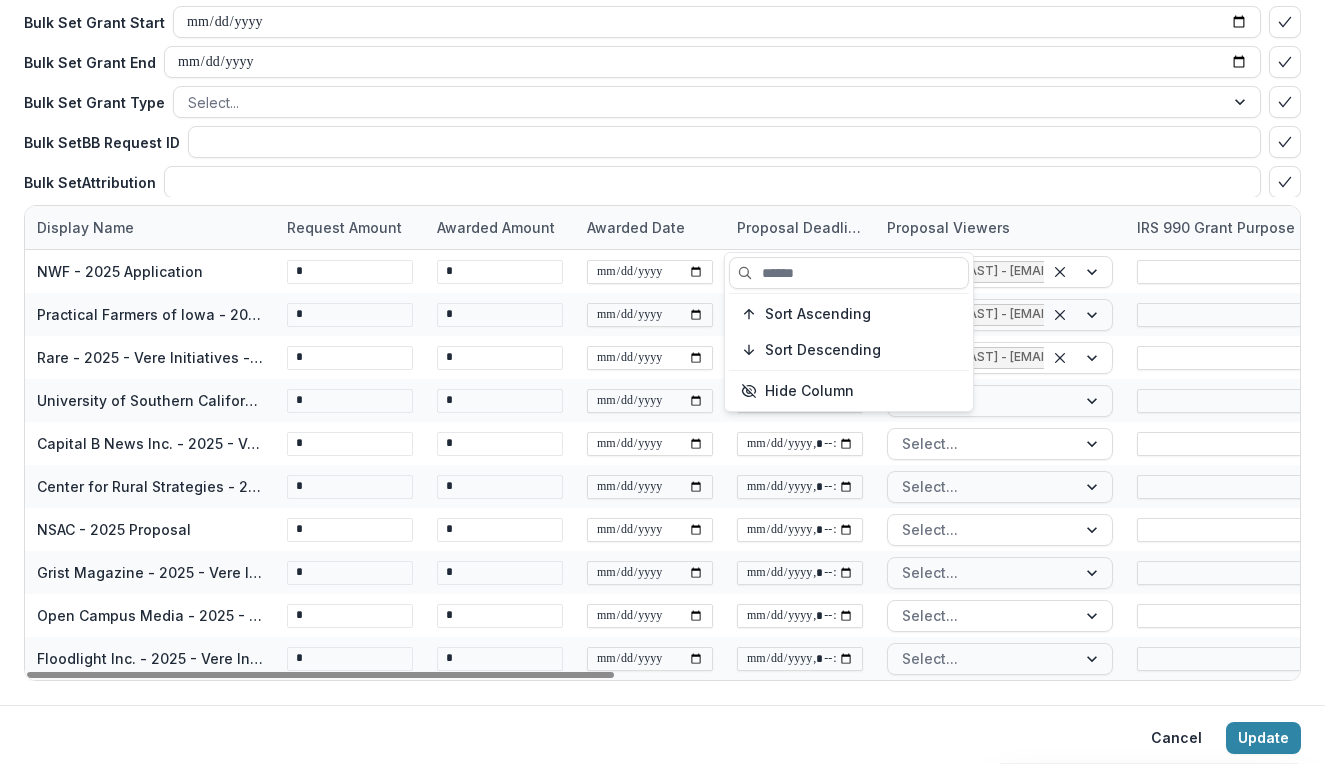 click on "Proposal Deadline" at bounding box center (800, 227) 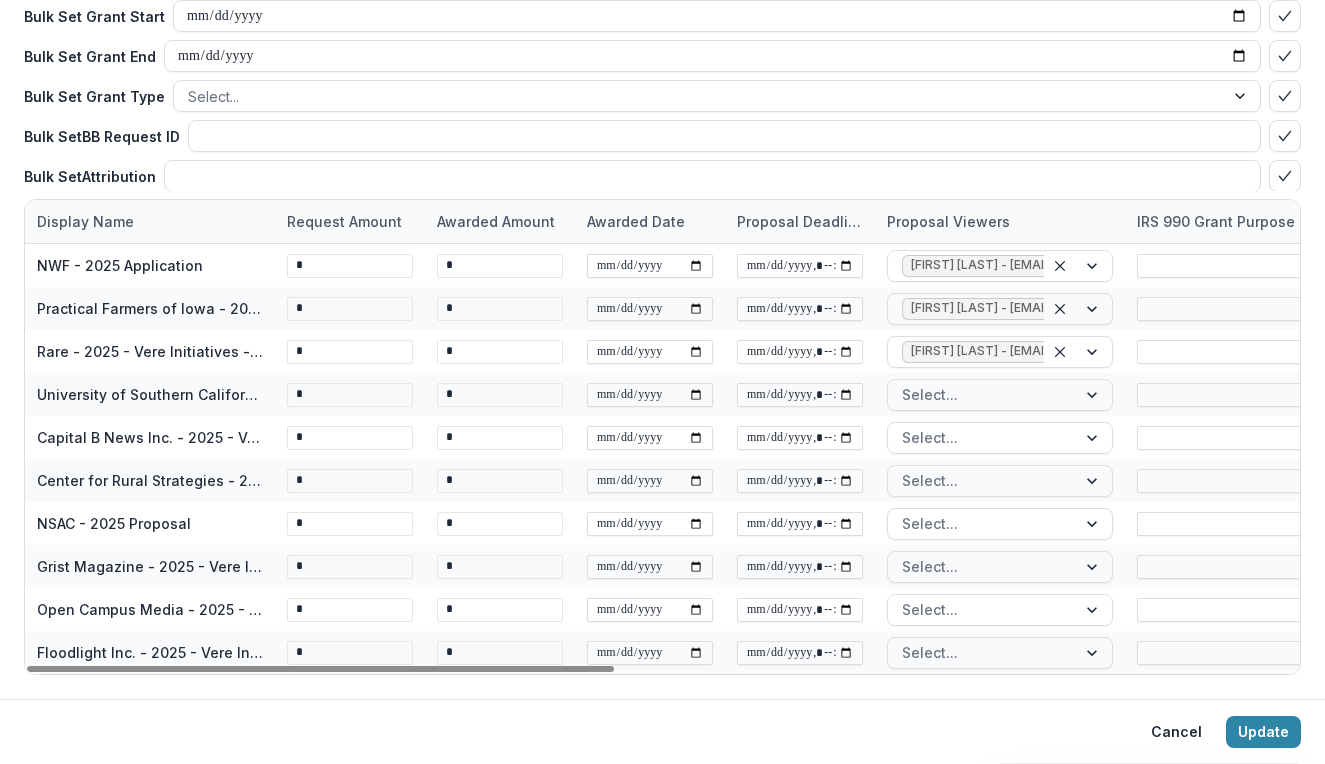 scroll, scrollTop: 300, scrollLeft: 0, axis: vertical 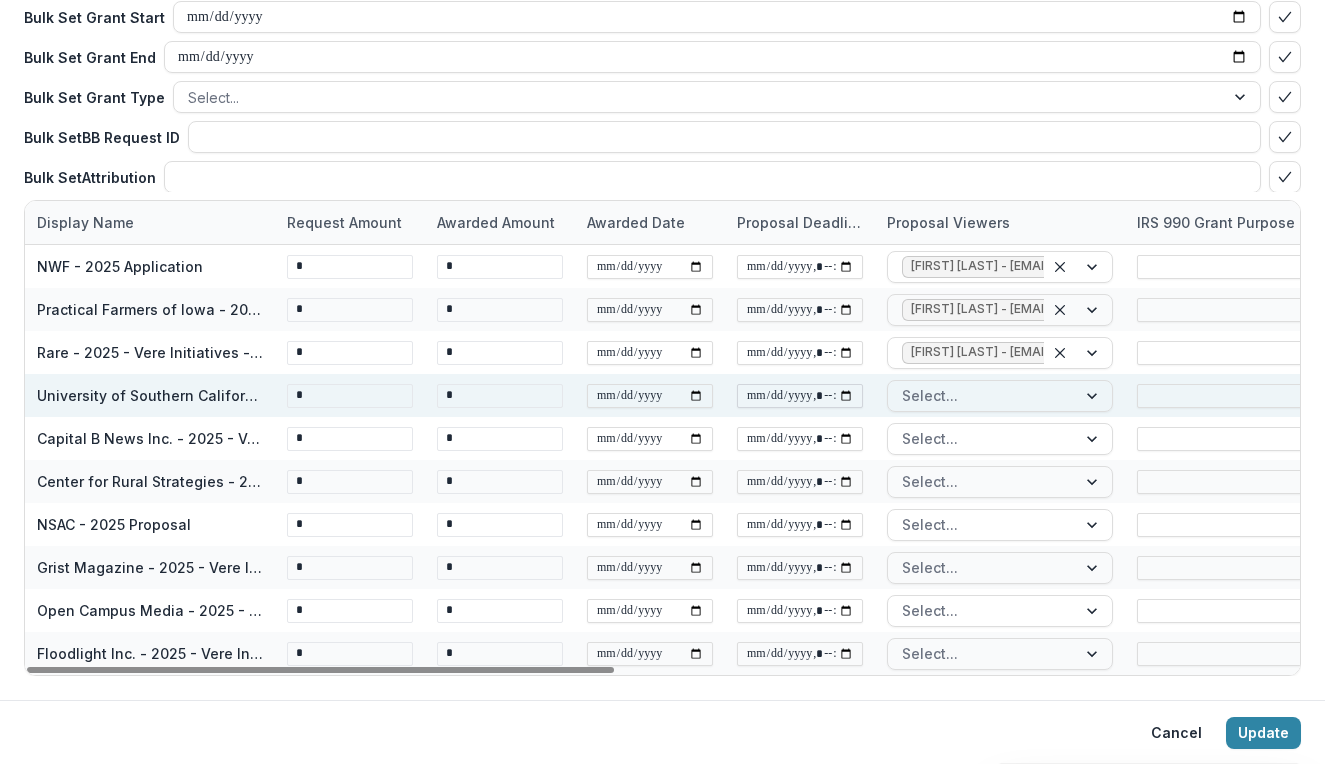click at bounding box center (800, 396) 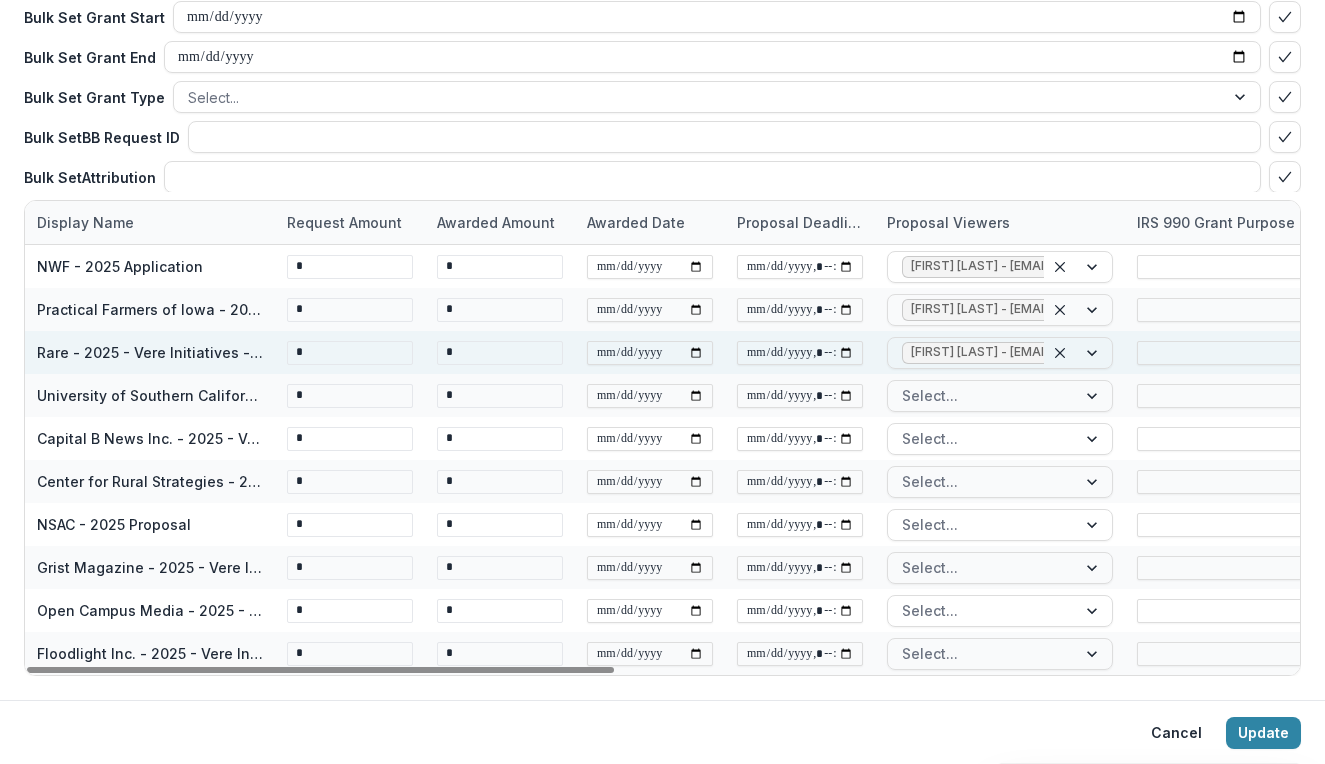 click at bounding box center (800, 352) 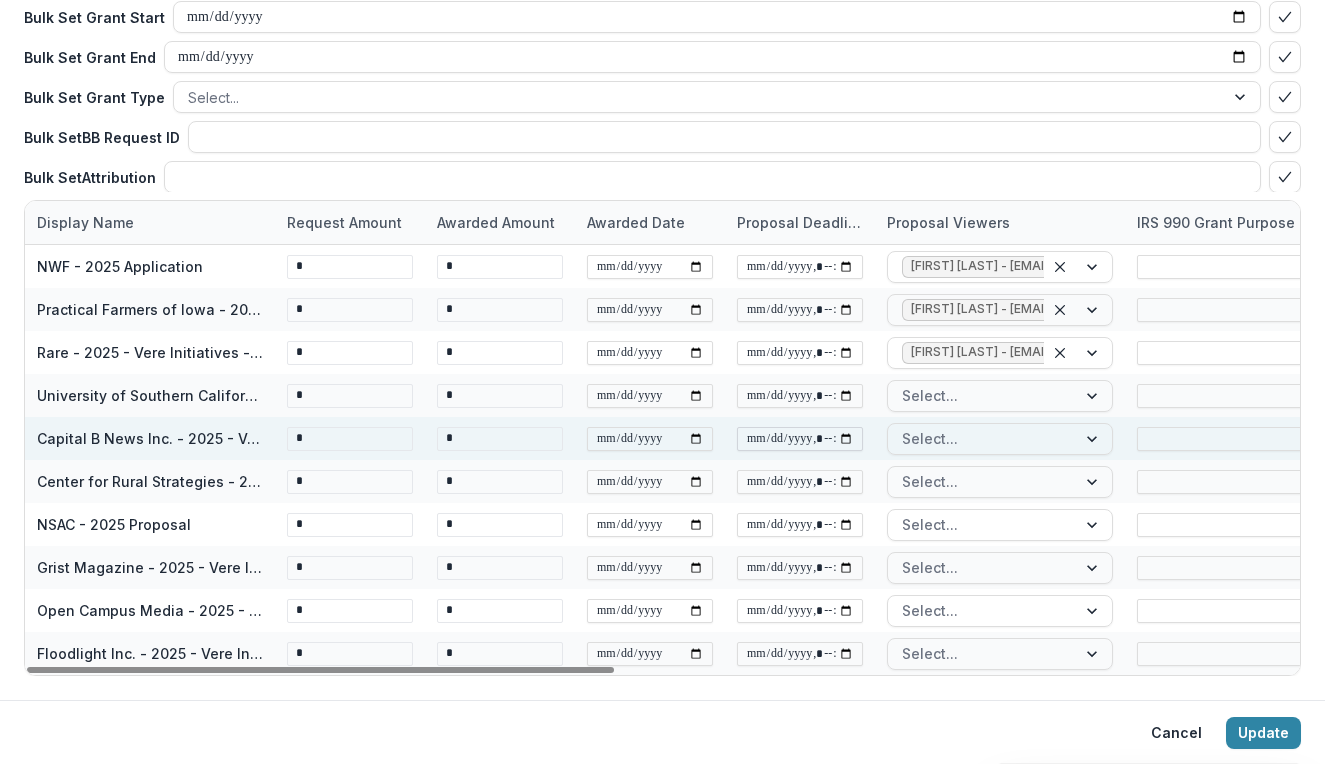 click at bounding box center (800, 439) 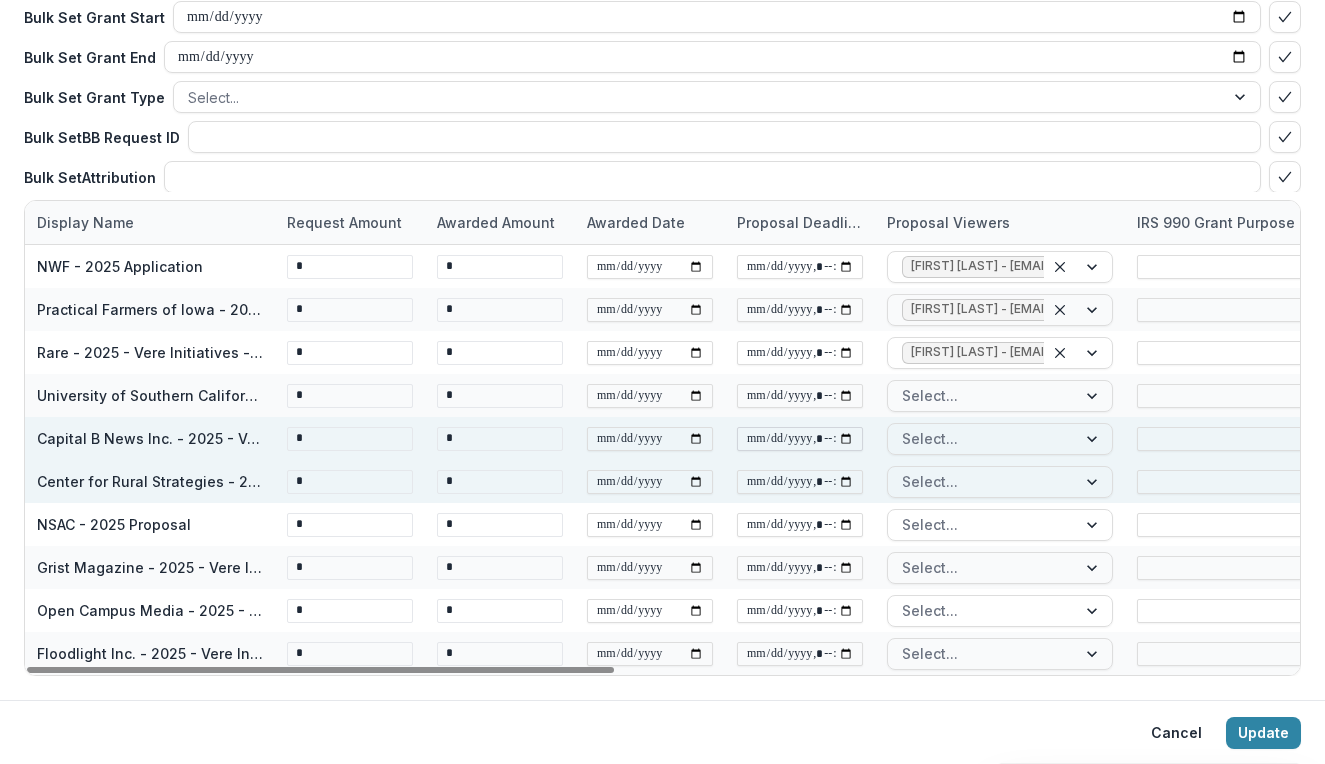 click at bounding box center [800, 439] 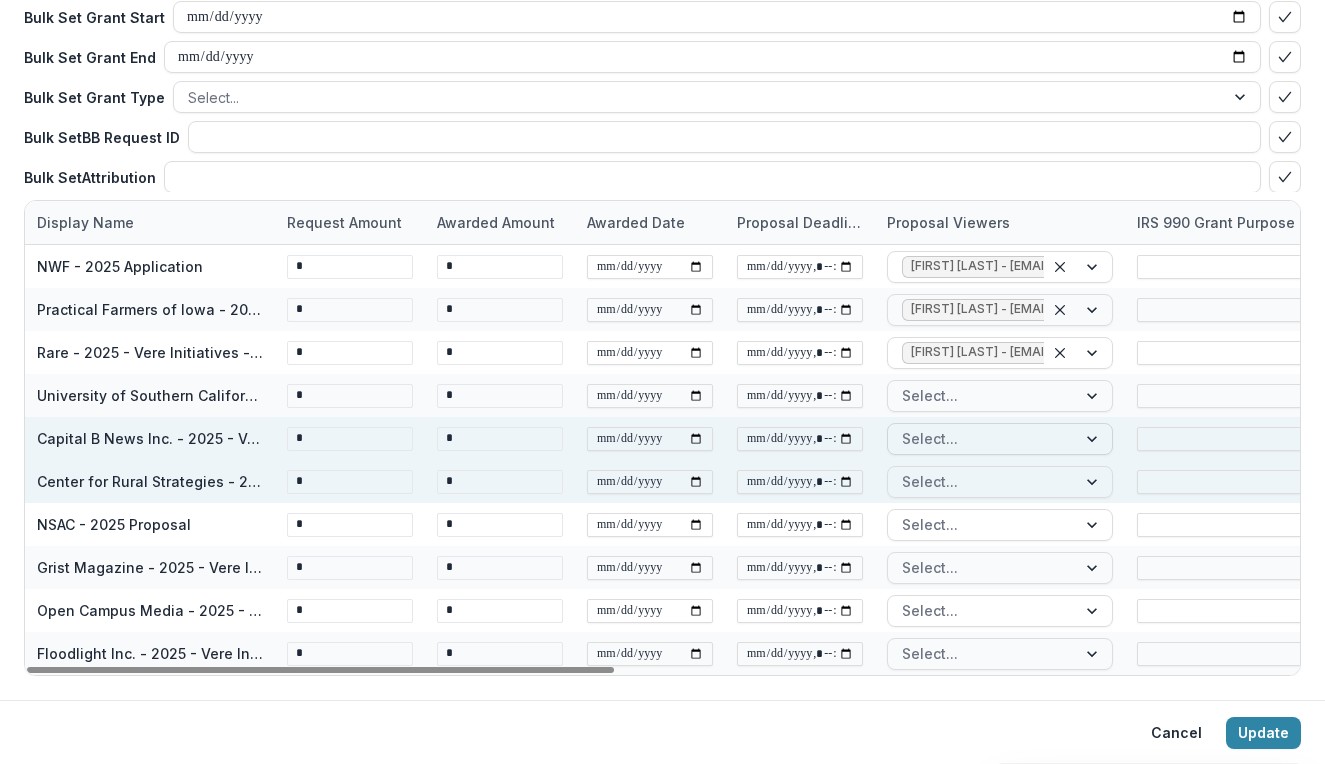 type on "**********" 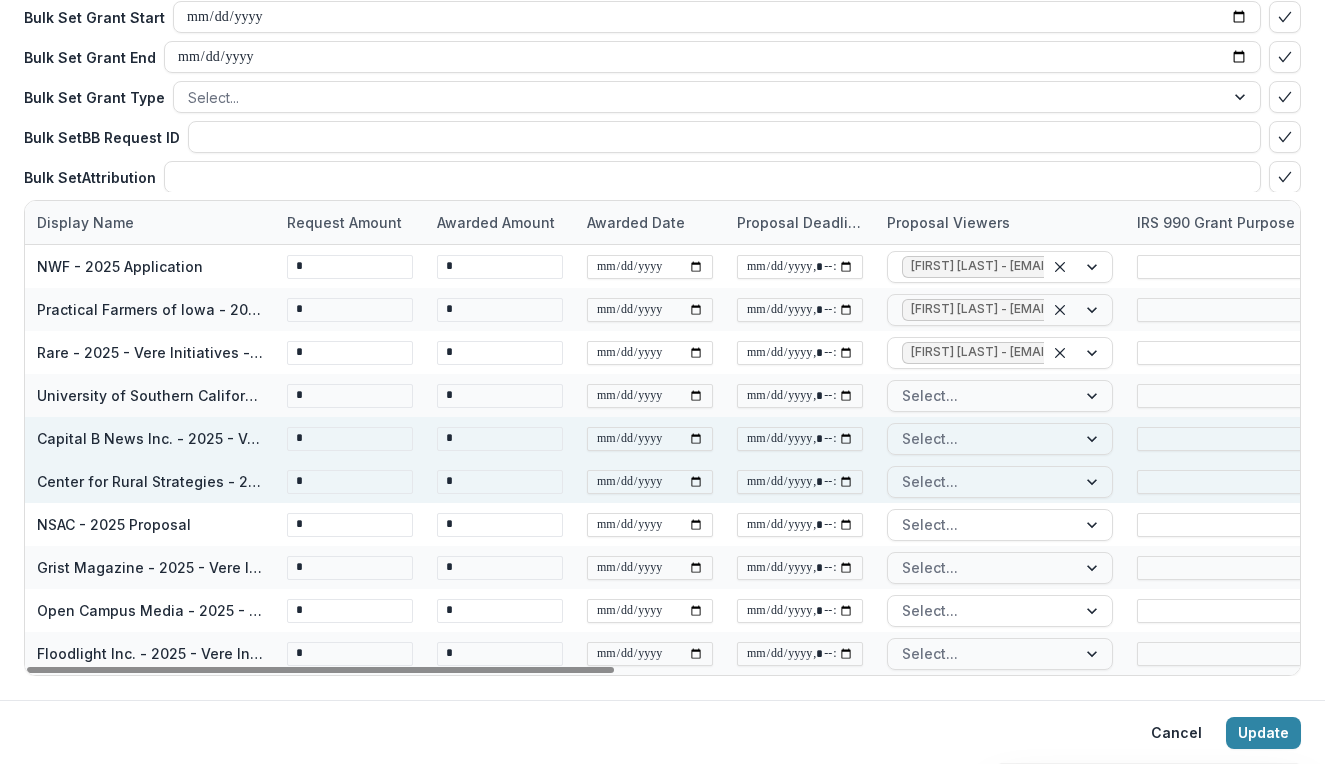 drag, startPoint x: 872, startPoint y: 406, endPoint x: 866, endPoint y: 419, distance: 14.3178215 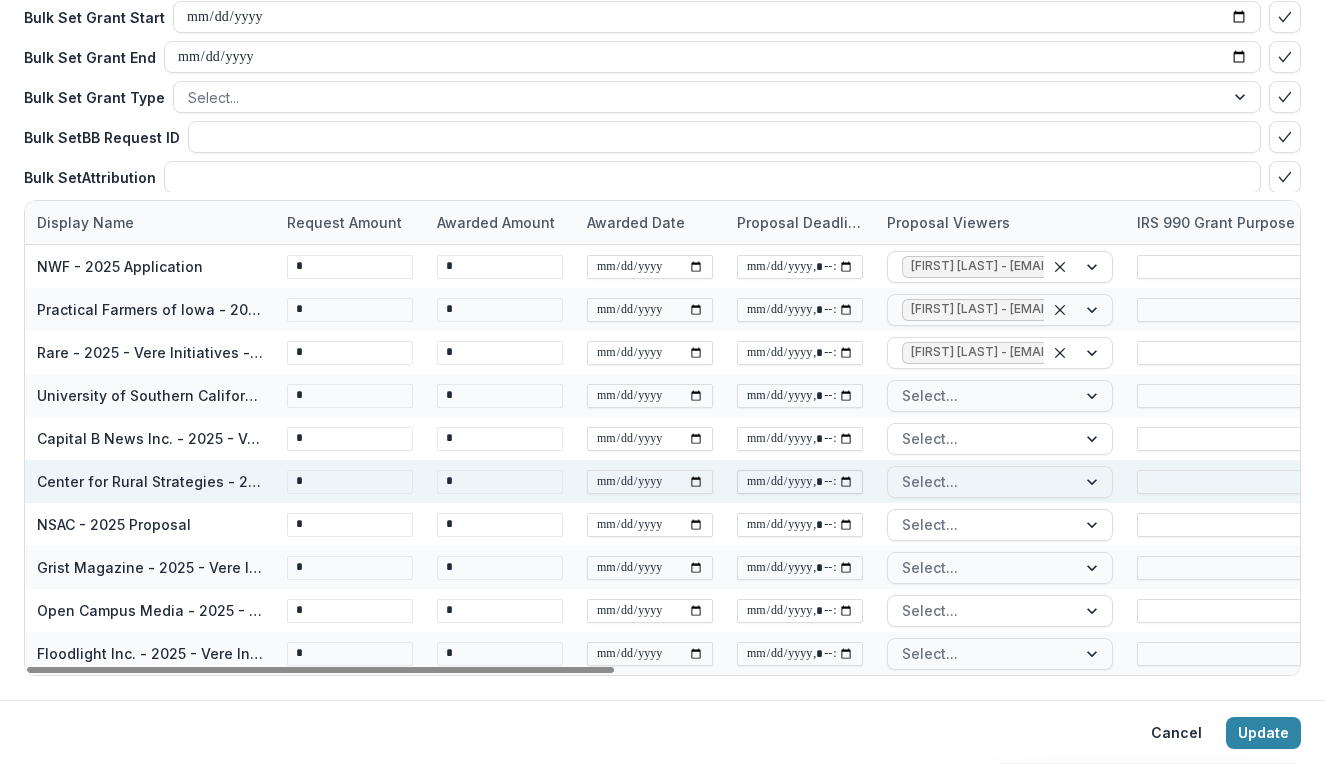 click at bounding box center [800, 482] 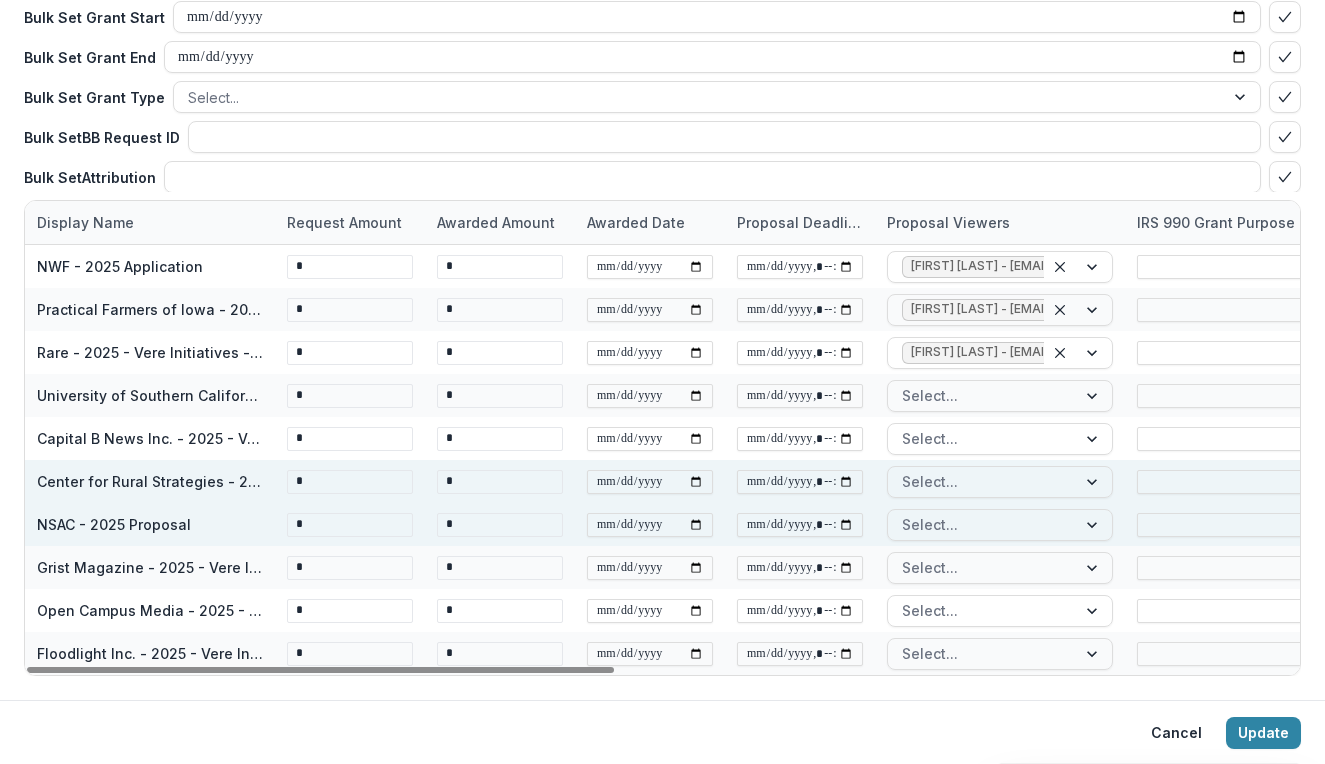 click at bounding box center [800, 524] 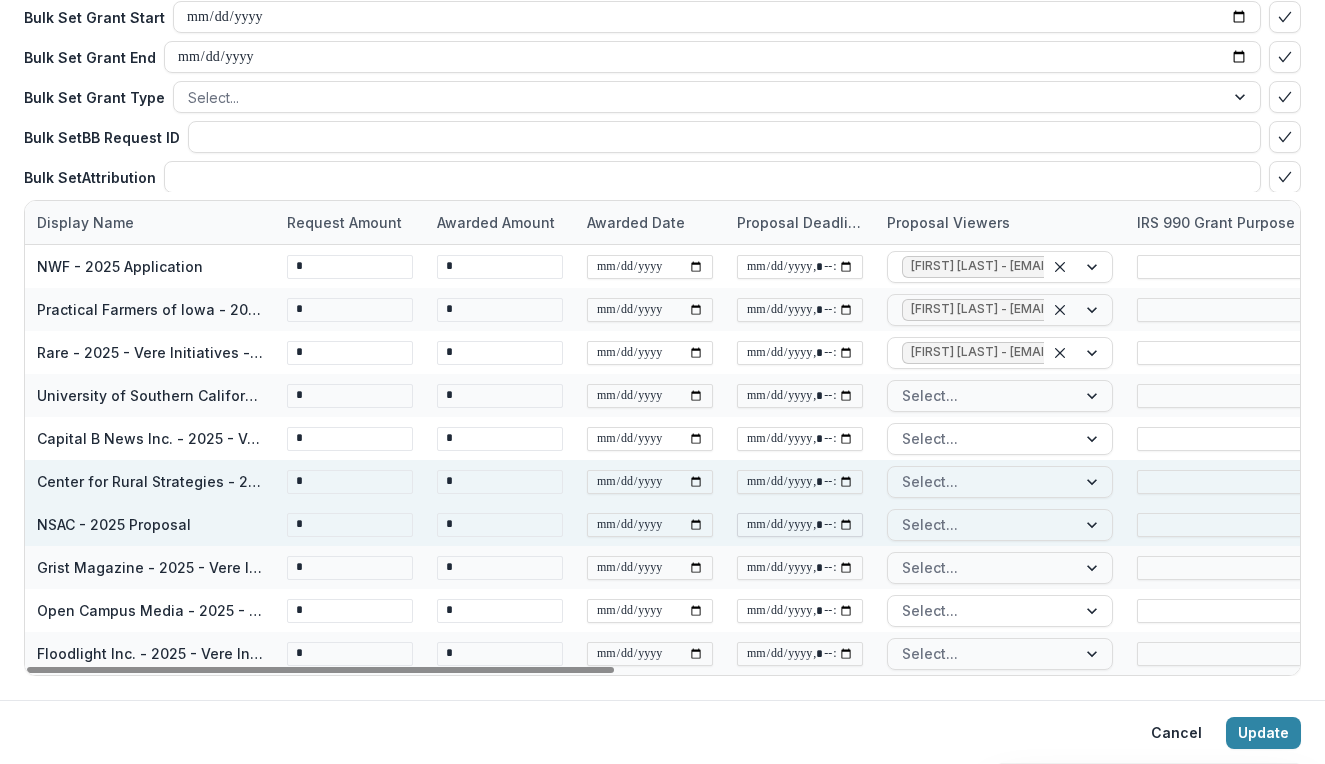 click at bounding box center [800, 525] 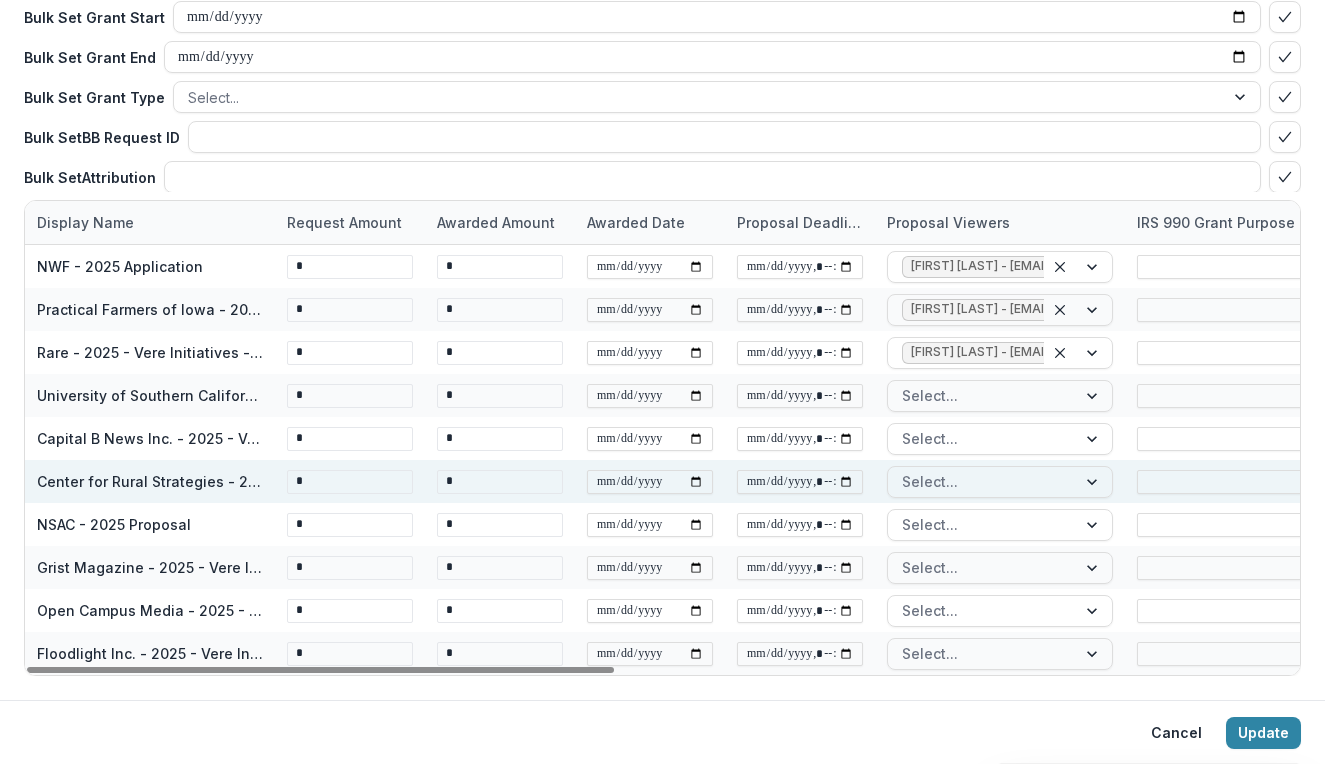 click at bounding box center [800, 524] 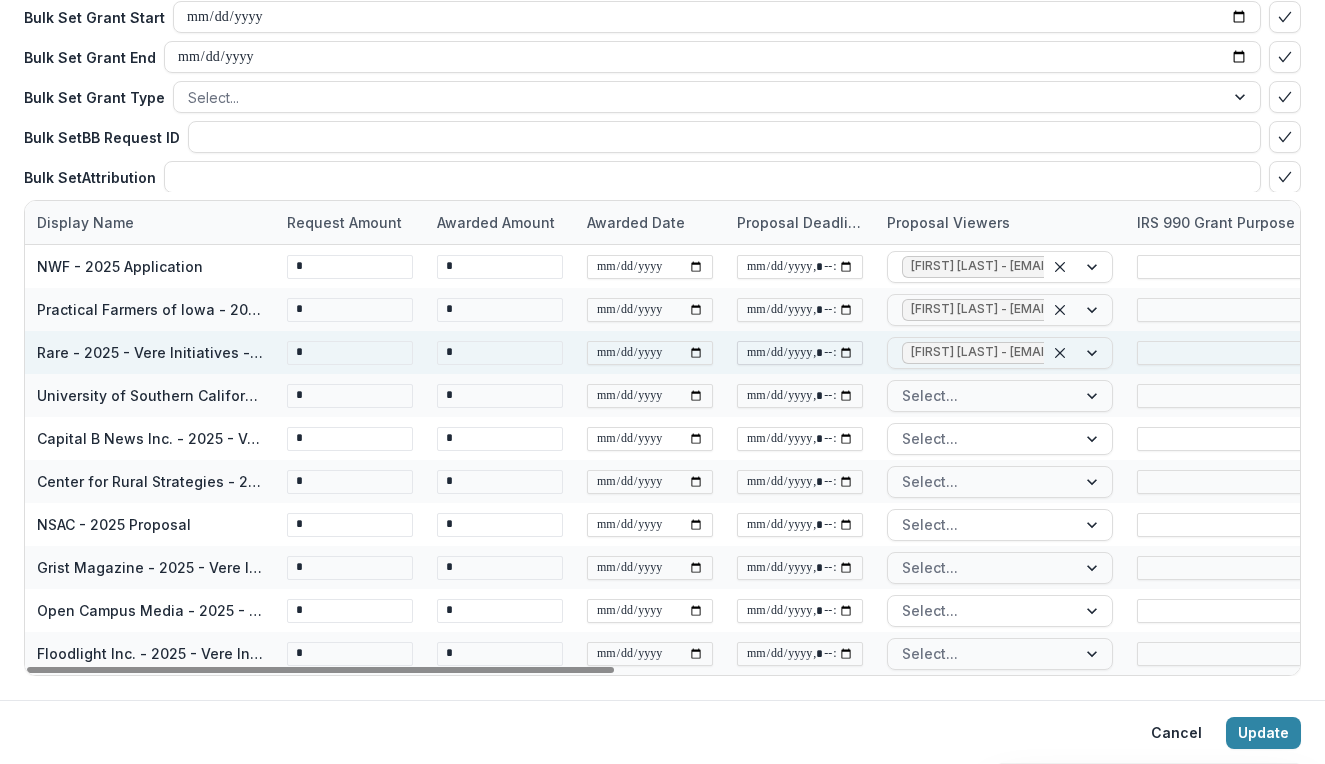click at bounding box center (800, 353) 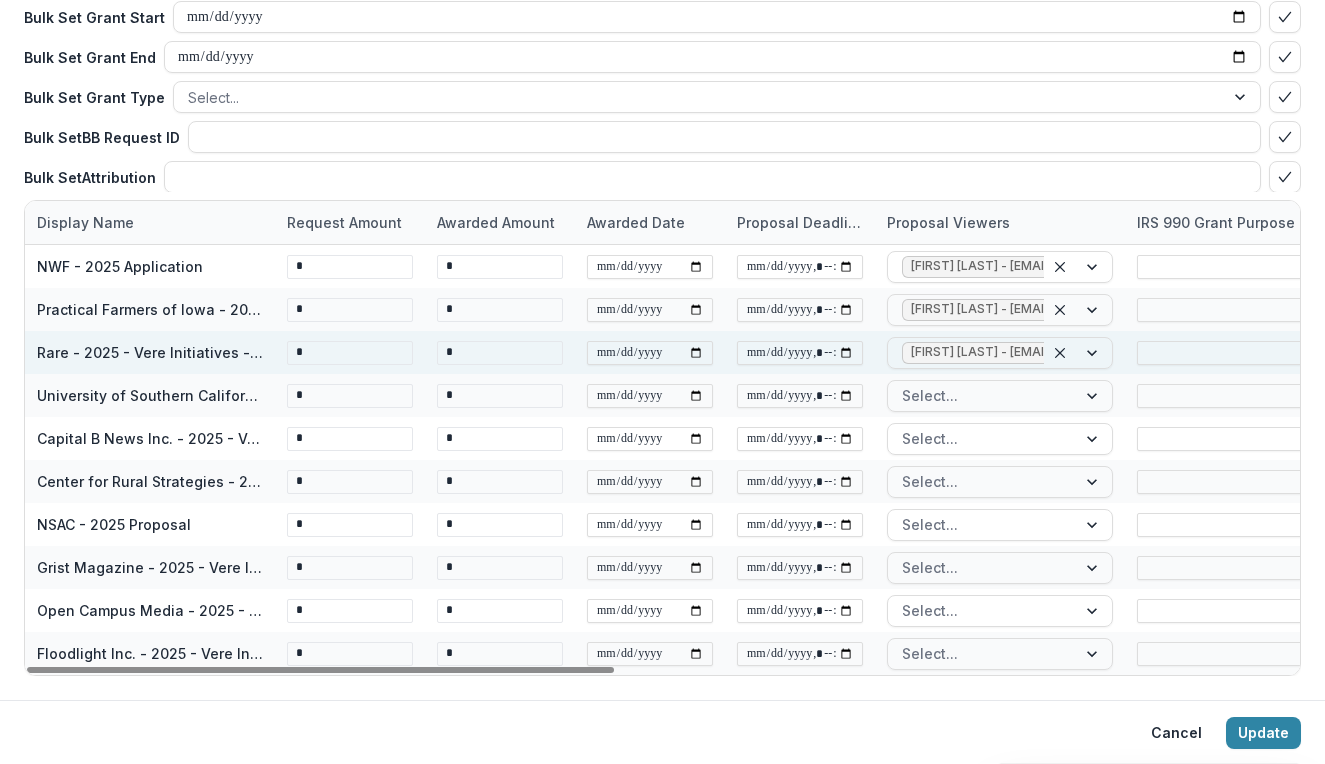 click at bounding box center [800, 310] 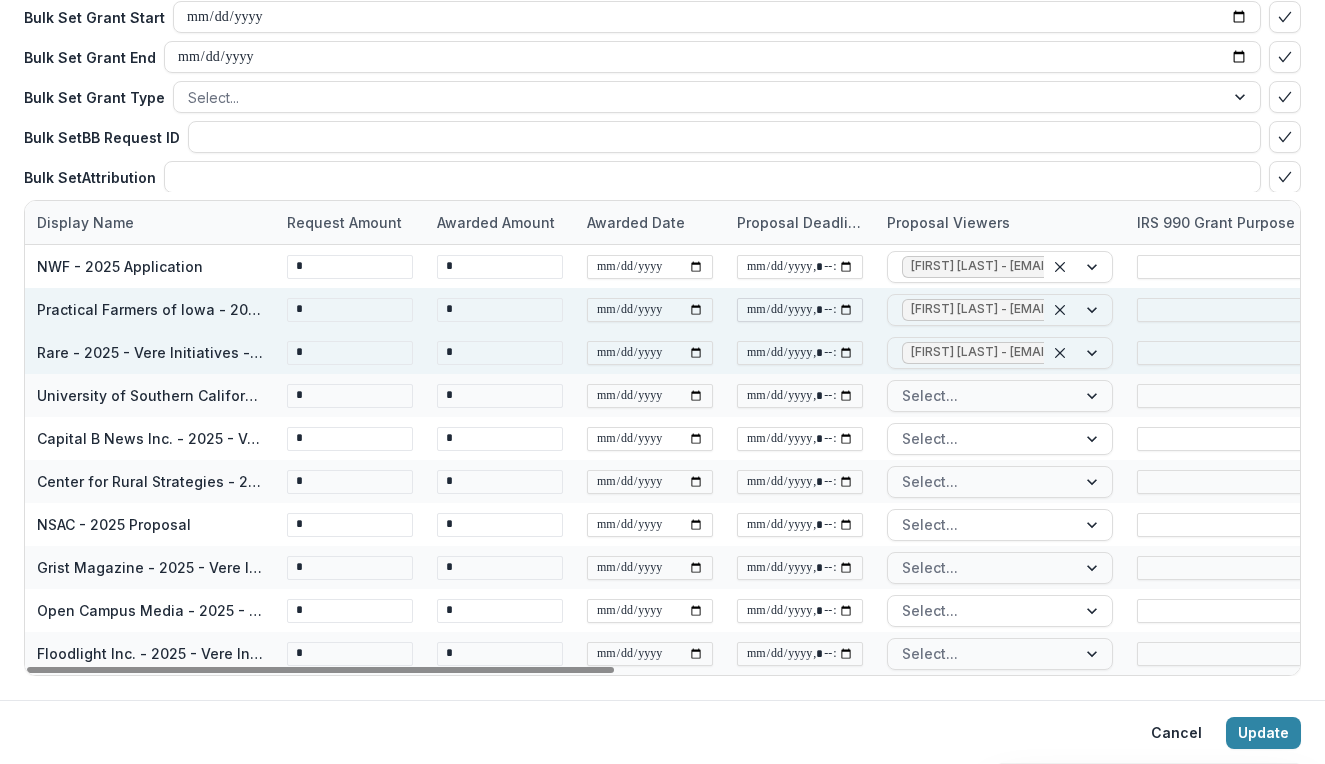 type on "**********" 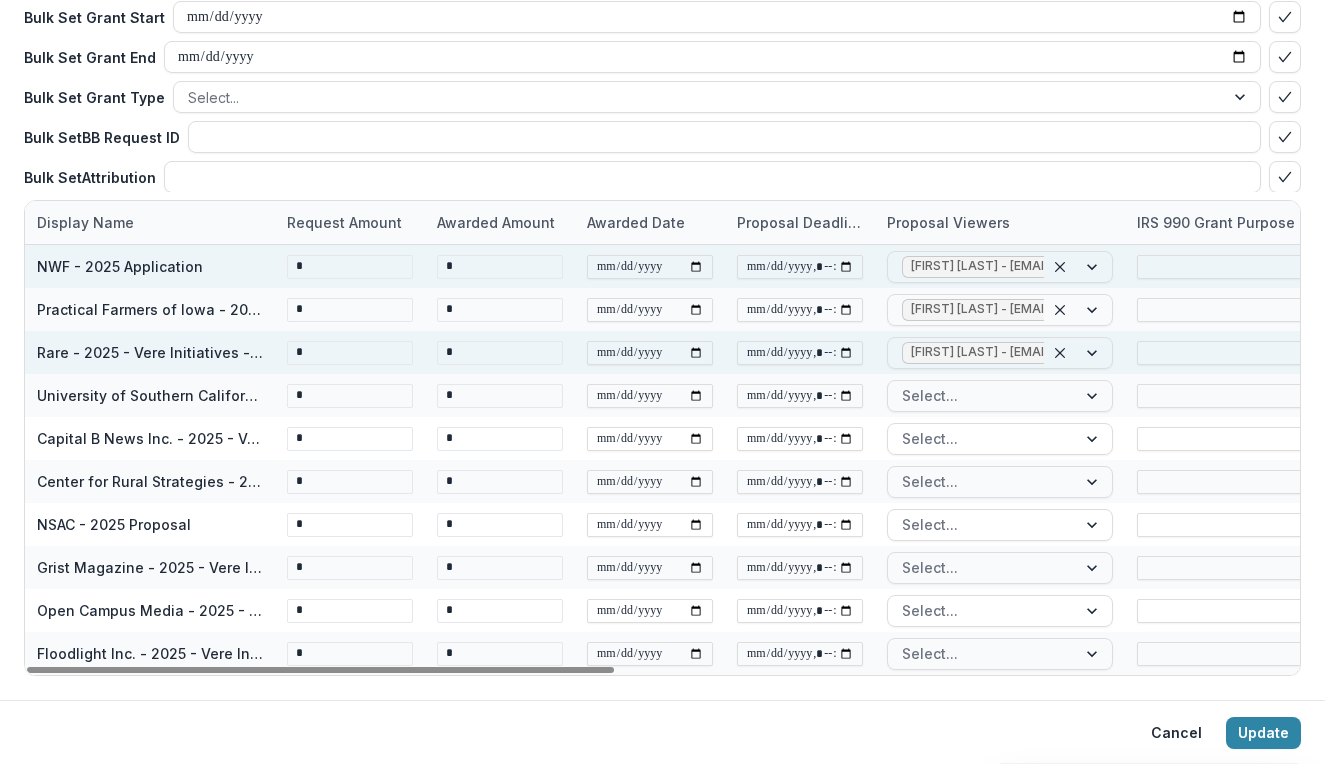 click at bounding box center [800, 266] 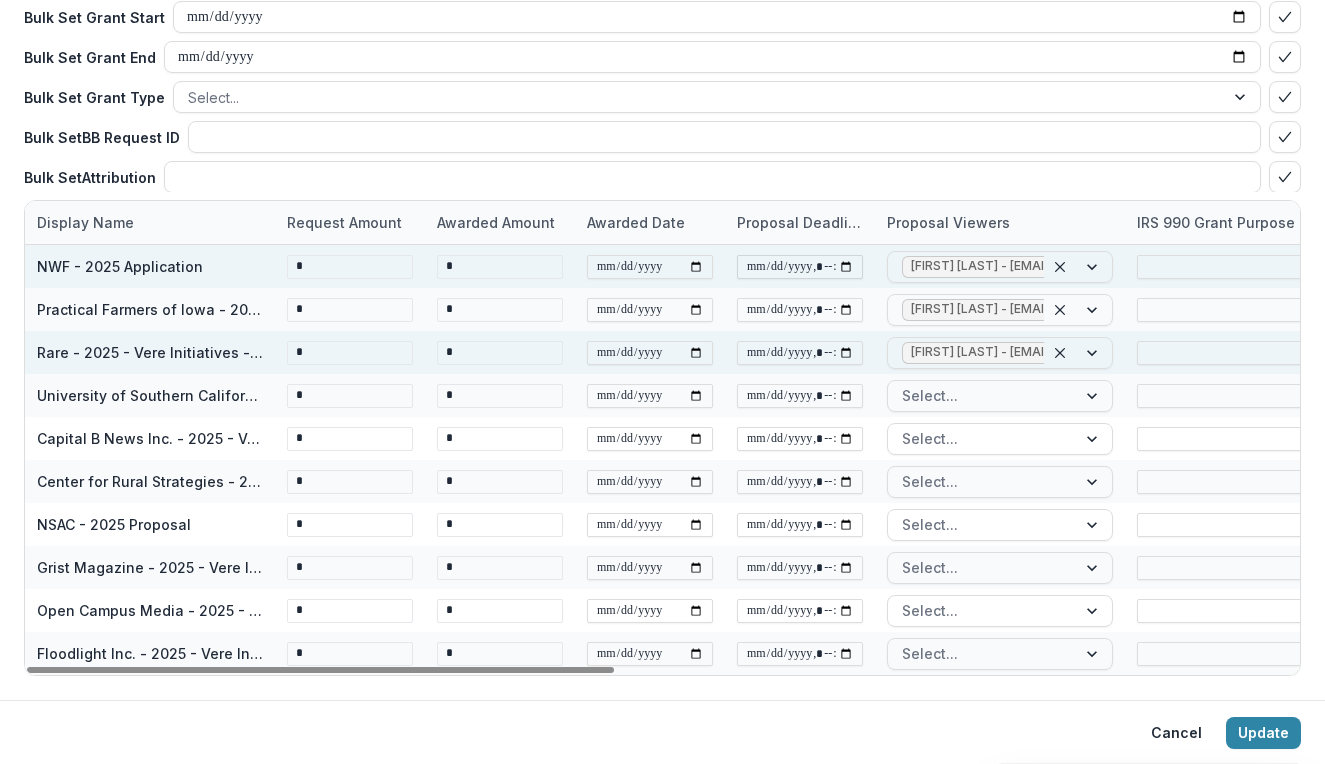 click at bounding box center [800, 267] 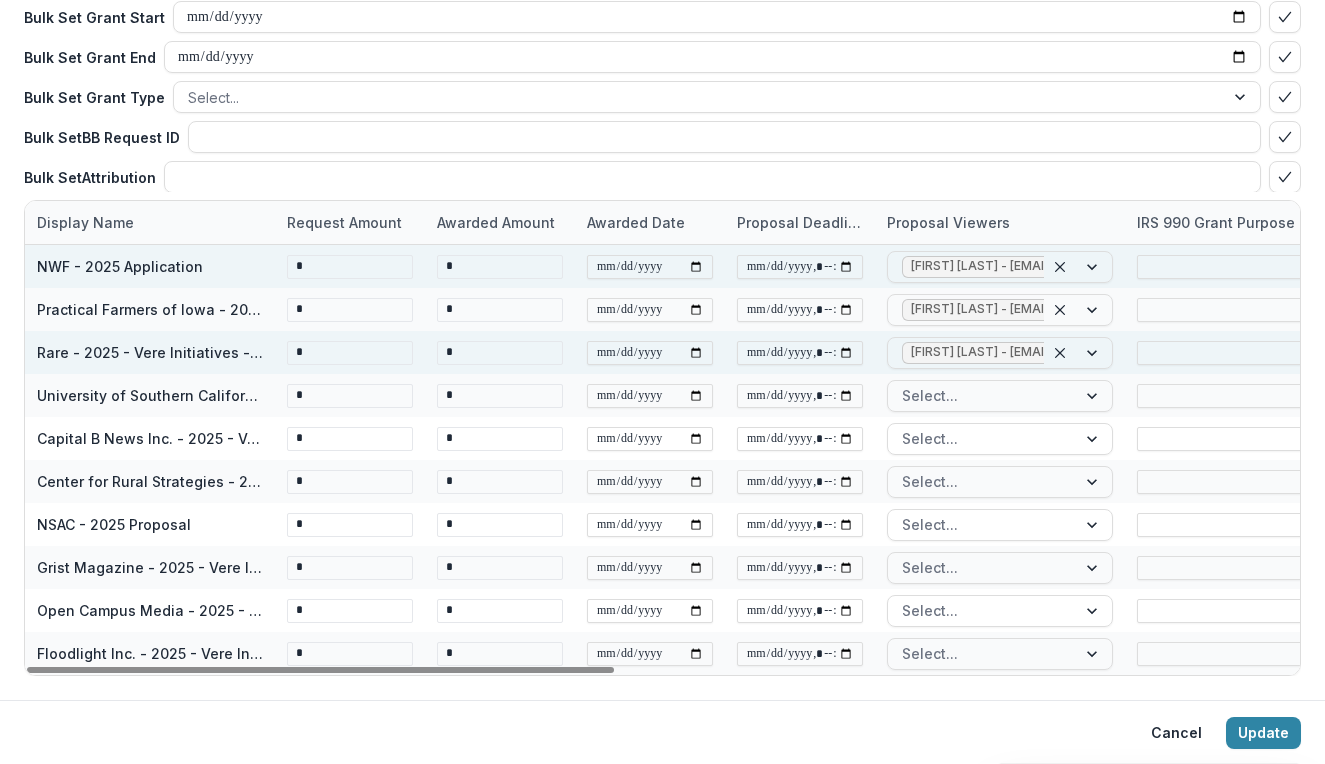 click at bounding box center (800, 266) 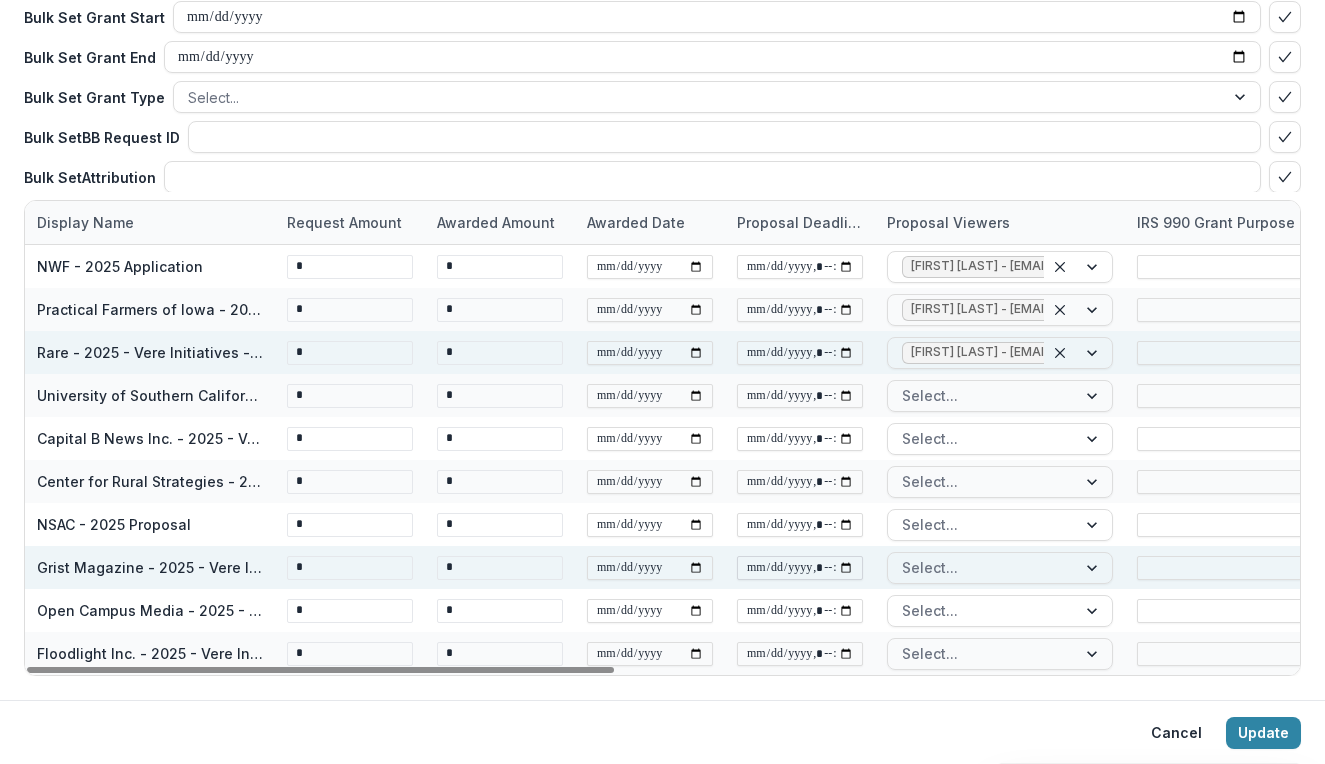 click at bounding box center [800, 568] 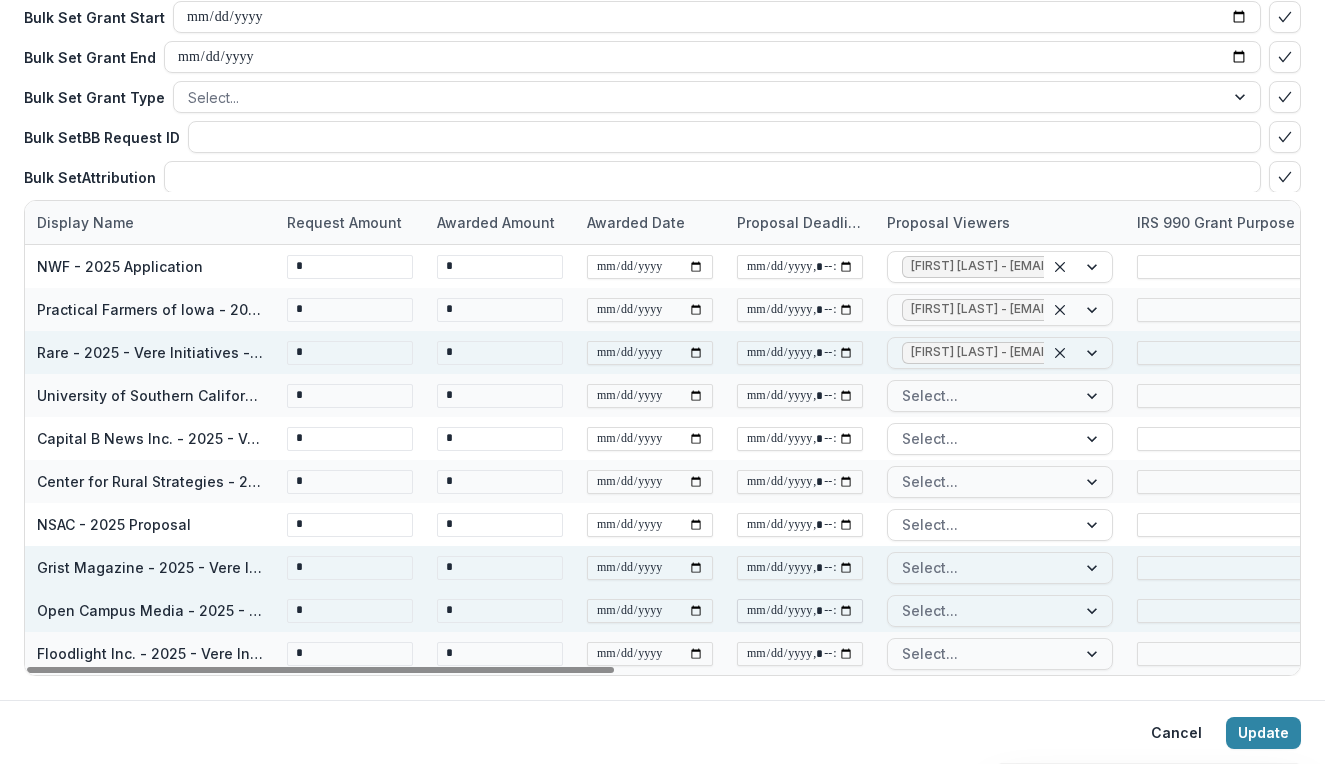 click at bounding box center (800, 611) 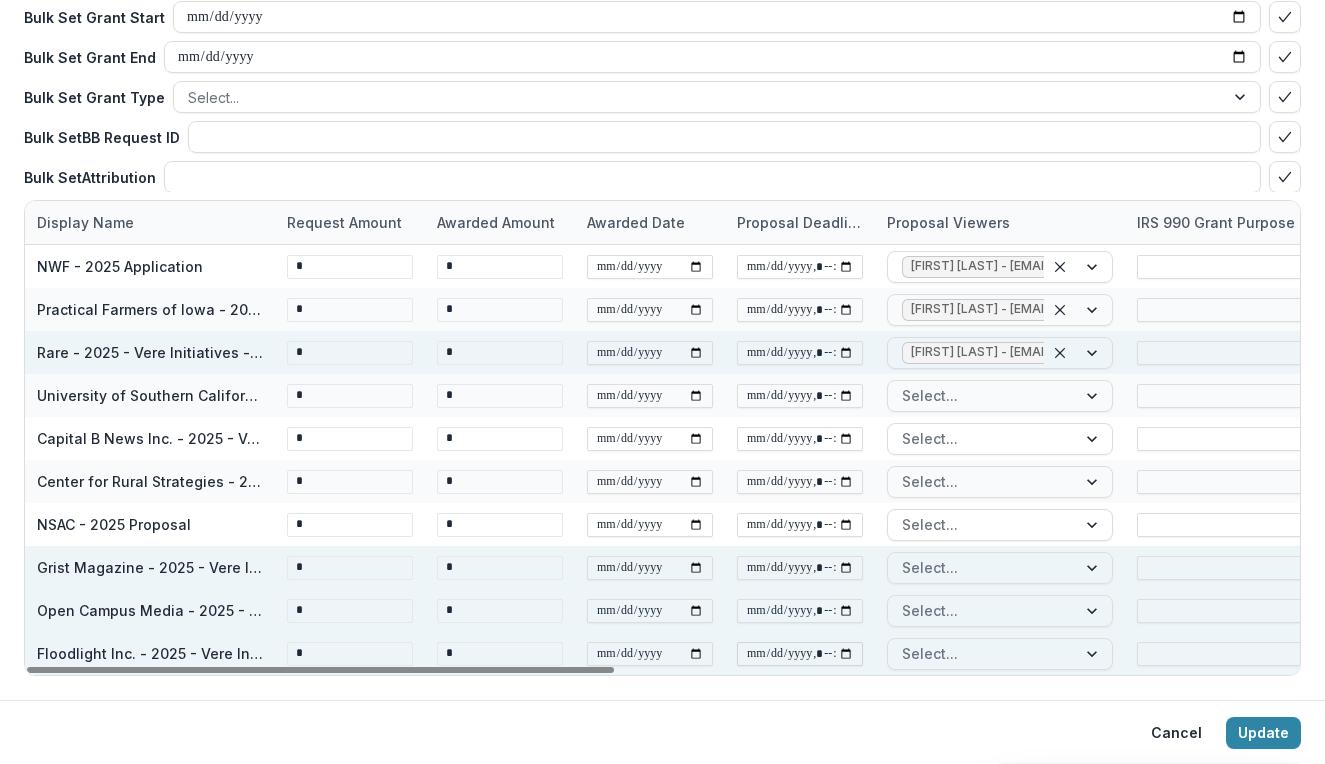 type on "**********" 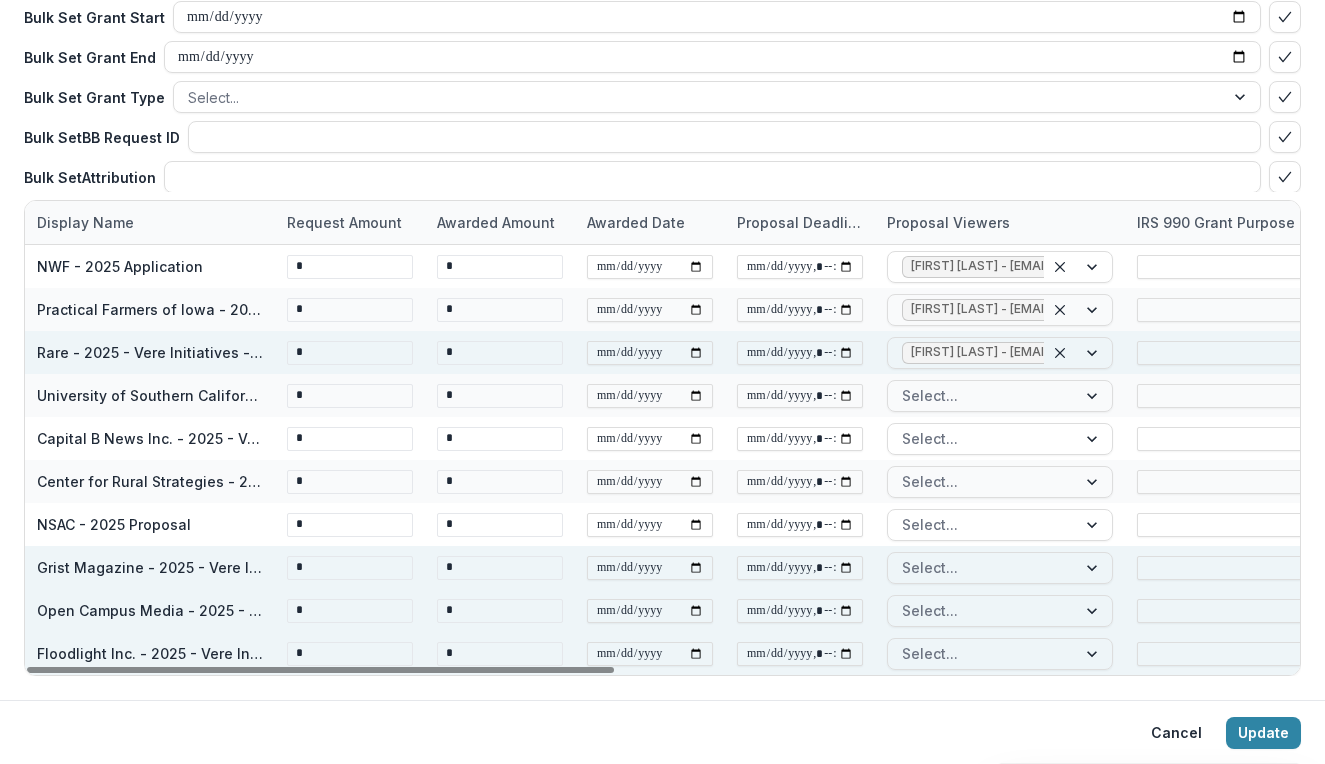 click on "Select..." at bounding box center [1000, 653] 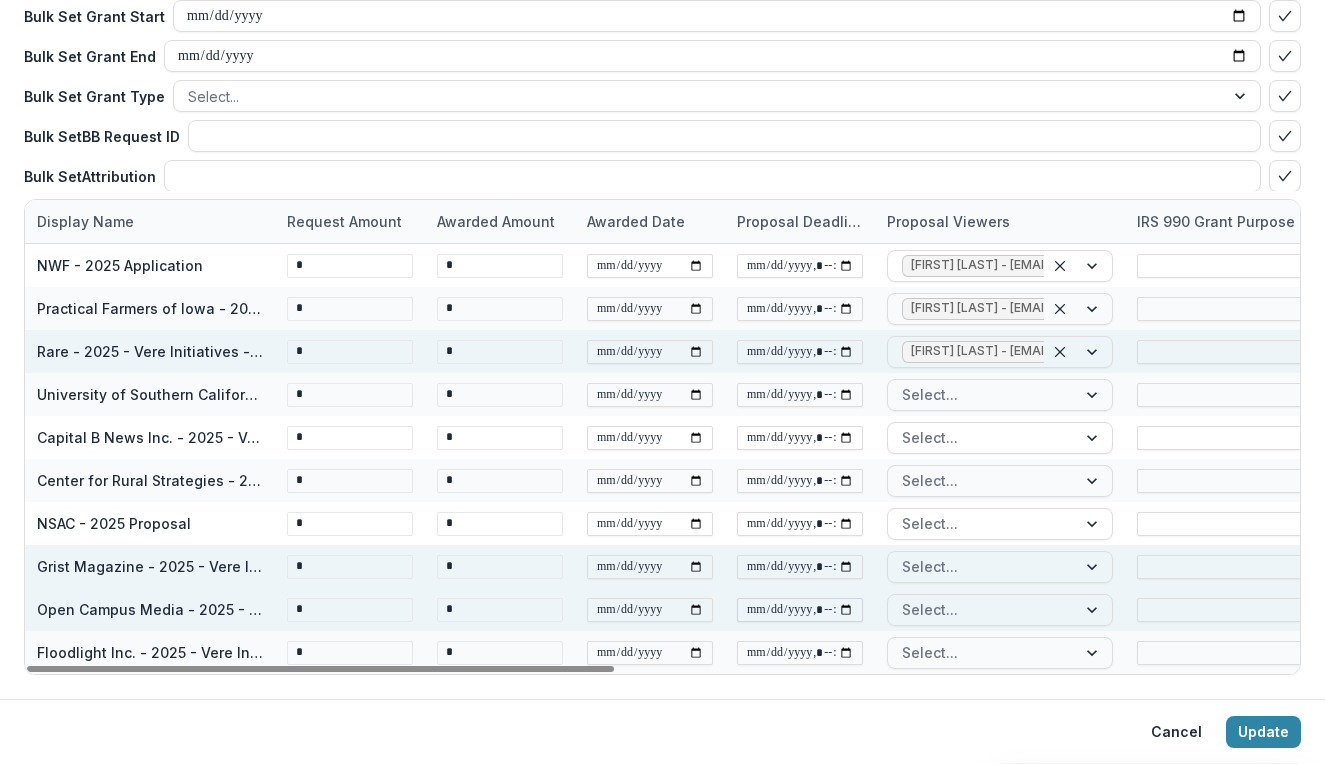 click at bounding box center (800, 610) 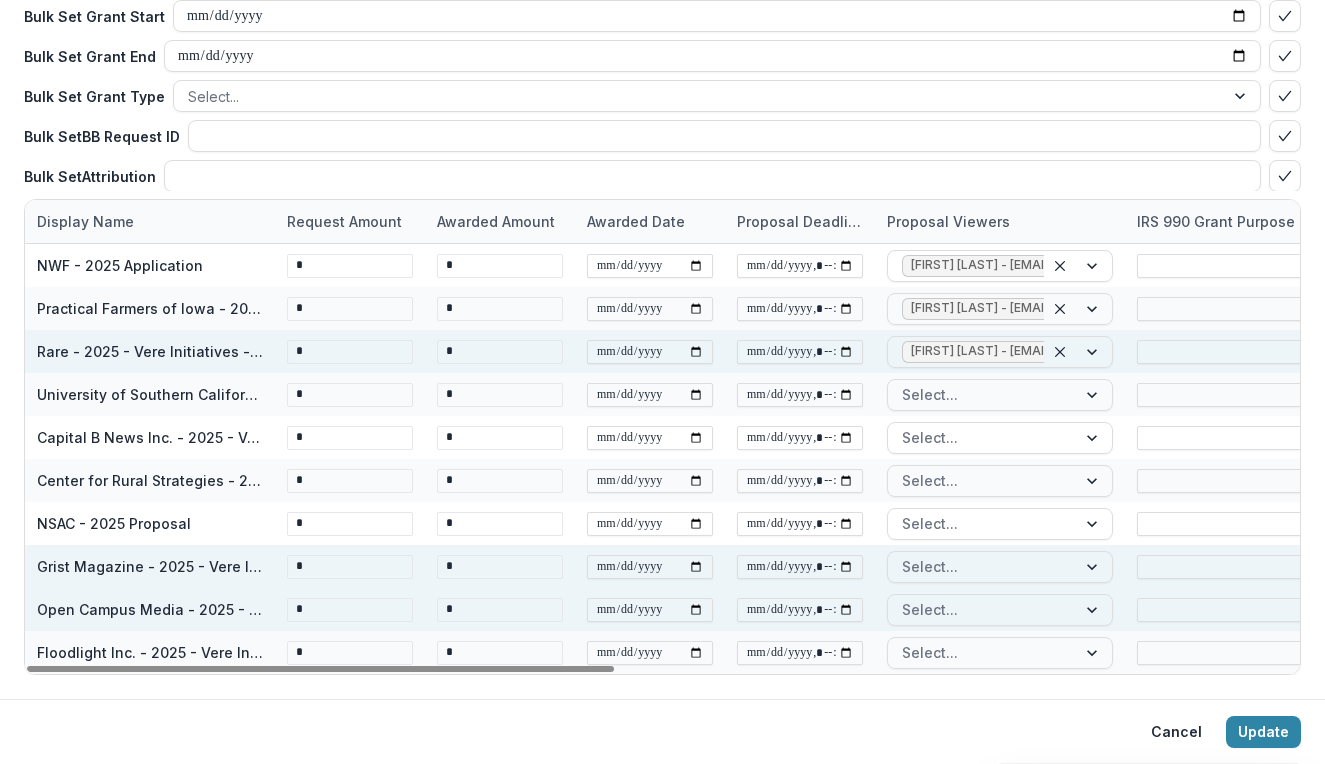 click on "Select..." at bounding box center (1000, 609) 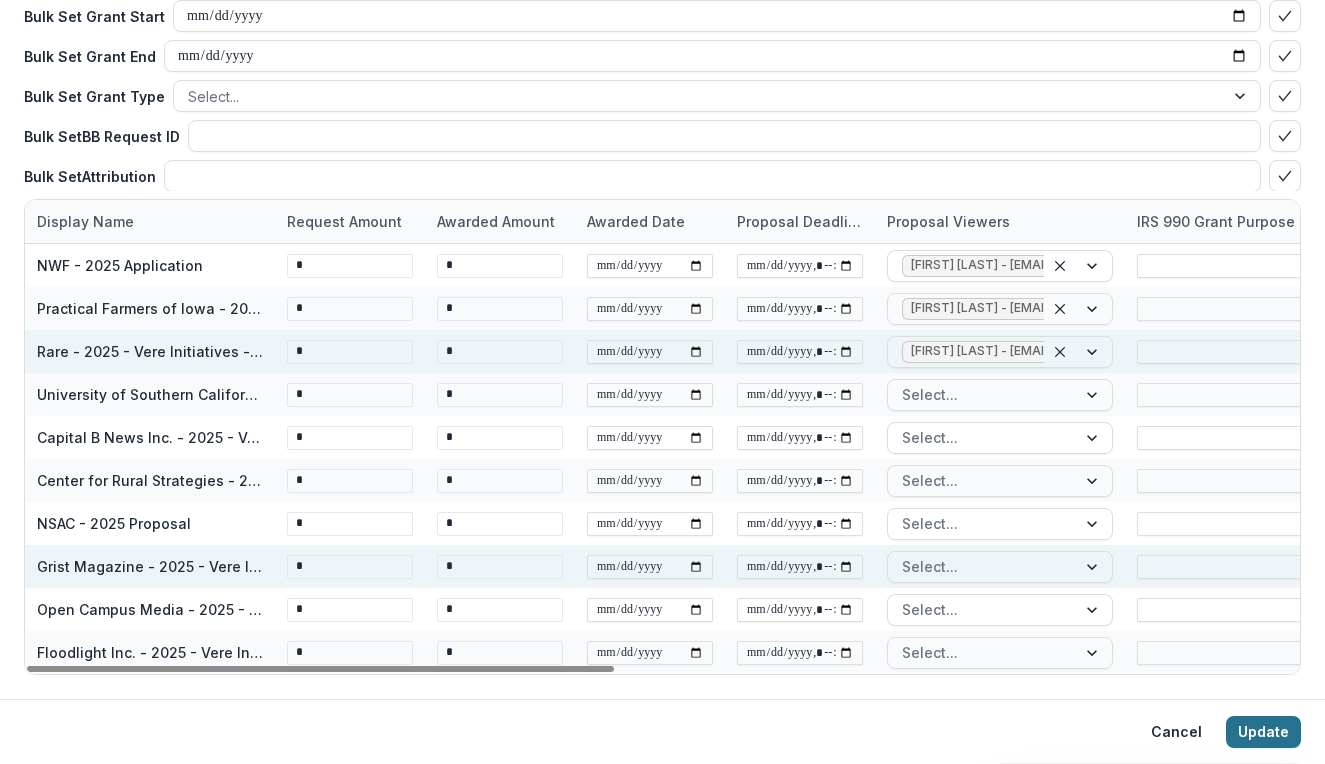 click on "Update" at bounding box center [1263, 732] 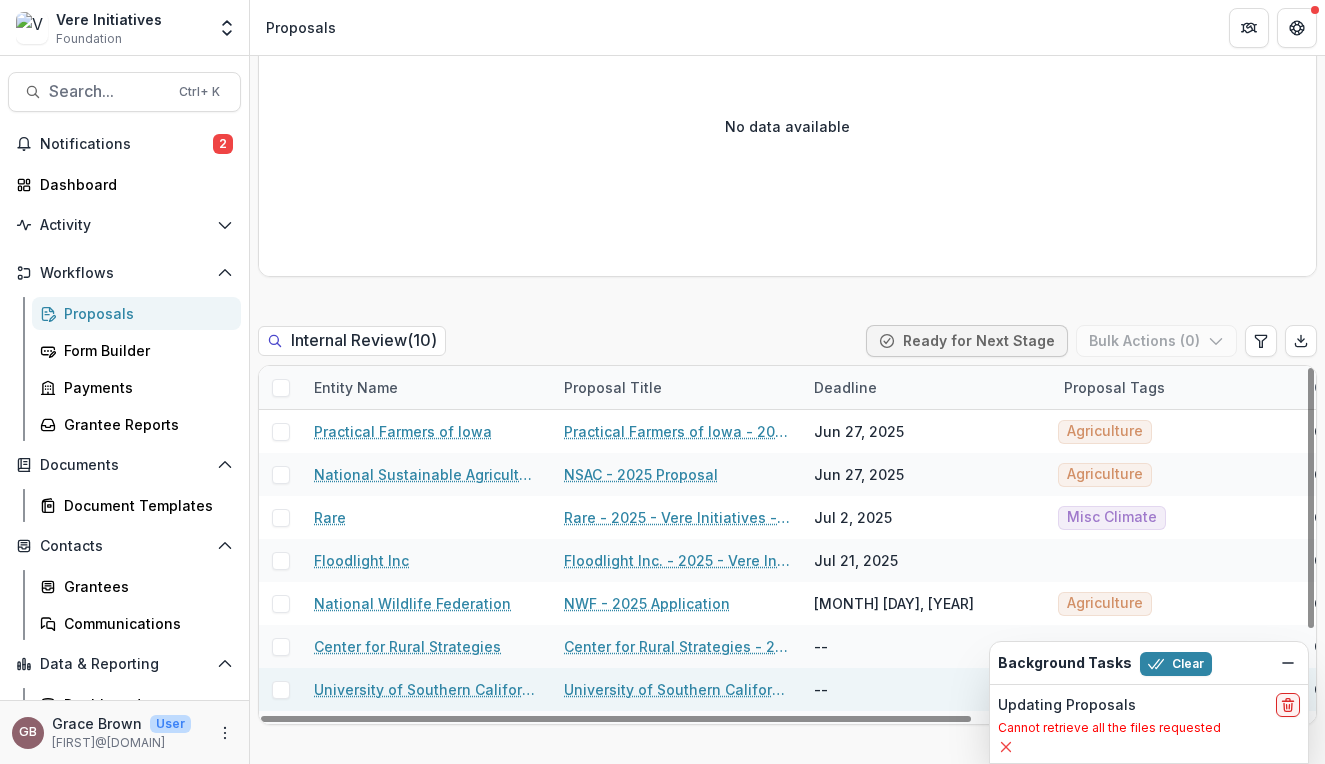 scroll, scrollTop: 116, scrollLeft: 0, axis: vertical 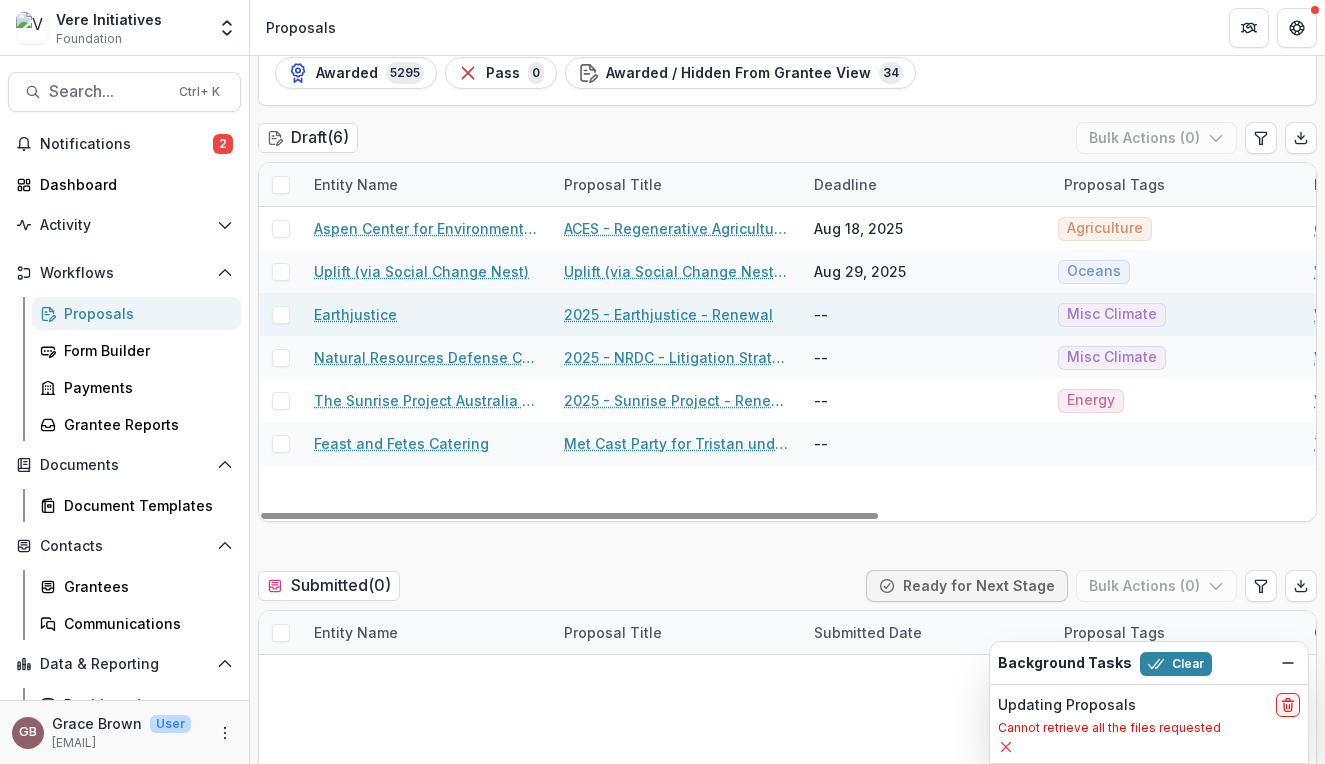click on "--" at bounding box center [821, 314] 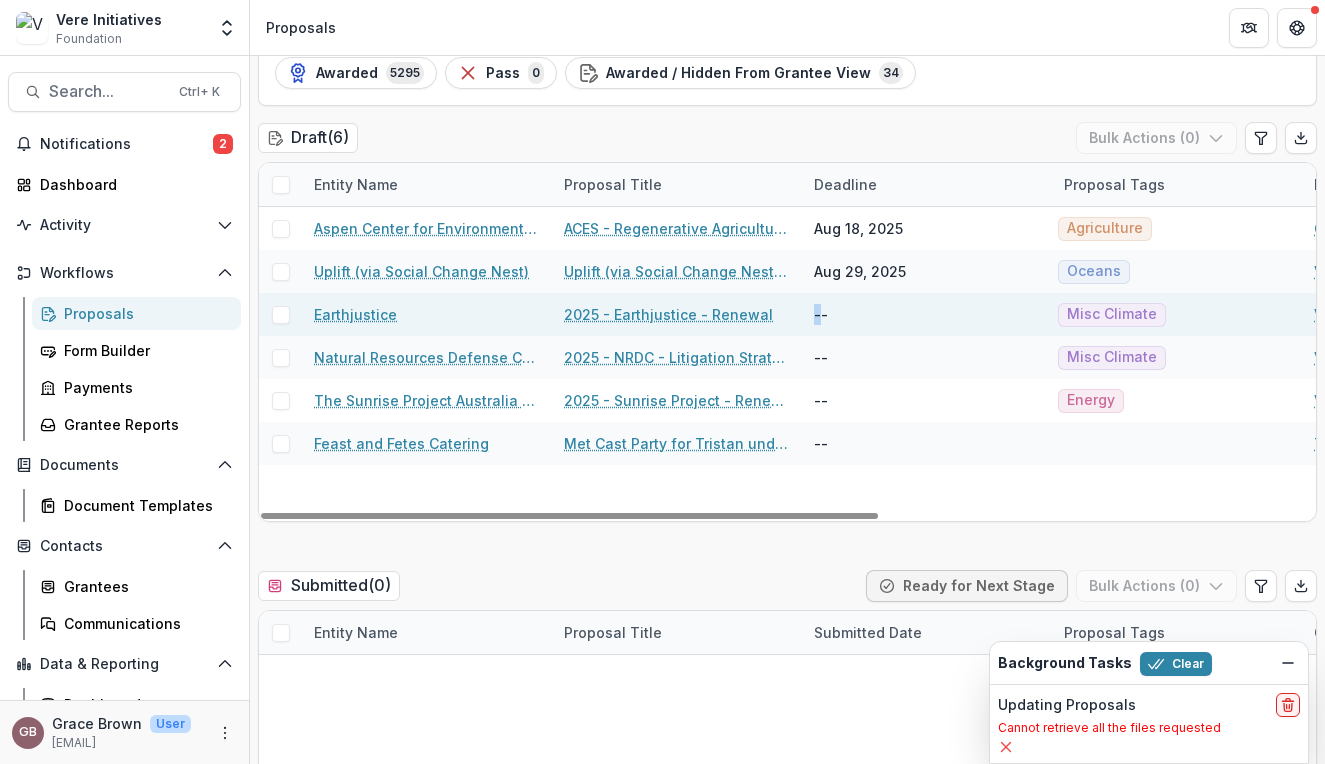 click on "--" at bounding box center (821, 314) 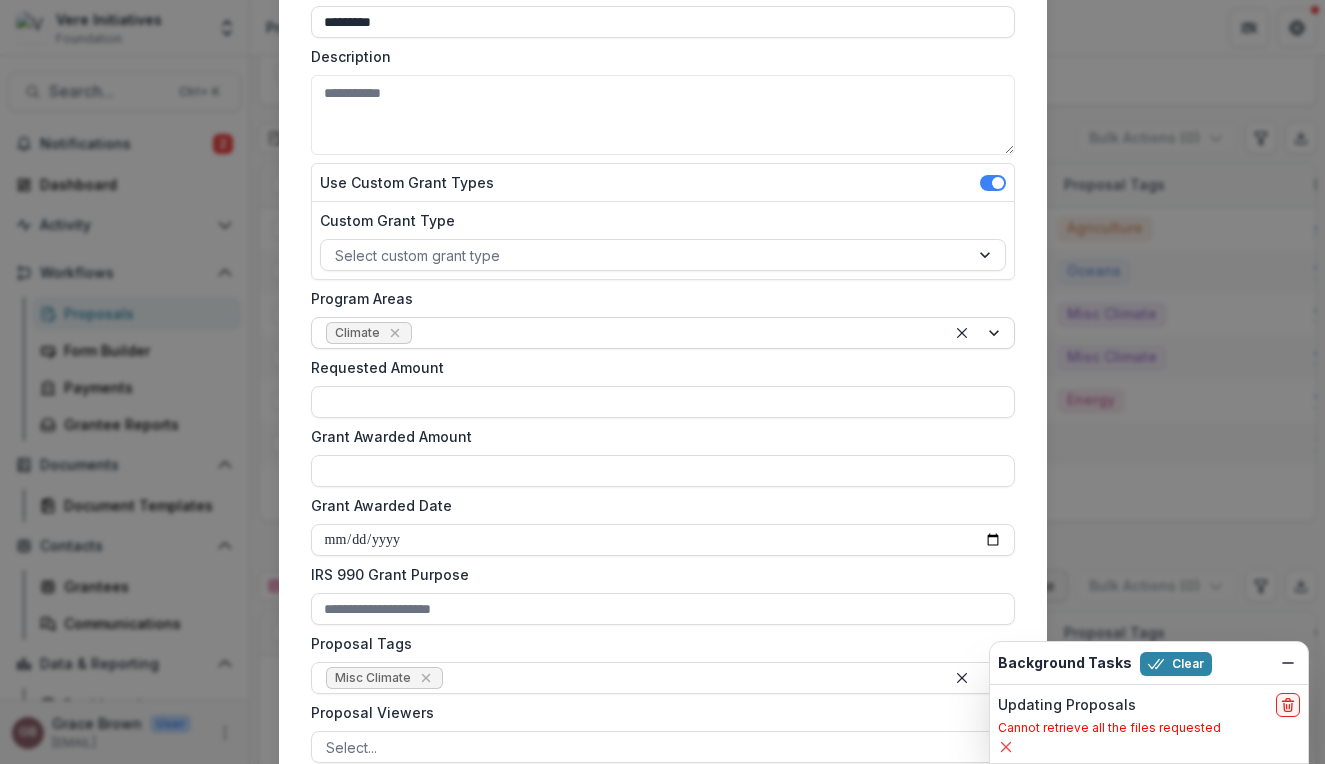 scroll, scrollTop: 249, scrollLeft: 0, axis: vertical 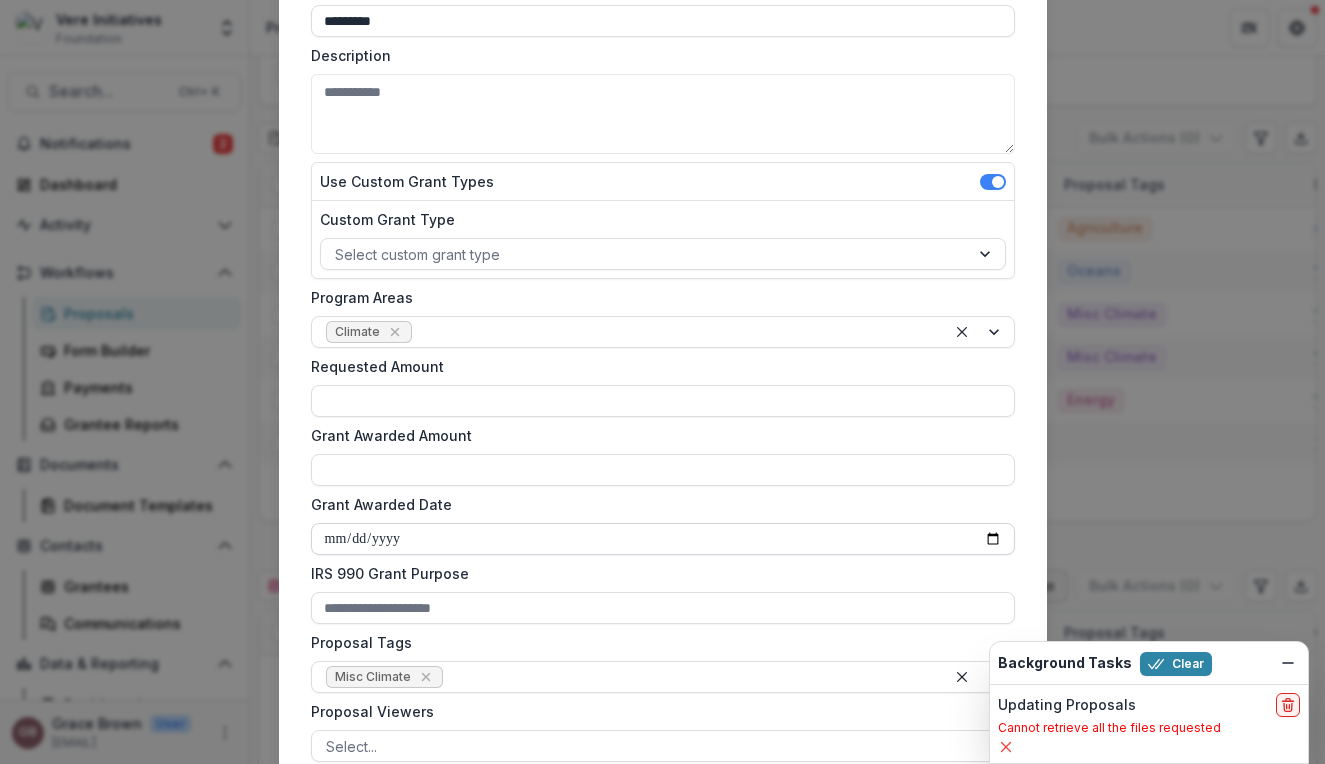 click on "Grant Awarded Date" at bounding box center (663, 539) 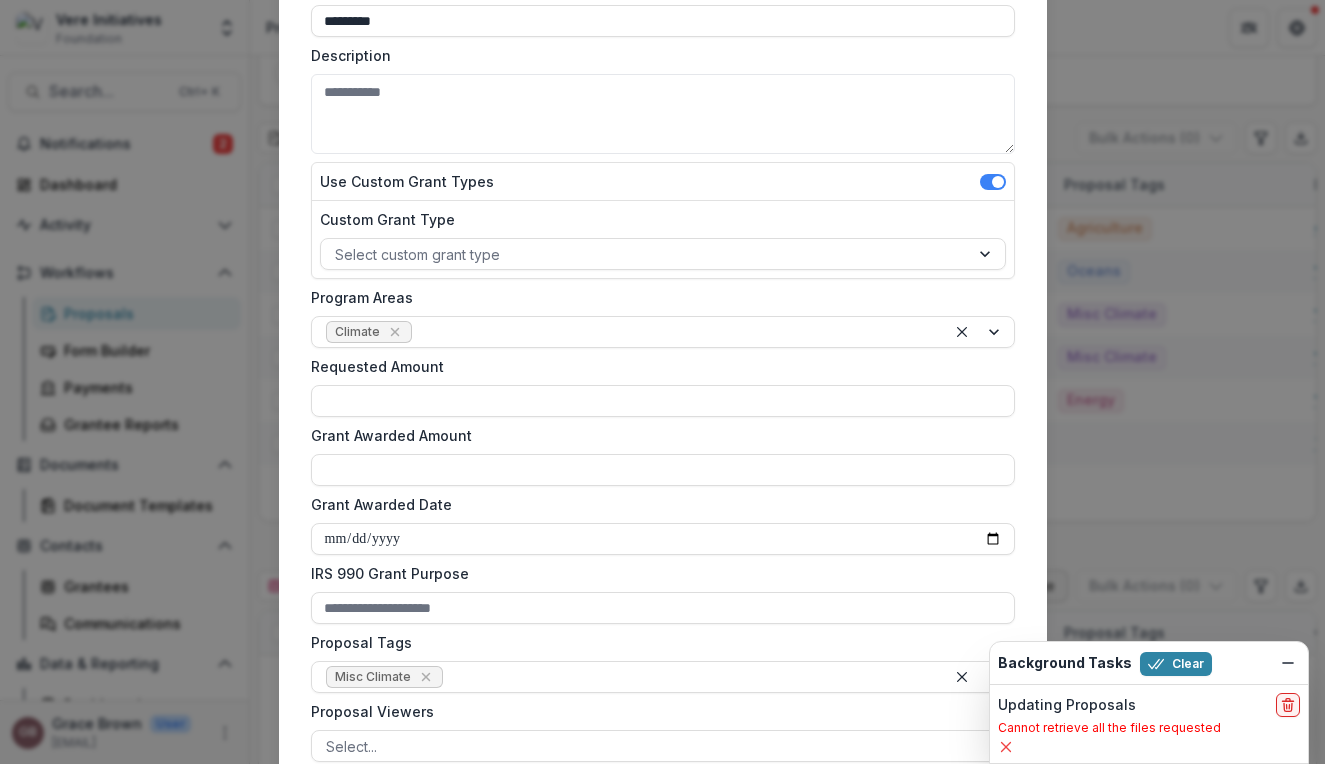 type on "**********" 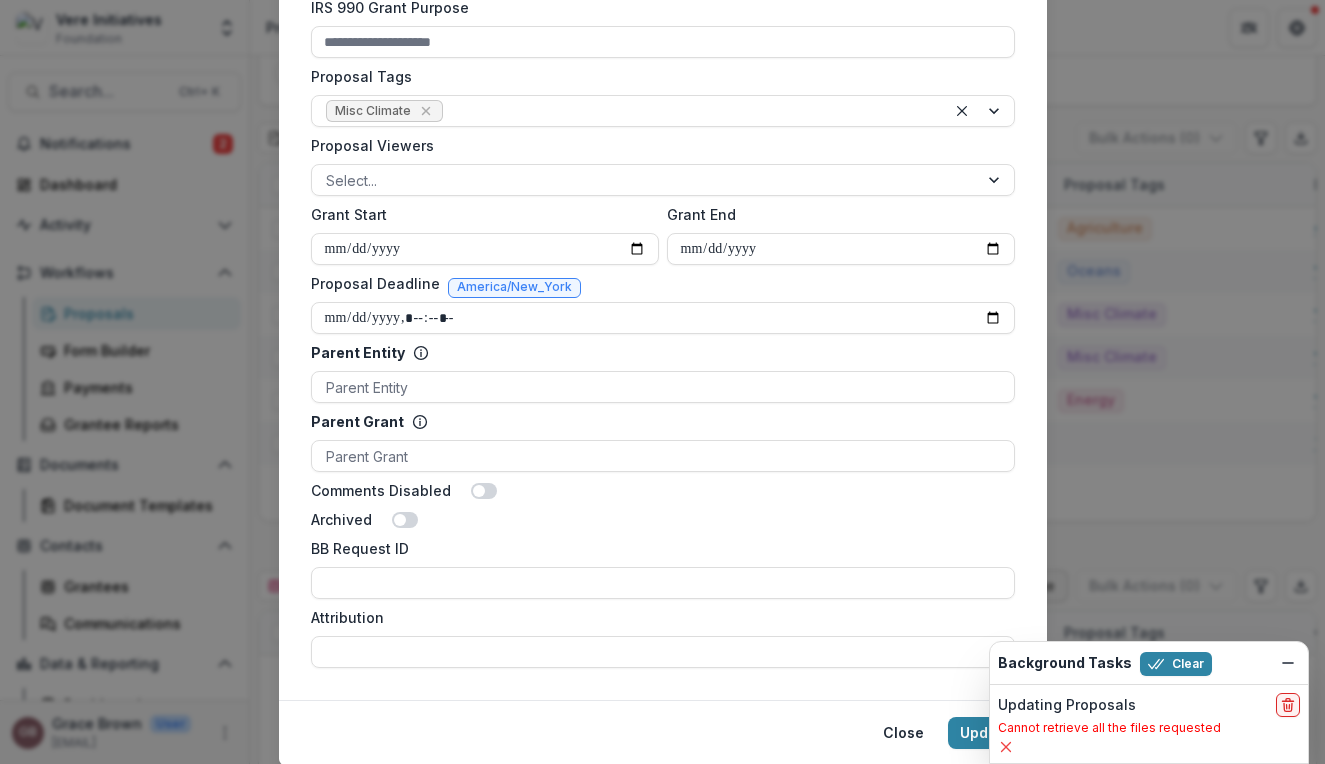 scroll, scrollTop: 880, scrollLeft: 0, axis: vertical 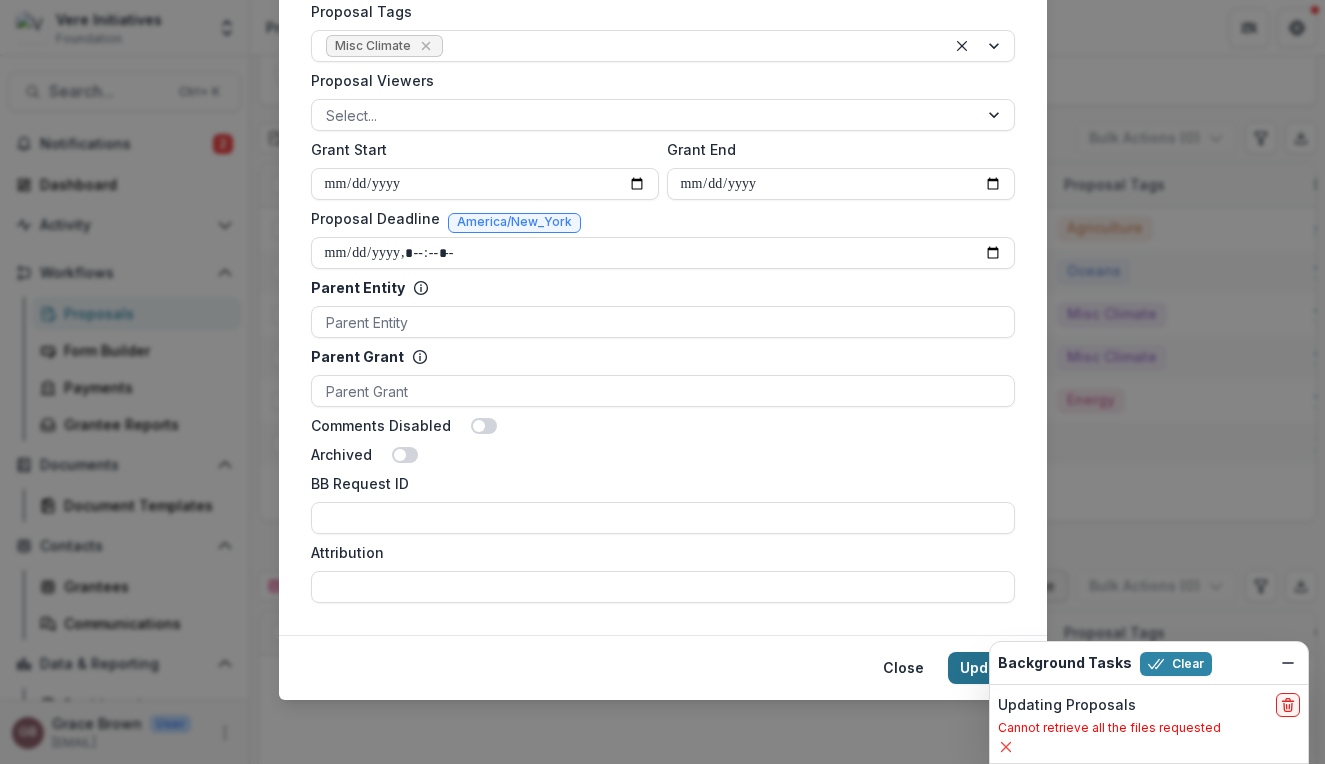 click on "Update" at bounding box center (985, 668) 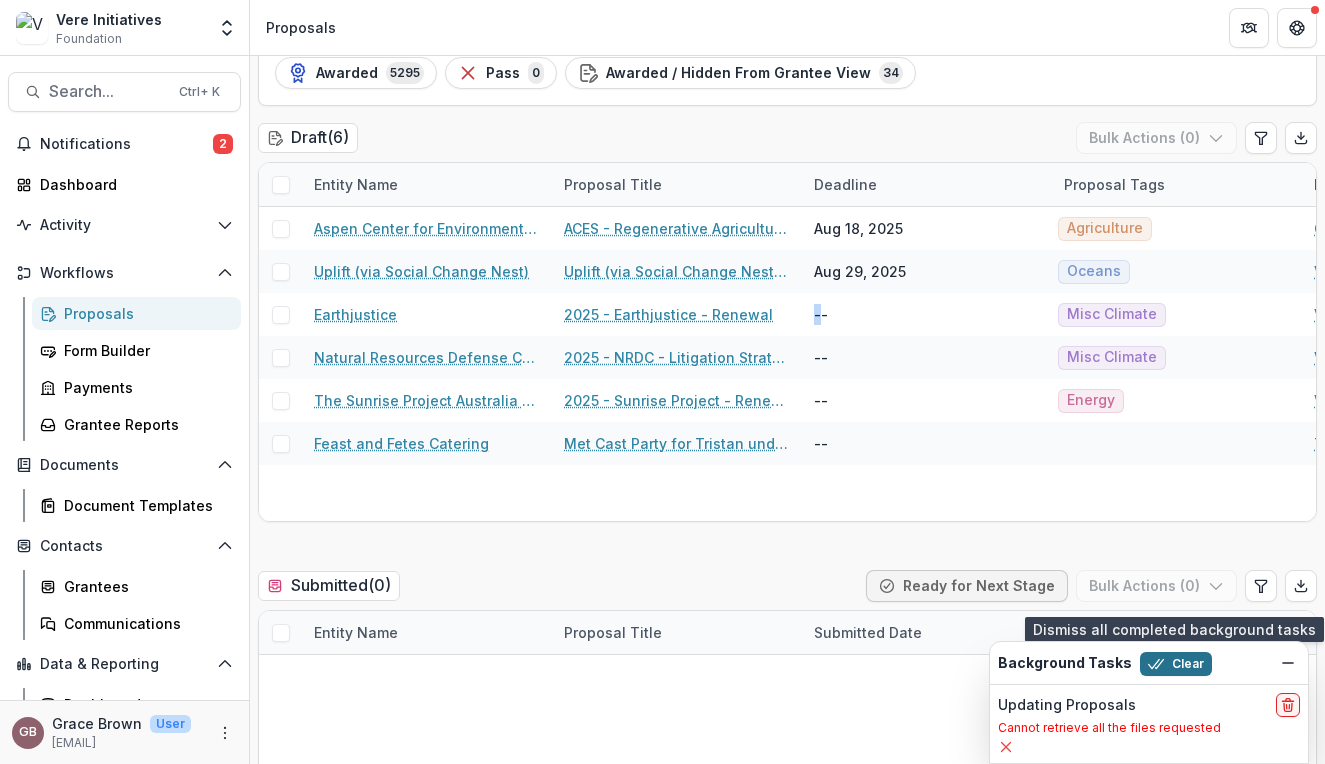 click on "Clear" at bounding box center [1176, 664] 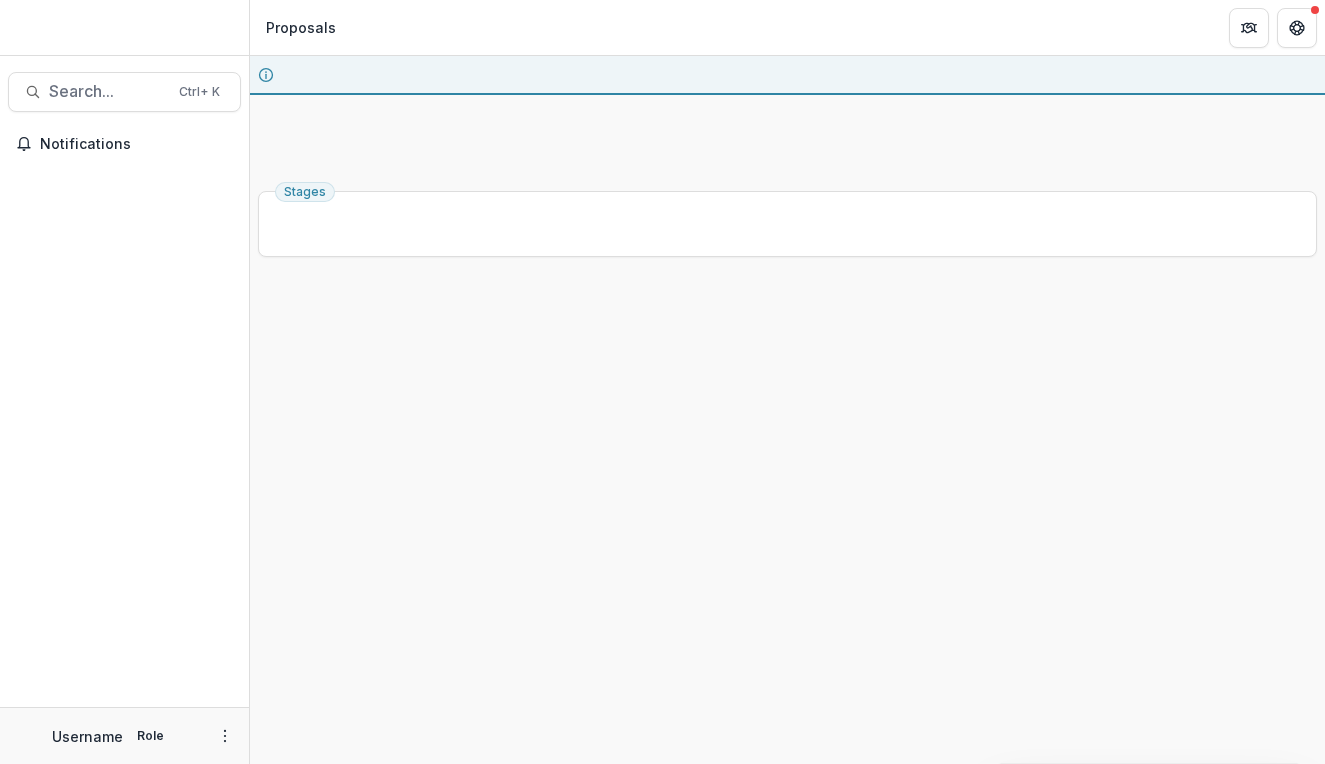 scroll, scrollTop: 0, scrollLeft: 0, axis: both 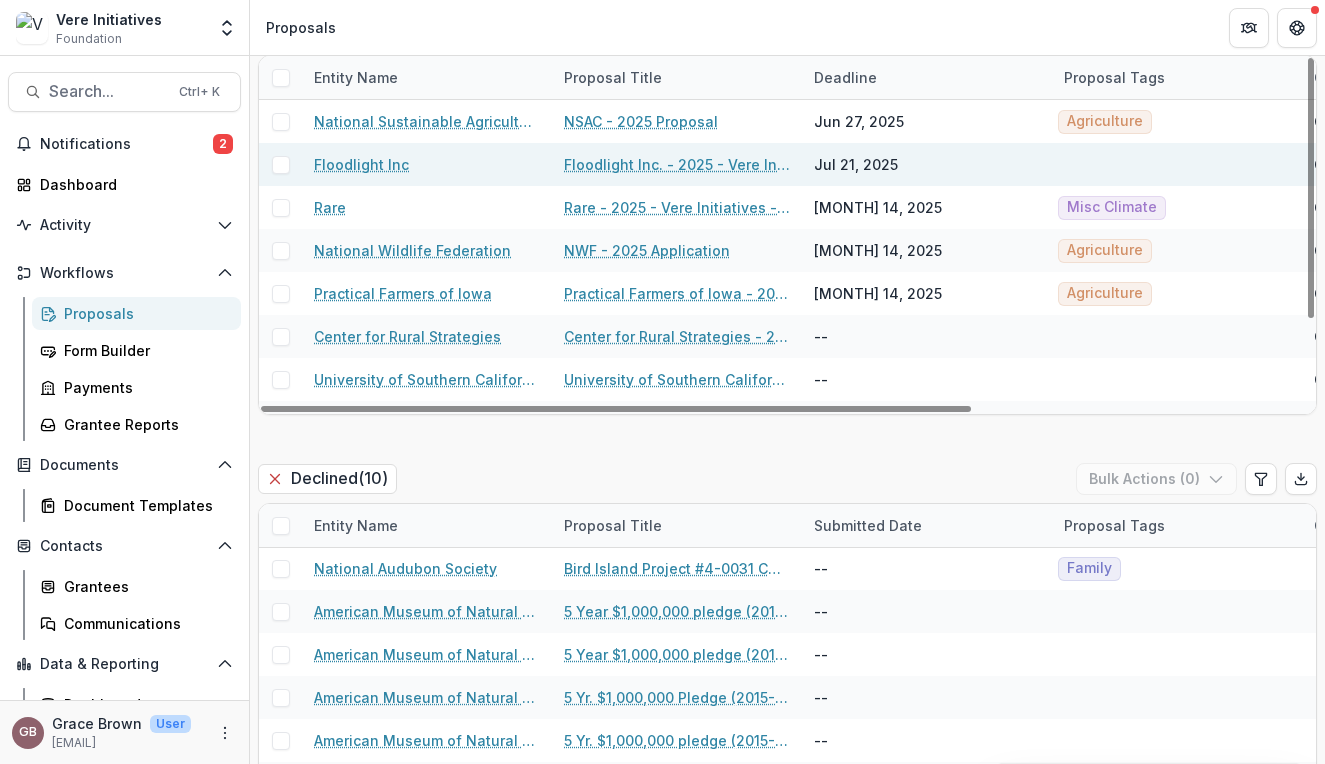 click on "Jul 21, 2025" at bounding box center [856, 164] 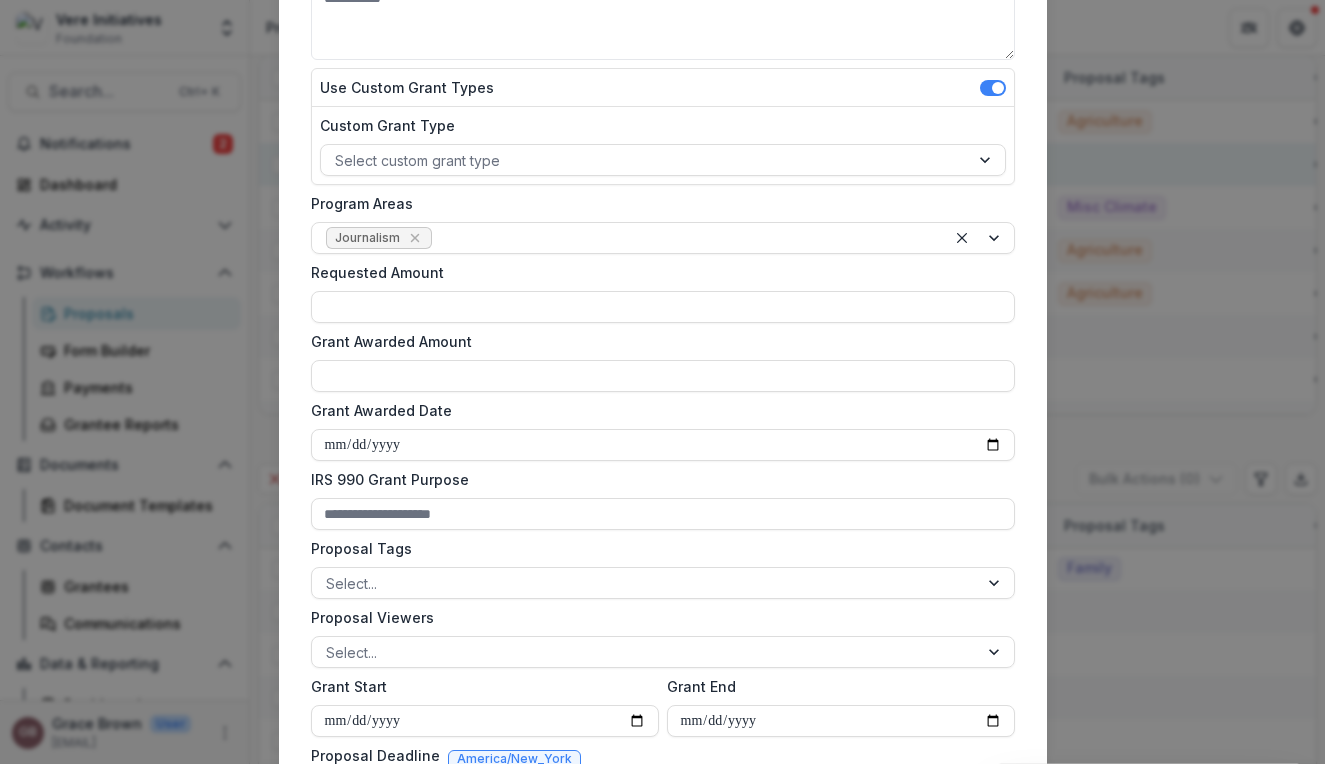 scroll, scrollTop: 722, scrollLeft: 0, axis: vertical 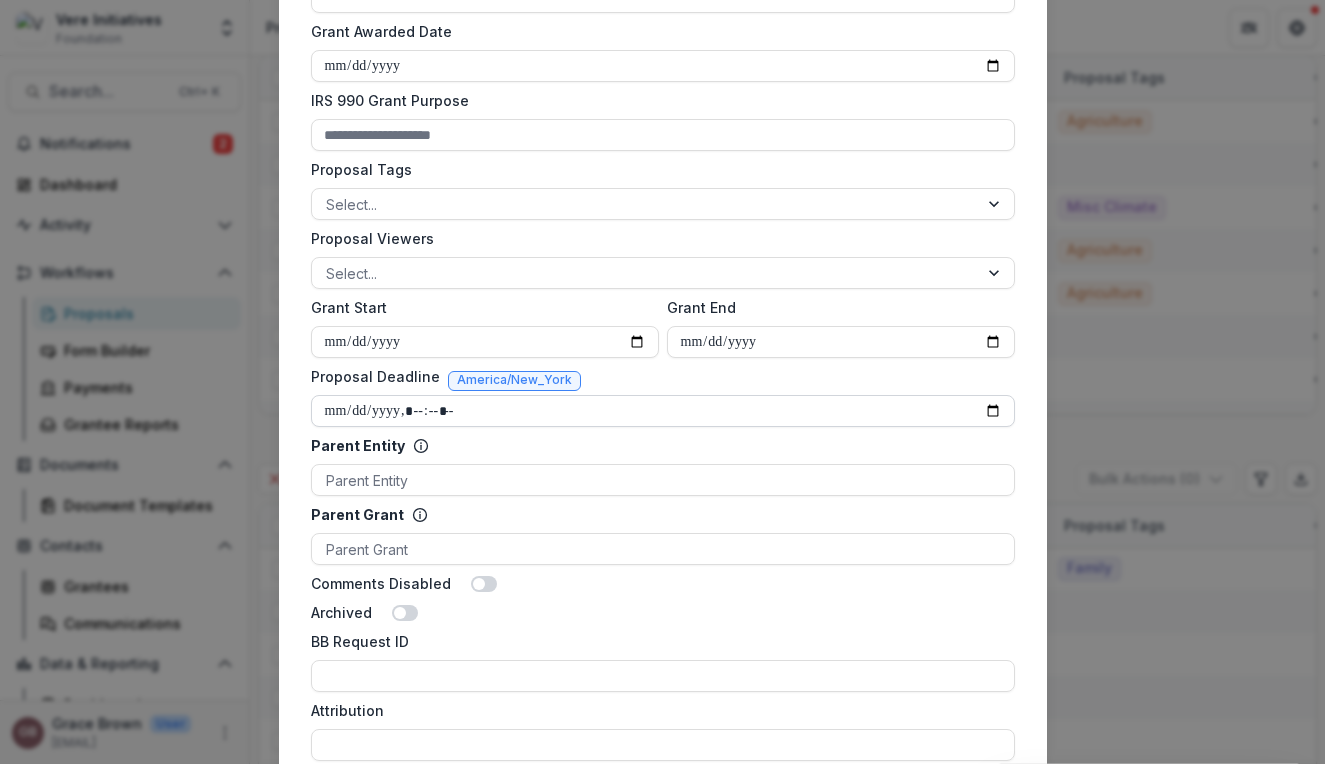 click on "Proposal Deadline" at bounding box center [663, 411] 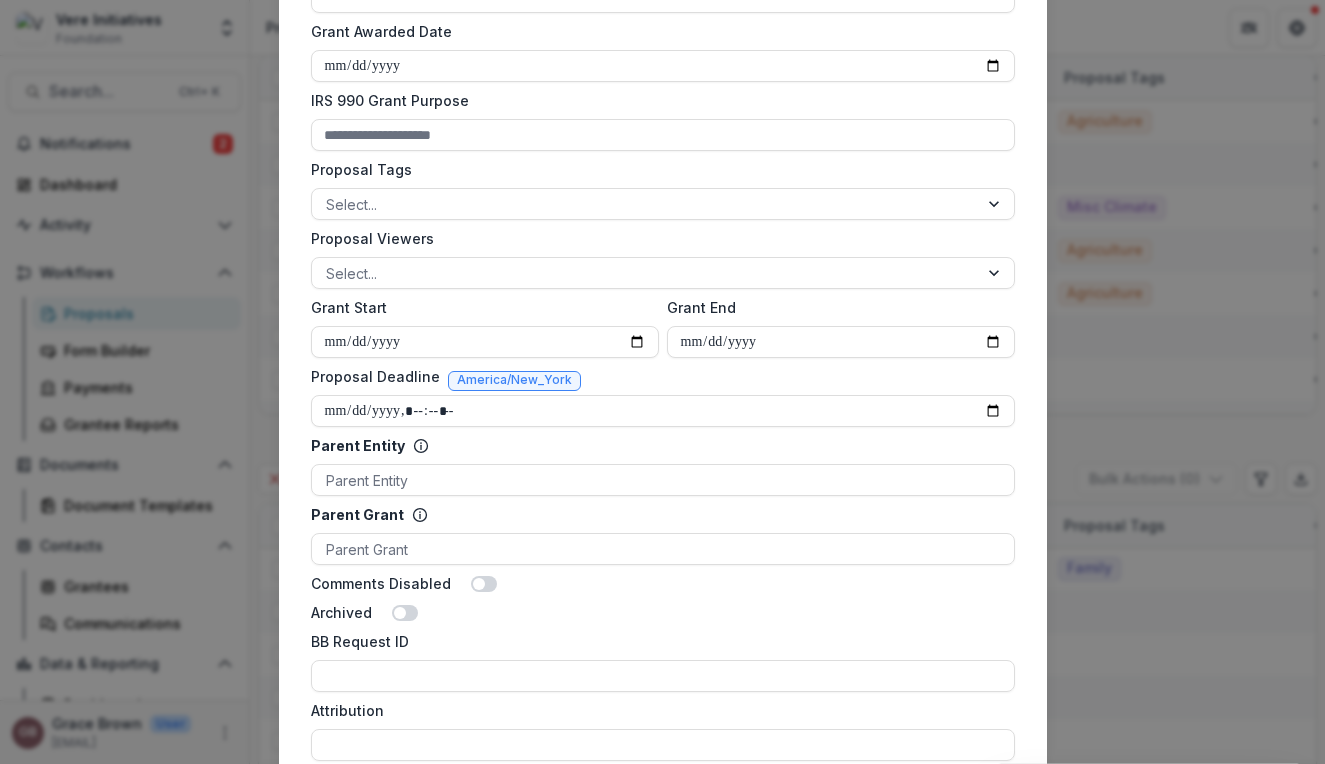 click on "Parent Entity" at bounding box center [657, 445] 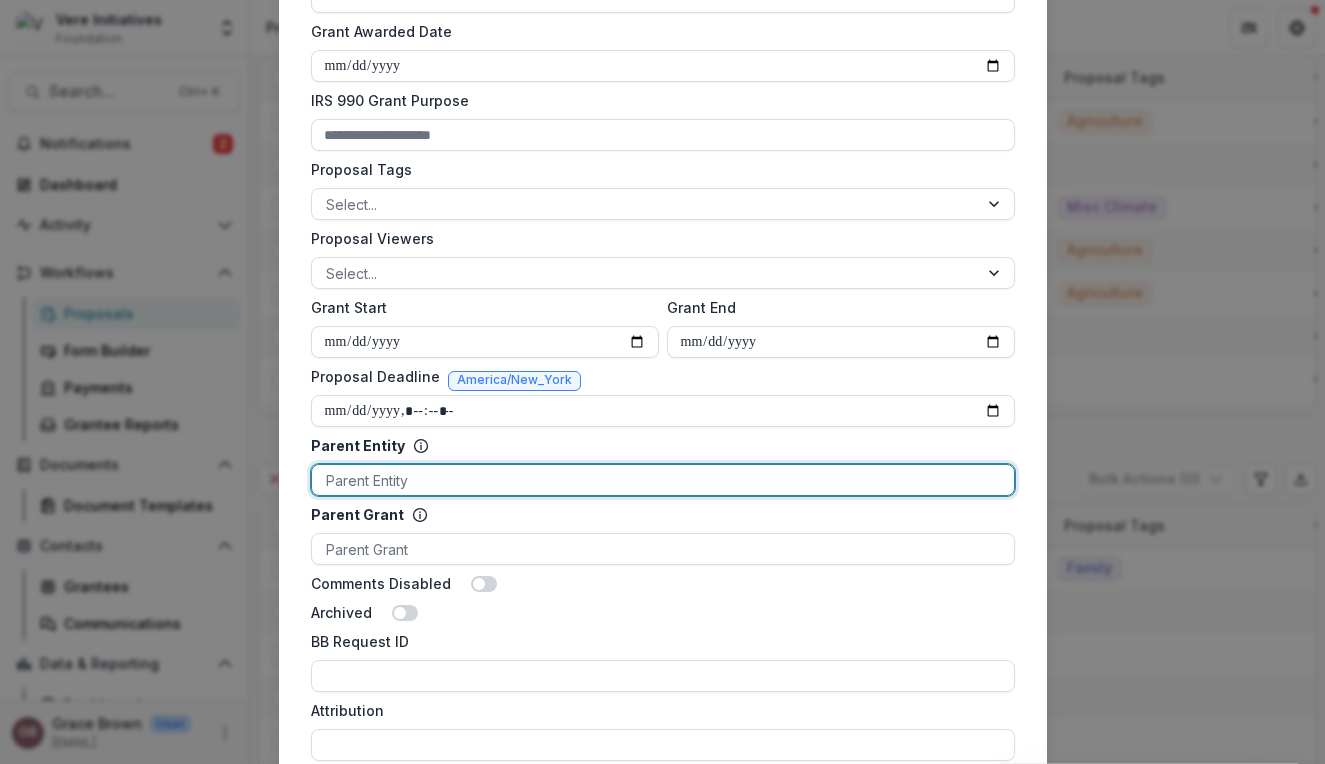 scroll, scrollTop: 880, scrollLeft: 0, axis: vertical 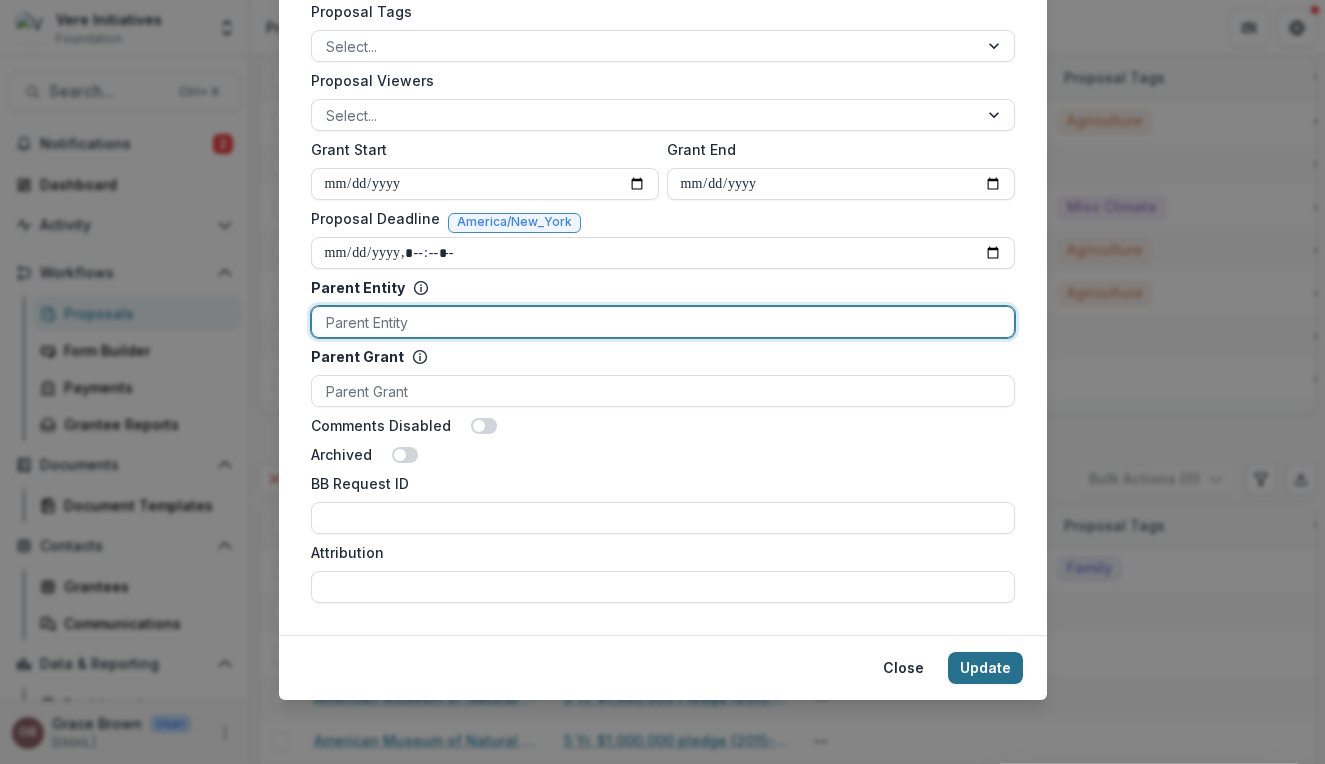 click on "Update" at bounding box center [985, 668] 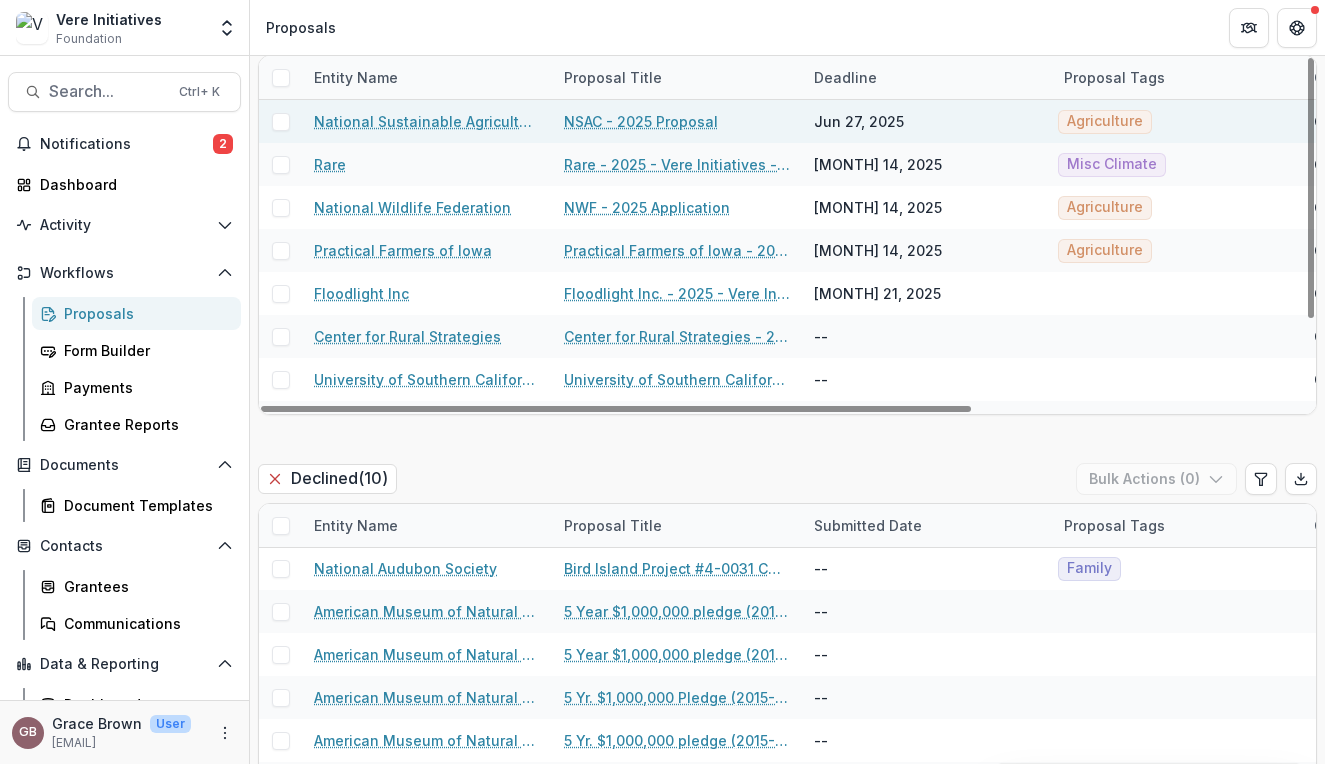 click on "Jun 27, 2025" at bounding box center (859, 121) 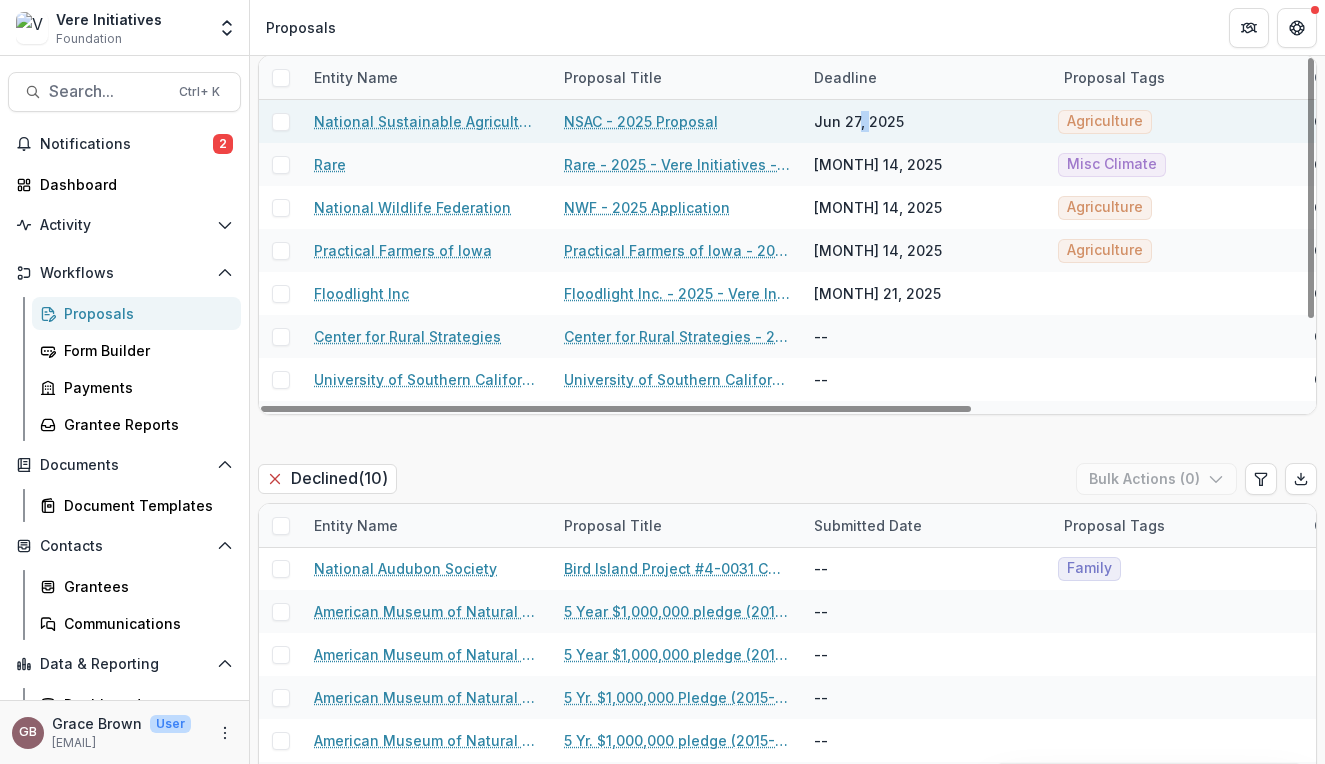 click on "Jun 27, 2025" at bounding box center (859, 121) 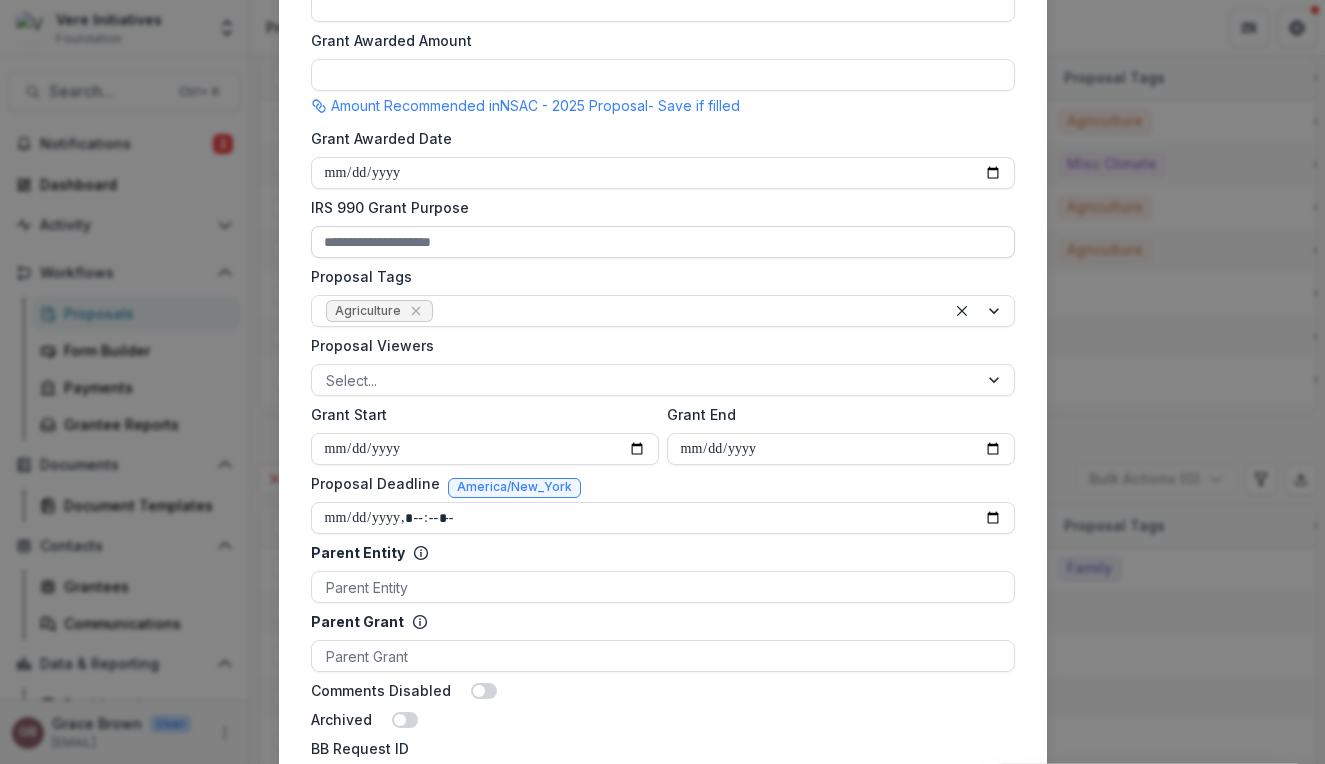 scroll, scrollTop: 643, scrollLeft: 0, axis: vertical 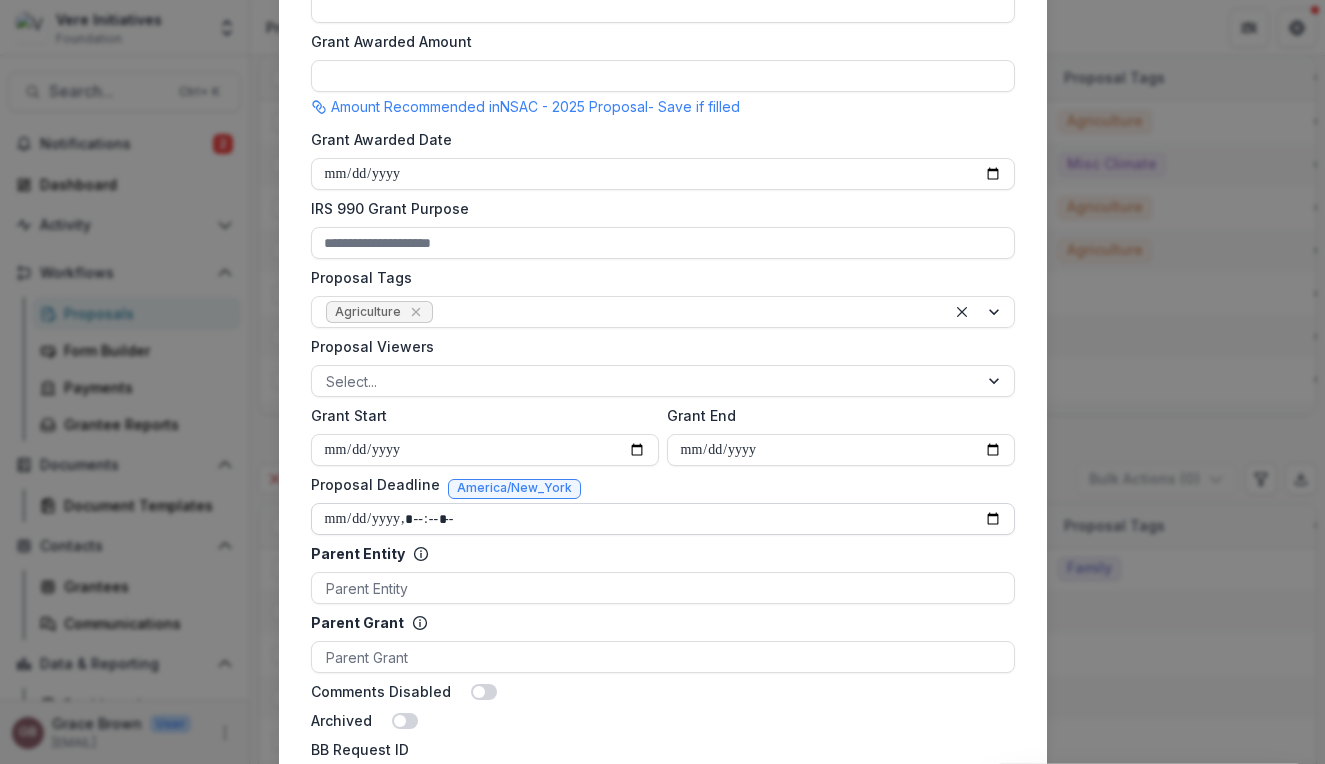 click on "Proposal Deadline" at bounding box center [663, 519] 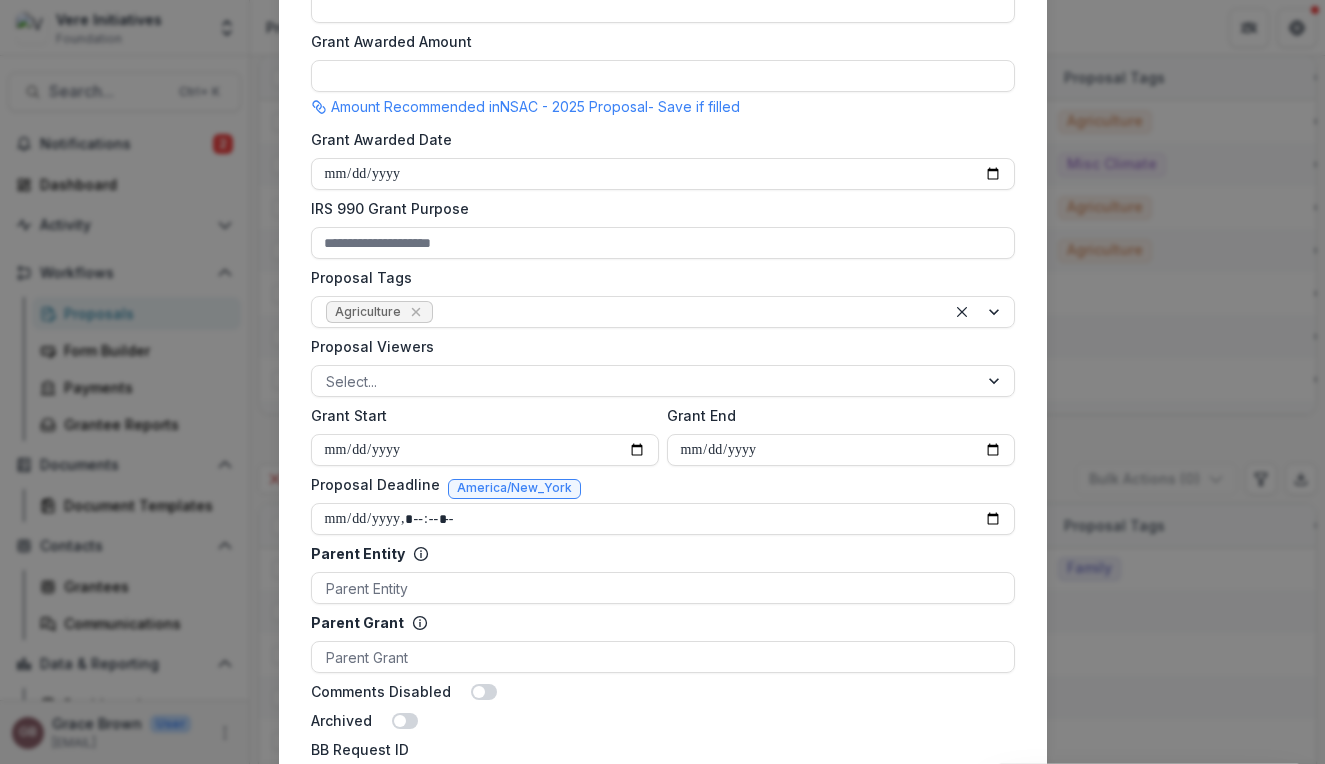 type on "**********" 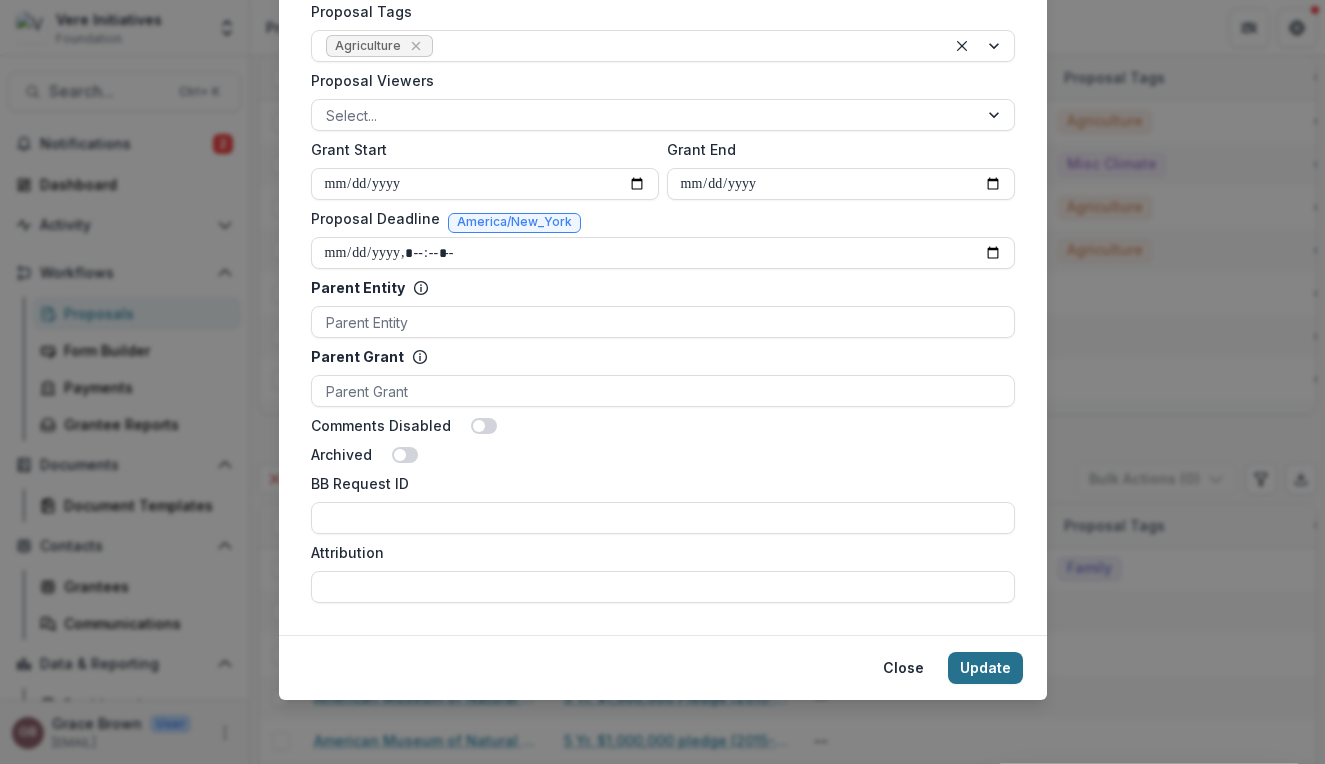 click on "Update" at bounding box center [985, 668] 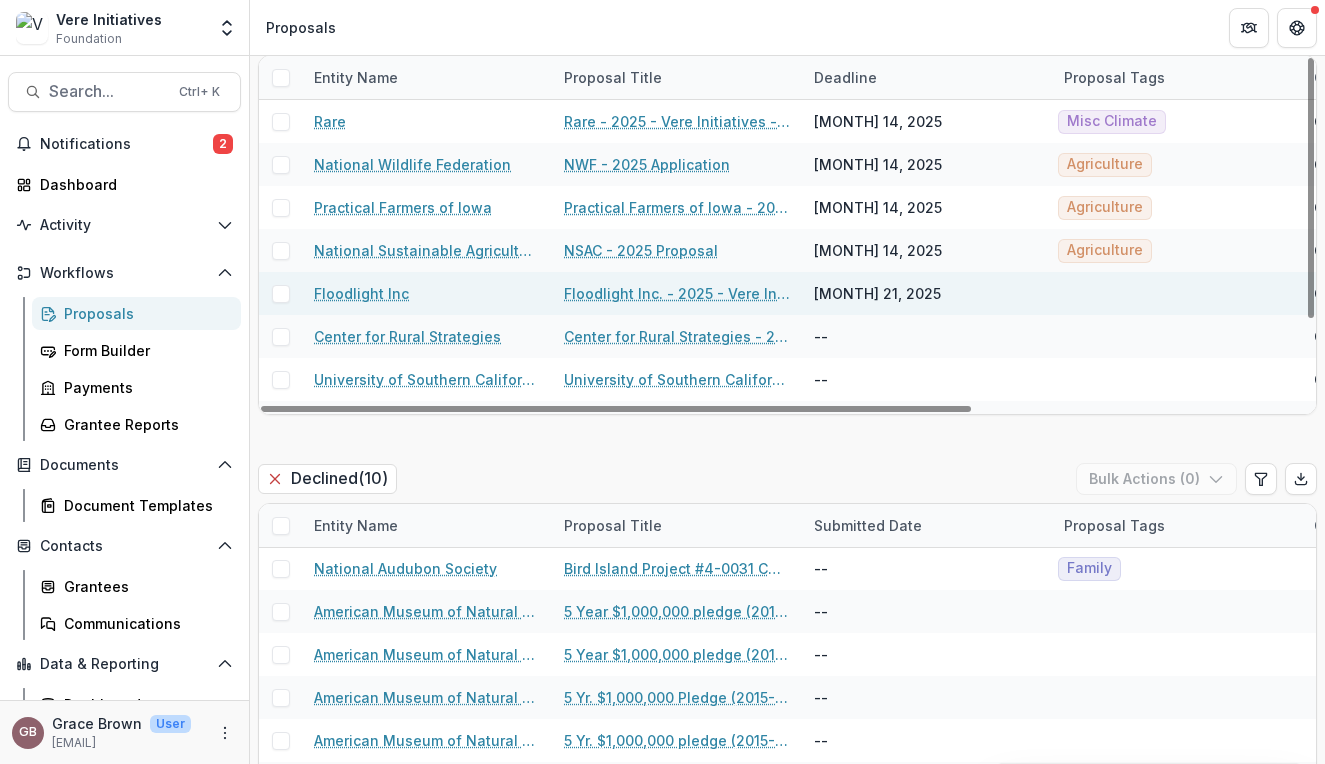click on "[MONTH] 21, 2025" at bounding box center [877, 293] 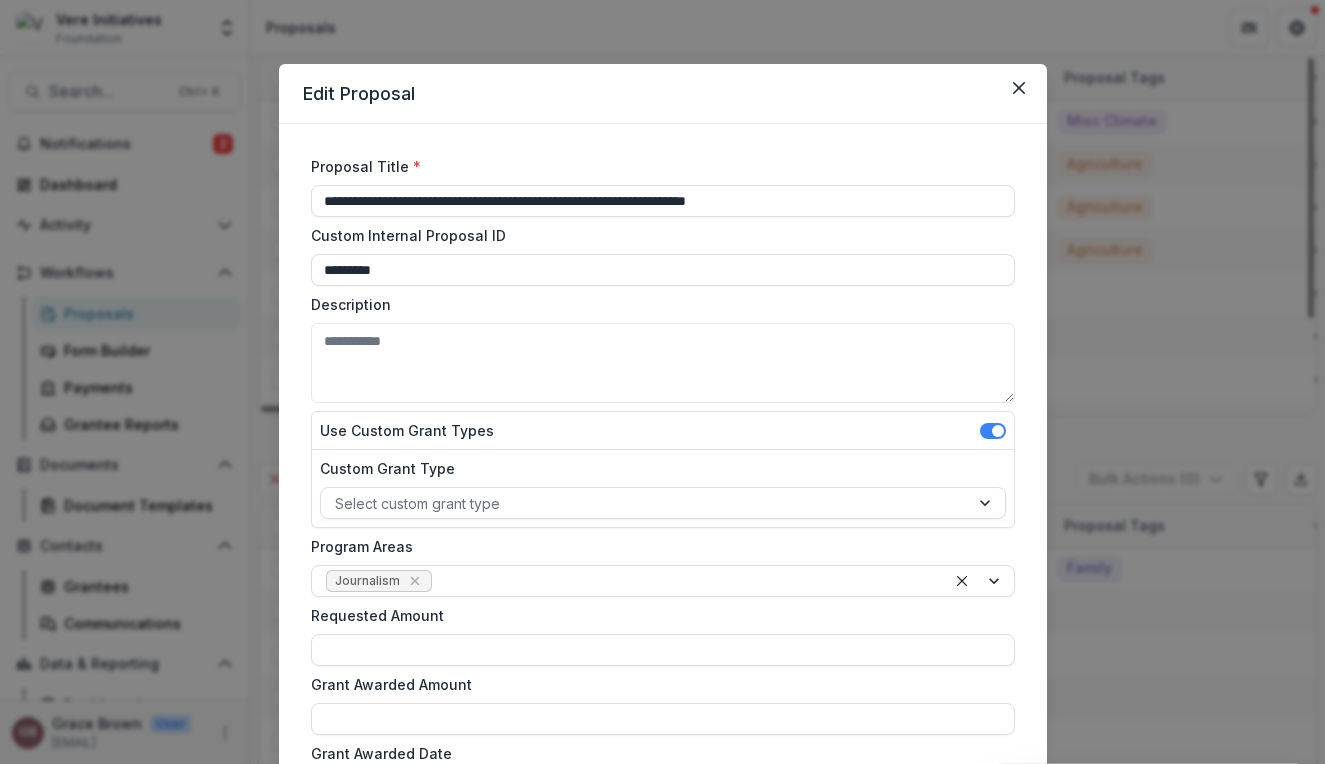 scroll, scrollTop: 311, scrollLeft: 0, axis: vertical 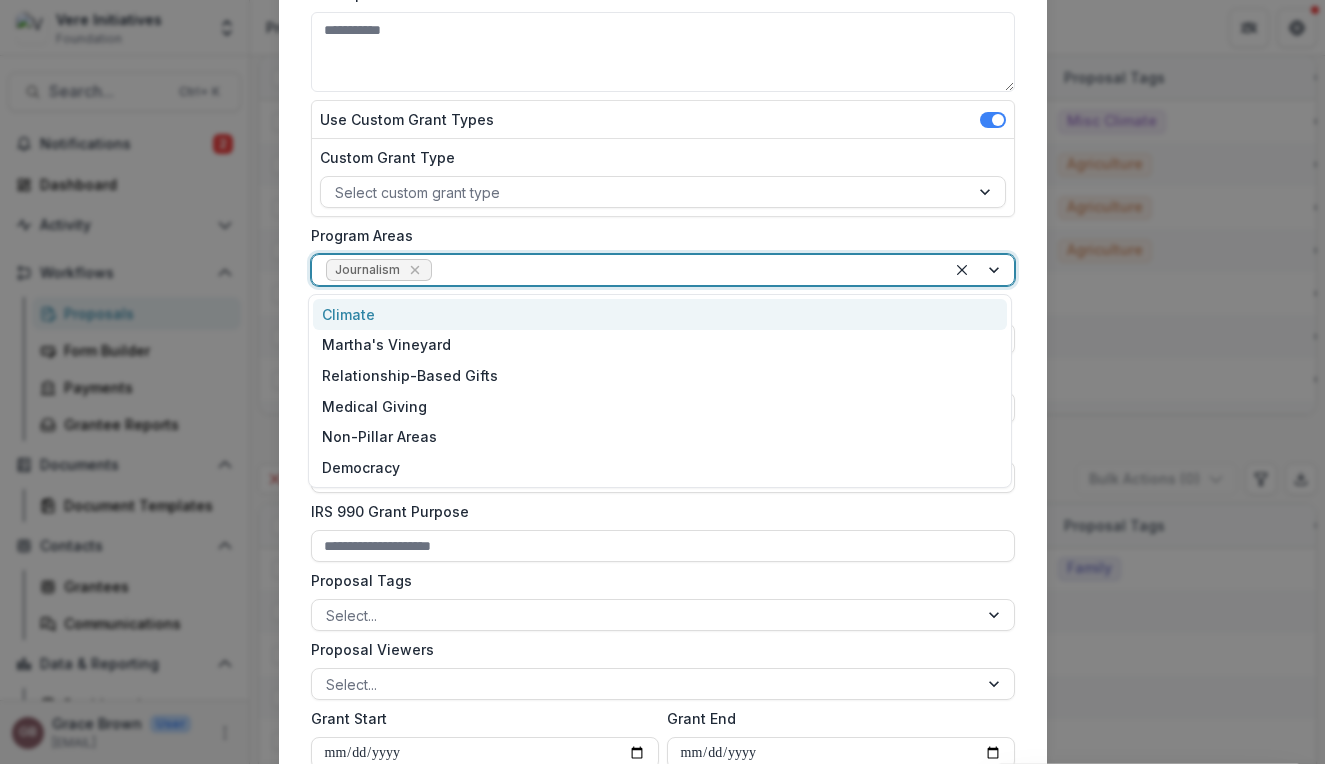 click on "Journalism" at bounding box center (379, 270) 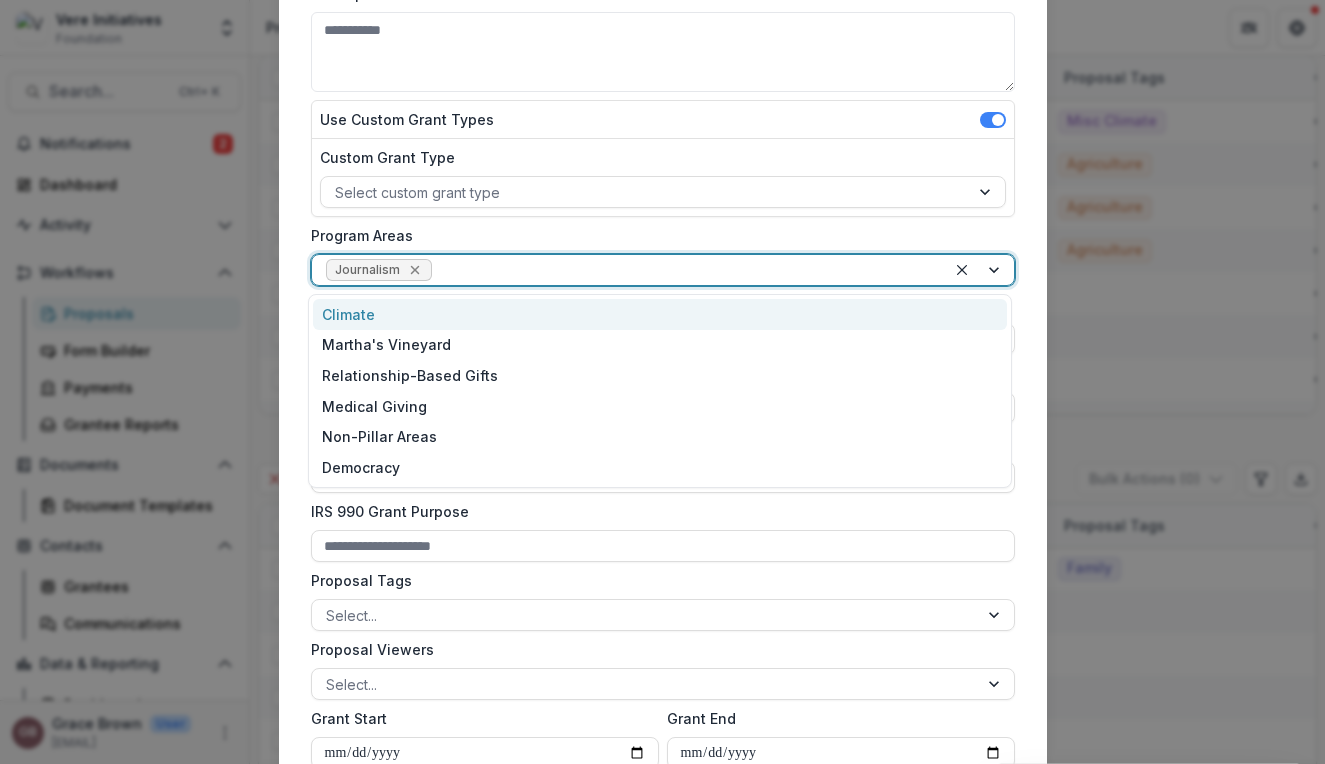 click 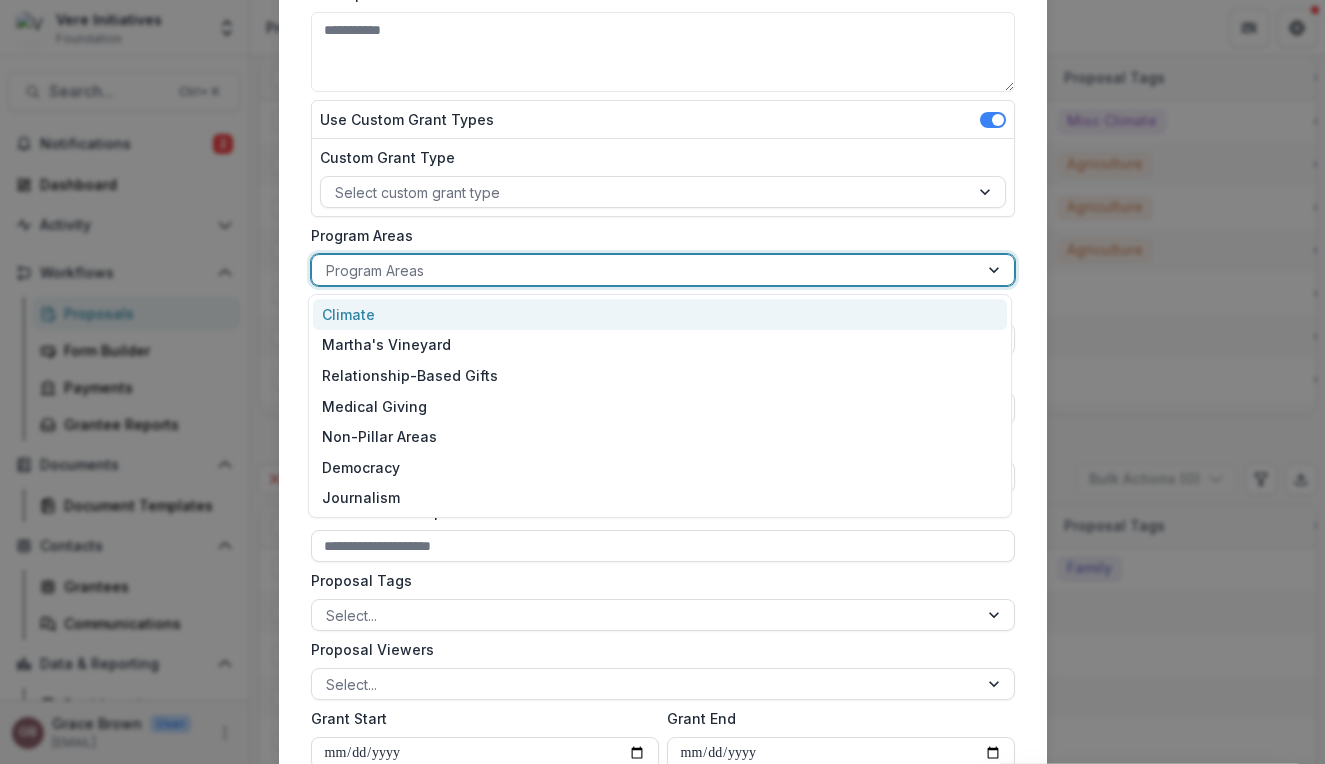 click at bounding box center [996, 270] 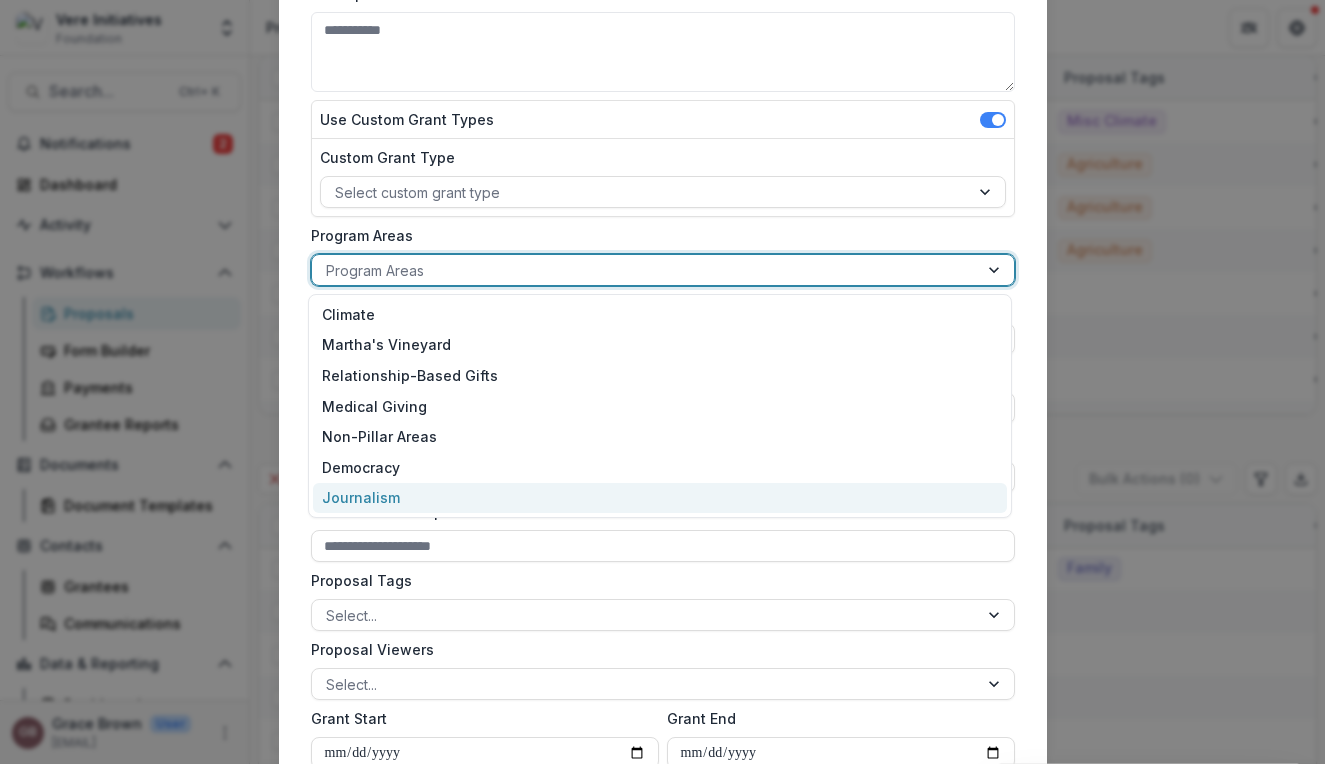 click on "Journalism" at bounding box center (660, 498) 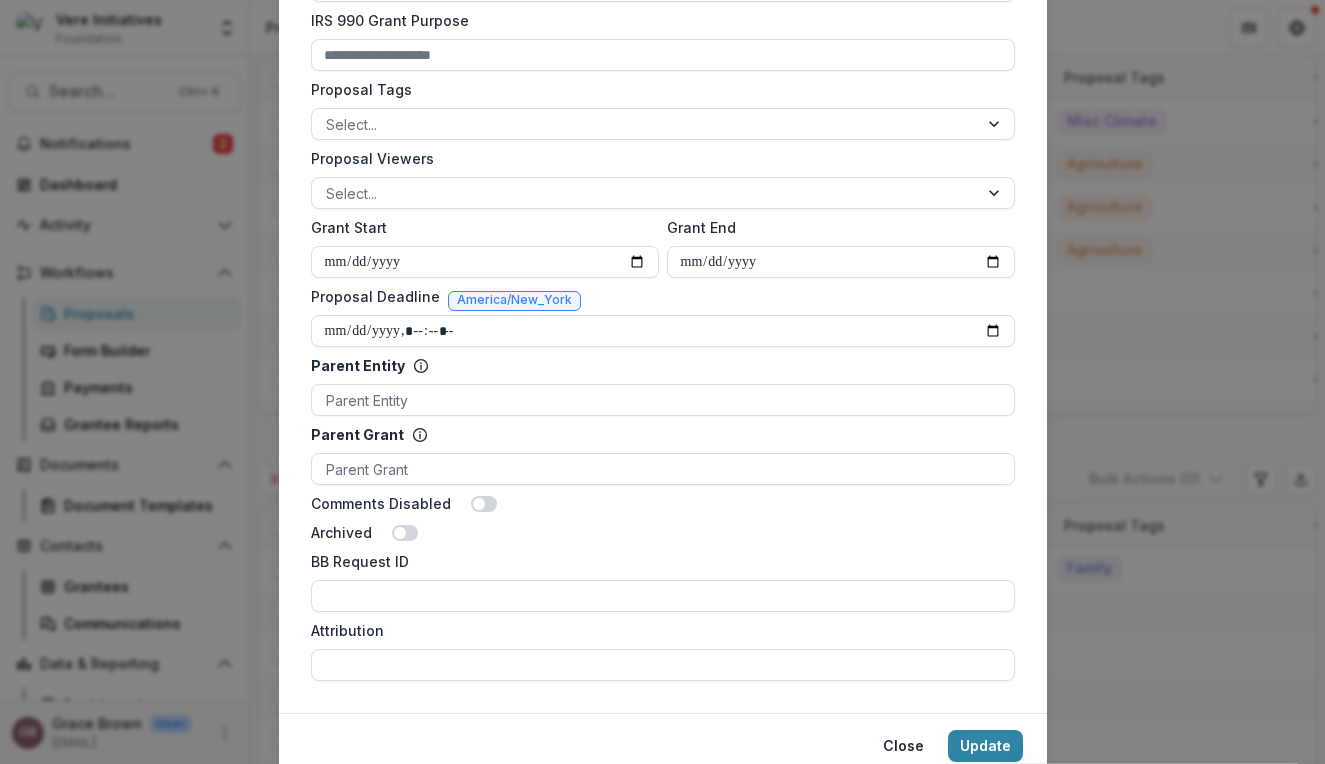 scroll, scrollTop: 880, scrollLeft: 0, axis: vertical 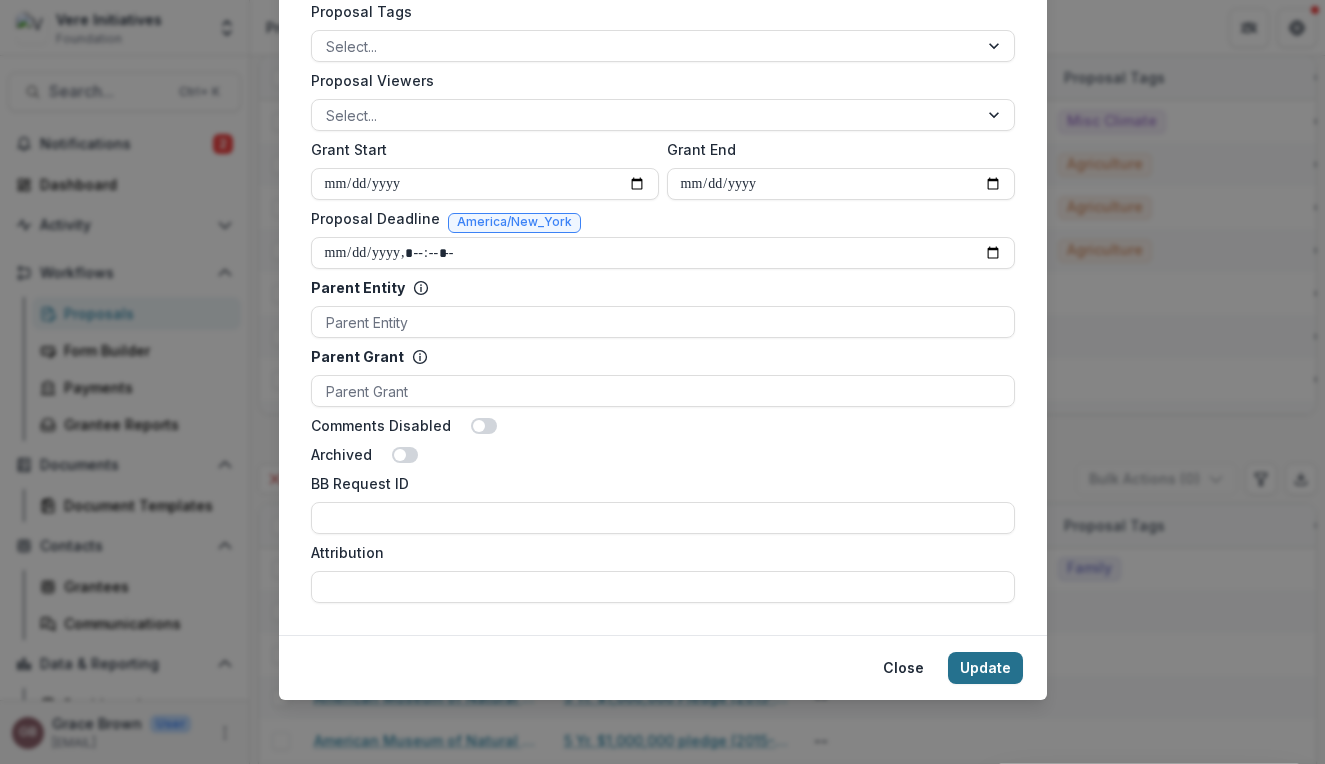 click on "Update" at bounding box center [985, 668] 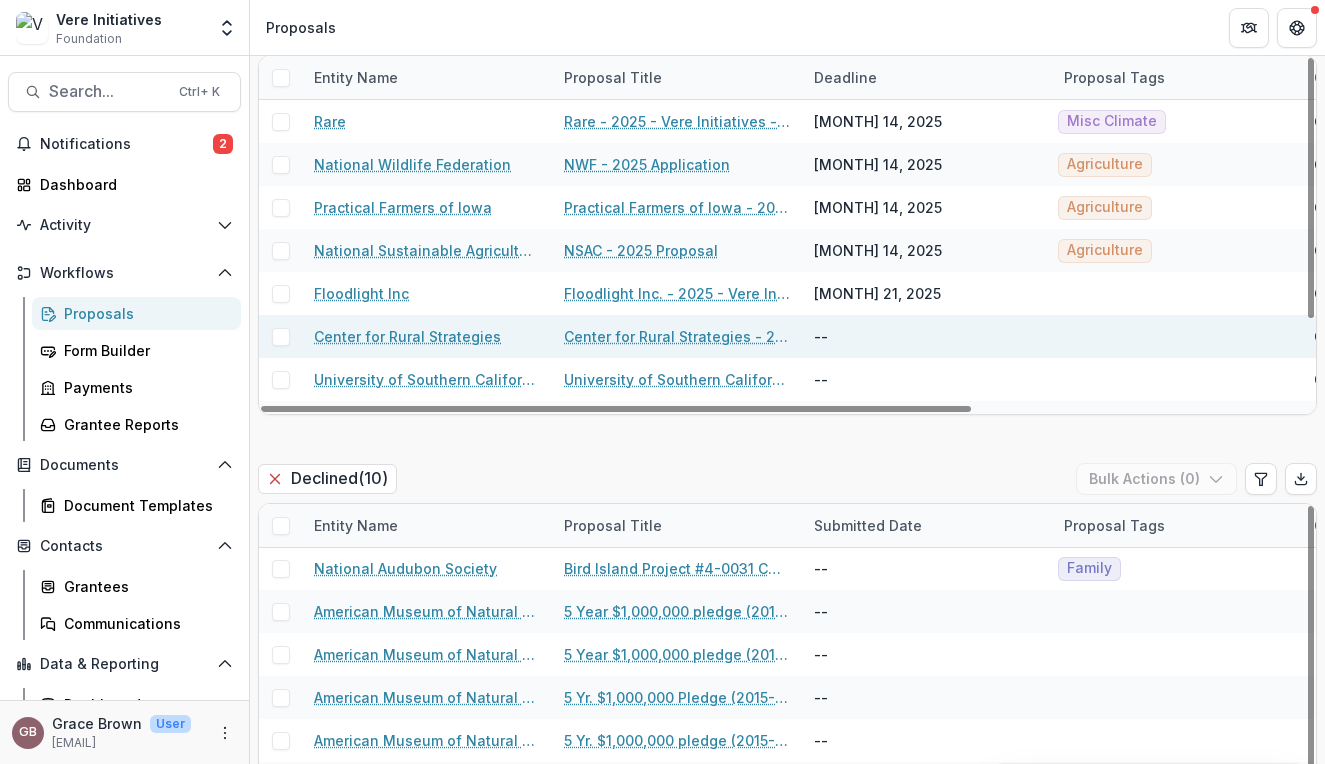 click on "--" at bounding box center (927, 336) 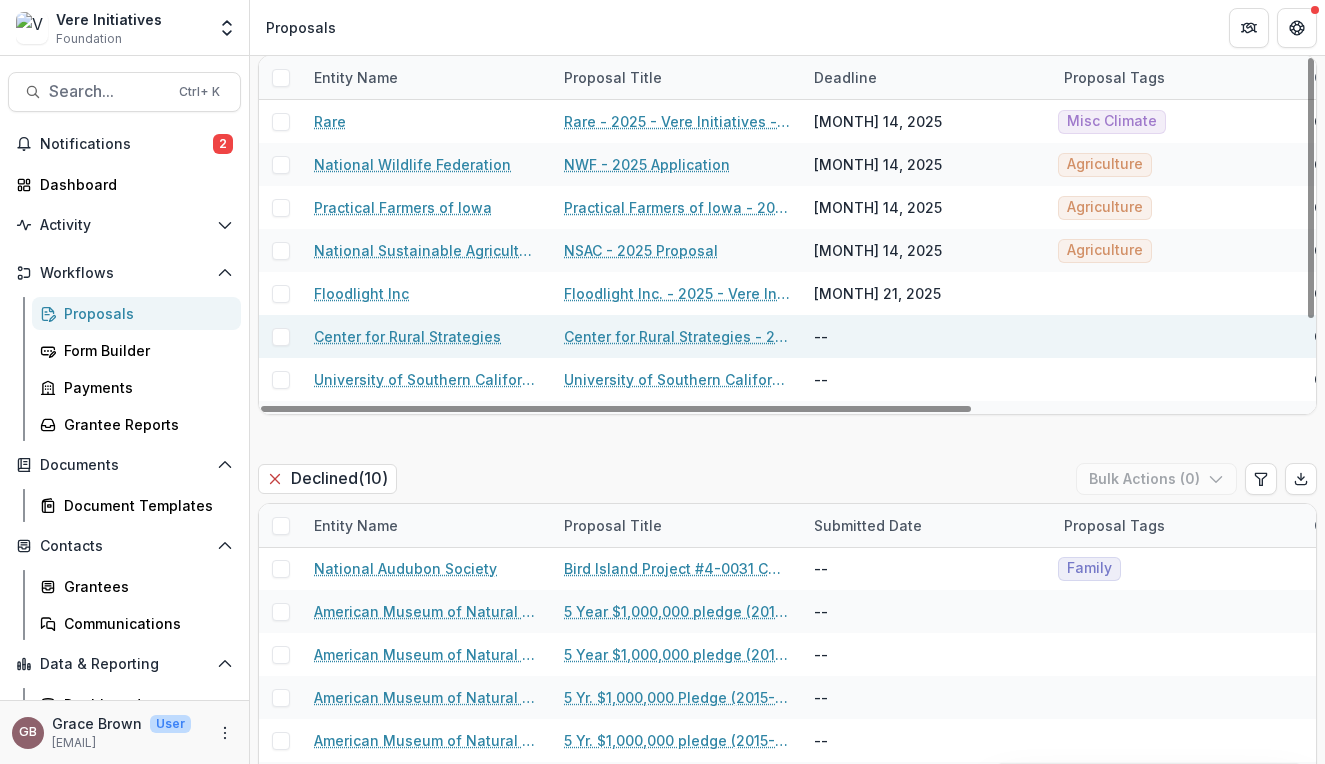 click on "--" at bounding box center (821, 336) 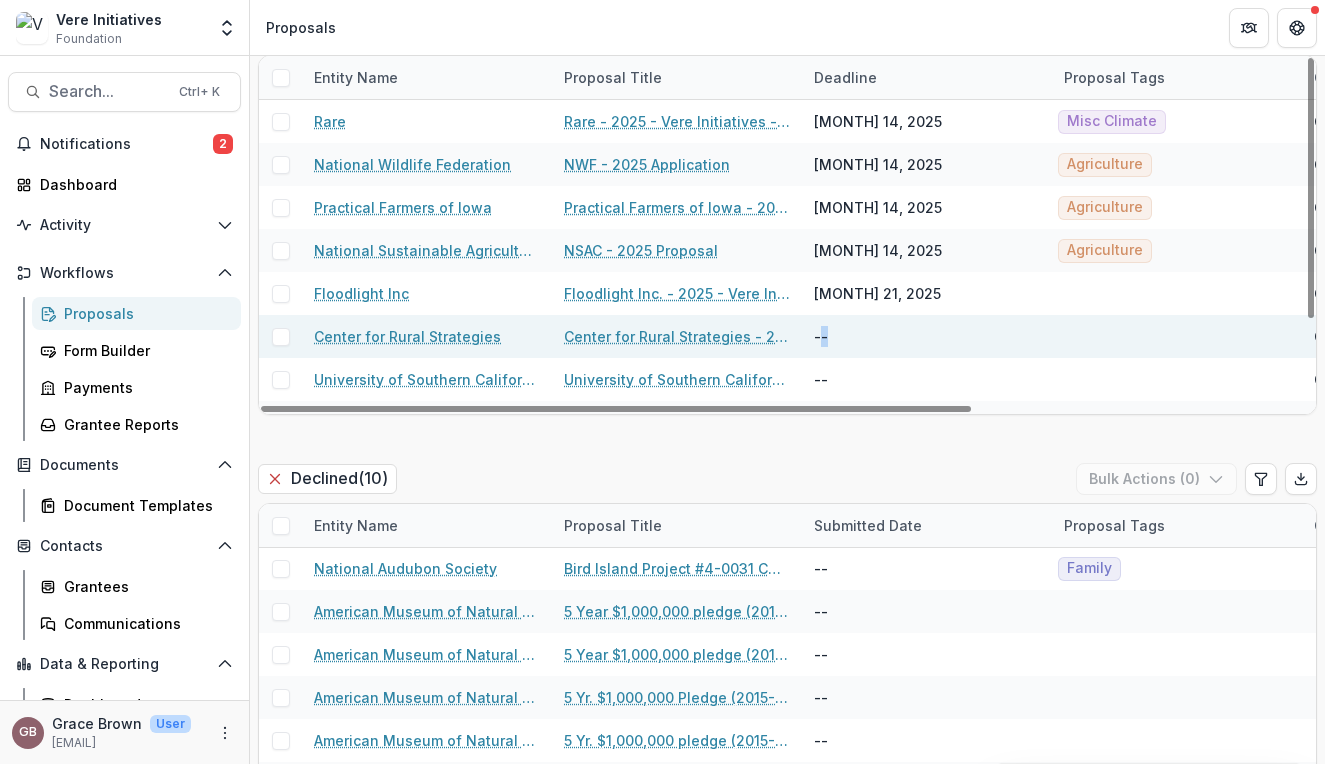 click on "--" at bounding box center [821, 336] 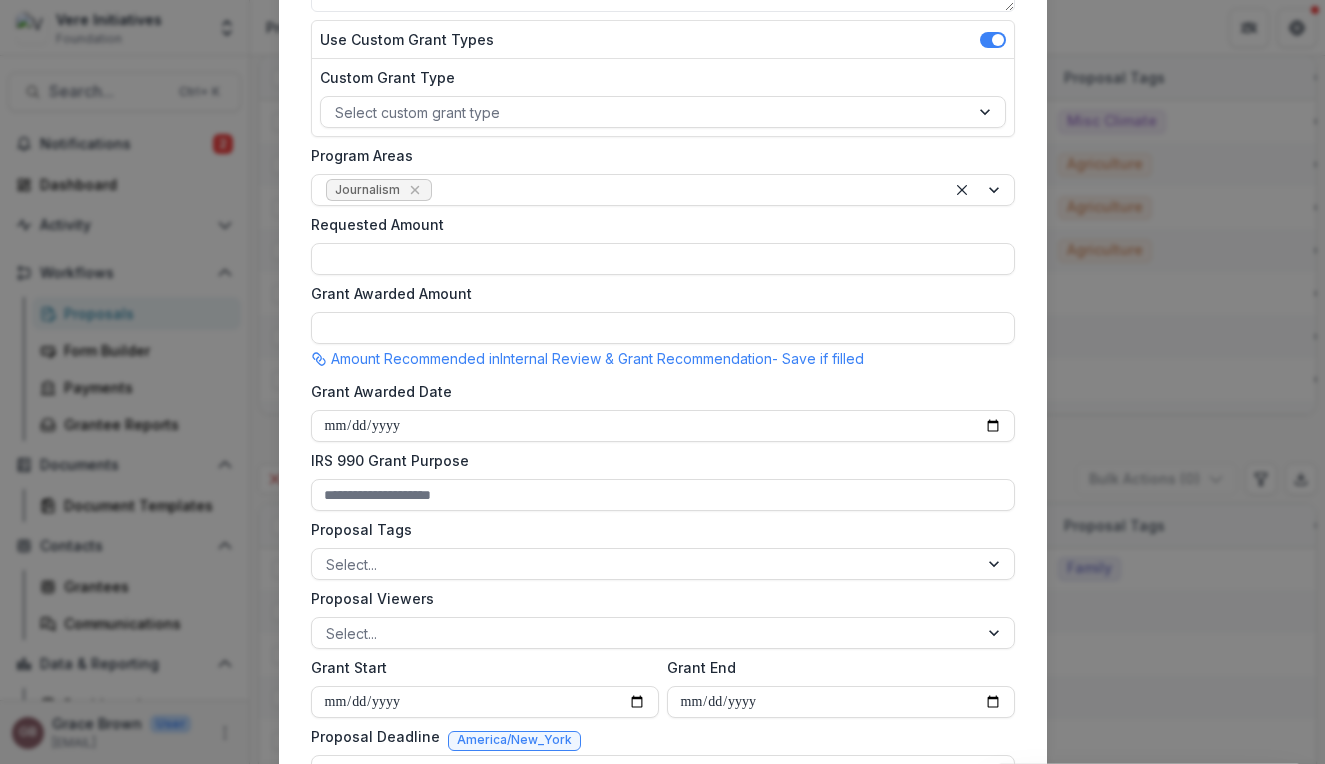 scroll, scrollTop: 390, scrollLeft: 0, axis: vertical 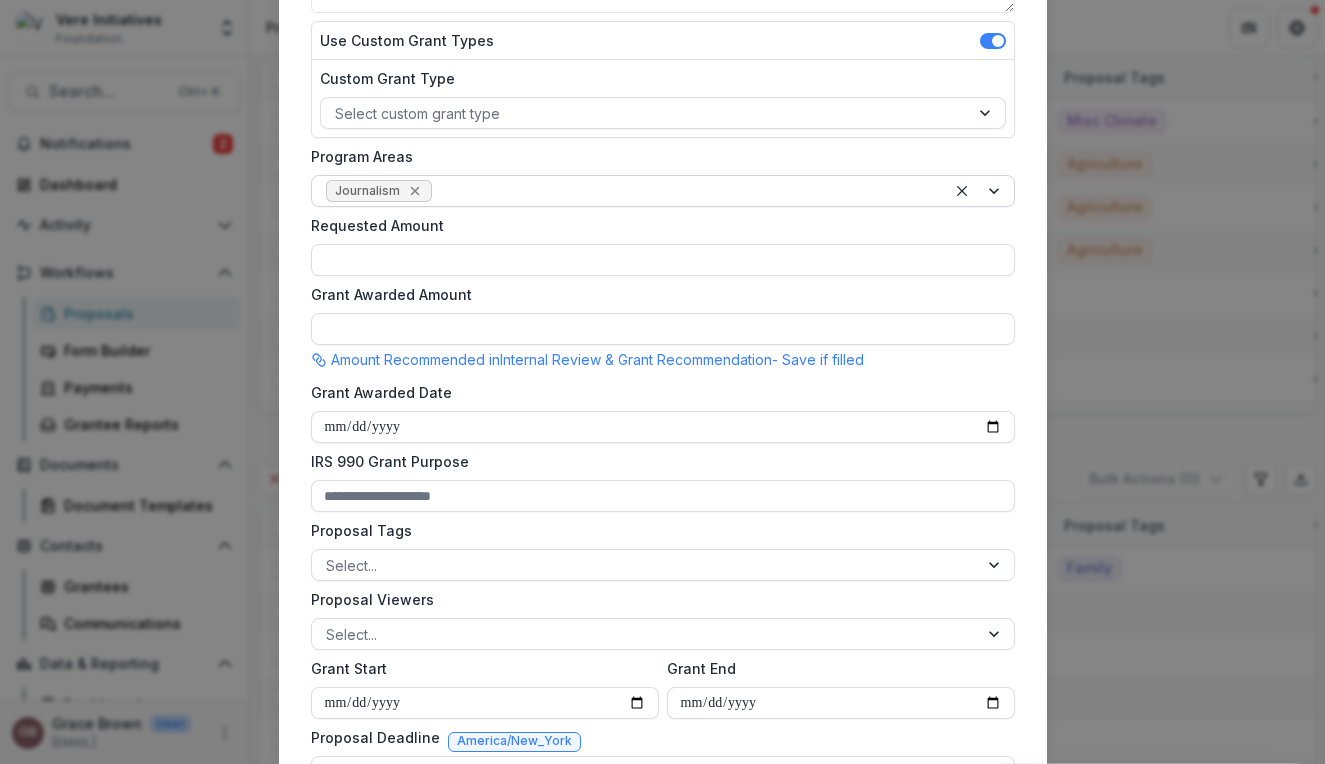 click 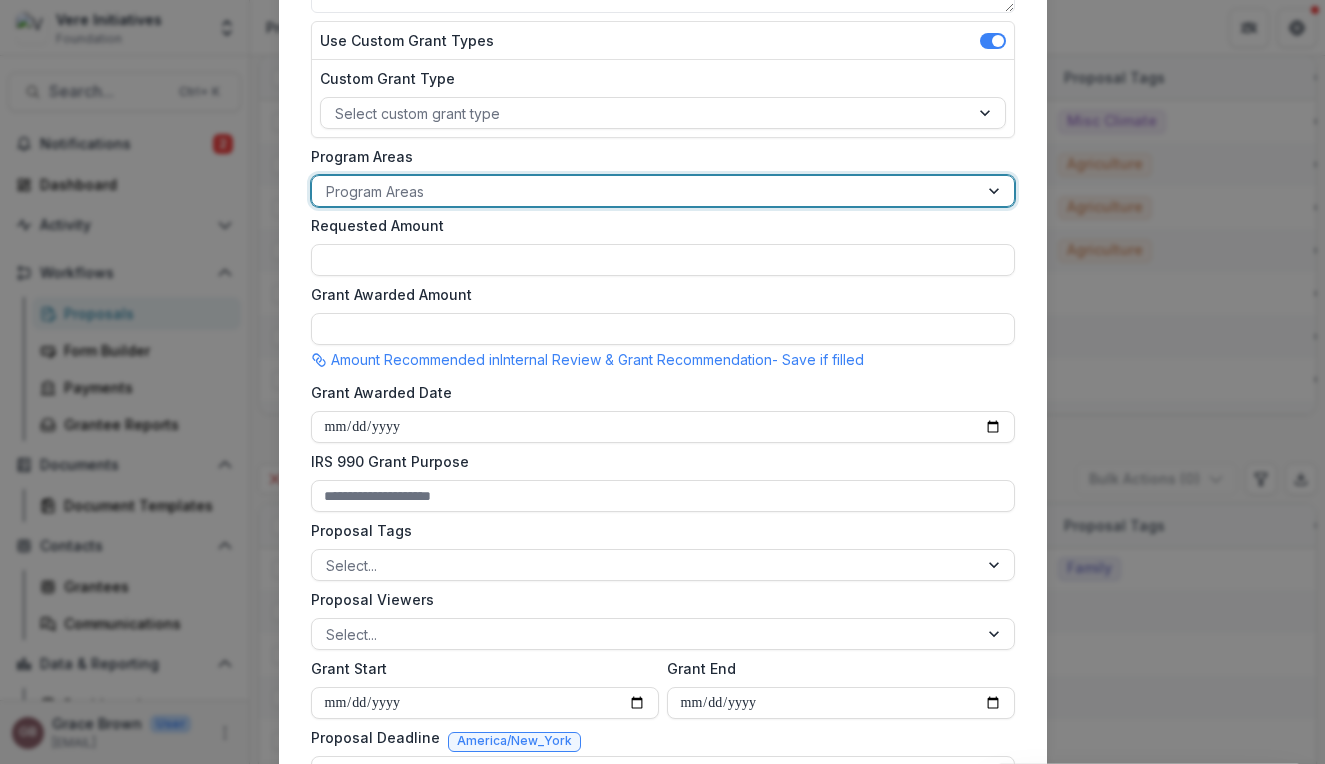 click at bounding box center [645, 191] 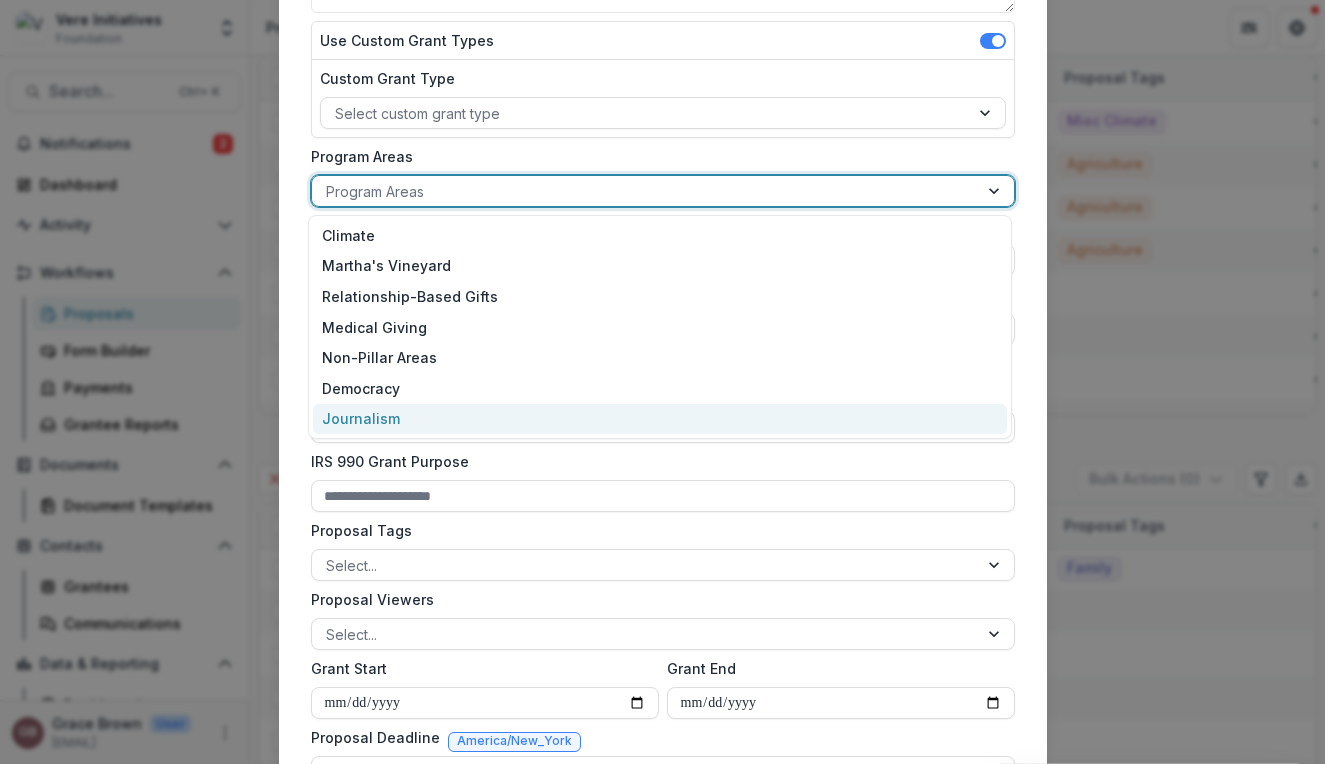 click on "Journalism" at bounding box center [660, 419] 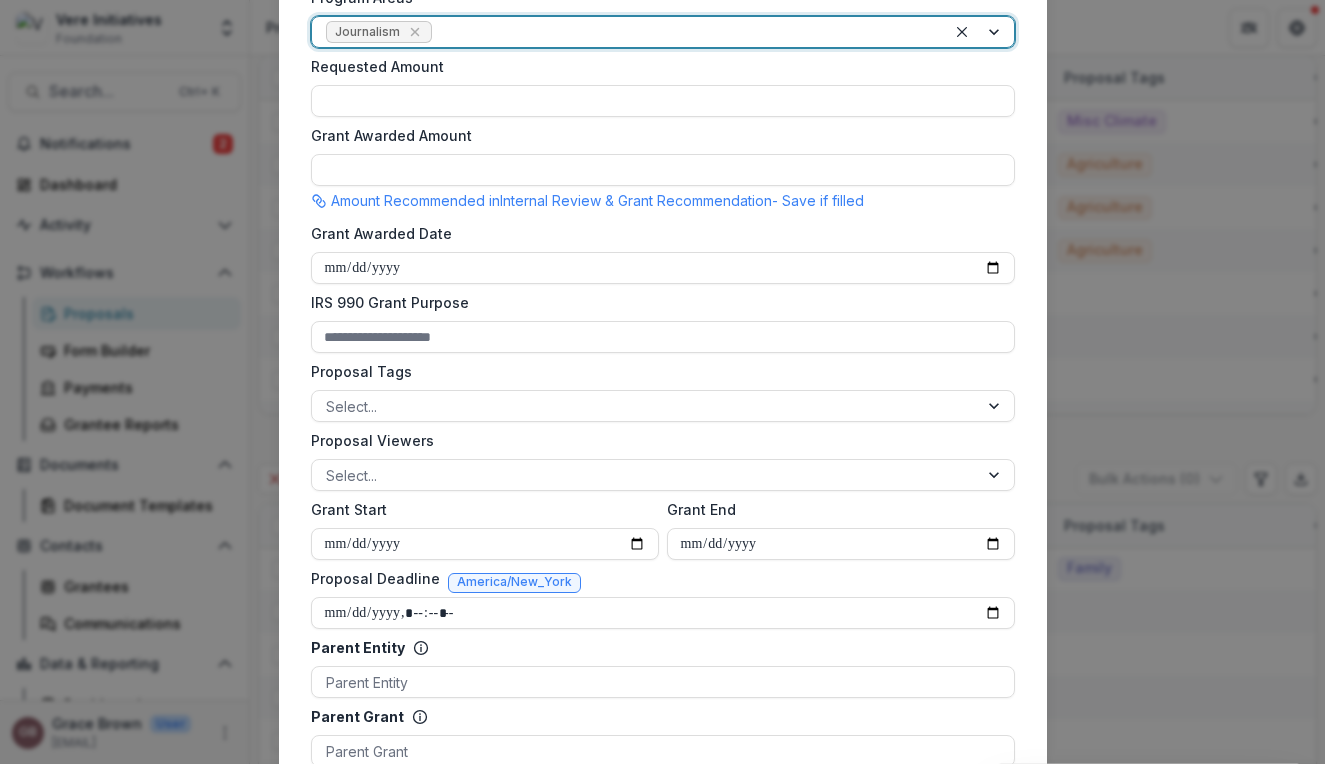 scroll, scrollTop: 548, scrollLeft: 0, axis: vertical 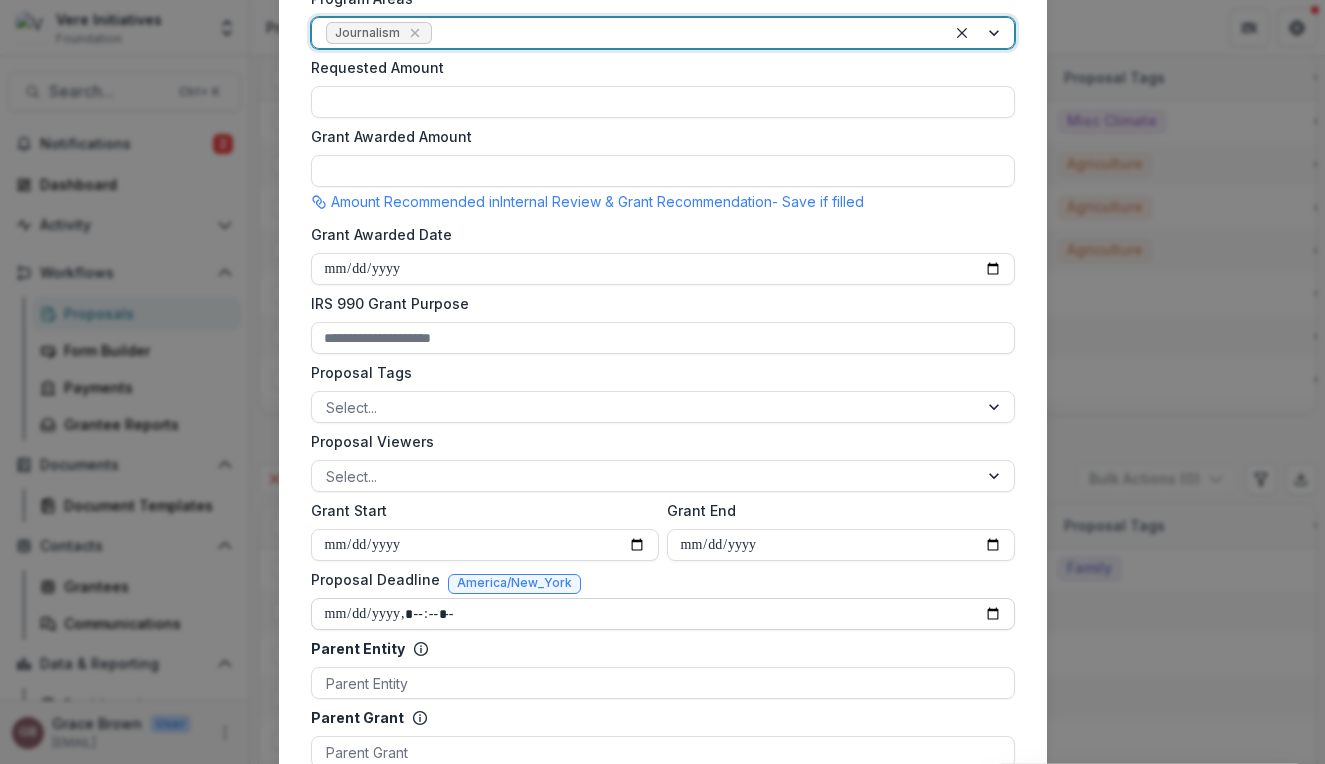 click on "Proposal Deadline" at bounding box center [663, 614] 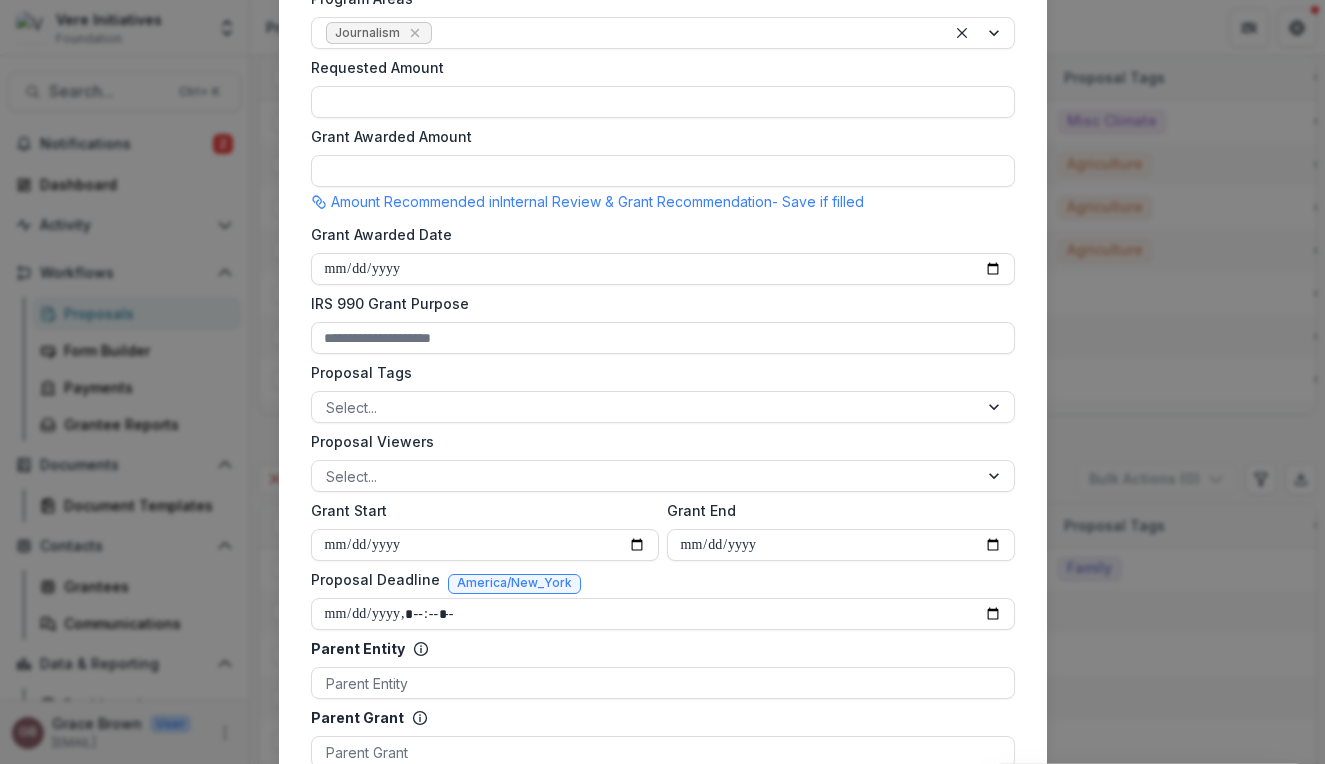 click on "Proposal Deadline America/New_York" at bounding box center (663, 583) 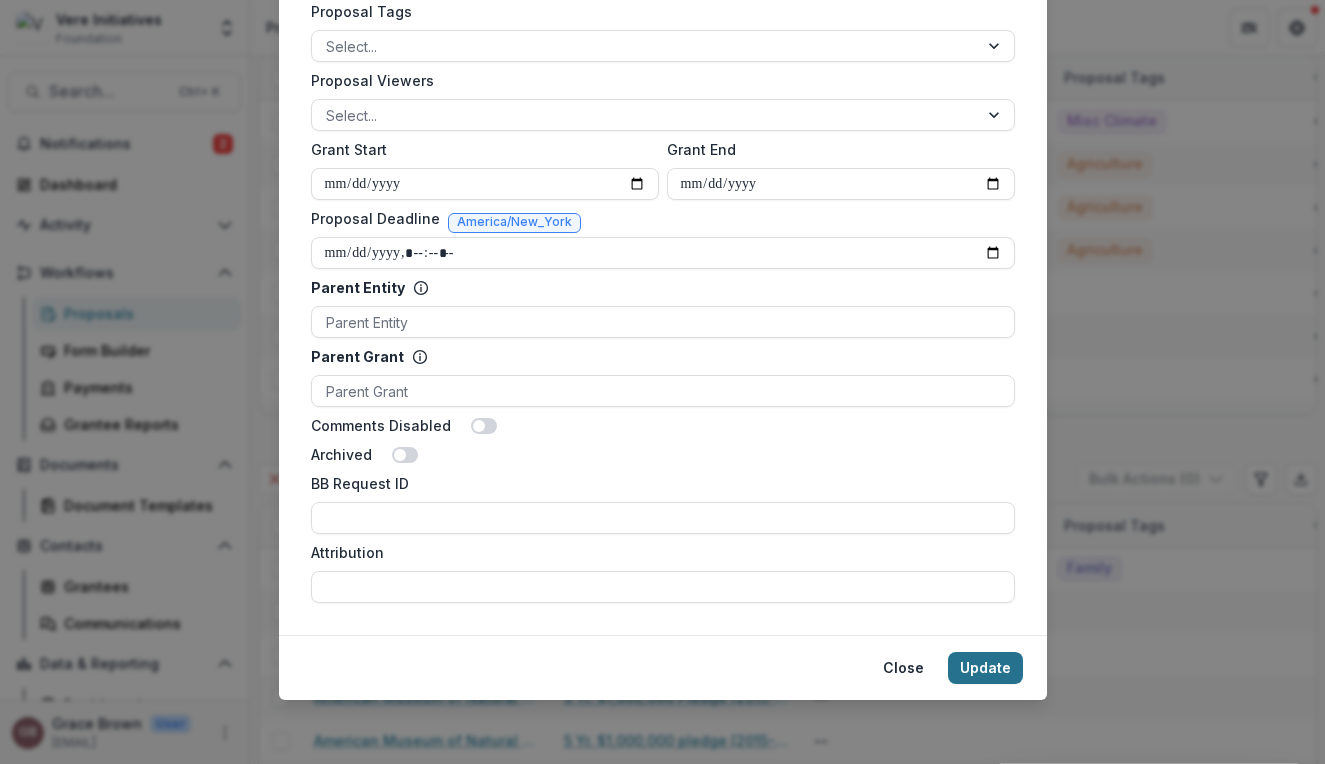 click on "Update" at bounding box center [985, 668] 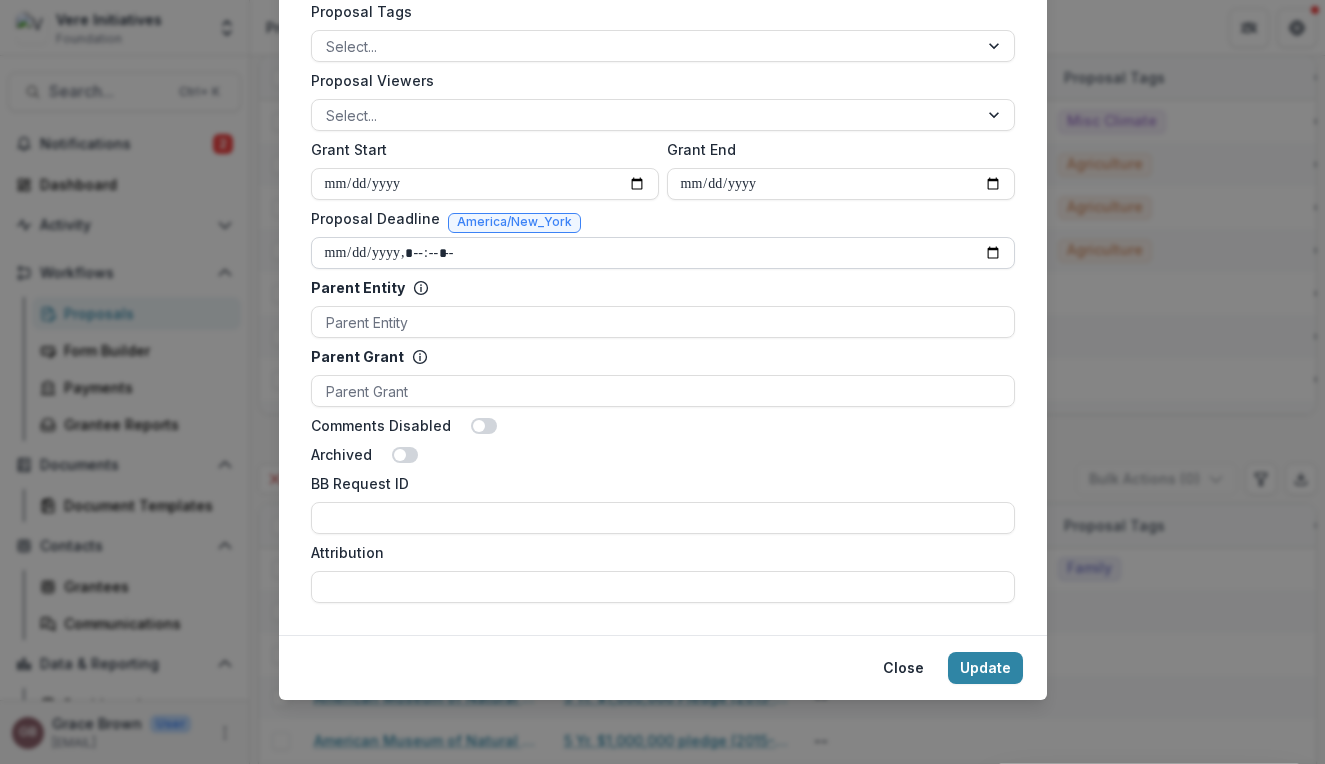 click on "Proposal Deadline" at bounding box center (663, 253) 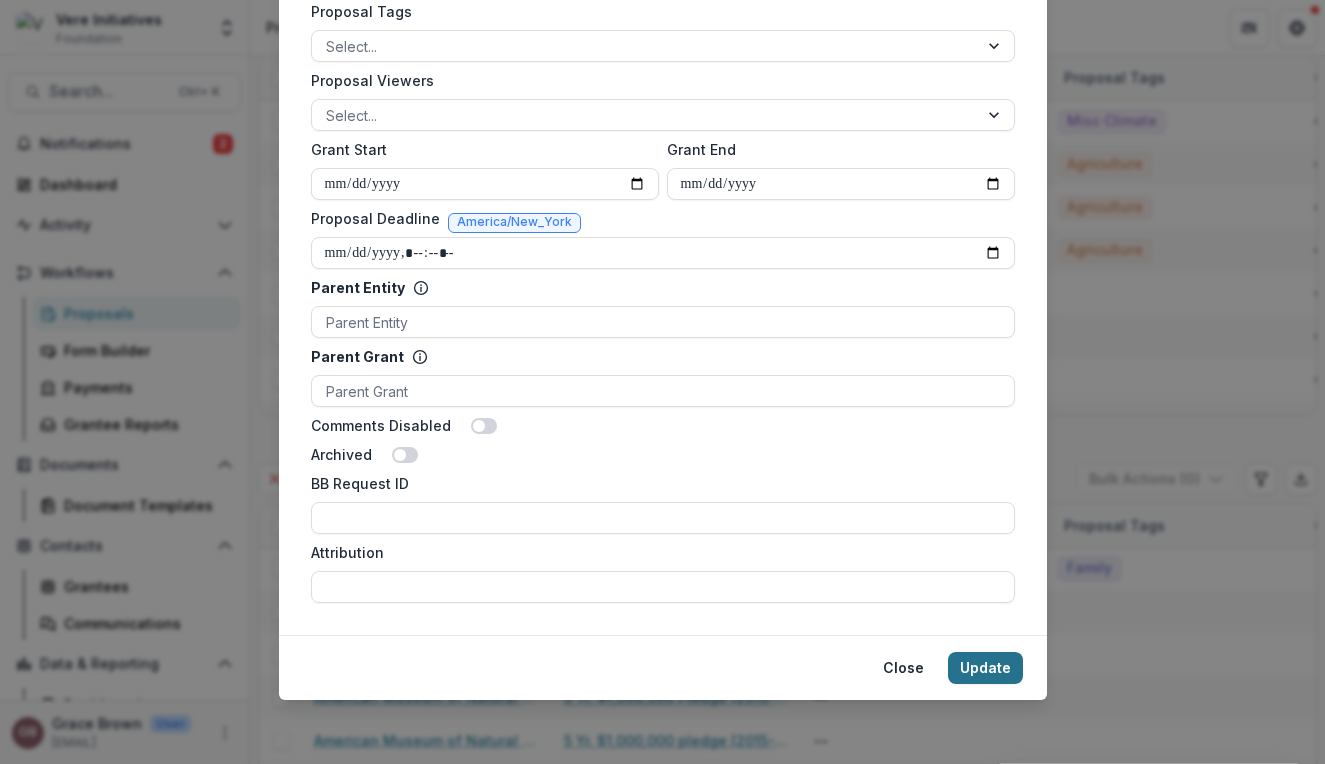 type on "**********" 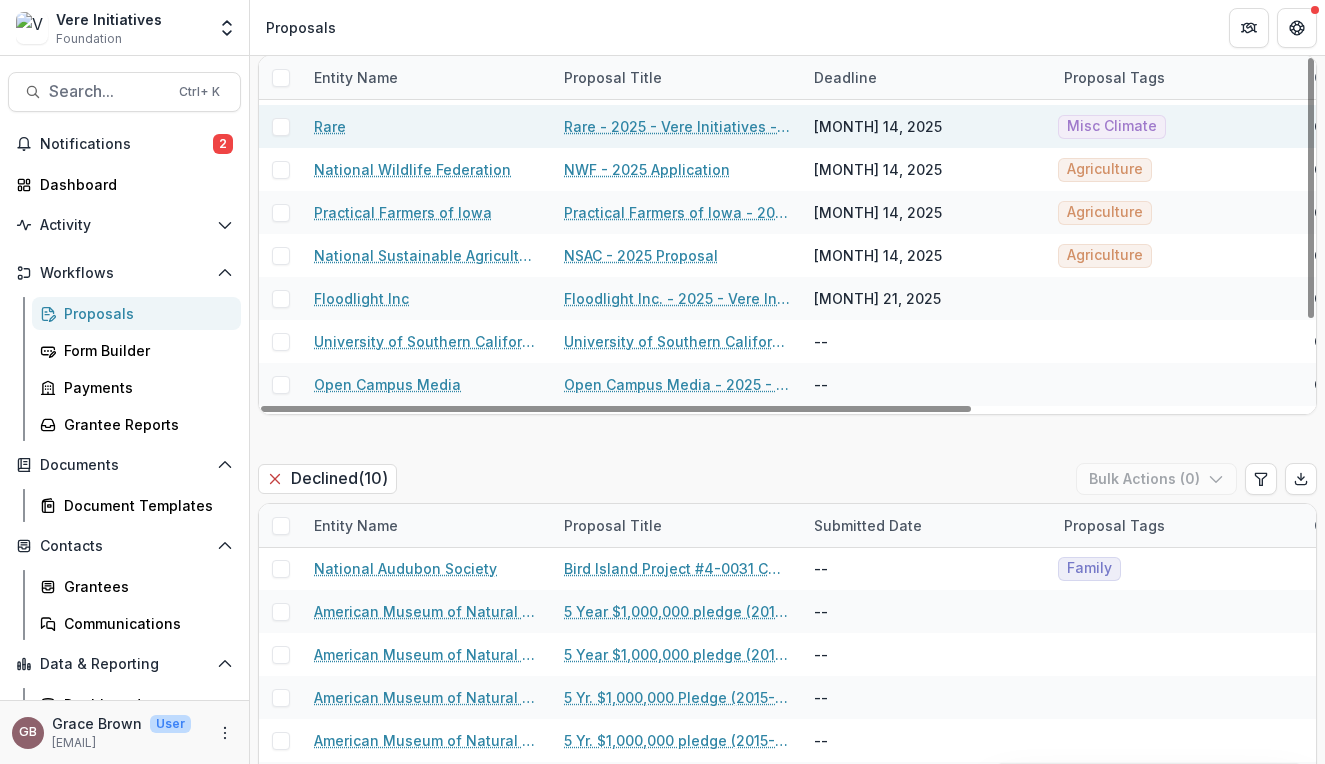 scroll, scrollTop: 0, scrollLeft: 0, axis: both 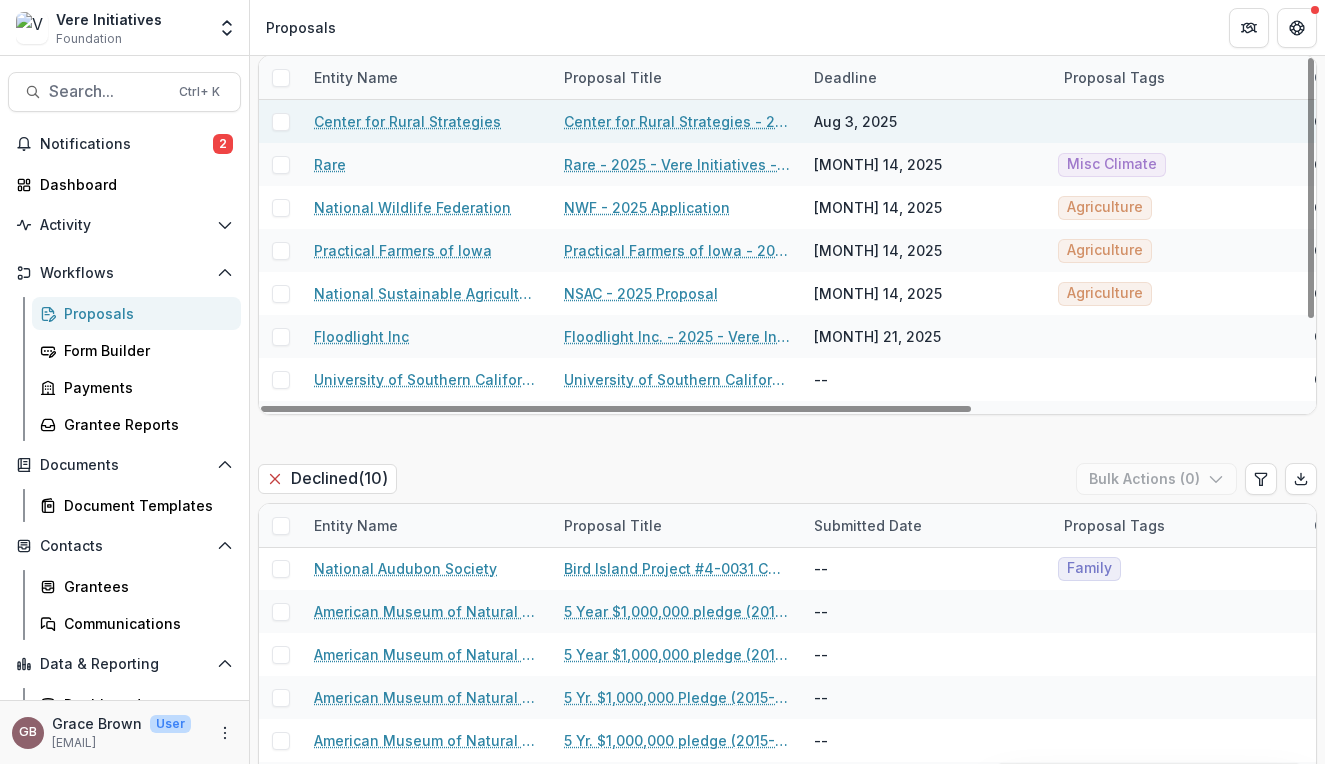 click on "Aug 3, 2025" at bounding box center [855, 121] 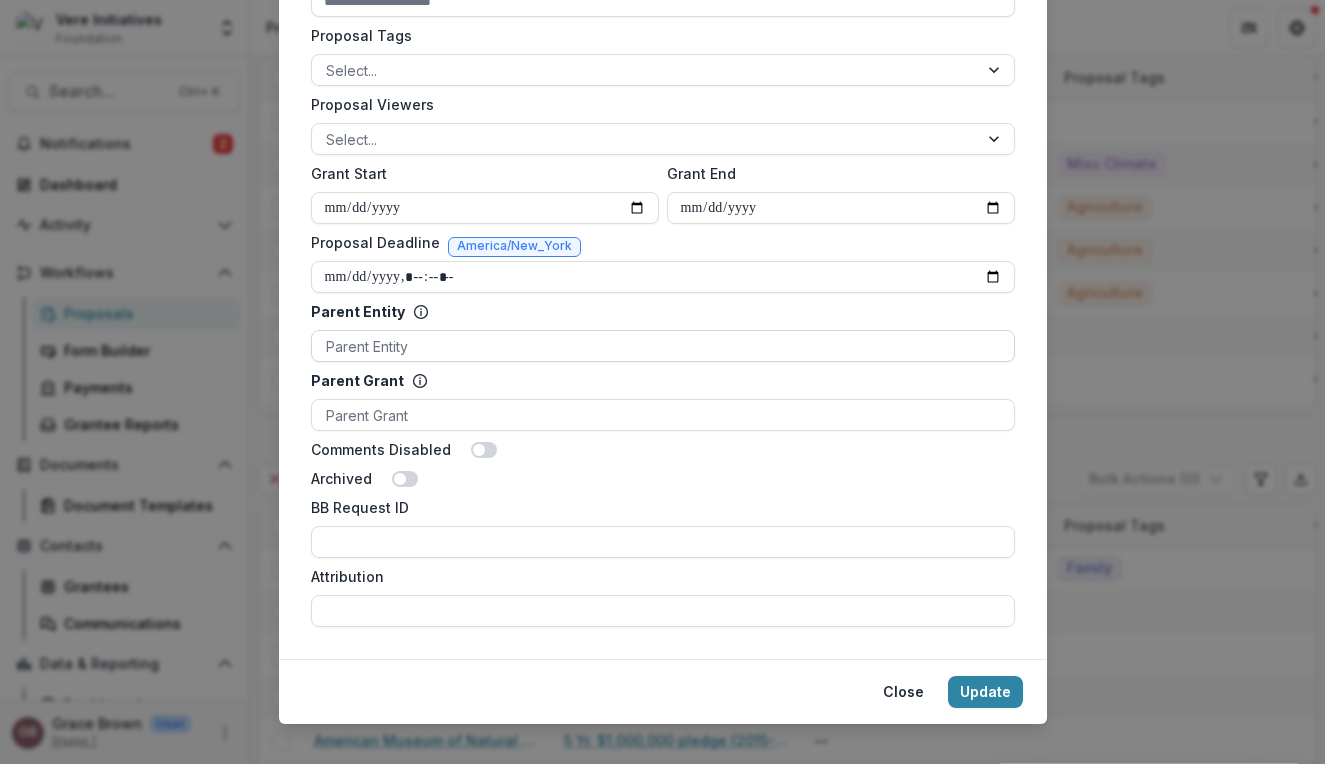 scroll, scrollTop: 886, scrollLeft: 0, axis: vertical 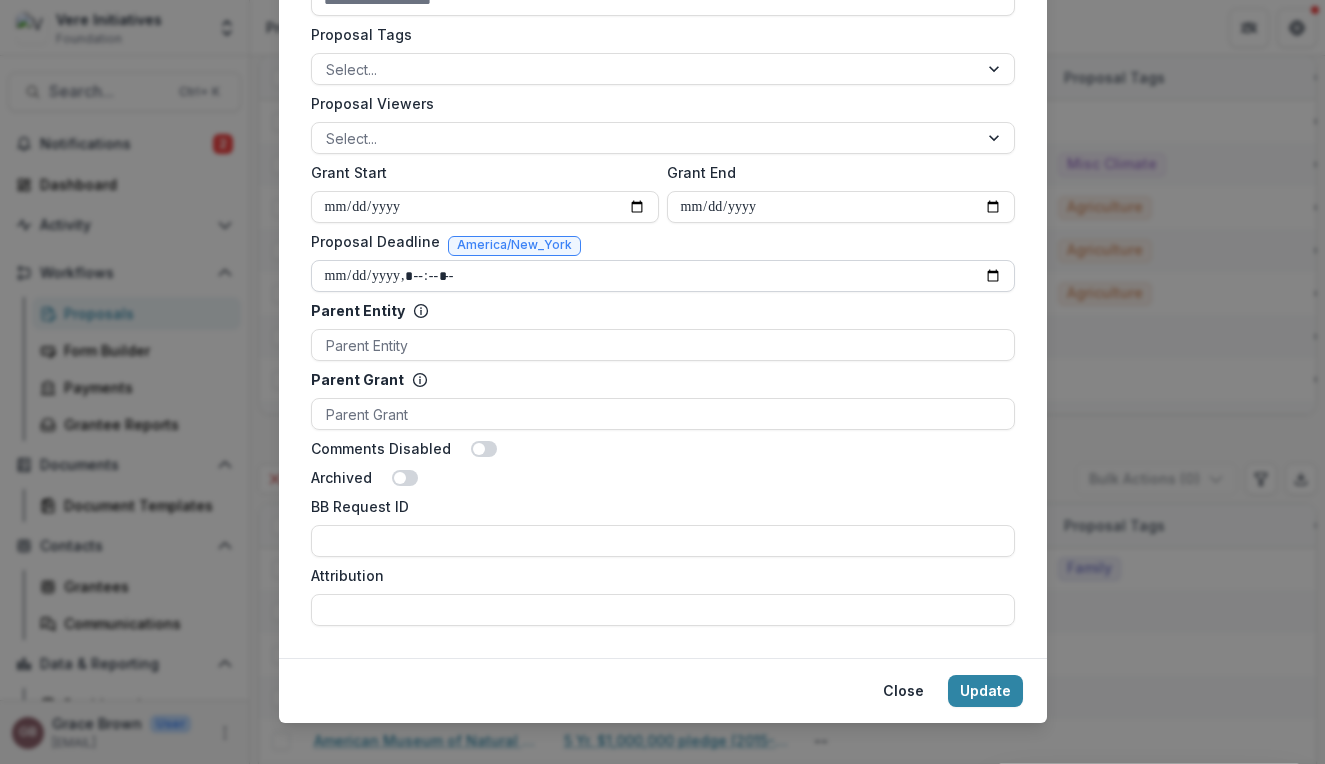 click on "Proposal Deadline" at bounding box center [663, 276] 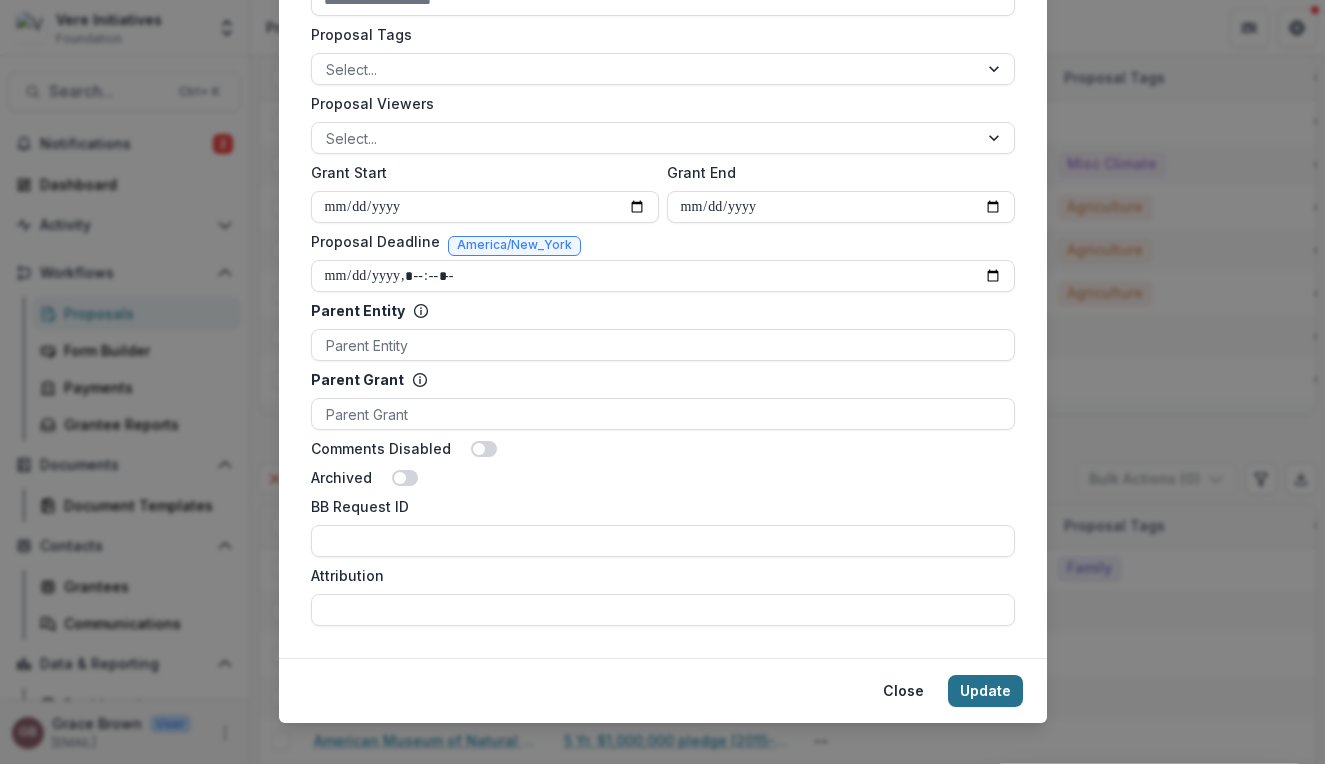 click on "Update" at bounding box center [985, 691] 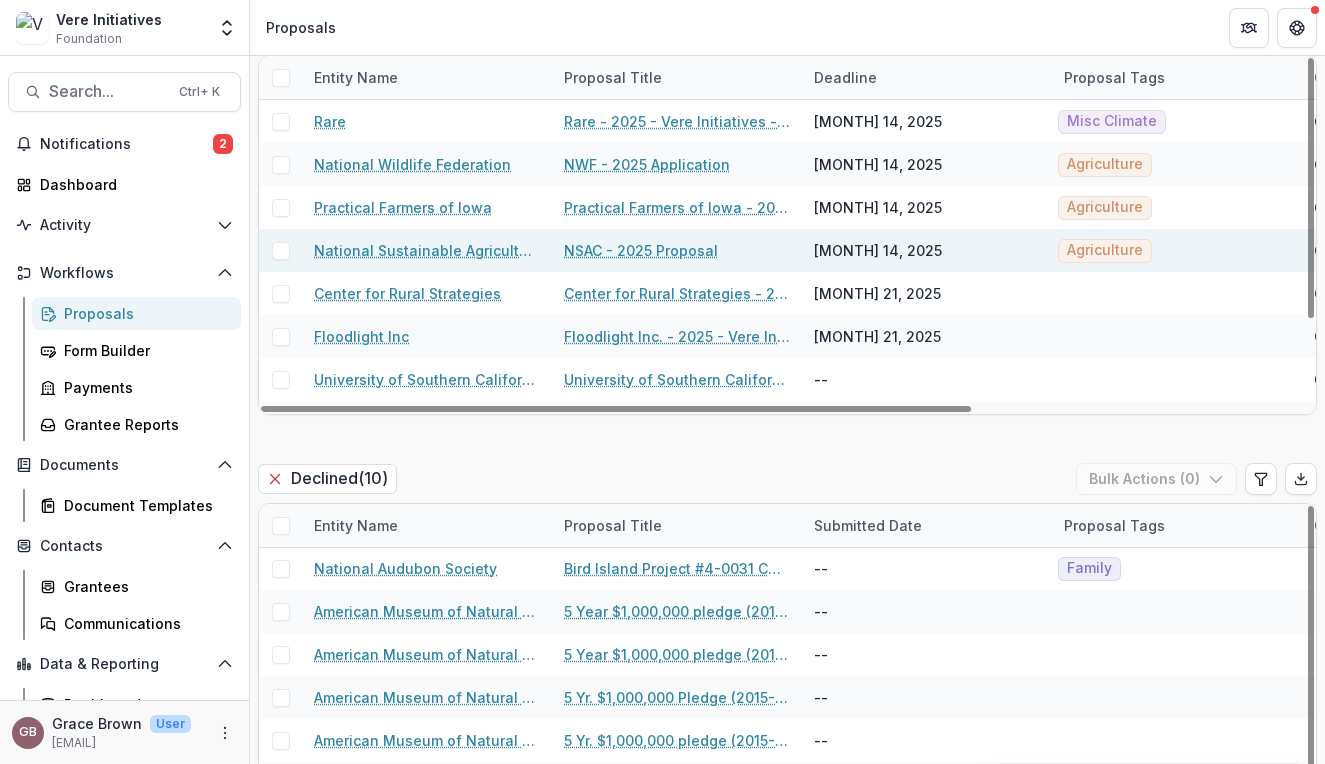 scroll, scrollTop: 116, scrollLeft: 0, axis: vertical 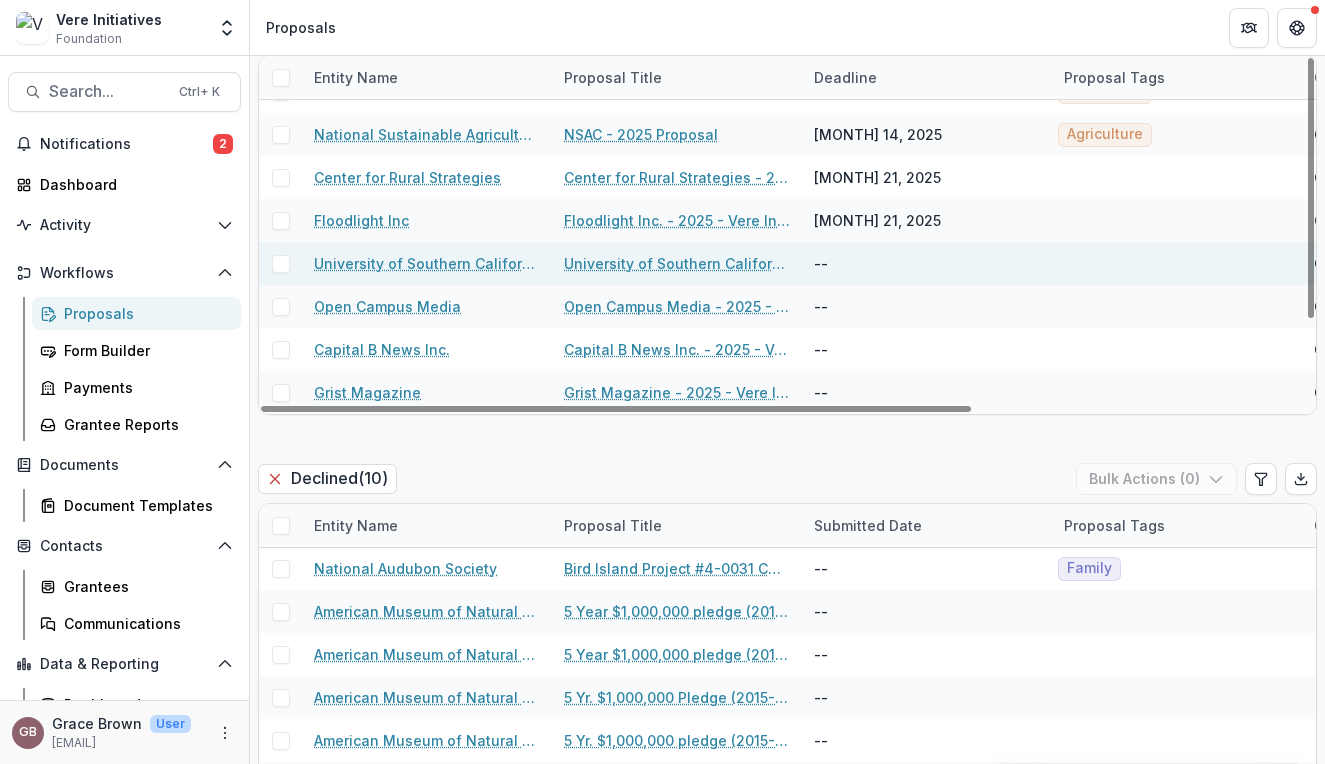 click on "--" at bounding box center (821, 263) 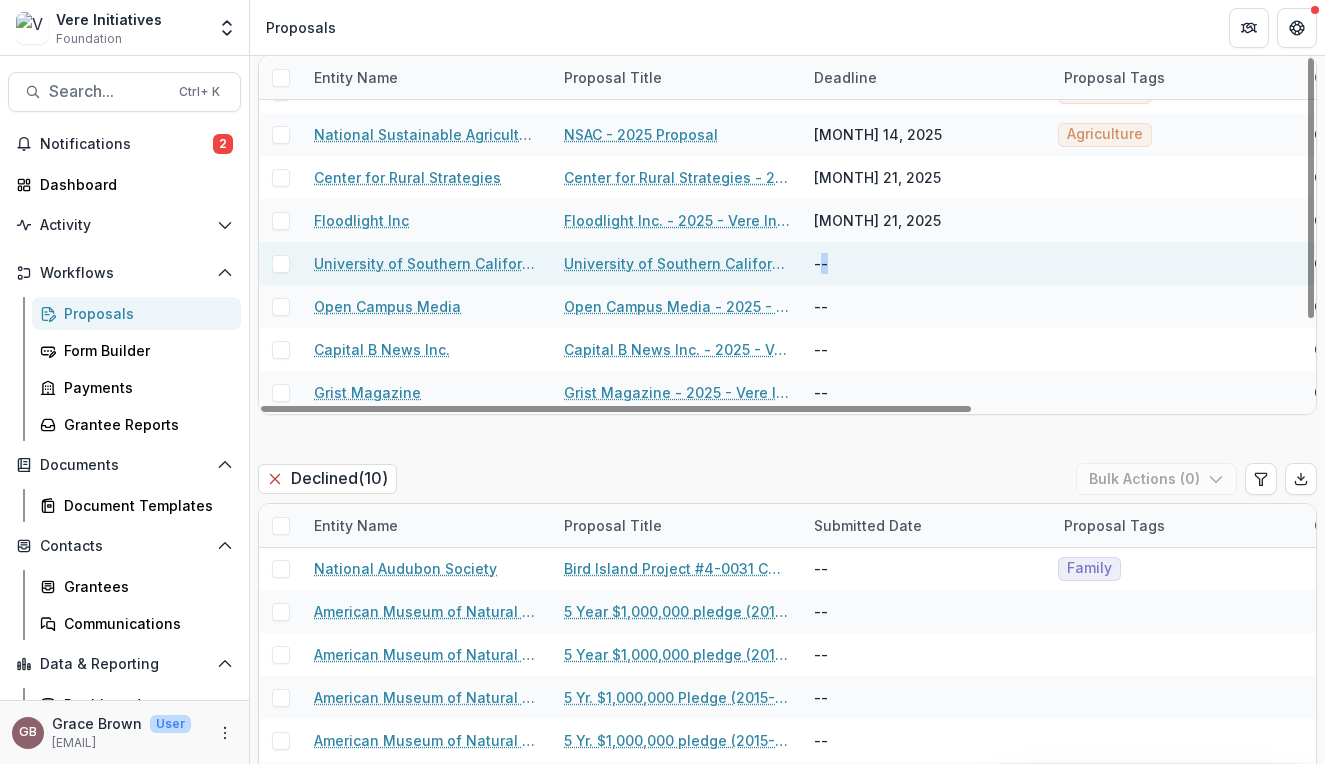click on "--" at bounding box center [821, 263] 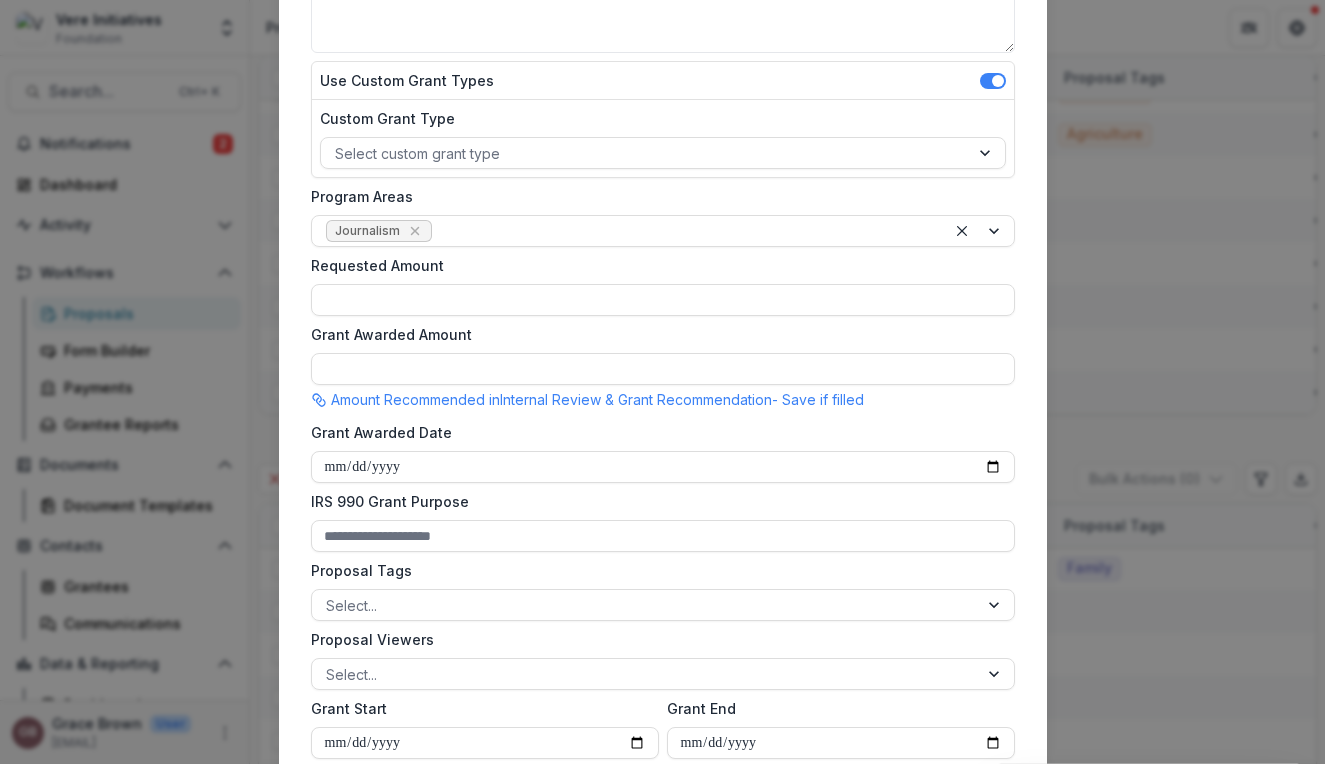 scroll, scrollTop: 352, scrollLeft: 0, axis: vertical 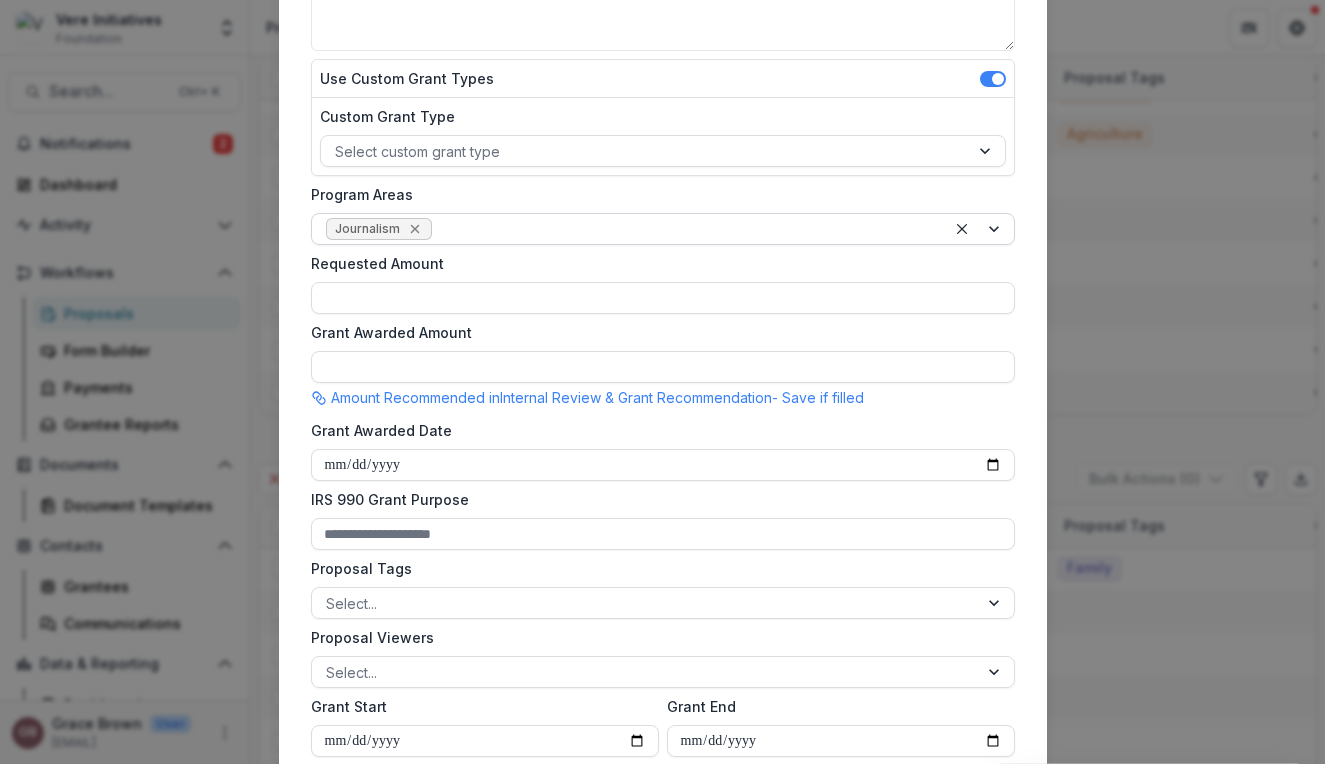 click 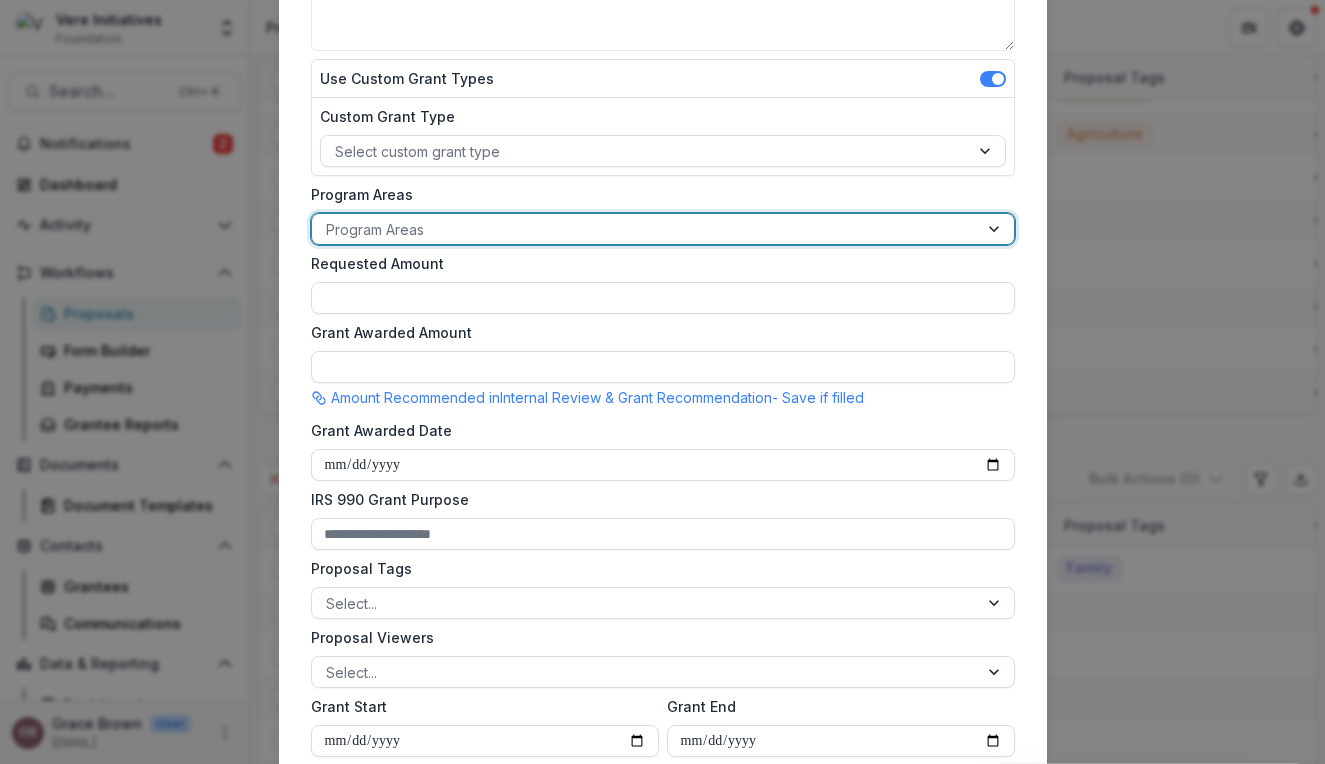 click at bounding box center [996, 229] 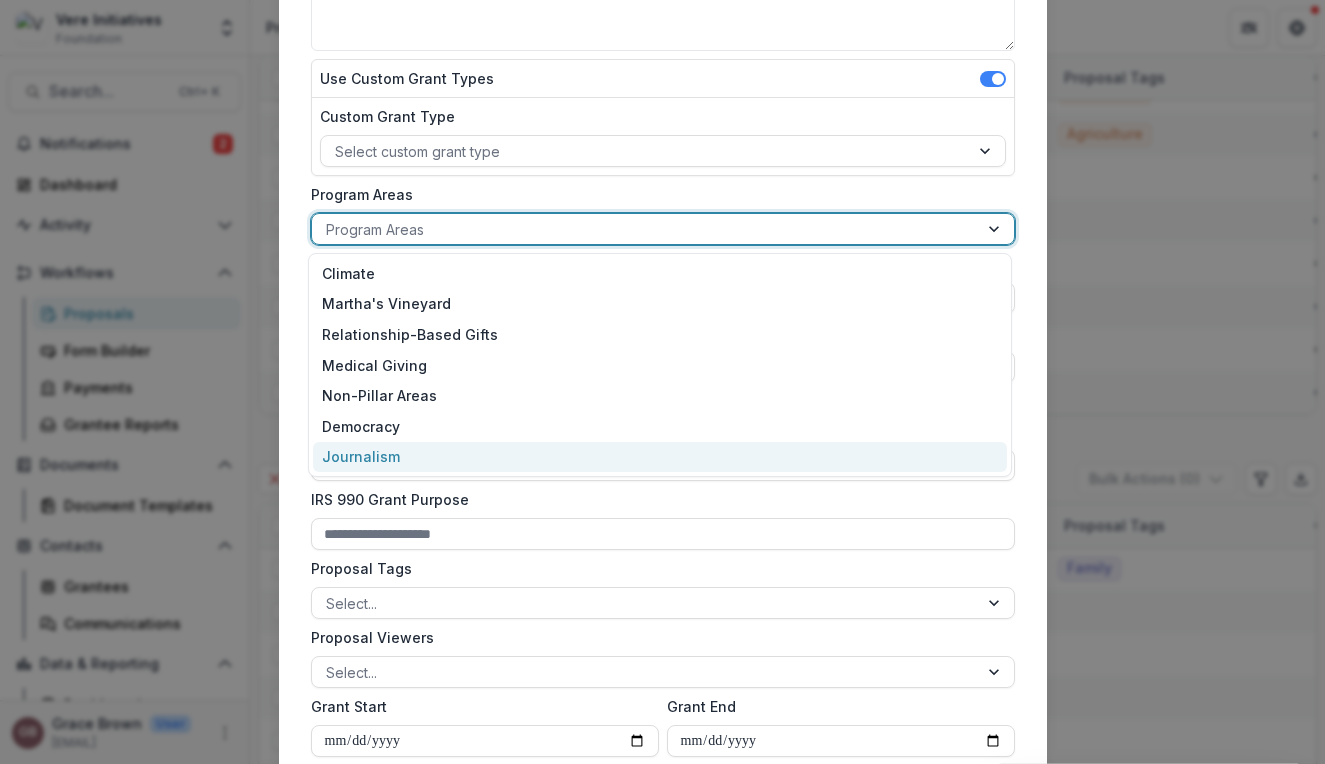 click on "Journalism" at bounding box center (660, 457) 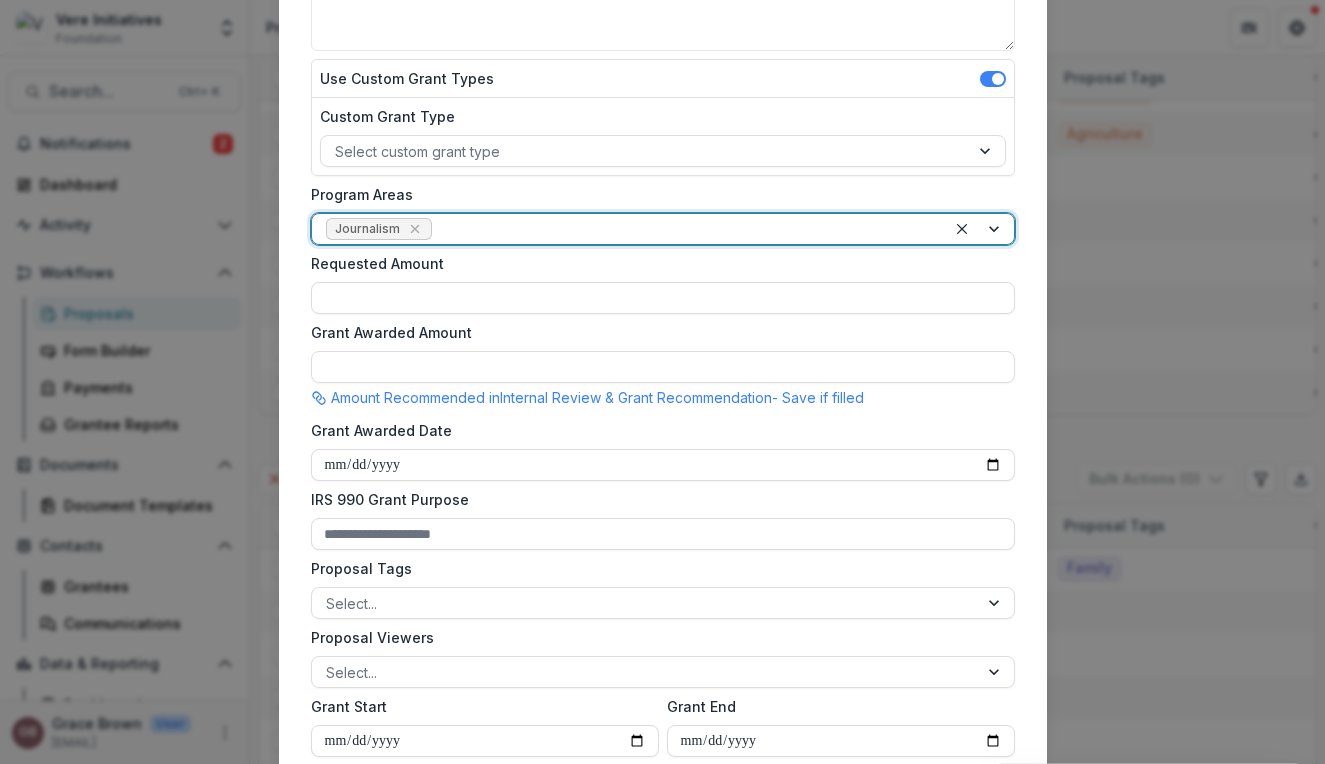 scroll, scrollTop: 909, scrollLeft: 0, axis: vertical 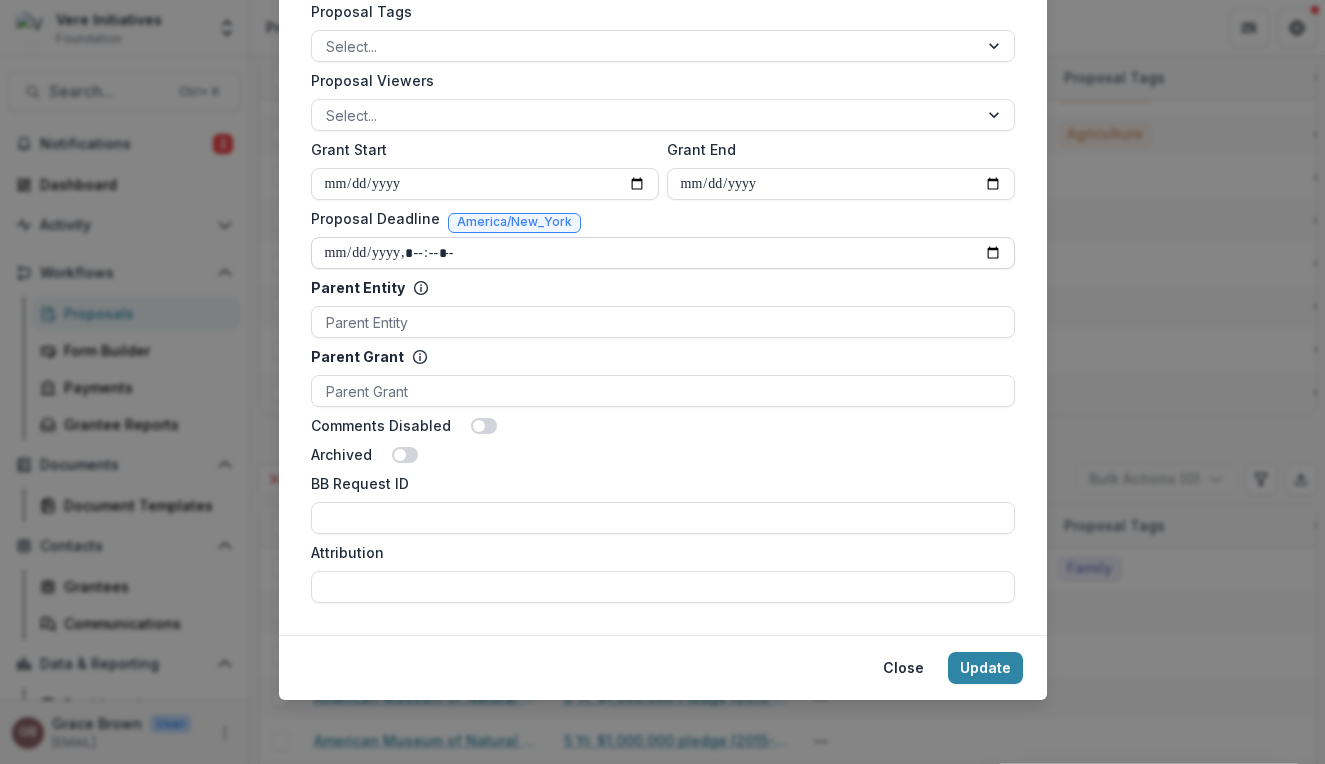 click on "Proposal Deadline" at bounding box center (663, 253) 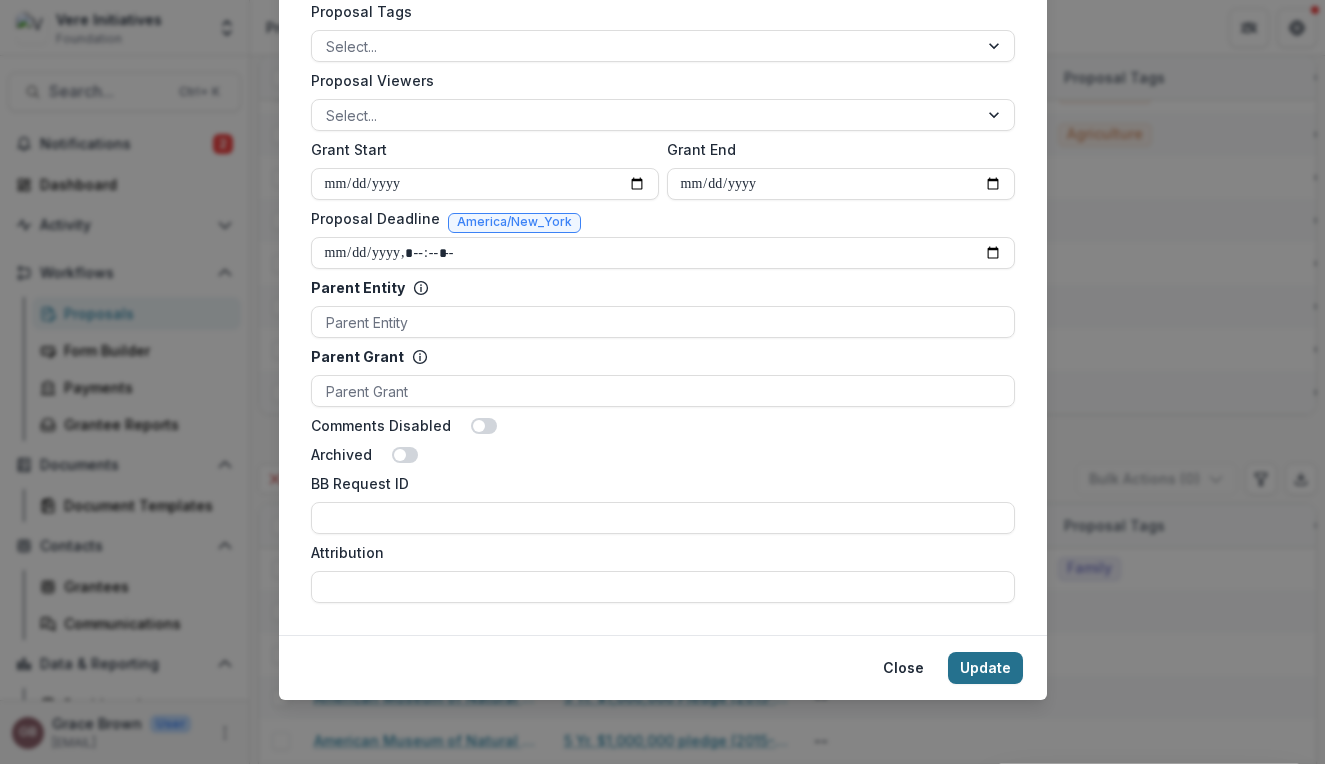 click on "Update" at bounding box center [985, 668] 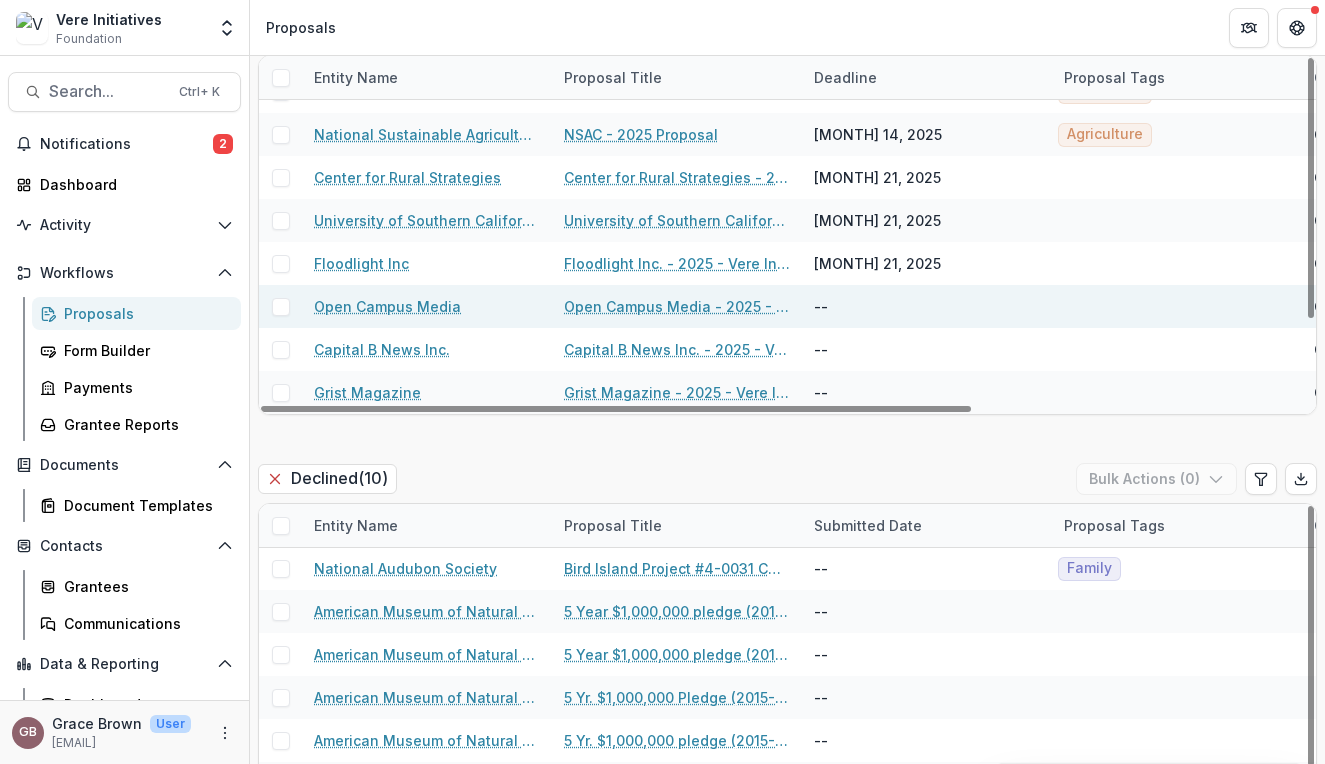 click on "--" at bounding box center [821, 306] 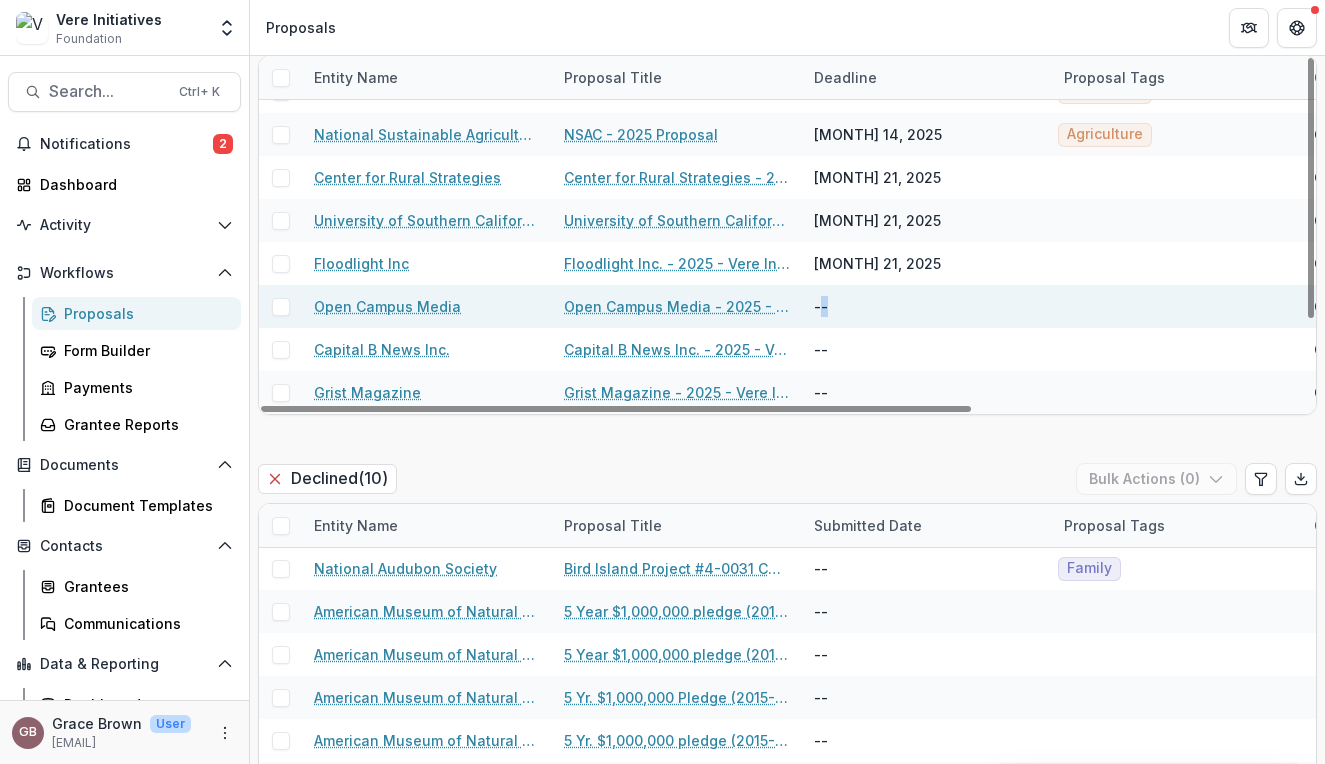 click on "--" at bounding box center (821, 306) 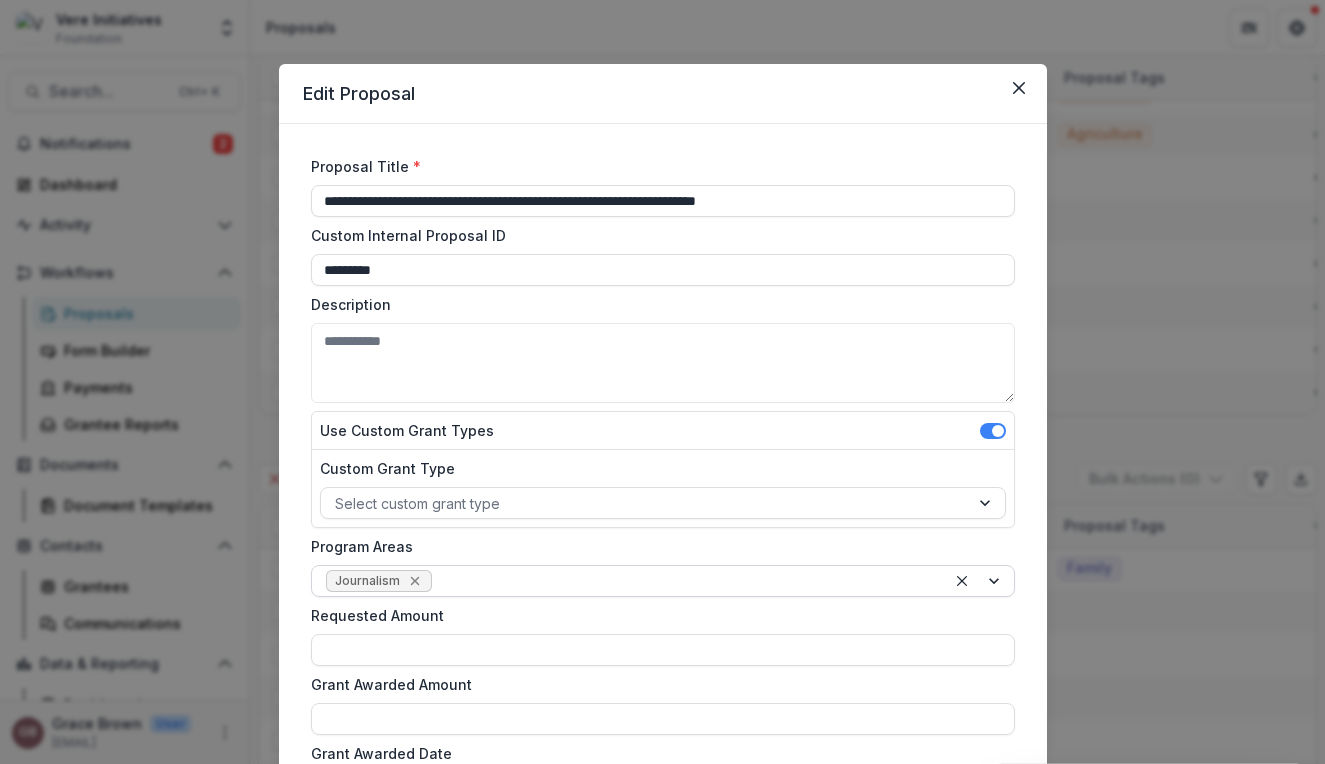 click 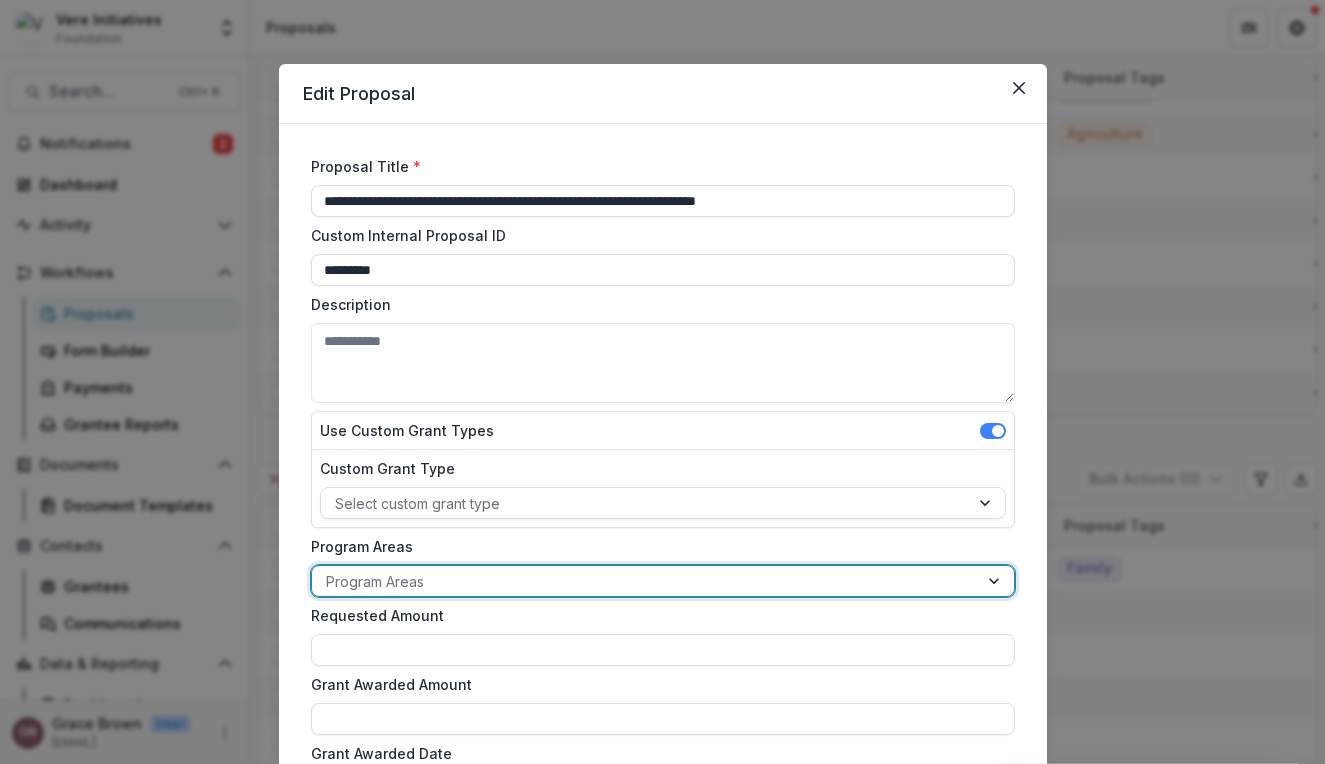 click at bounding box center (996, 581) 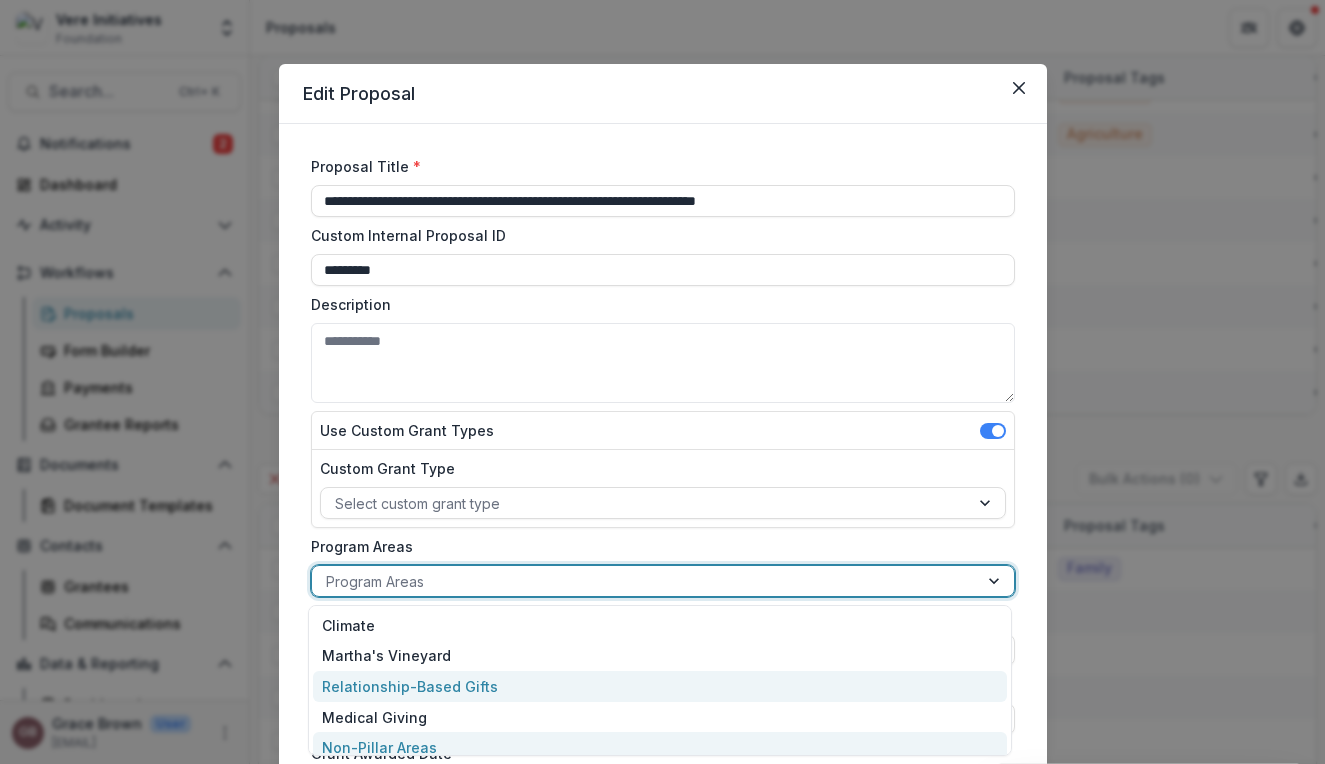 scroll, scrollTop: 73, scrollLeft: 0, axis: vertical 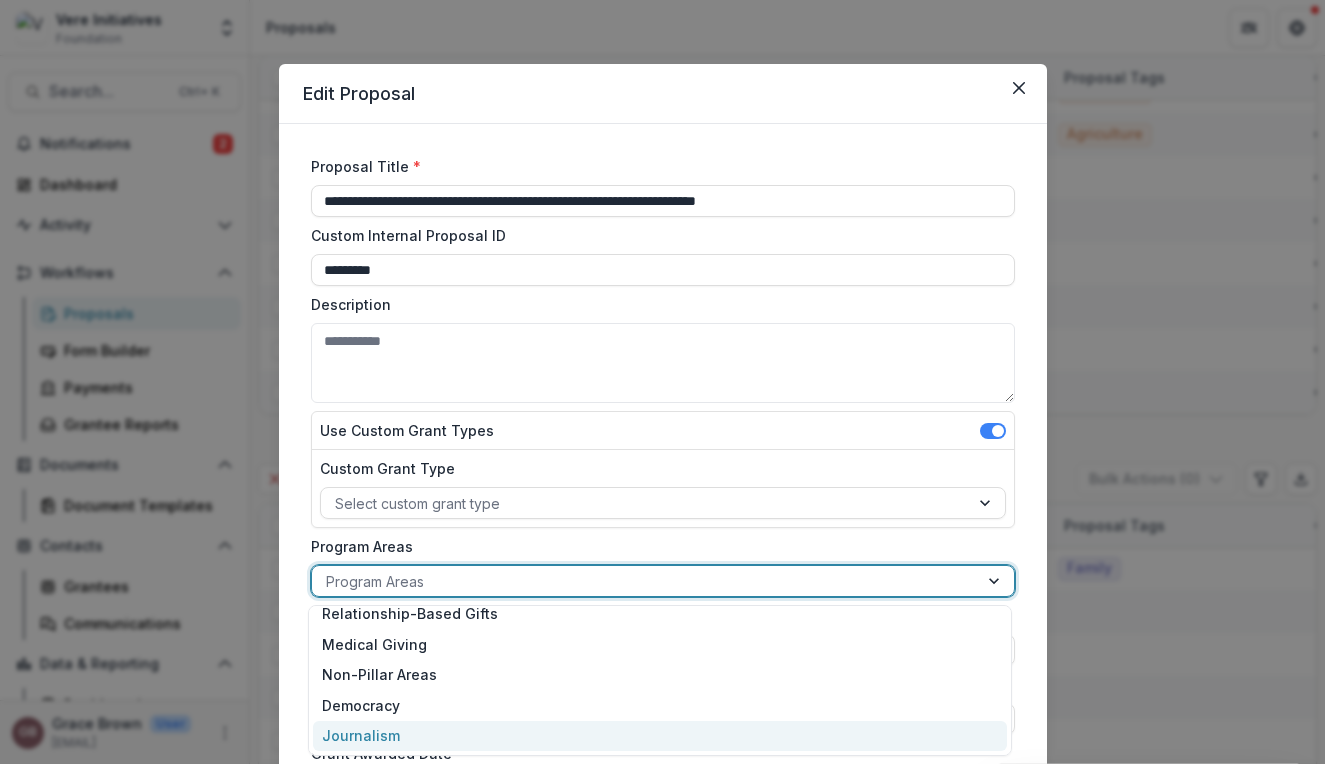 click on "Journalism" at bounding box center [660, 736] 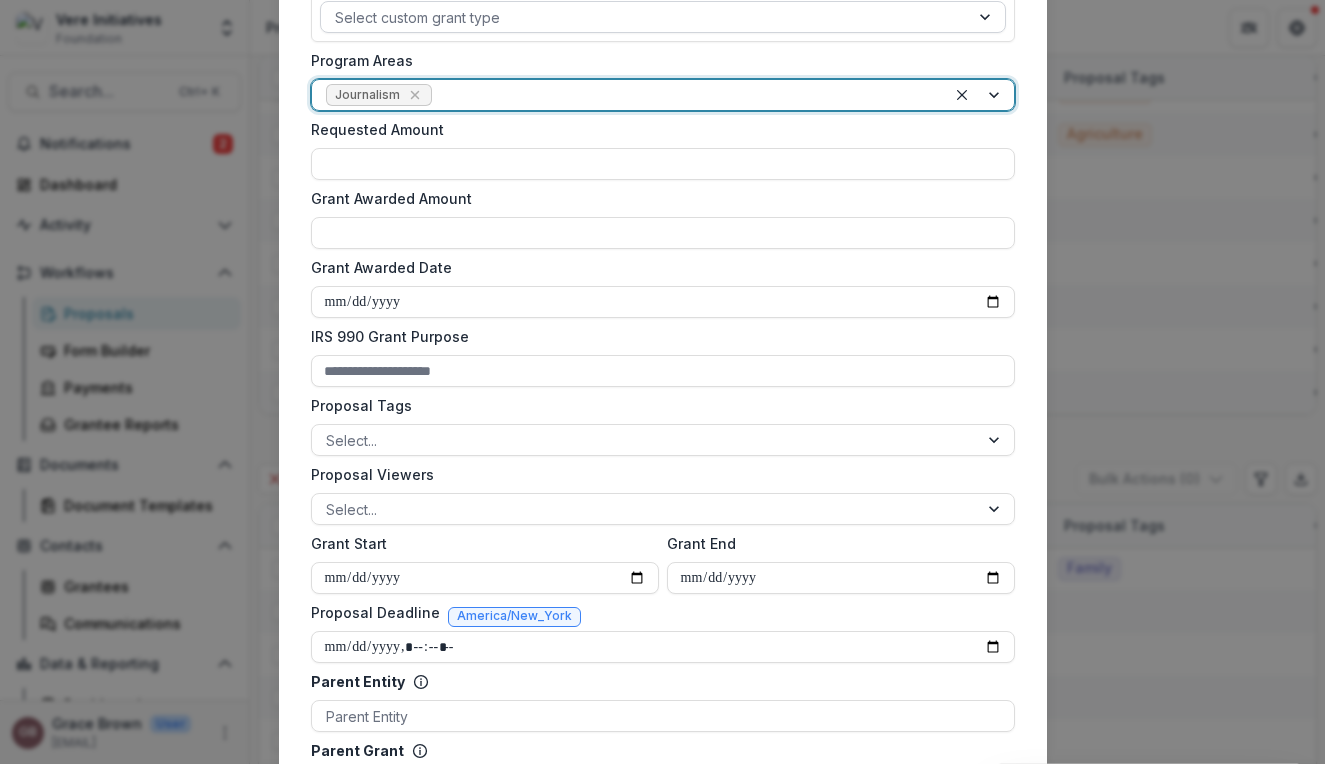 scroll, scrollTop: 572, scrollLeft: 0, axis: vertical 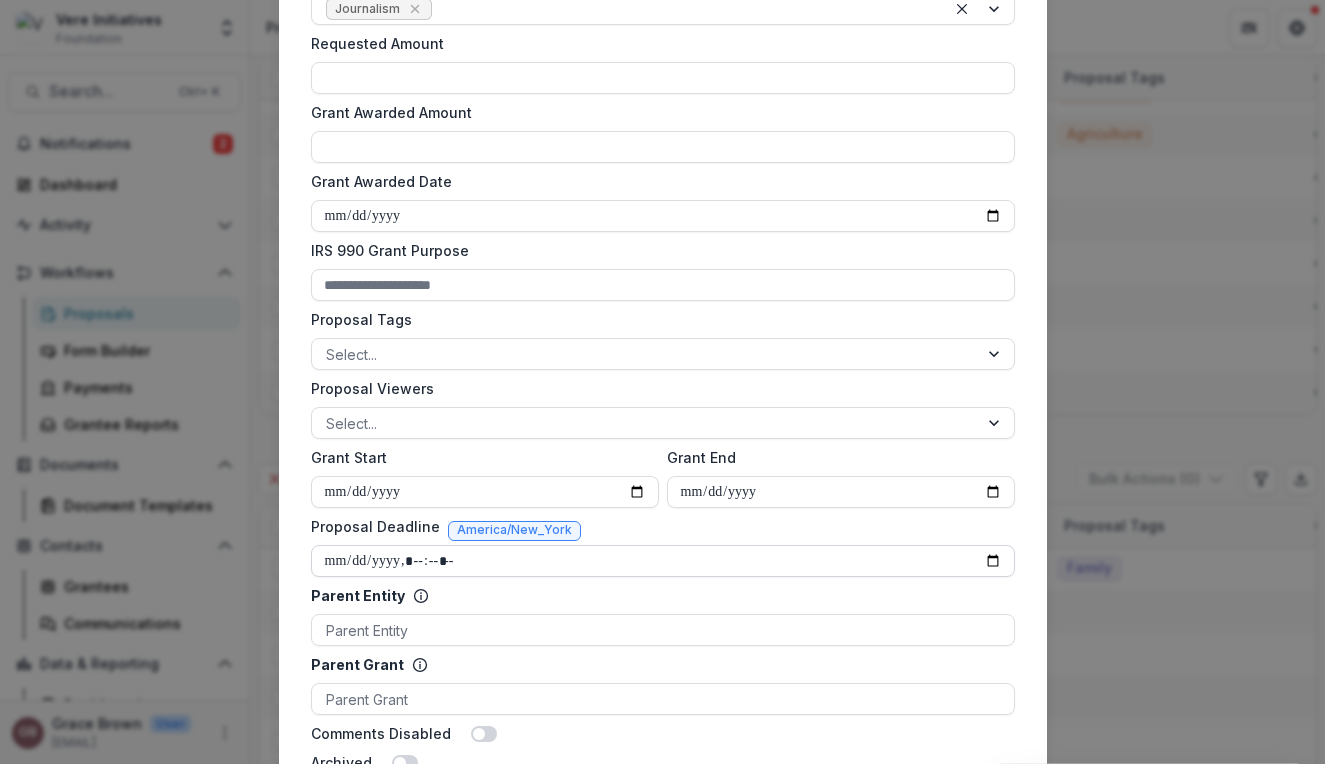 click on "Proposal Deadline" at bounding box center (663, 561) 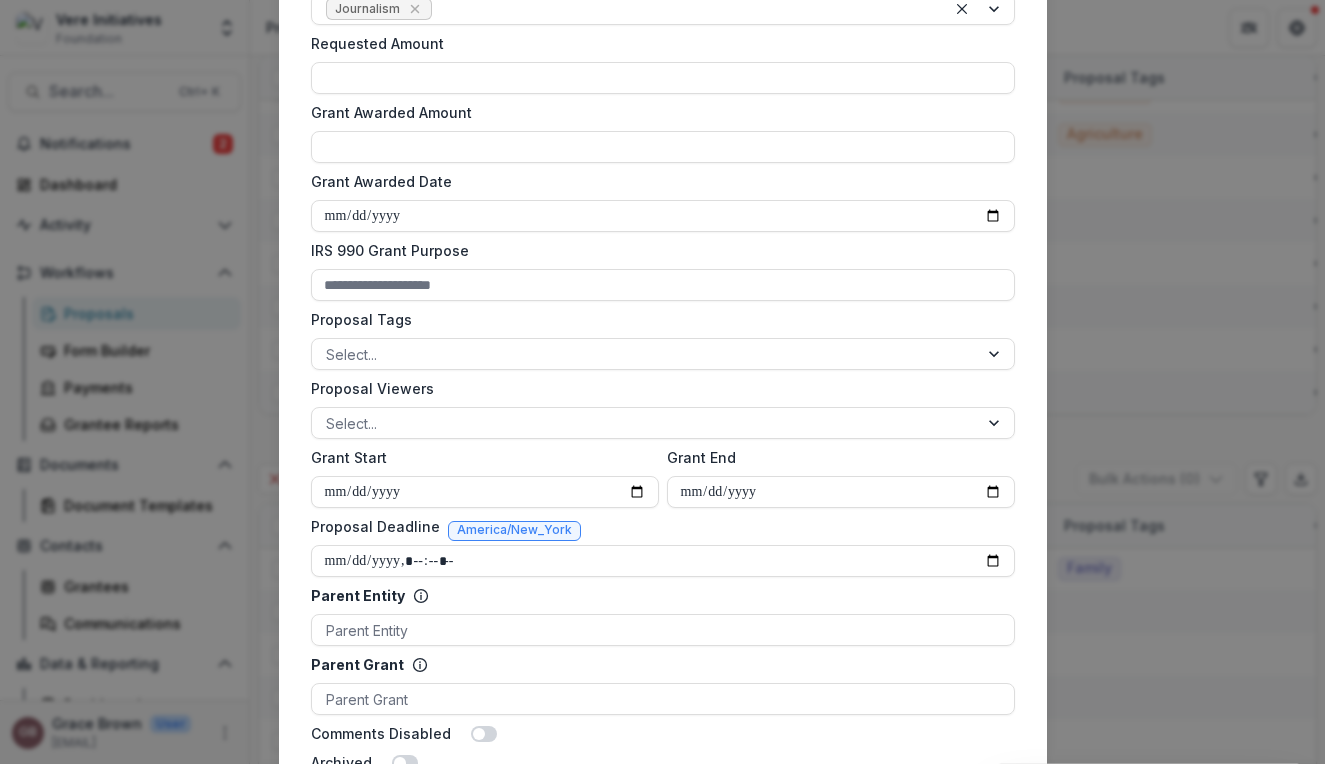 drag, startPoint x: 666, startPoint y: 595, endPoint x: 578, endPoint y: 593, distance: 88.02273 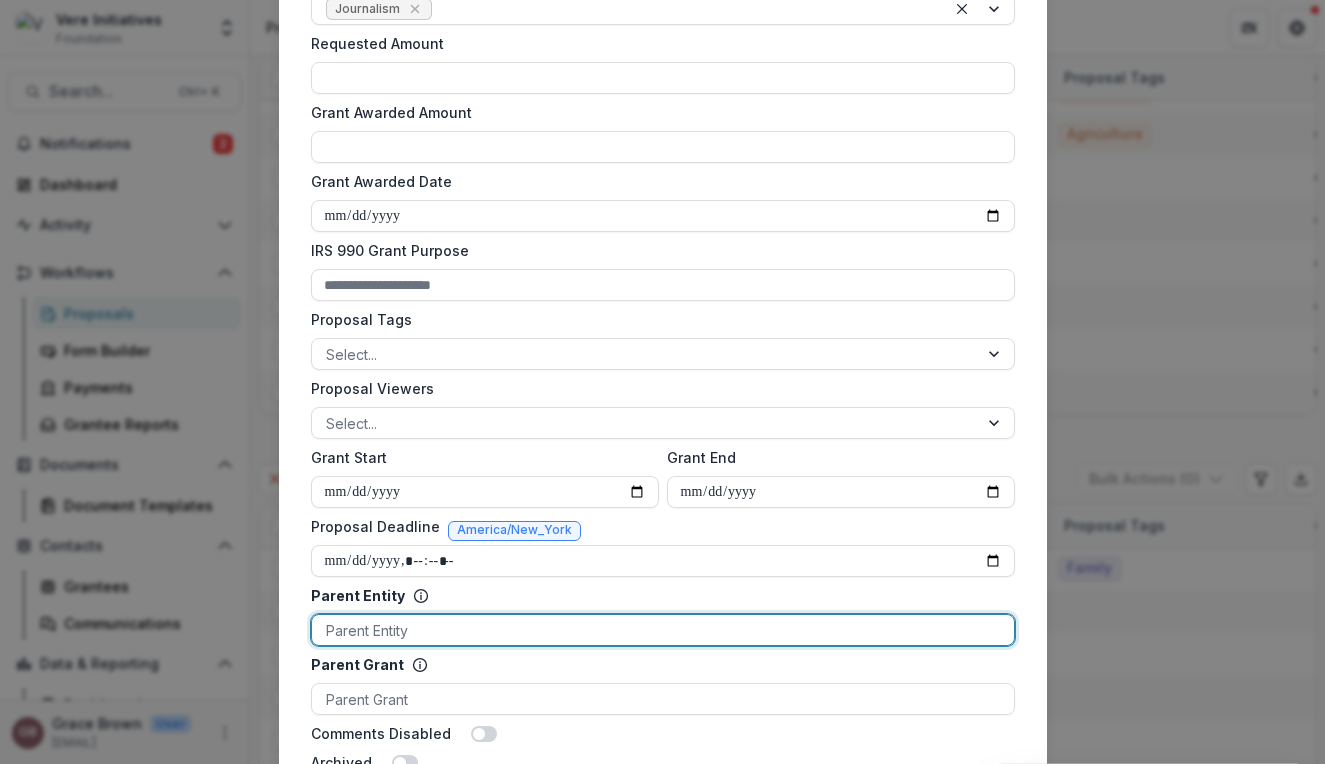 scroll, scrollTop: 880, scrollLeft: 0, axis: vertical 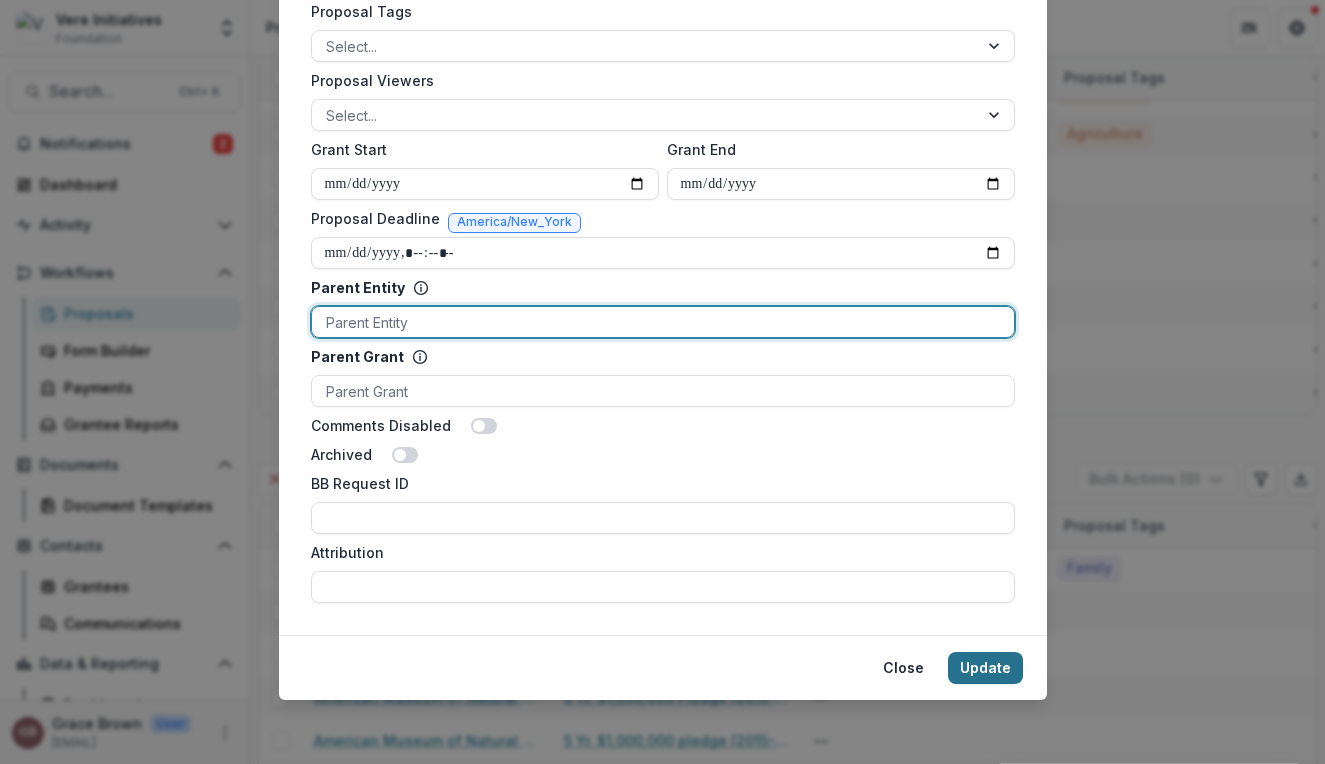 click on "Update" at bounding box center [985, 668] 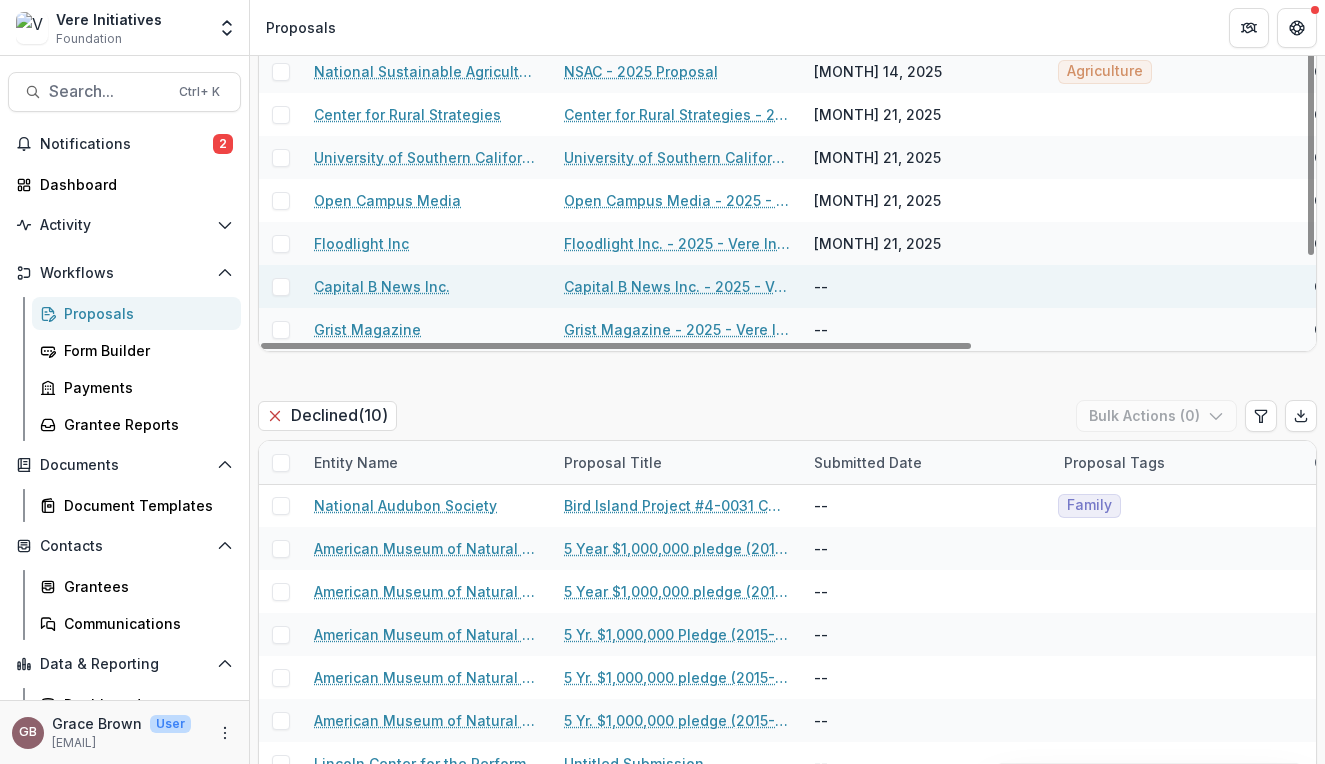 scroll, scrollTop: 1210, scrollLeft: 0, axis: vertical 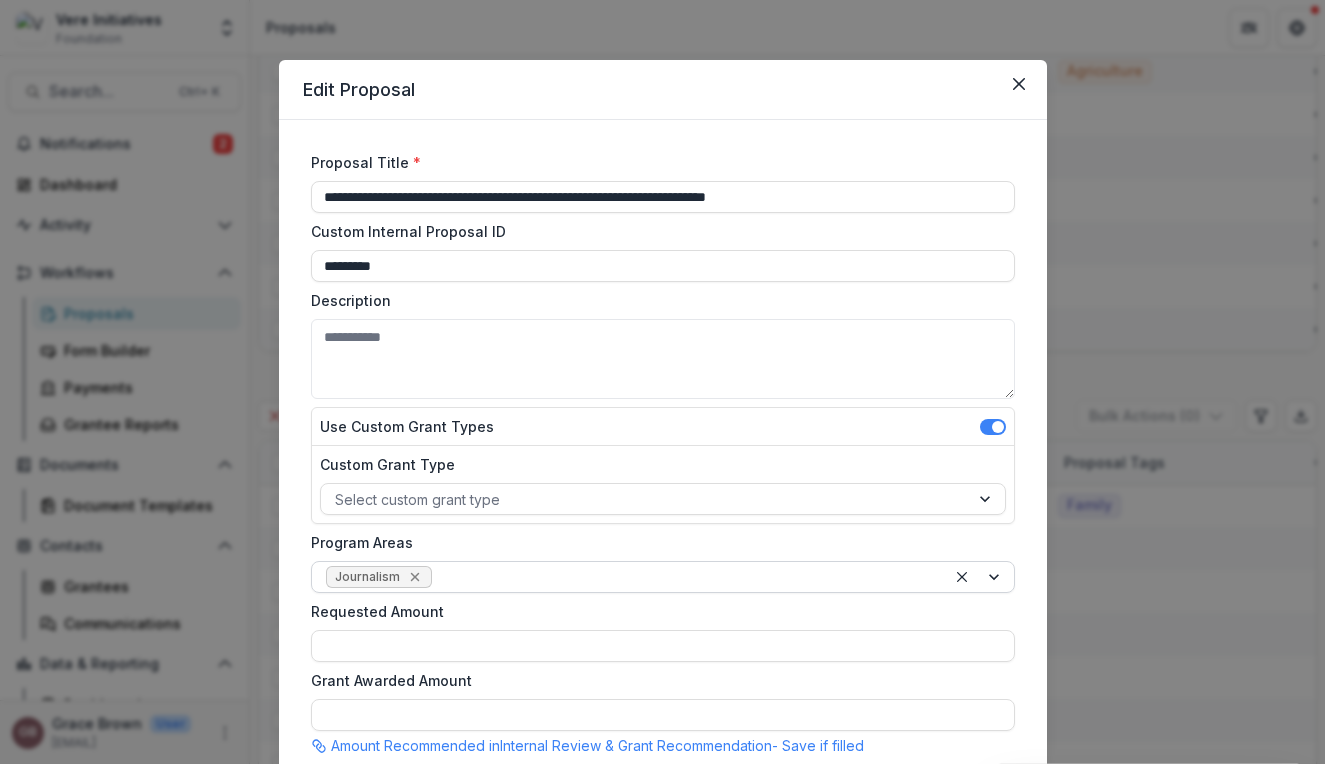 click 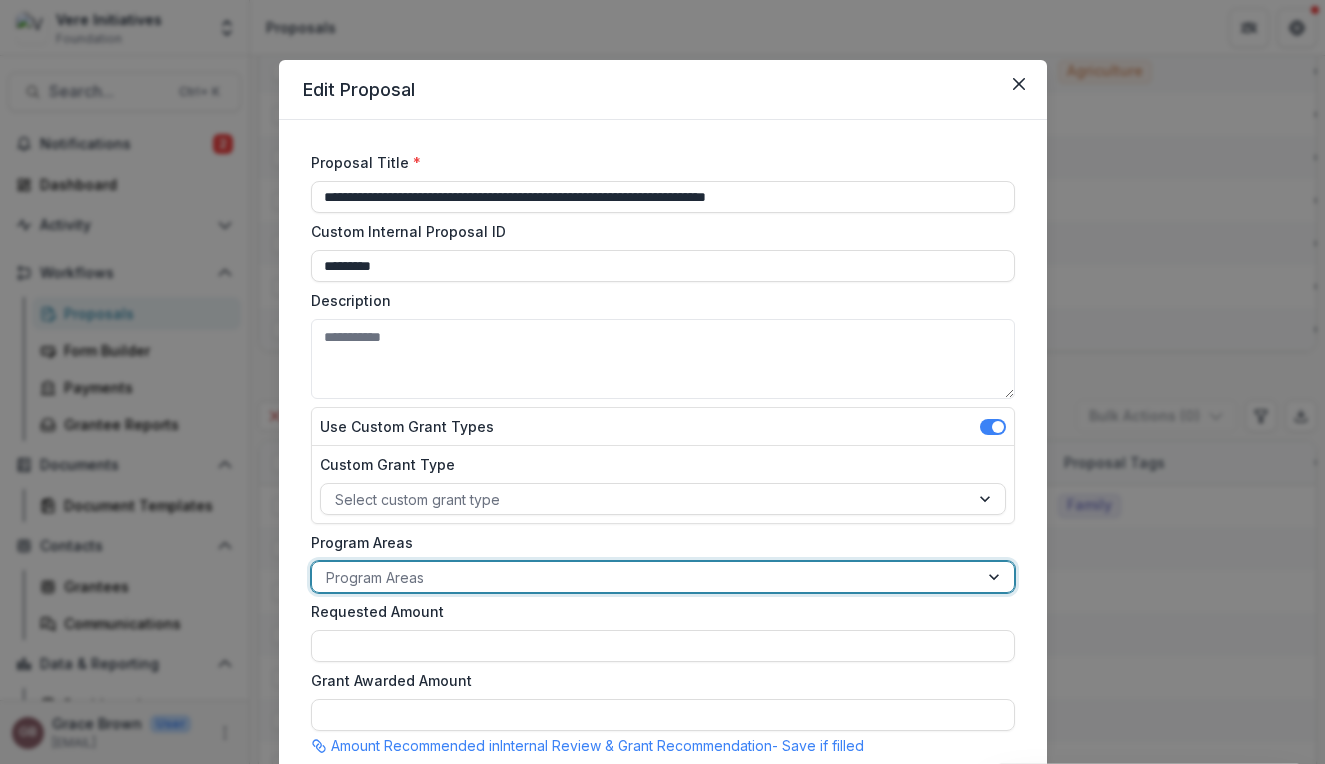 click at bounding box center (996, 577) 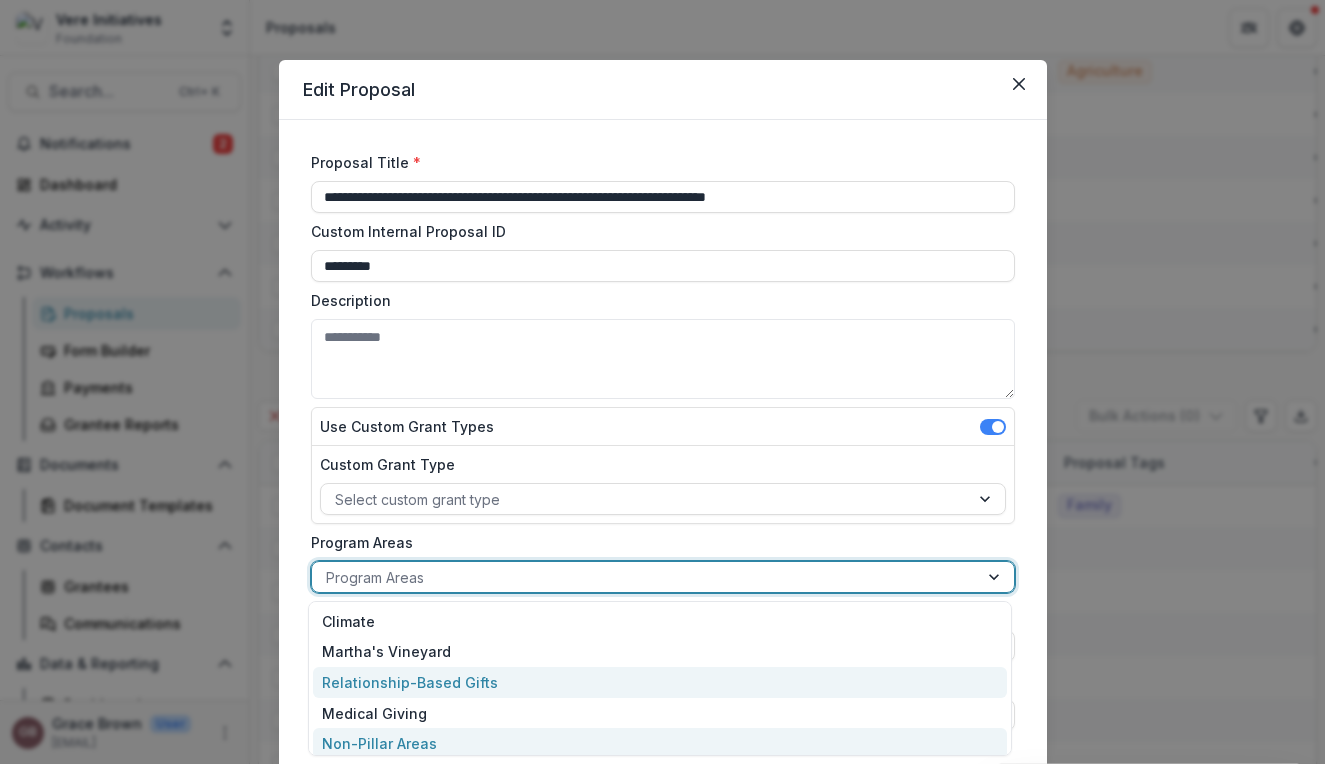 scroll, scrollTop: 69, scrollLeft: 0, axis: vertical 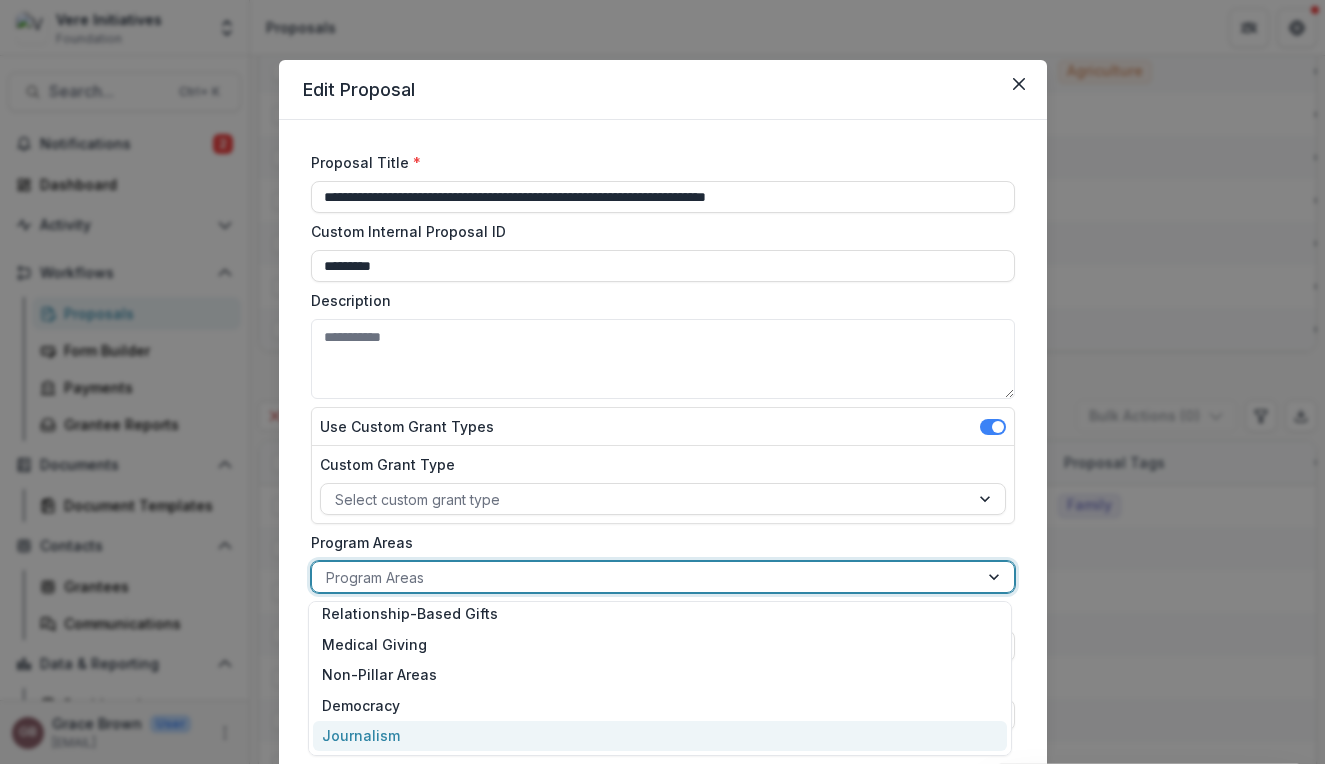 click on "Journalism" at bounding box center (660, 736) 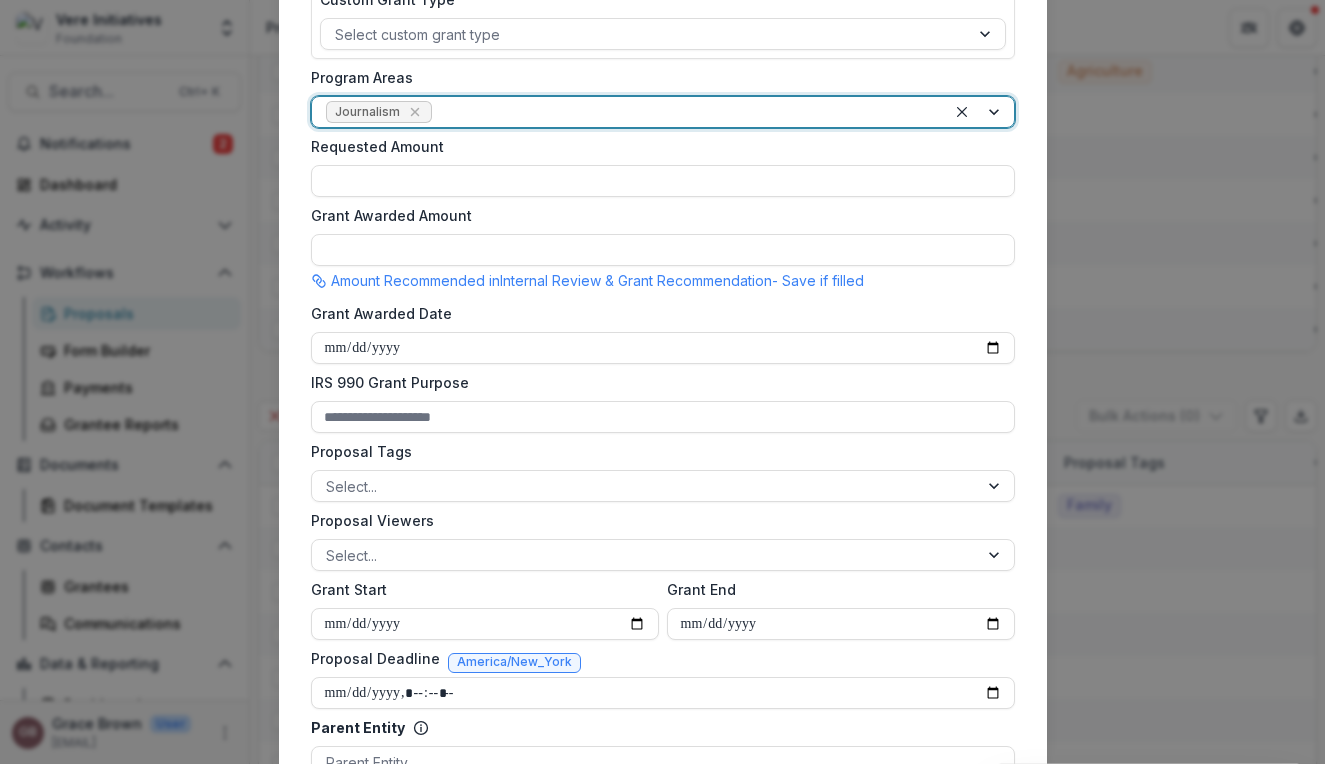scroll, scrollTop: 470, scrollLeft: 0, axis: vertical 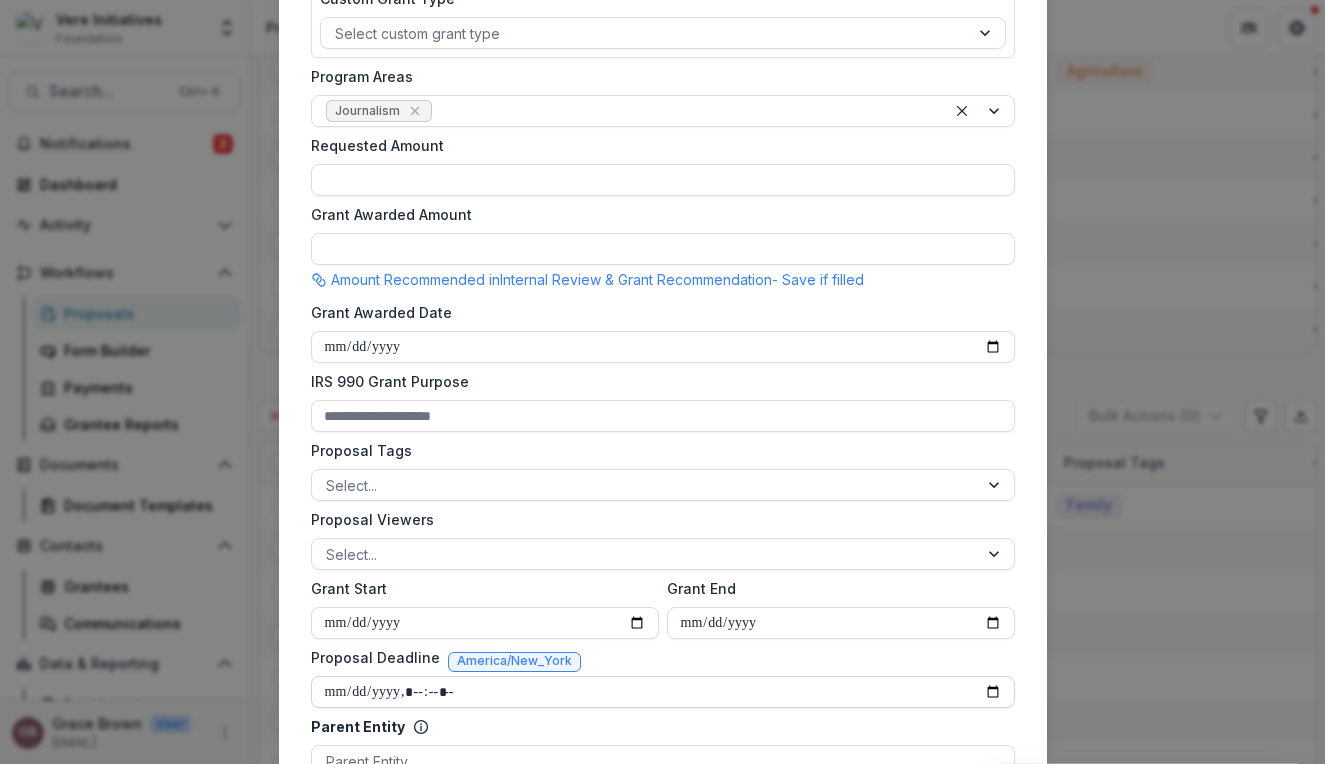 click on "Proposal Deadline" at bounding box center (663, 692) 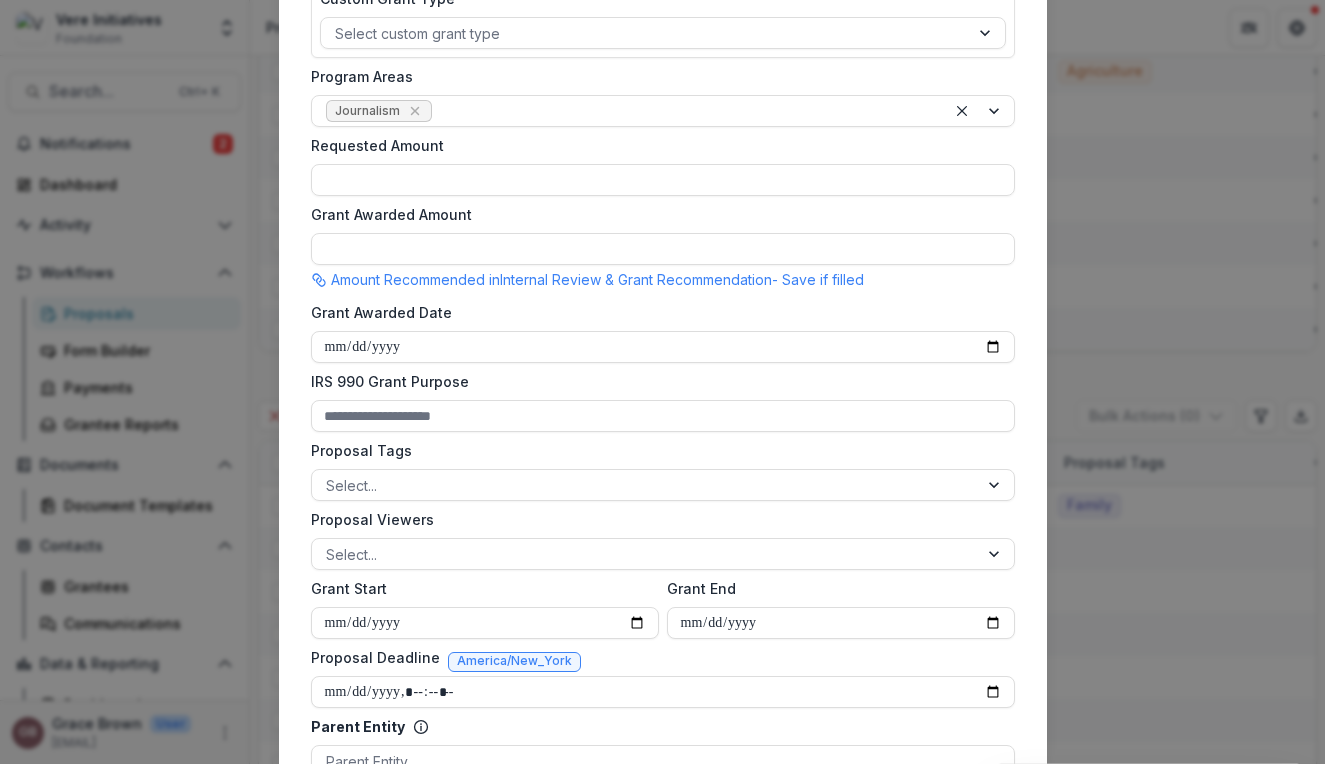 click on "Proposal Deadline America/New_York" at bounding box center (663, 661) 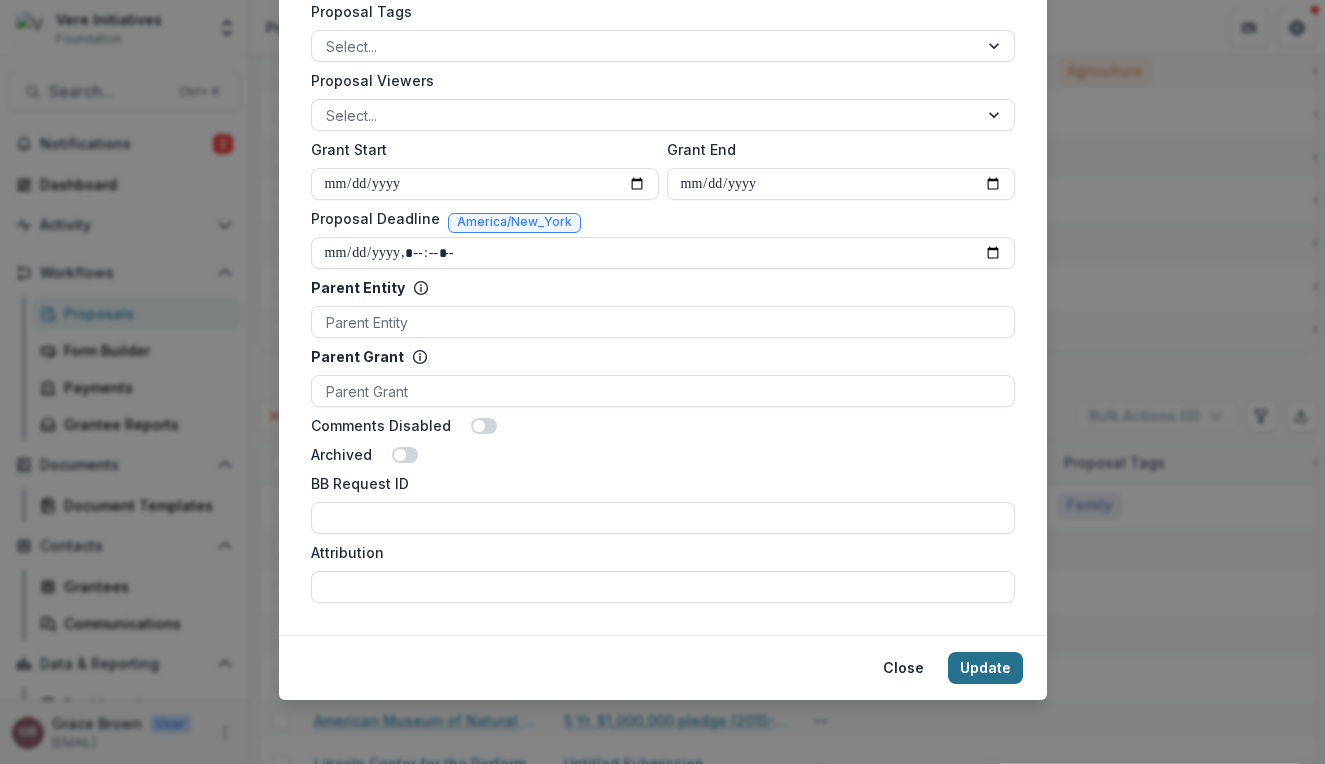 click on "Update" at bounding box center [985, 668] 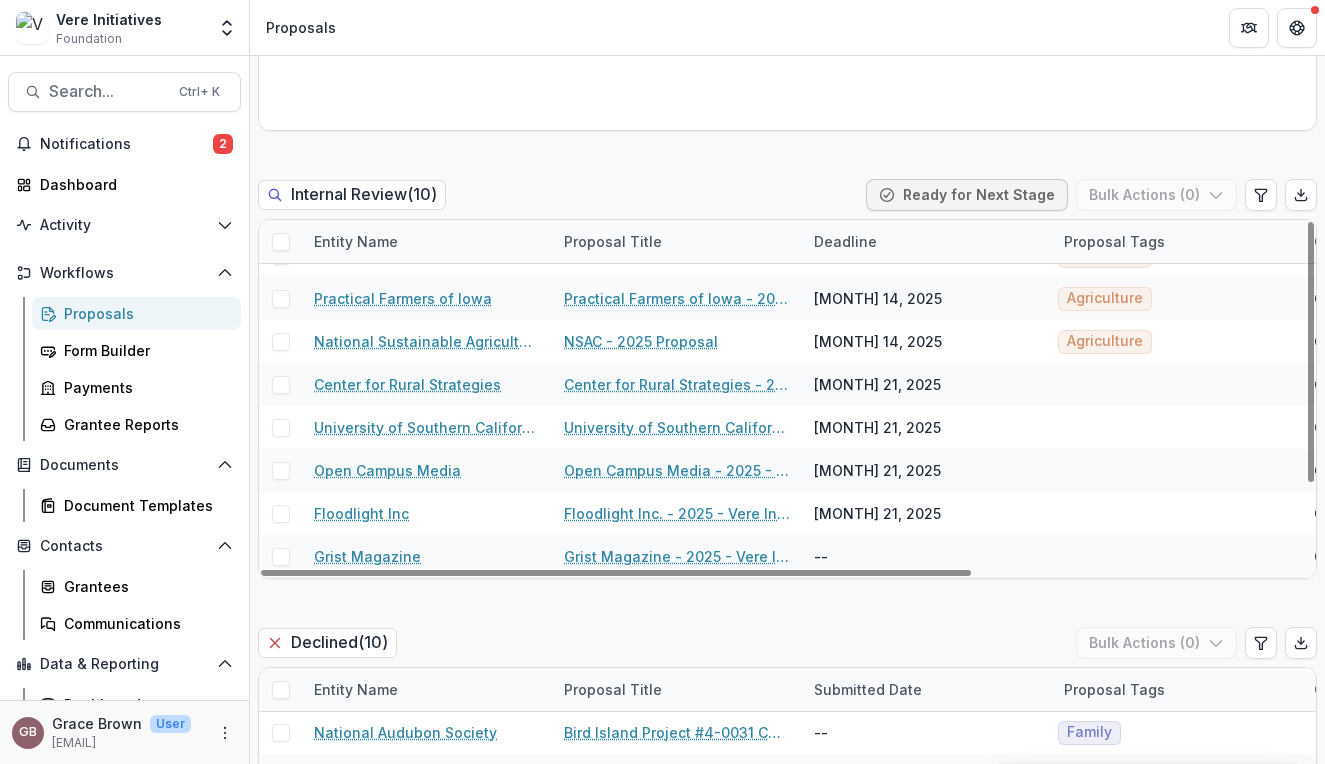 scroll, scrollTop: 1034, scrollLeft: 0, axis: vertical 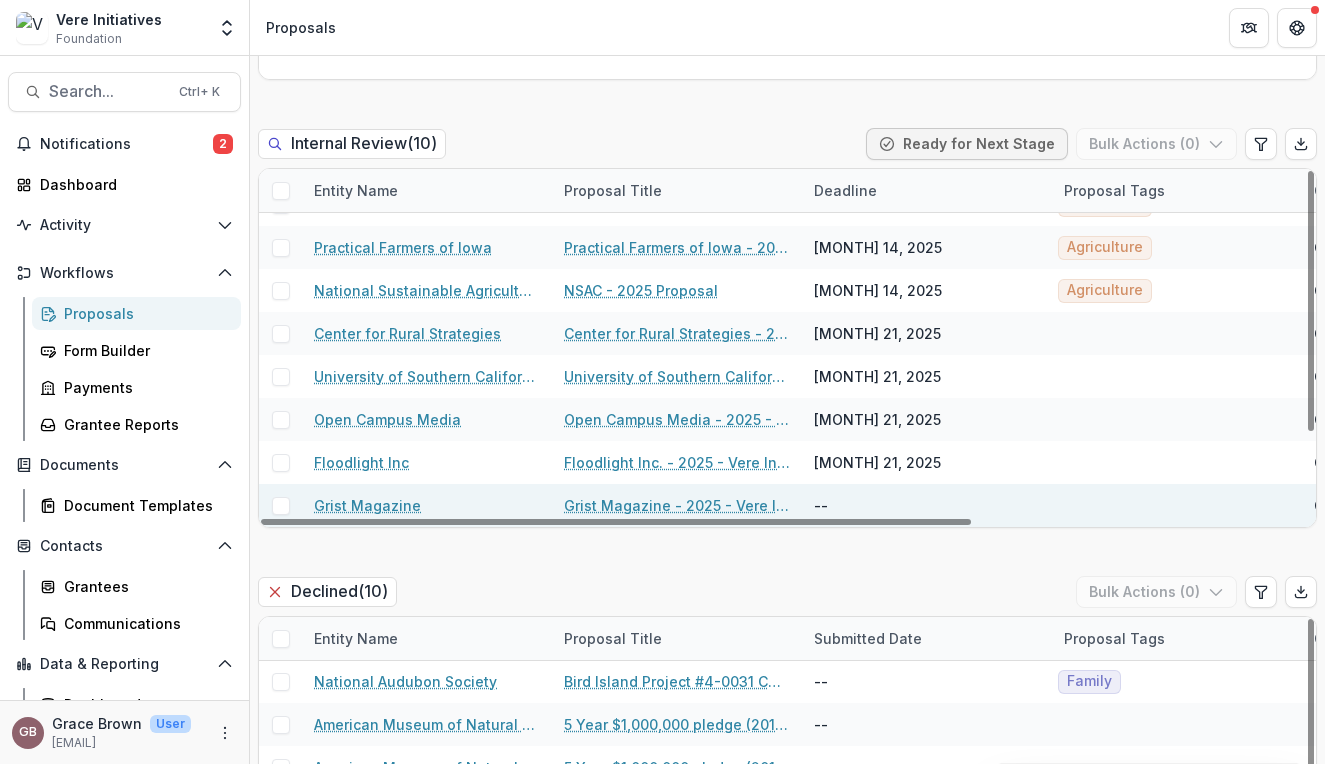 click on "--" at bounding box center (927, 505) 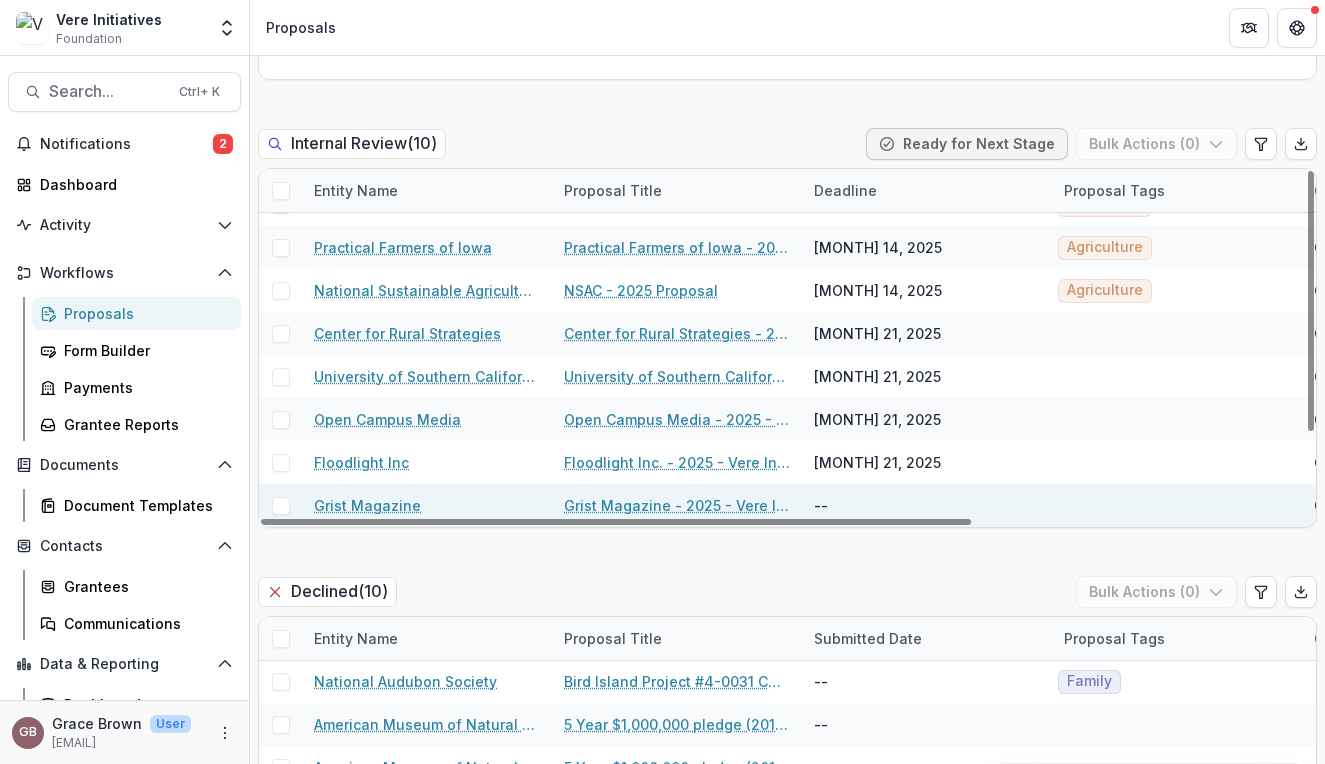 click on "--" at bounding box center [821, 505] 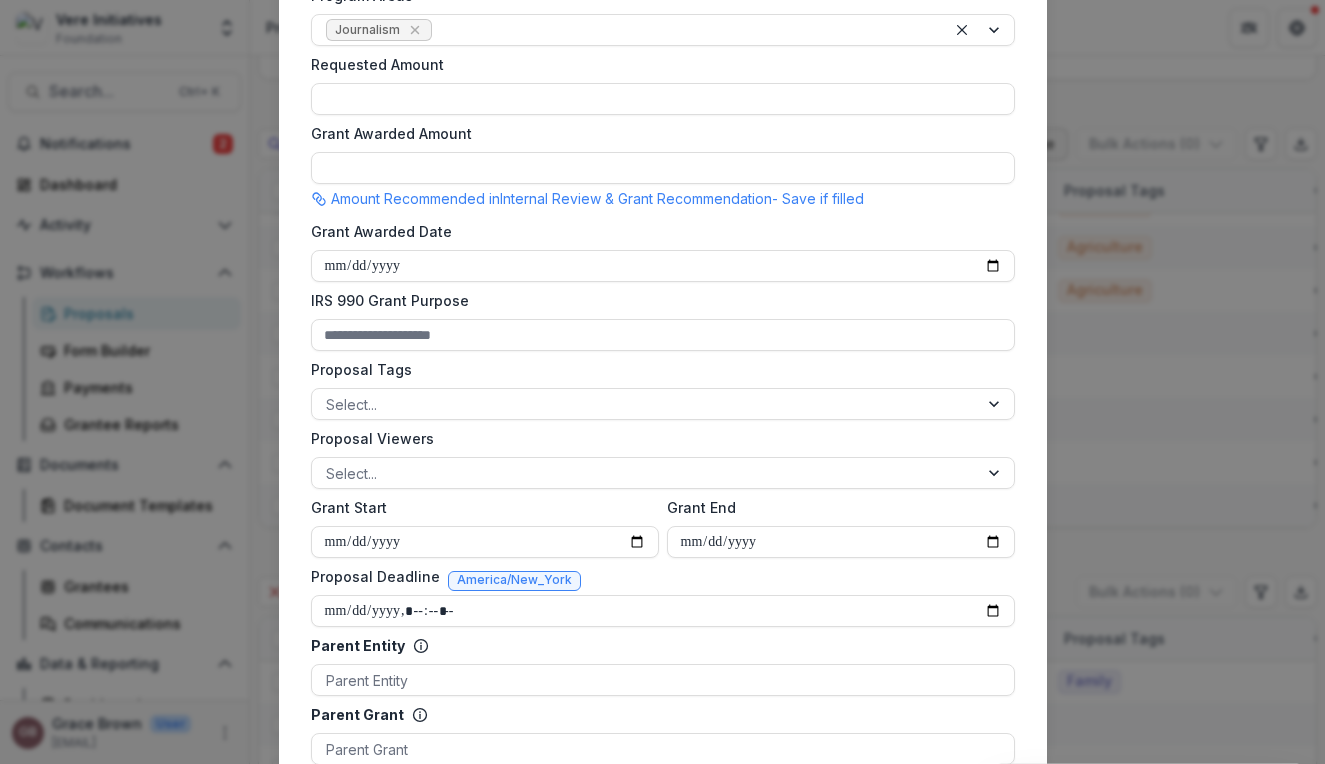 scroll, scrollTop: 552, scrollLeft: 0, axis: vertical 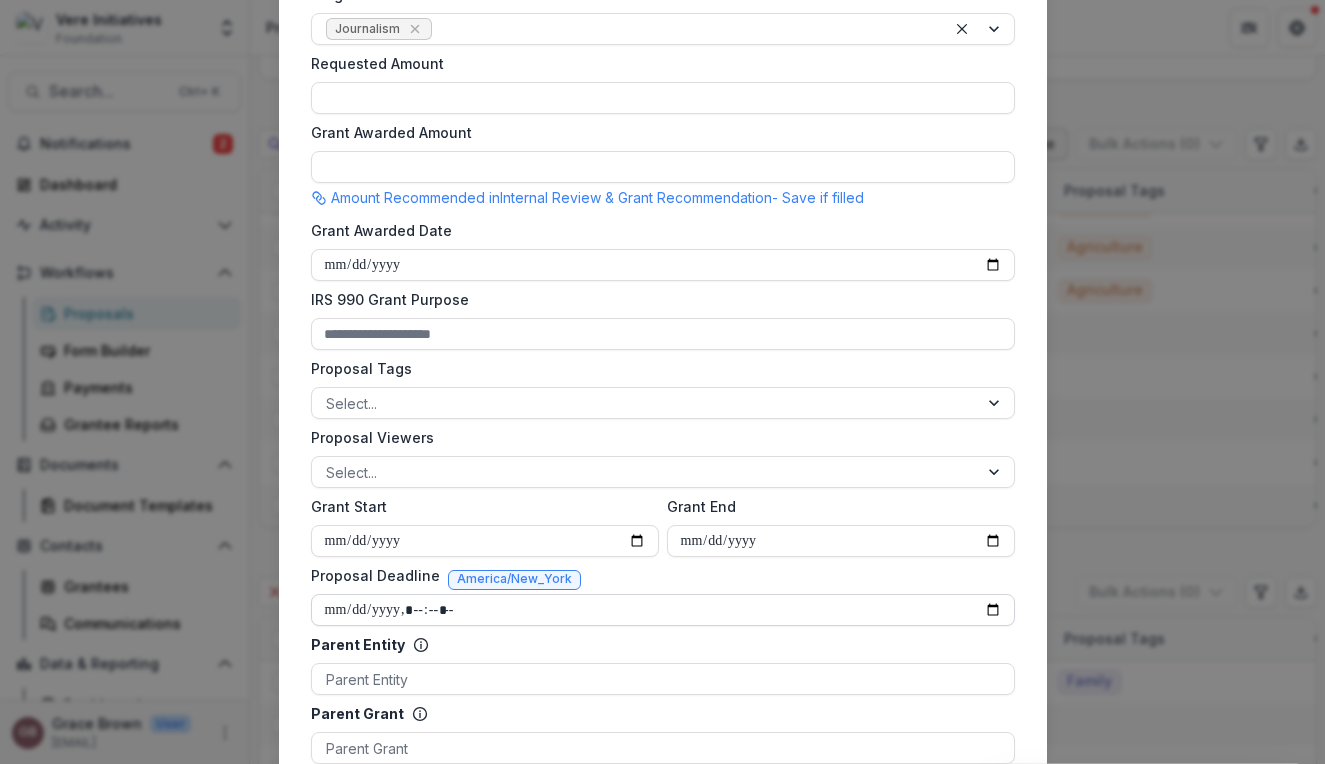 click on "Proposal Deadline" at bounding box center (663, 610) 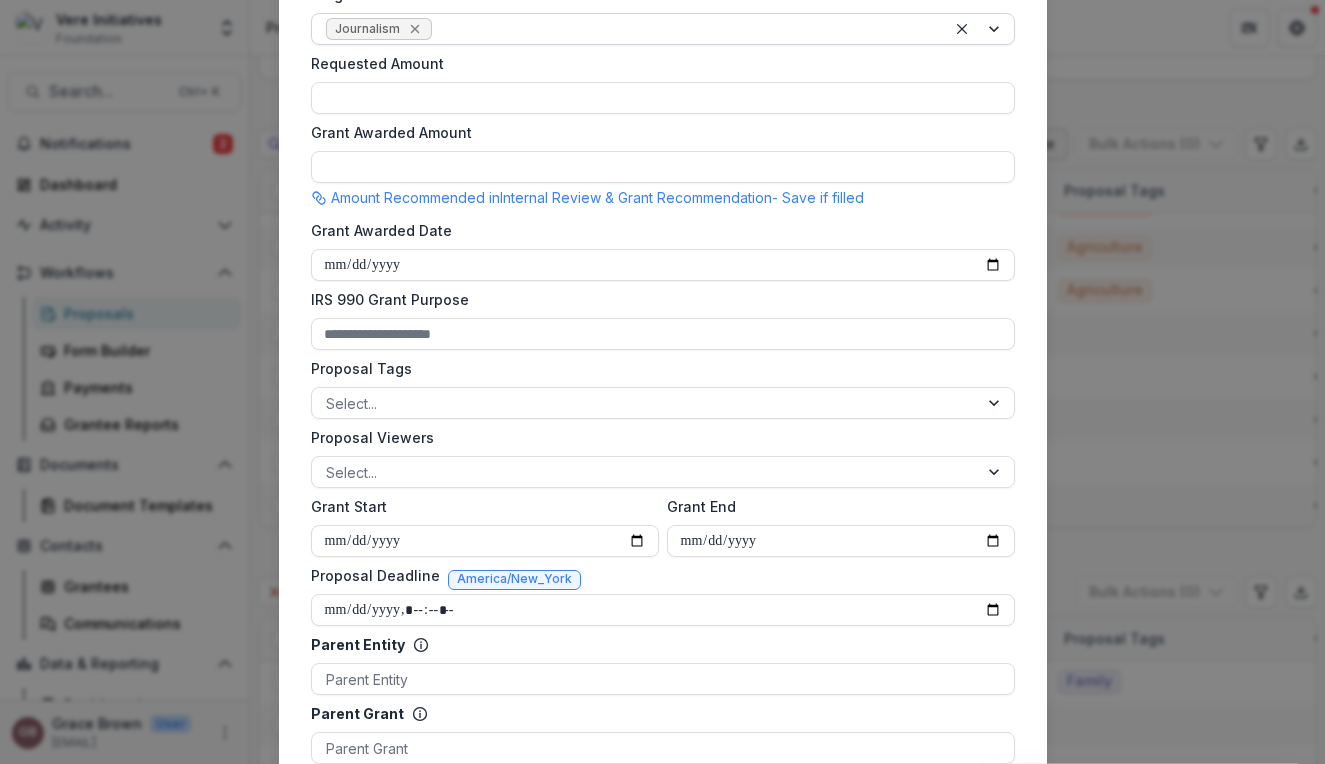 click 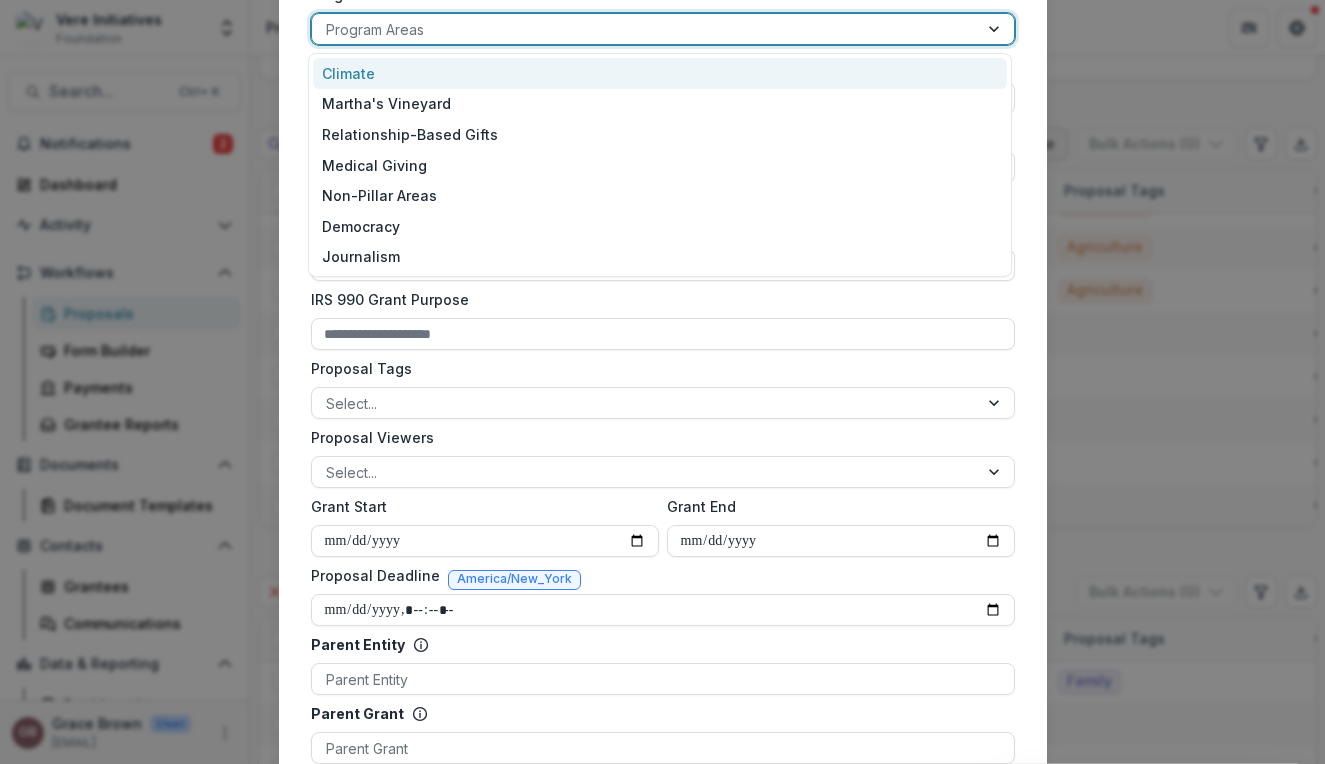 click at bounding box center [996, 29] 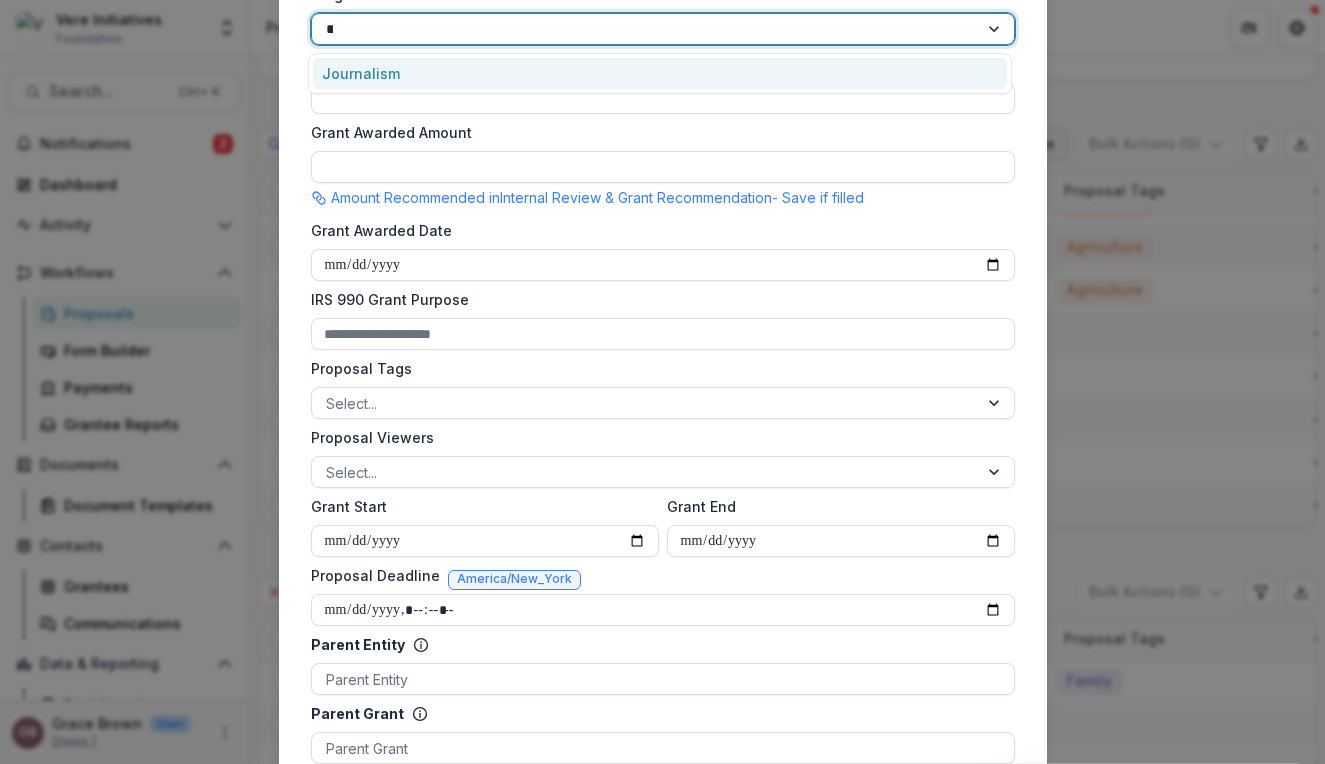 type on "***" 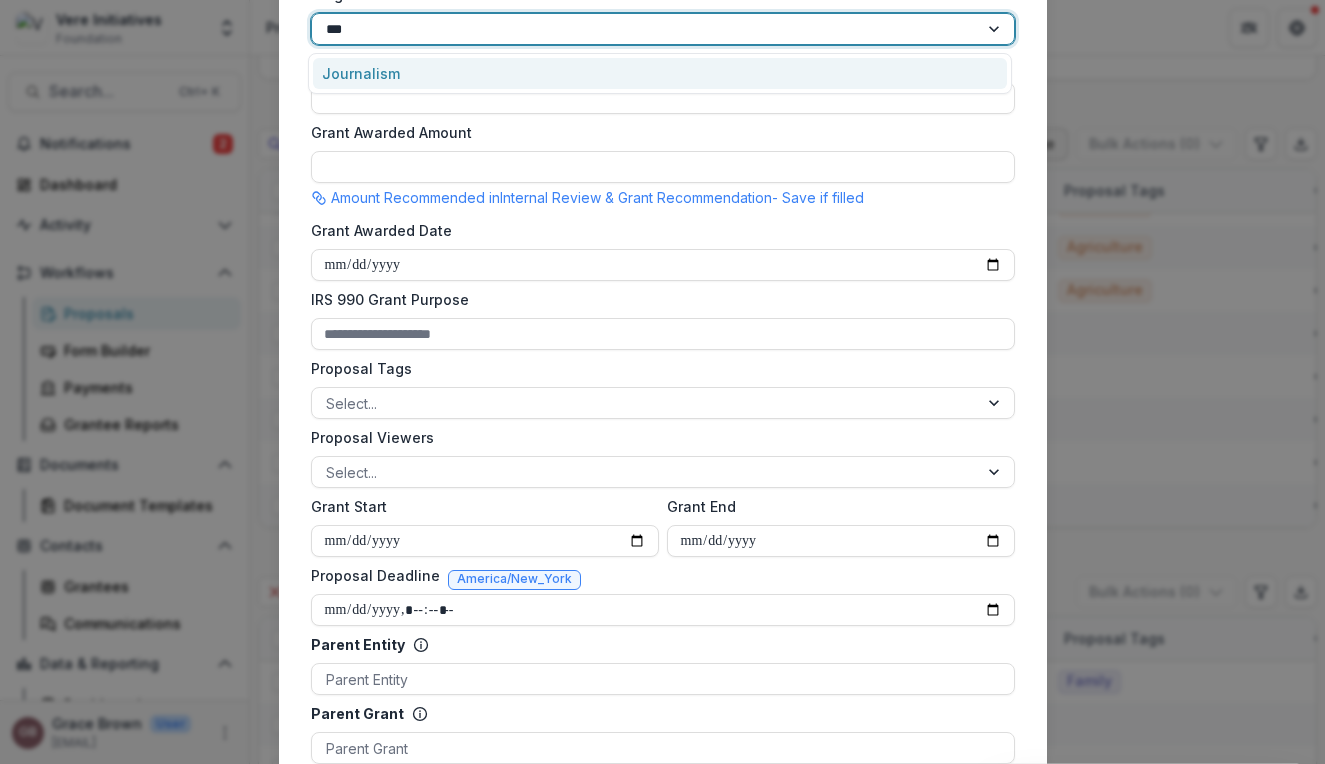 type 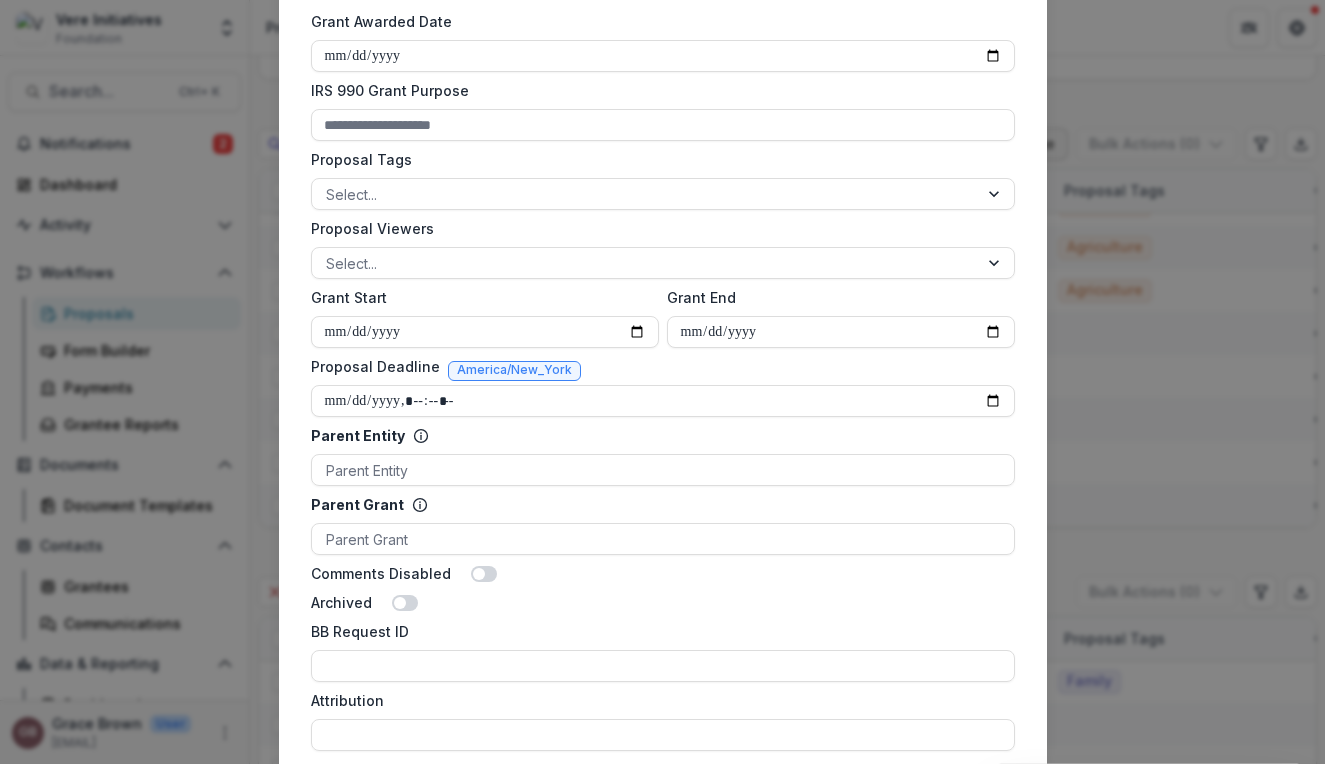 scroll, scrollTop: 909, scrollLeft: 0, axis: vertical 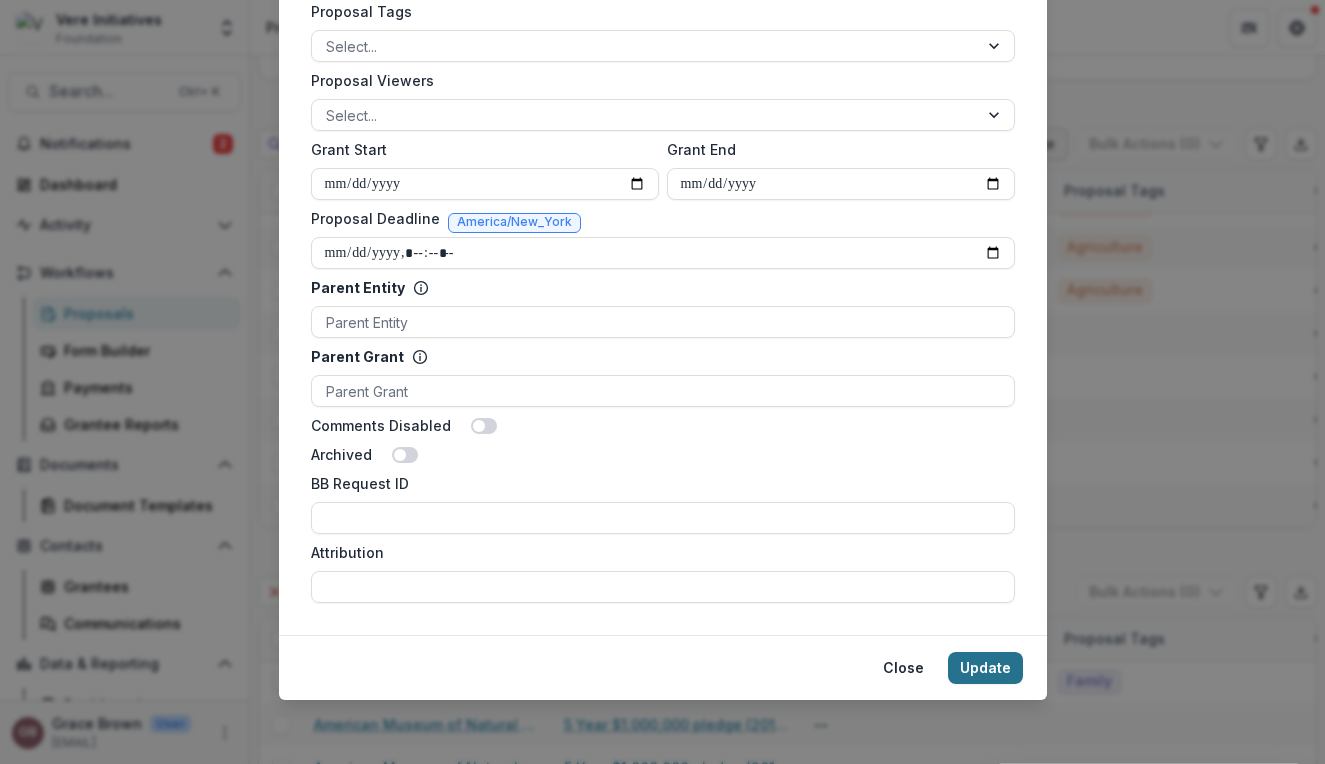 click on "Update" at bounding box center (985, 668) 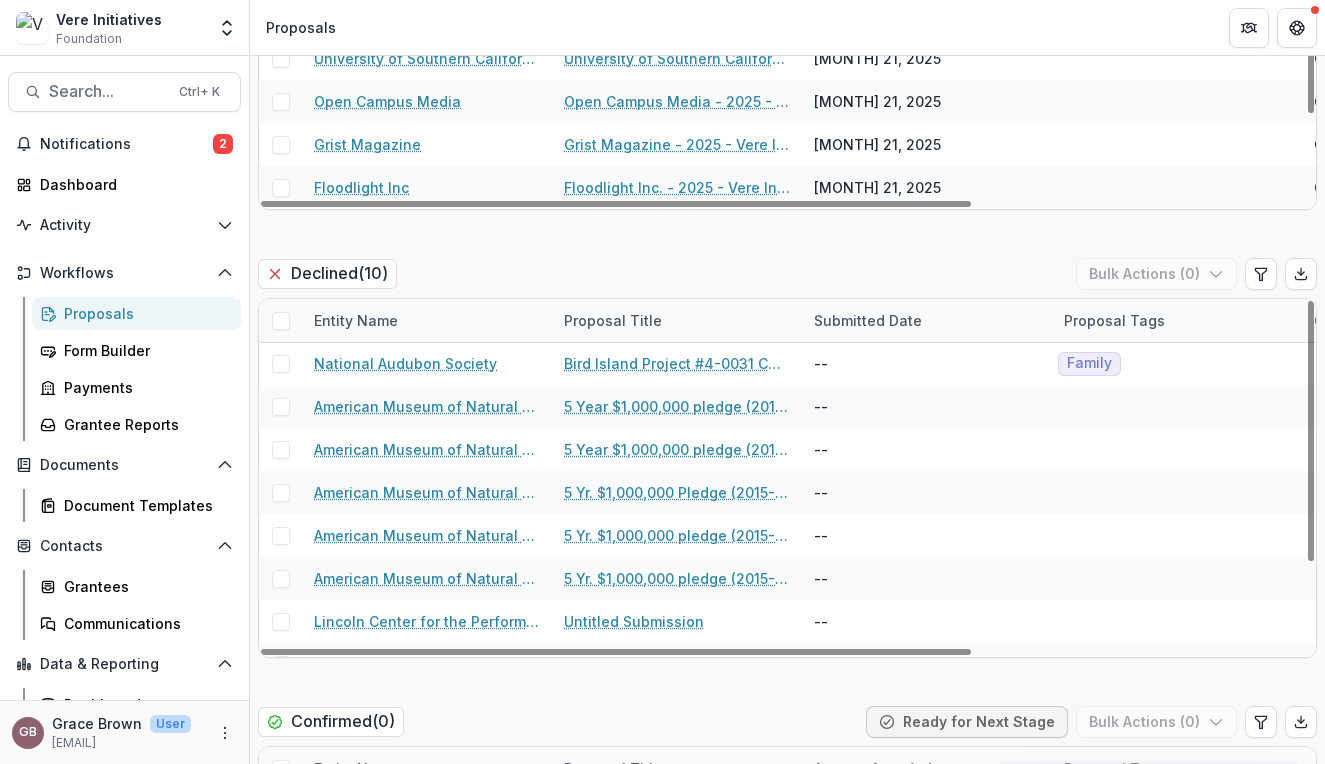 scroll, scrollTop: 1402, scrollLeft: 0, axis: vertical 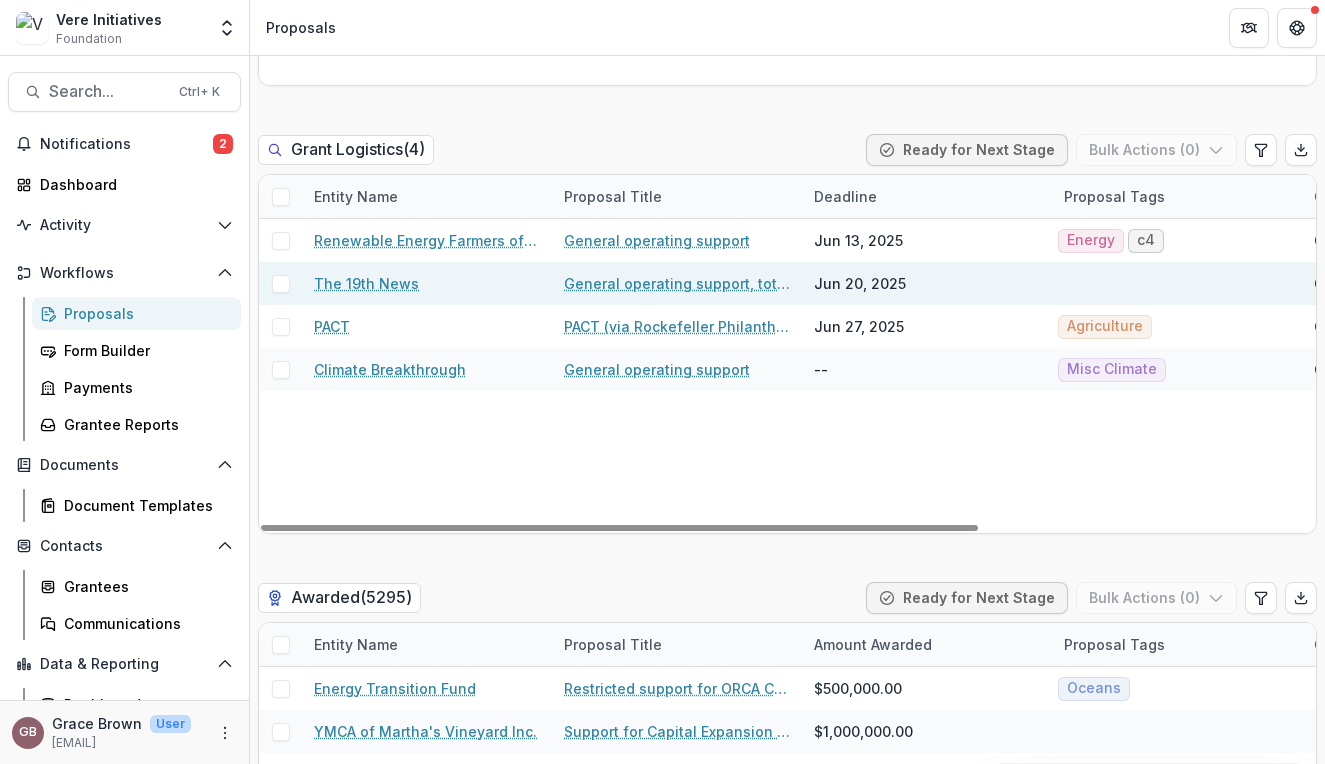 click on "Jun 20, 2025" at bounding box center [860, 283] 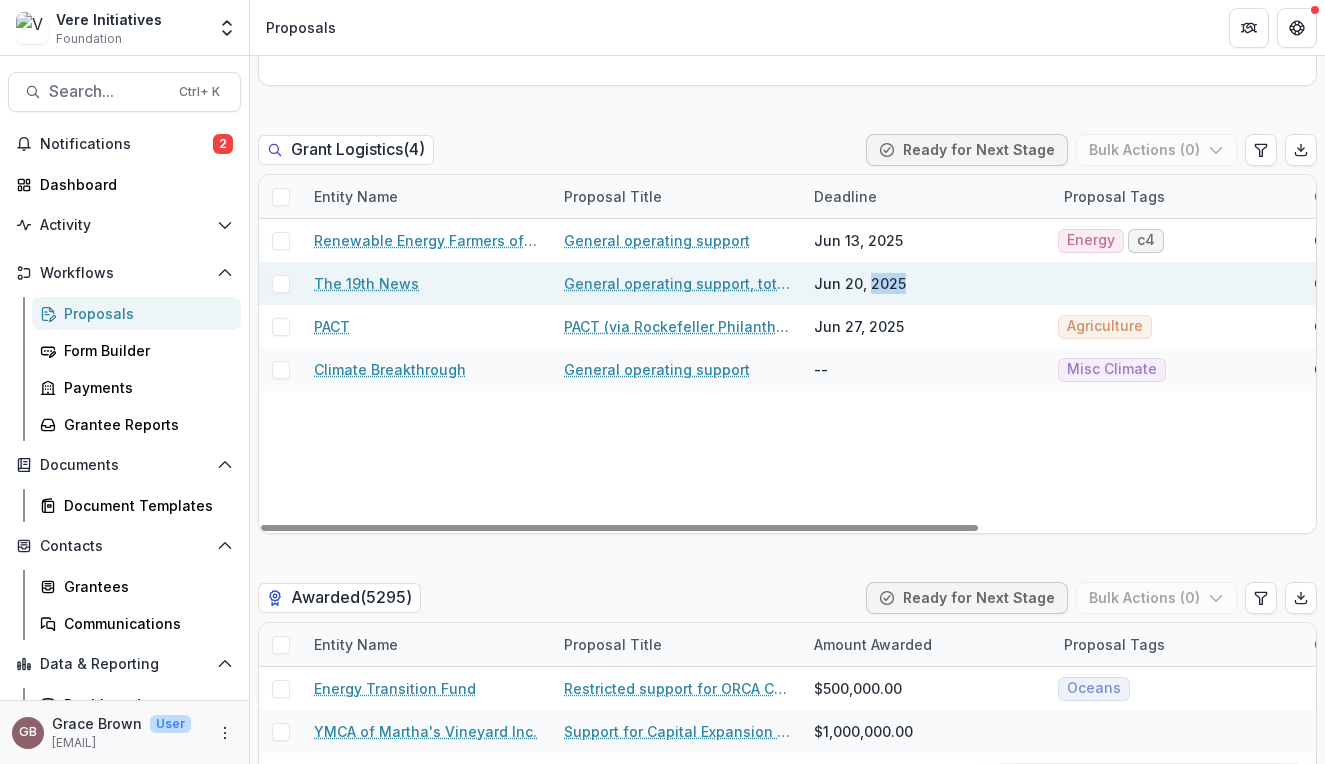 click on "Jun 20, 2025" at bounding box center (860, 283) 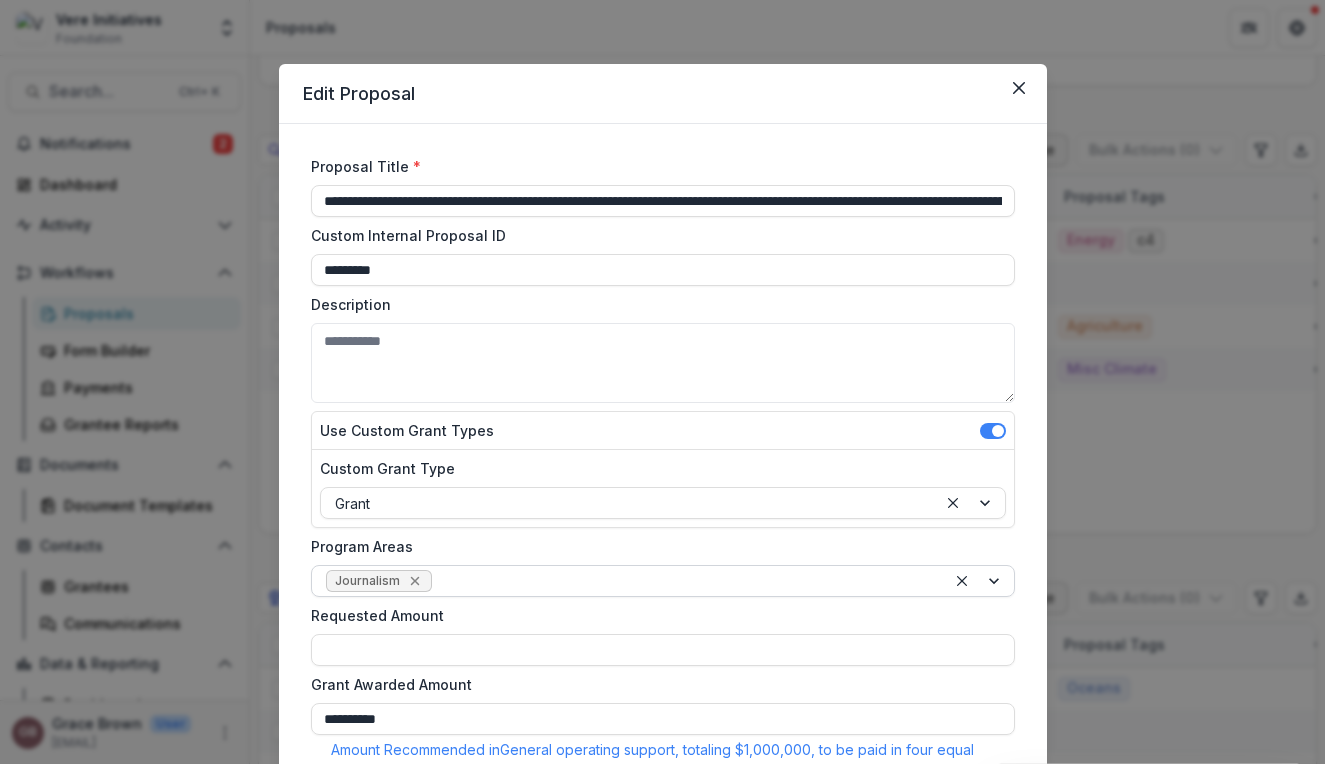 click 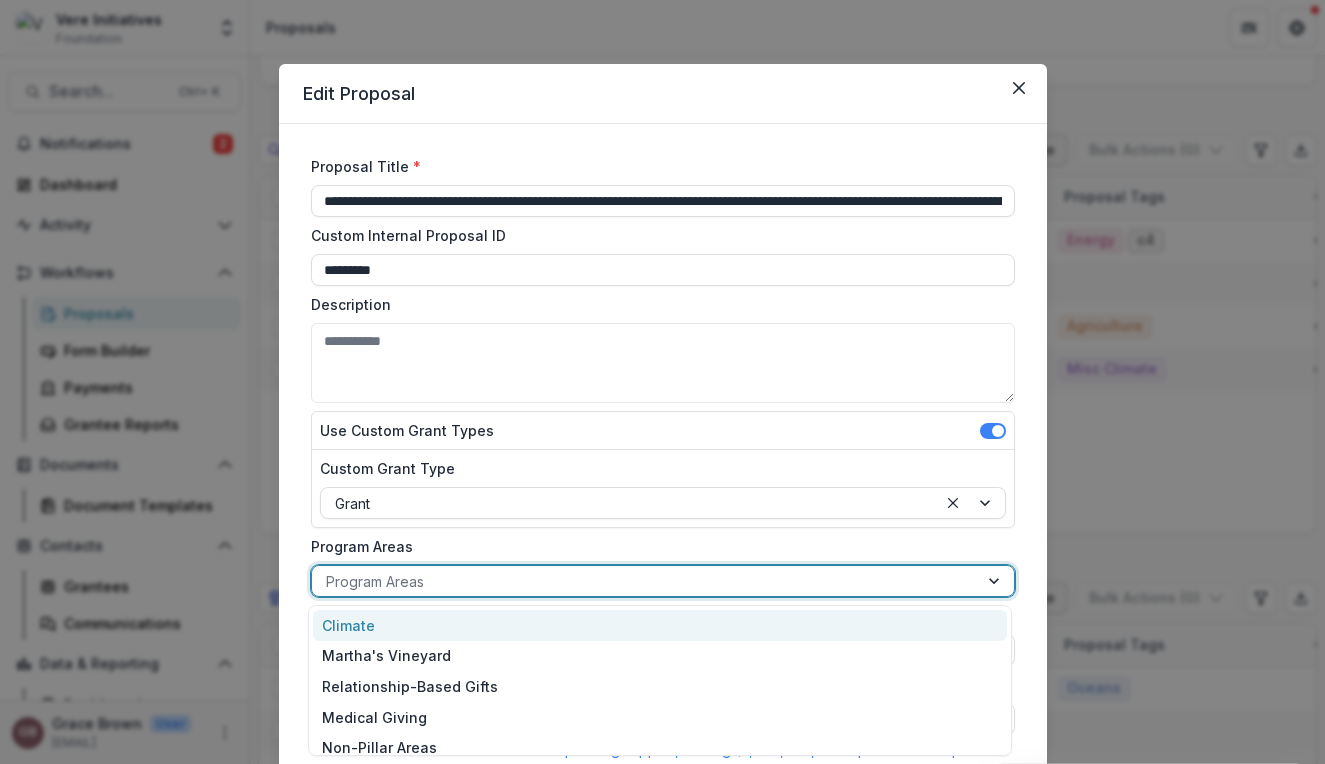 click at bounding box center [996, 581] 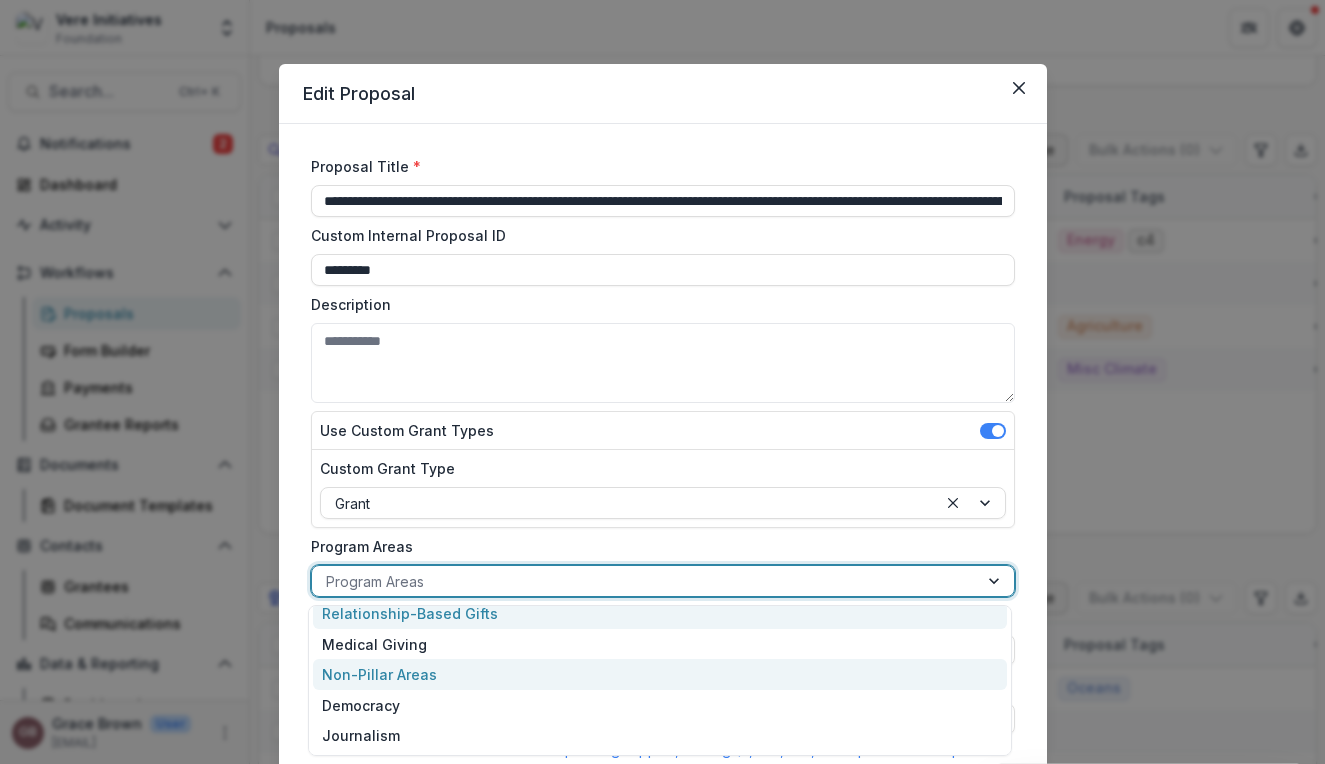 scroll, scrollTop: 72, scrollLeft: 0, axis: vertical 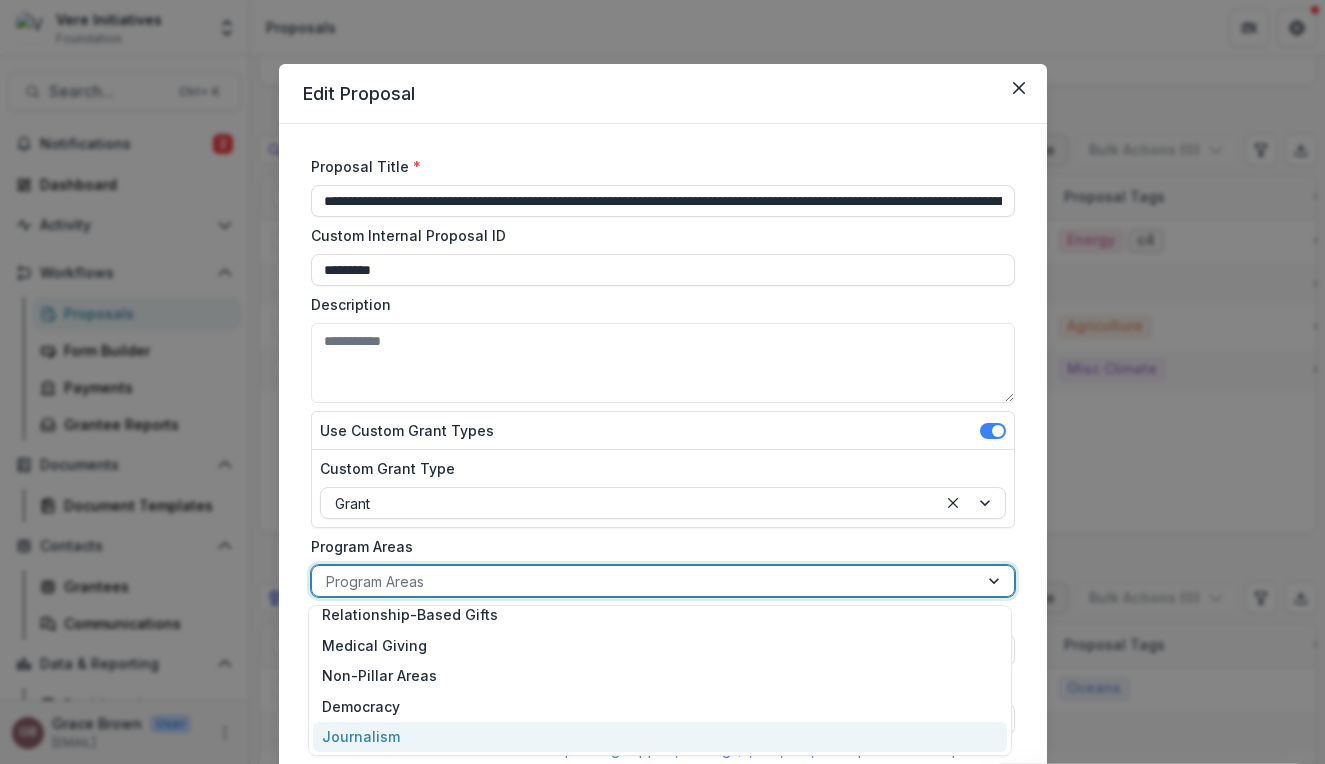click on "Journalism" at bounding box center [660, 737] 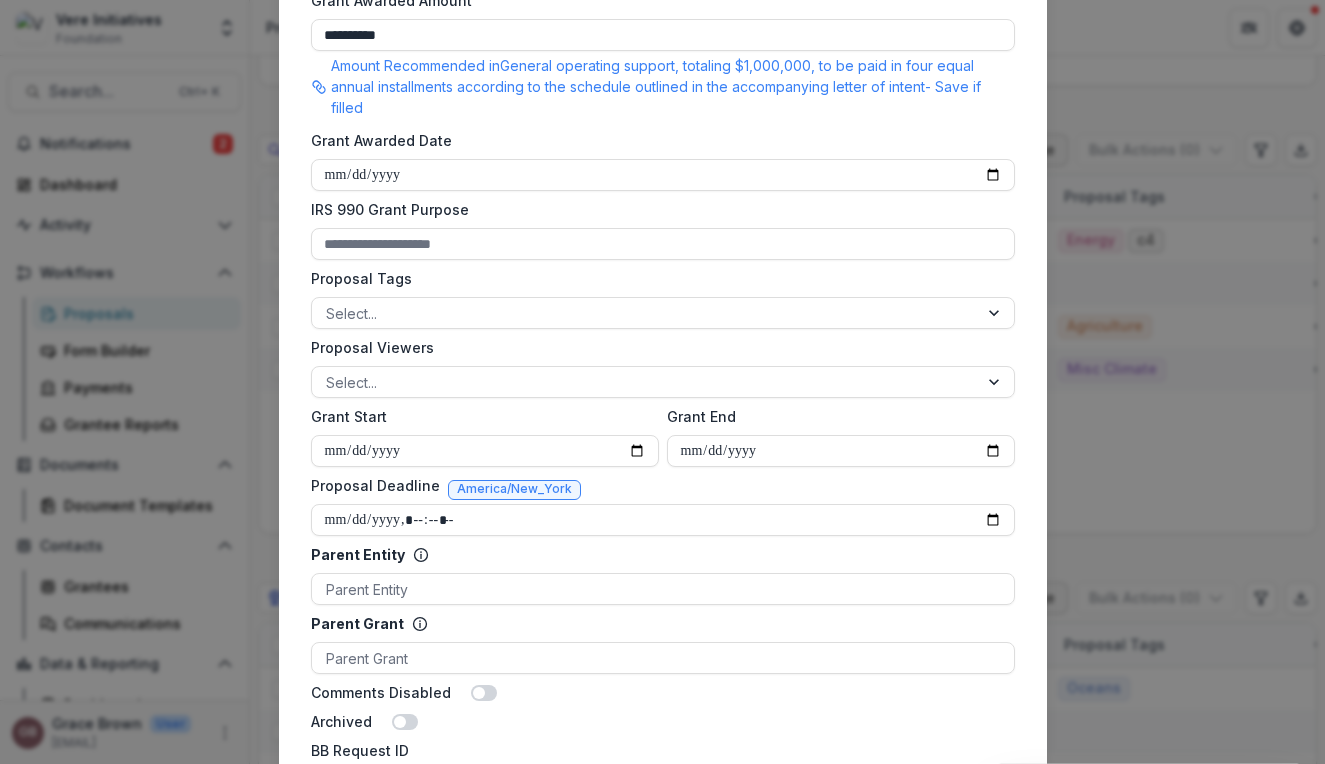 scroll, scrollTop: 951, scrollLeft: 0, axis: vertical 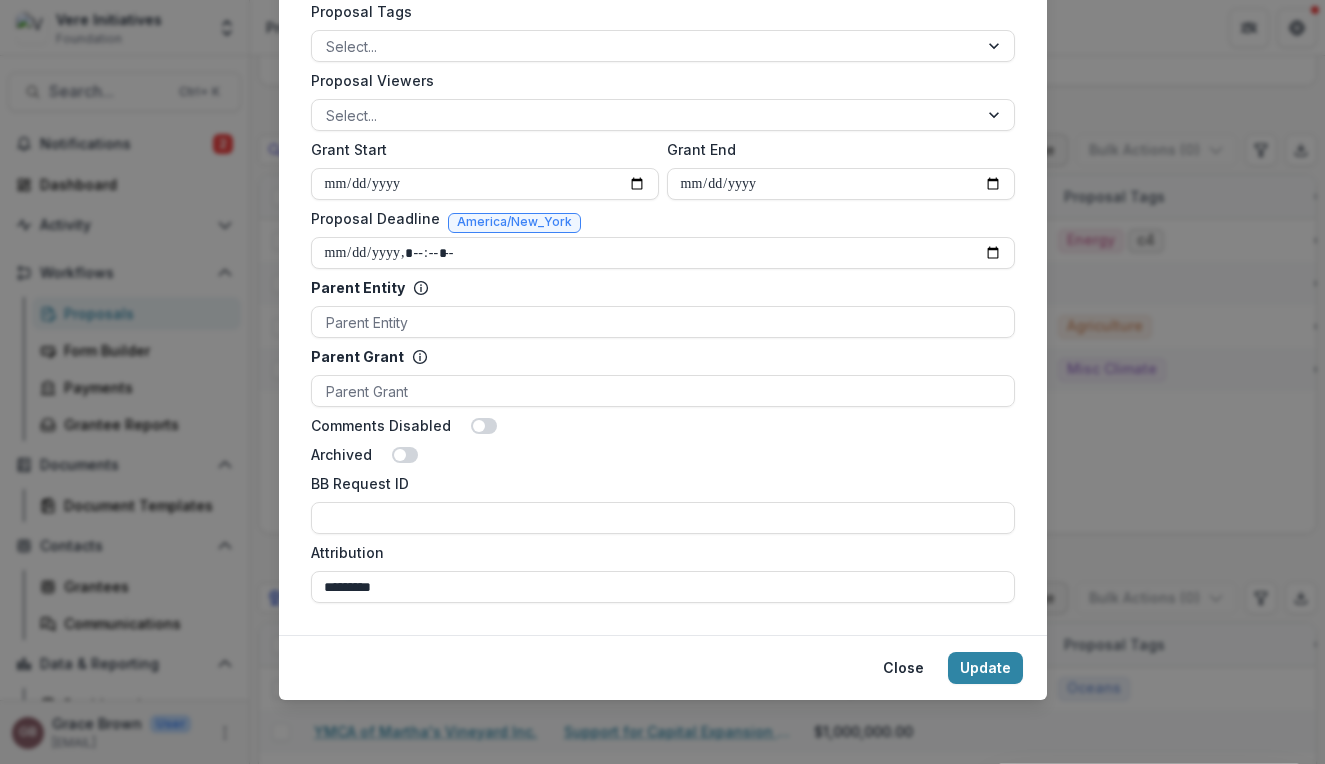 click on "Close Update" at bounding box center [663, 667] 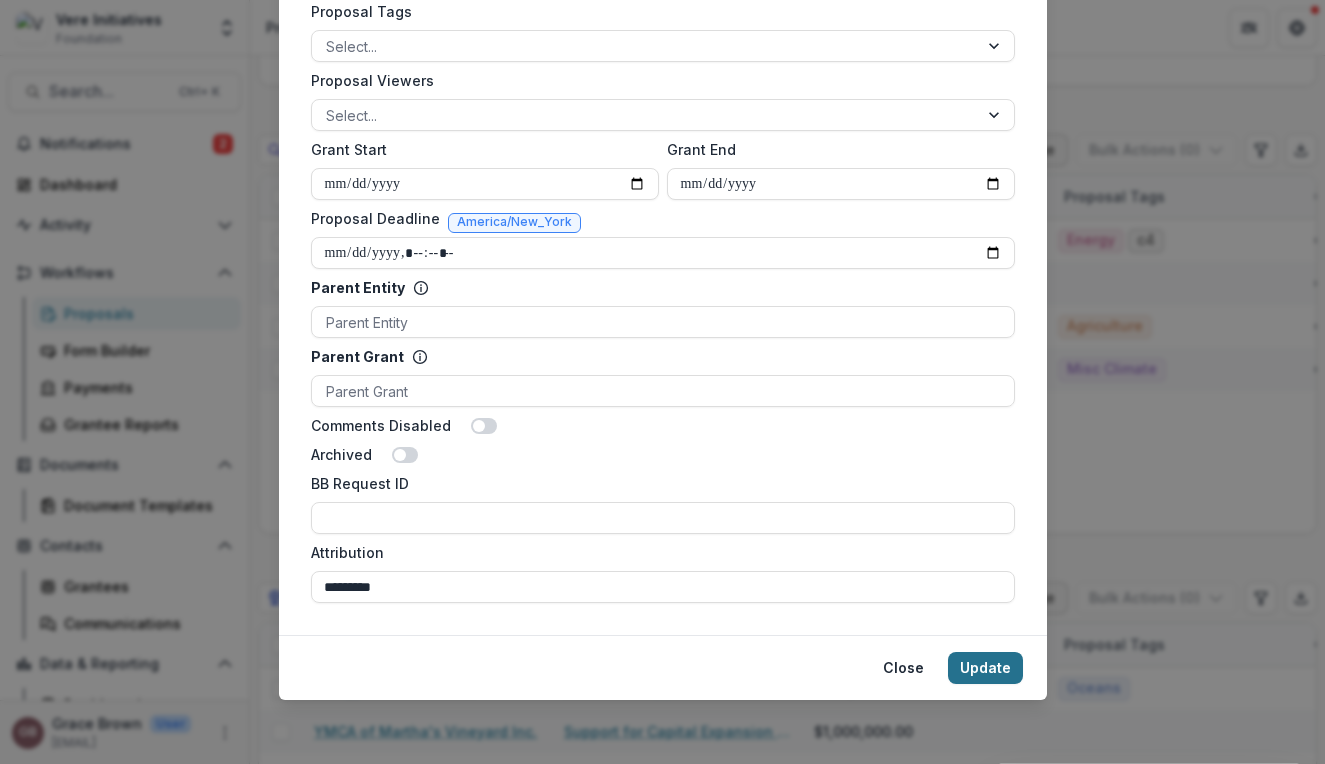 click on "Update" at bounding box center (985, 668) 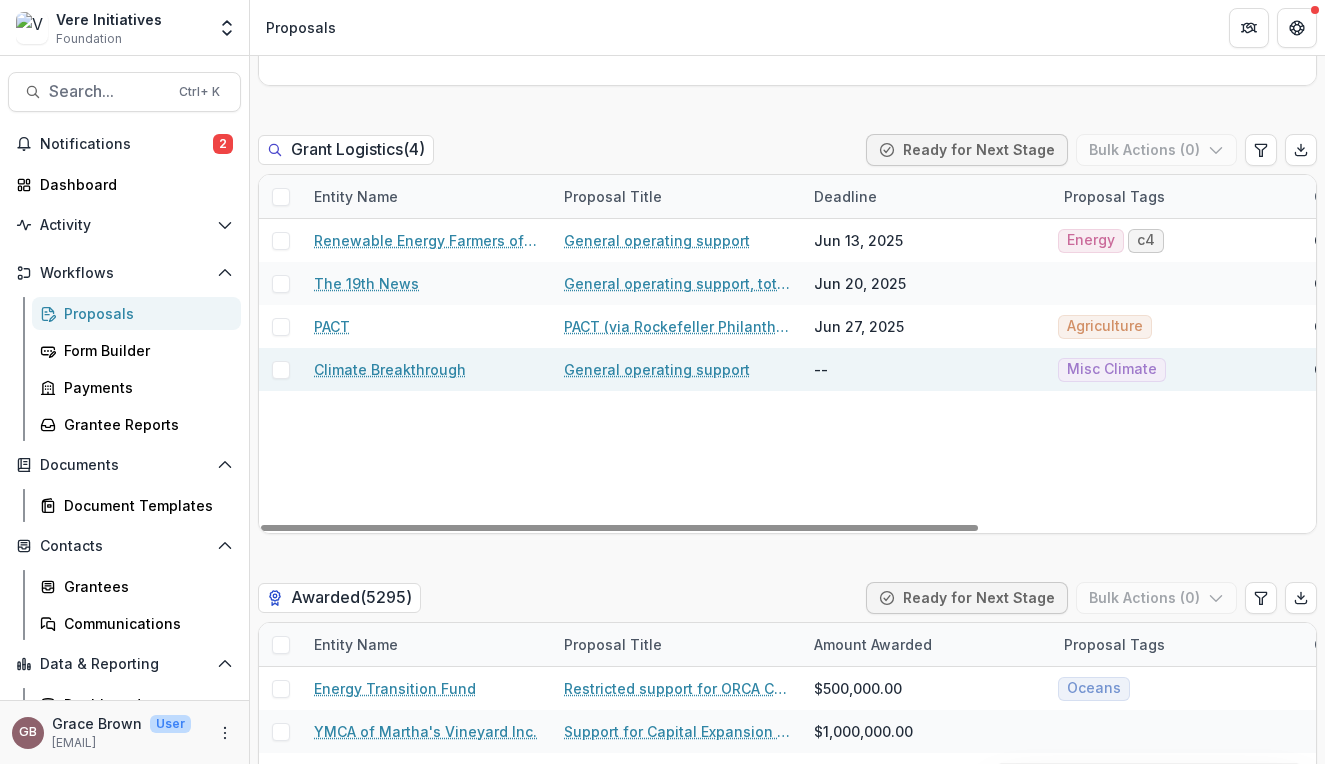 click on "General operating support" at bounding box center [657, 369] 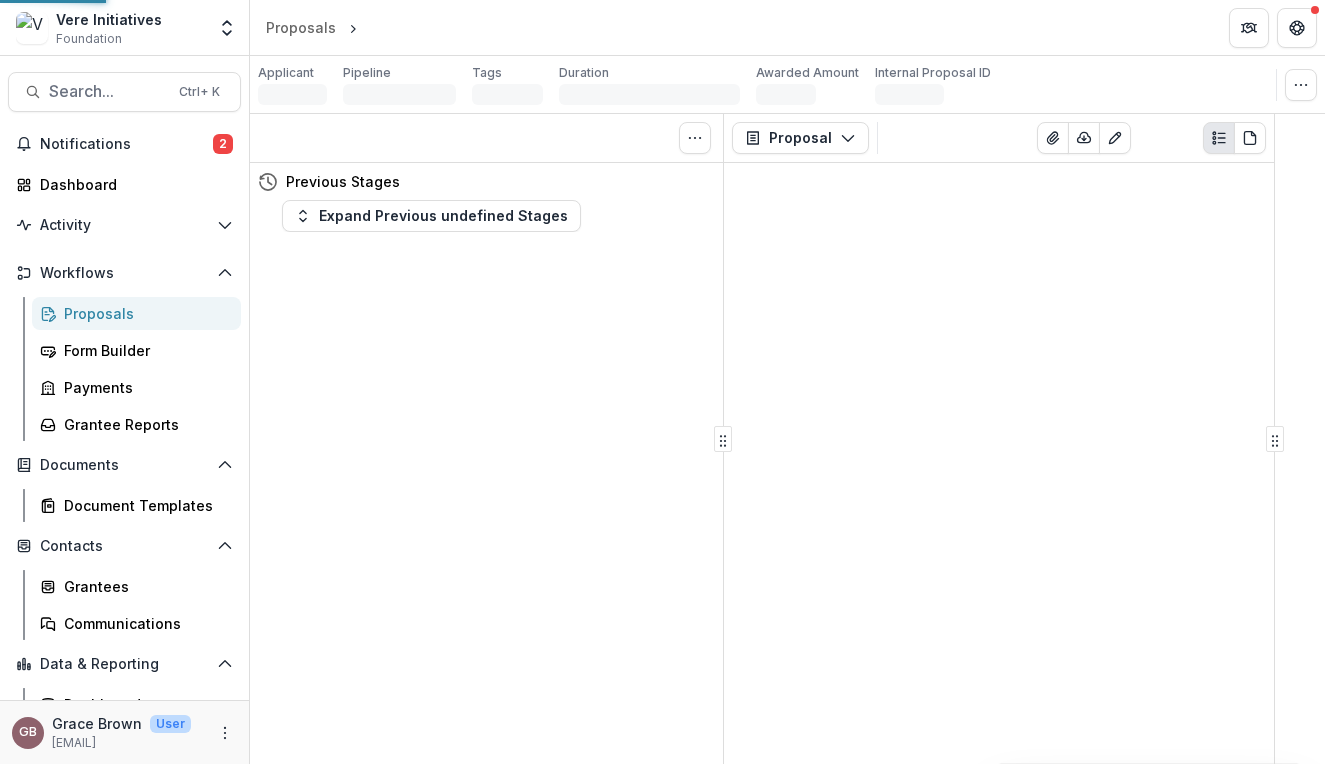 scroll, scrollTop: 0, scrollLeft: 0, axis: both 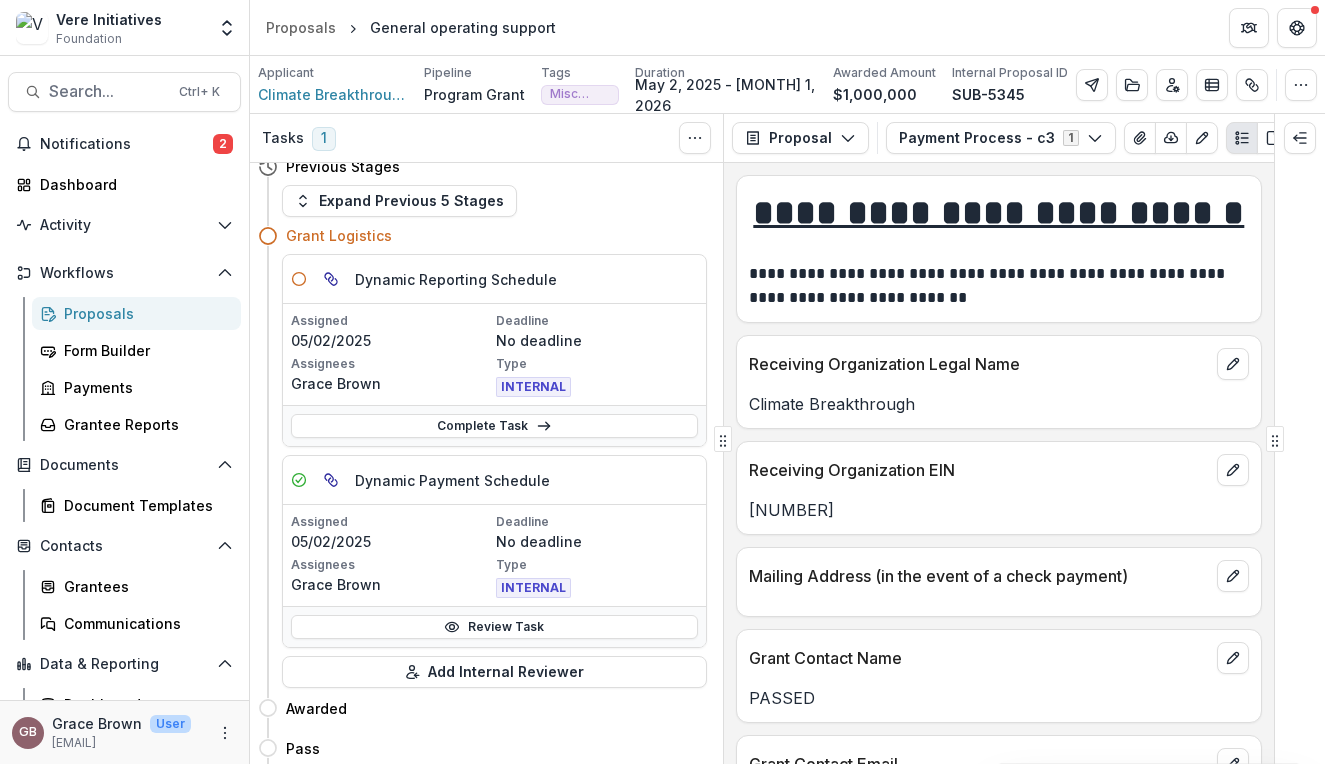 click on "**********" at bounding box center [999, 463] 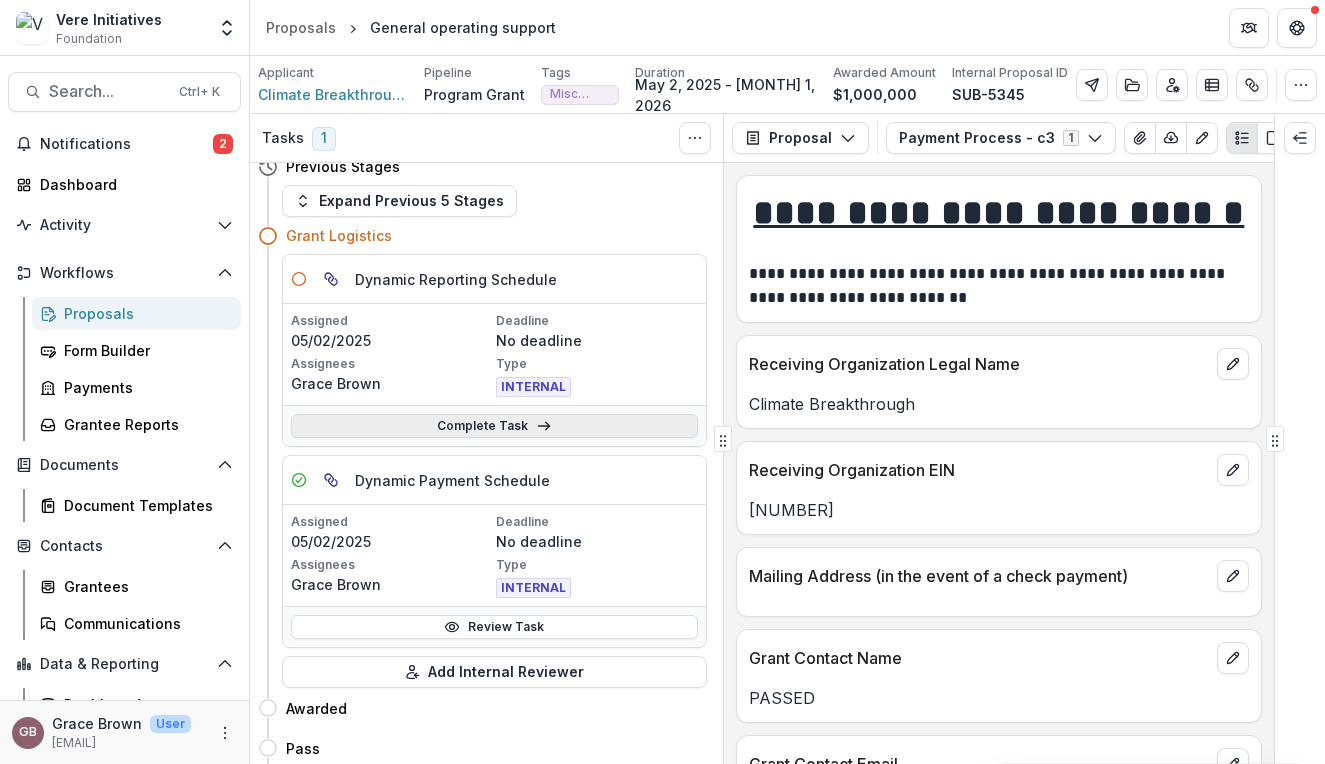 click on "Complete Task" at bounding box center (494, 426) 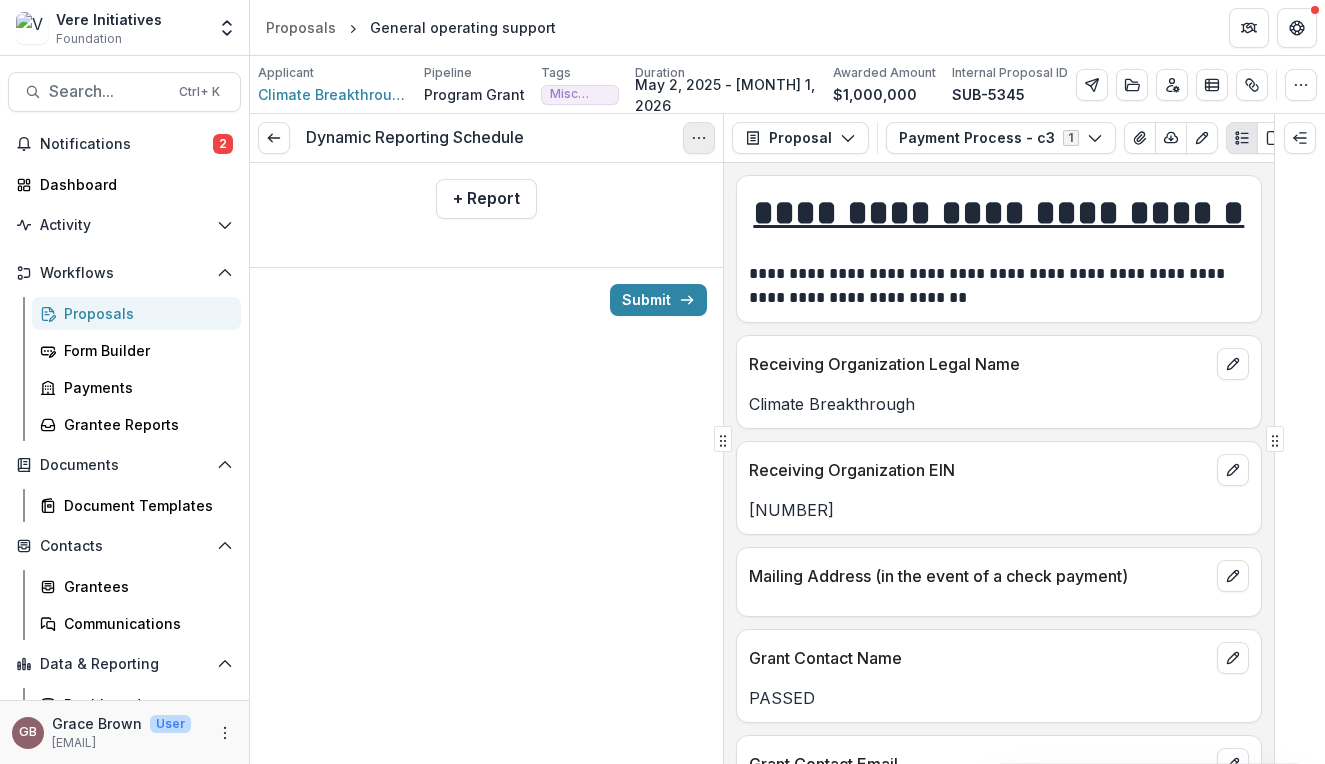 click at bounding box center (699, 138) 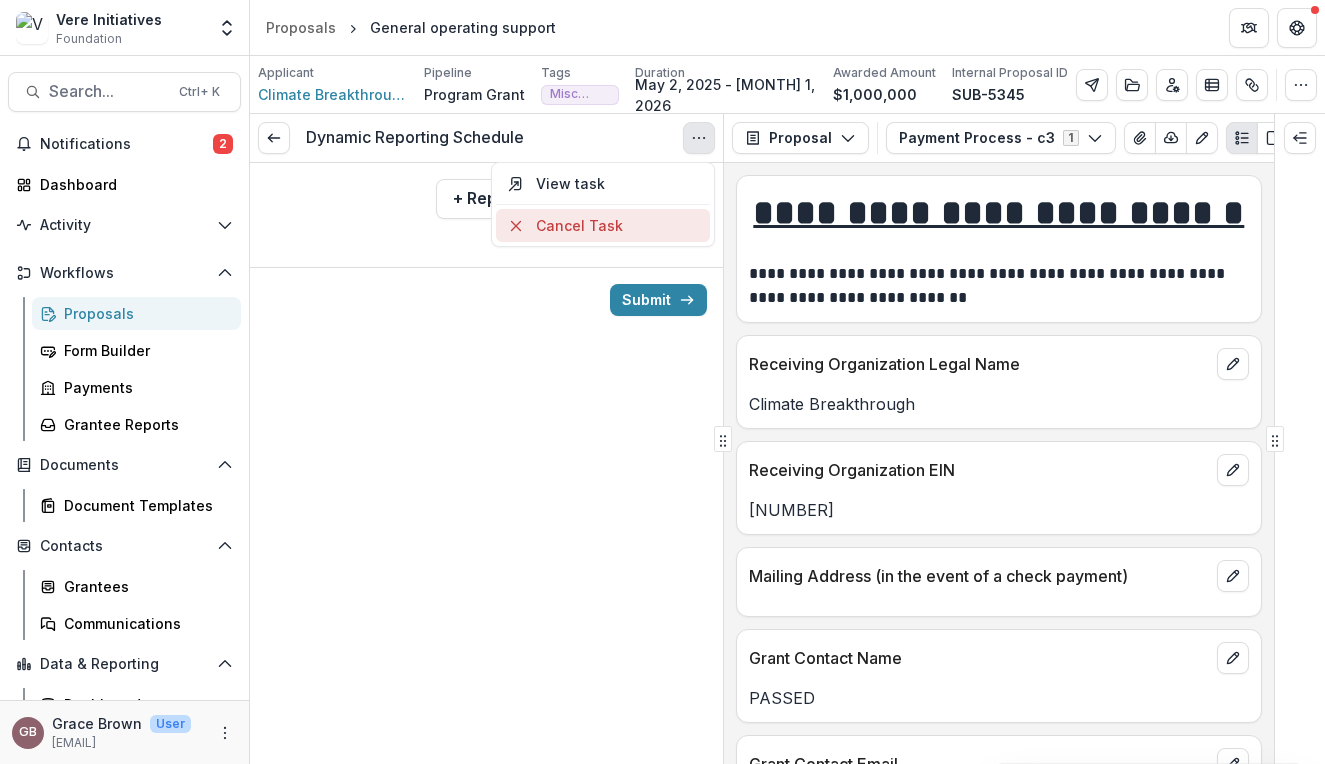click on "Cancel Task" at bounding box center (603, 225) 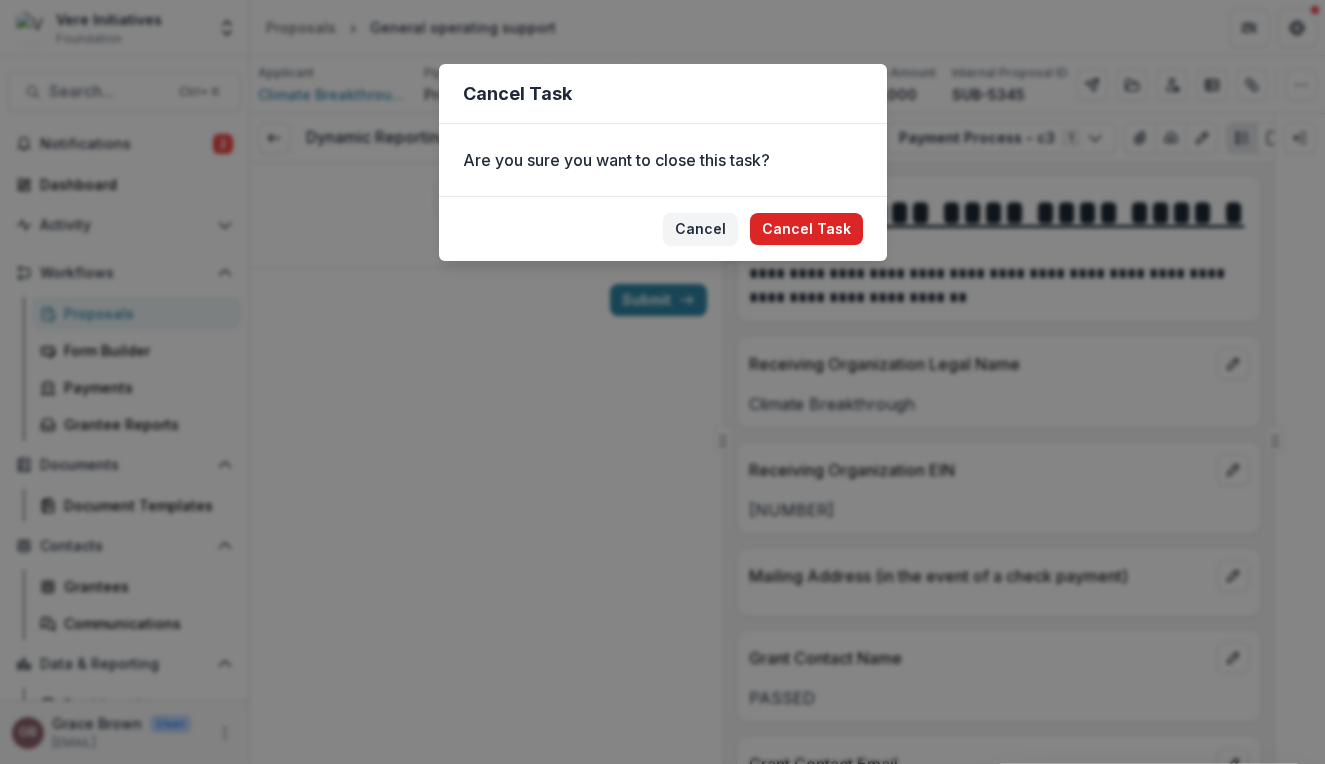 click on "Cancel Task" at bounding box center (806, 229) 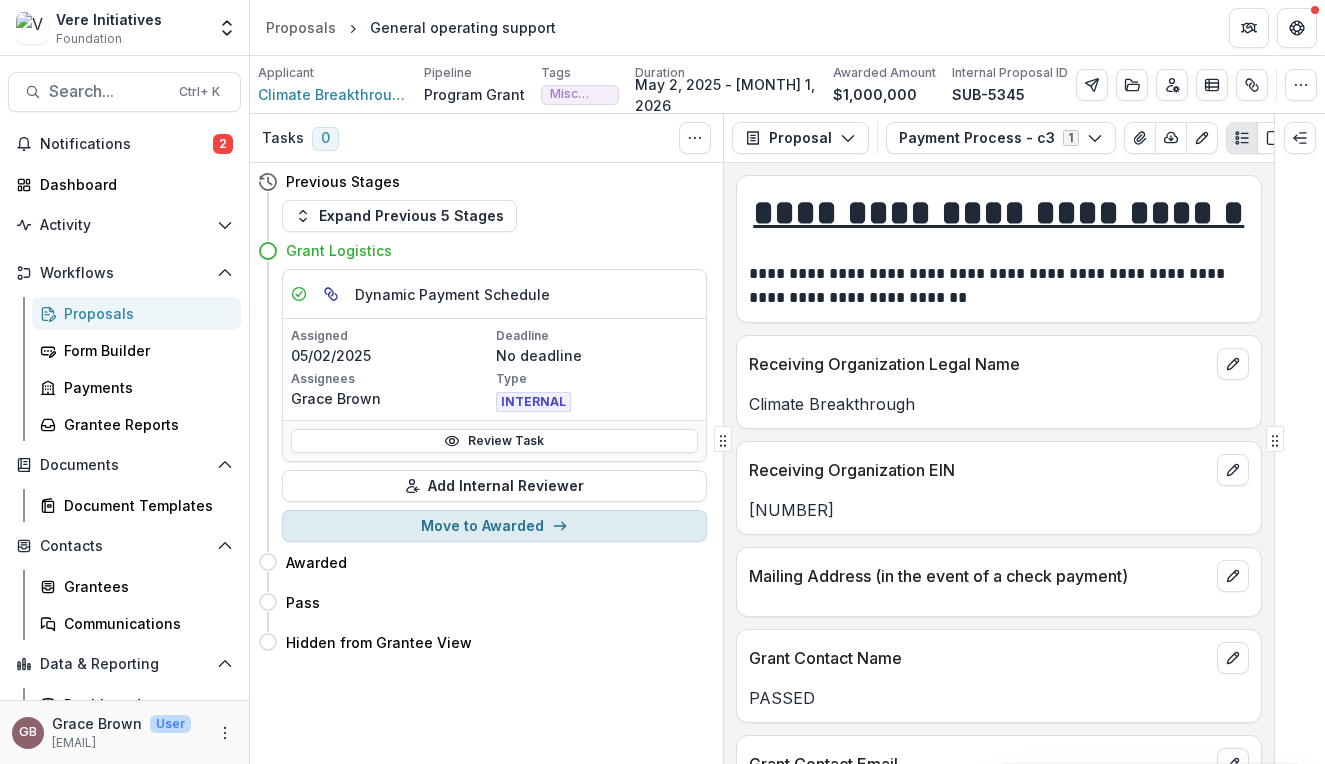 click on "Move to Awarded" at bounding box center (494, 526) 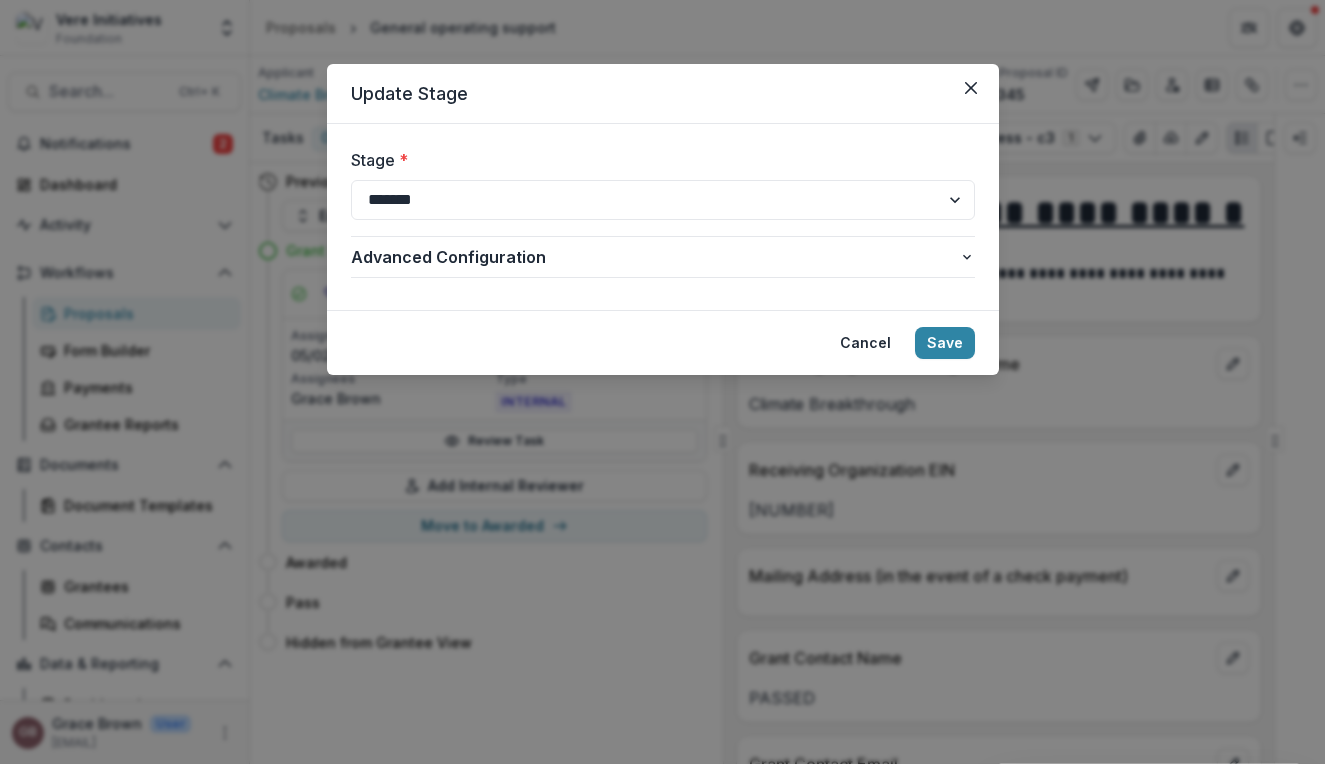 click on "Cancel Save" at bounding box center [663, 342] 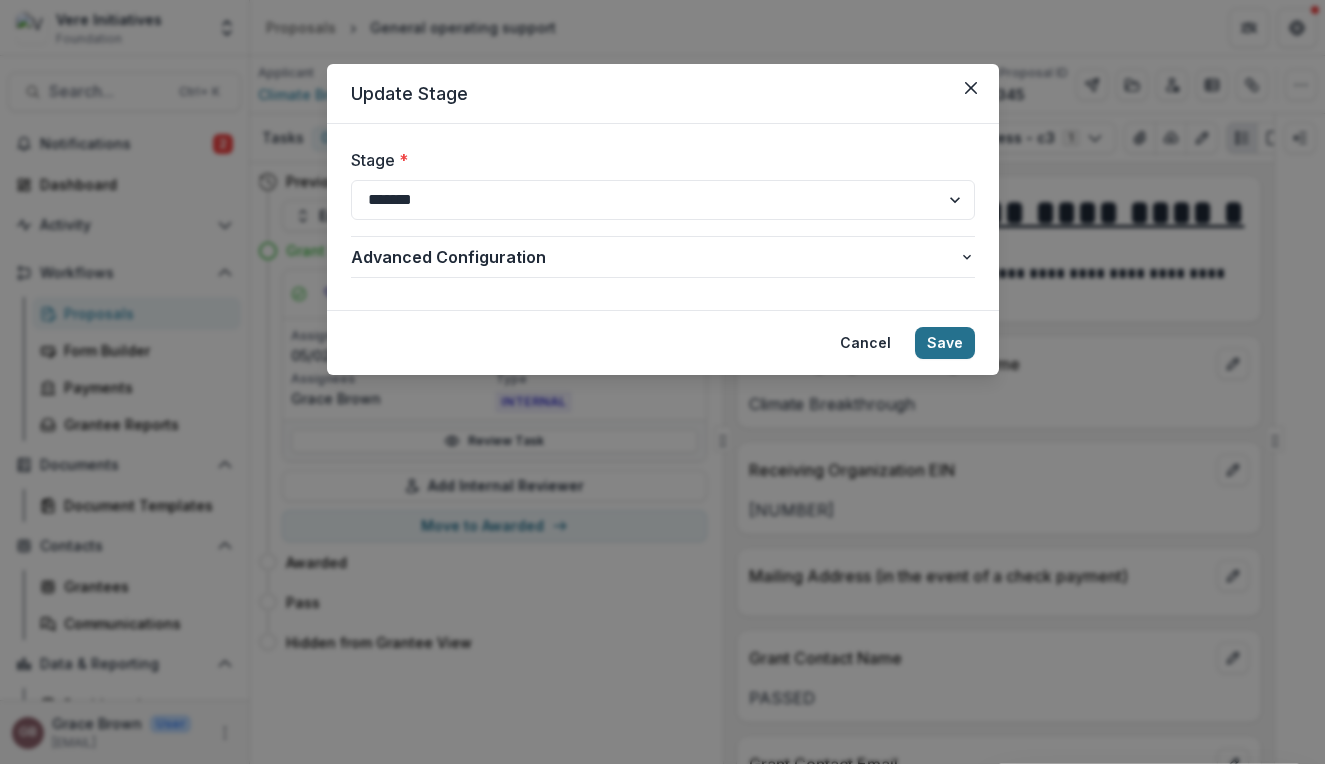 click on "Save" at bounding box center [945, 343] 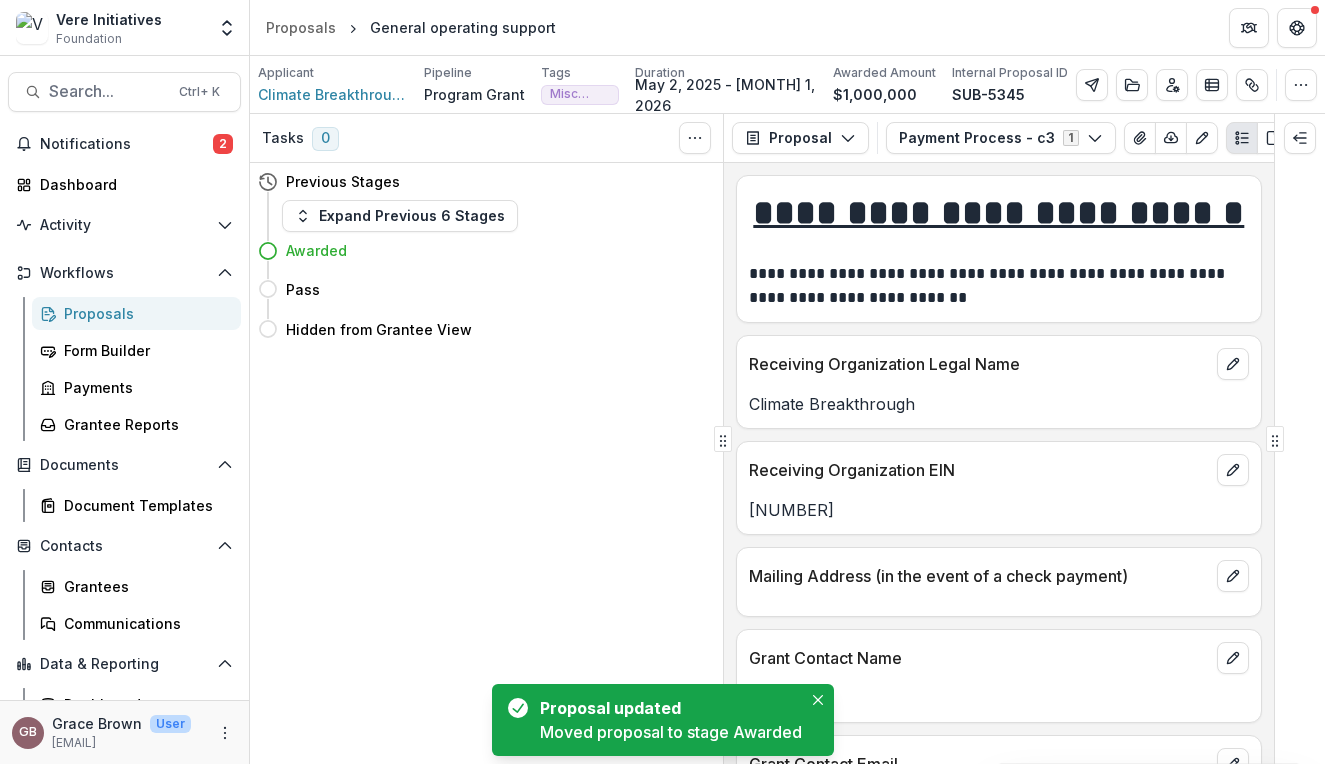 click on "Proposals" at bounding box center (144, 313) 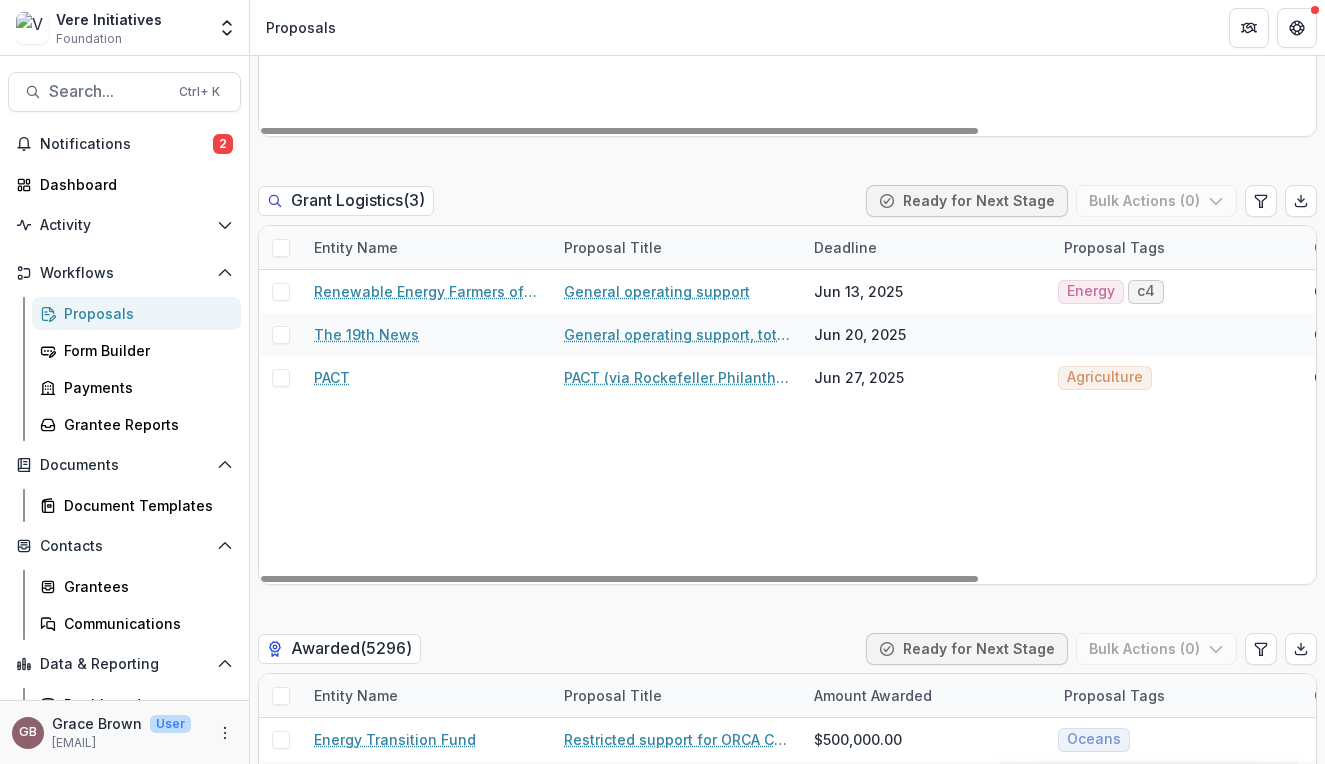 scroll, scrollTop: 2322, scrollLeft: 0, axis: vertical 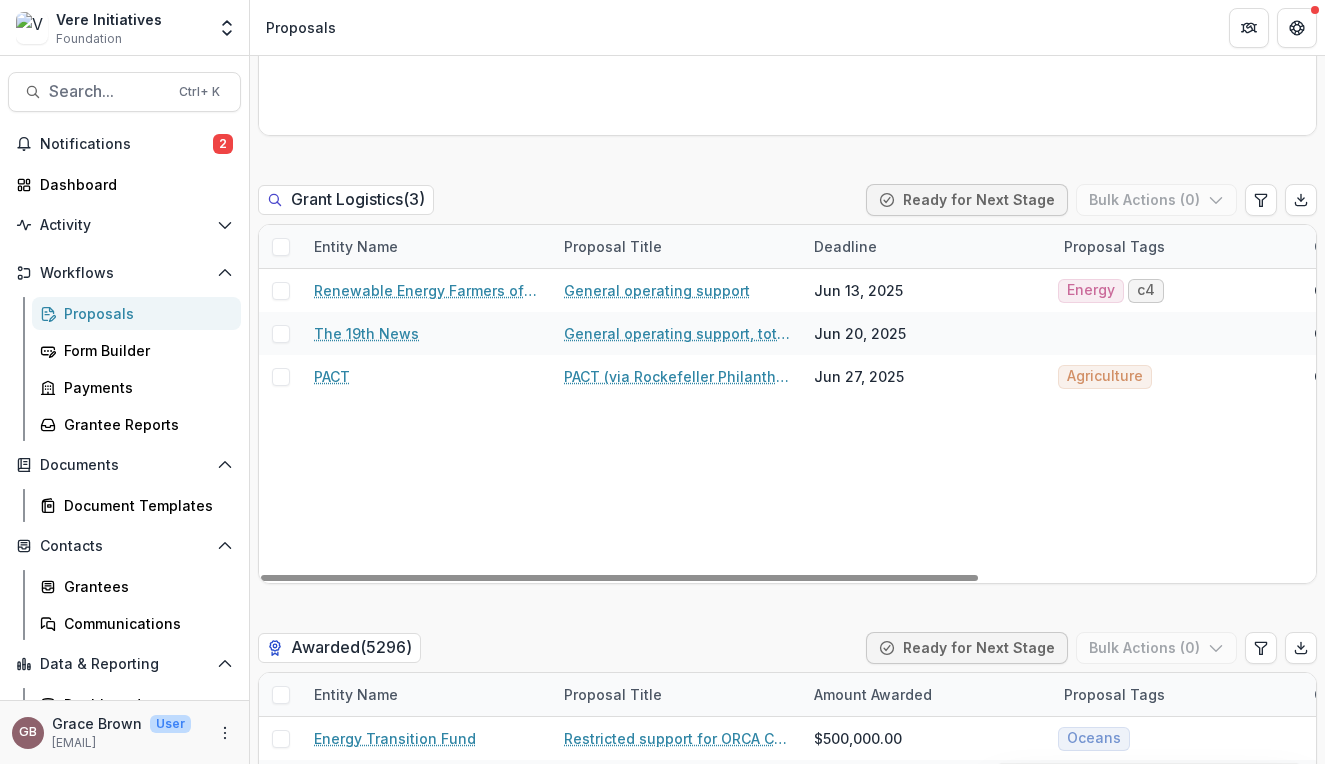 click on "Renewable Energy Farmers of America General operating support Jun 13, 2025 Energy  c4 Grace Brown 1 The 19th News General operating support, totaling $1,000,000, to be paid in four equal annual installments according to the schedule outlined in the accompanying letter of intent Jun 20, 2025 Grace Brown 1 PACT PACT (via Rockefeller Philanthropy Advisors) - 2025 - Internal Review & Grant Recommendation Jun 27, 2025 Agriculture Grace Brown 3" at bounding box center (1030, 426) 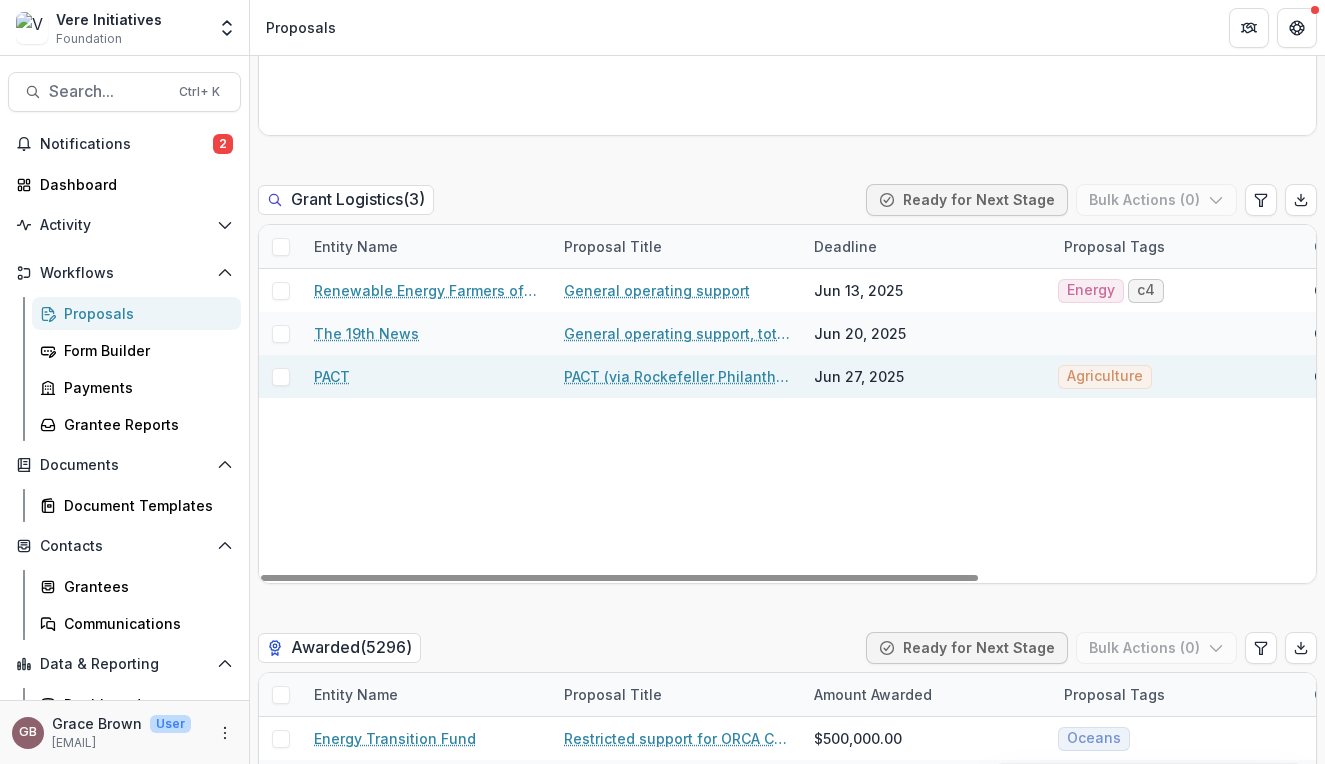 click on "PACT (via Rockefeller Philanthropy Advisors) - 2025 - Internal Review & Grant Recommendation" at bounding box center [677, 376] 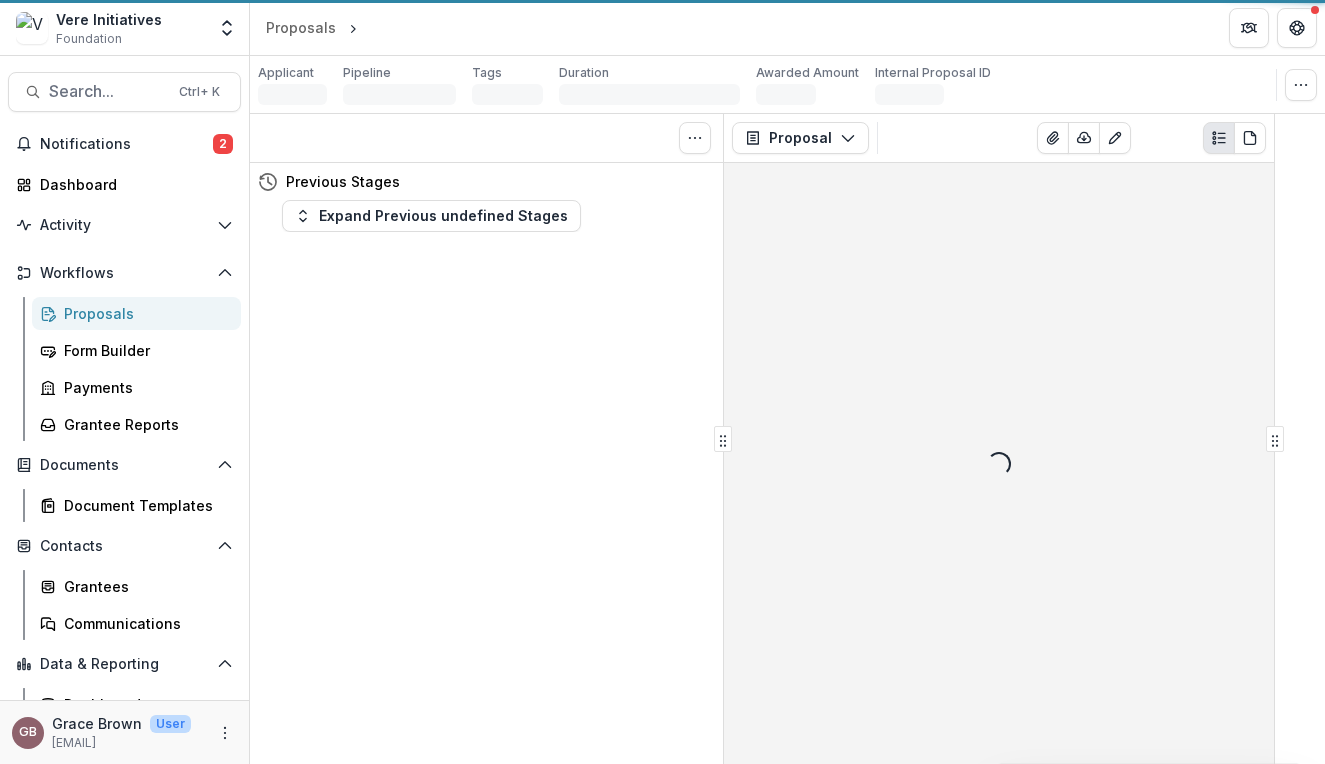 scroll, scrollTop: 0, scrollLeft: 0, axis: both 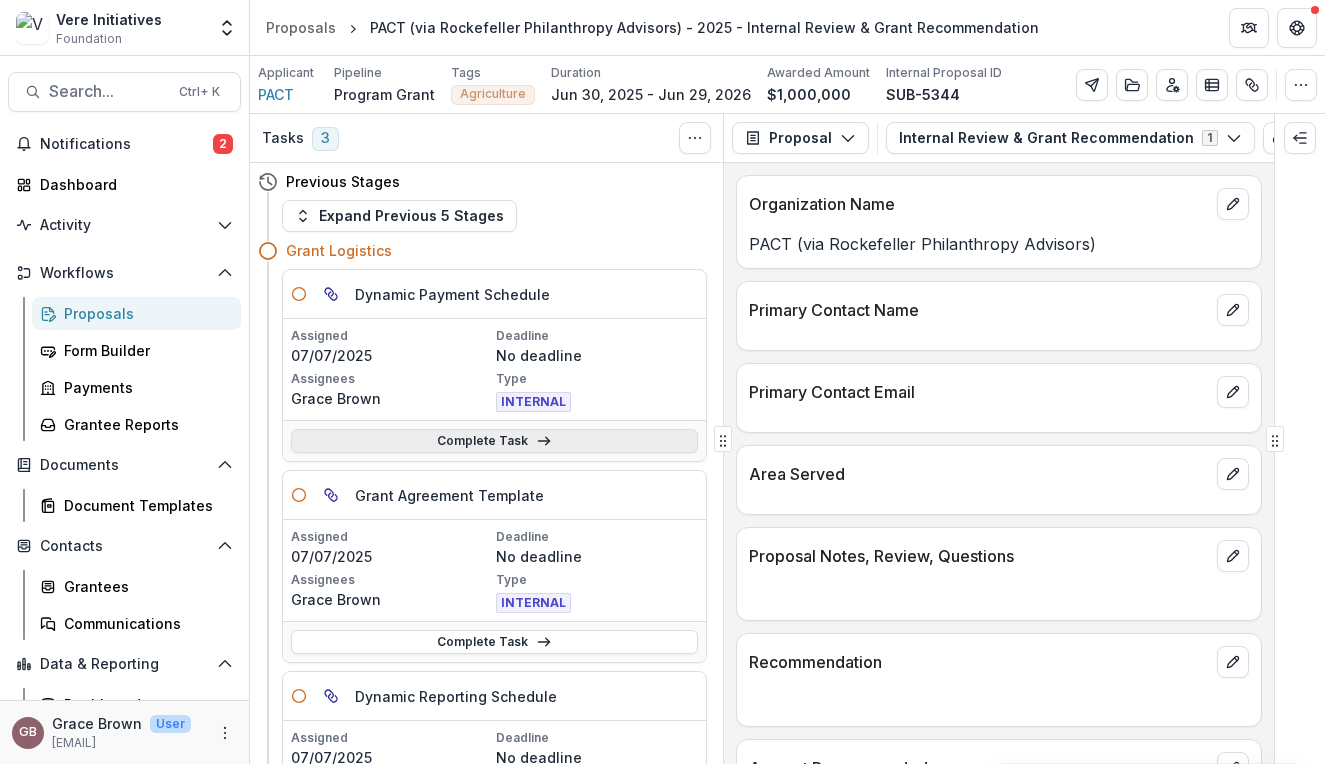 click on "Complete Task" at bounding box center [494, 441] 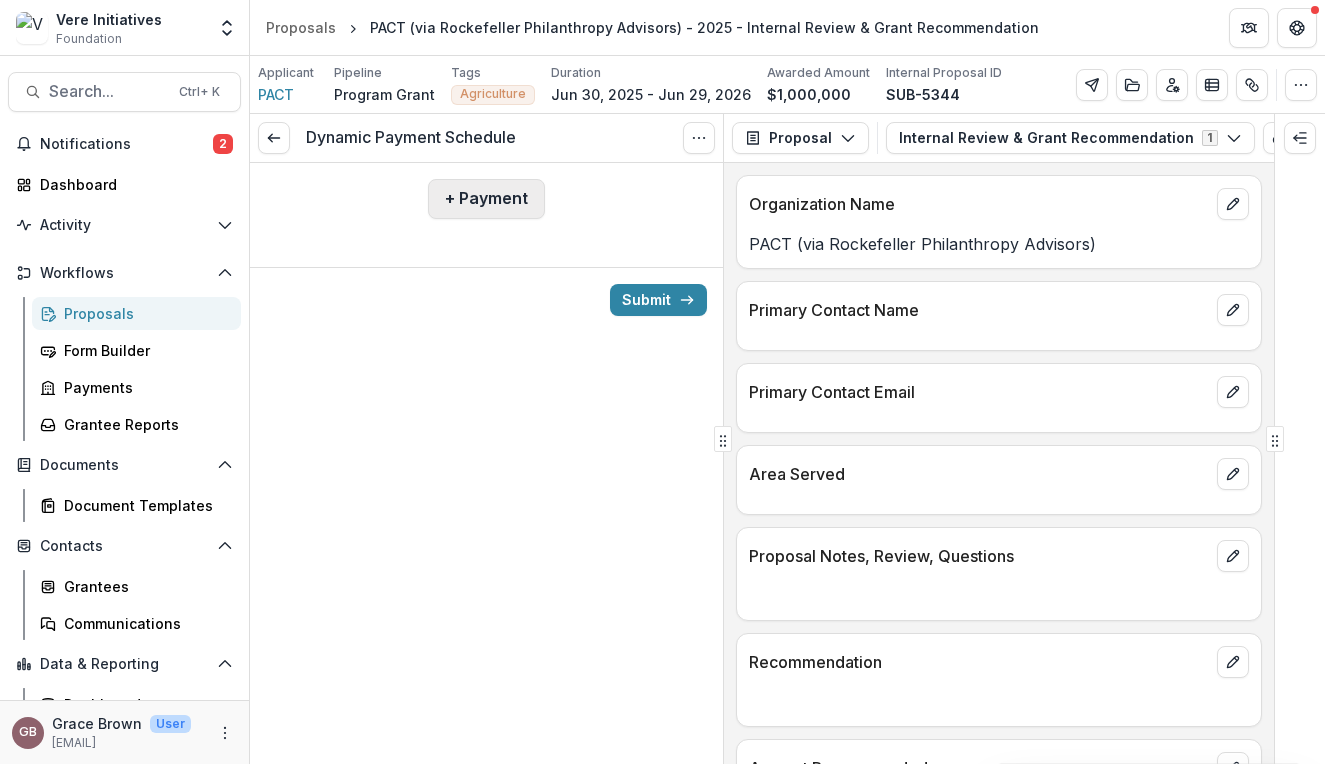 click on "+ Payment" at bounding box center [486, 199] 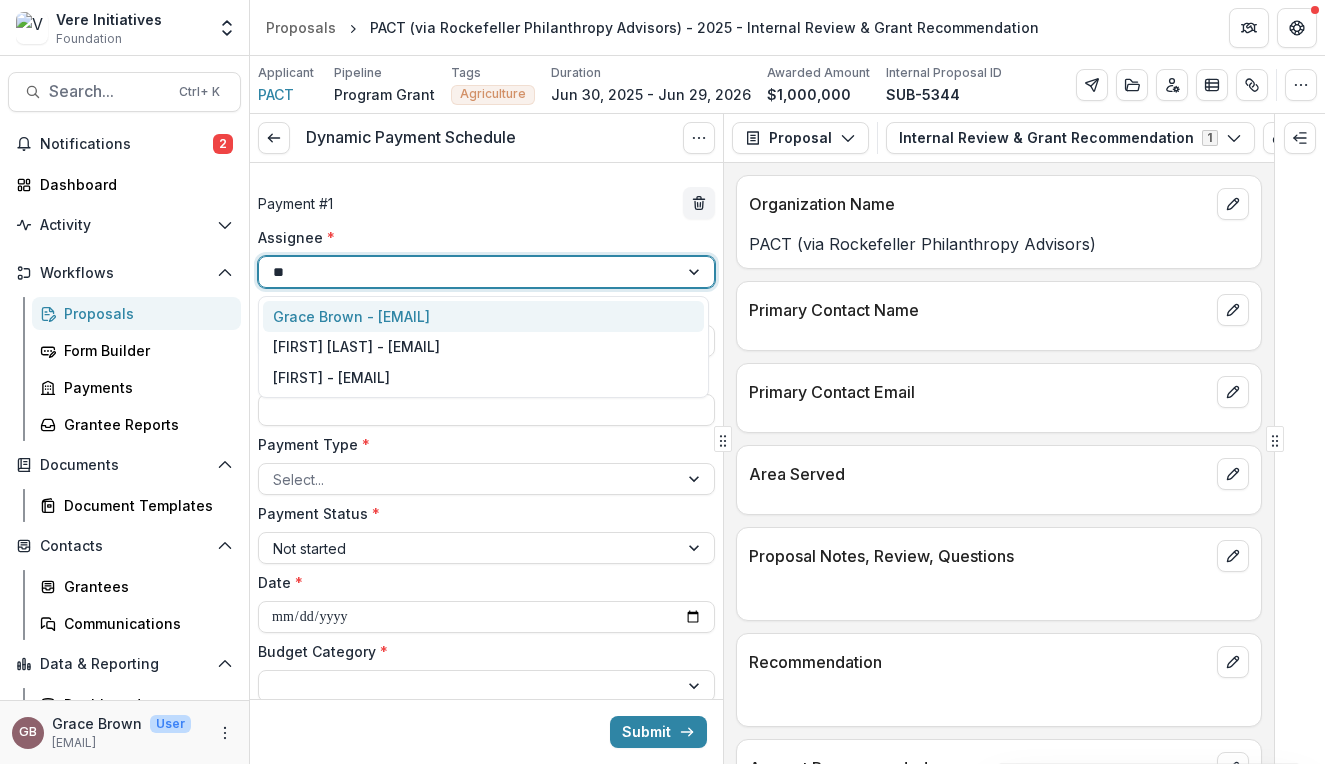 type on "***" 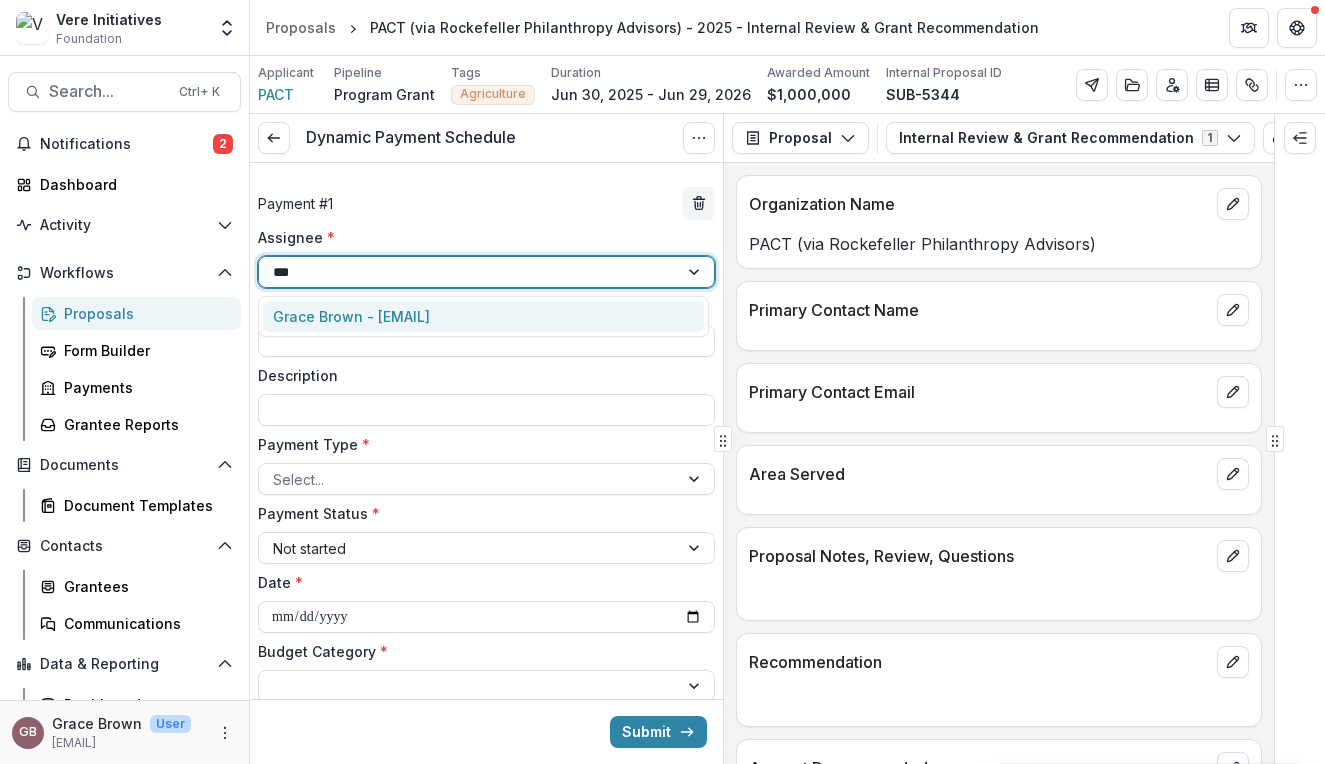 click on "Grace Brown - [EMAIL]" at bounding box center [483, 316] 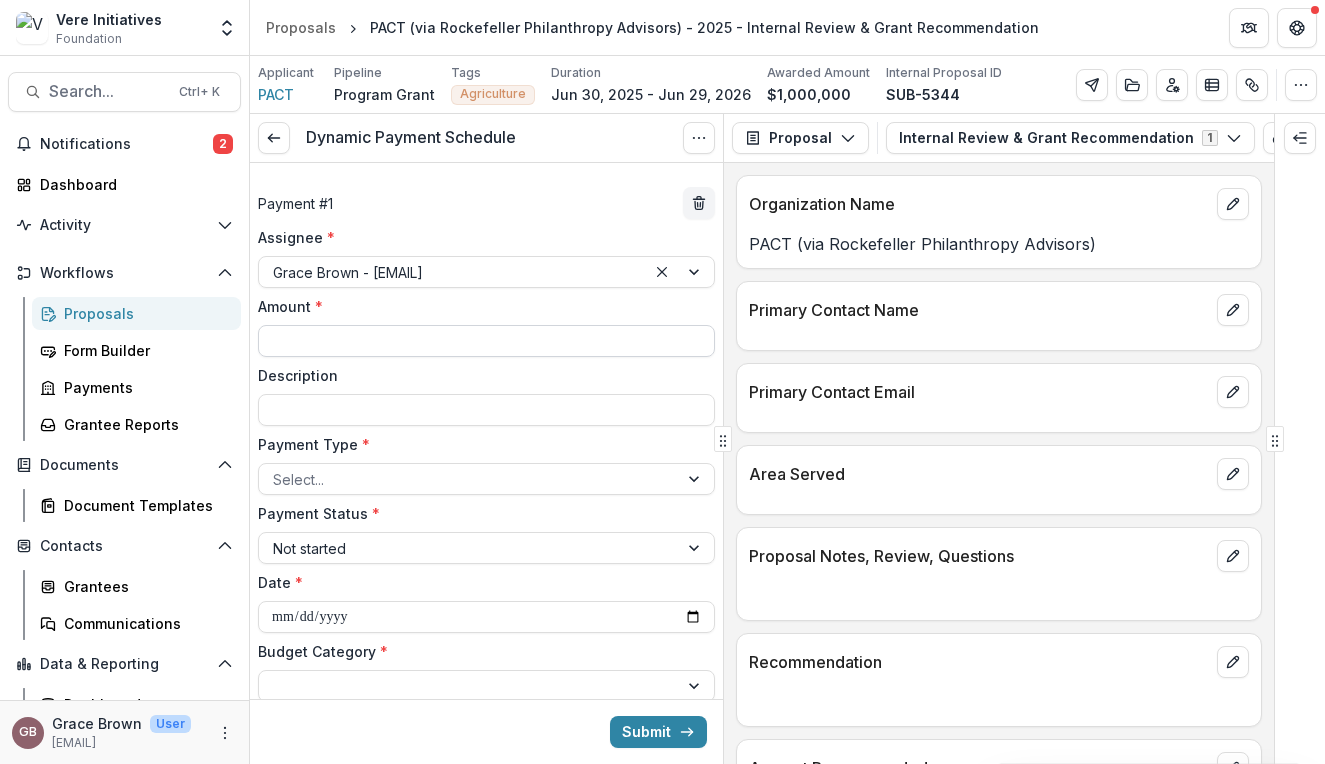 click on "Amount *" at bounding box center [486, 341] 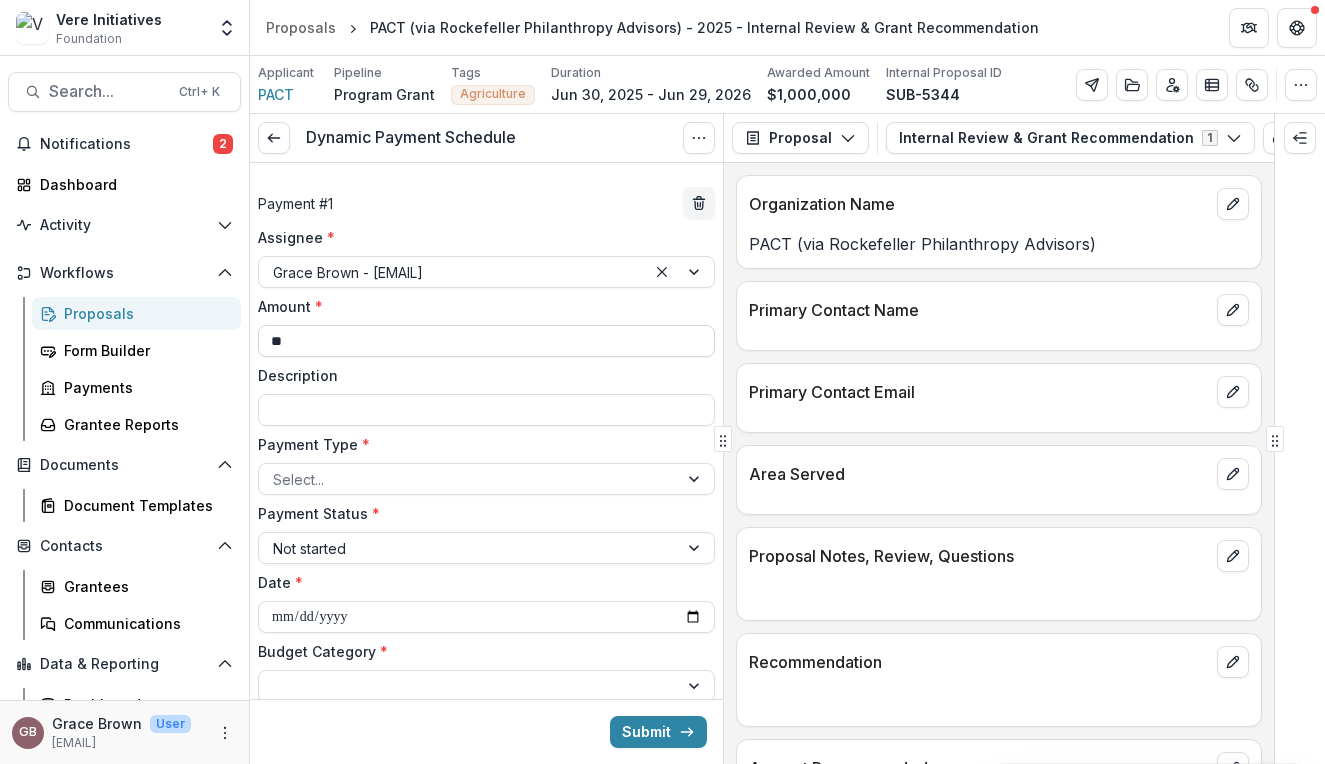 click on "**" at bounding box center (486, 341) 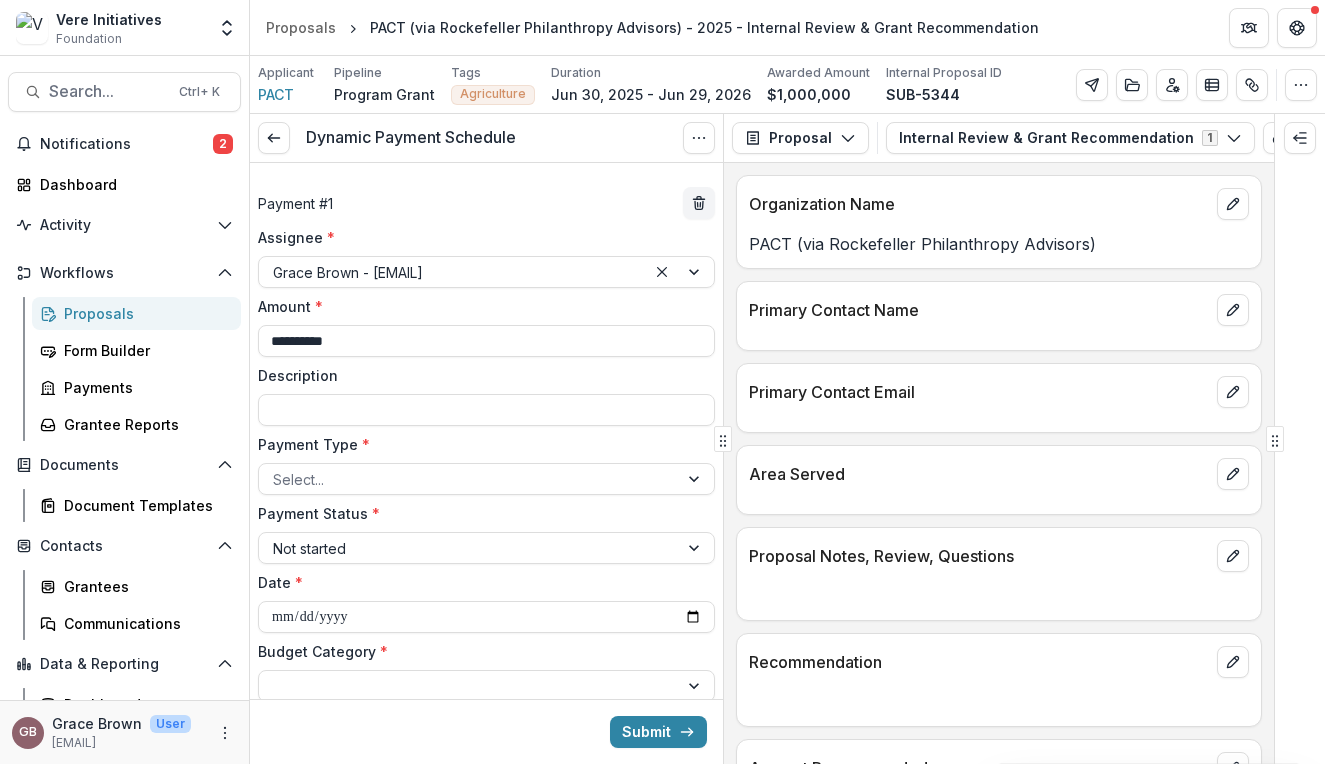 type on "**********" 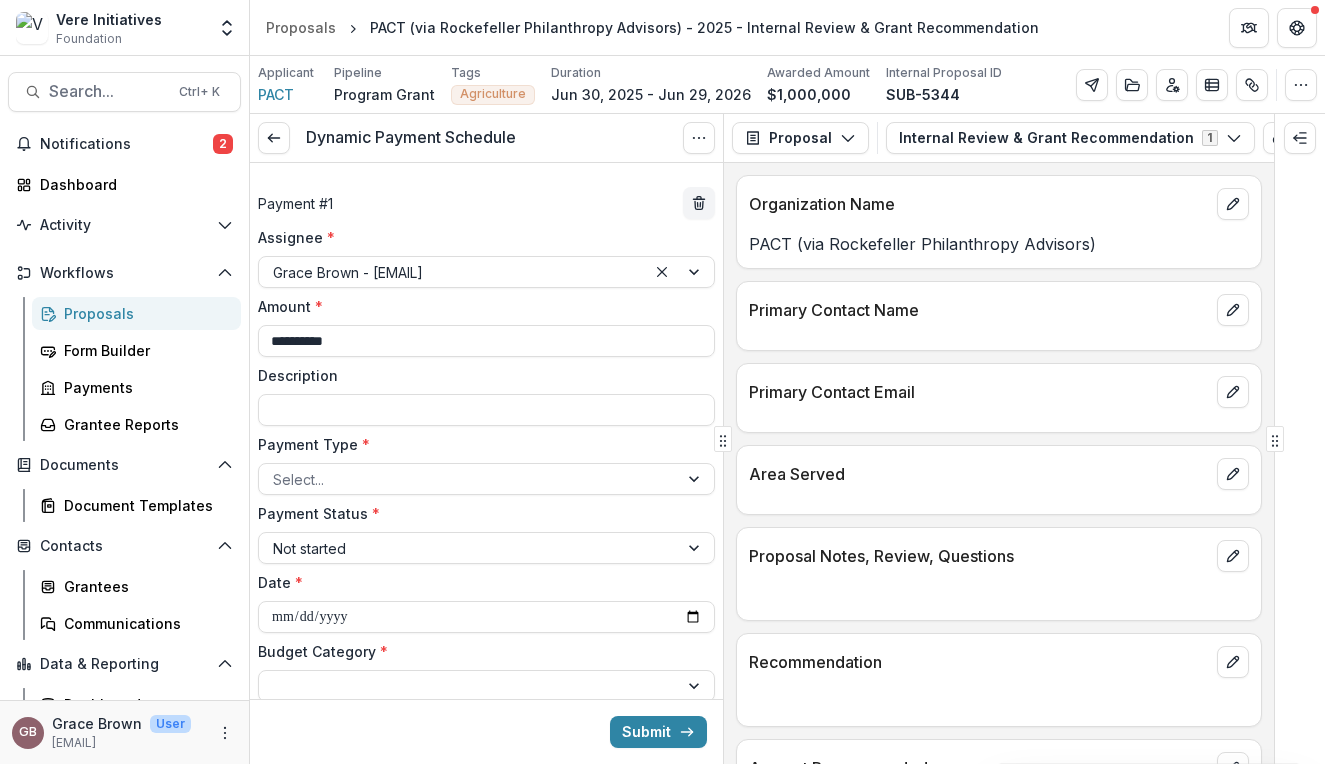 click on "Organization Name PACT (via Rockefeller Philanthropy Advisors) Primary Contact Name Primary Contact Email Area Served Proposal Notes, Review, Questions Recommendation Amount Recommended Grant Purpose Payment Source Attribution" at bounding box center [999, 463] 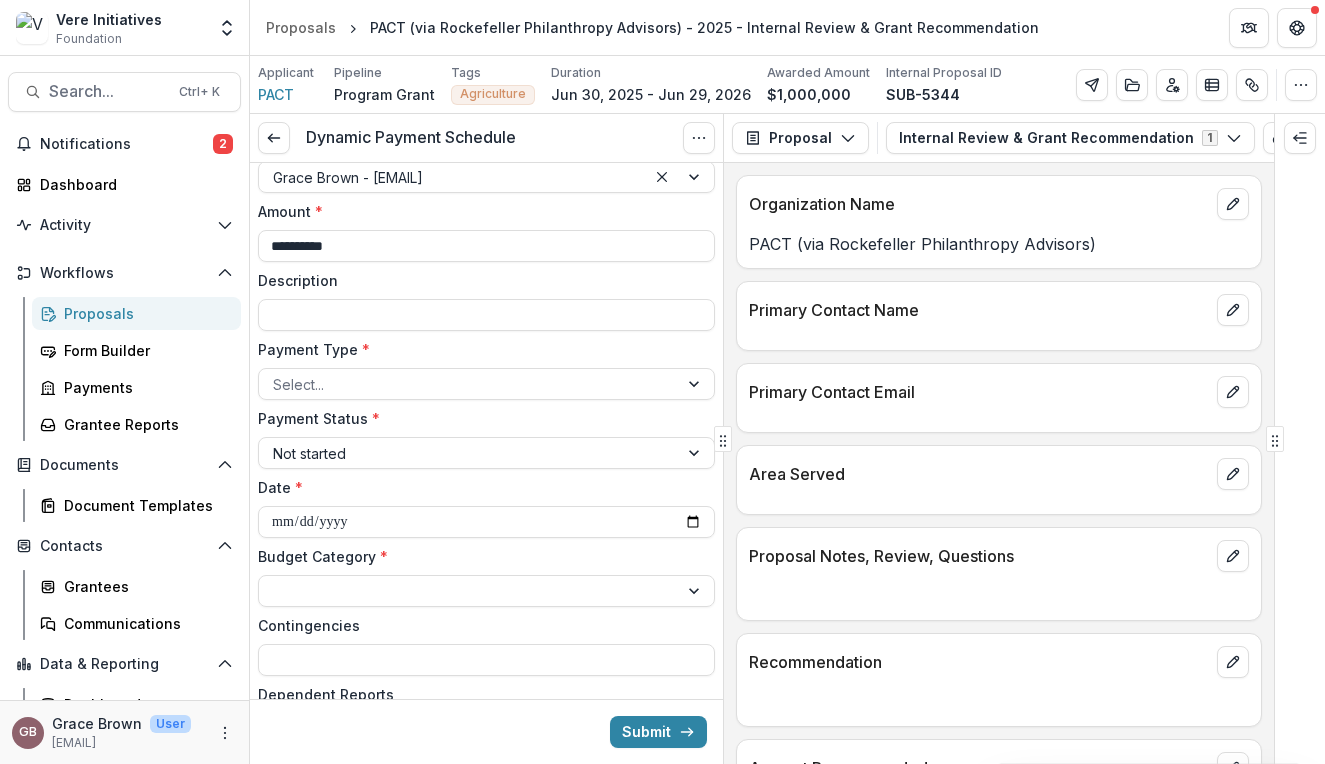 scroll, scrollTop: 115, scrollLeft: 0, axis: vertical 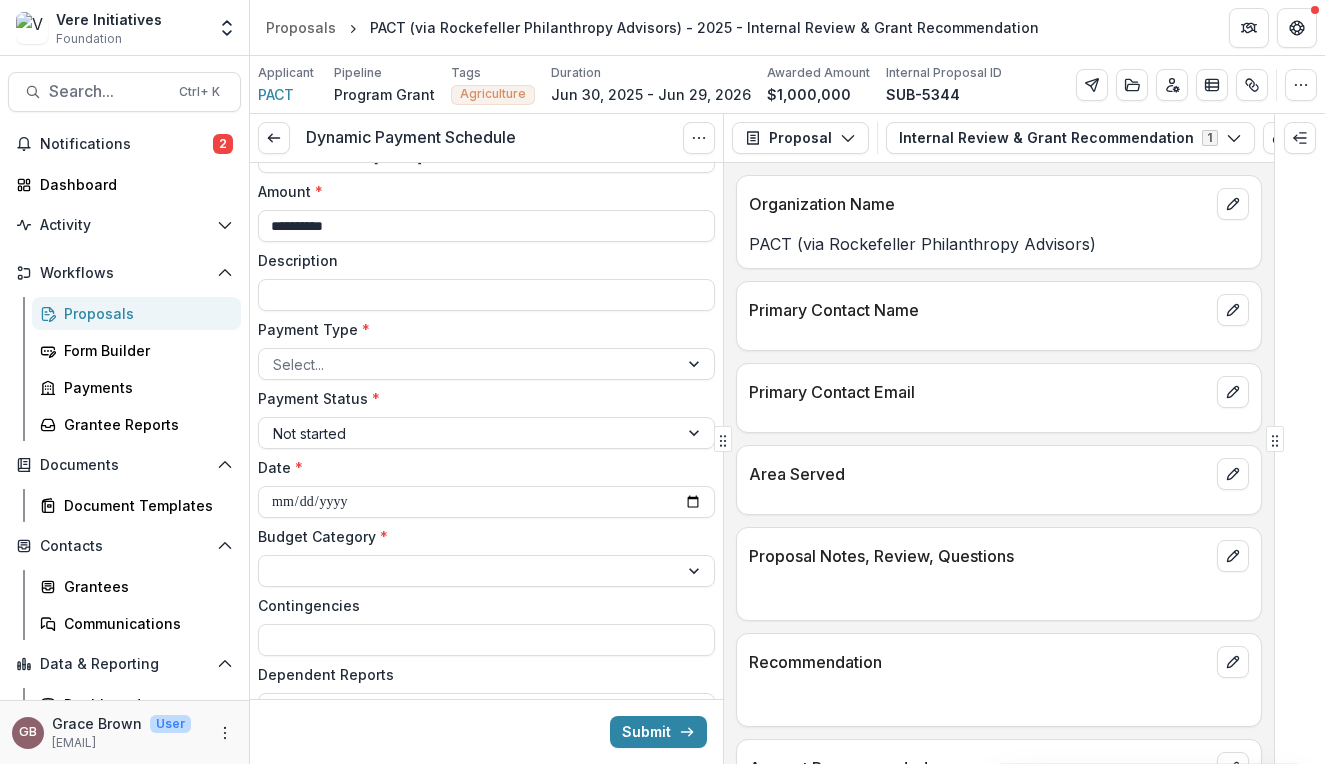 click on "Payment Type * Select..." at bounding box center (486, 349) 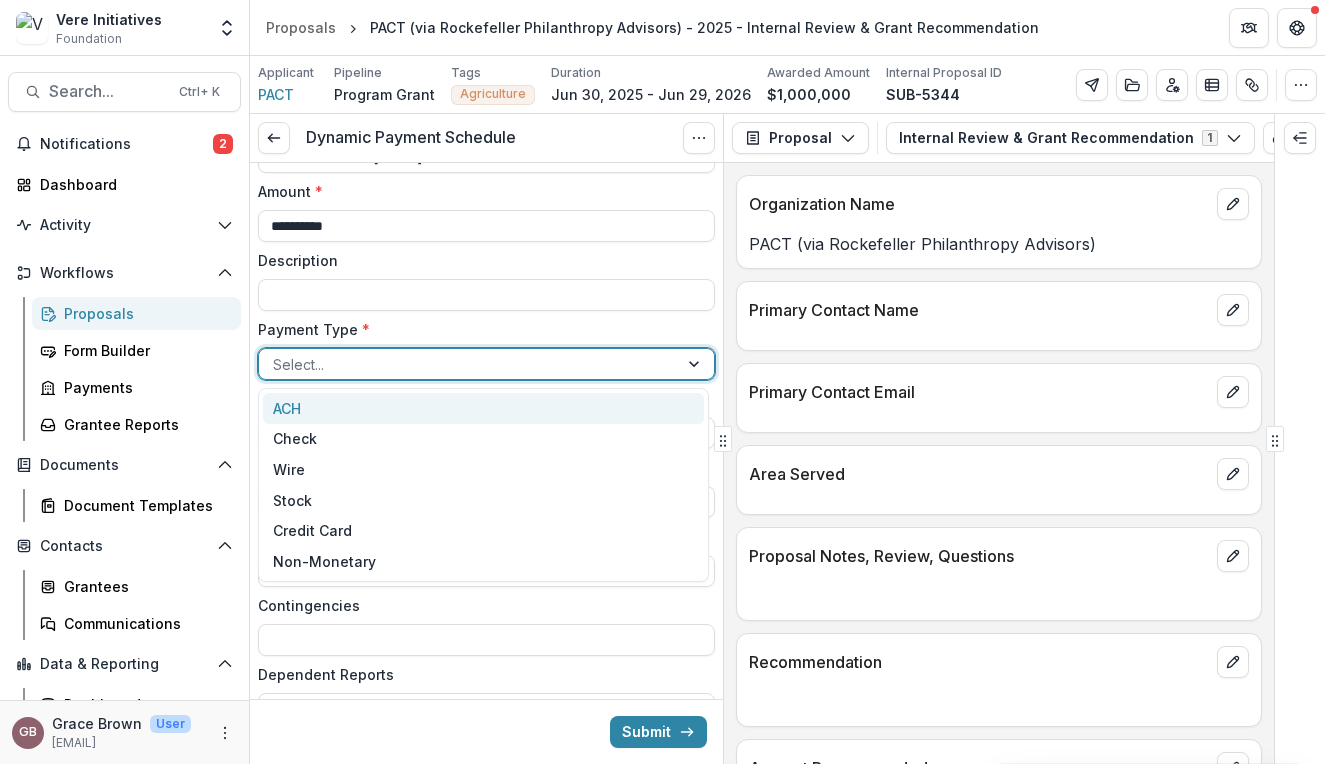 click at bounding box center (468, 364) 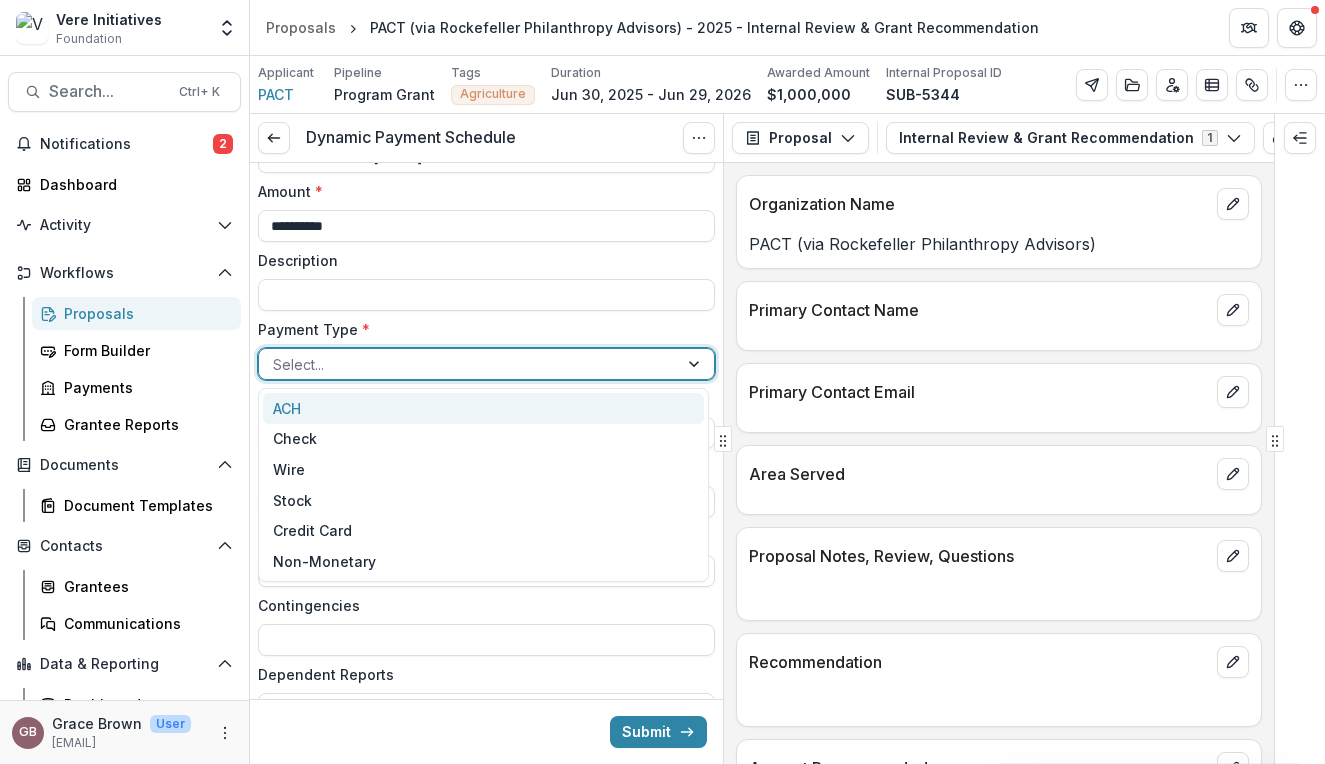 click on "ACH" at bounding box center [483, 408] 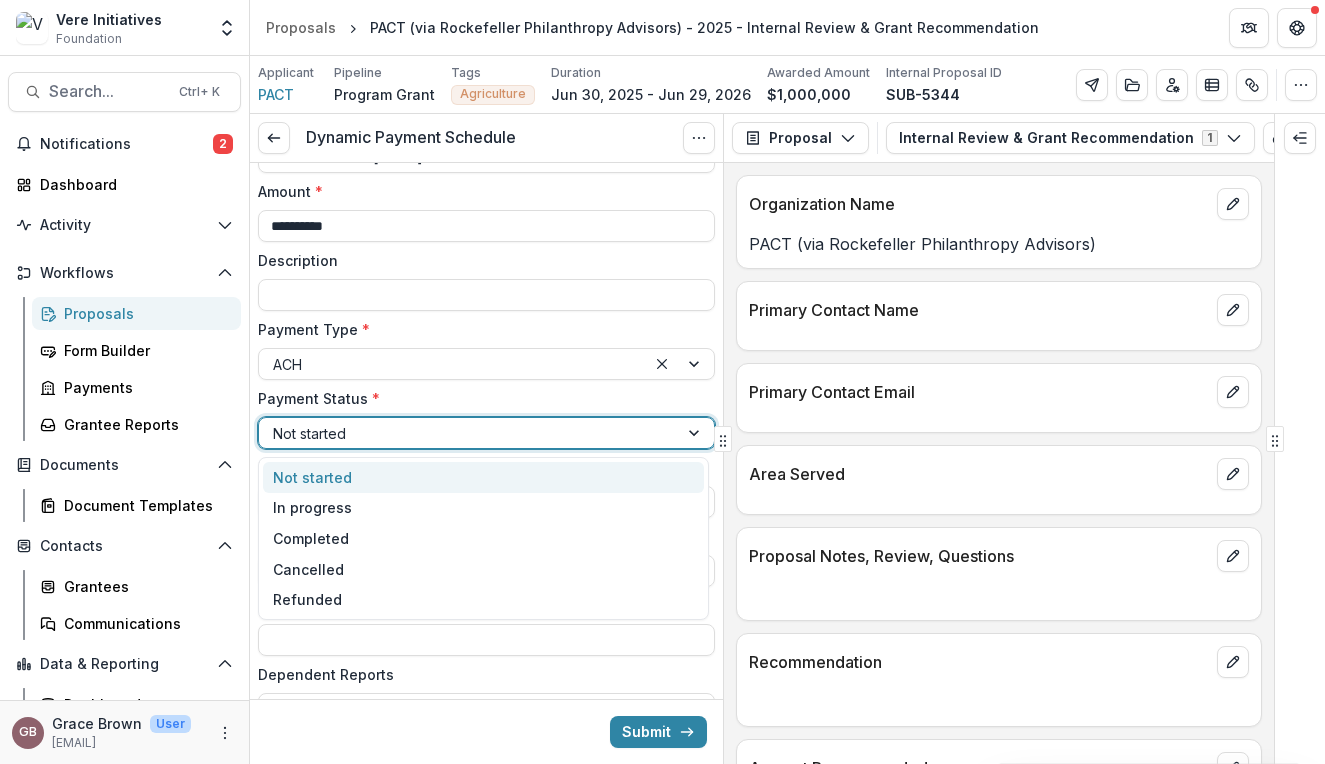 click at bounding box center [468, 433] 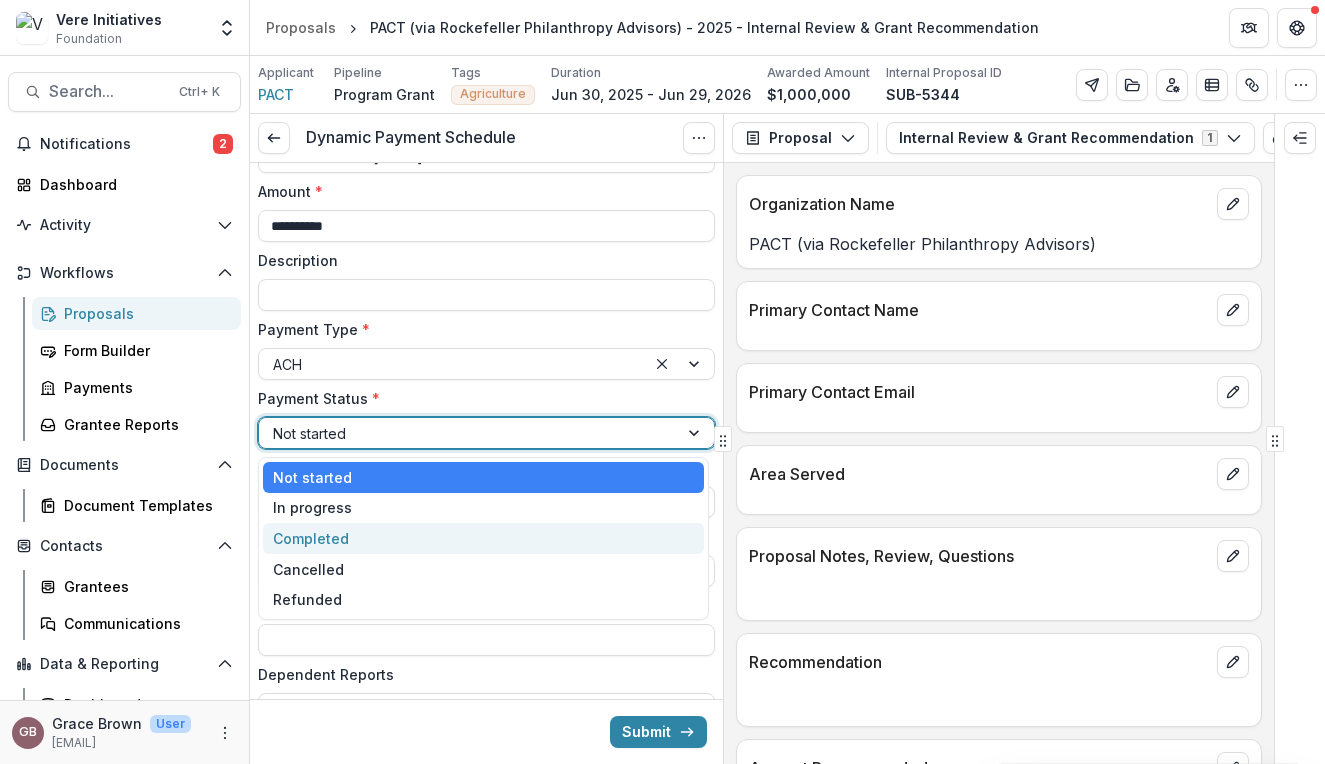 click on "Completed" at bounding box center (483, 538) 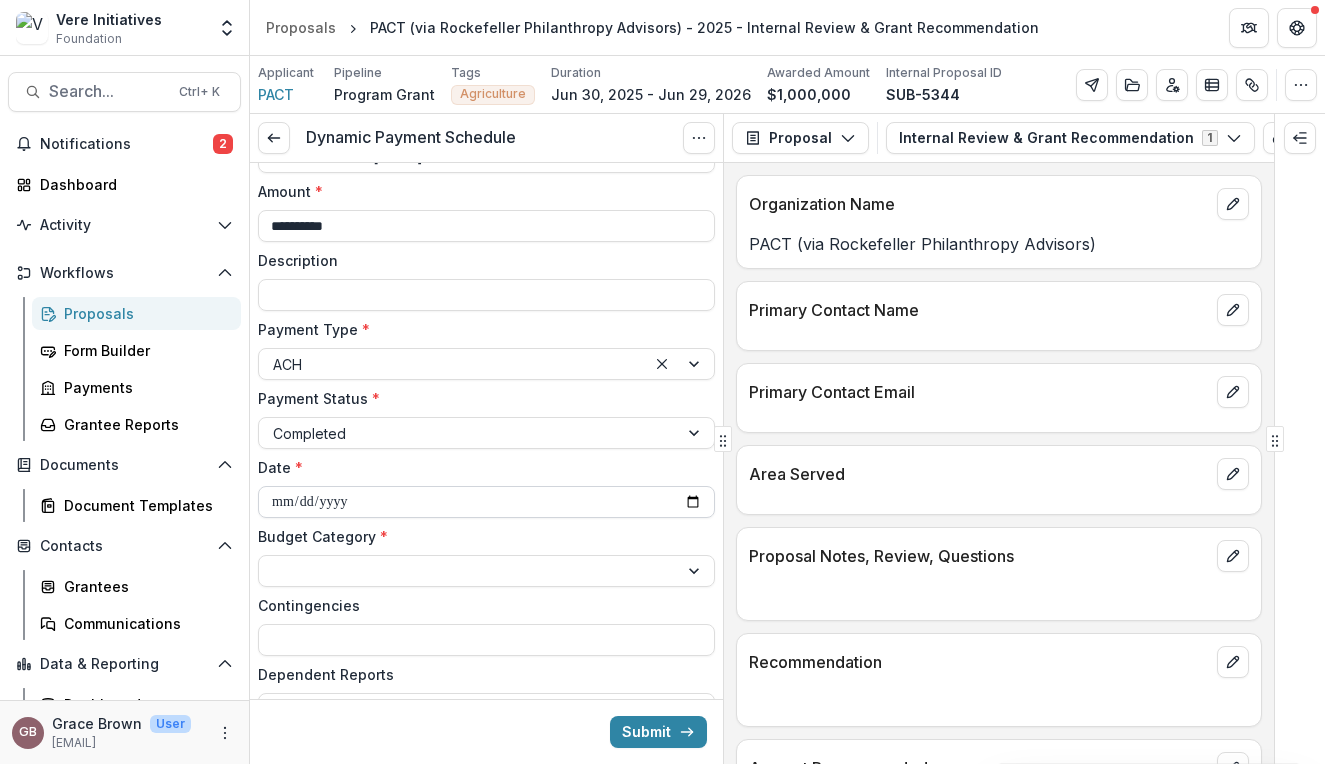 click on "**********" at bounding box center (486, 502) 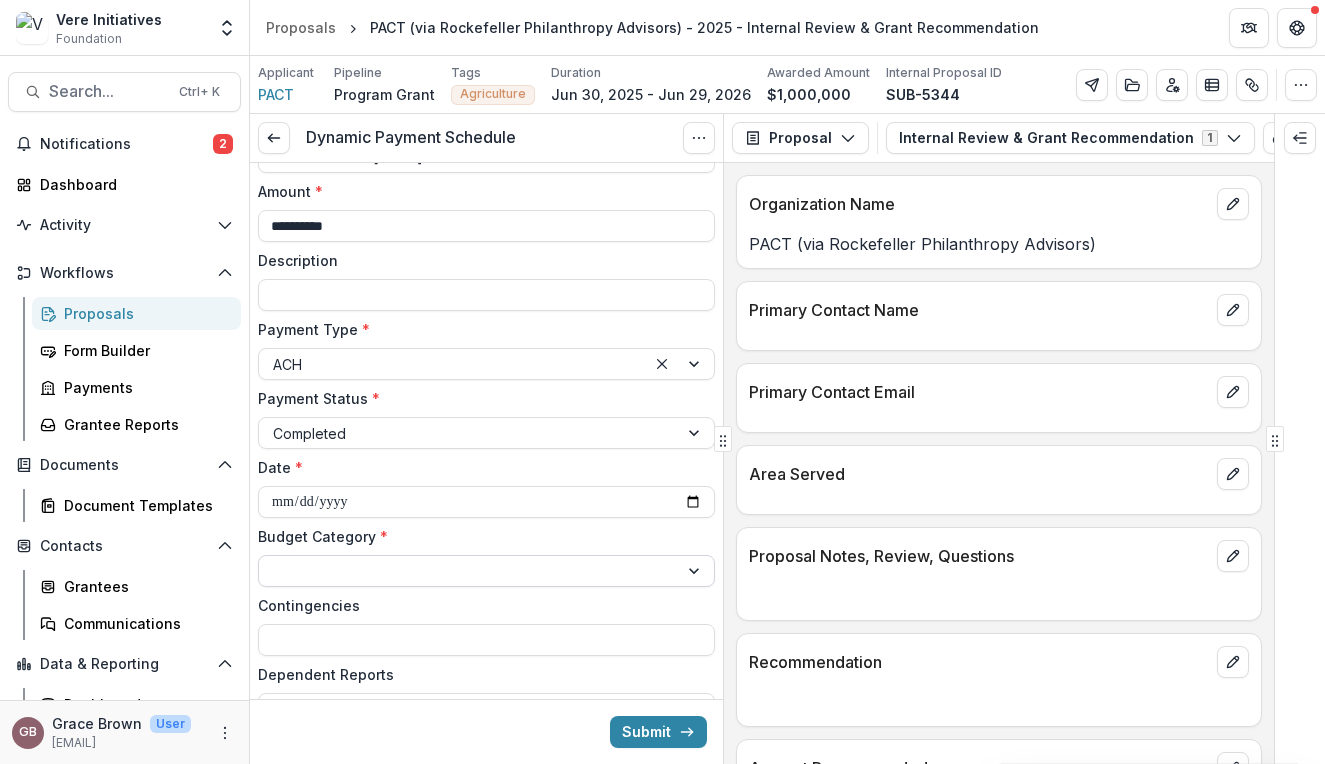 click at bounding box center (468, 571) 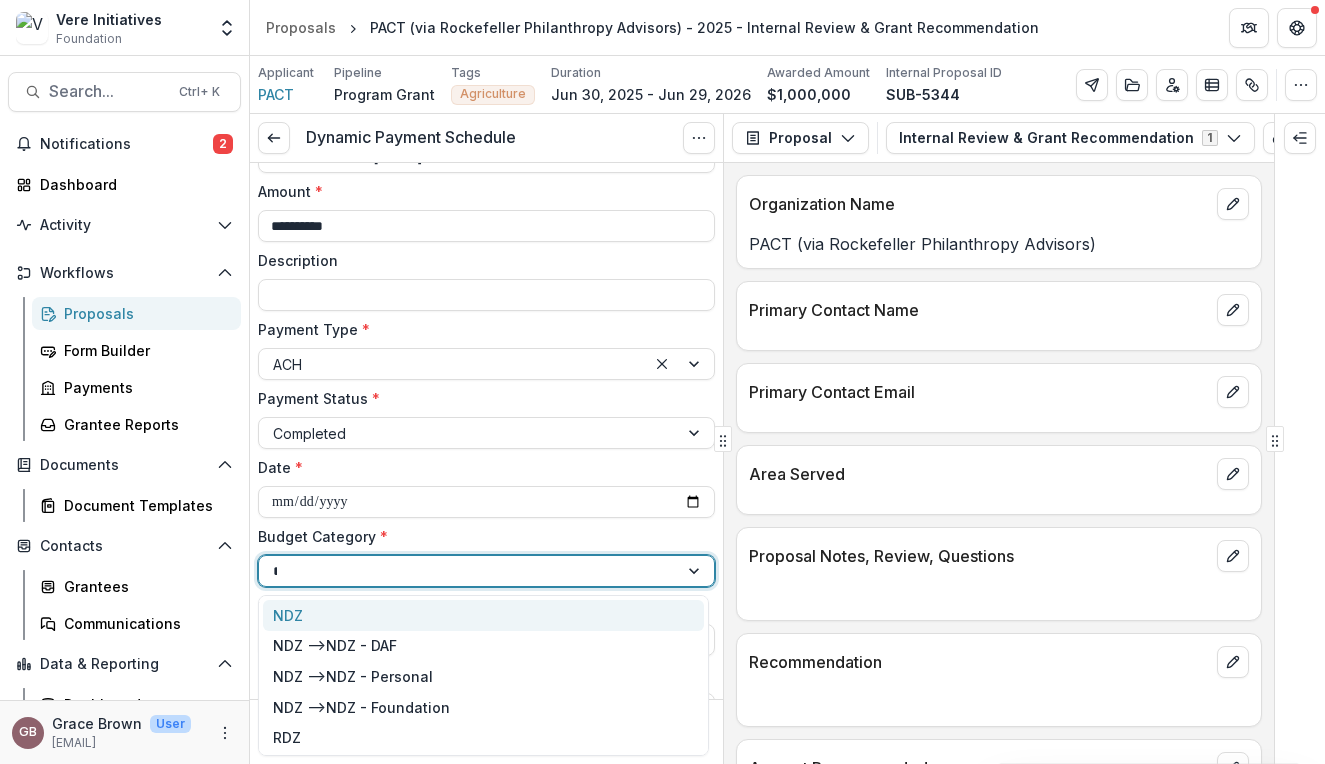 type on "***" 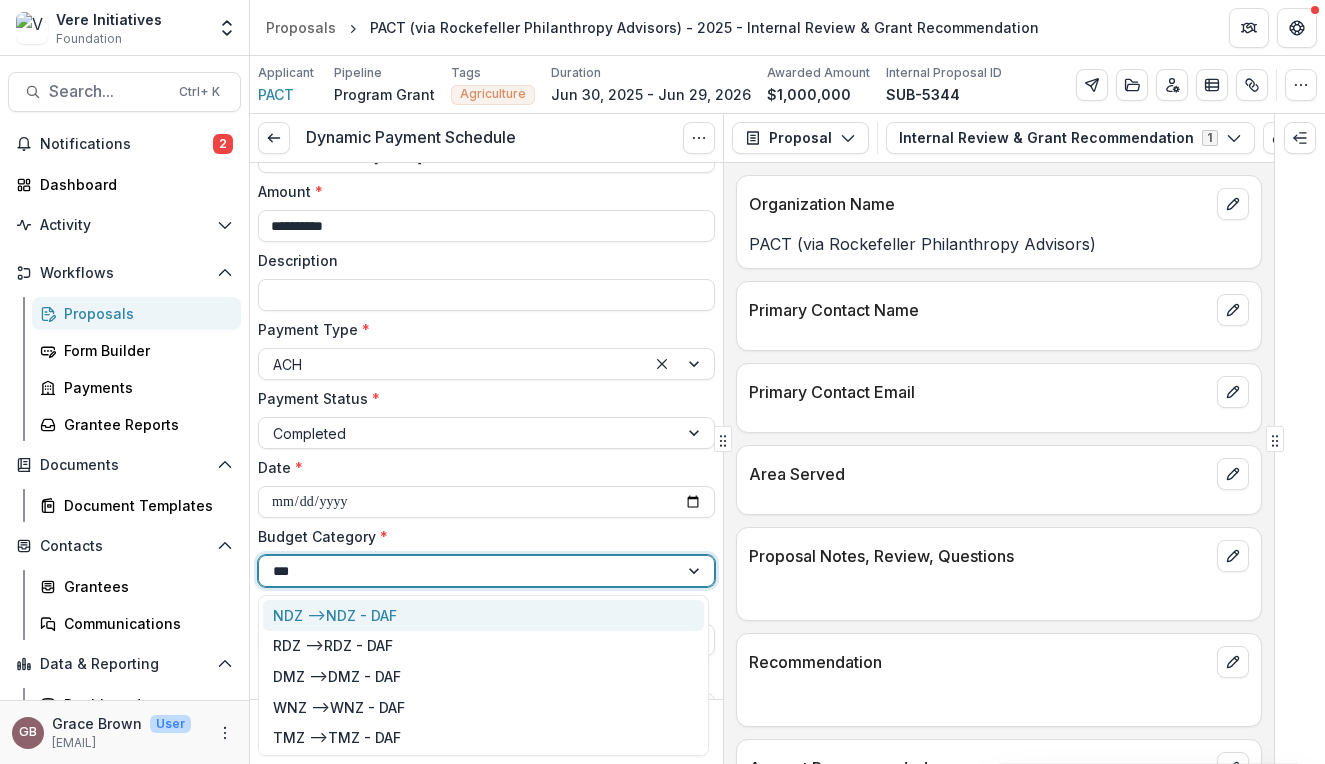 click on "NDZ -->  NDZ - DAF" at bounding box center (335, 615) 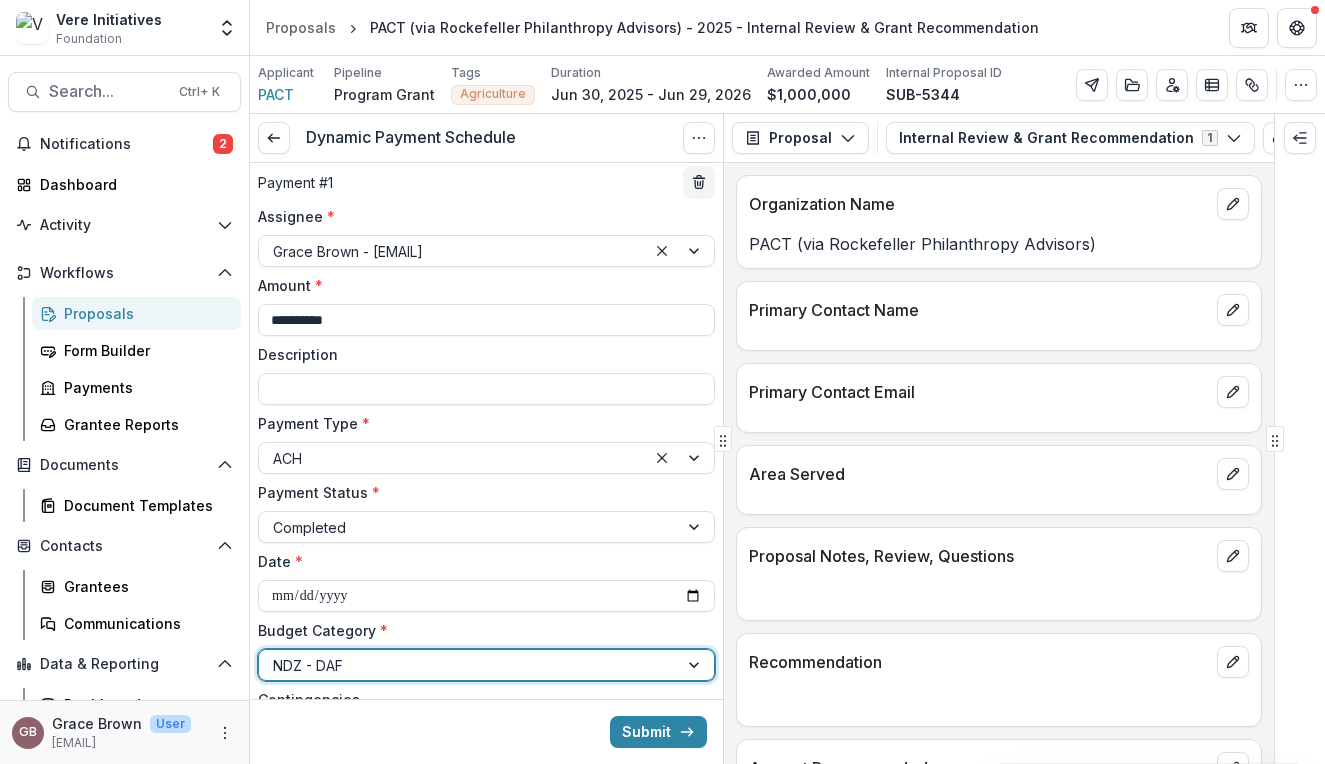 scroll, scrollTop: 20, scrollLeft: 0, axis: vertical 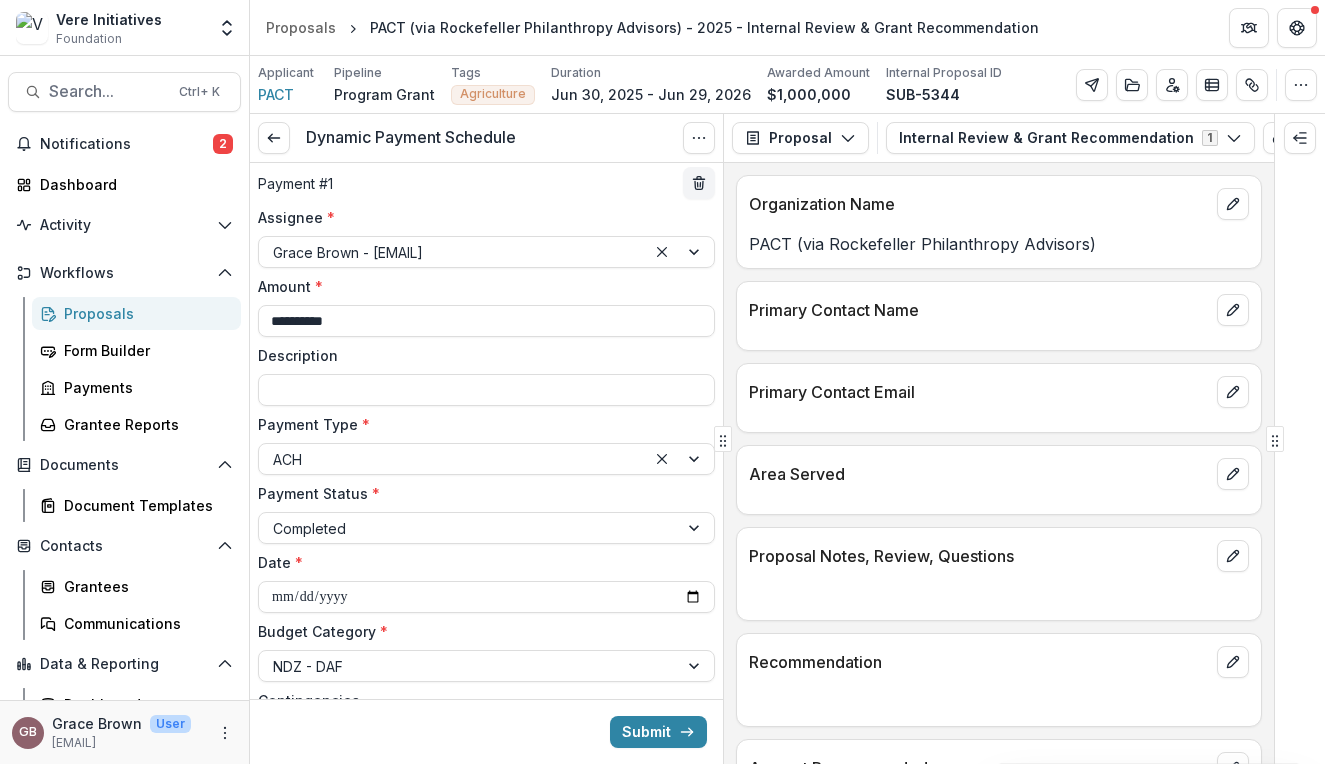 click on "Proposal Notes, Review, Questions" at bounding box center [979, 556] 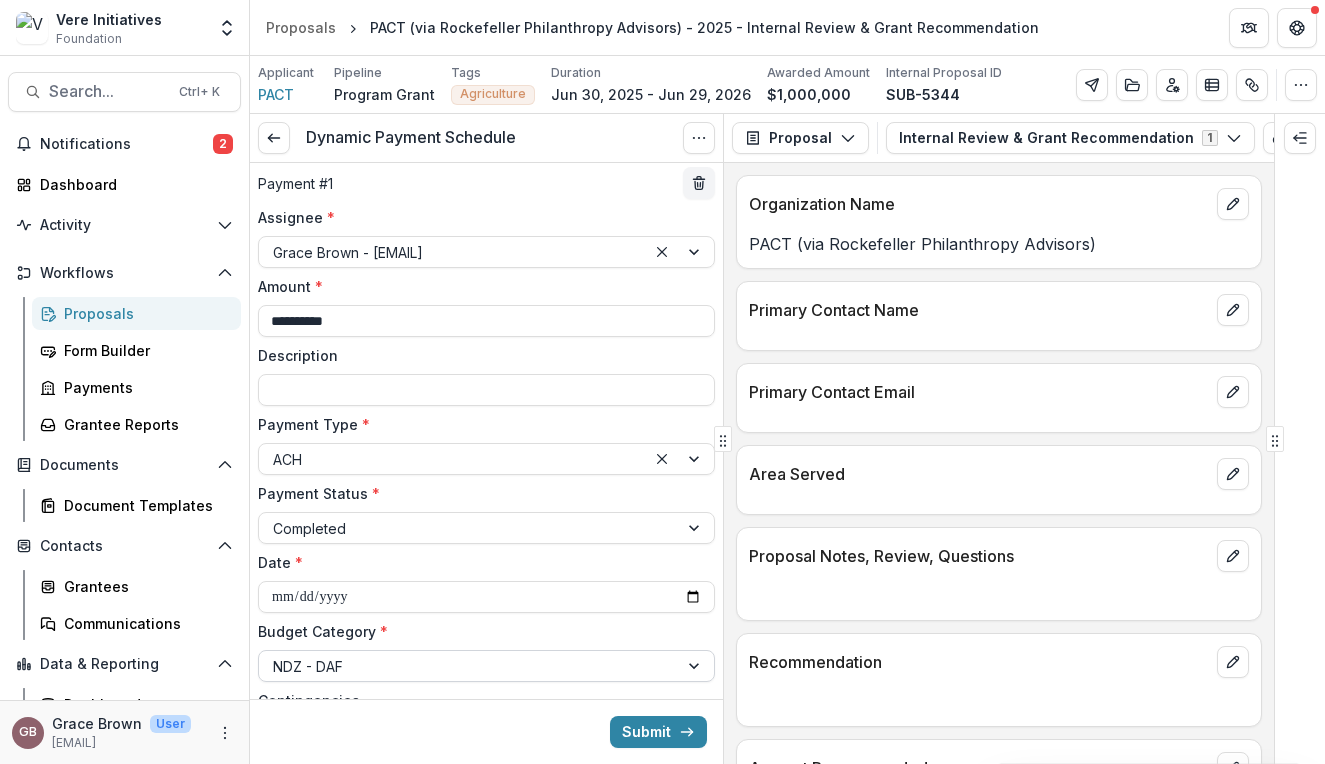 scroll, scrollTop: 245, scrollLeft: 0, axis: vertical 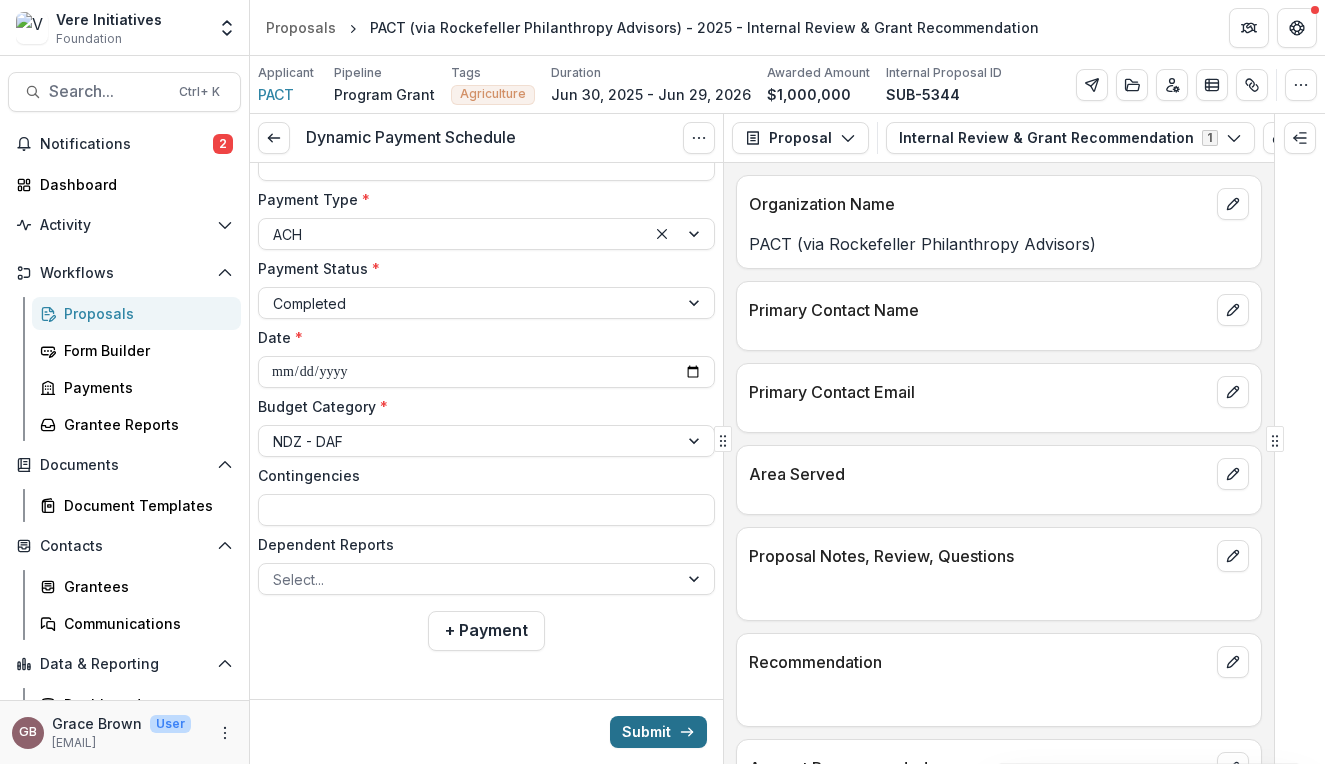 click on "Submit" at bounding box center [658, 732] 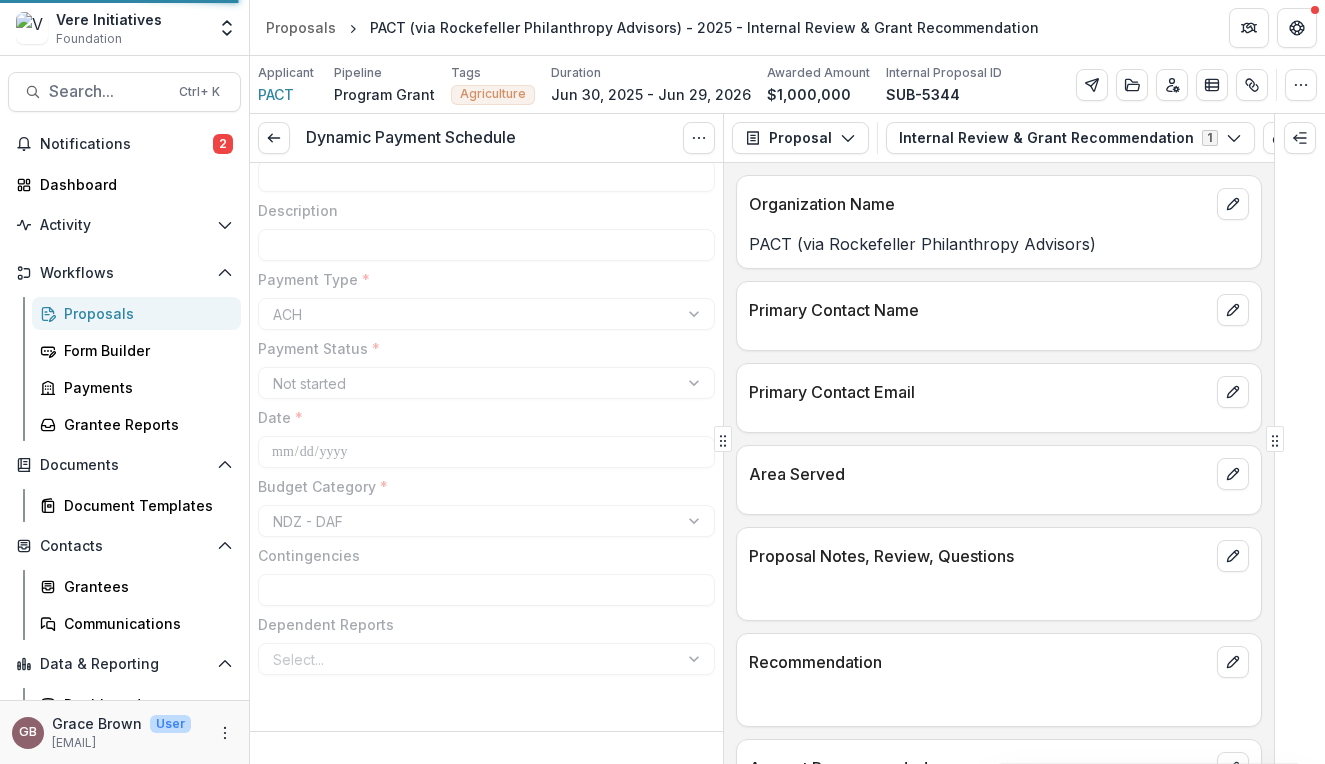 type on "**********" 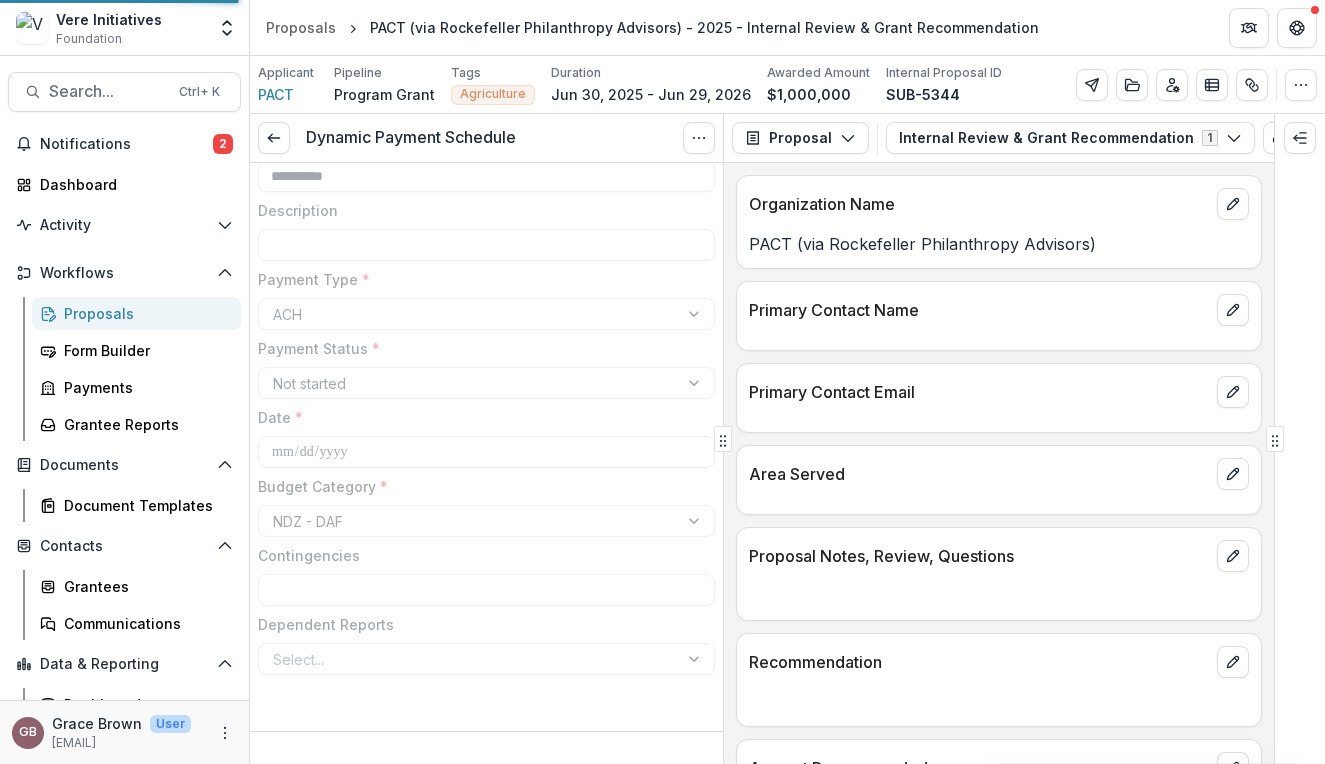 scroll, scrollTop: 154, scrollLeft: 0, axis: vertical 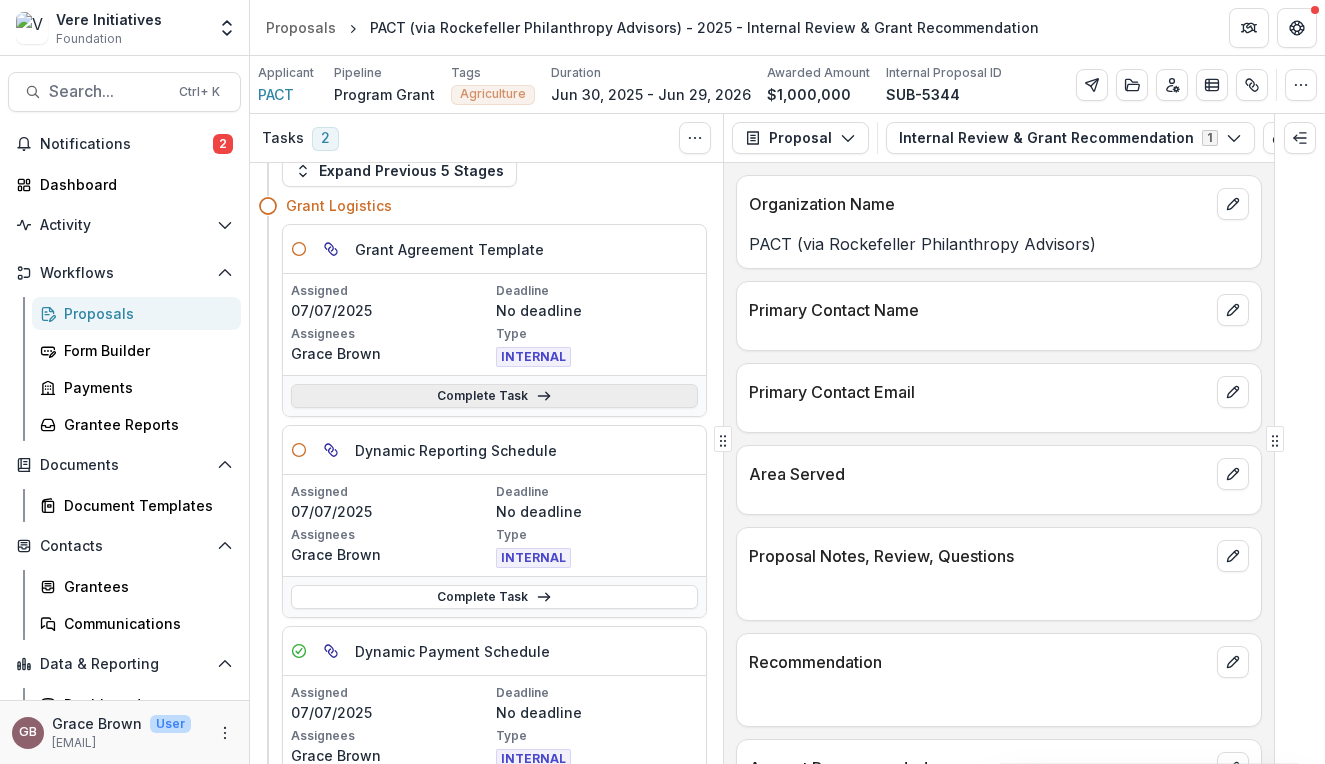 click on "Complete Task" at bounding box center (494, 396) 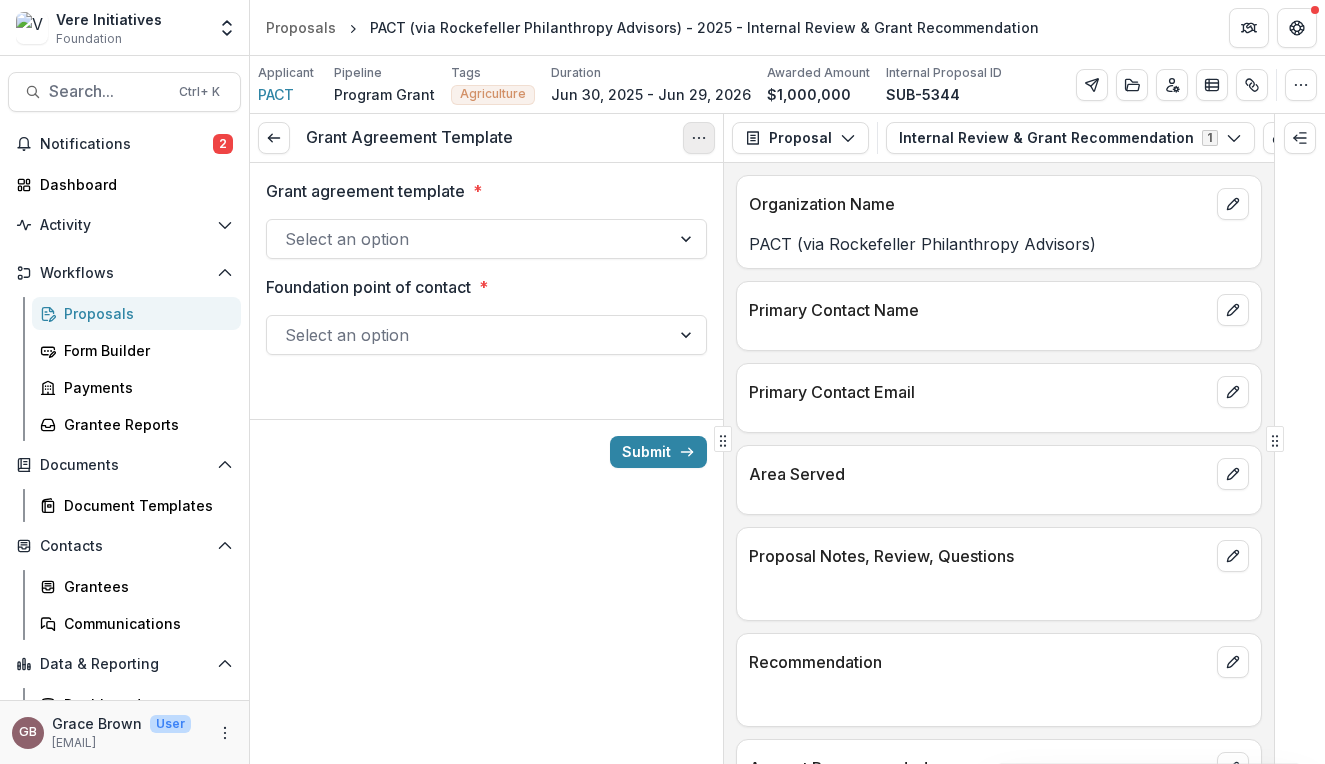 click 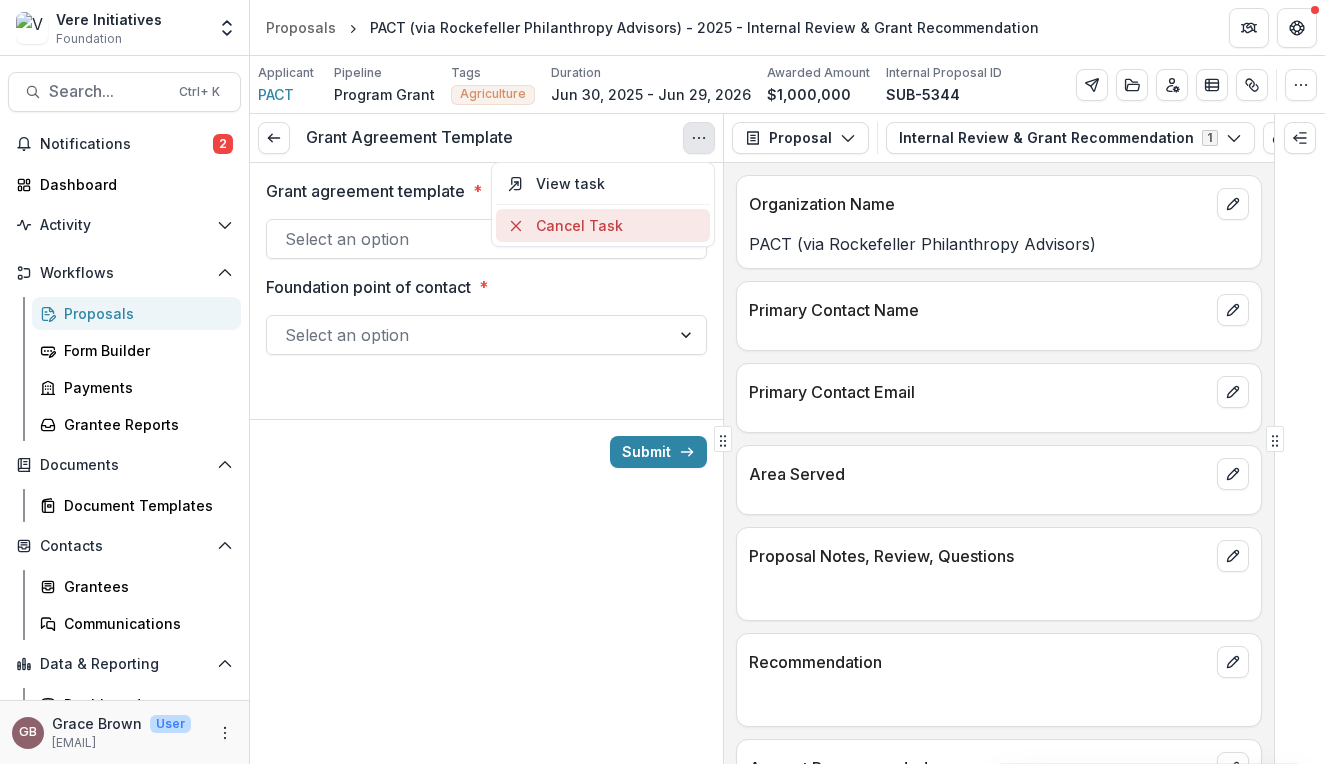 click on "Cancel Task" at bounding box center (603, 225) 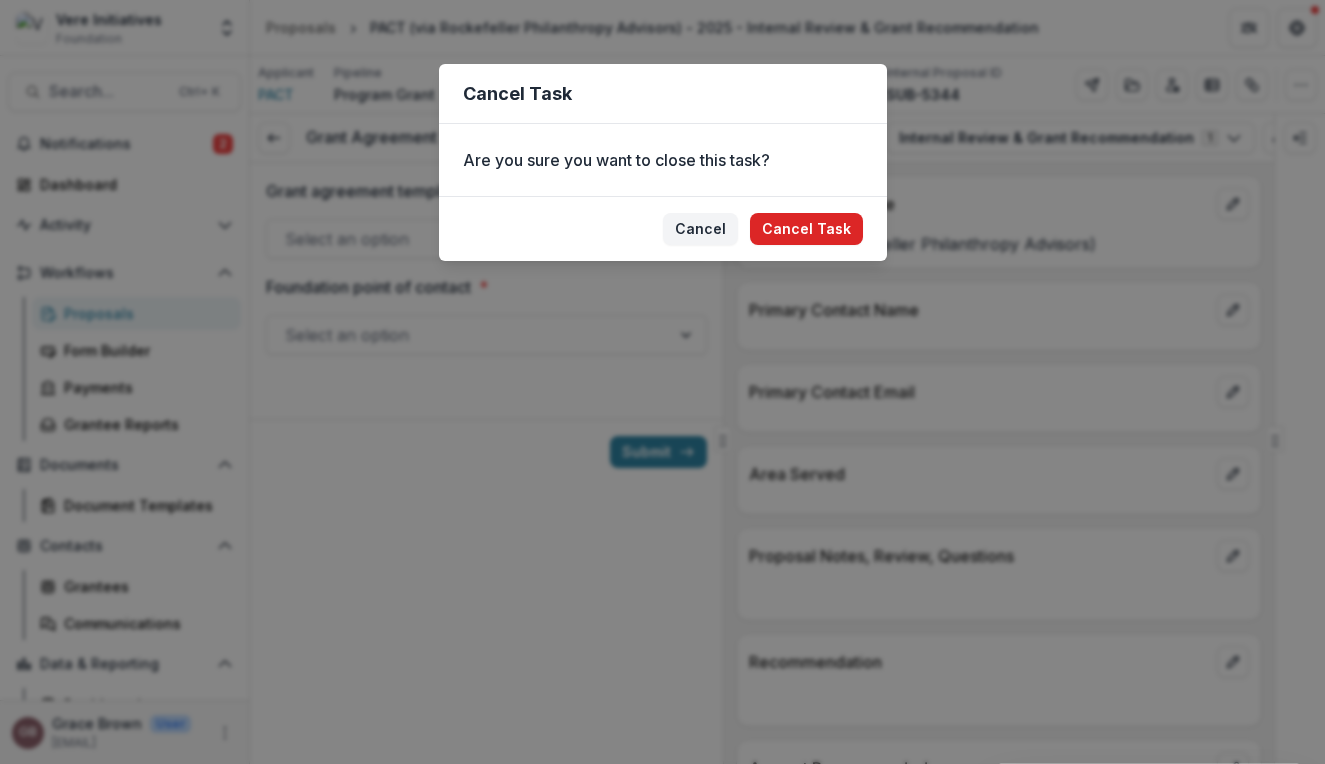 click on "Cancel Task" at bounding box center (806, 229) 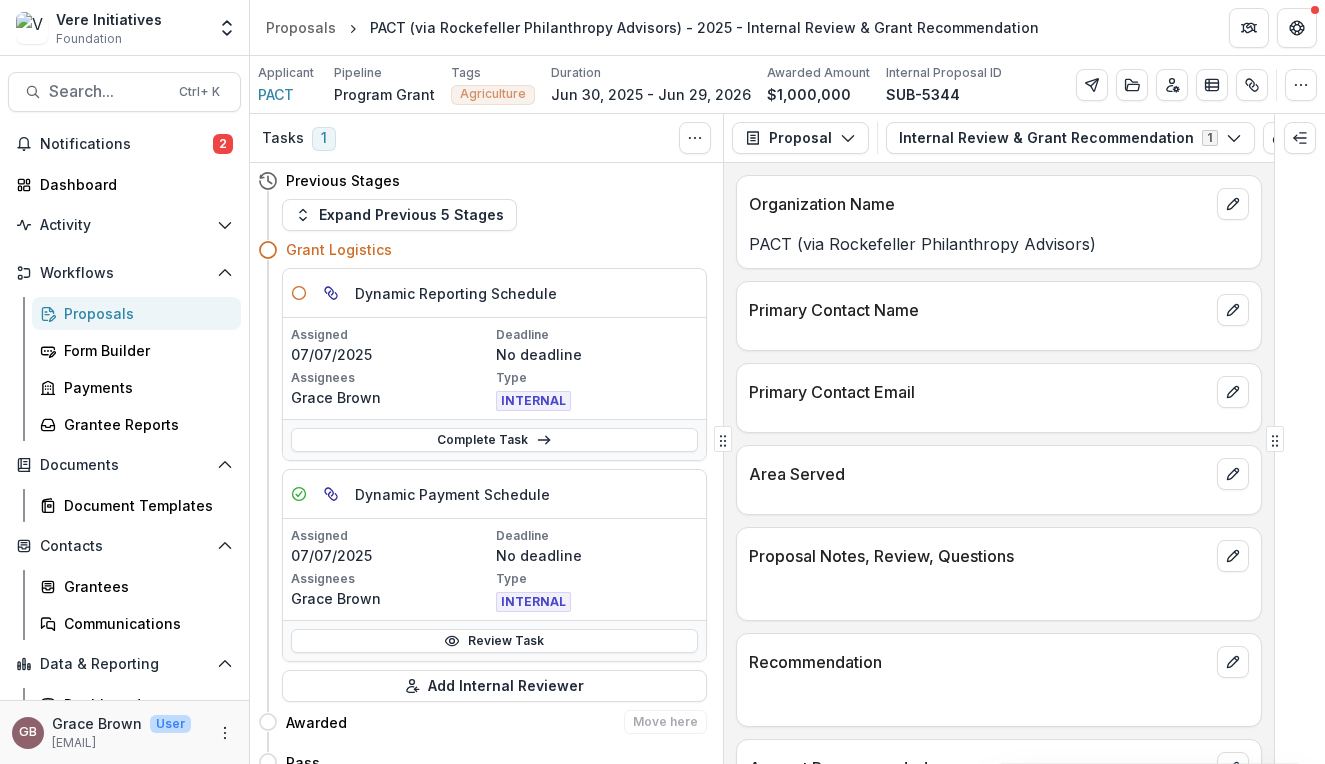 scroll, scrollTop: 0, scrollLeft: 0, axis: both 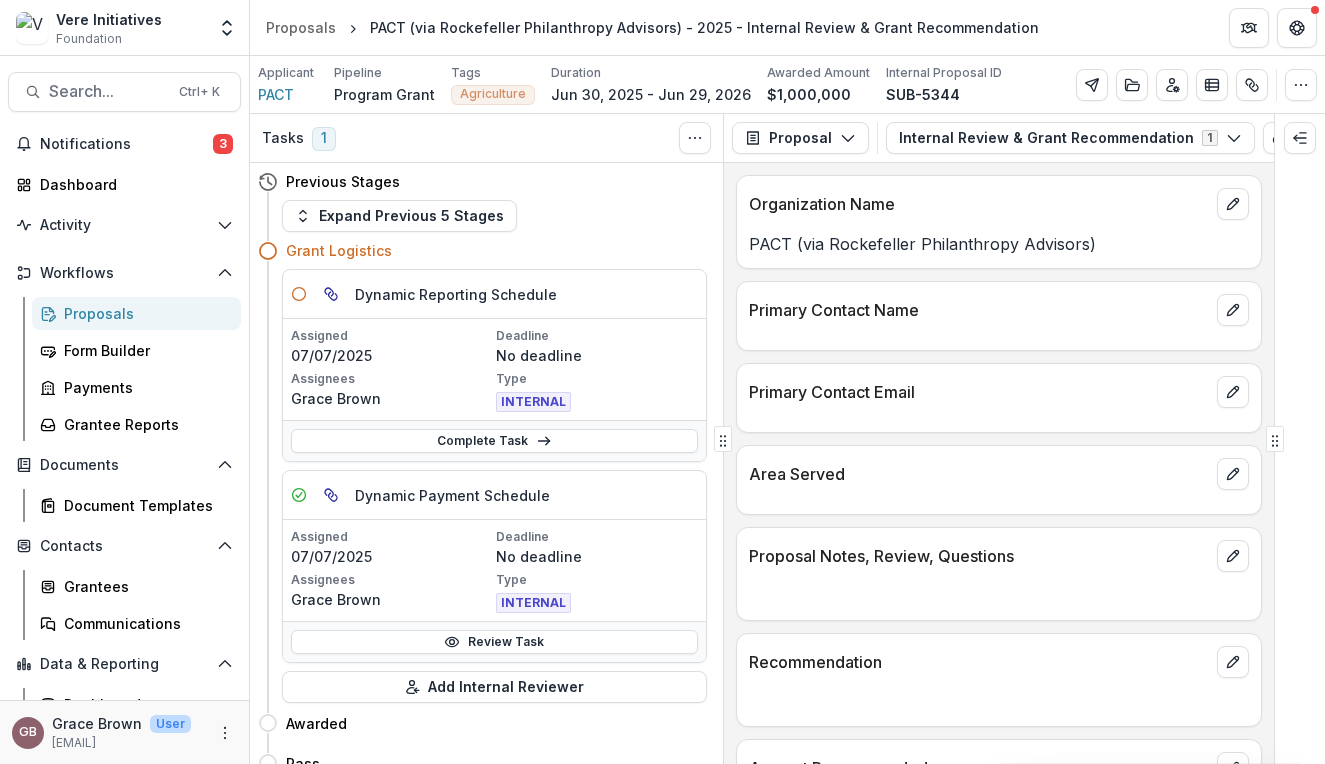 click on "Complete Task" at bounding box center (494, 440) 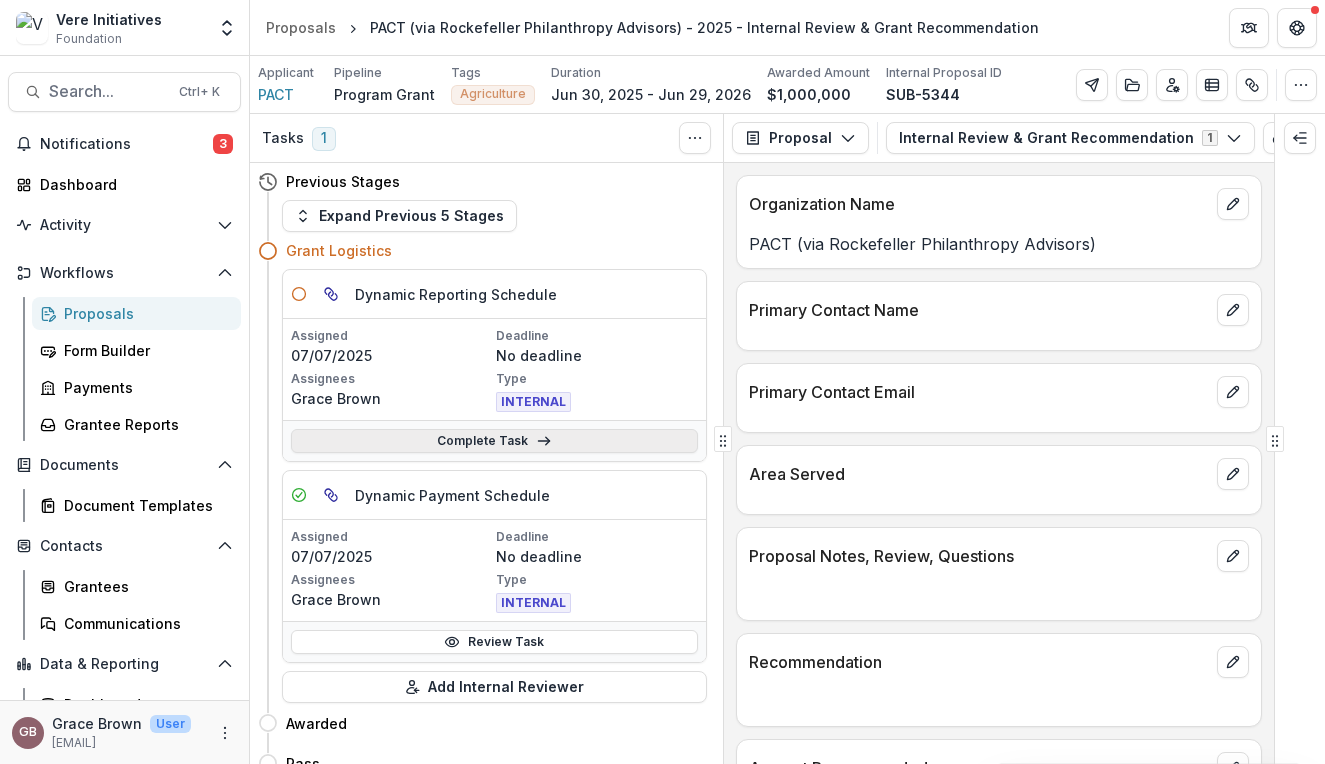 click on "Complete Task" at bounding box center [494, 441] 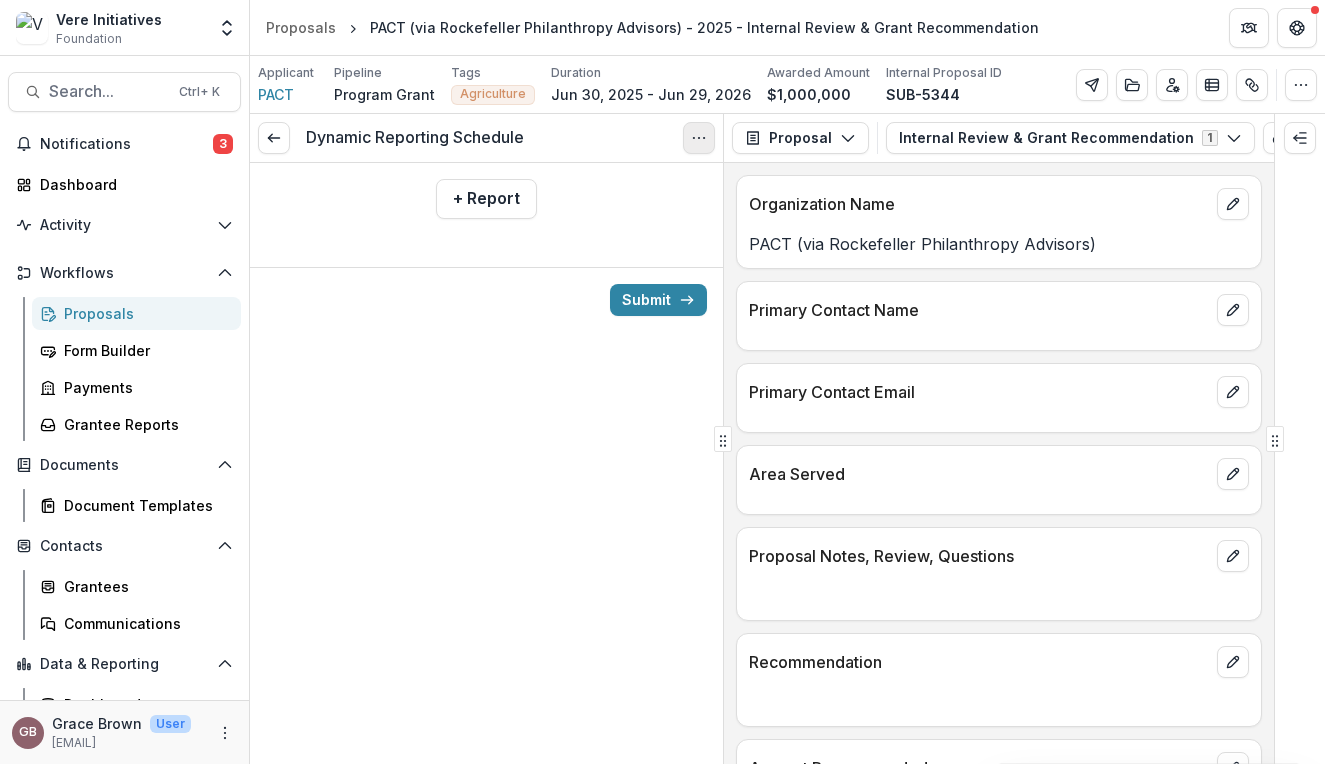 drag, startPoint x: 681, startPoint y: 298, endPoint x: 700, endPoint y: 126, distance: 173.04623 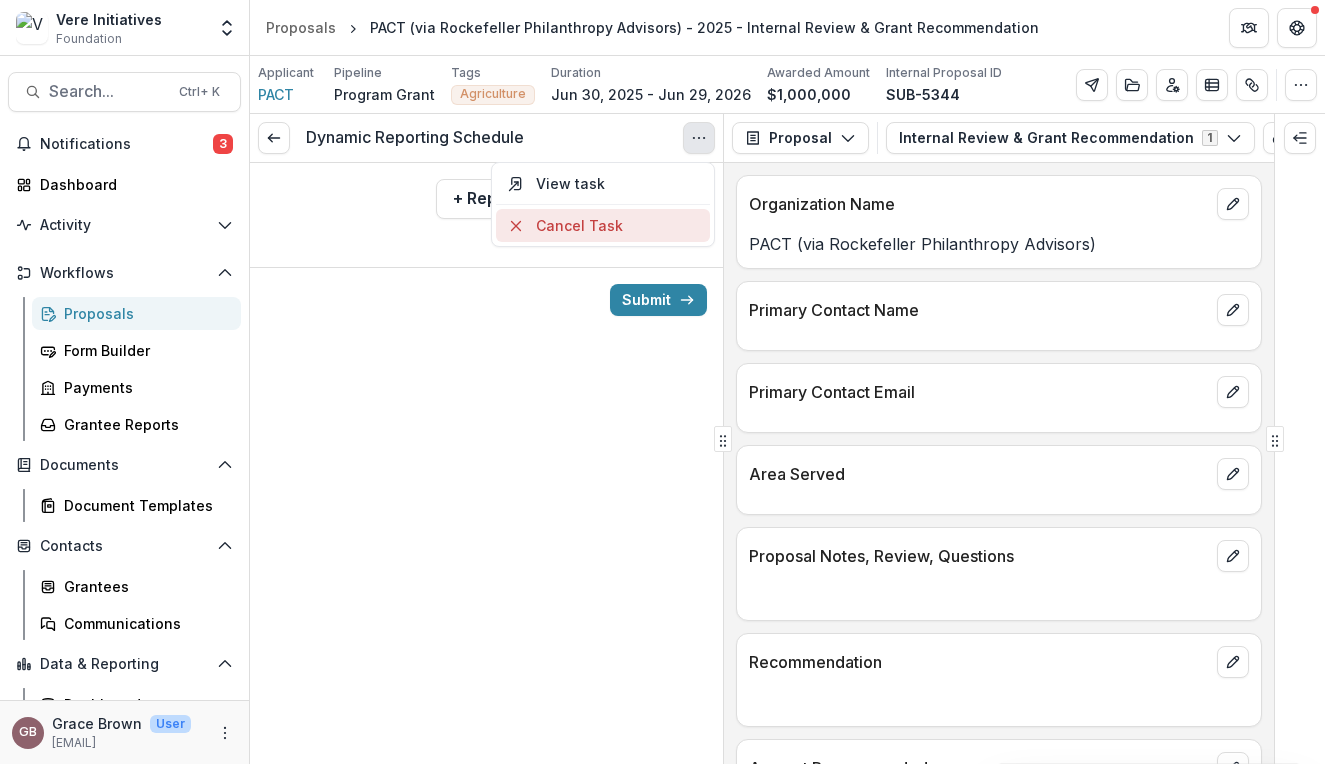 click on "Cancel Task" at bounding box center [603, 225] 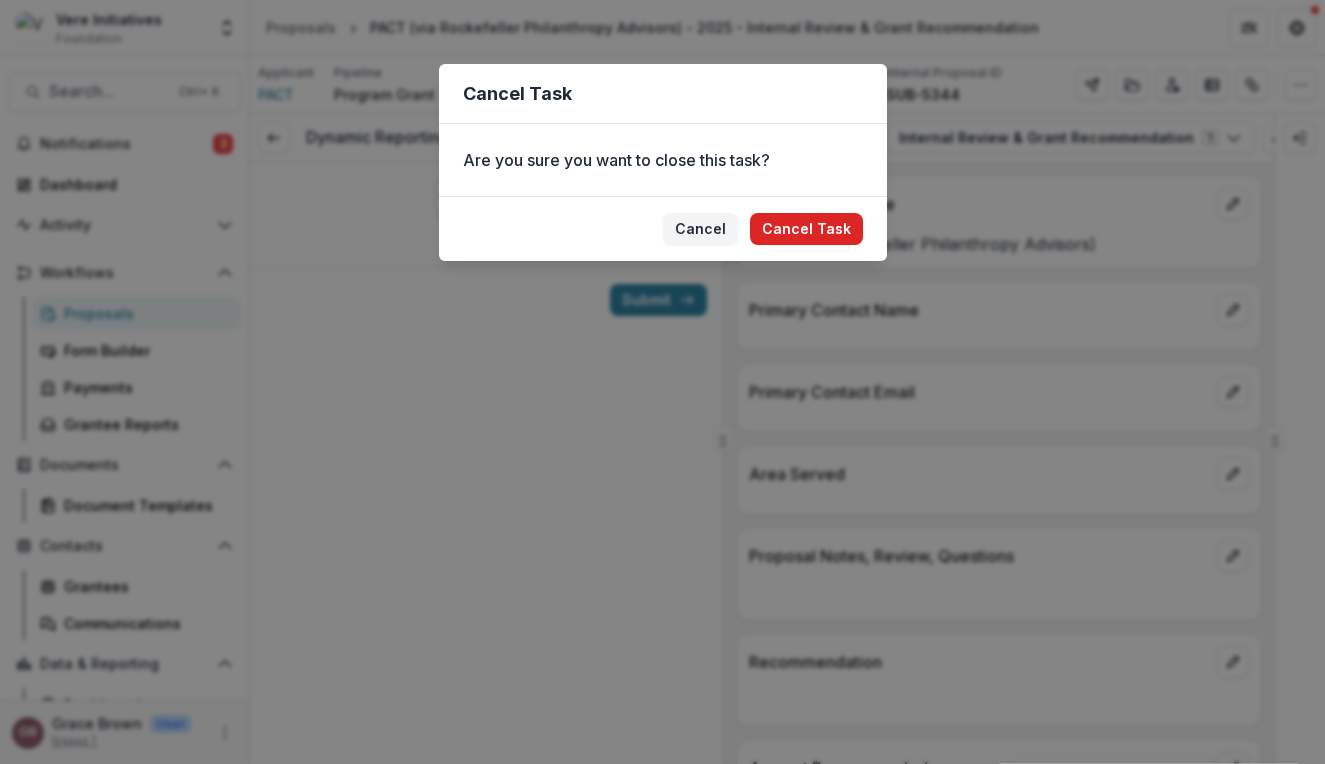 click on "Cancel Task" at bounding box center [806, 229] 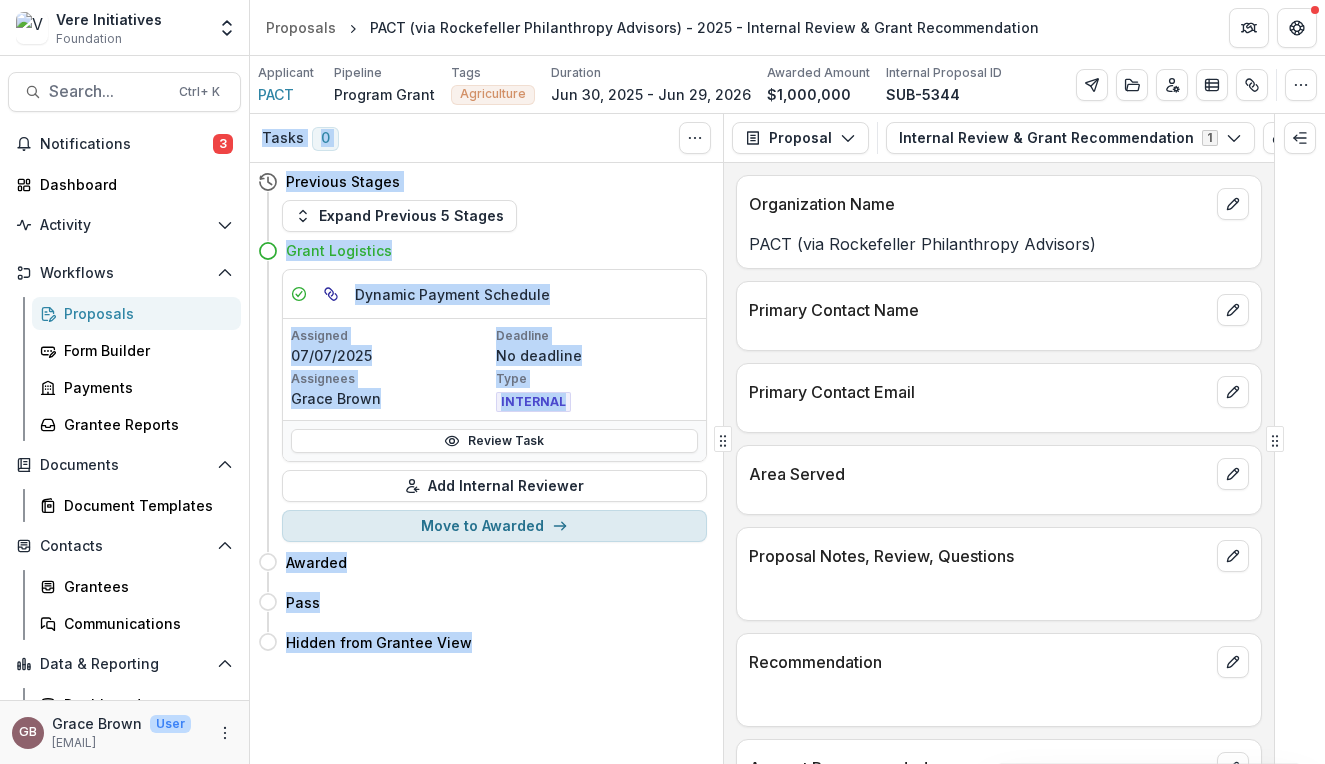 click on "Move to Awarded" at bounding box center [494, 526] 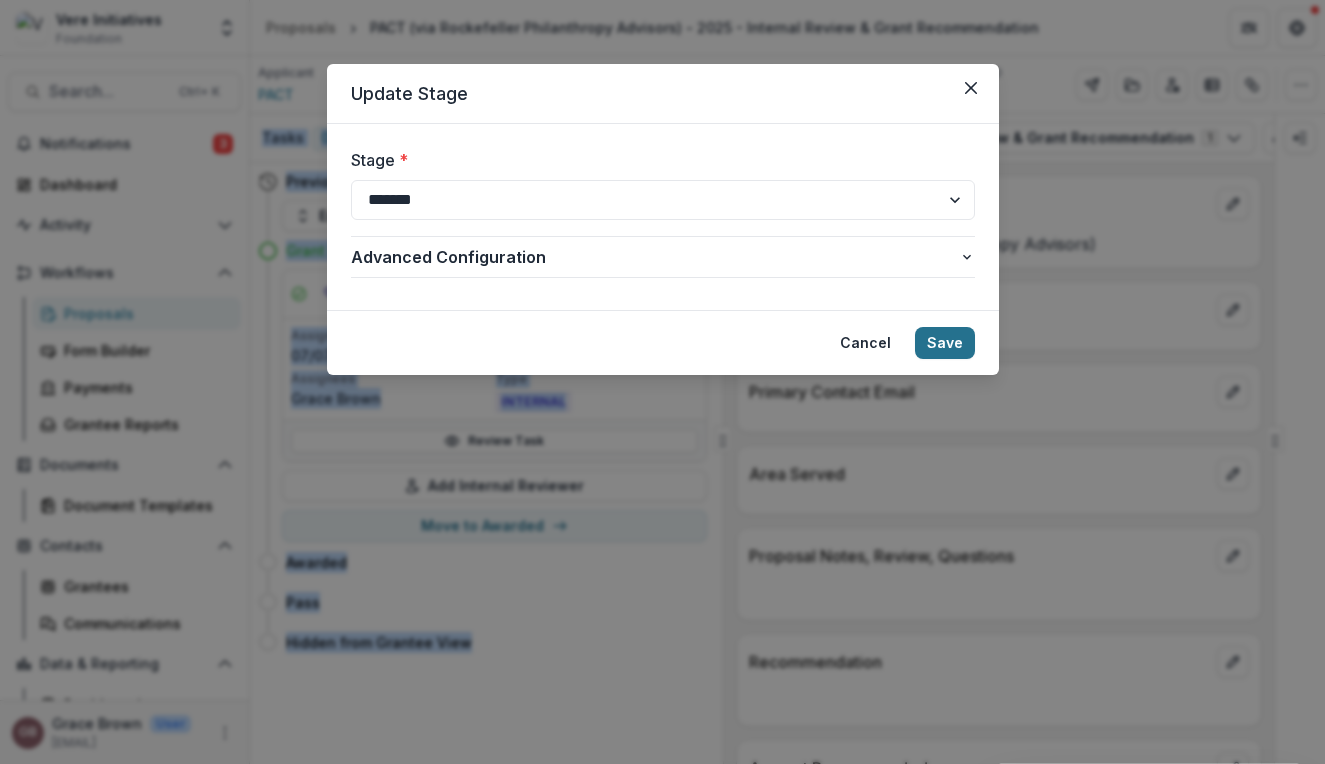 click on "Save" at bounding box center [945, 343] 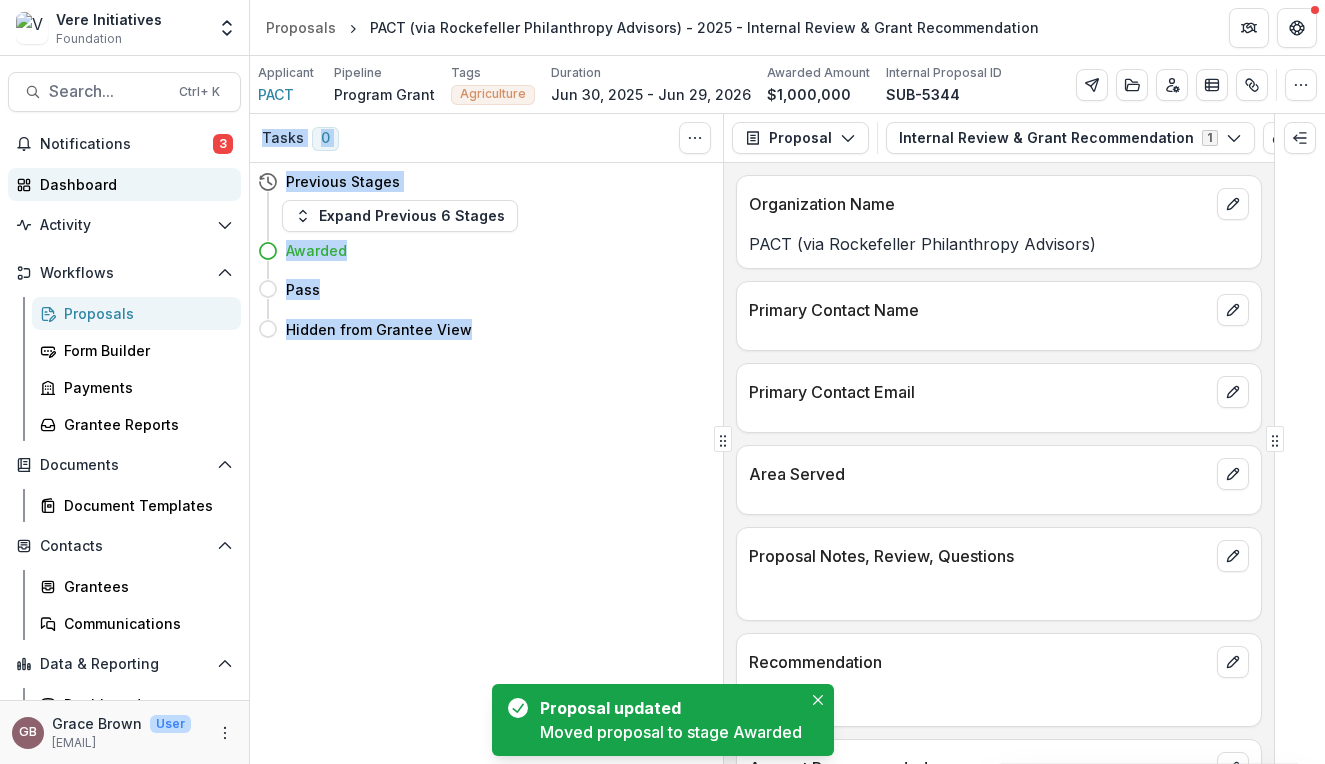 click on "Dashboard" at bounding box center (132, 184) 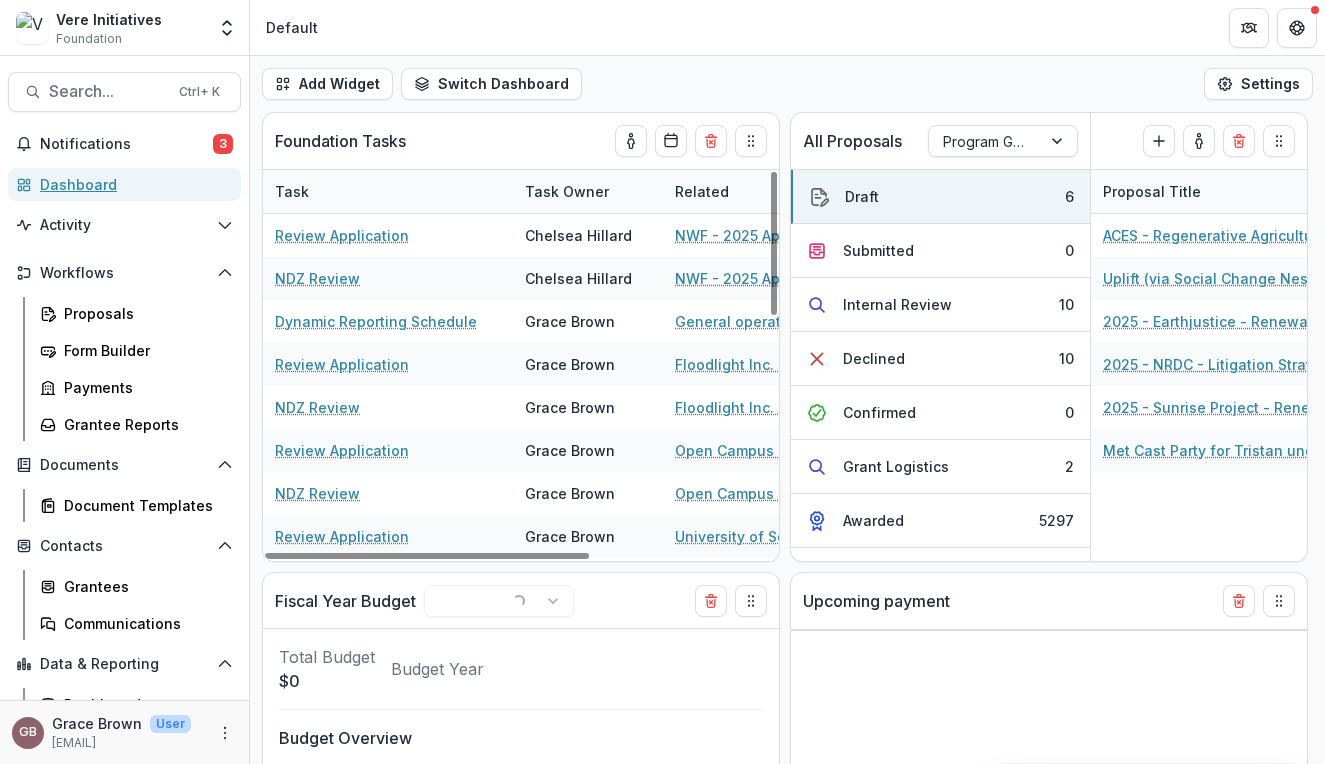 select on "******" 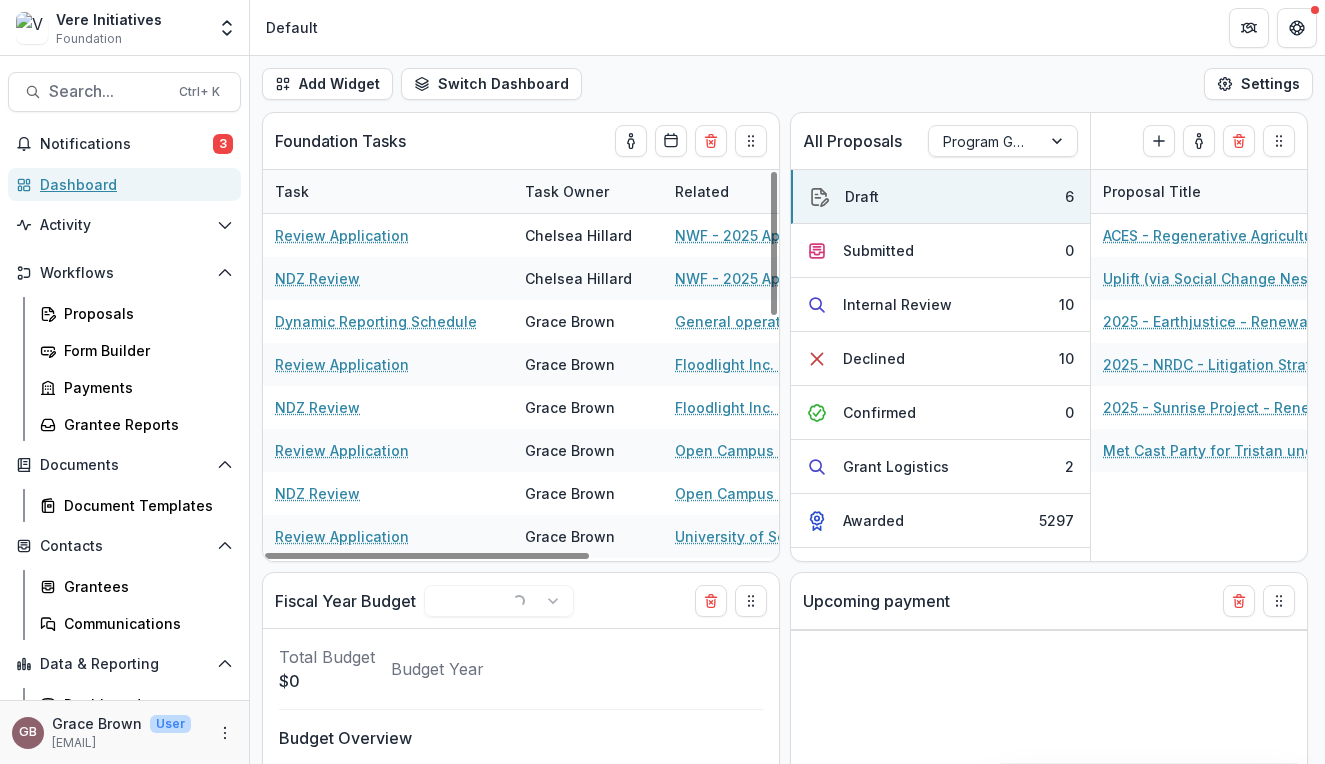 select on "******" 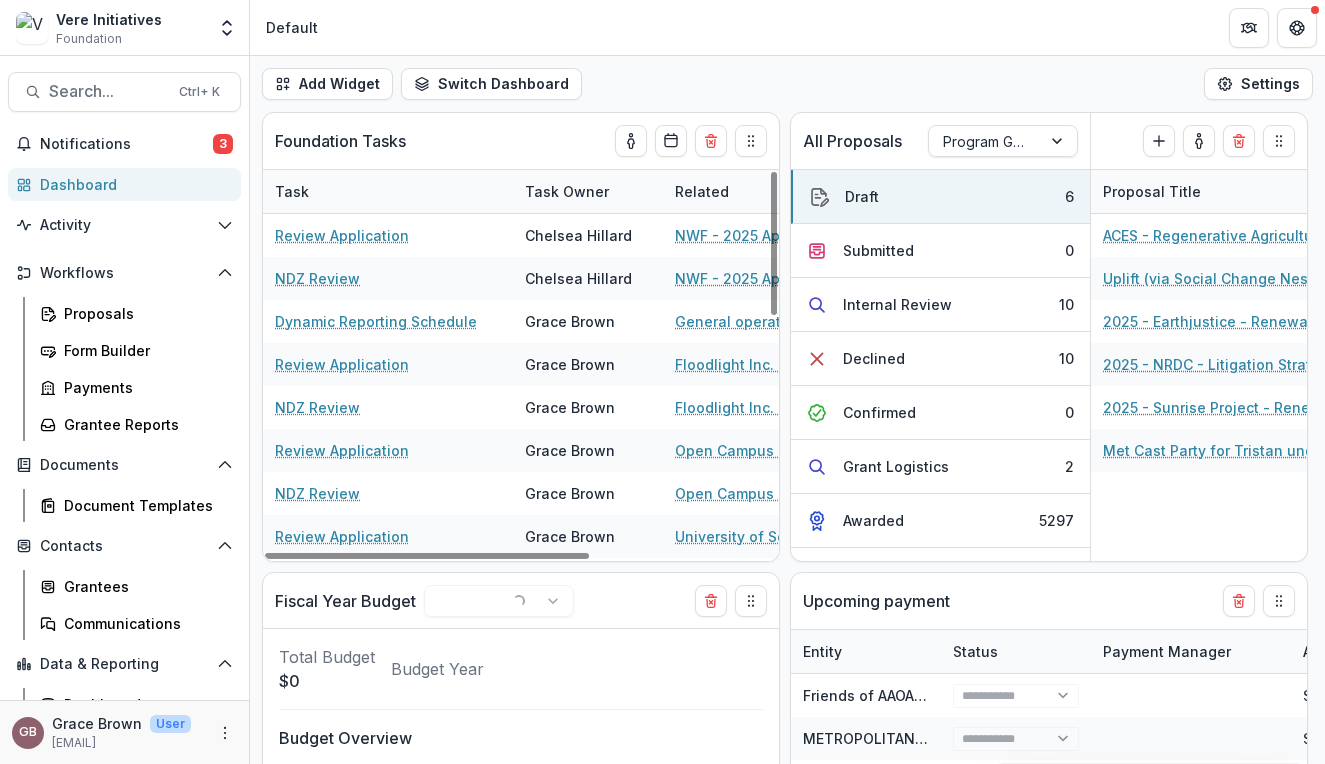 click on "Workflows Proposals Form Builder Payments Grantee Reports" at bounding box center [124, 349] 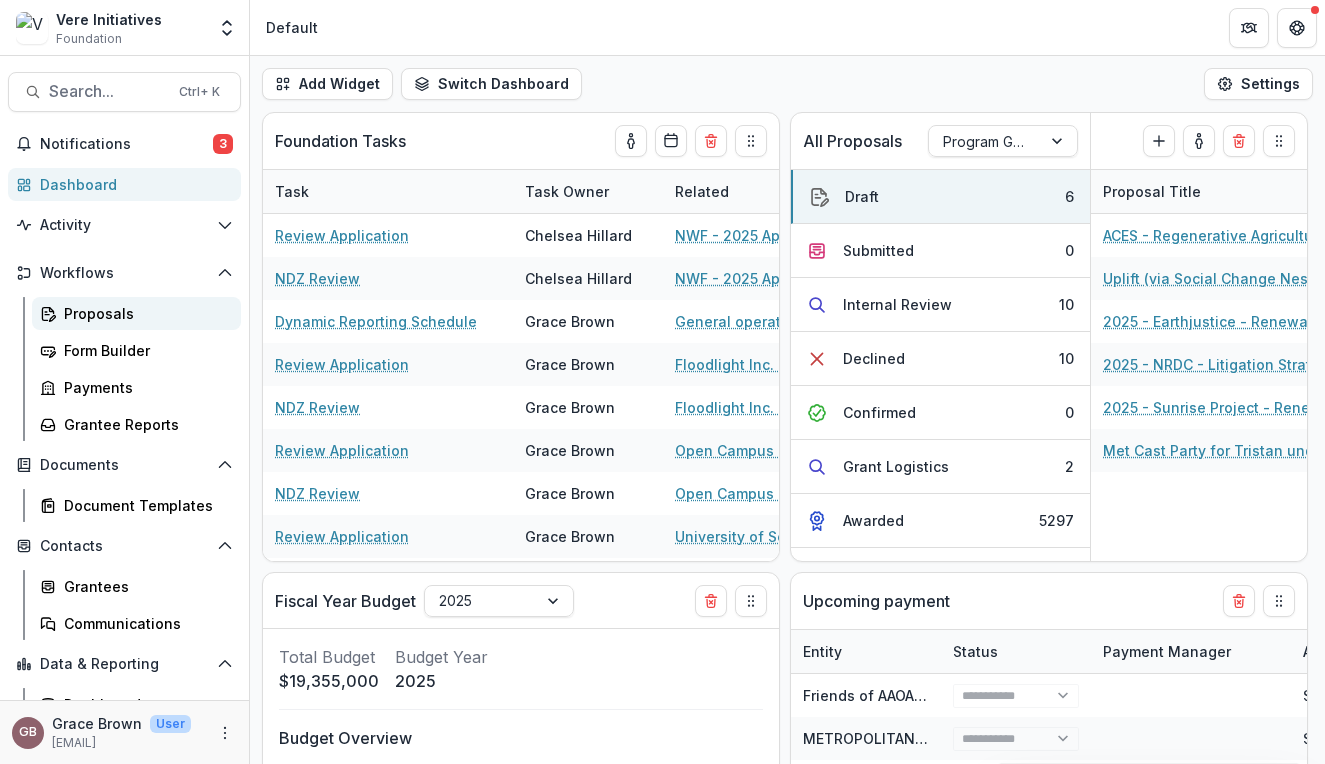 click on "Proposals" at bounding box center [144, 313] 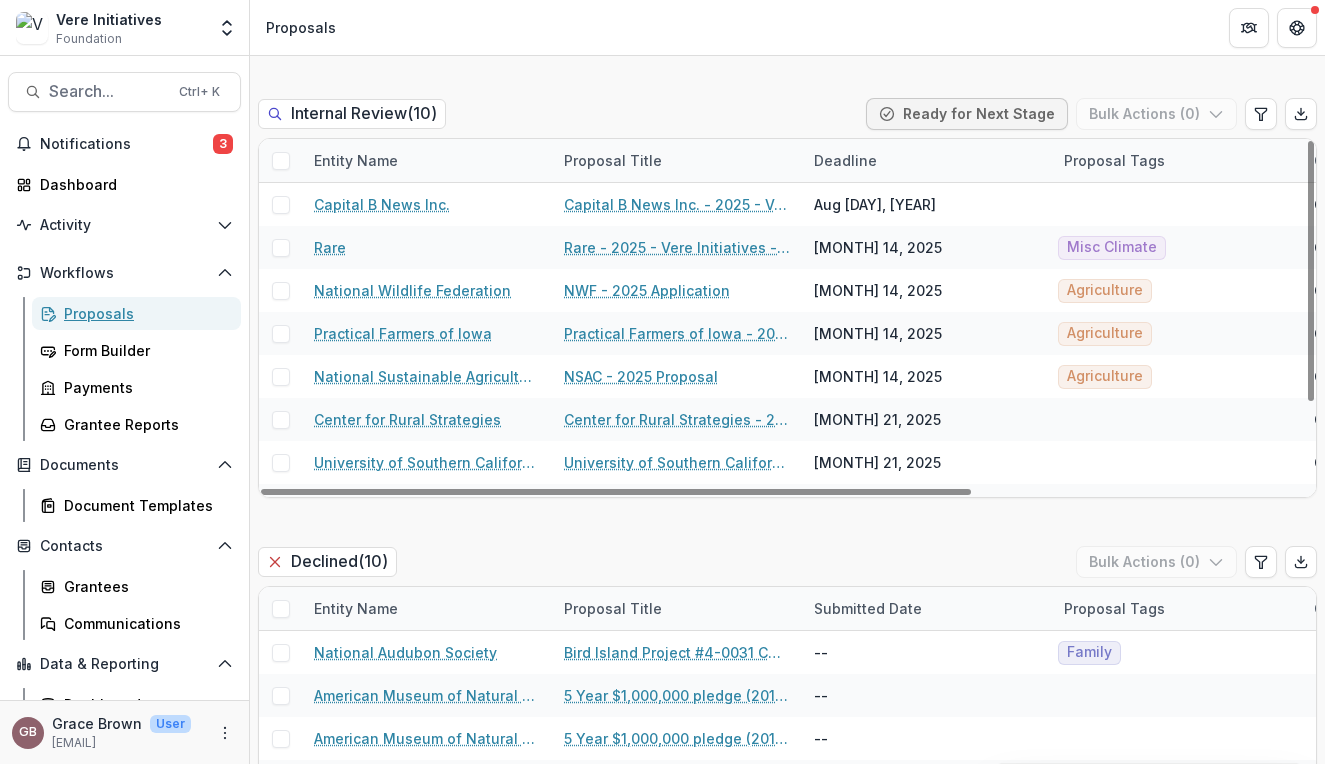 scroll, scrollTop: 1070, scrollLeft: 0, axis: vertical 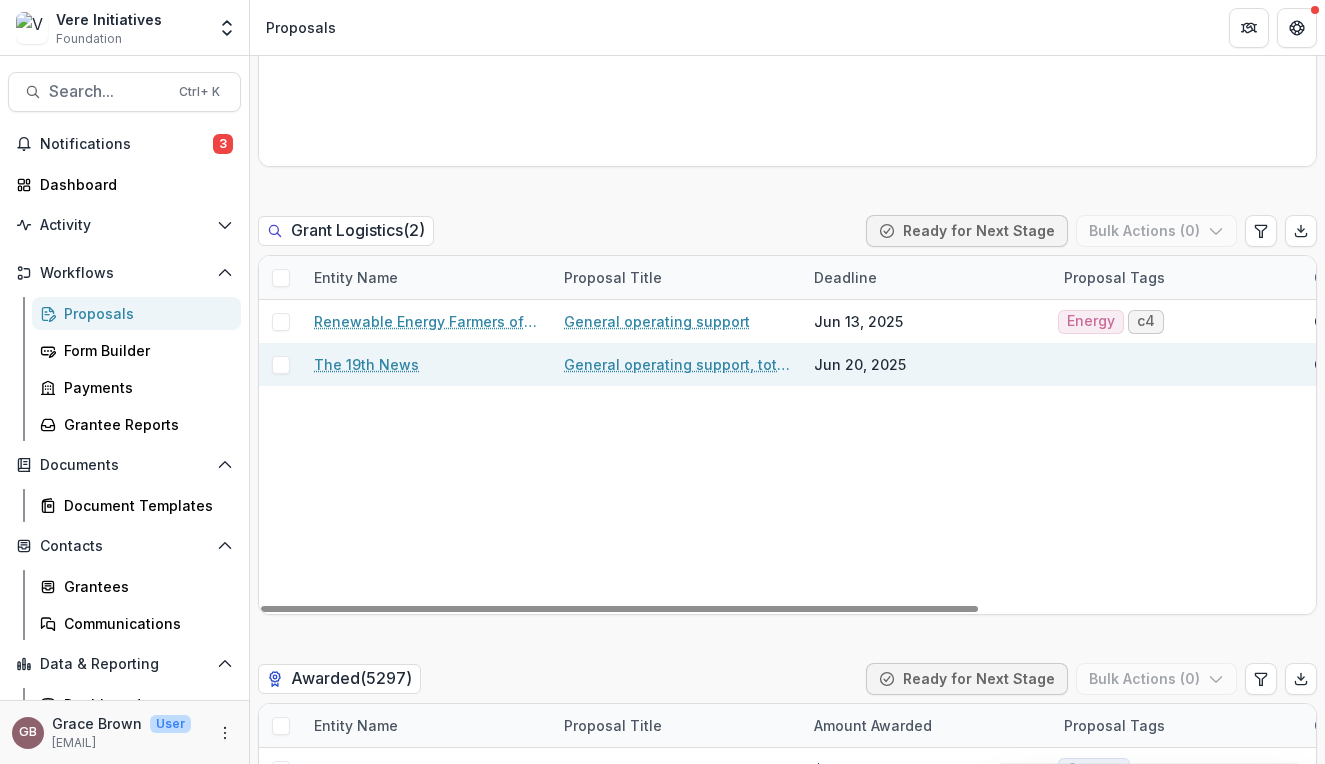 click on "General operating support, totaling $1,000,000, to be paid in four equal annual installments according to the schedule outlined in the accompanying letter of intent" at bounding box center [677, 364] 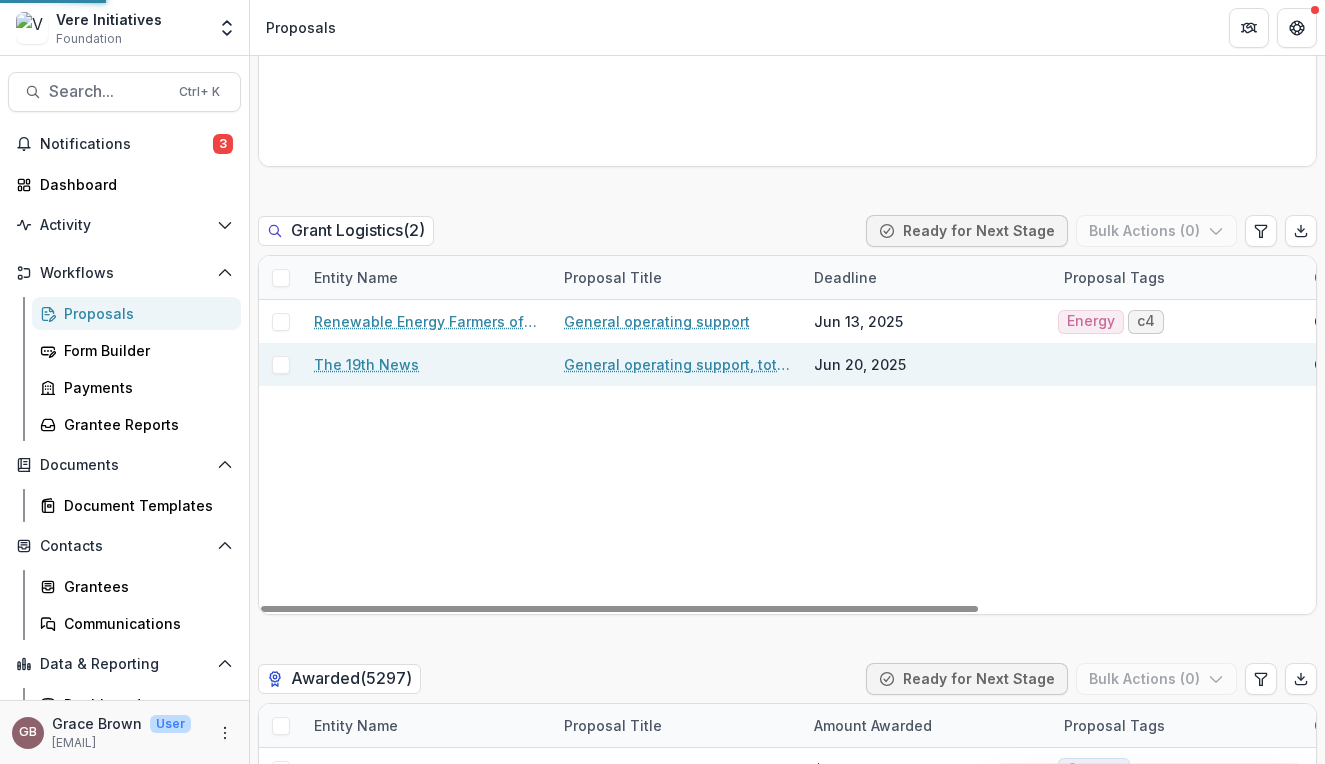 scroll, scrollTop: 0, scrollLeft: 0, axis: both 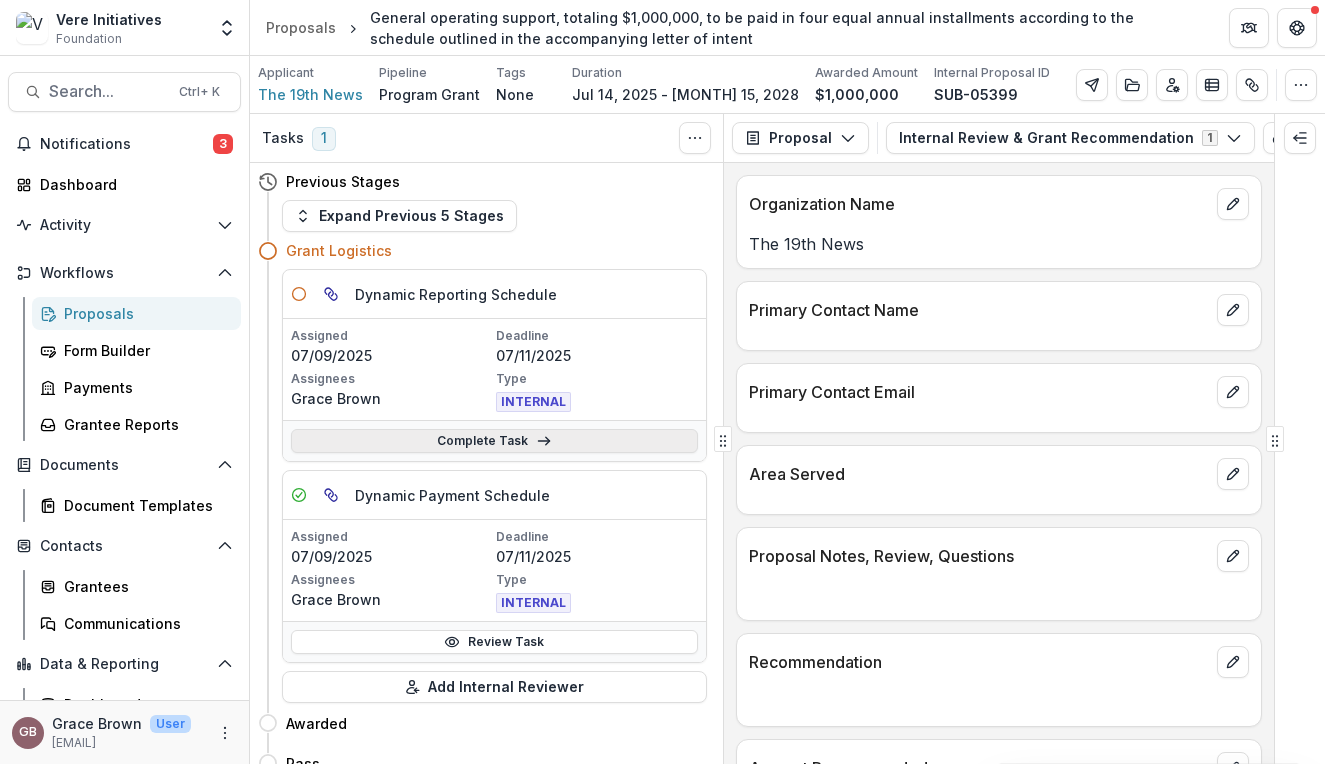 click on "Complete Task" at bounding box center [494, 441] 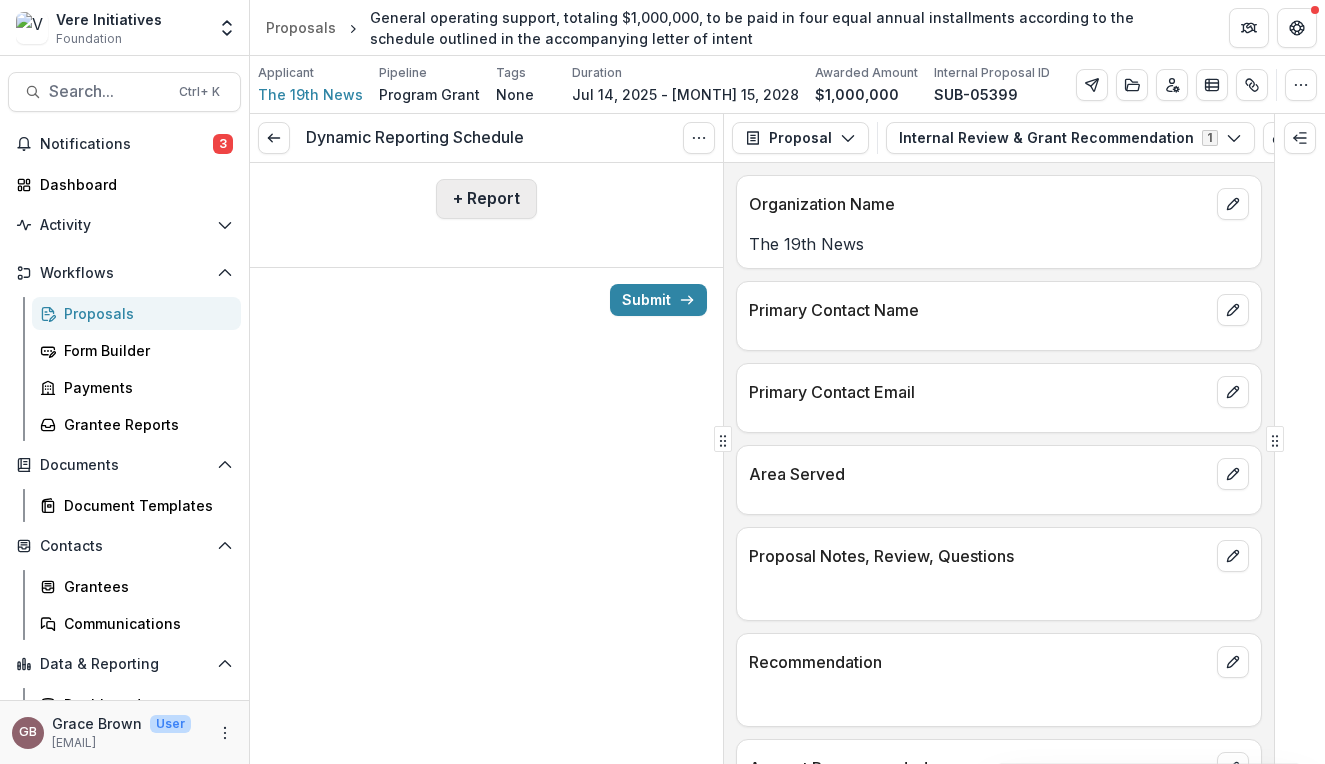 click on "+ Report" at bounding box center (486, 199) 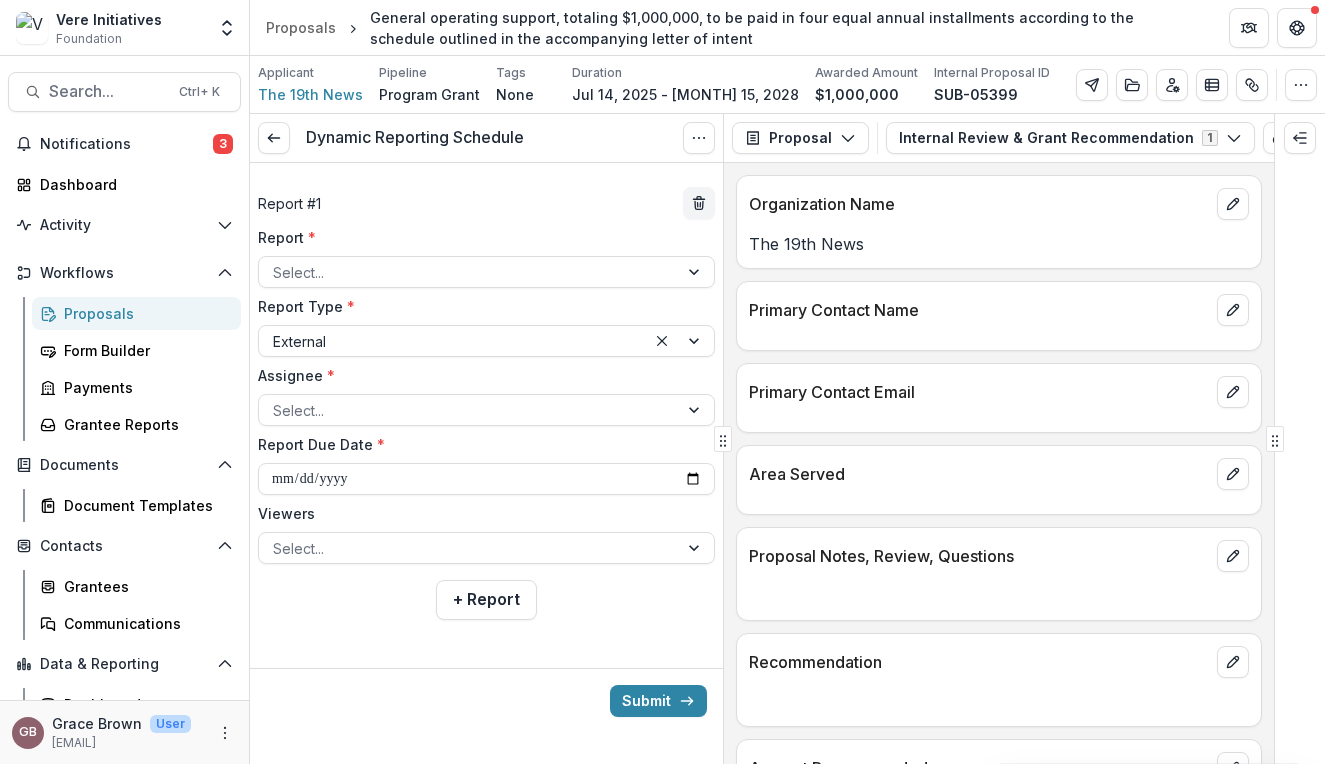 click on "Report * Select..." at bounding box center [486, 257] 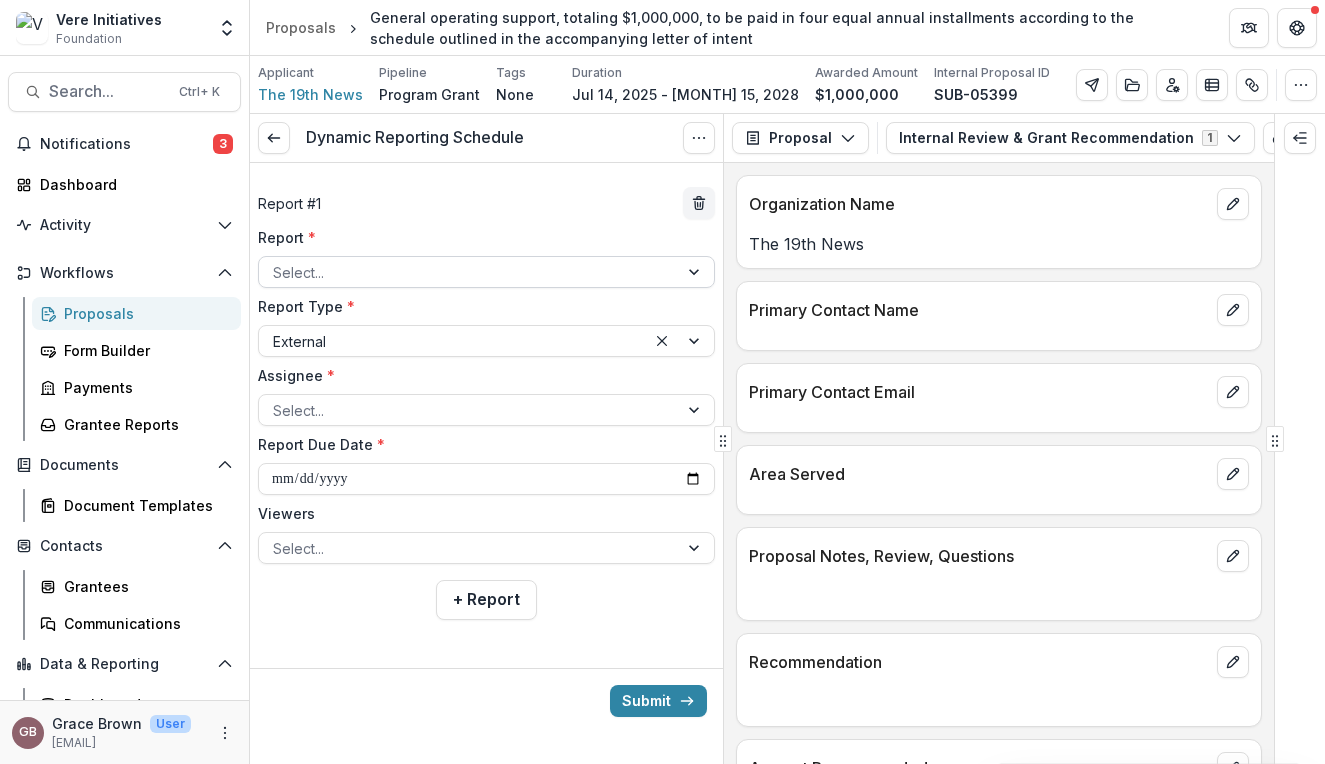 click at bounding box center (468, 272) 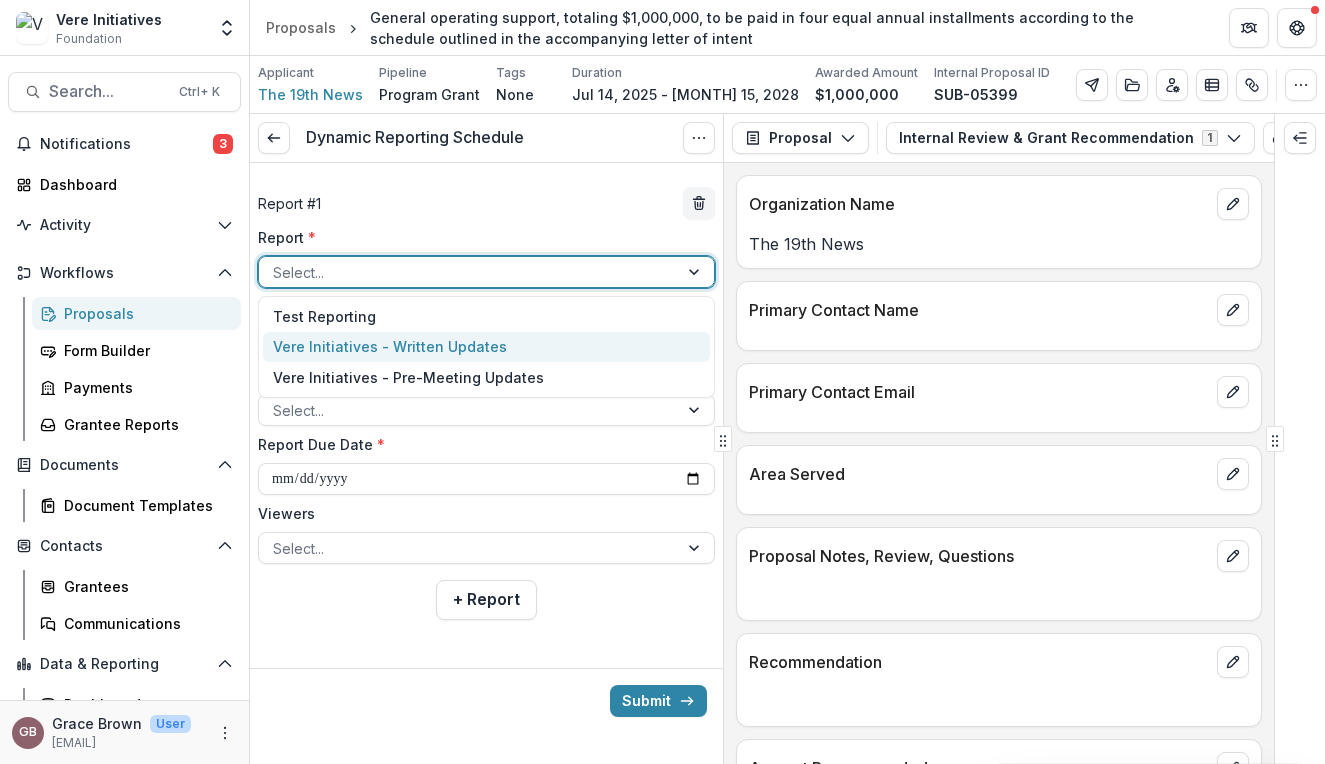 click on "Vere Initiatives - Written Updates" at bounding box center [486, 347] 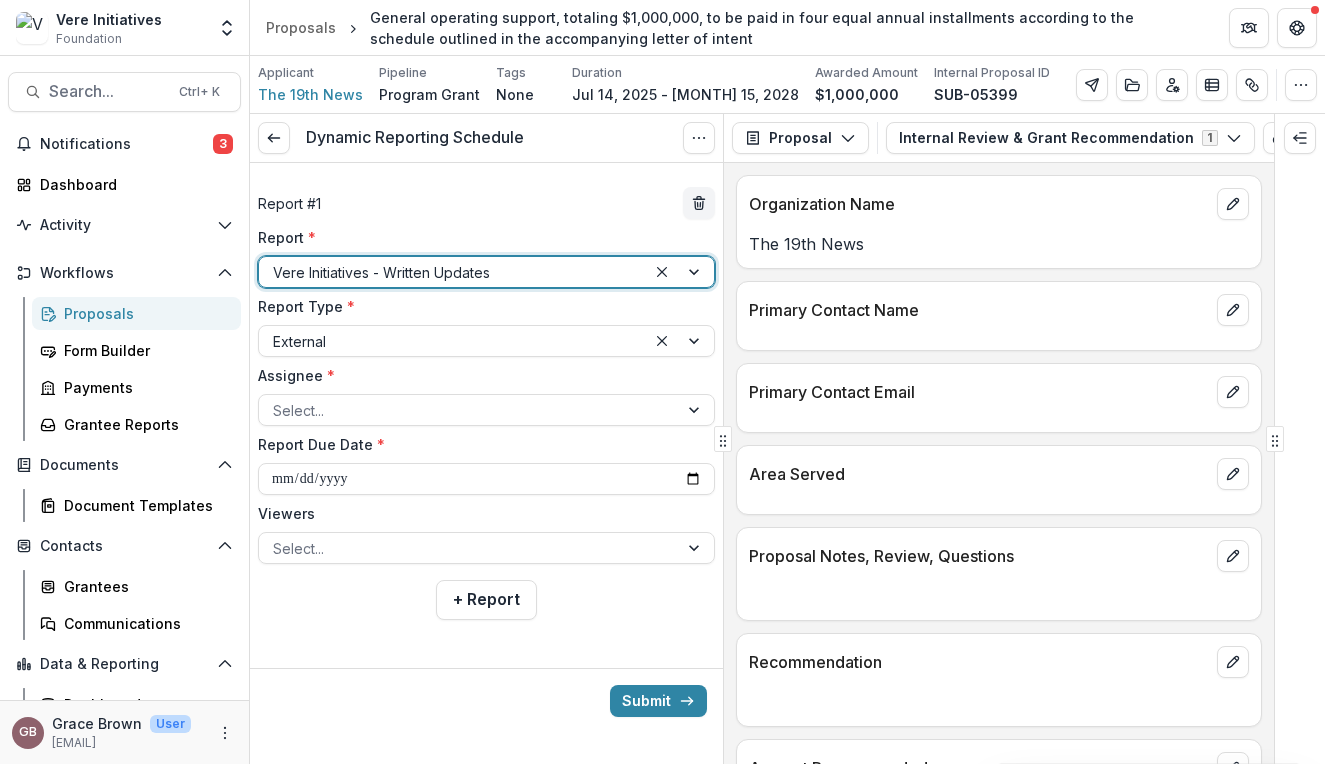 click at bounding box center (452, 341) 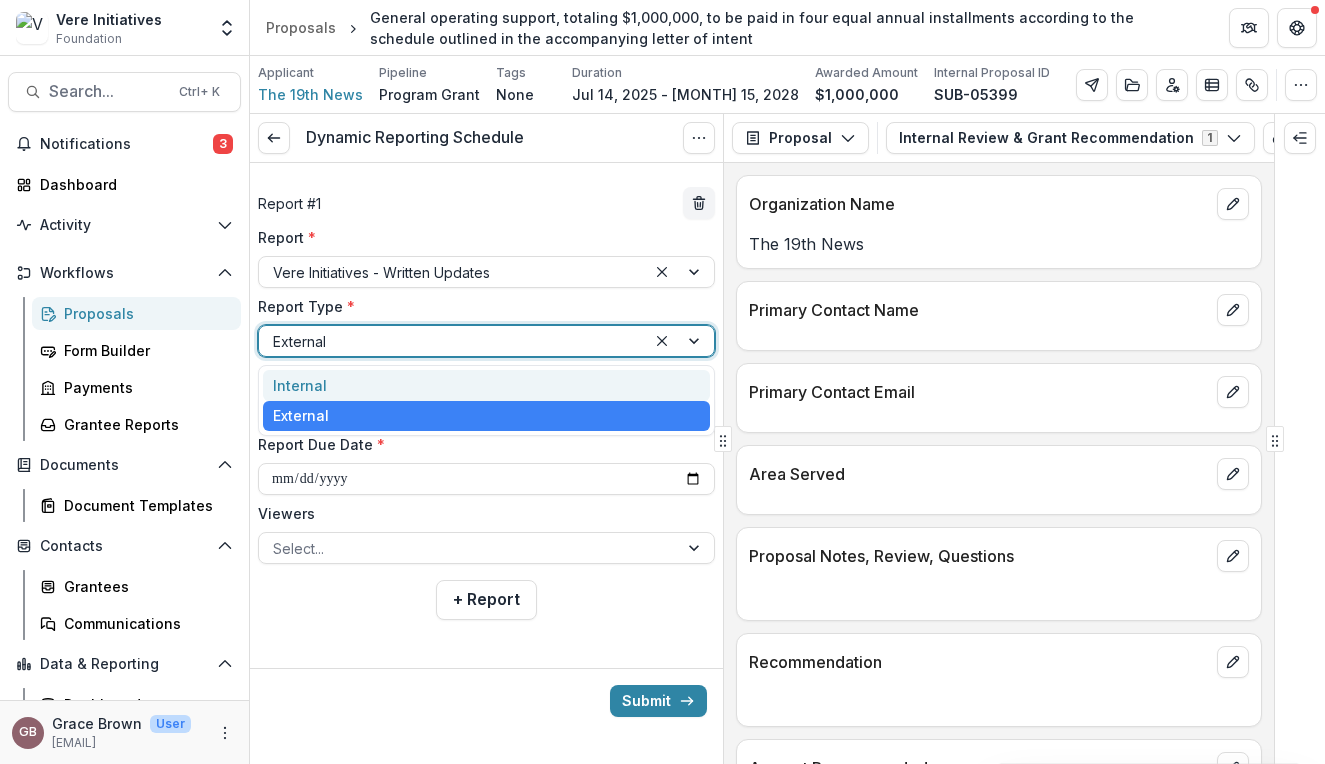 click on "Internal" at bounding box center [486, 385] 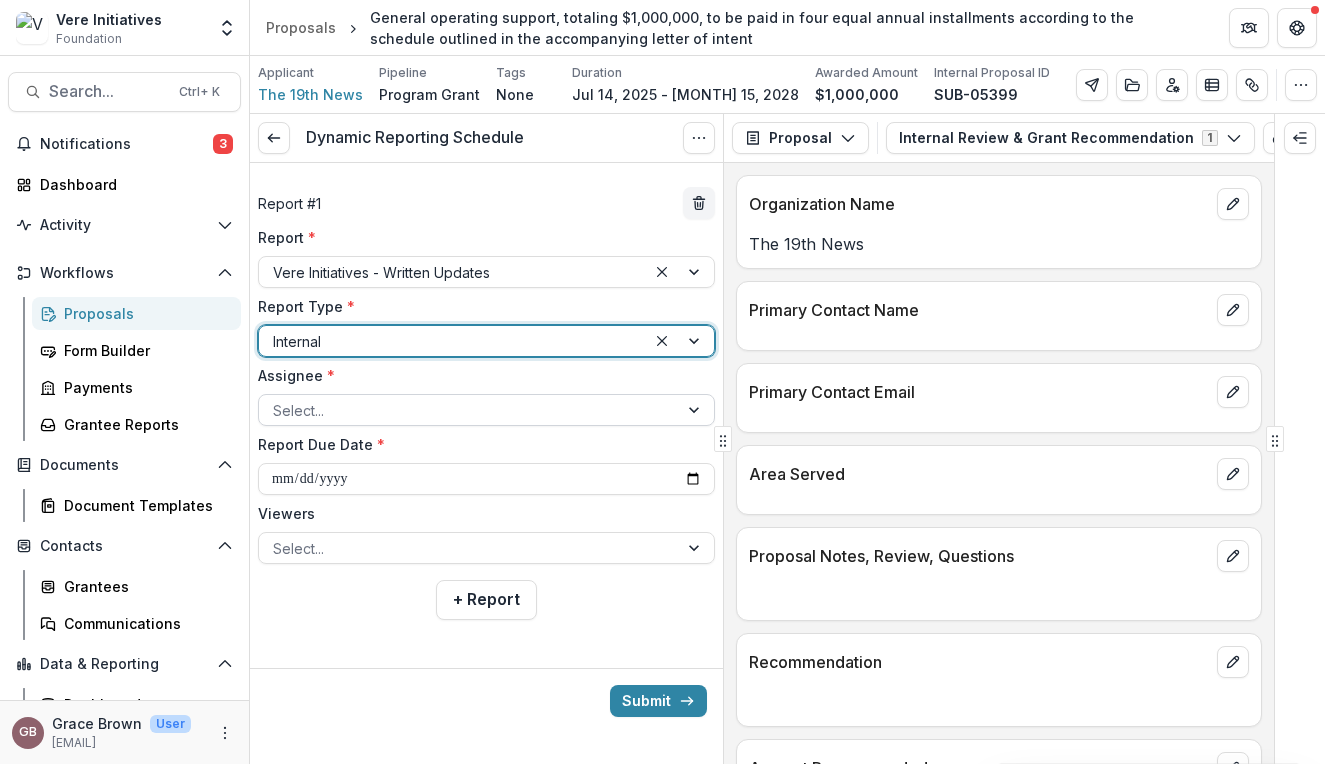 click at bounding box center [468, 410] 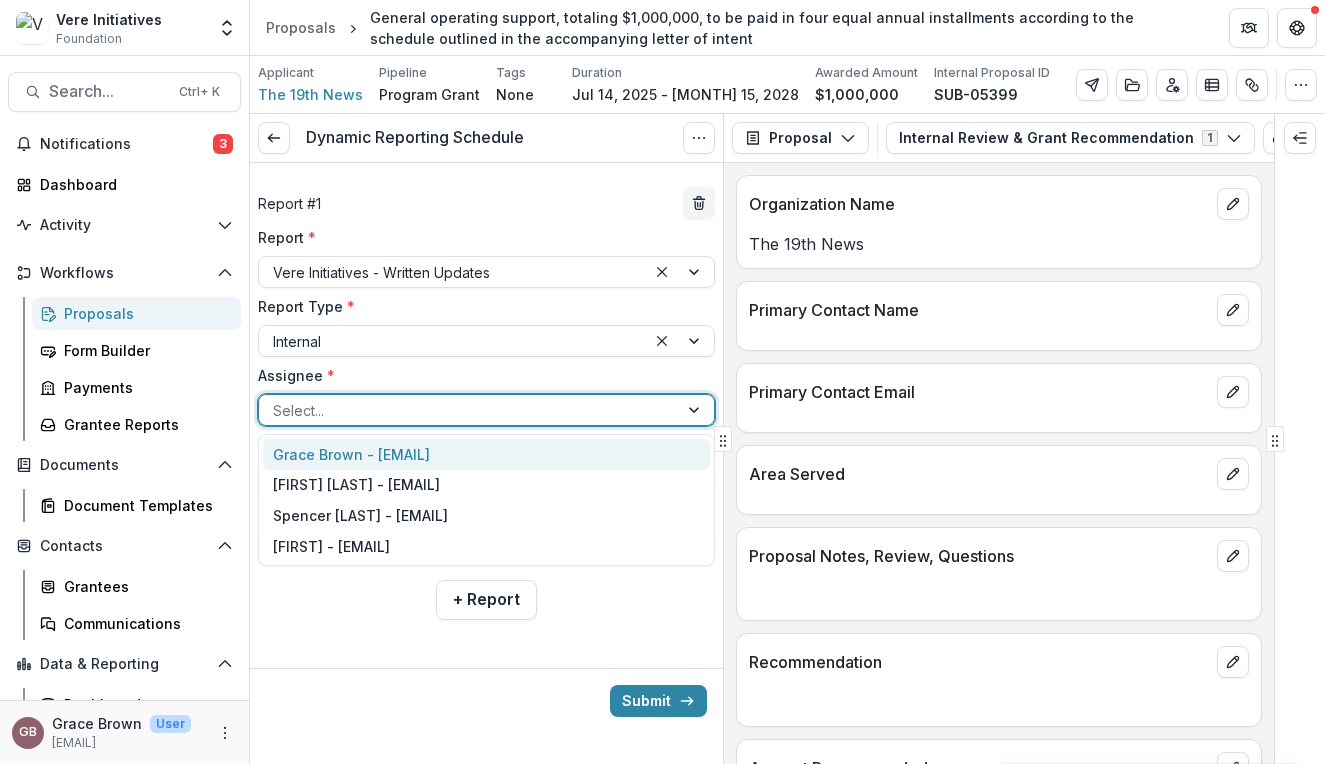 click on "Grace Brown - [EMAIL]" at bounding box center (486, 454) 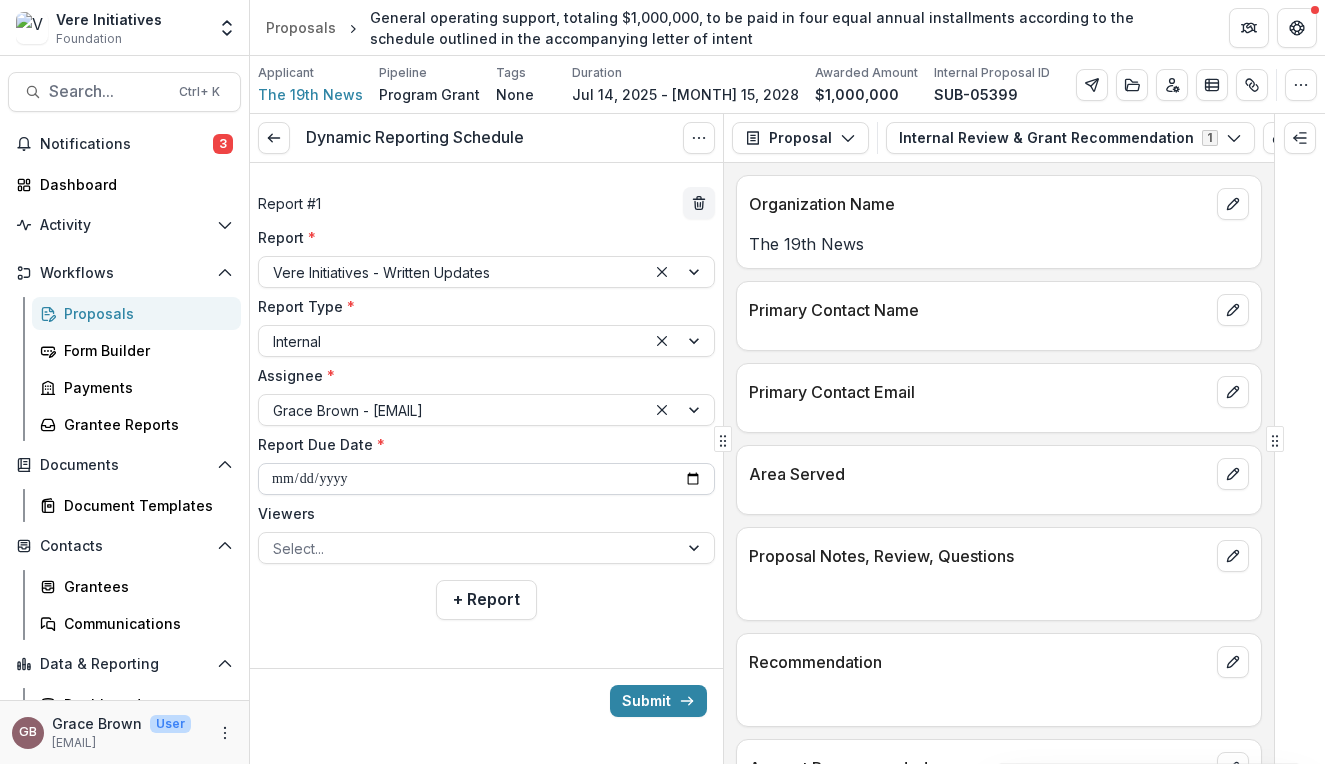 click on "**********" at bounding box center [486, 479] 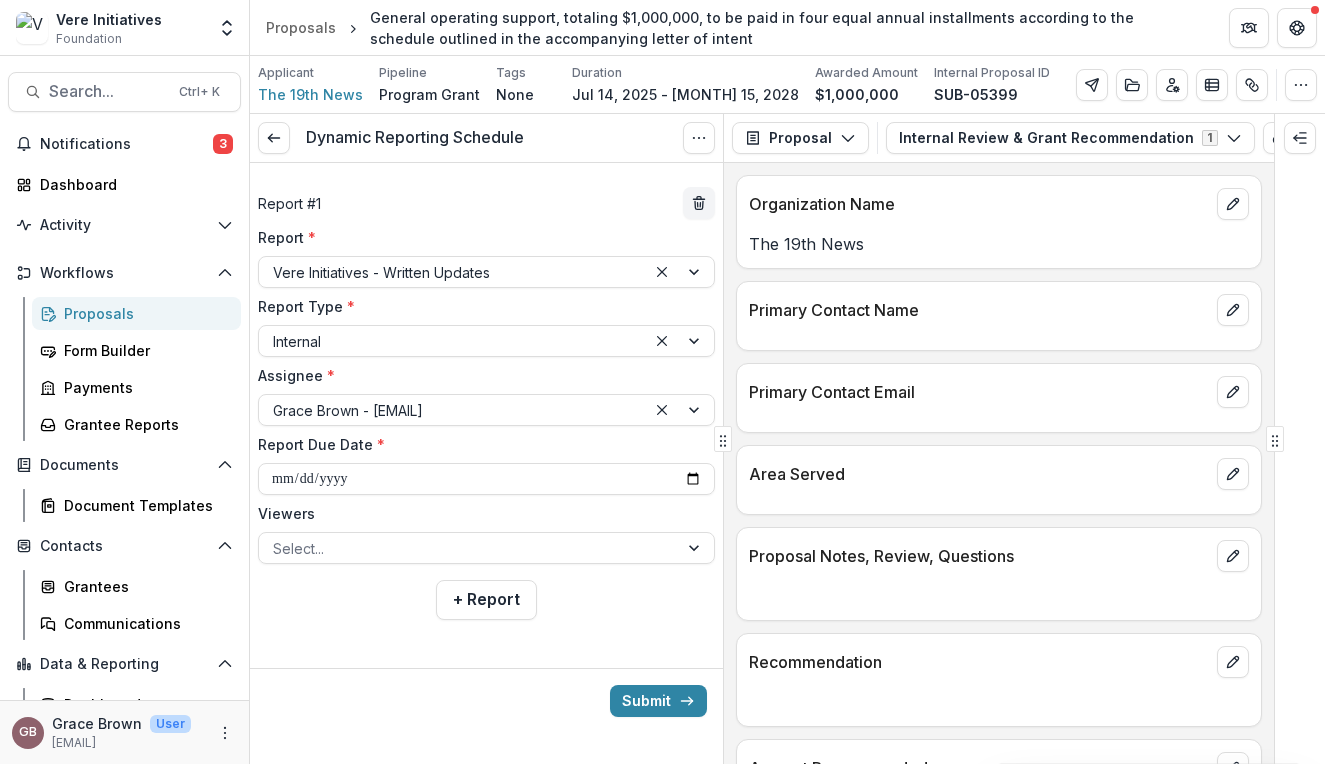 type on "**********" 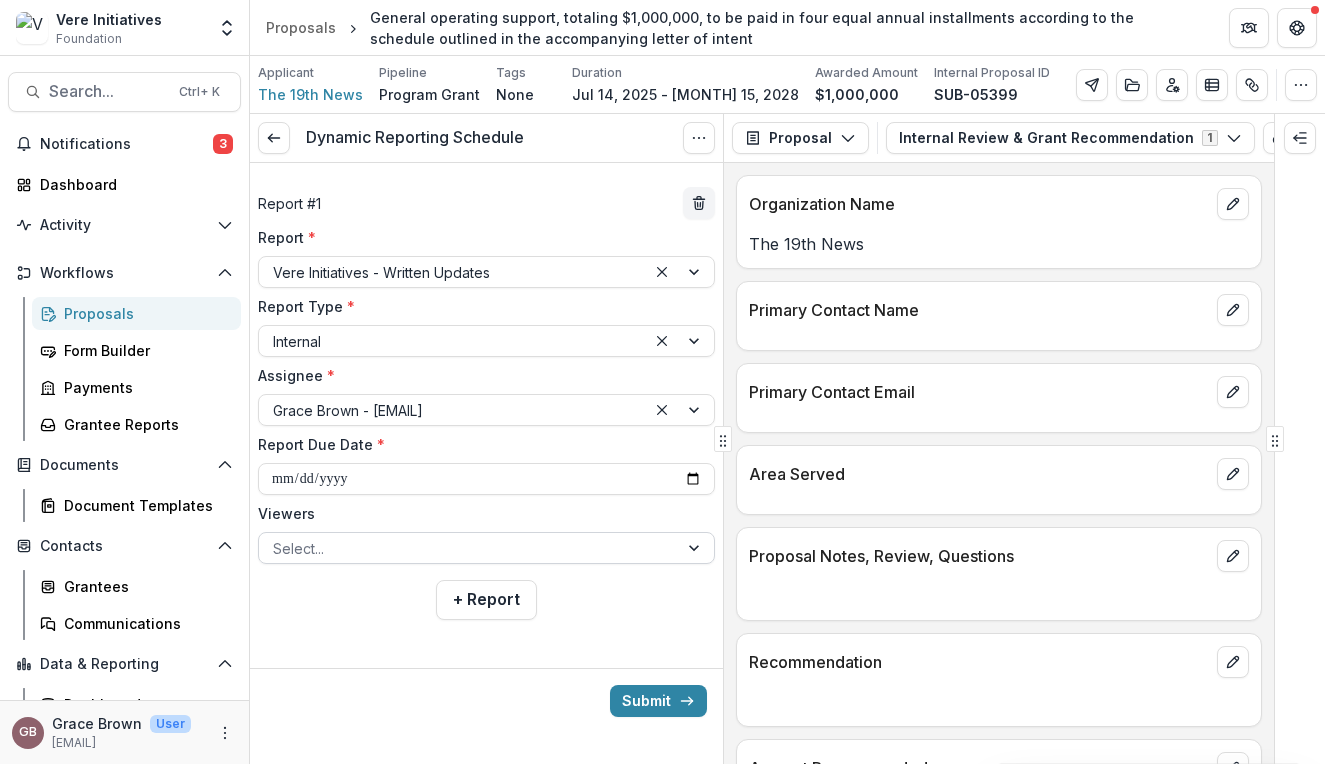 click at bounding box center [468, 548] 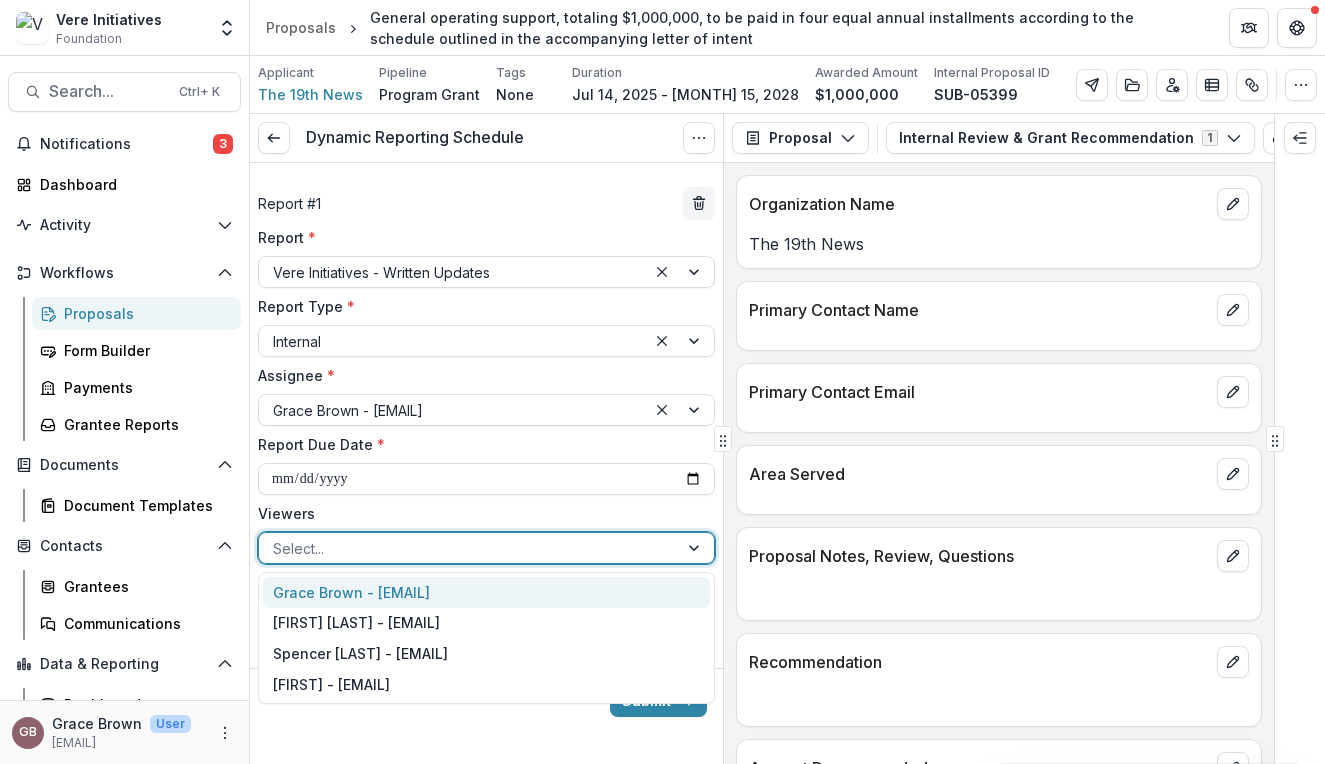 click on "Grace Brown - [EMAIL]" at bounding box center (486, 592) 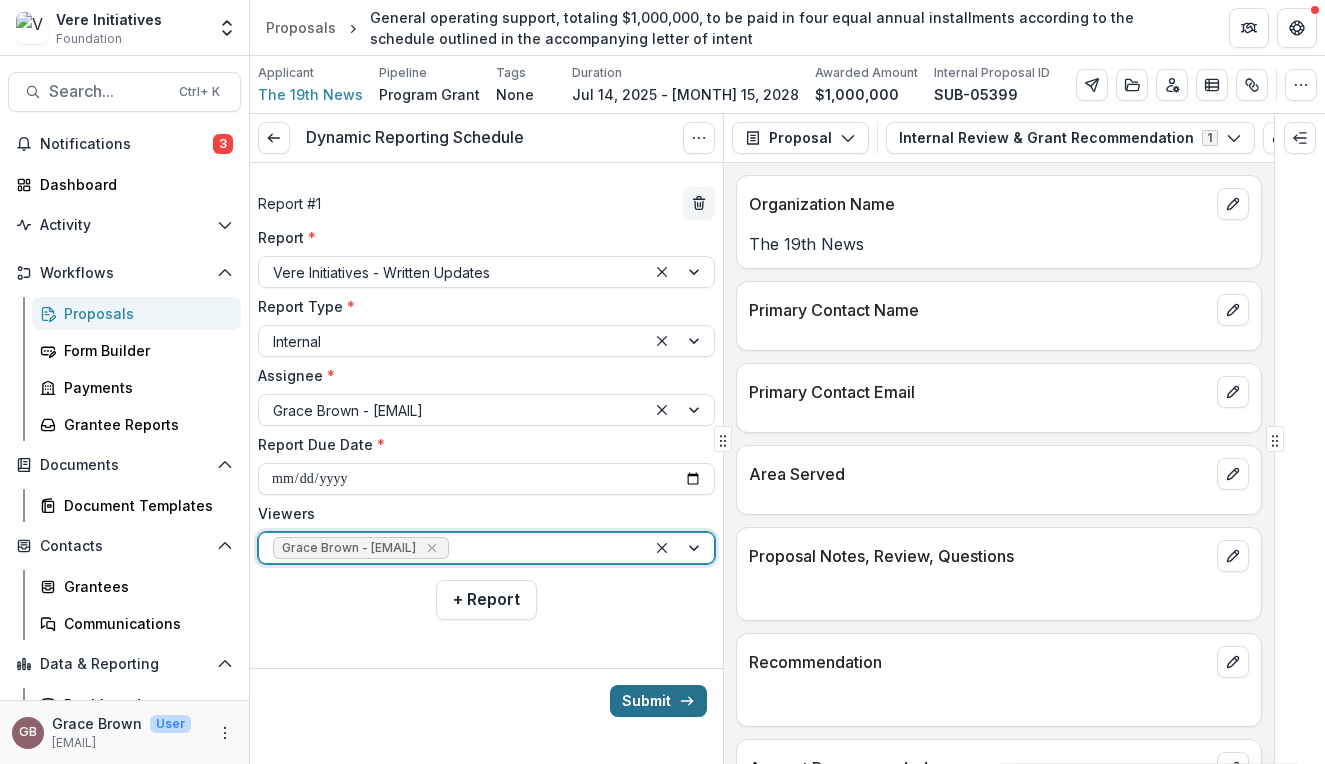 click on "Submit" at bounding box center (658, 701) 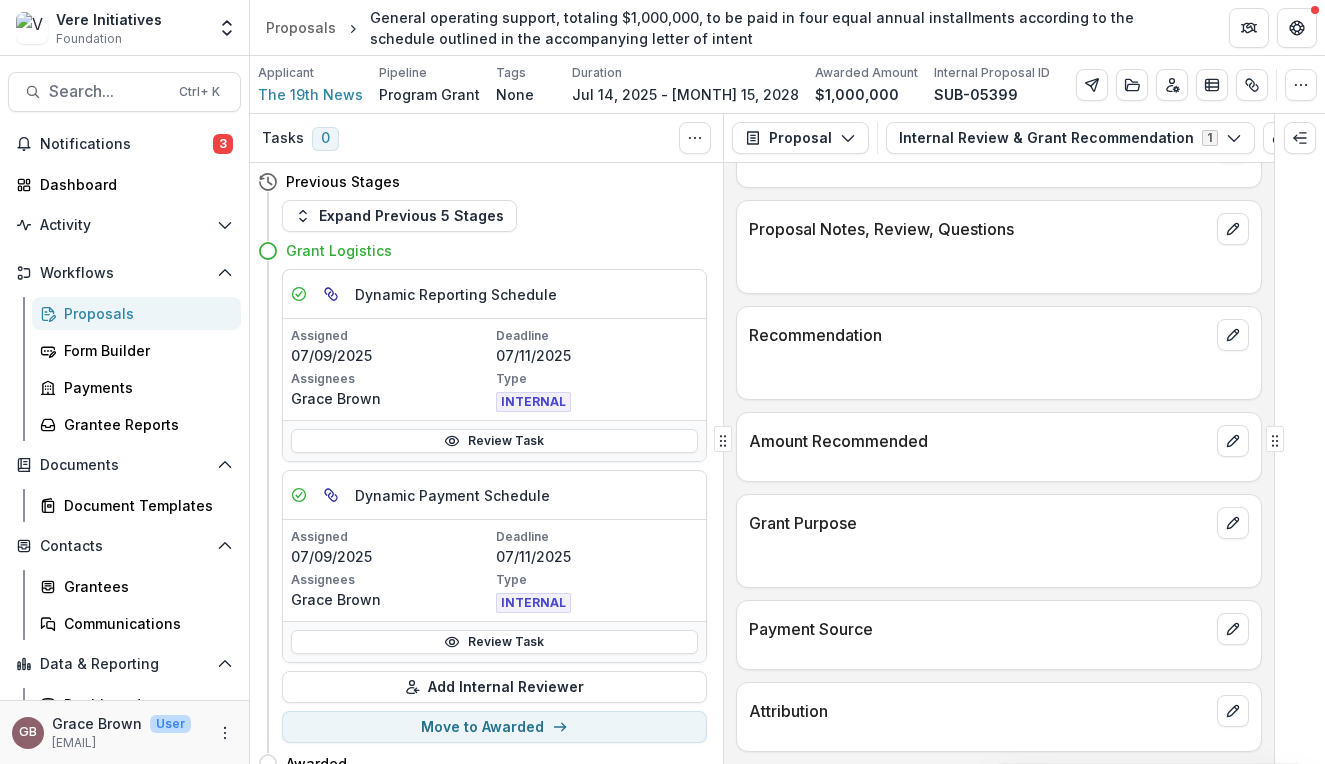 scroll, scrollTop: 0, scrollLeft: 0, axis: both 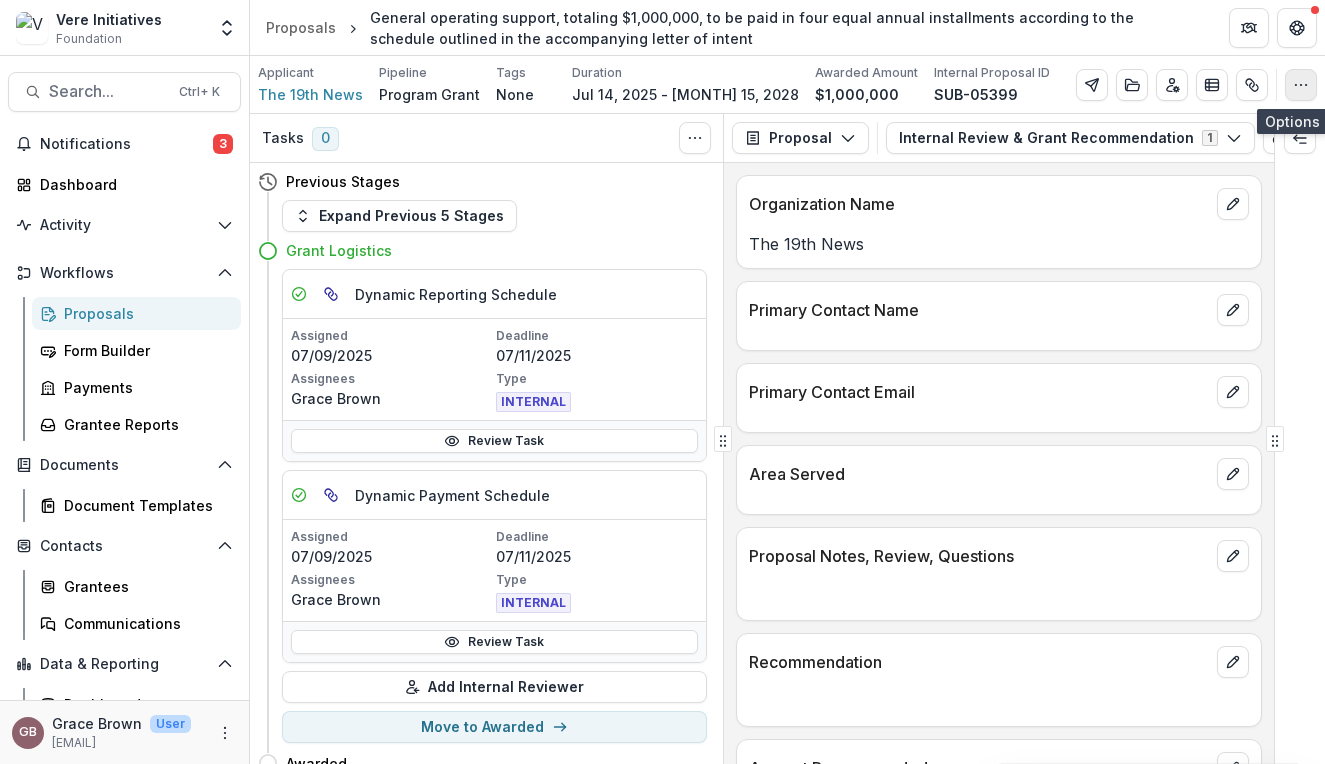 click 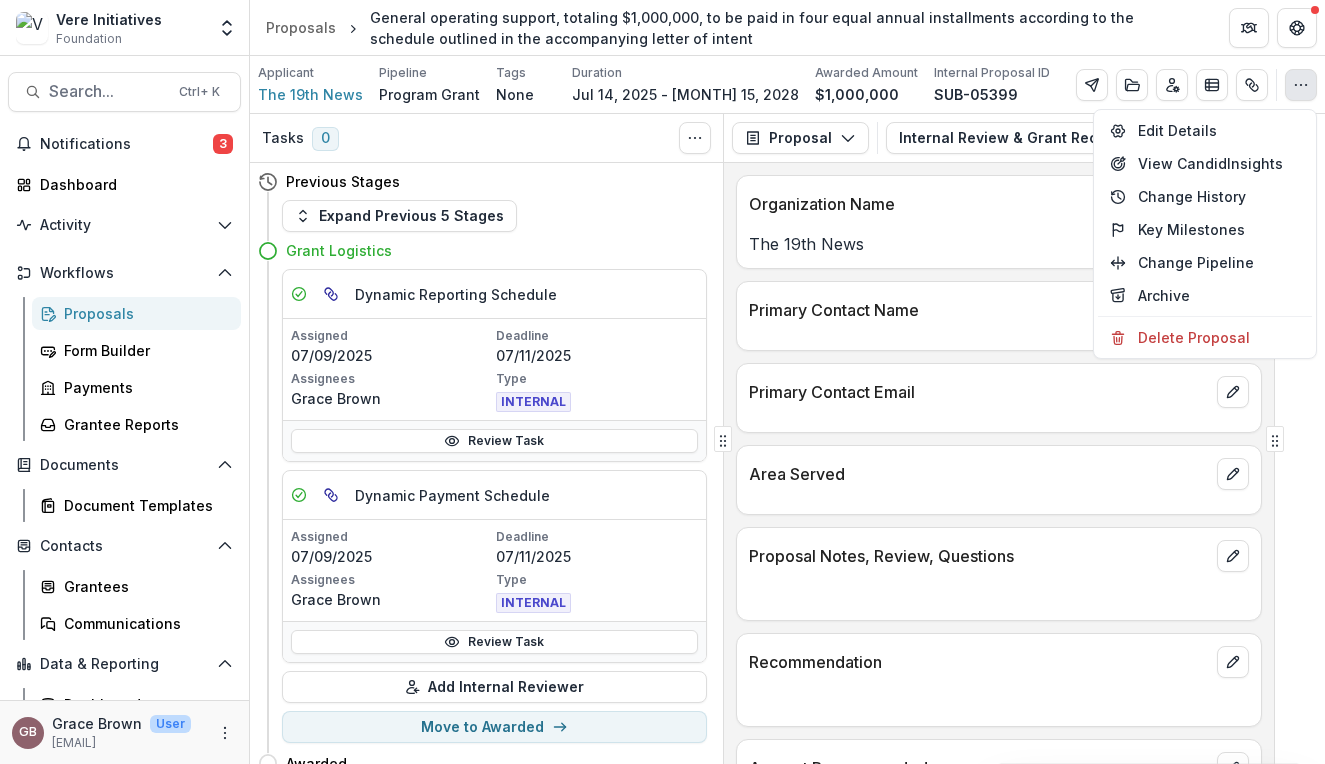 click on "Applicant The [NUMBER]th News Pipeline Program Grant Tags None All tags Duration Jul [DAY], [YEAR] - Jul [DAY], [YEAR] Awarded Amount $[AMOUNT] Internal Proposal ID SUB-[NUMBER] Edit Details View Candid Insights Change History Key Milestones Change Pipeline Archive Delete Proposal" at bounding box center (787, 84) 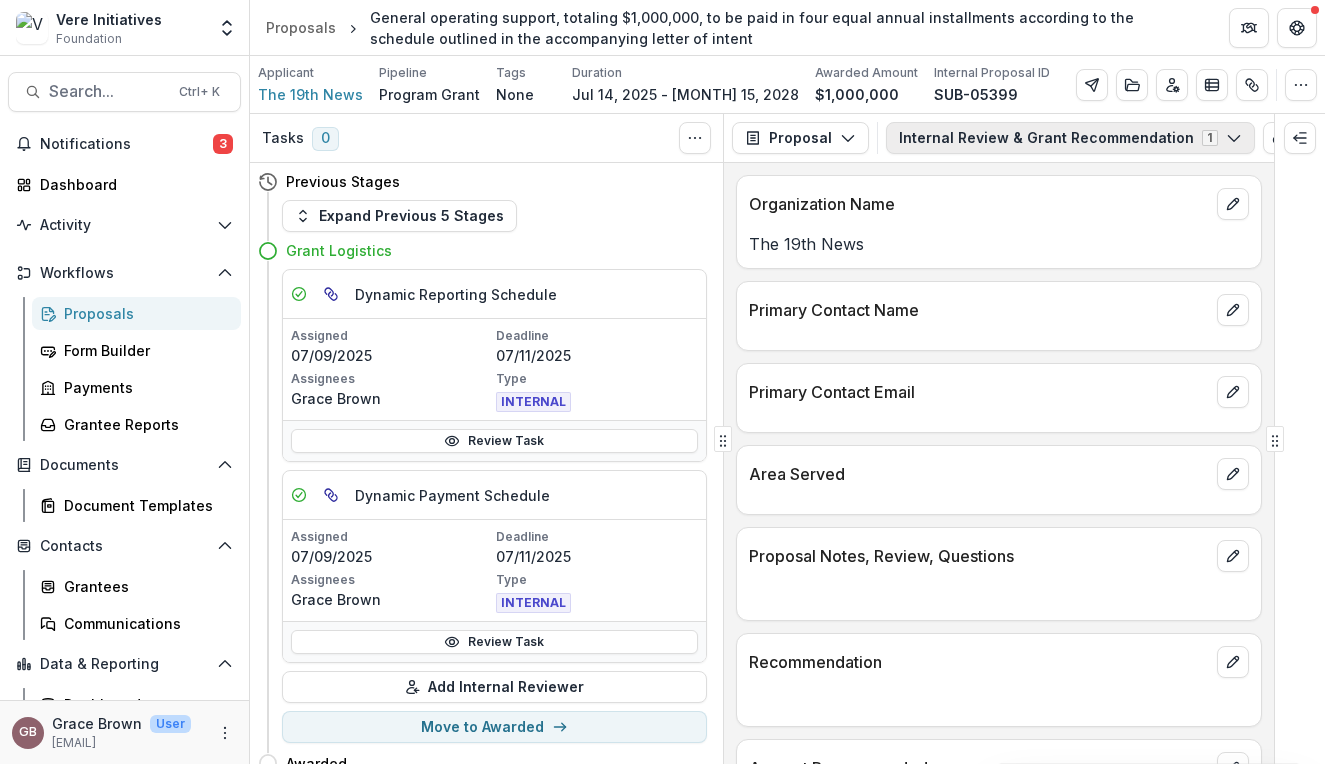 click on "Internal Review & Grant Recommendation 1" at bounding box center [1070, 138] 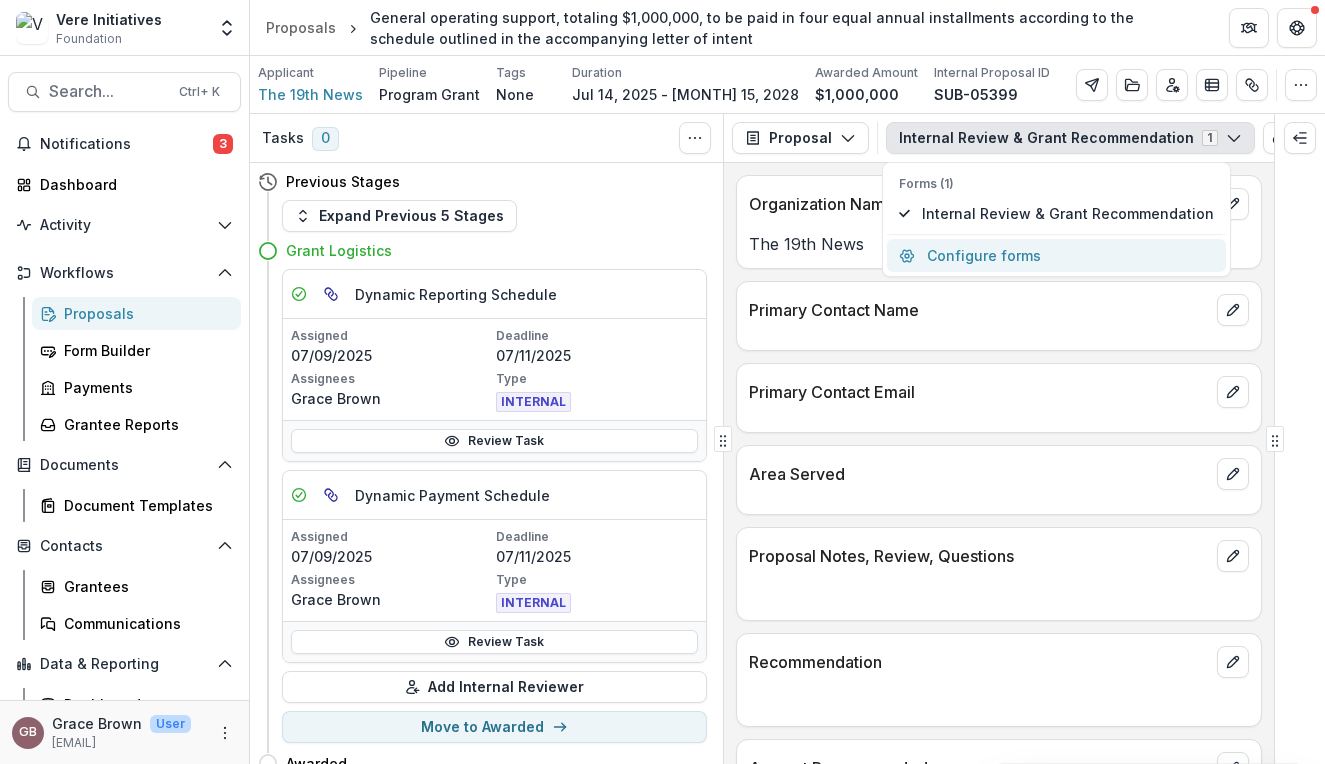click on "Configure forms" at bounding box center [1056, 255] 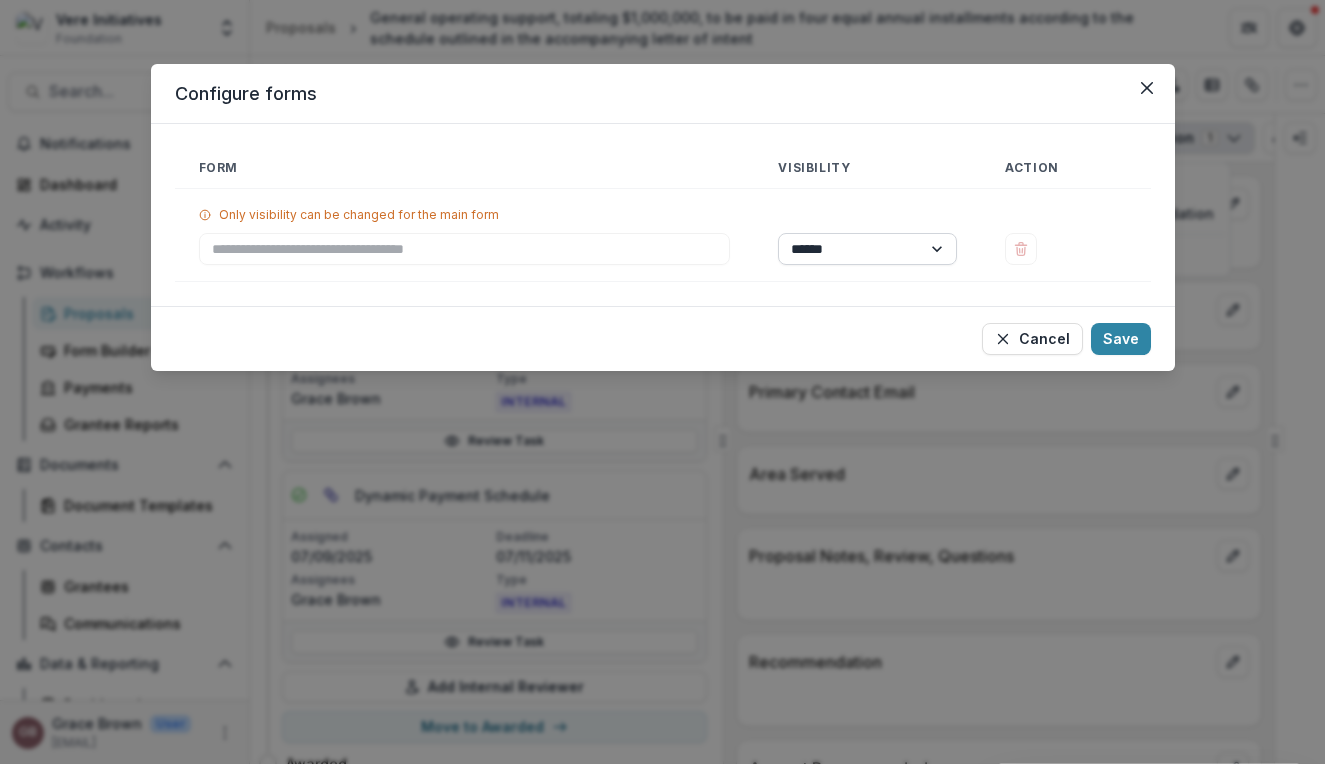 click on "****** ********" at bounding box center (867, 249) 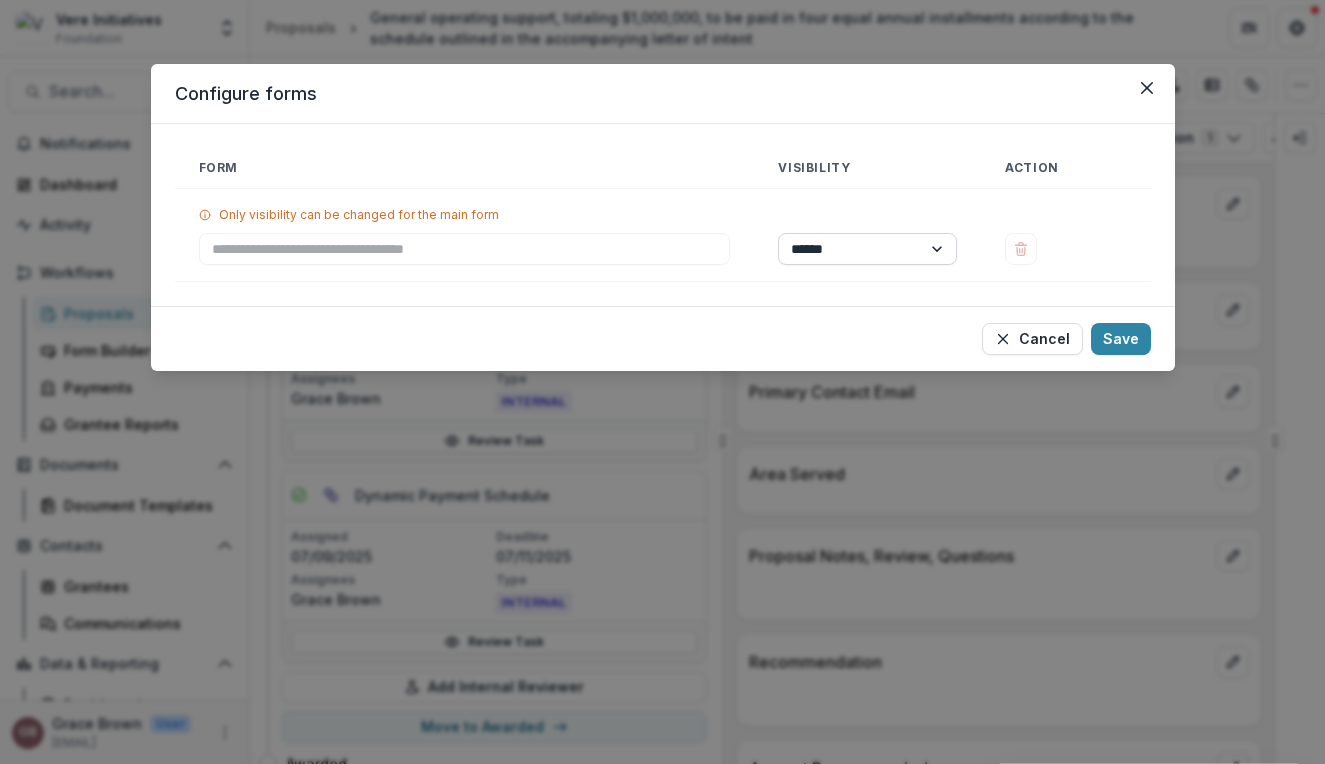 select on "****" 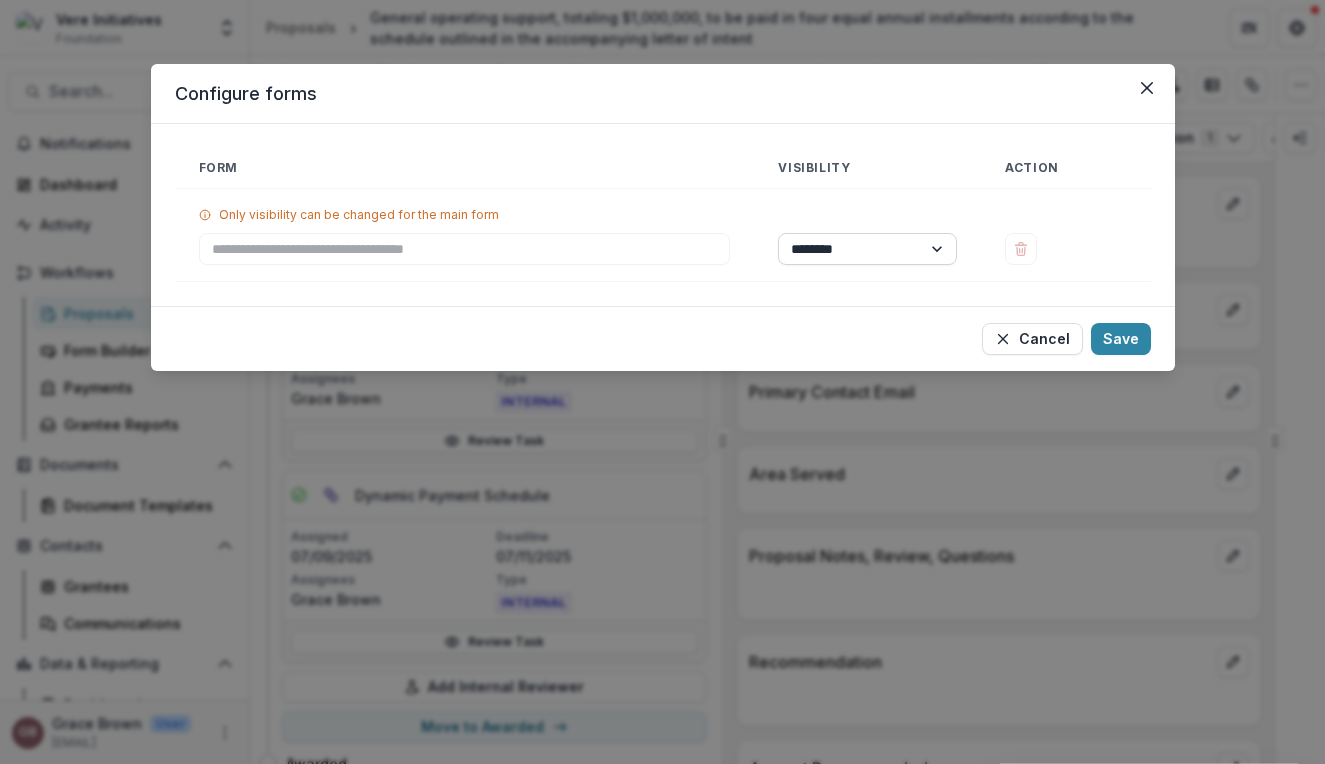click on "****** ********" at bounding box center (867, 249) 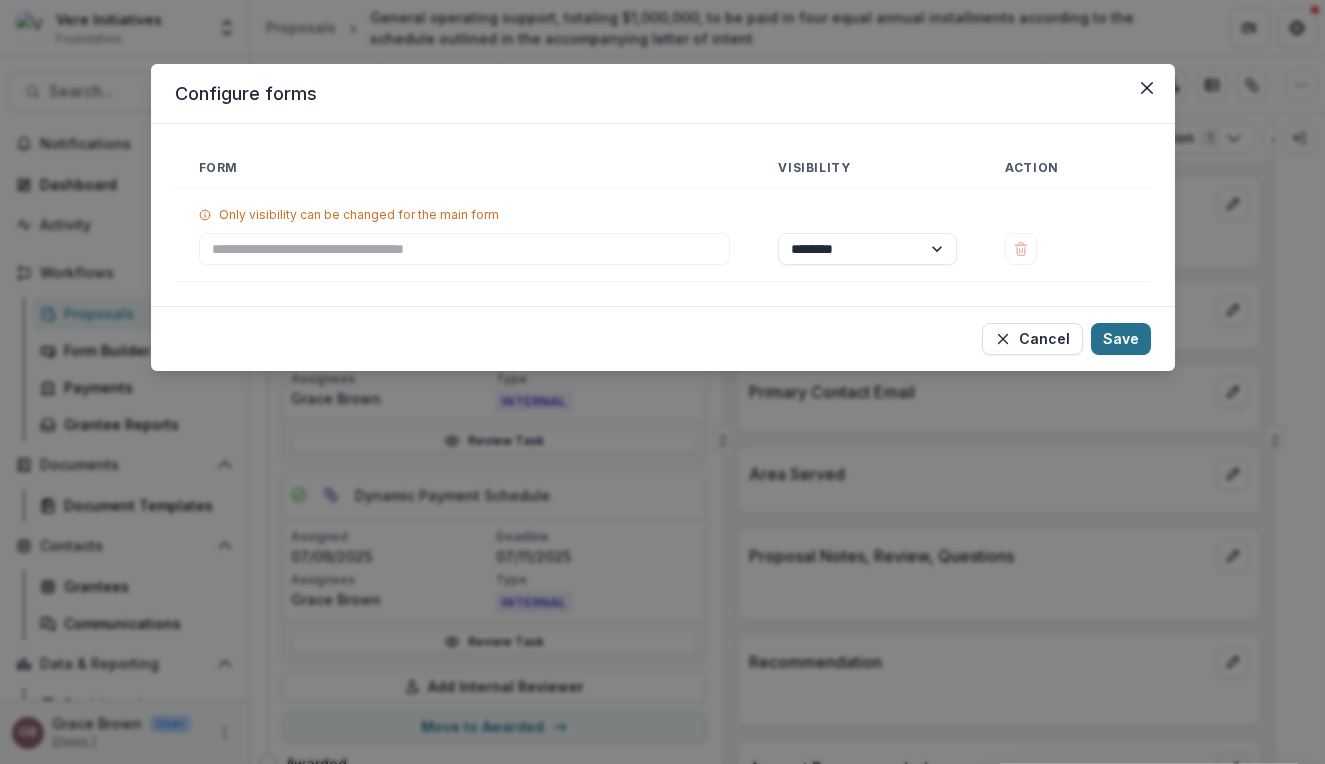 click on "Save" at bounding box center [1121, 339] 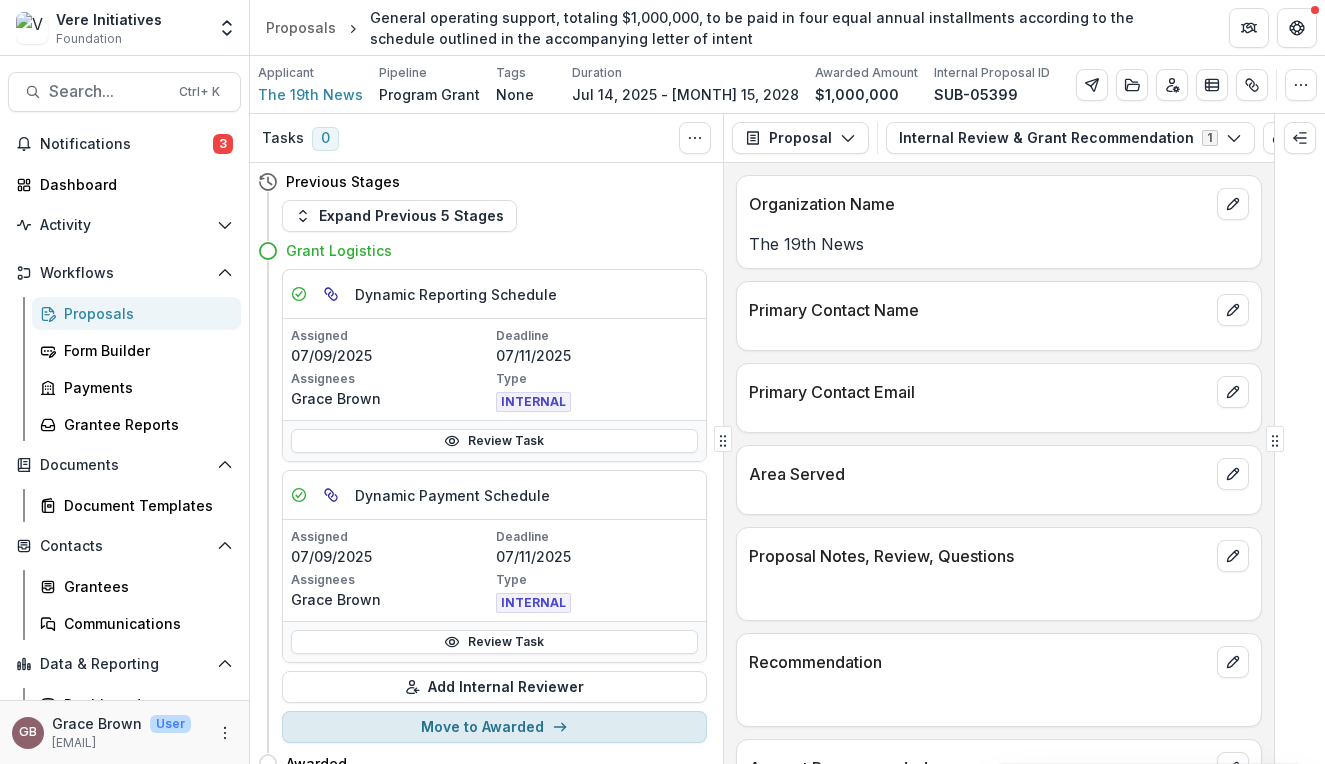 click 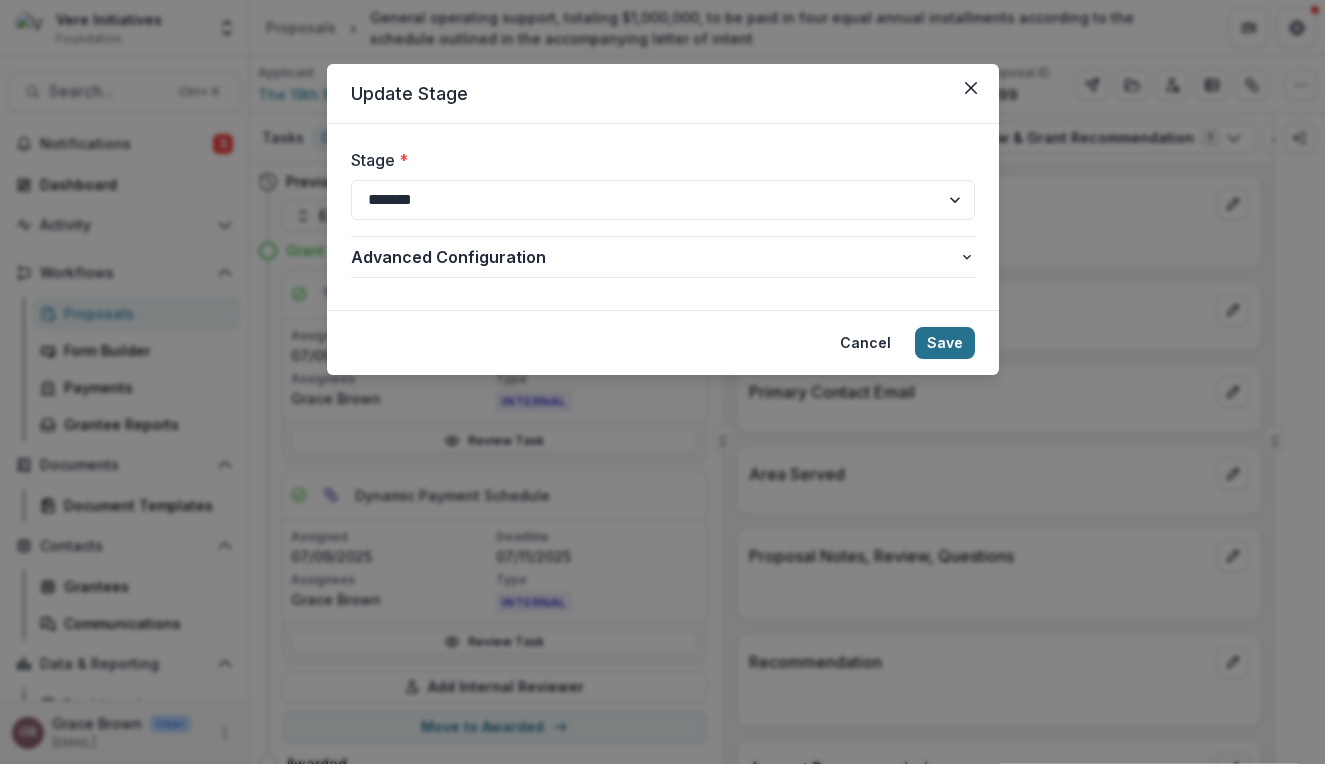 click on "Save" at bounding box center [945, 343] 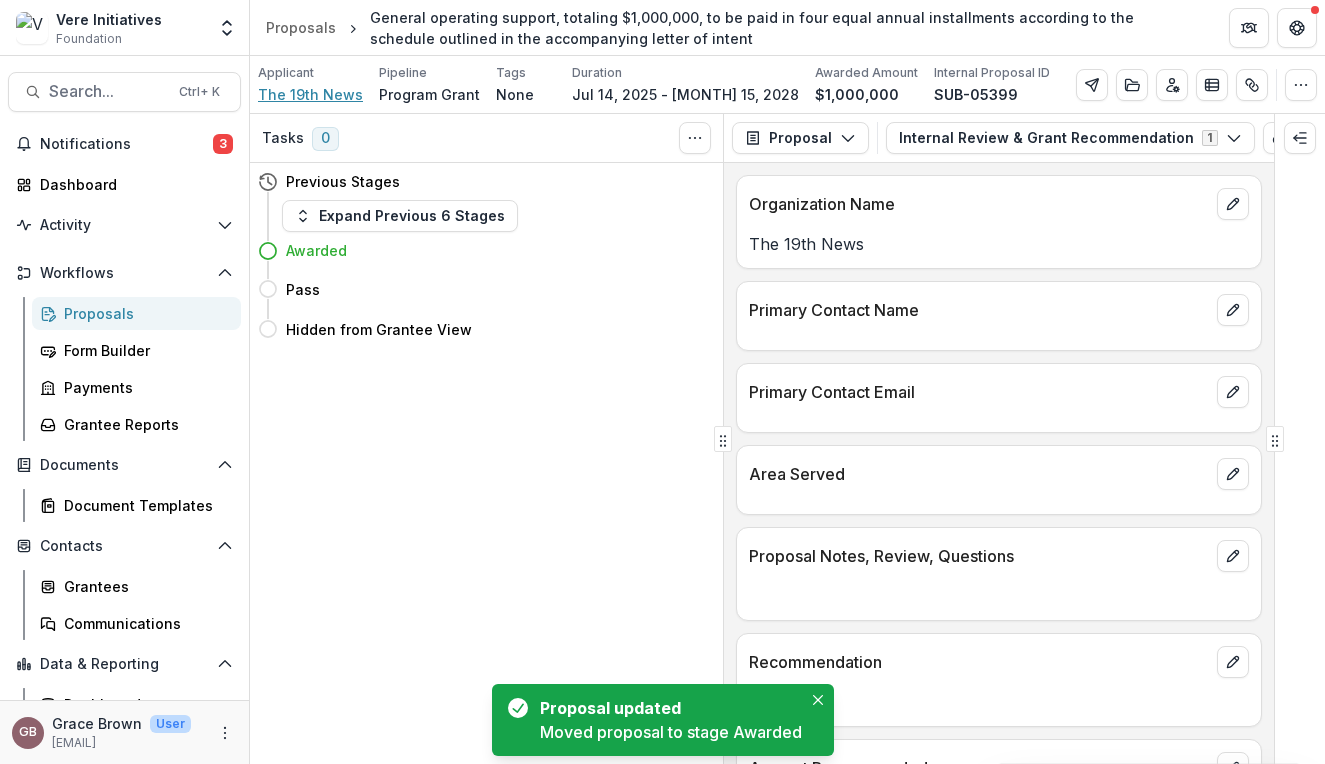 click on "The 19th News" at bounding box center (310, 94) 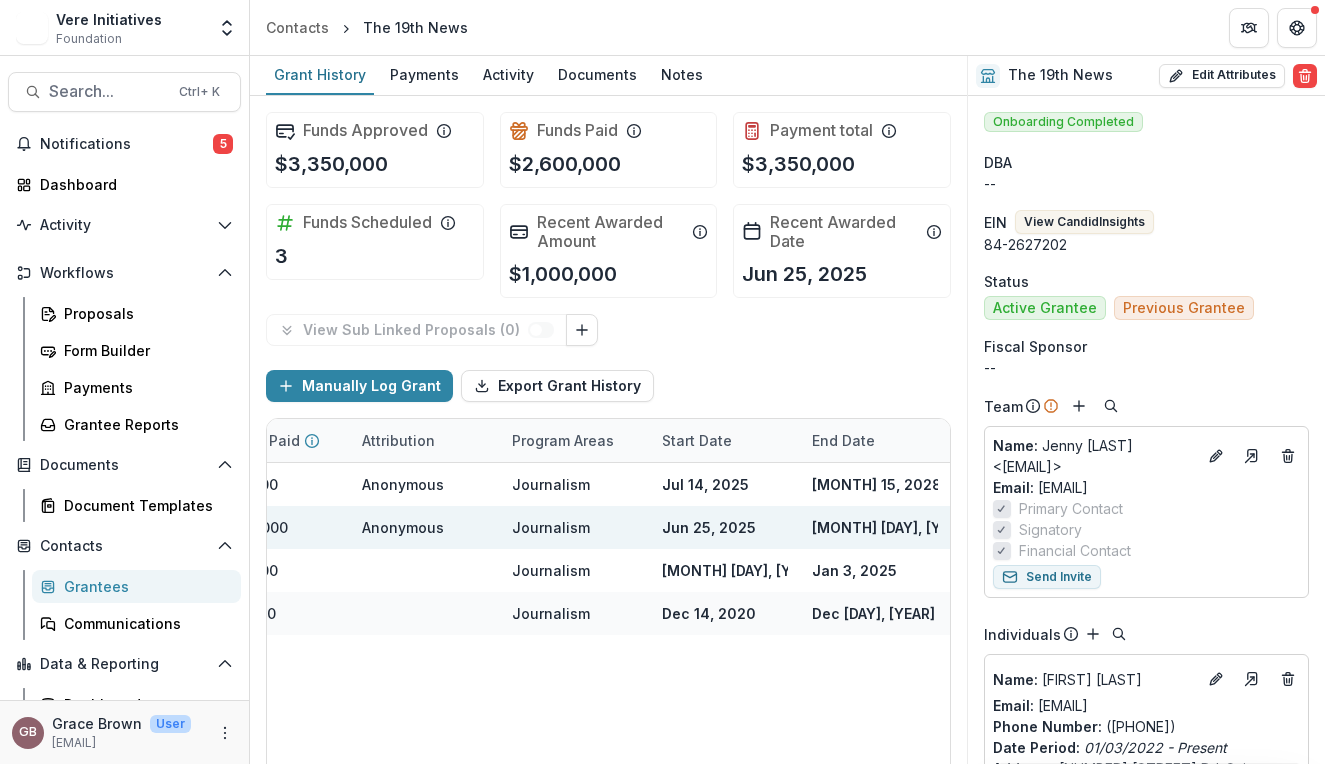 scroll, scrollTop: 0, scrollLeft: 0, axis: both 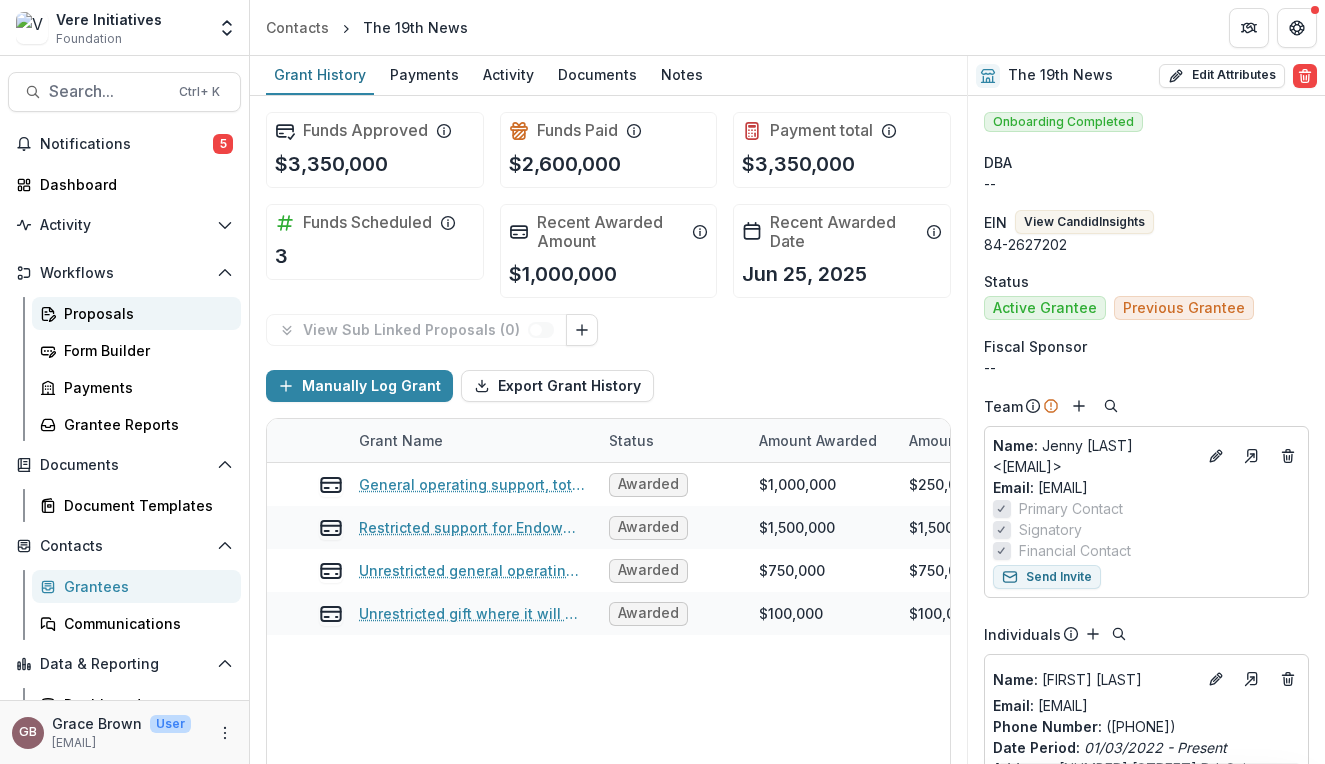 click on "Proposals" at bounding box center [144, 313] 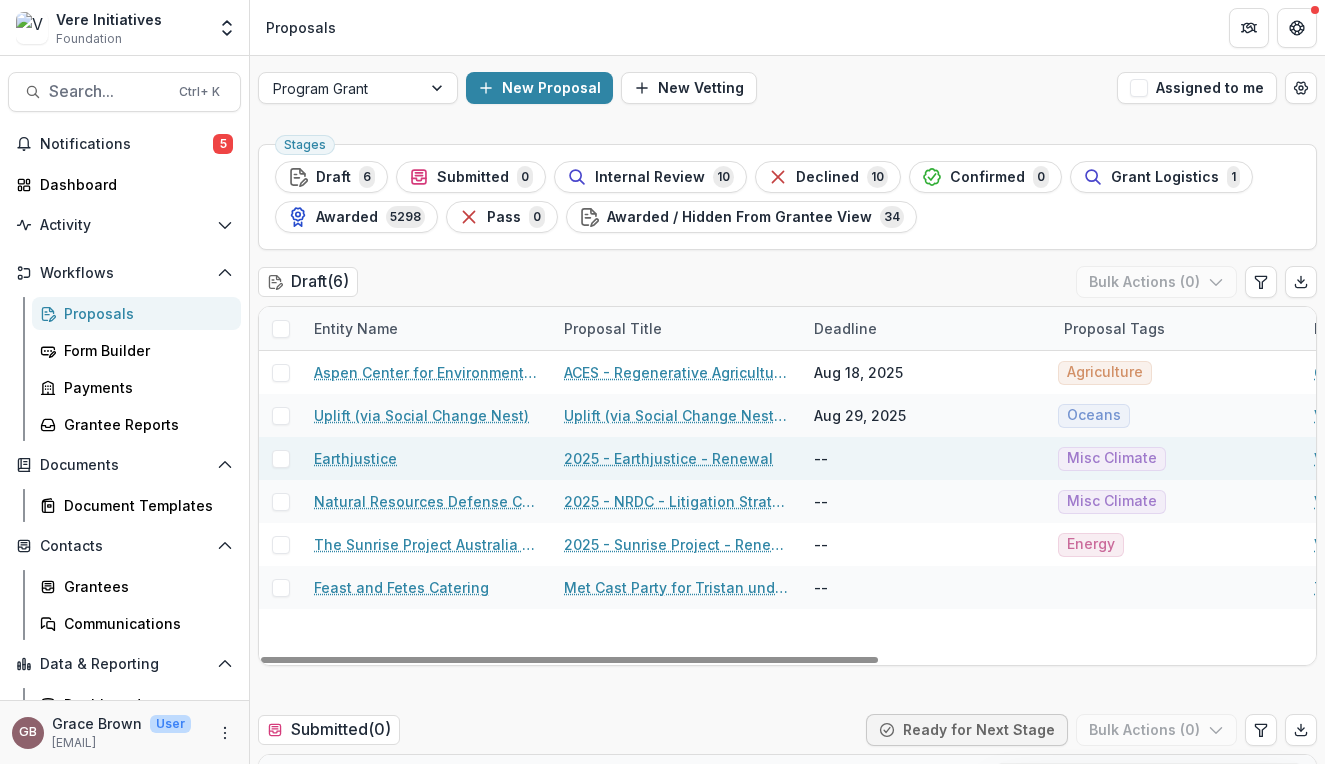 click on "--" at bounding box center (821, 458) 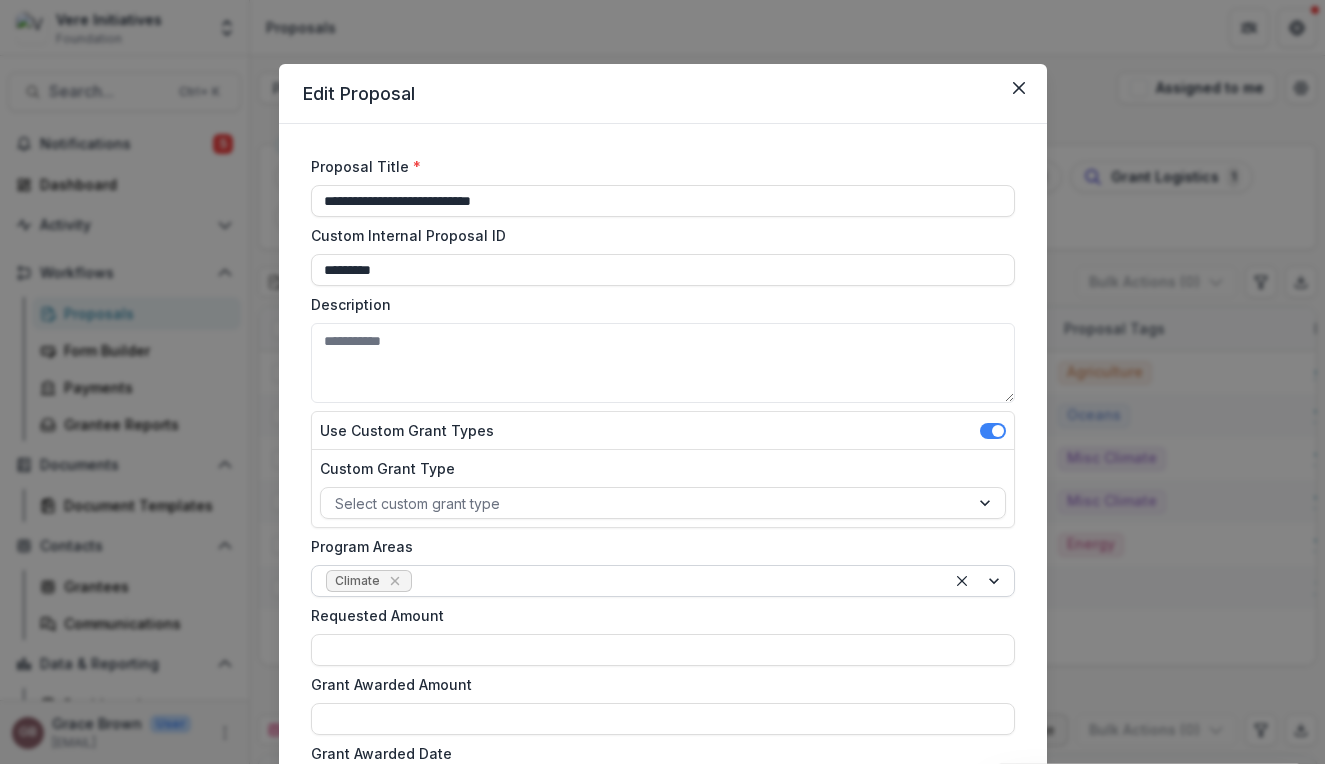scroll, scrollTop: 406, scrollLeft: 0, axis: vertical 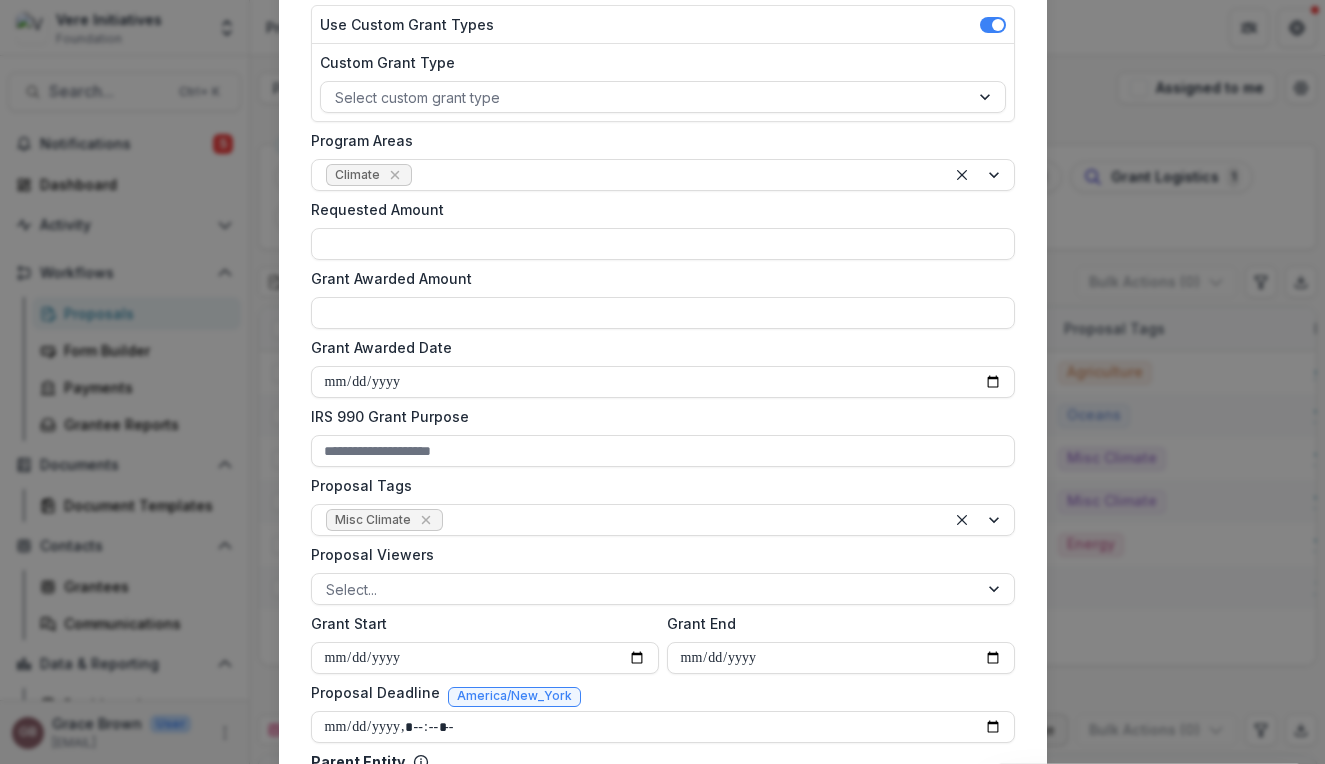 click on "Grant Awarded Date" at bounding box center (657, 347) 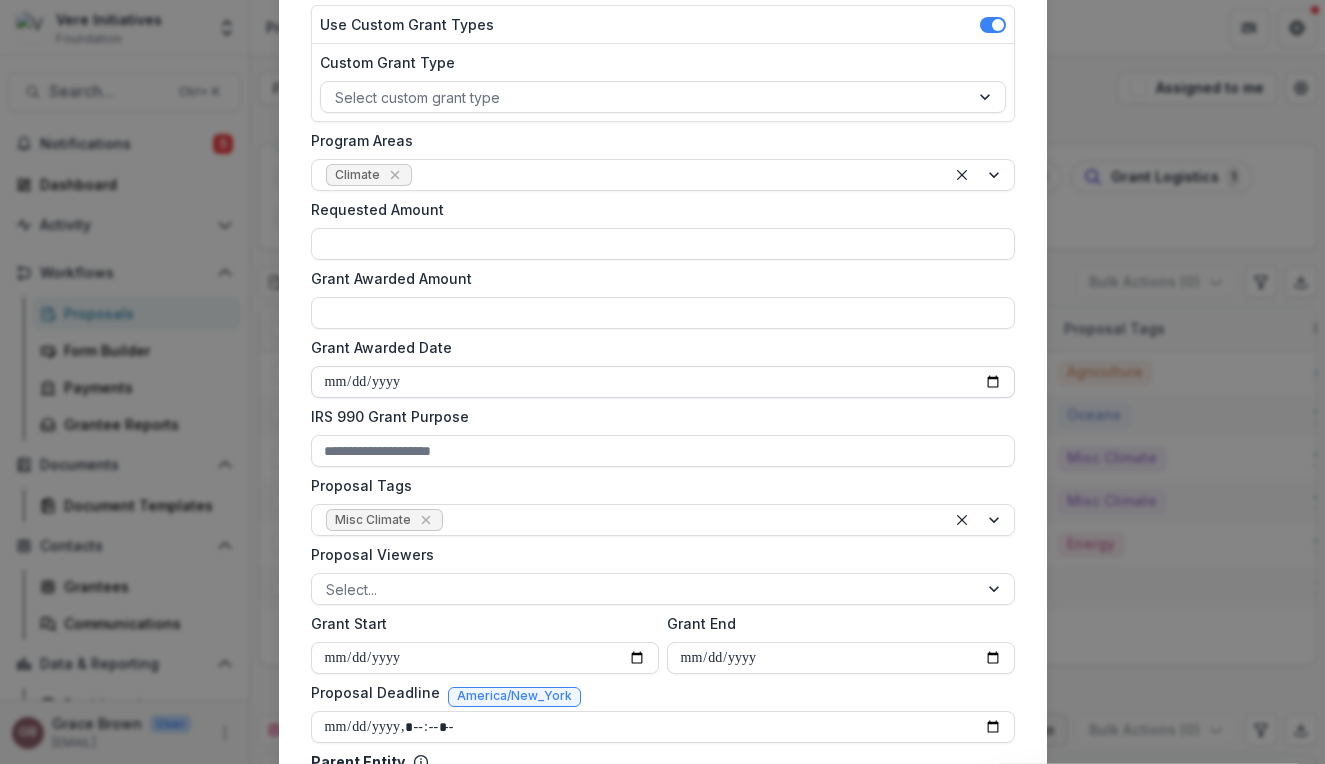type 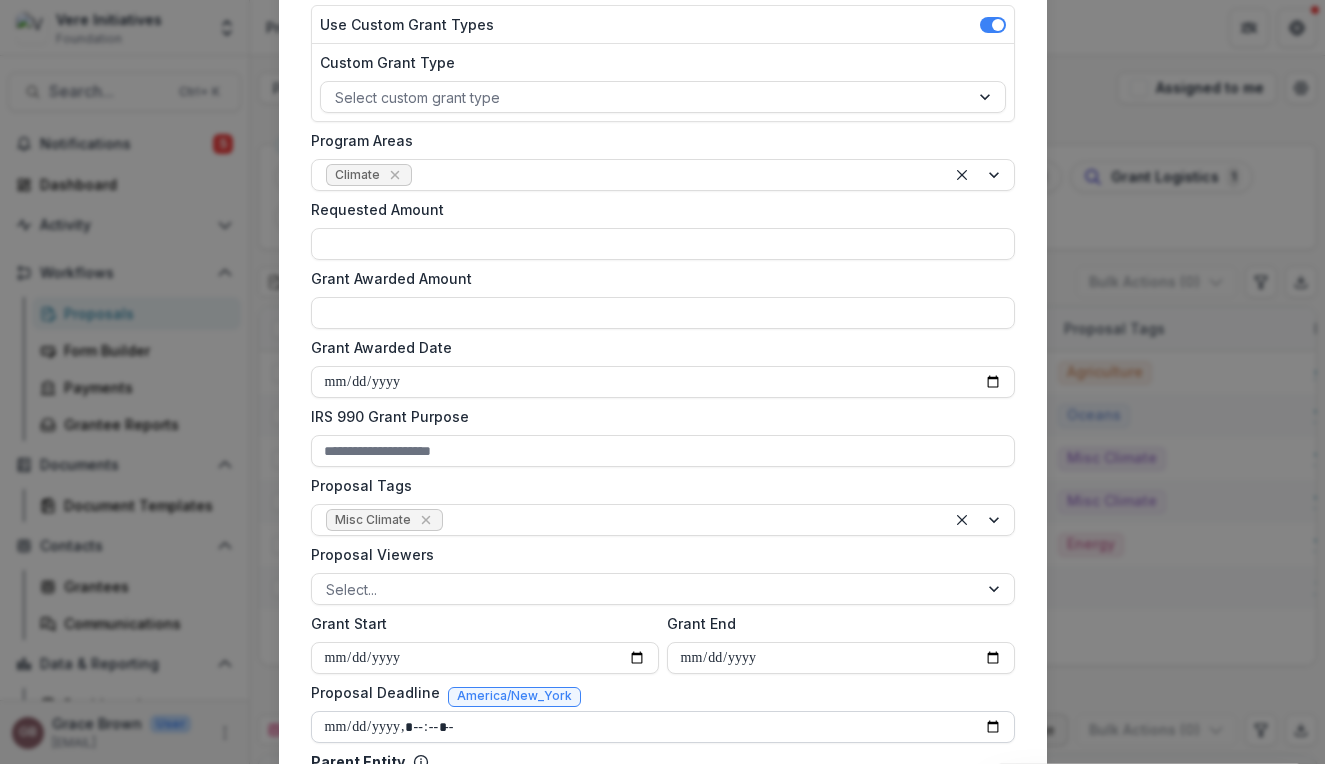 click on "Proposal Deadline" at bounding box center [663, 727] 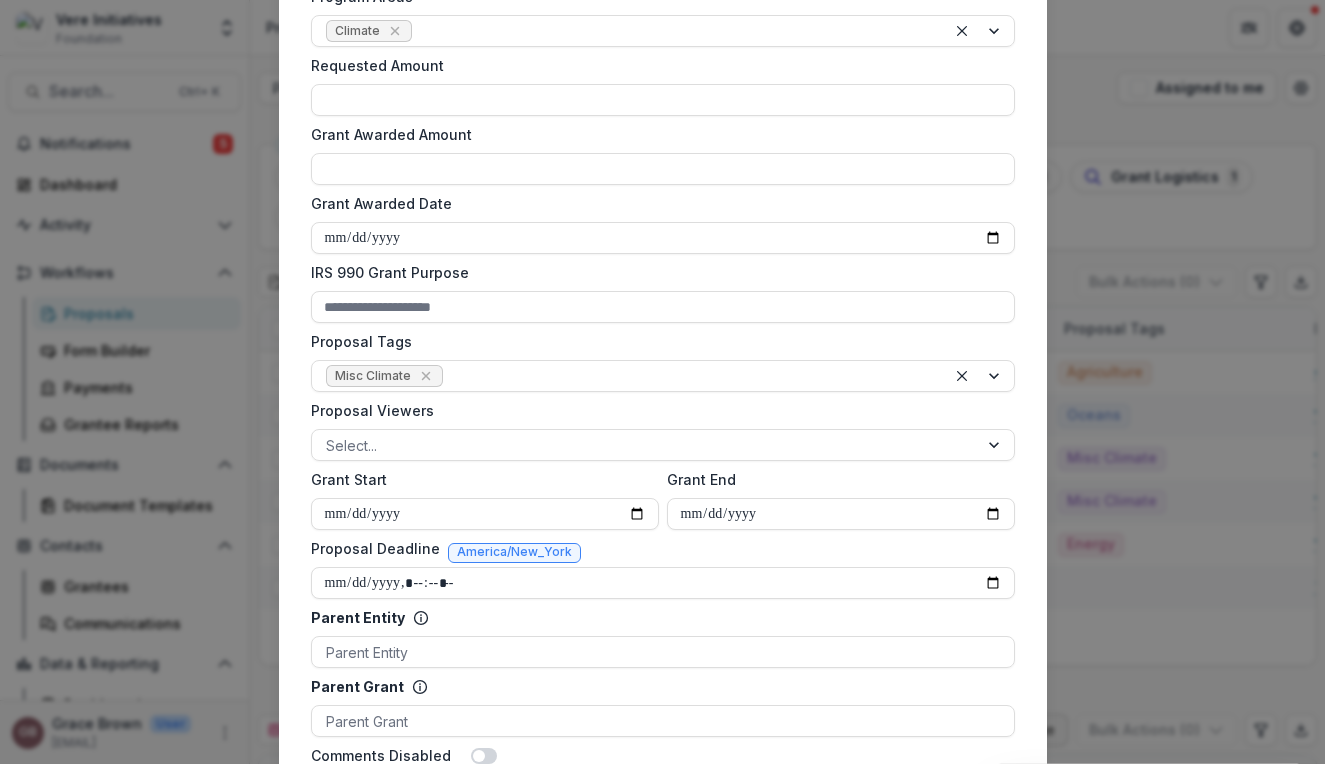 scroll, scrollTop: 556, scrollLeft: 0, axis: vertical 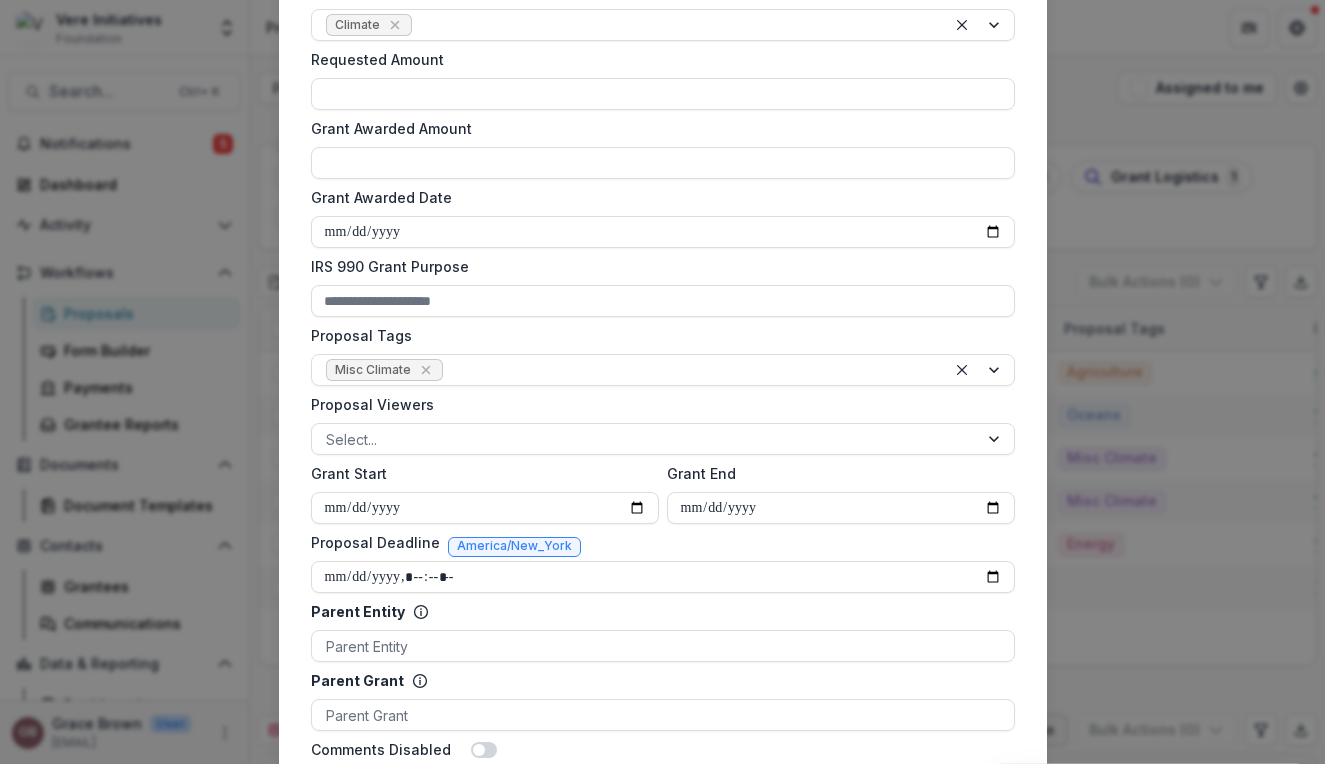 type on "**********" 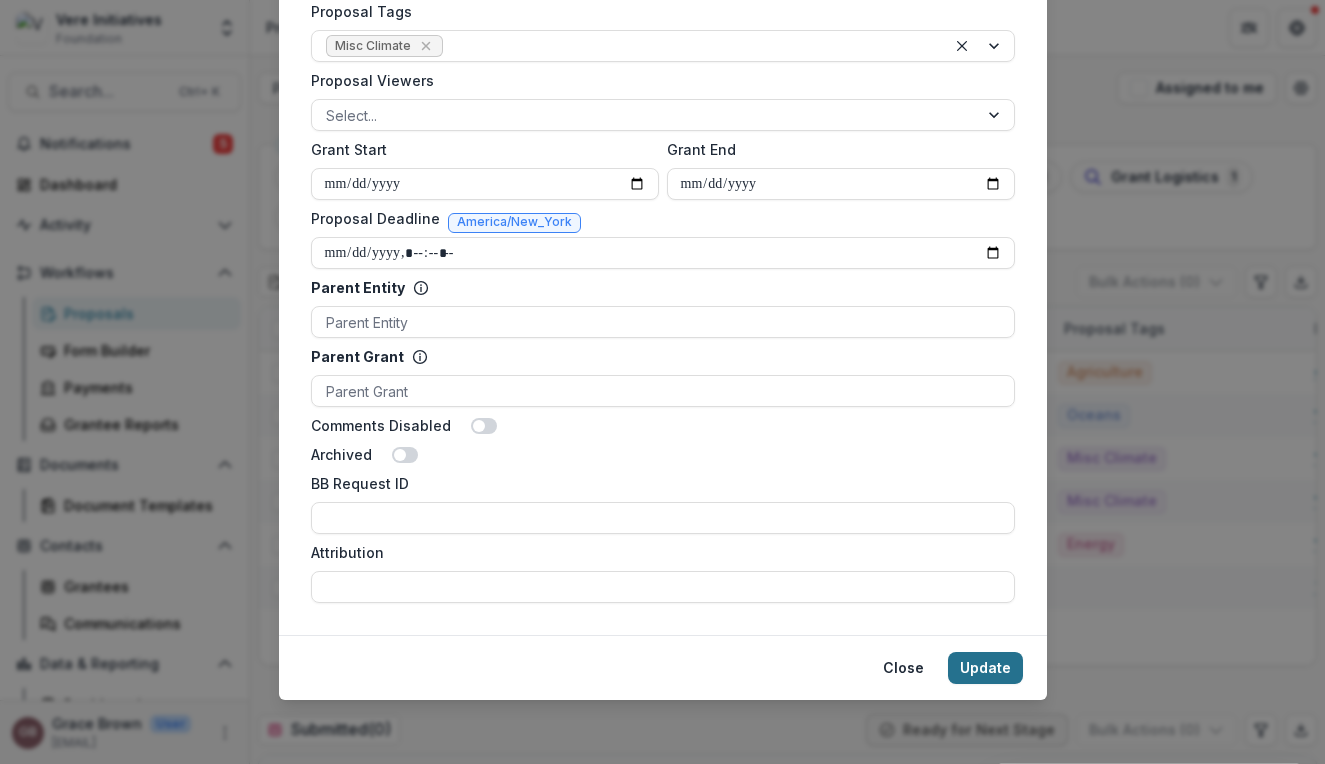 click on "Update" at bounding box center [985, 668] 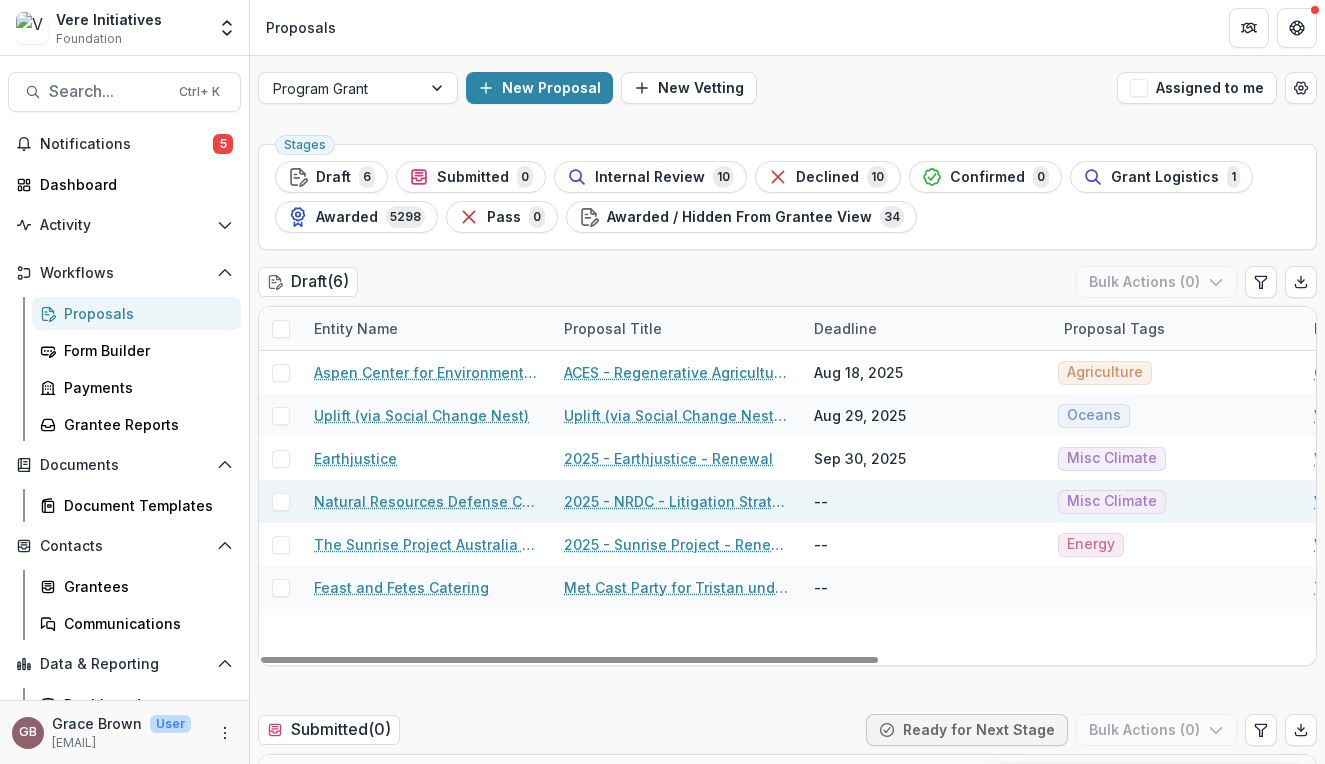 click on "--" at bounding box center [821, 501] 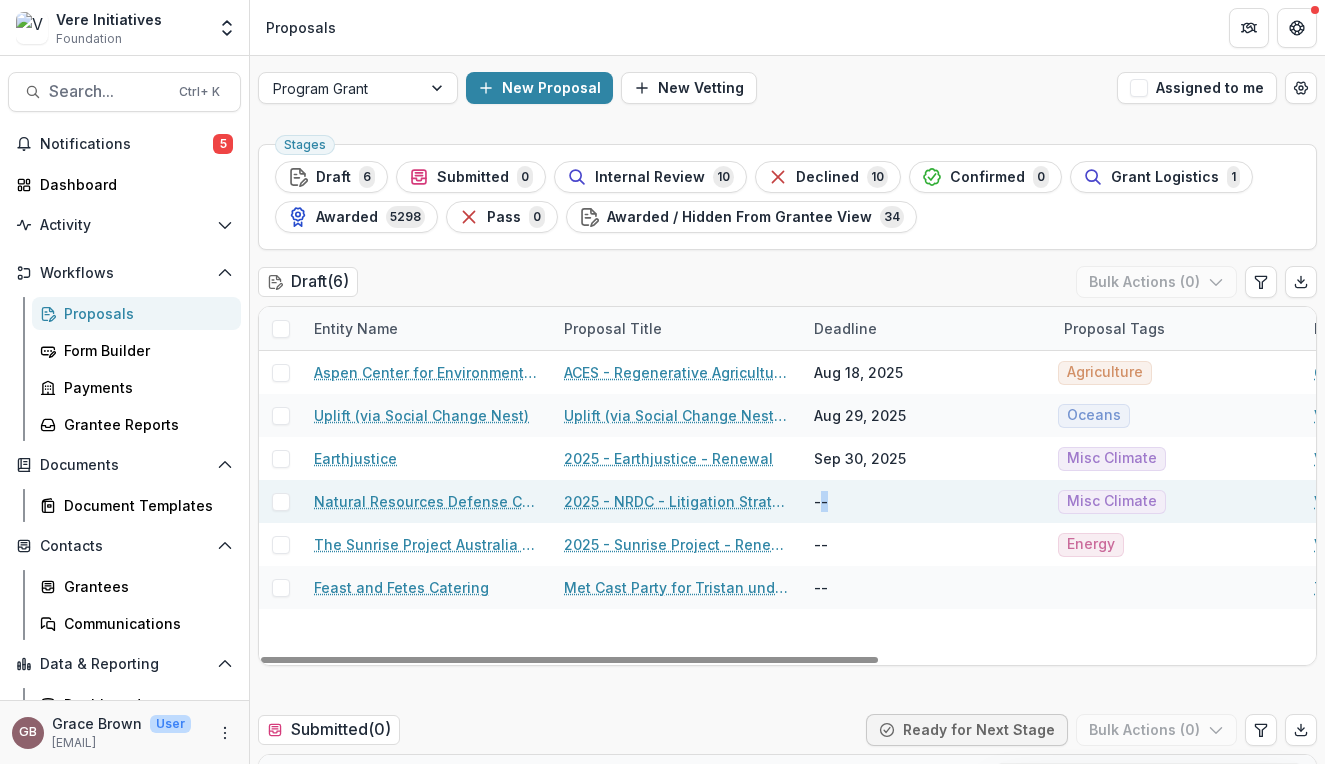 click on "--" at bounding box center [821, 501] 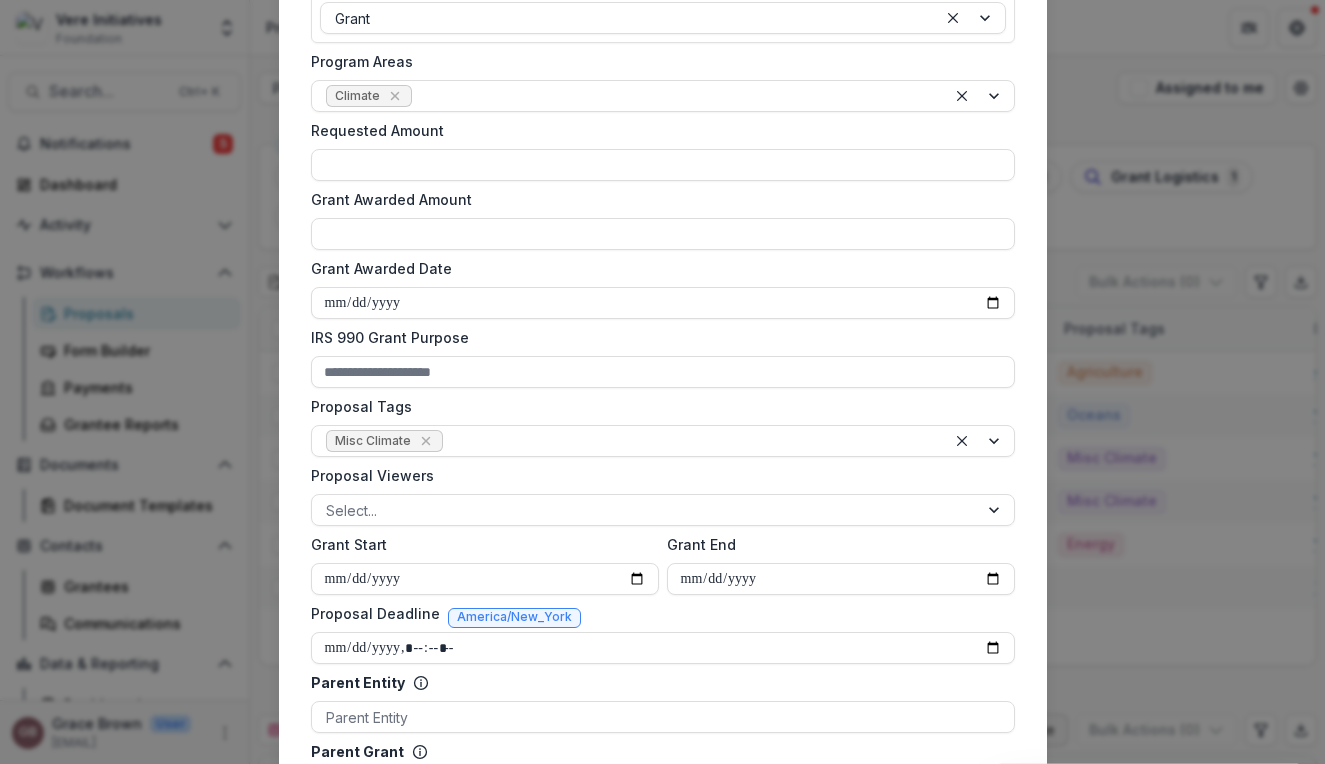 scroll, scrollTop: 650, scrollLeft: 0, axis: vertical 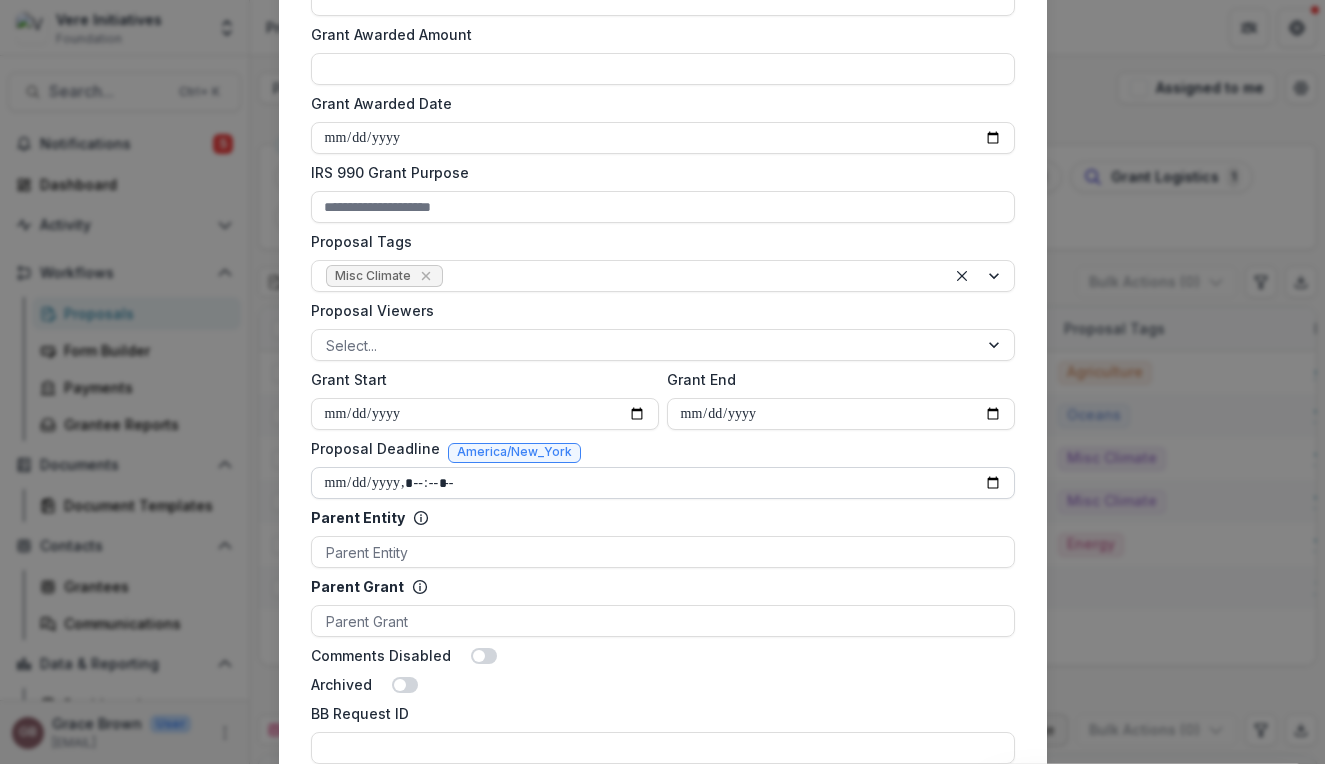 click on "Proposal Deadline" at bounding box center [663, 483] 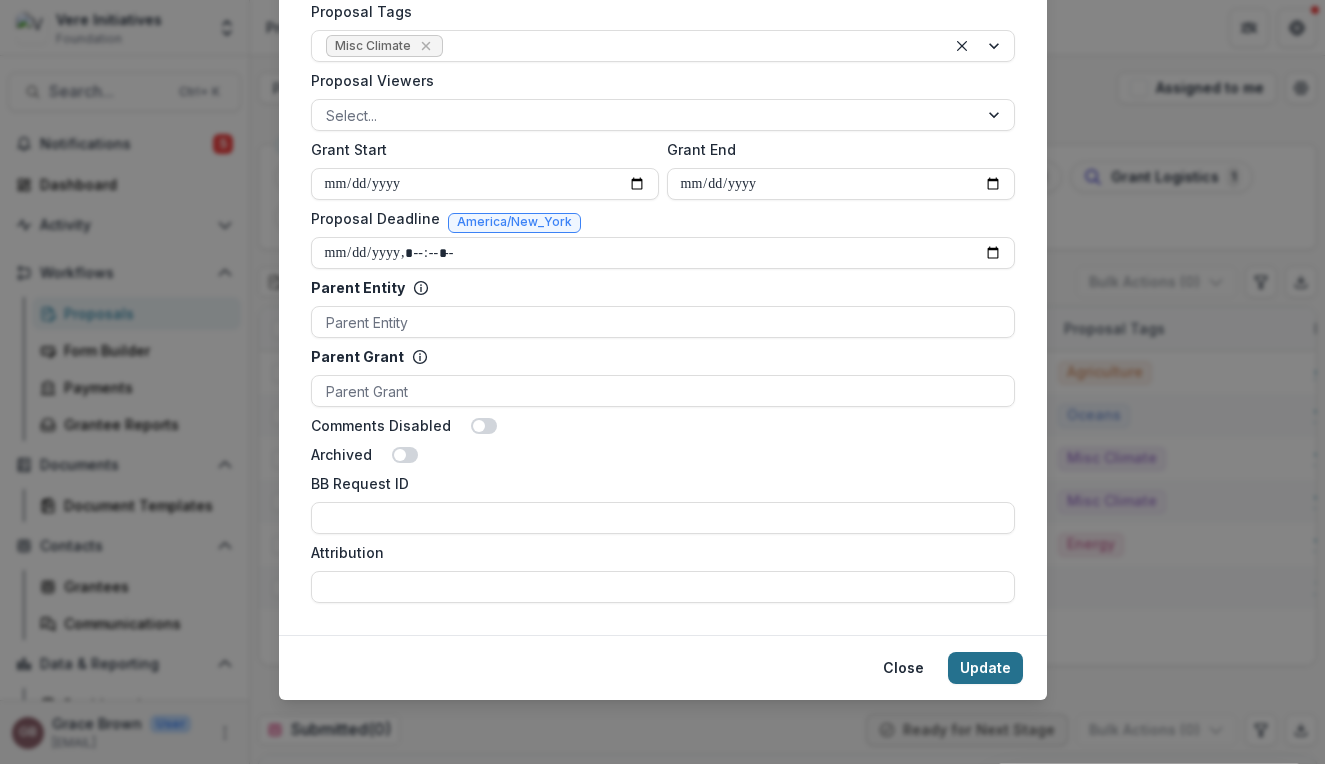 click on "Update" at bounding box center (985, 668) 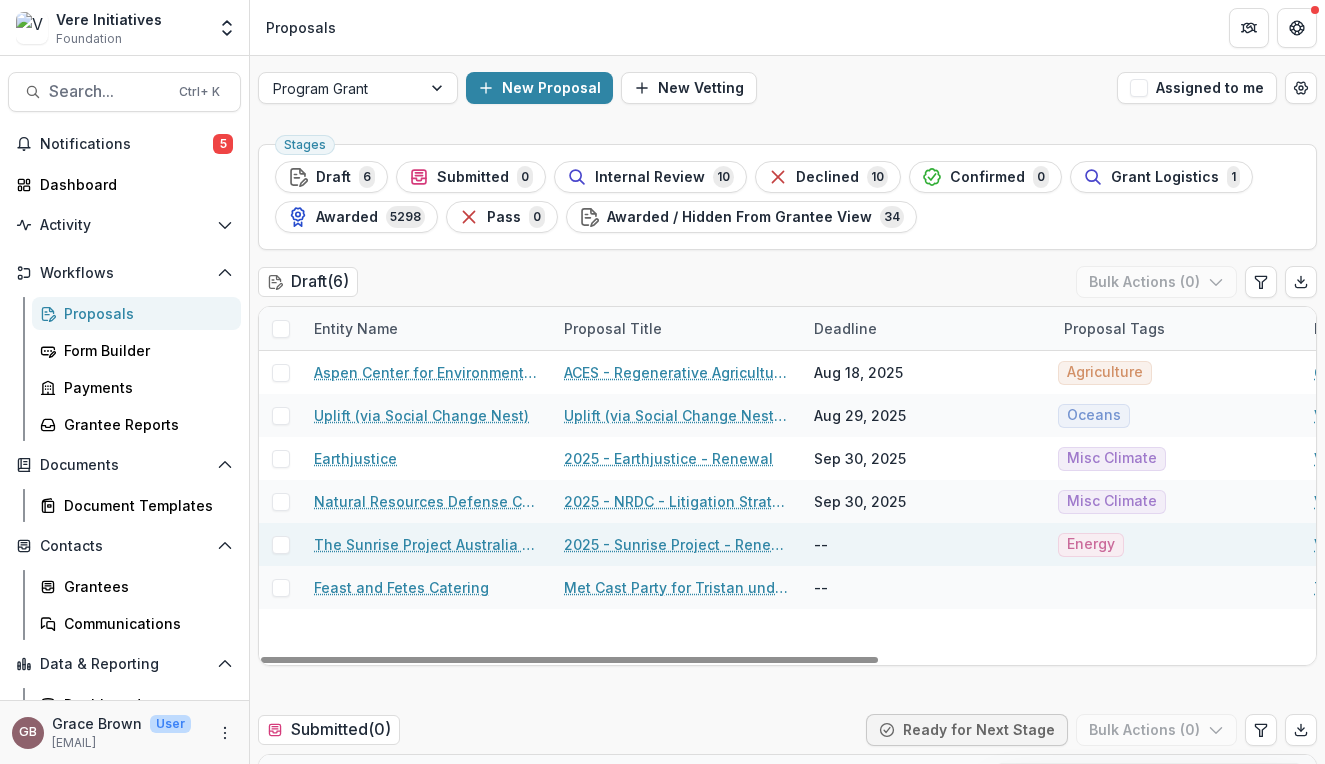 click on "--" at bounding box center (927, 544) 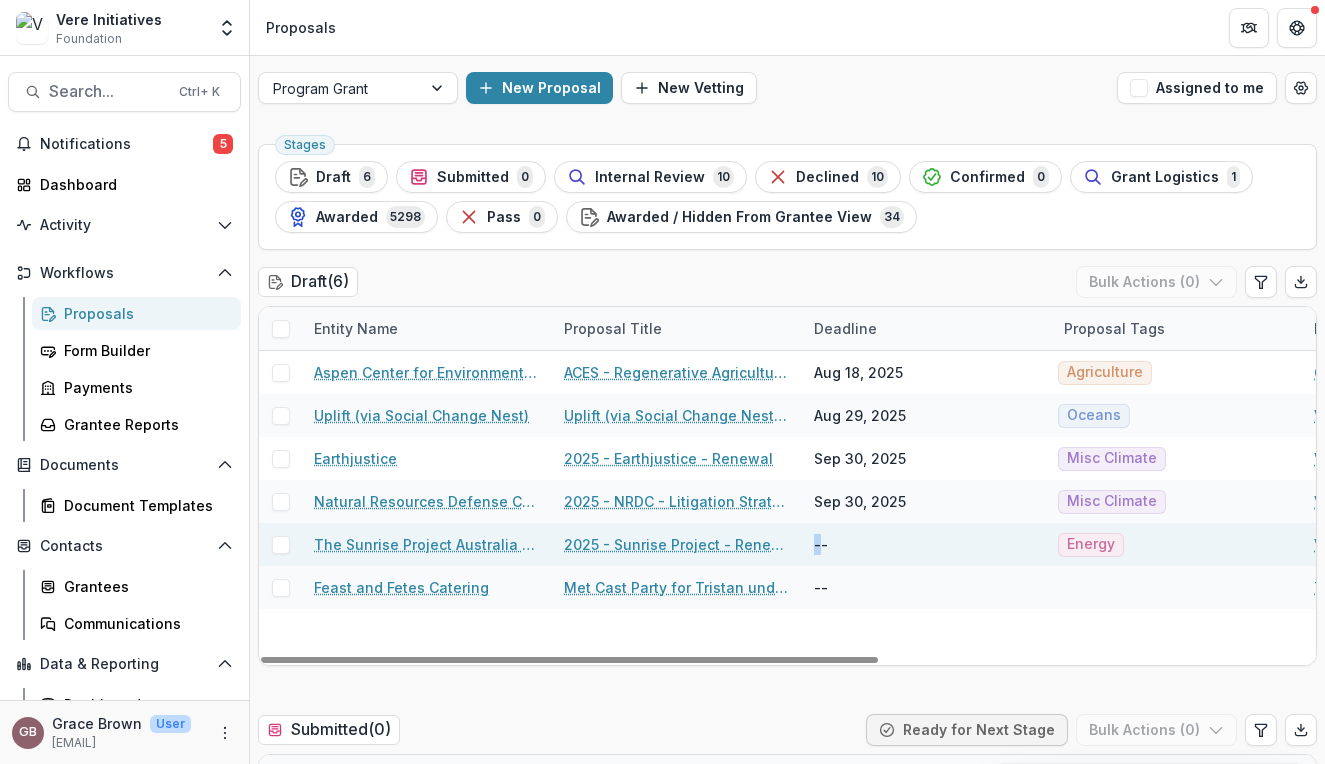 click on "--" at bounding box center (821, 544) 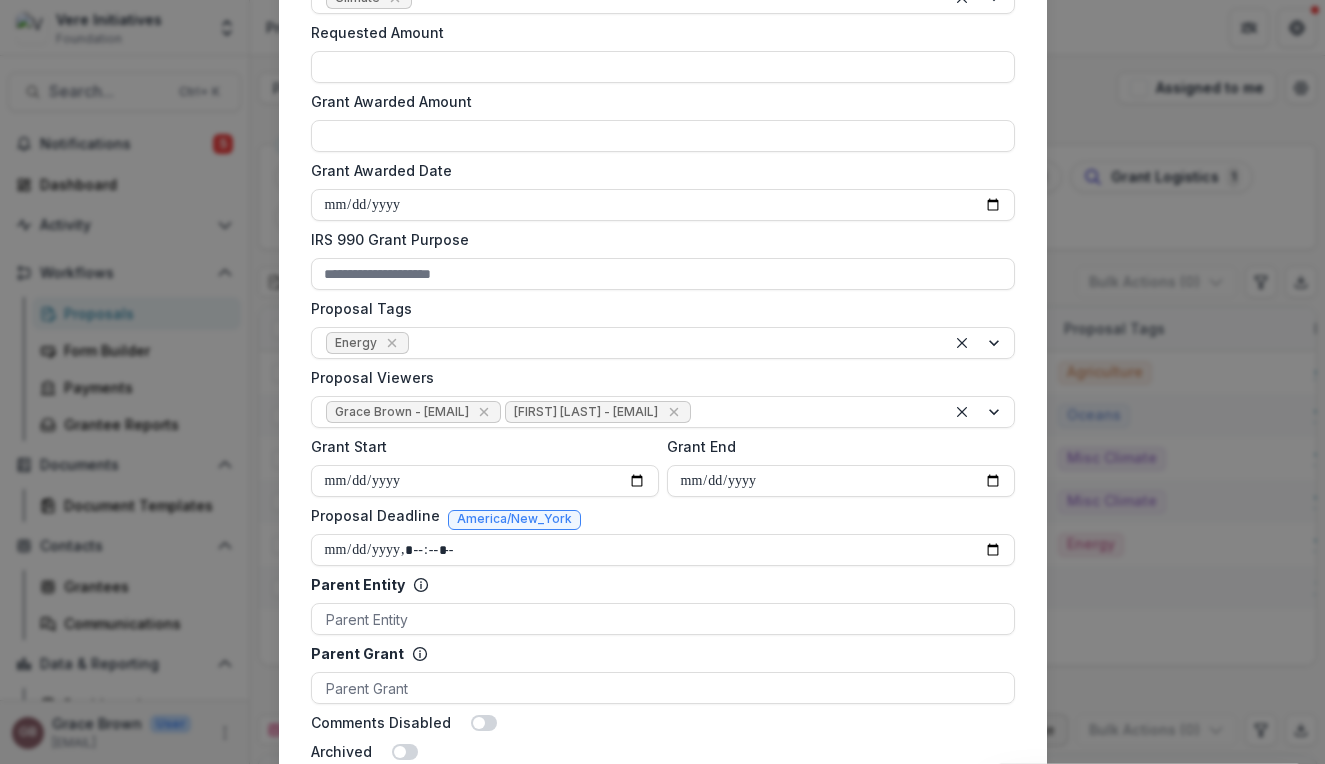 scroll, scrollTop: 584, scrollLeft: 0, axis: vertical 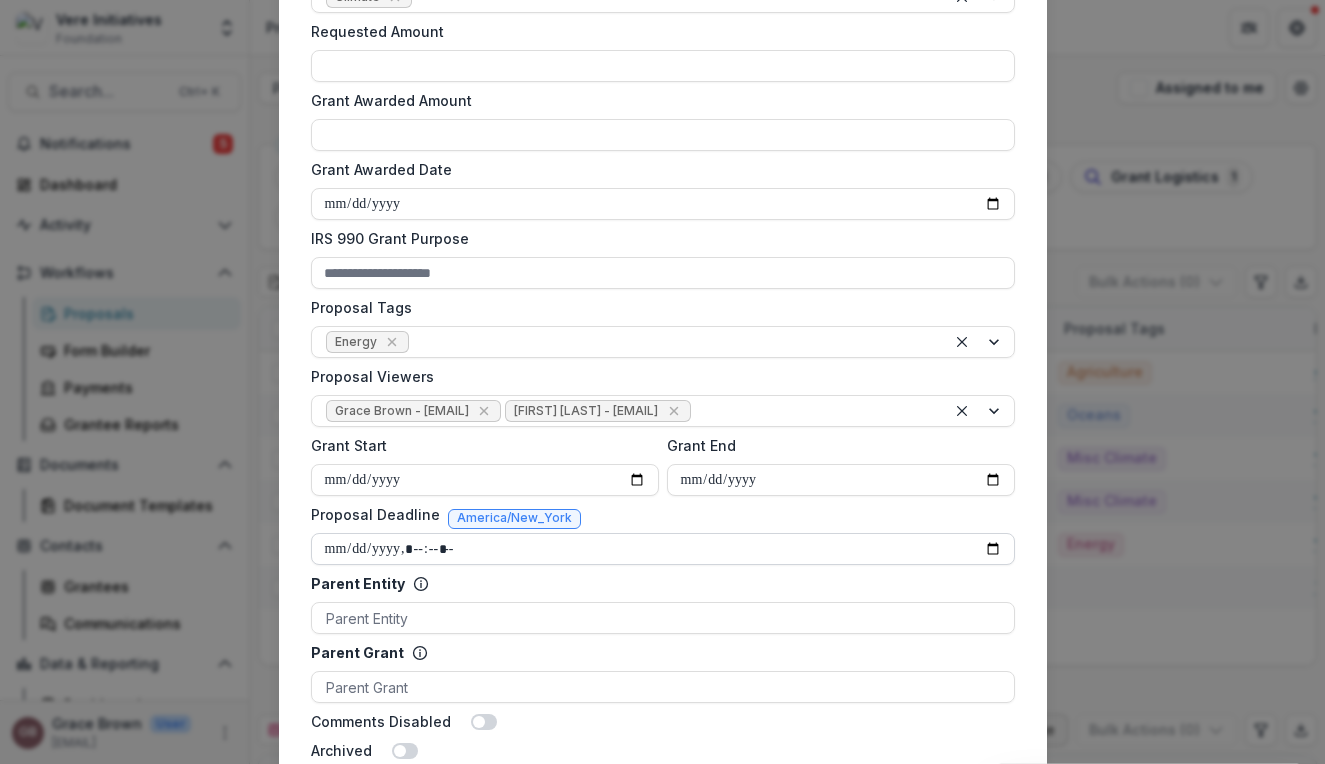 click on "Proposal Deadline" at bounding box center (663, 549) 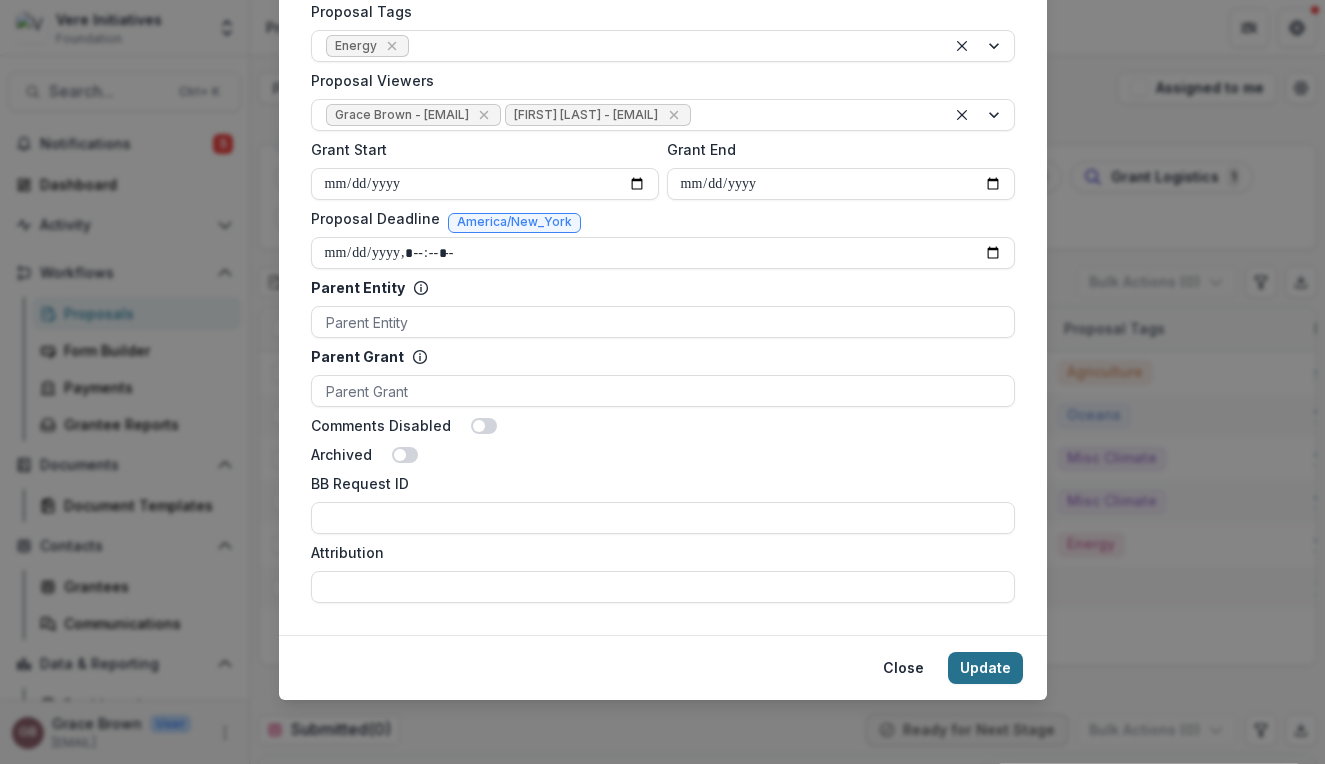 click on "Update" at bounding box center (985, 668) 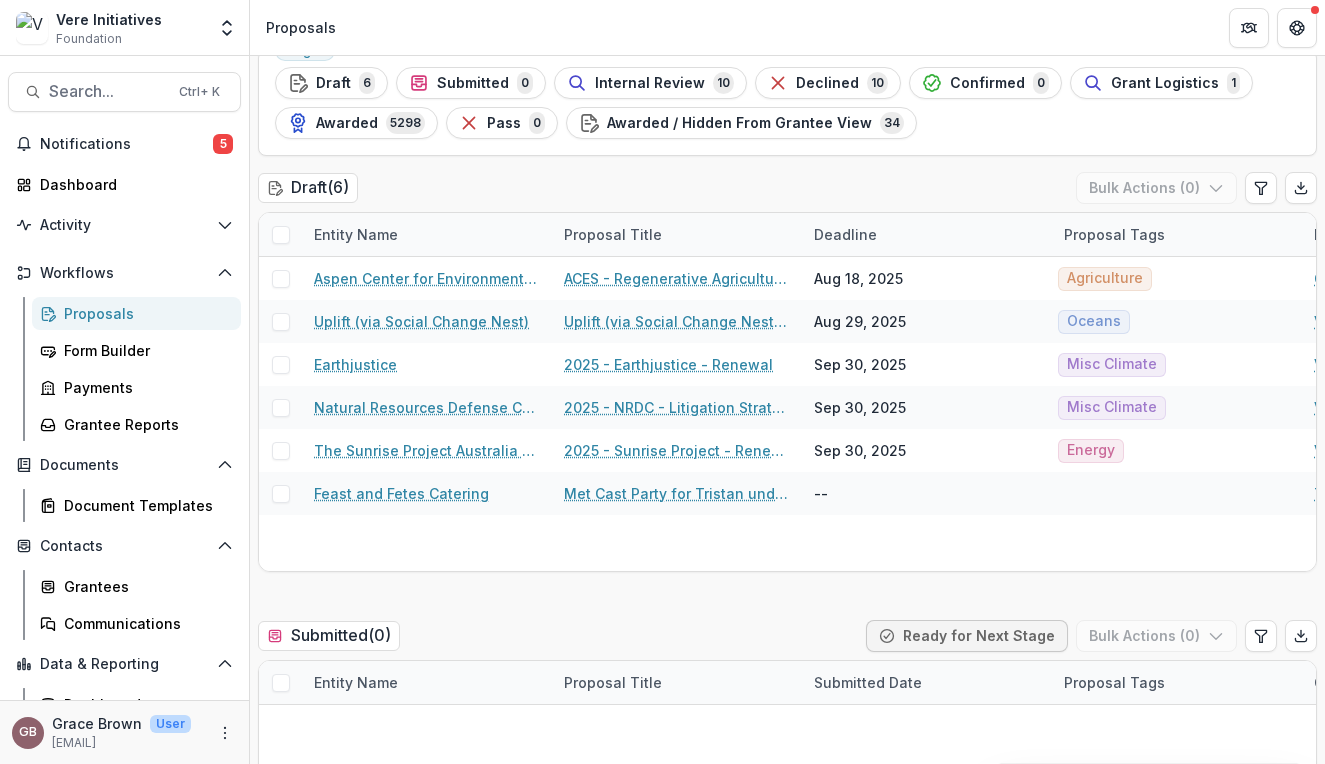 scroll, scrollTop: 84, scrollLeft: 0, axis: vertical 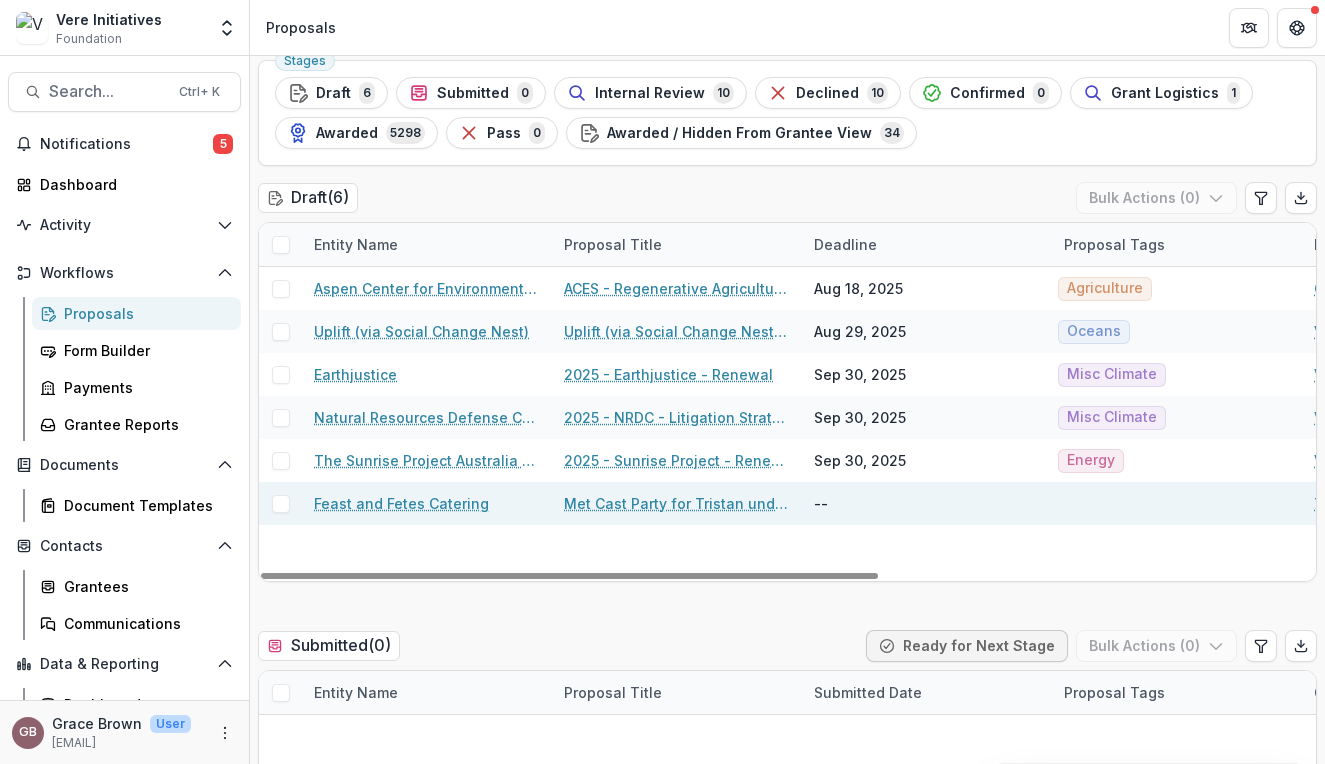 click on "Met Cast Party for Tristan und Isolde" at bounding box center (677, 503) 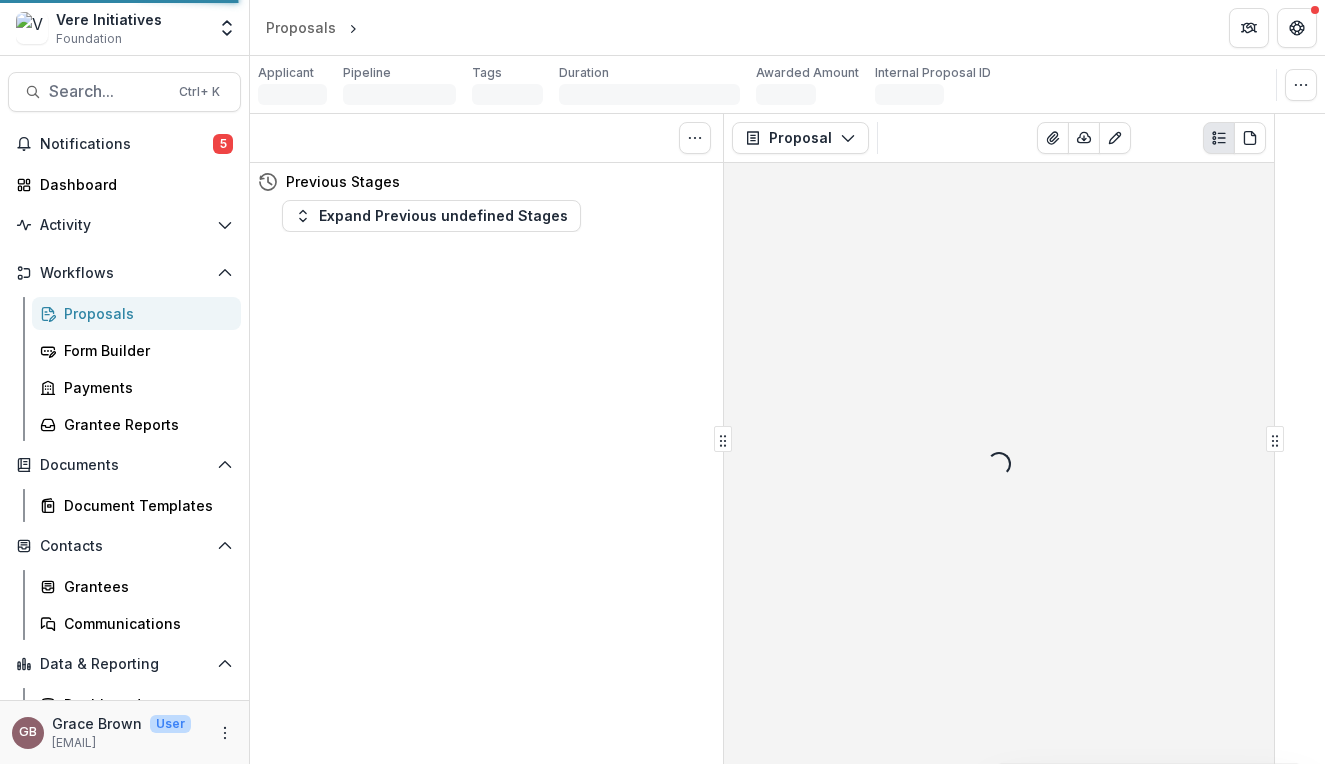 scroll, scrollTop: 0, scrollLeft: 0, axis: both 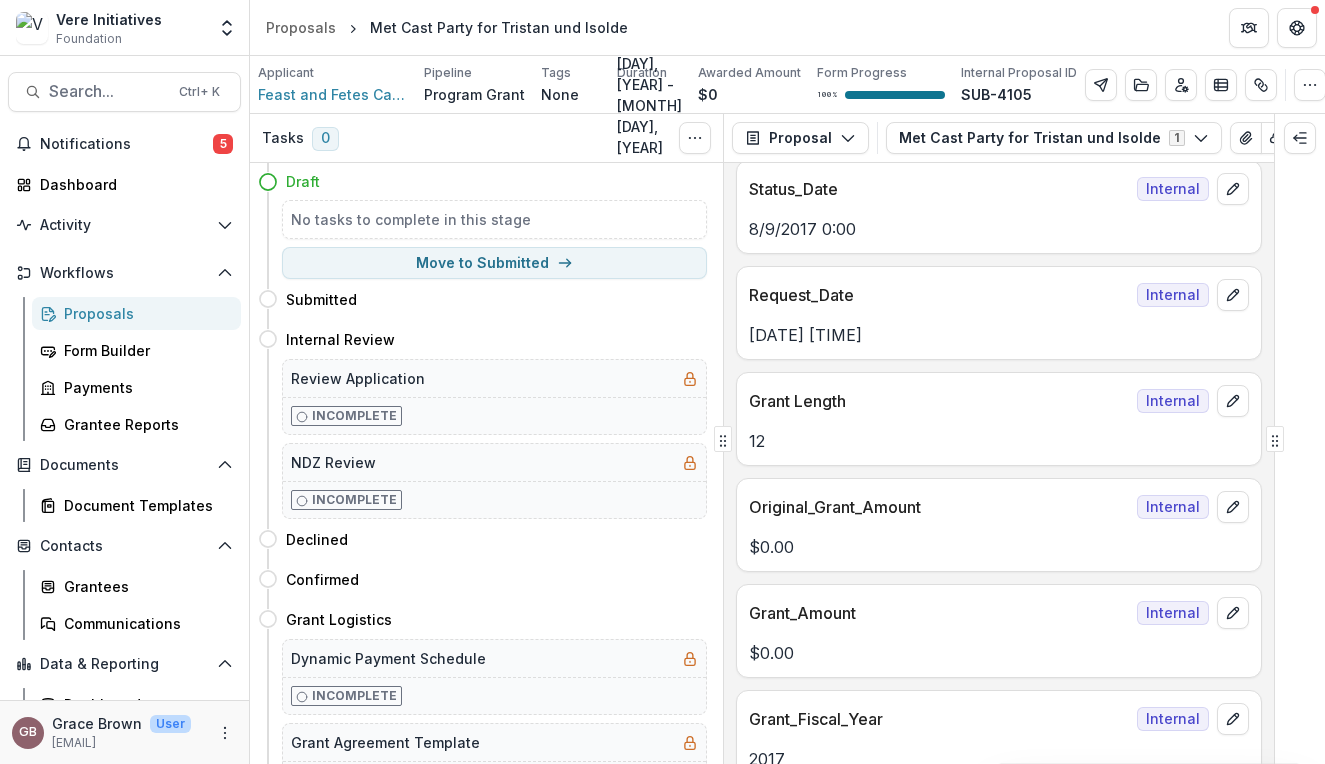 click on "Proposals" at bounding box center (136, 313) 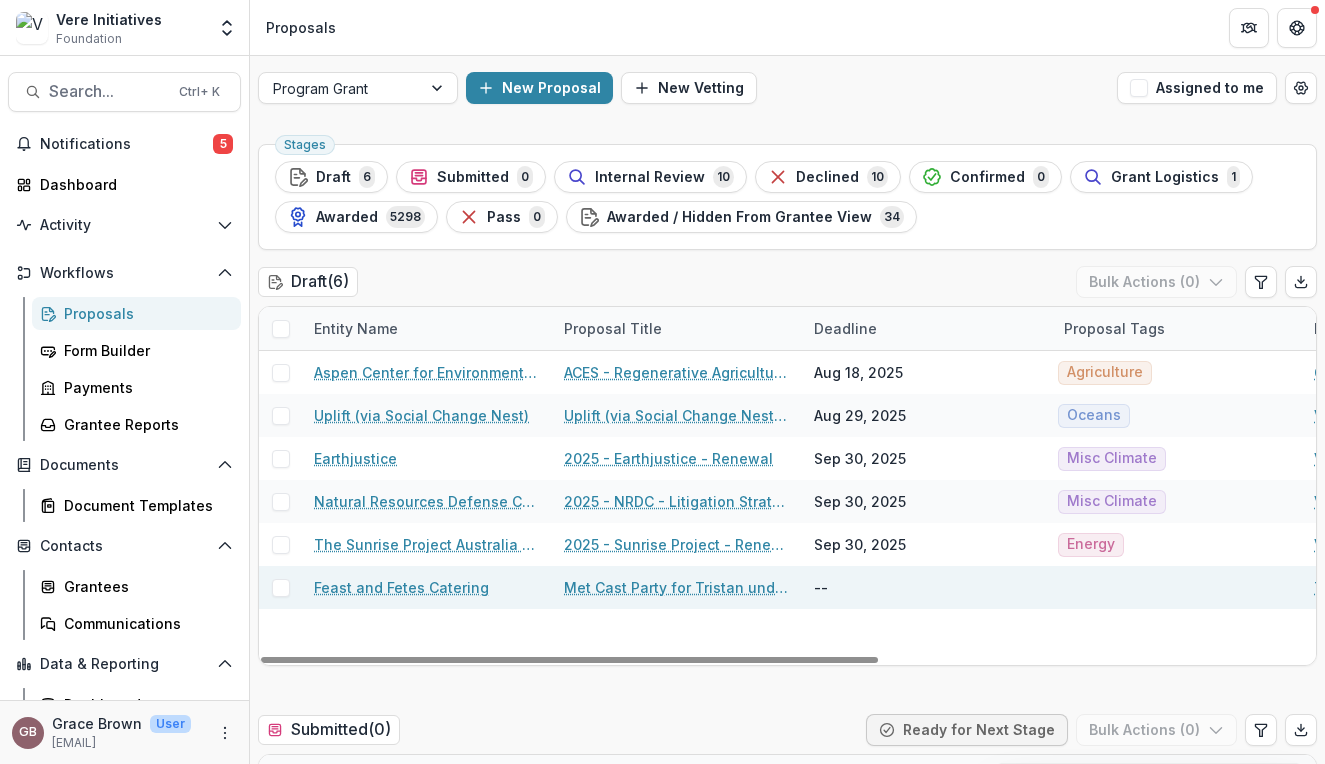 click on "Met Cast Party for Tristan und Isolde" at bounding box center [677, 587] 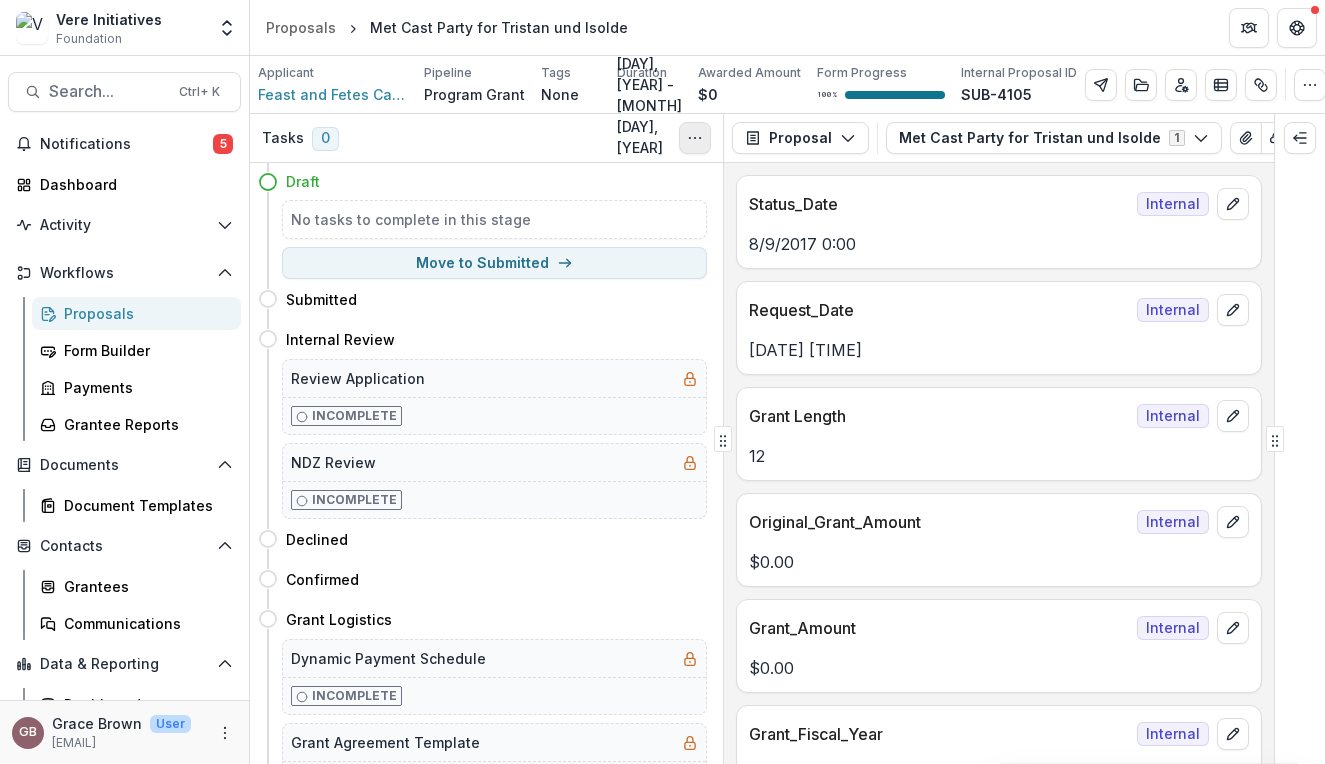click 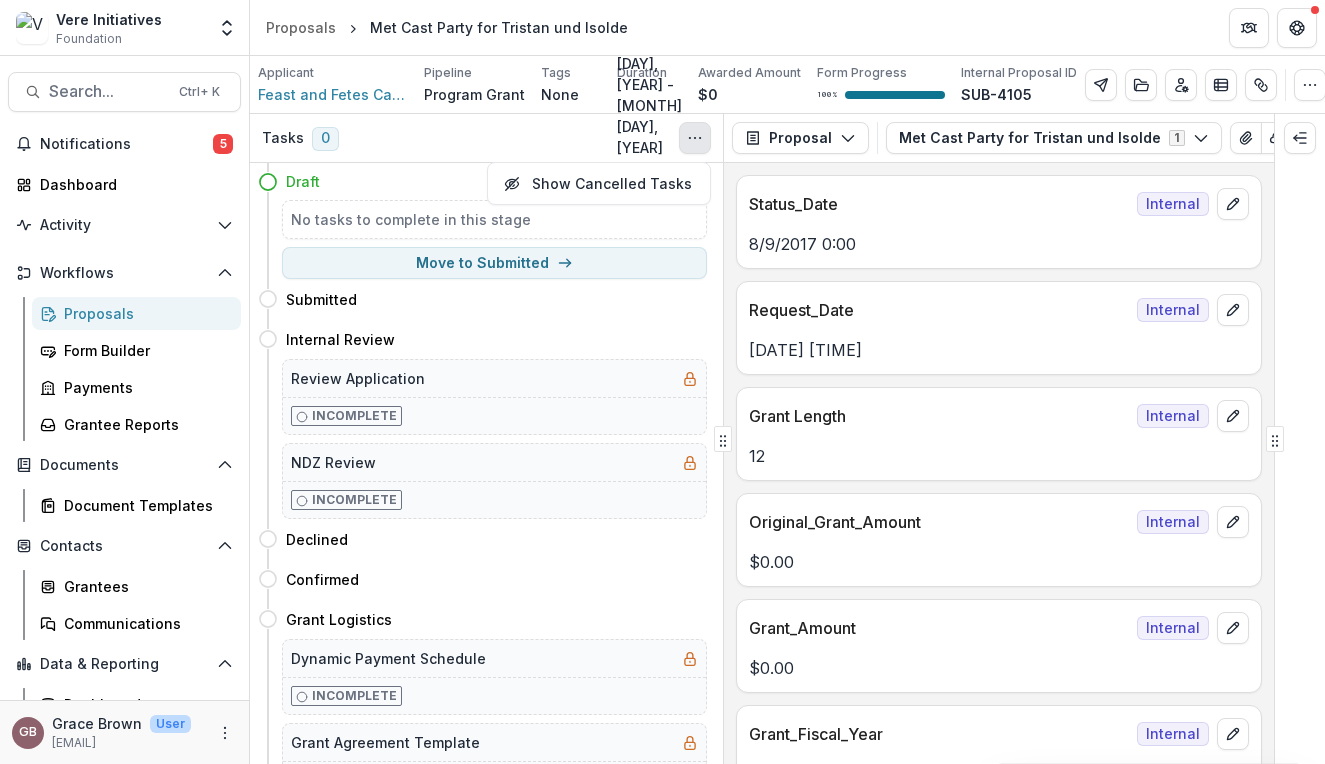 click 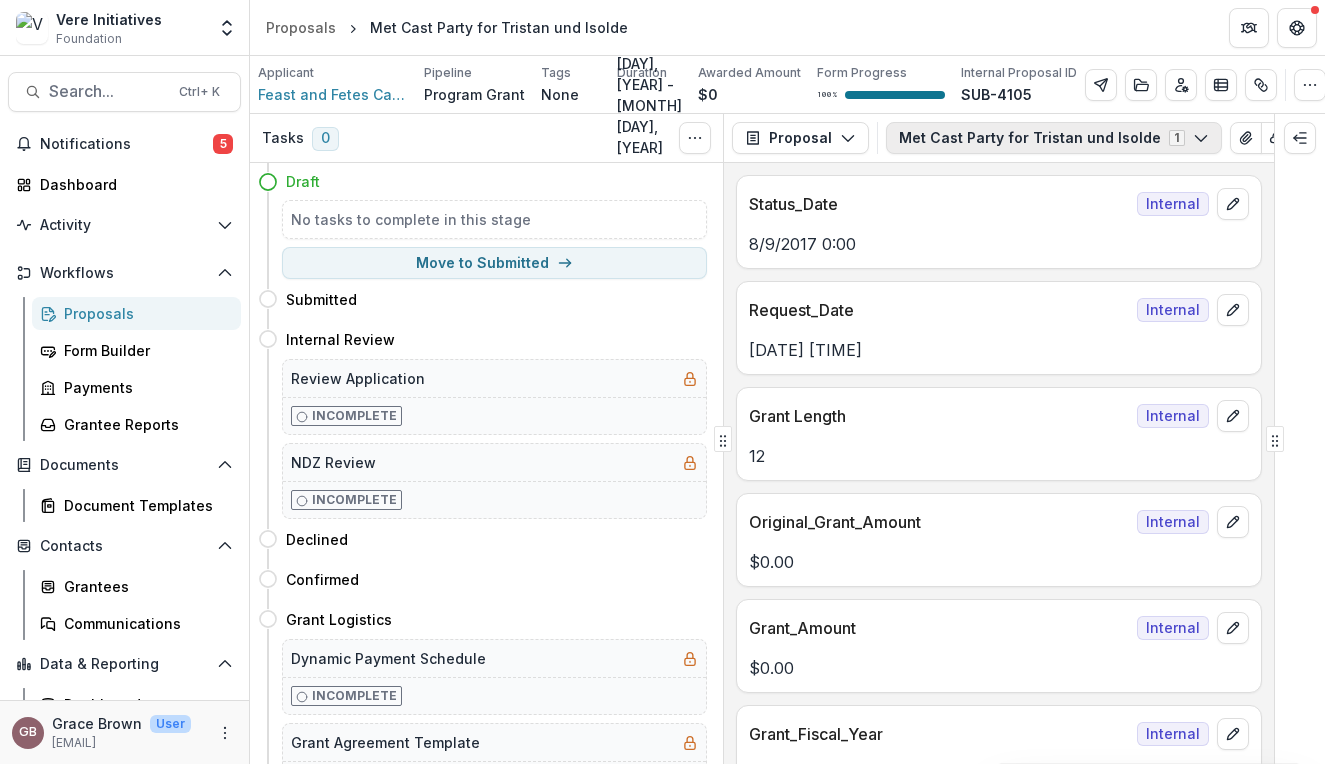 click 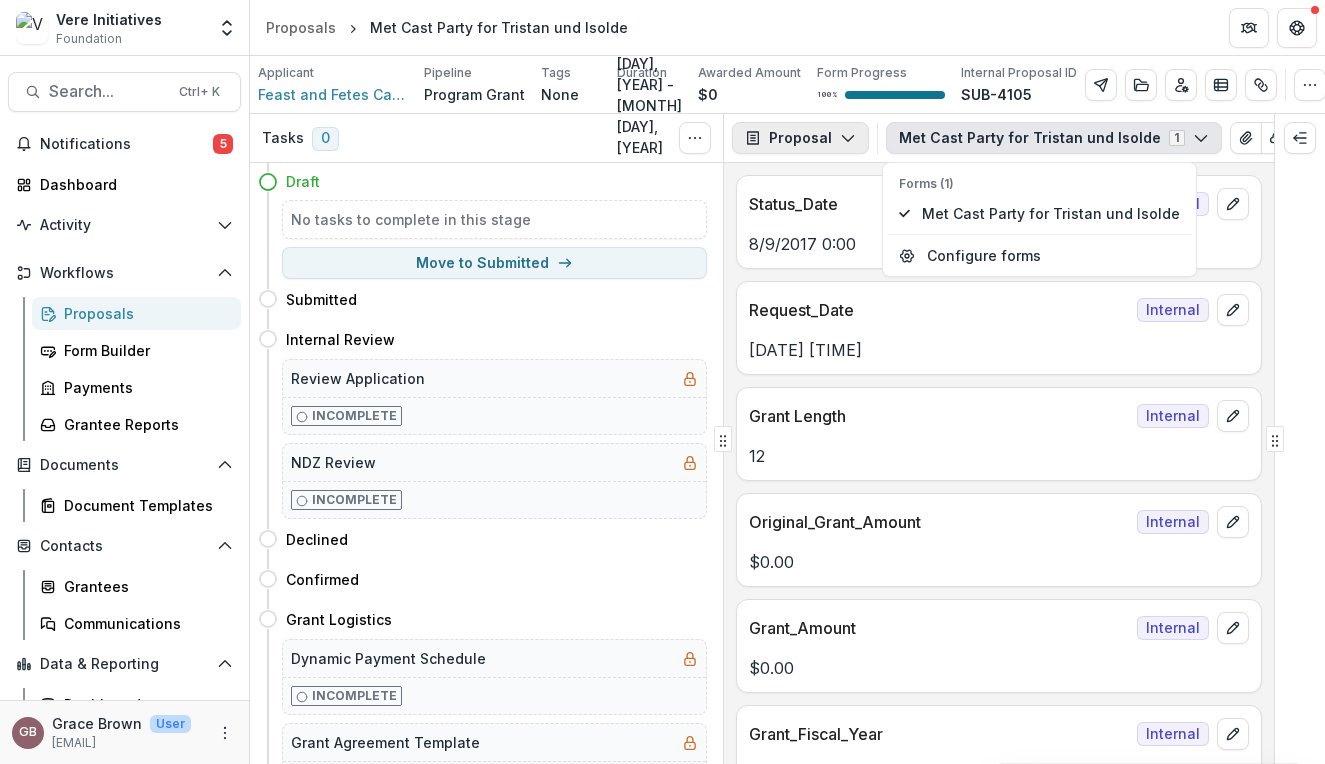 click on "Proposal" at bounding box center (800, 138) 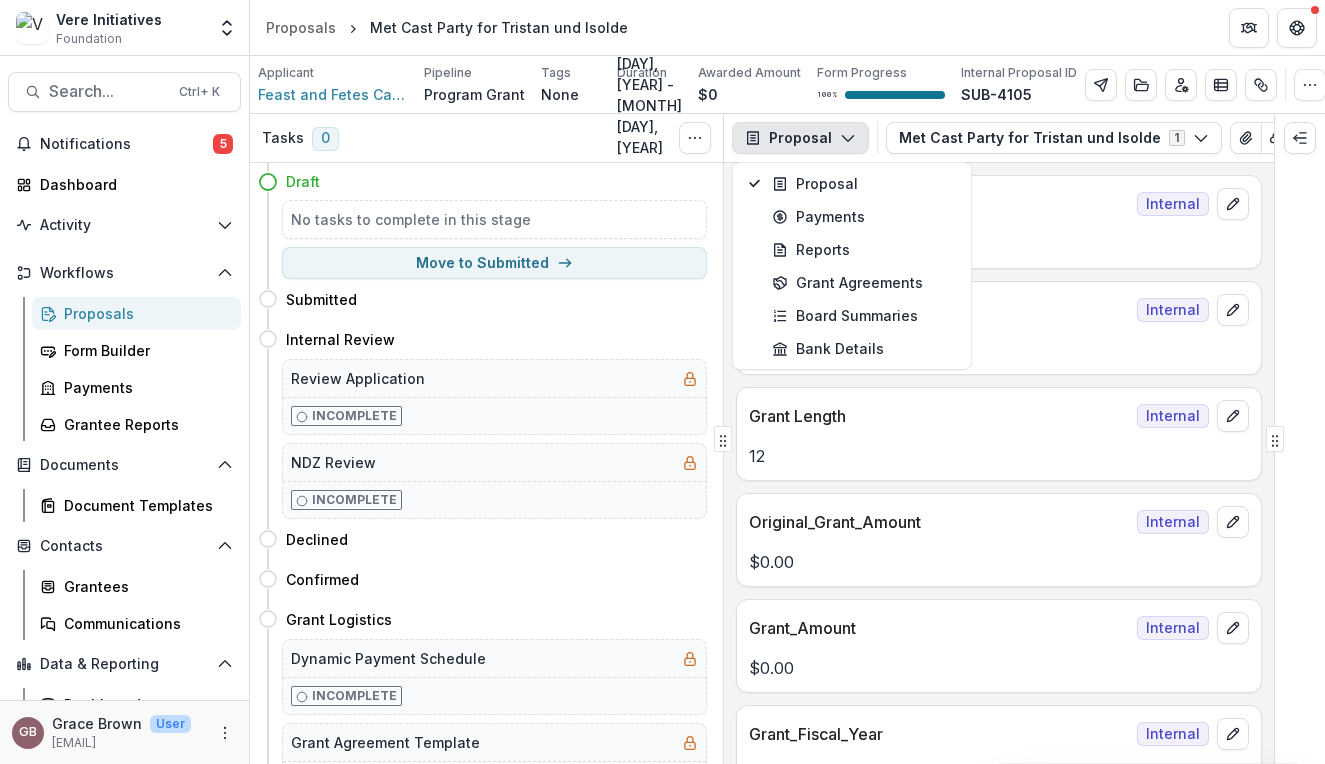 click on "Proposal" at bounding box center (800, 138) 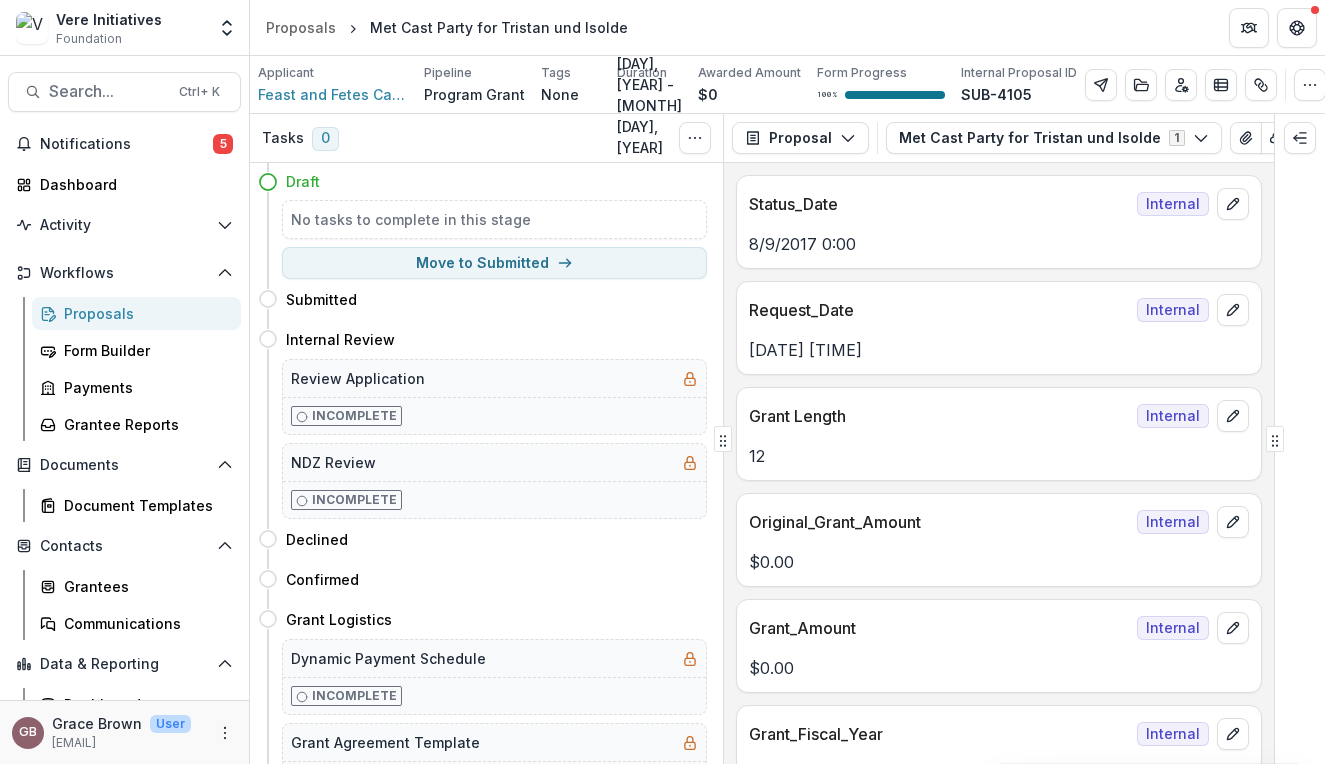 click on "Edit Details Change History Key Milestones Change Pipeline Archive Delete Proposal" at bounding box center [1205, 85] 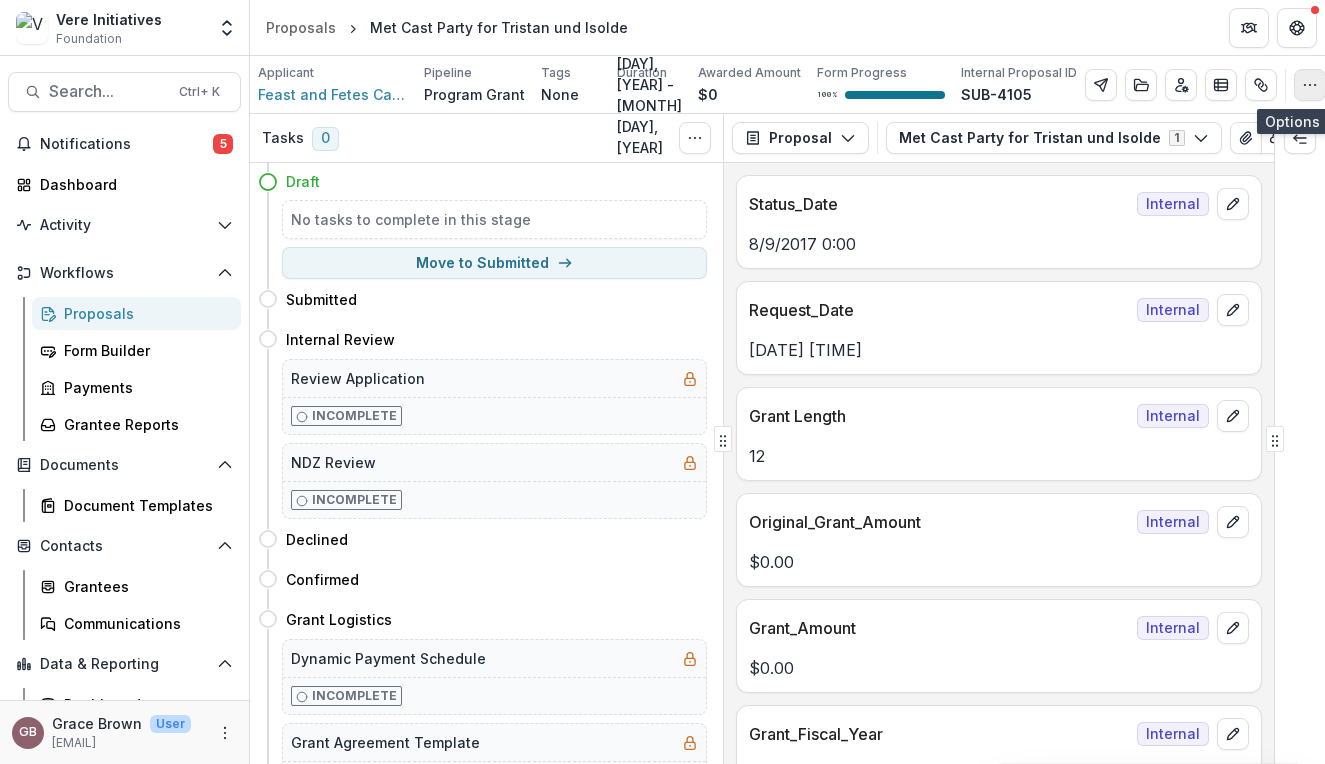 click at bounding box center [1310, 85] 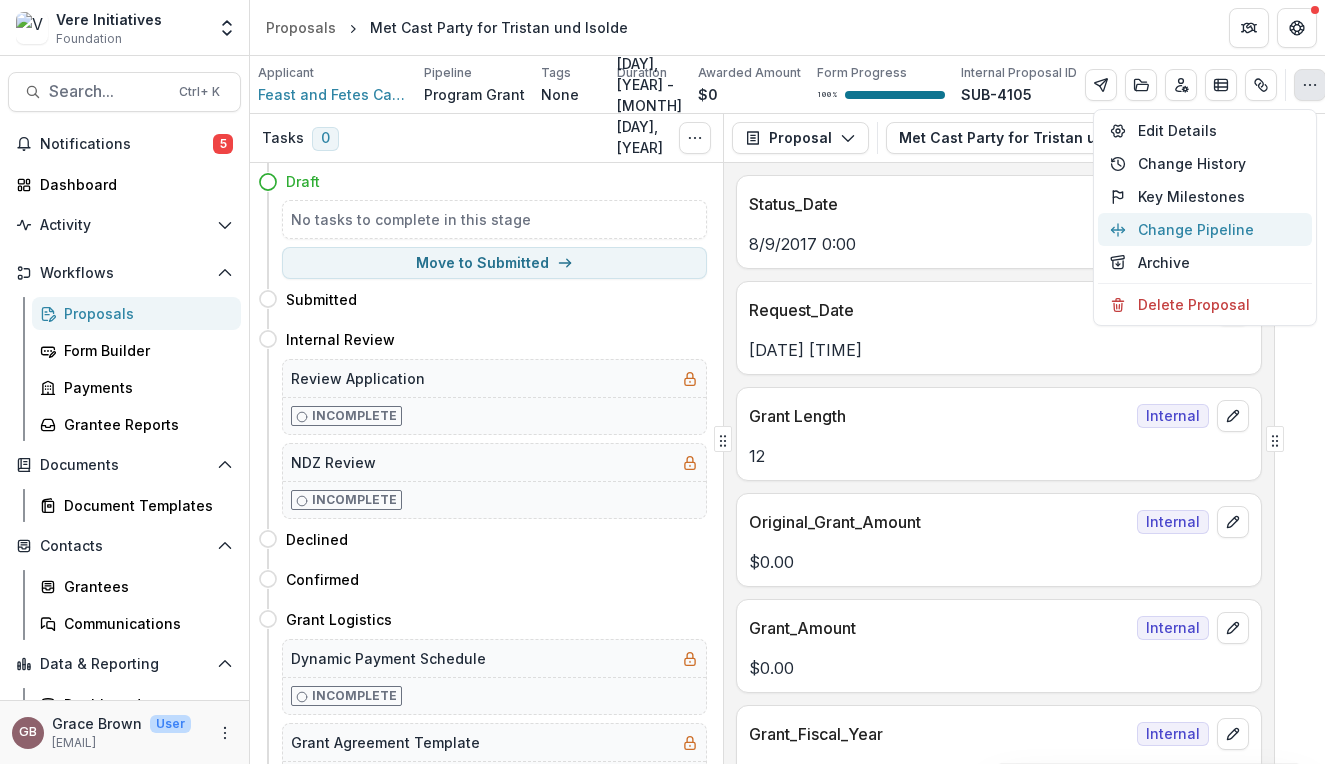 click on "Change Pipeline" at bounding box center (1205, 229) 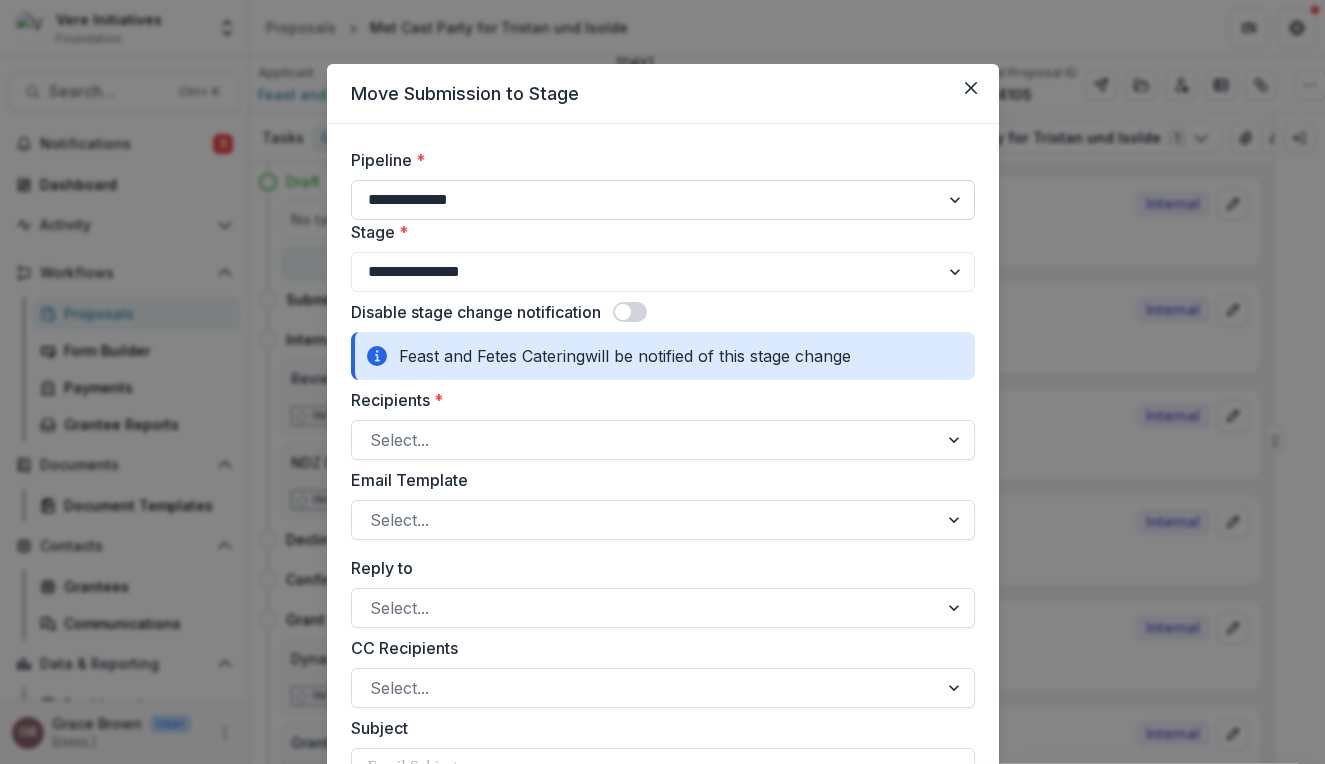 click on "**********" at bounding box center (663, 200) 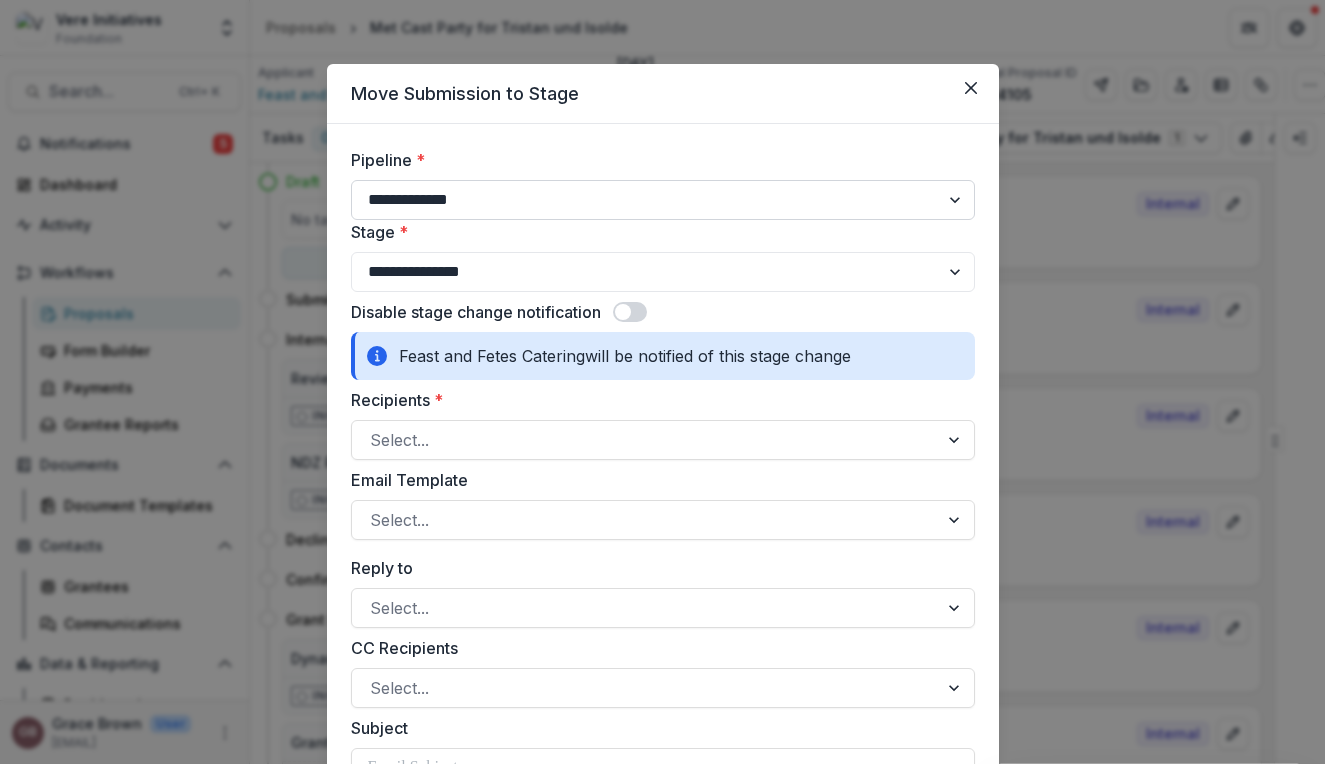 select on "**********" 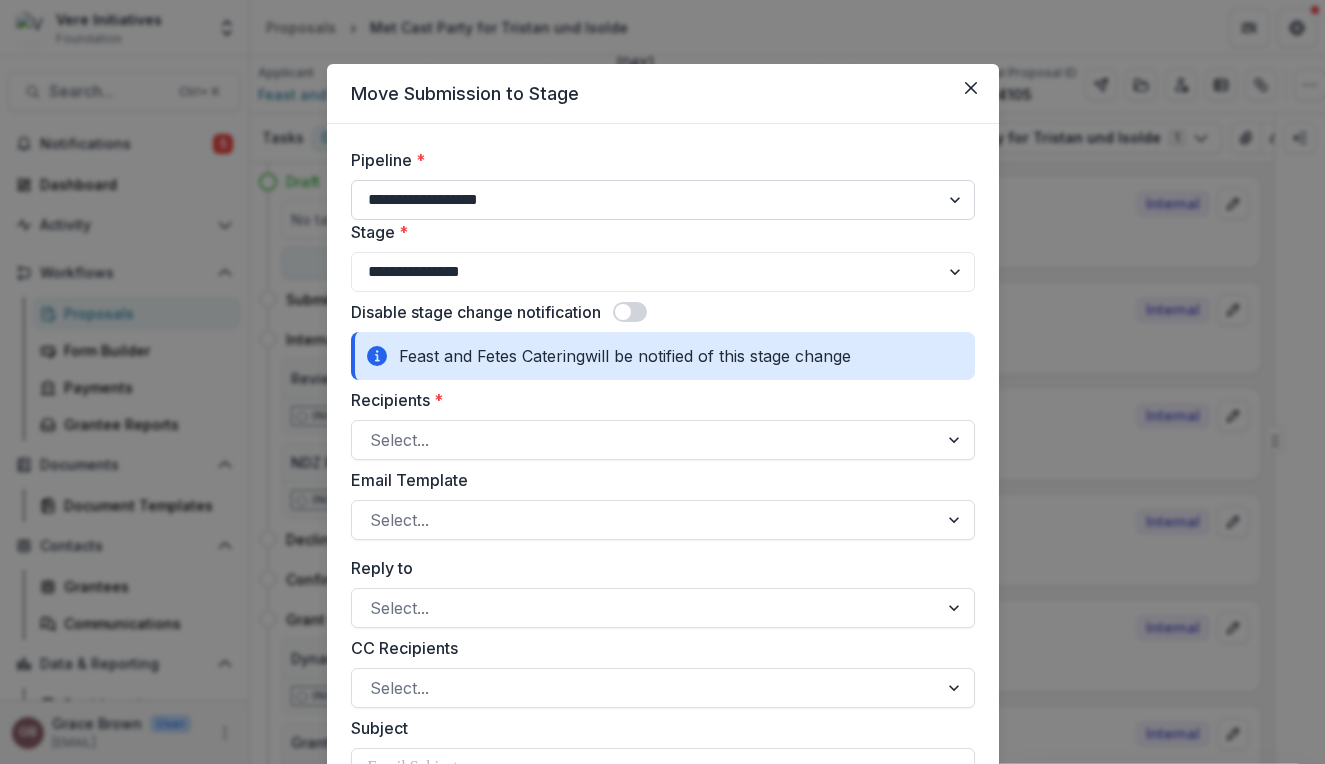 click on "**********" at bounding box center (663, 200) 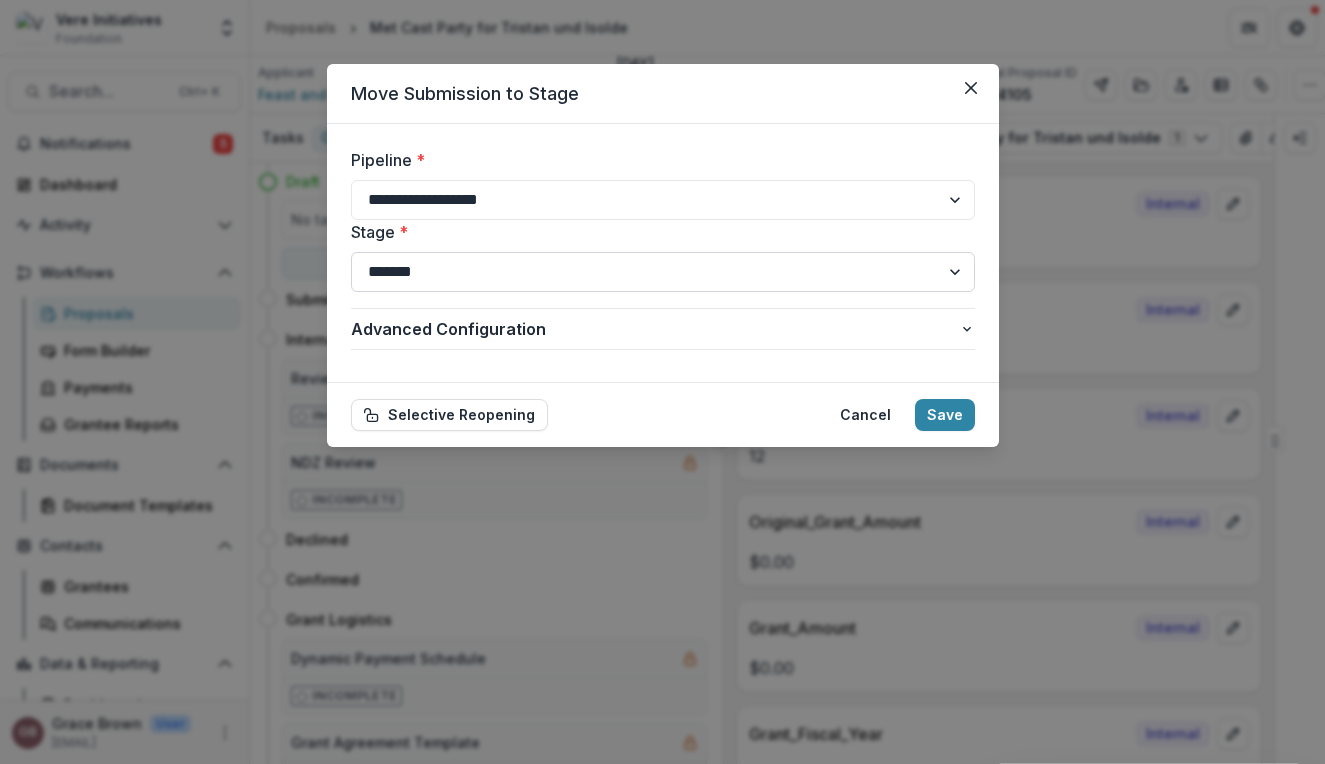 click on "**********" at bounding box center [663, 272] 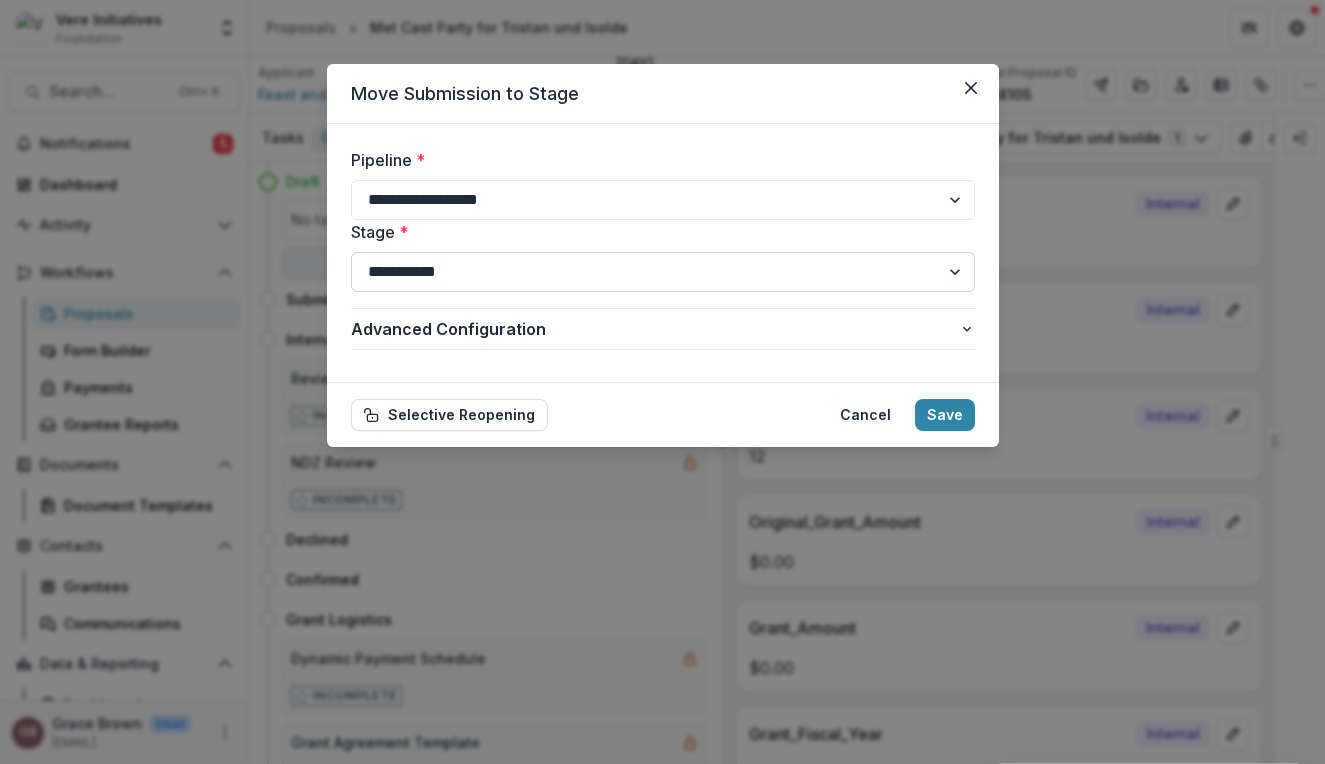 click on "**********" at bounding box center (663, 272) 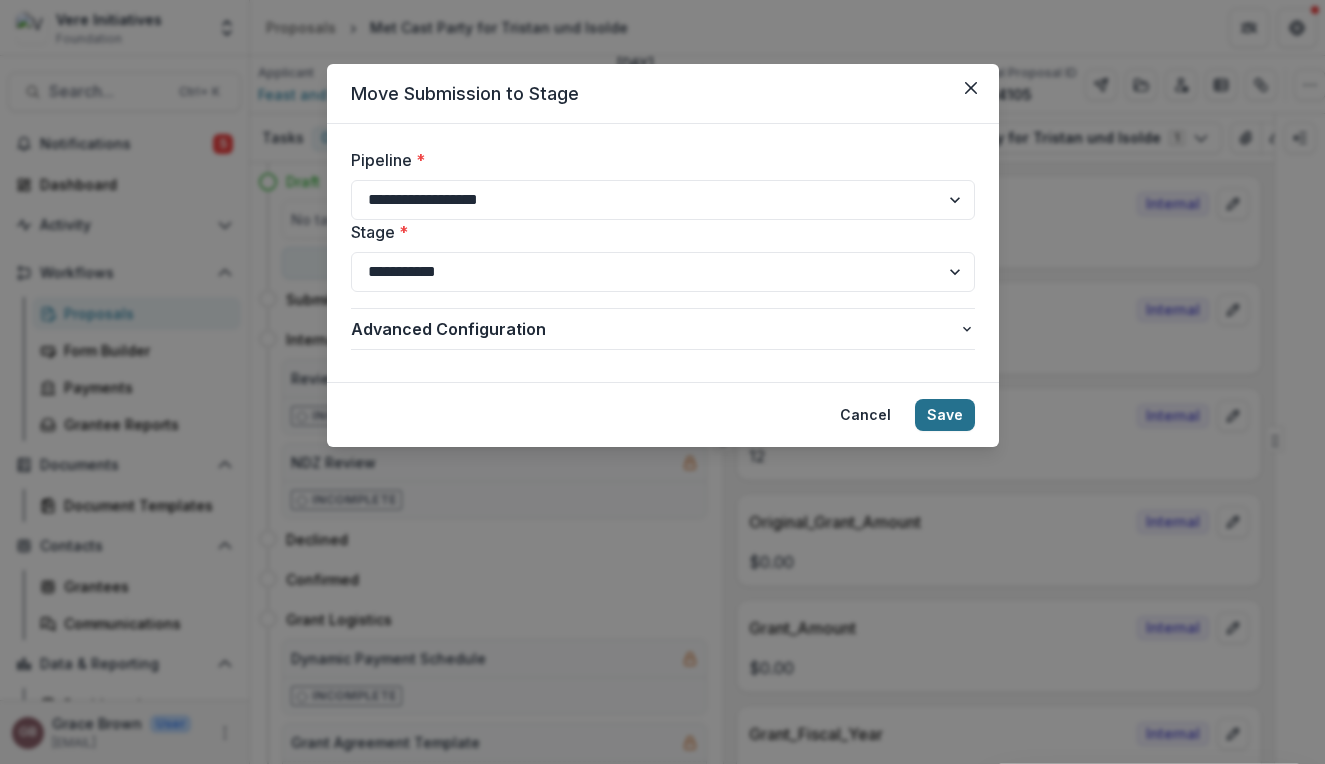 click on "Save" at bounding box center (945, 415) 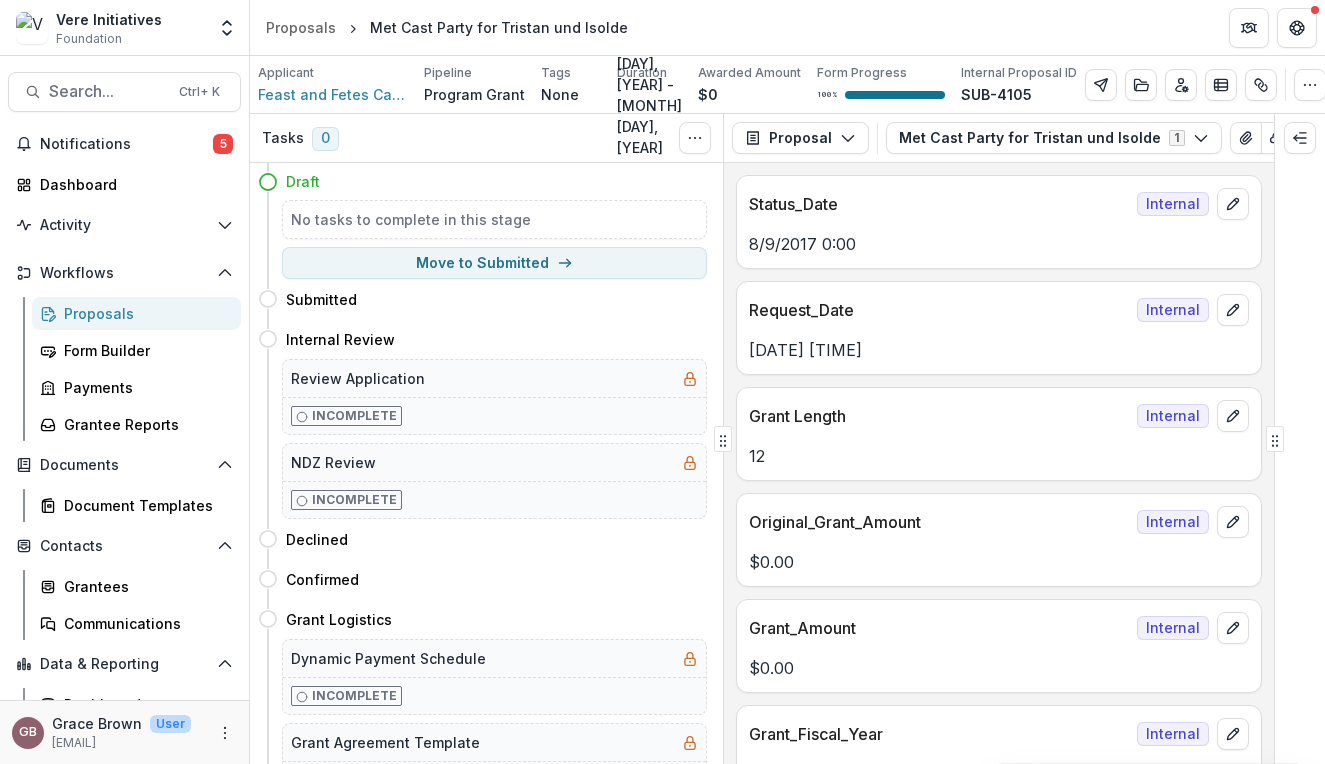 select 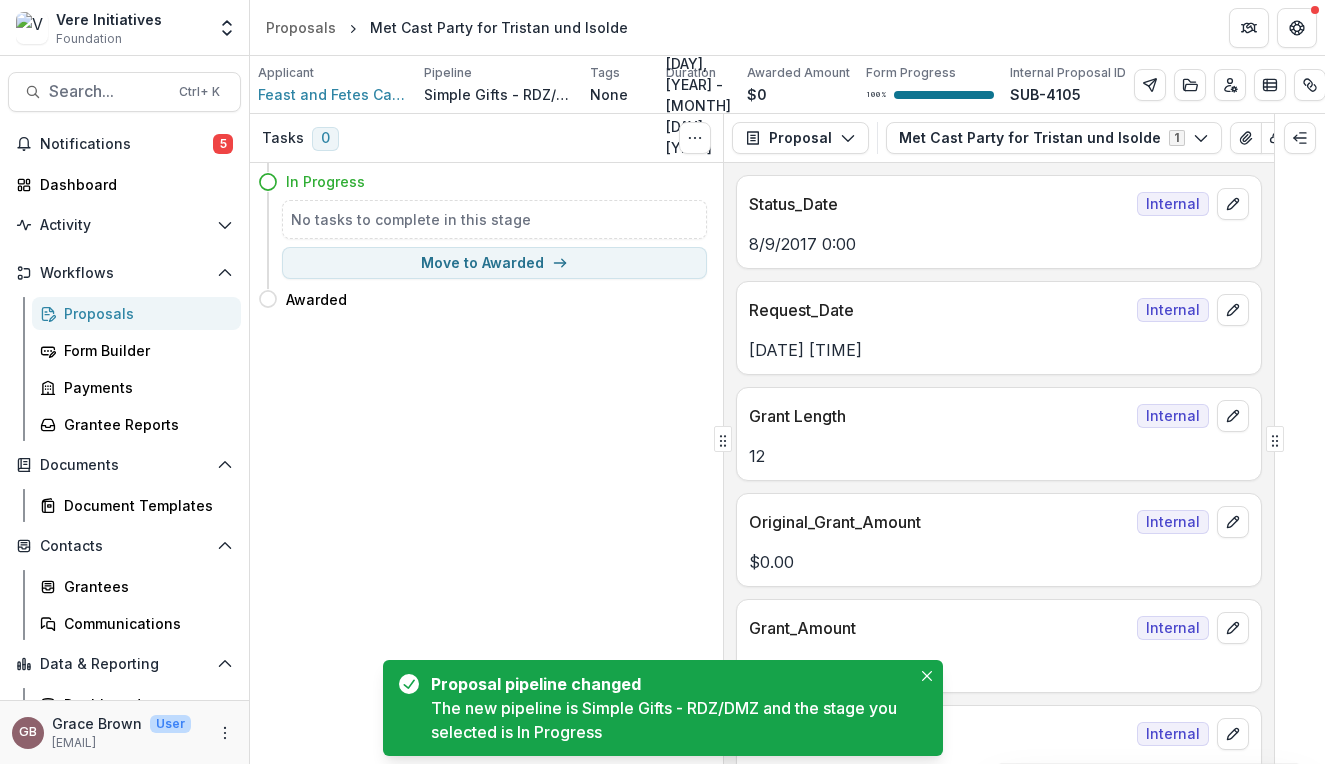 click on "Proposals" at bounding box center [144, 313] 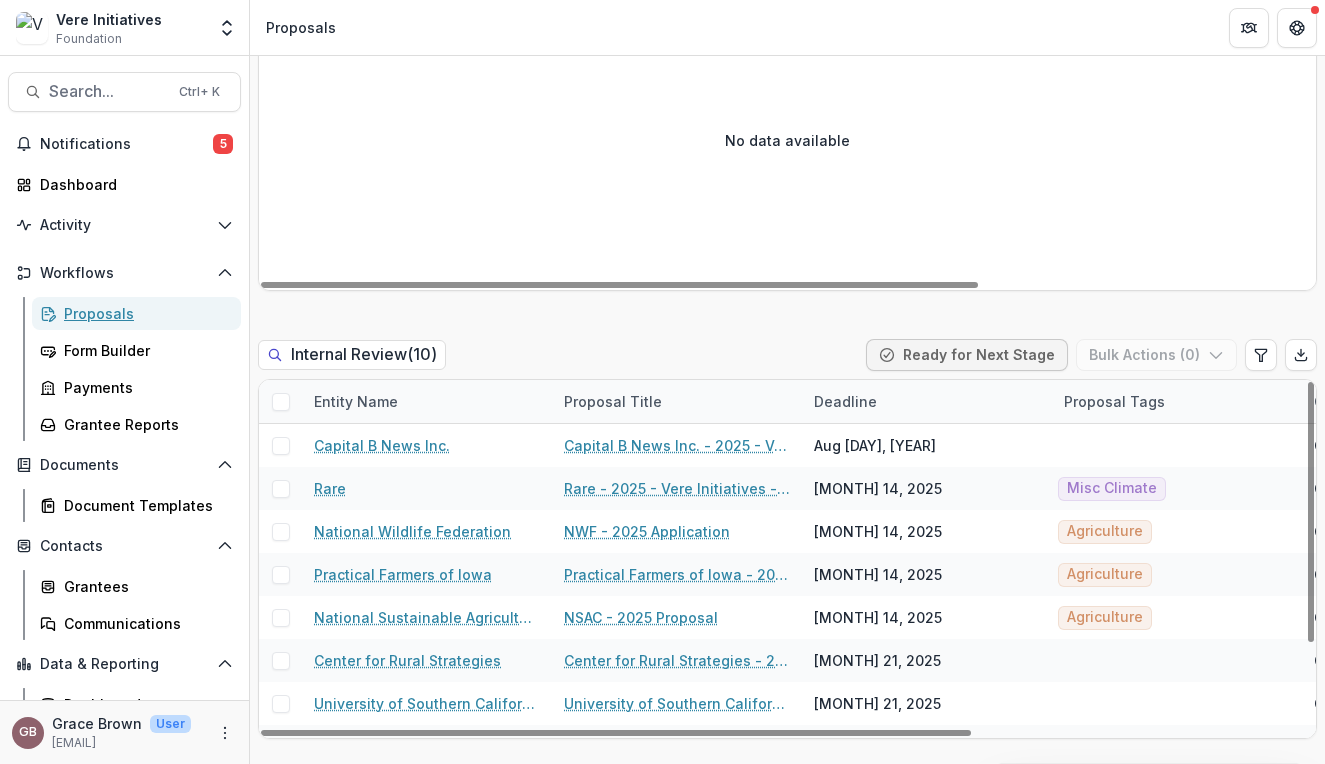 scroll, scrollTop: 838, scrollLeft: 0, axis: vertical 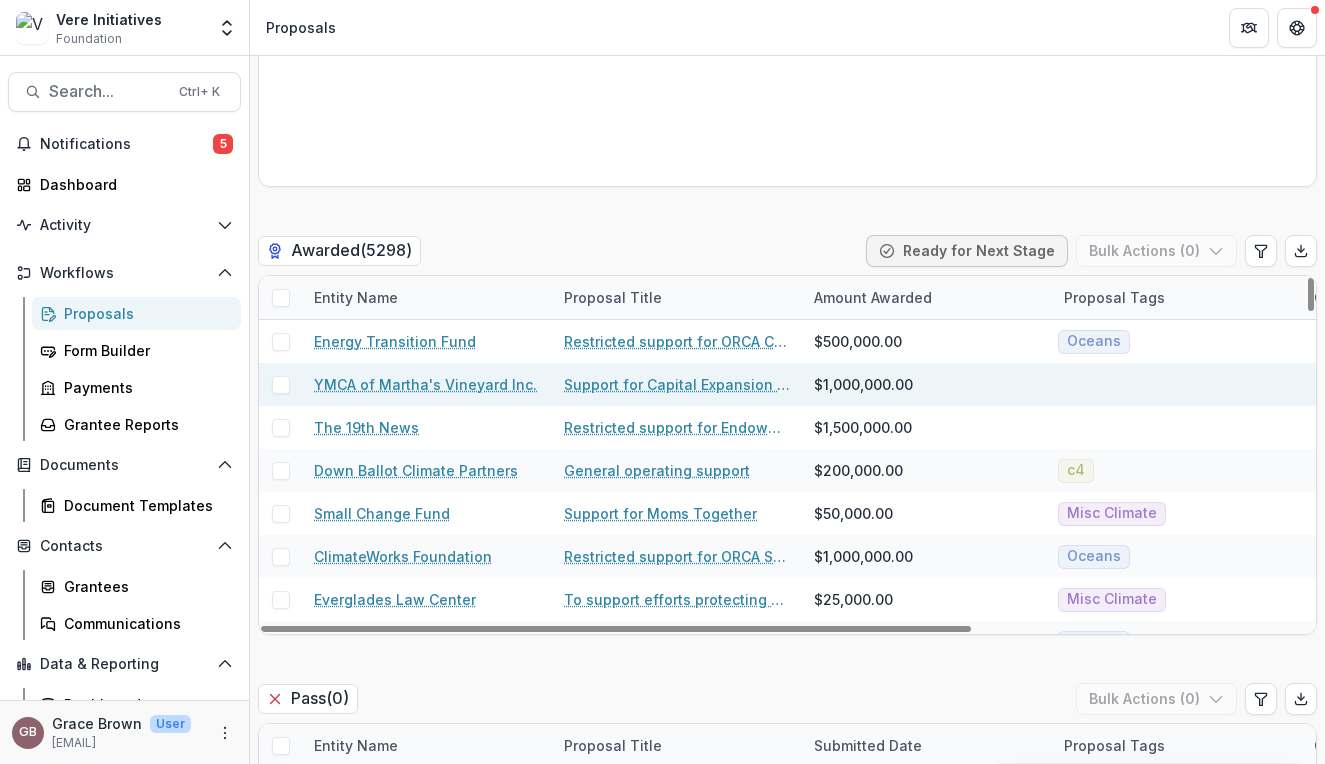 click at bounding box center (1179, 384) 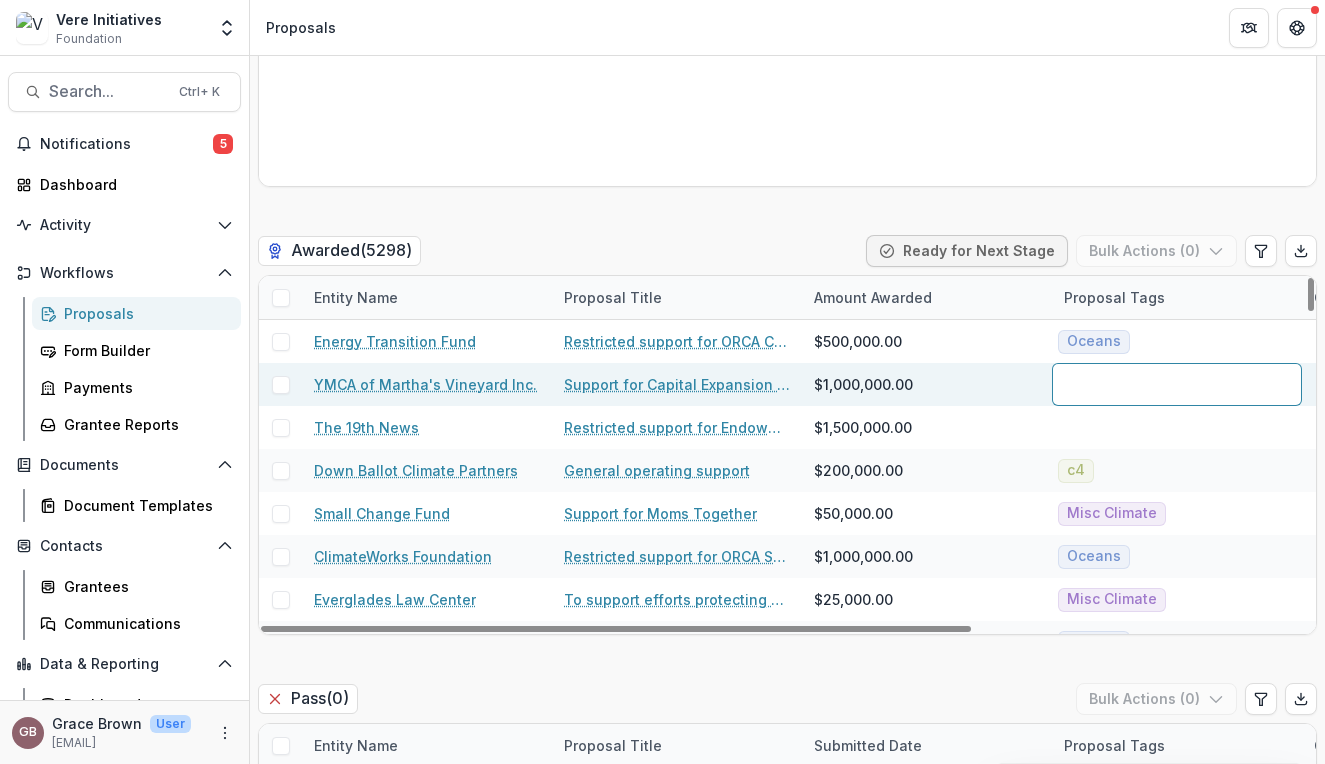 click at bounding box center [1177, 384] 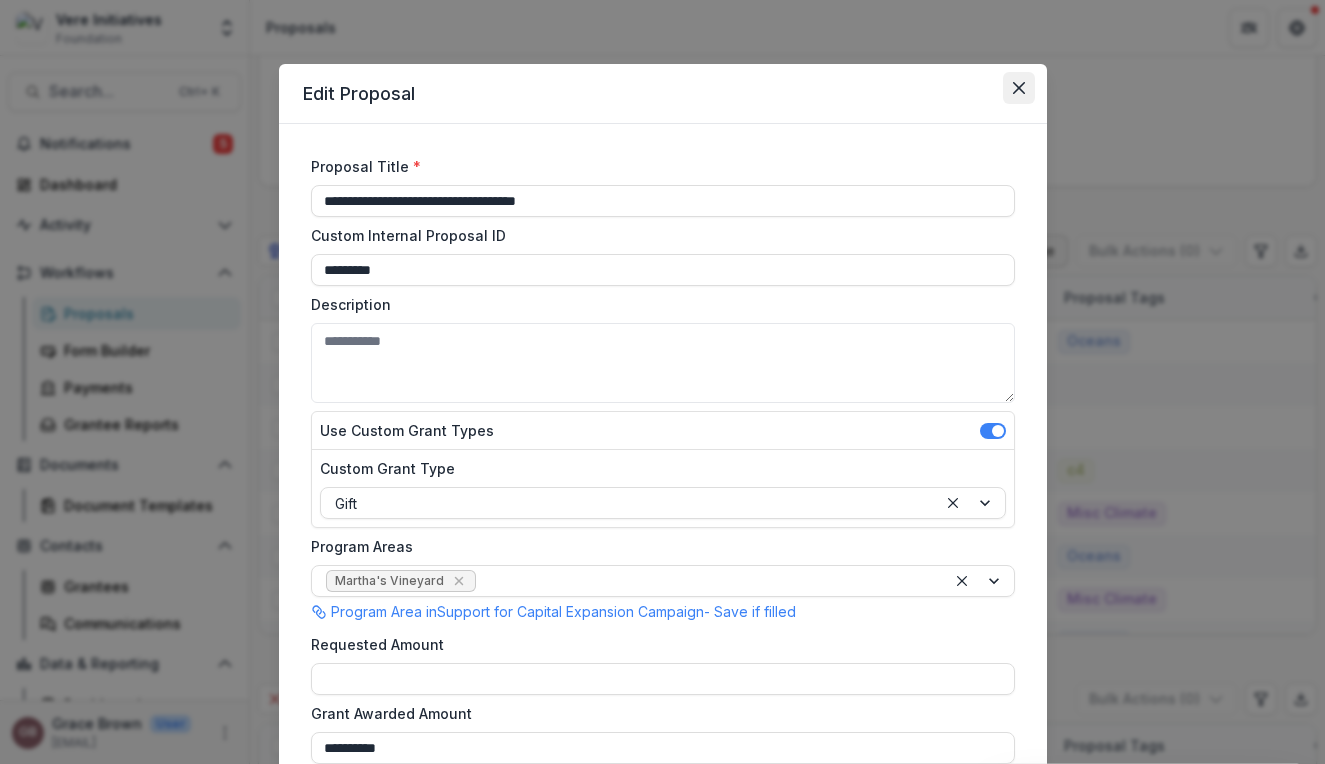 click 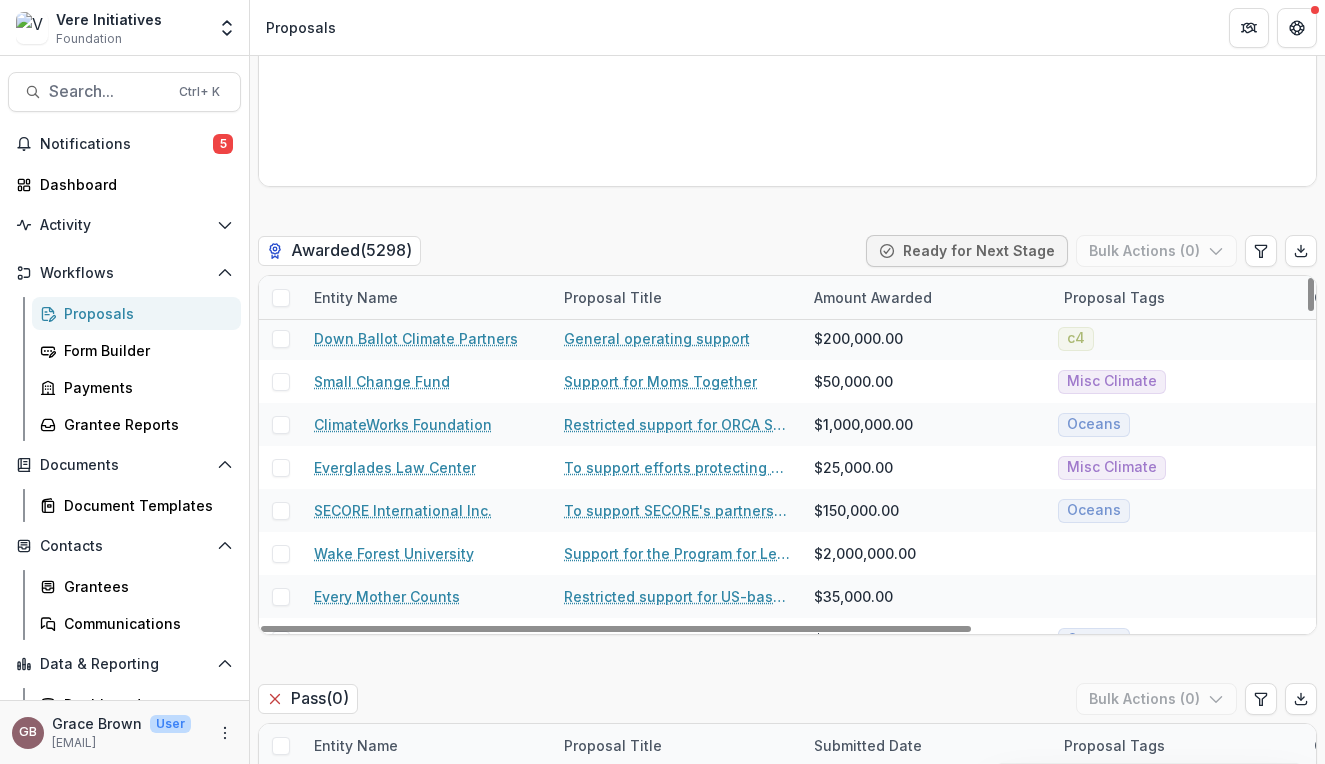 scroll, scrollTop: 0, scrollLeft: 0, axis: both 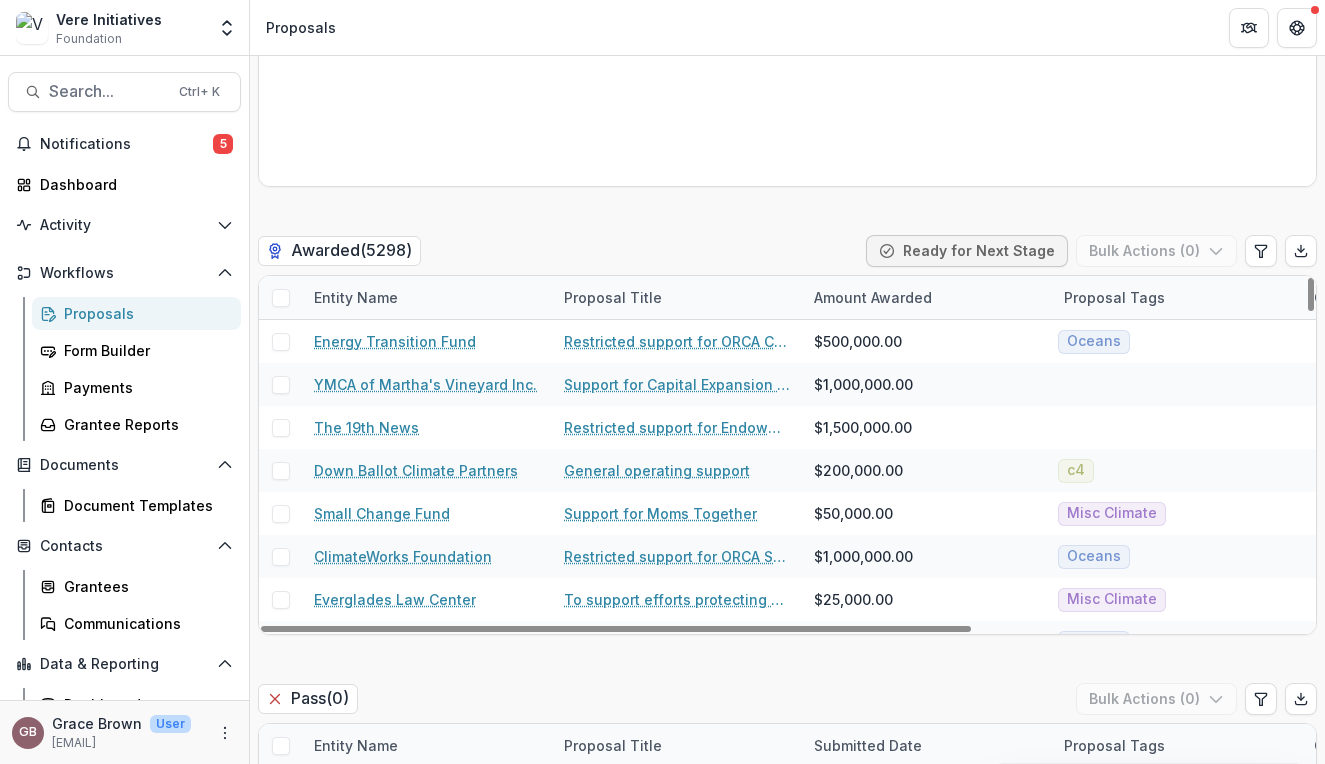 click on "Entity Name" at bounding box center (356, 297) 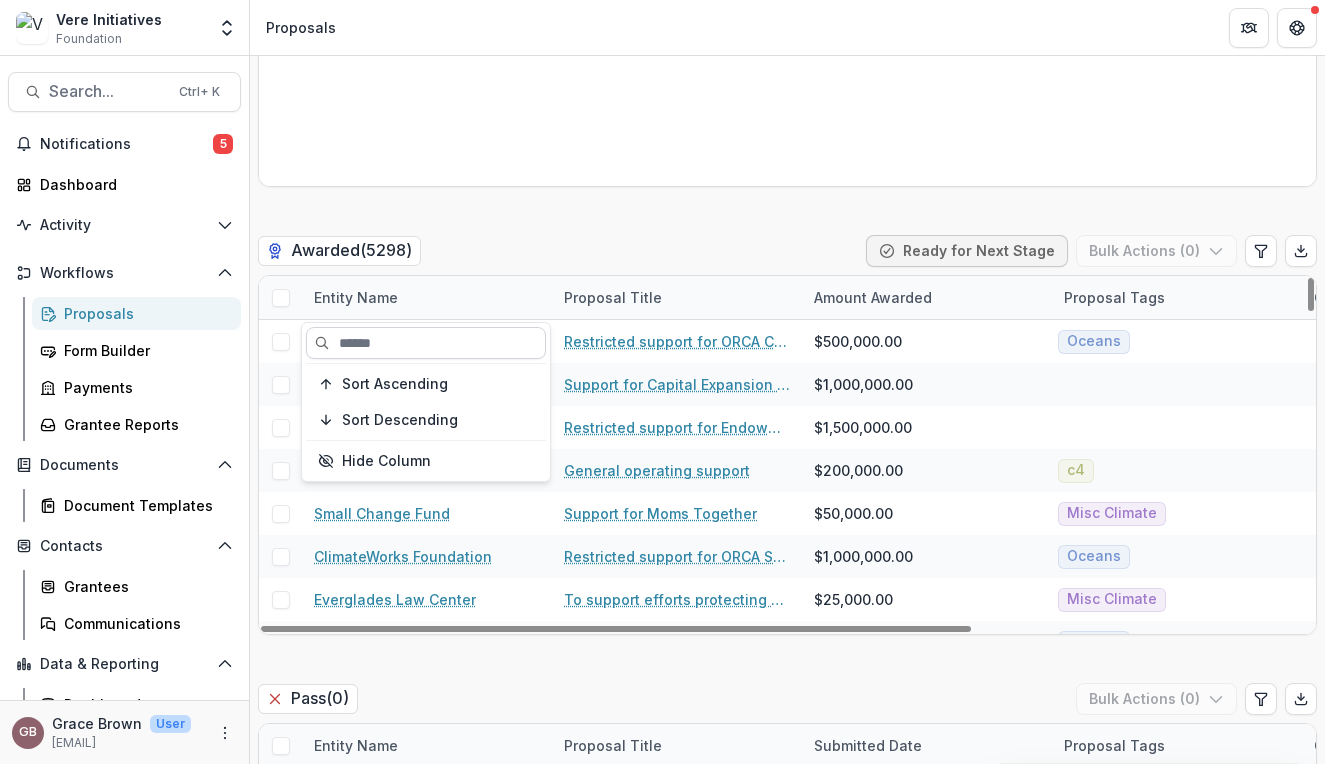 click at bounding box center [426, 343] 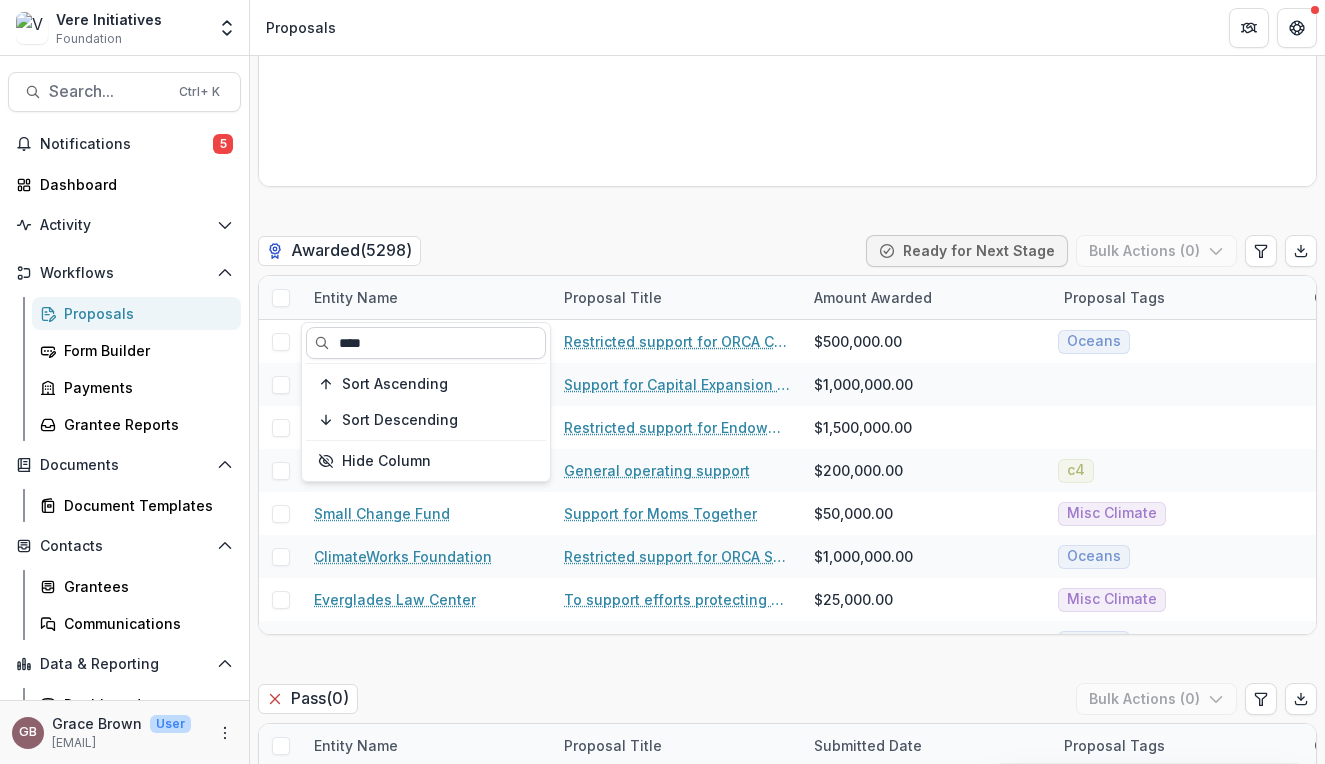 type on "****" 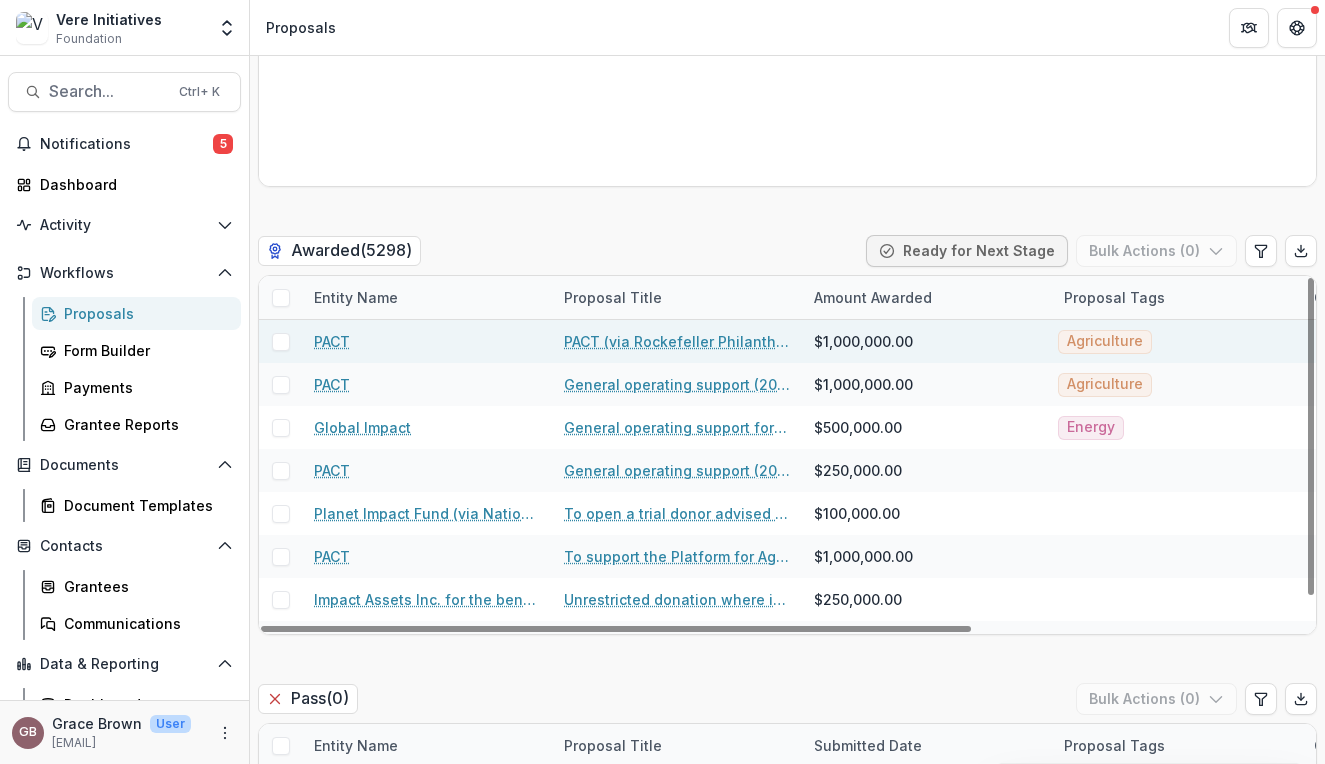 click on "PACT (via Rockefeller Philanthropy Advisors) - 2025 - Internal Review & Grant Recommendation" at bounding box center (677, 341) 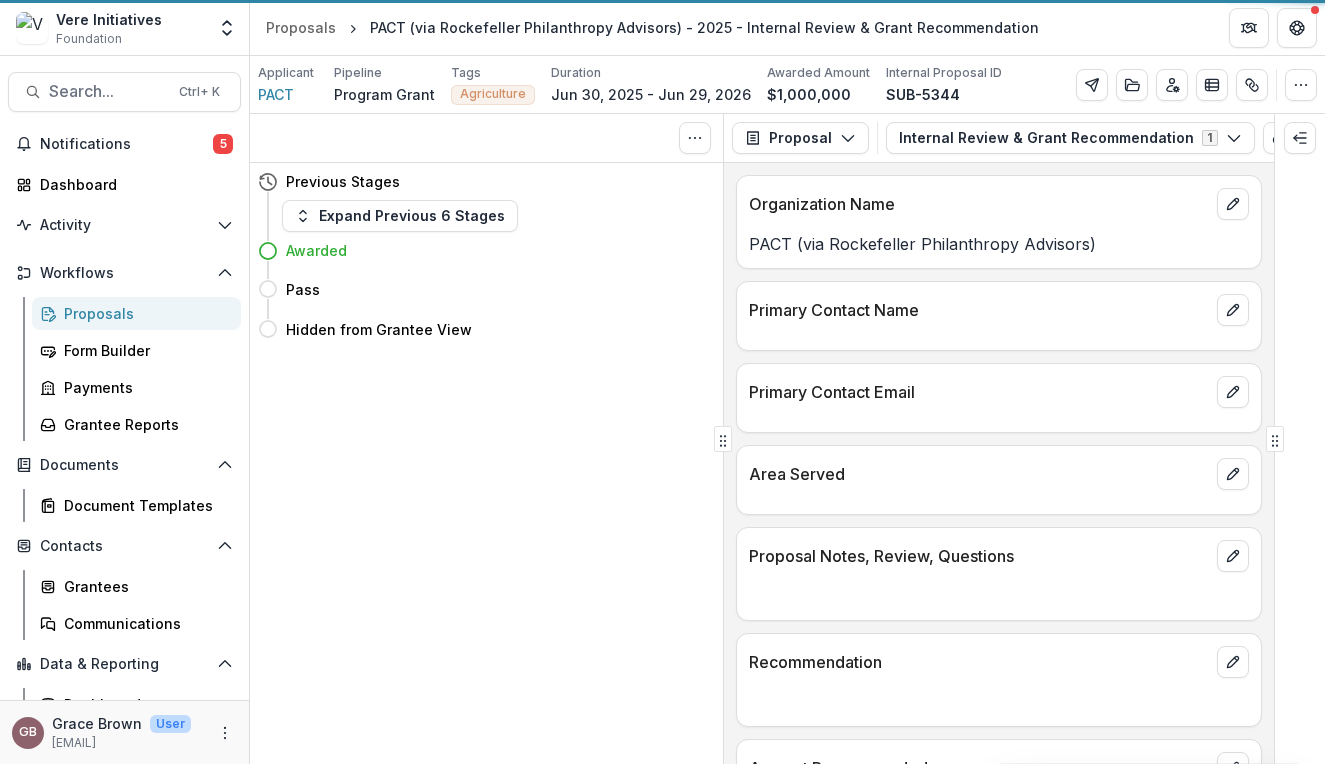 scroll, scrollTop: 0, scrollLeft: 0, axis: both 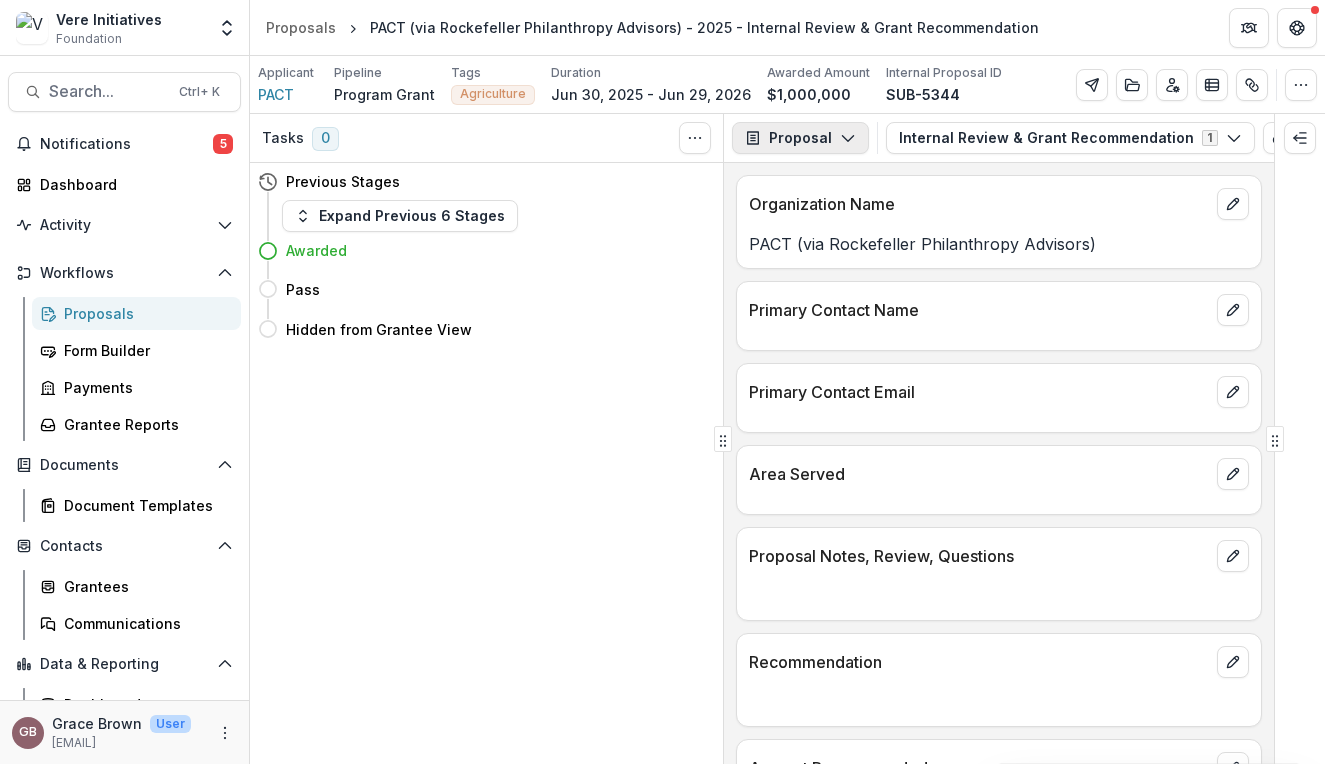 click on "Proposal" at bounding box center [800, 138] 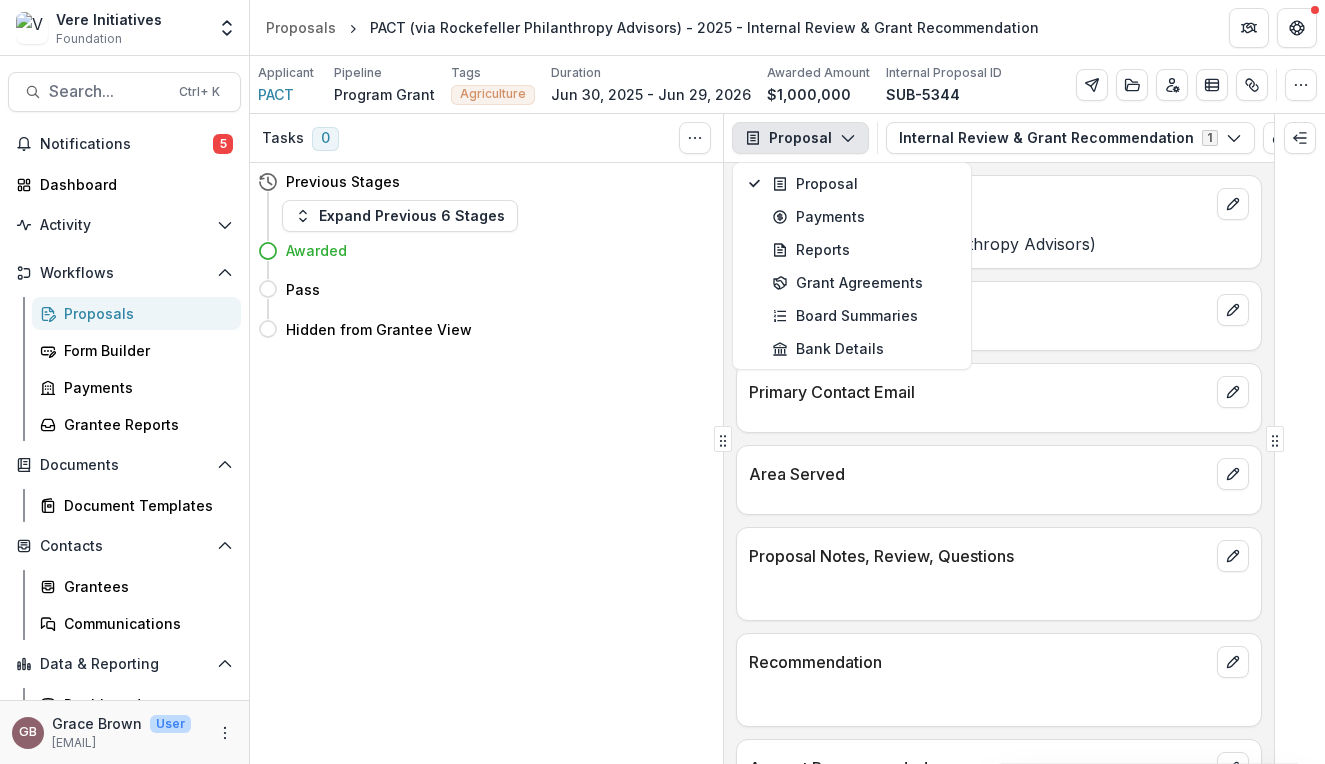 click on "Proposal" at bounding box center (800, 138) 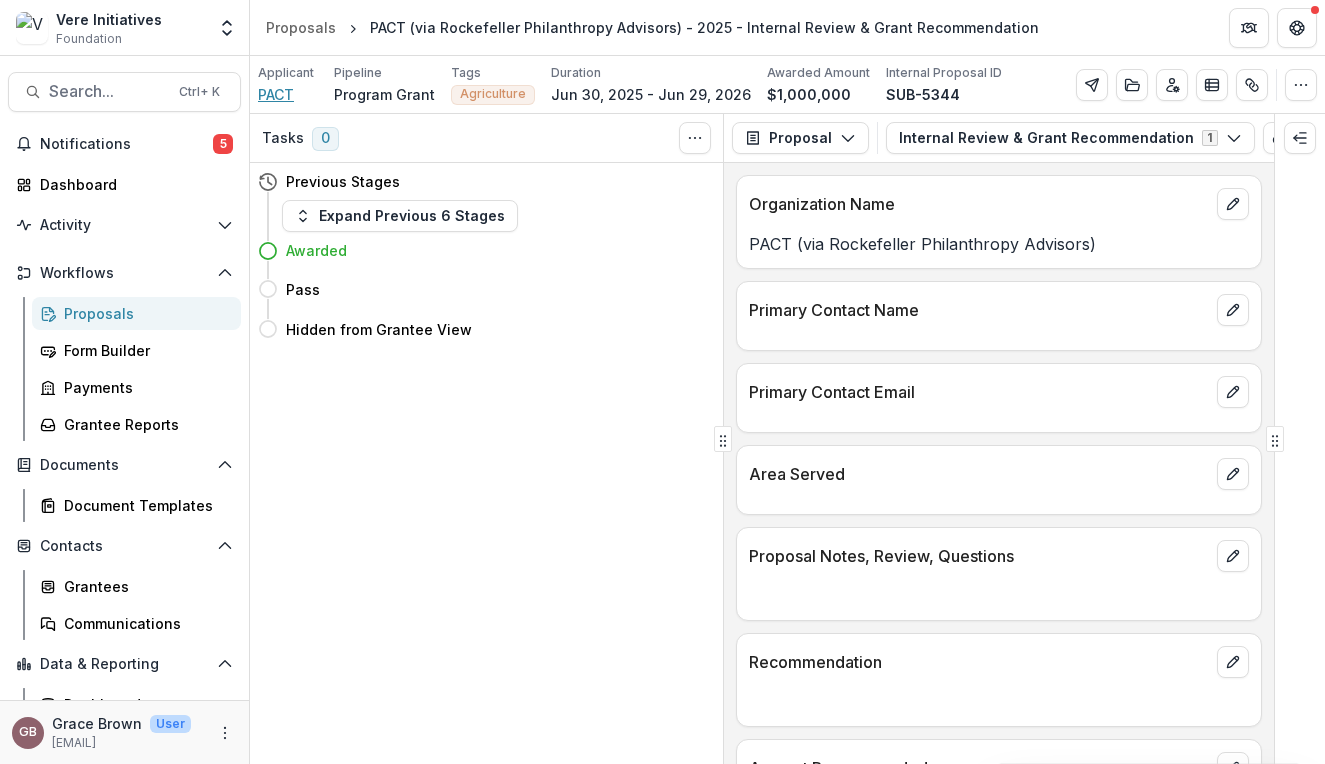 click on "PACT" at bounding box center (276, 94) 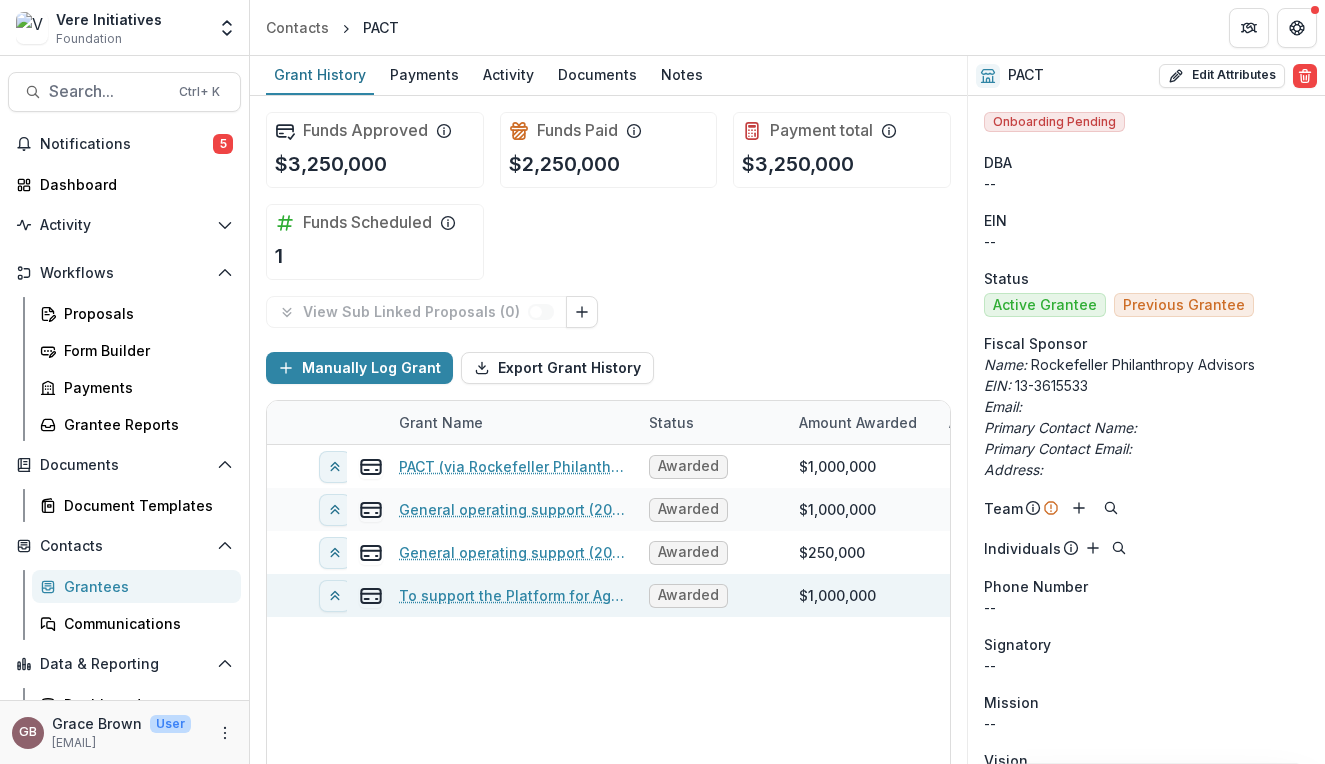 click on "Awarded" at bounding box center (688, 595) 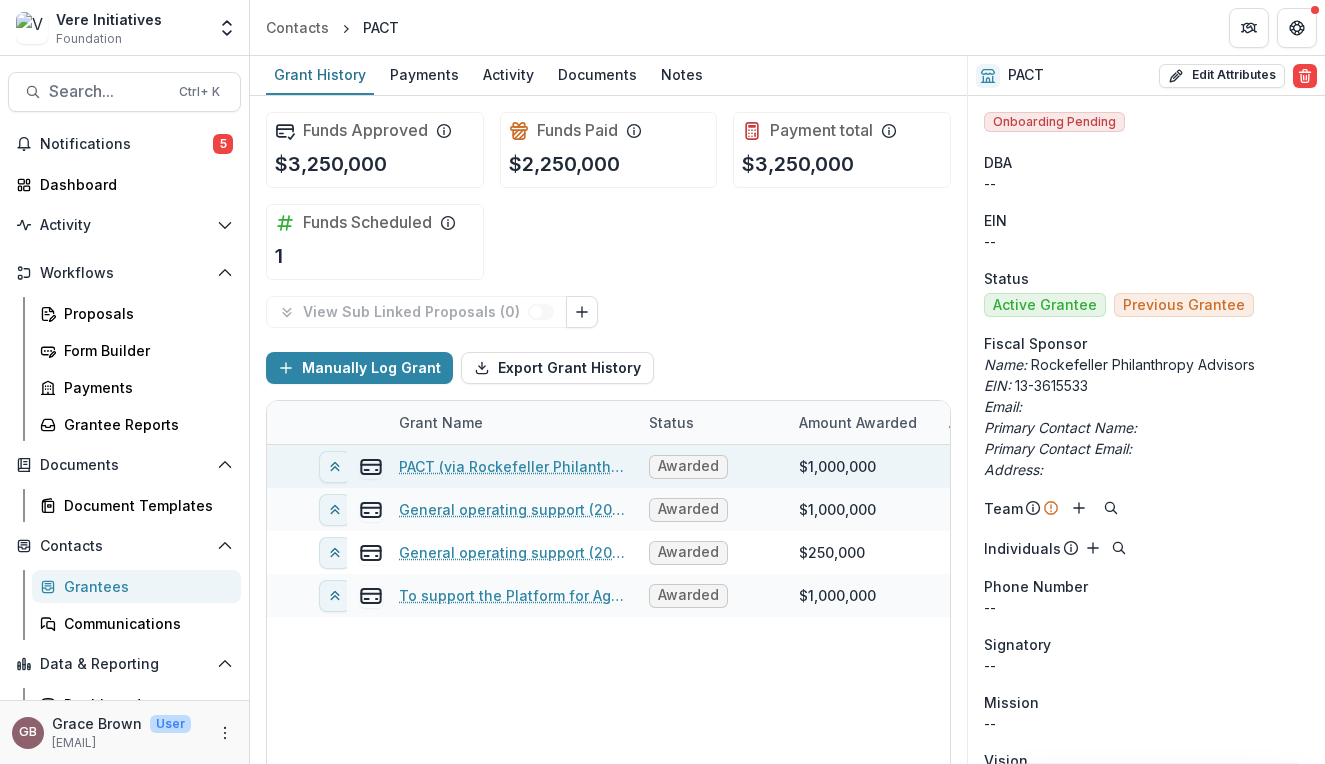 click on "$1,000,000" at bounding box center [837, 466] 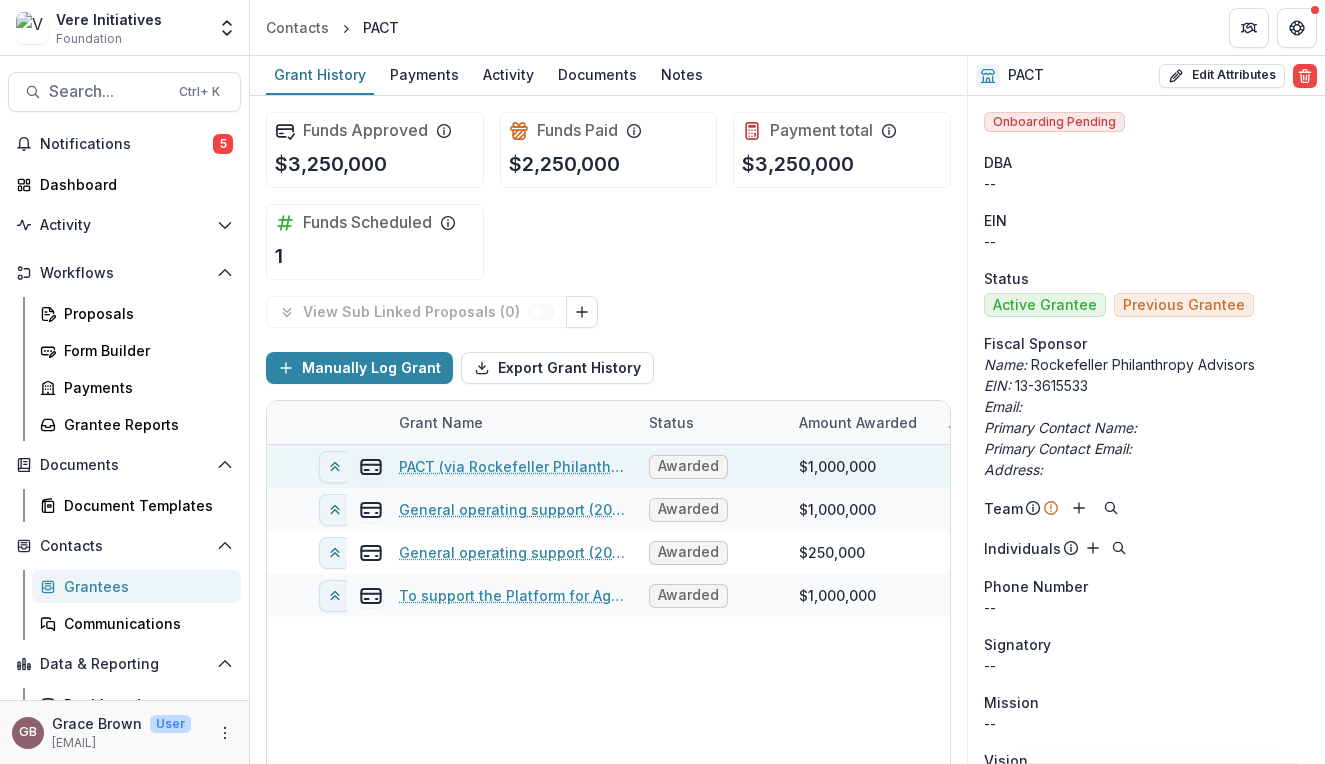 click on "$1,000,000" at bounding box center [837, 466] 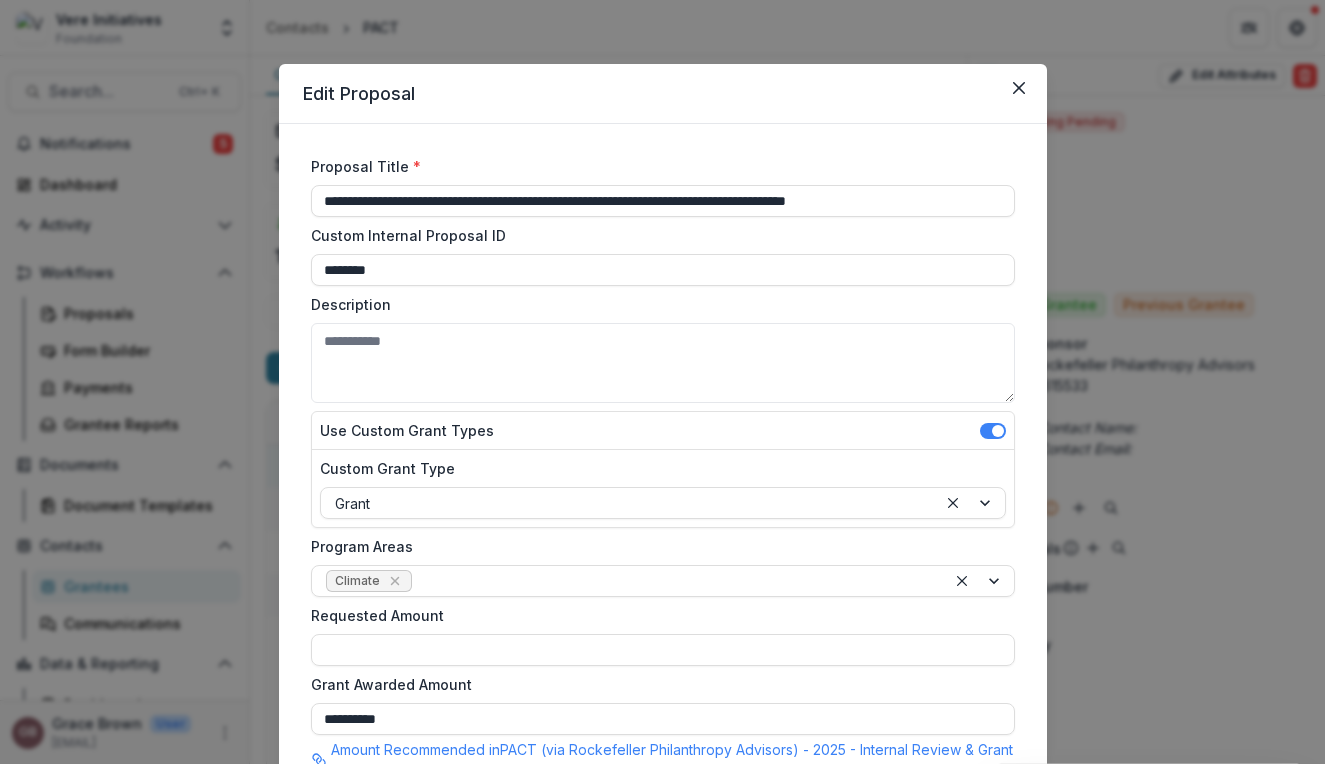 drag, startPoint x: 961, startPoint y: 196, endPoint x: 260, endPoint y: 206, distance: 701.07135 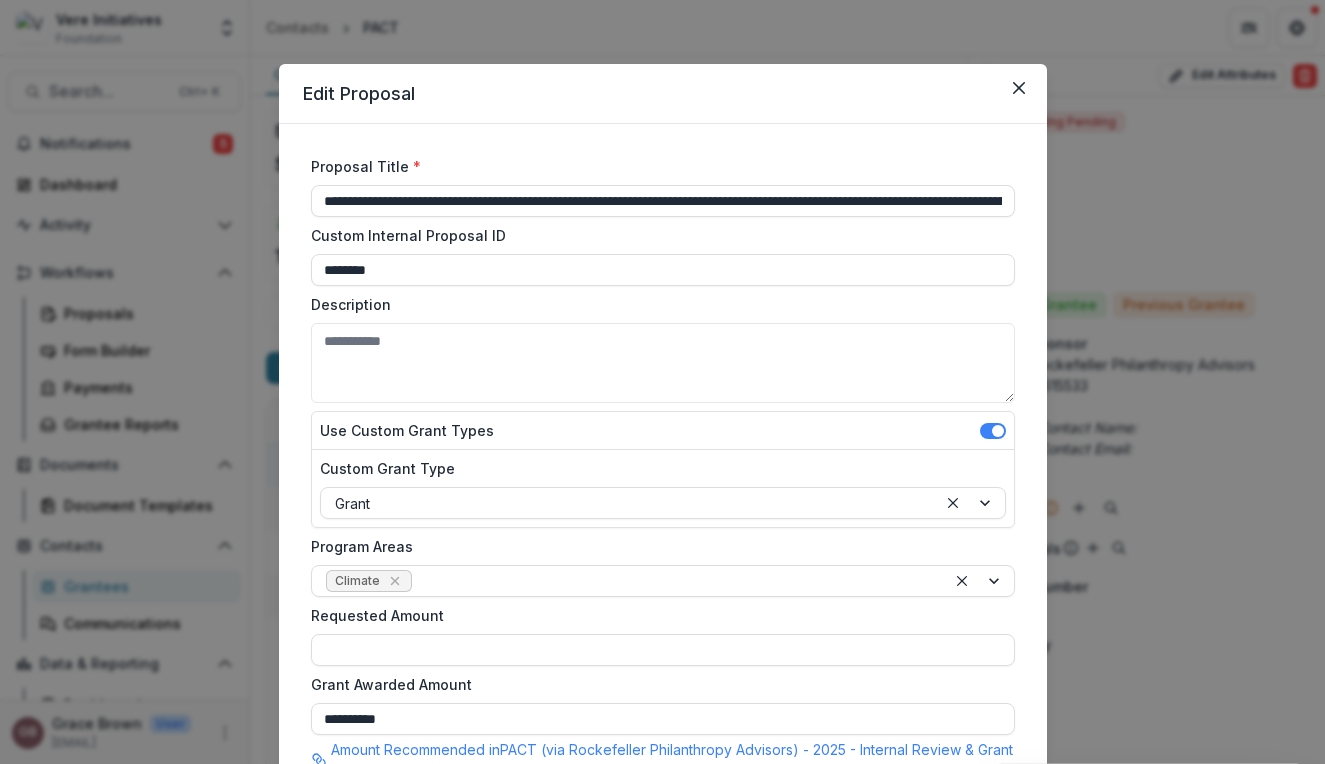 scroll, scrollTop: 0, scrollLeft: 644, axis: horizontal 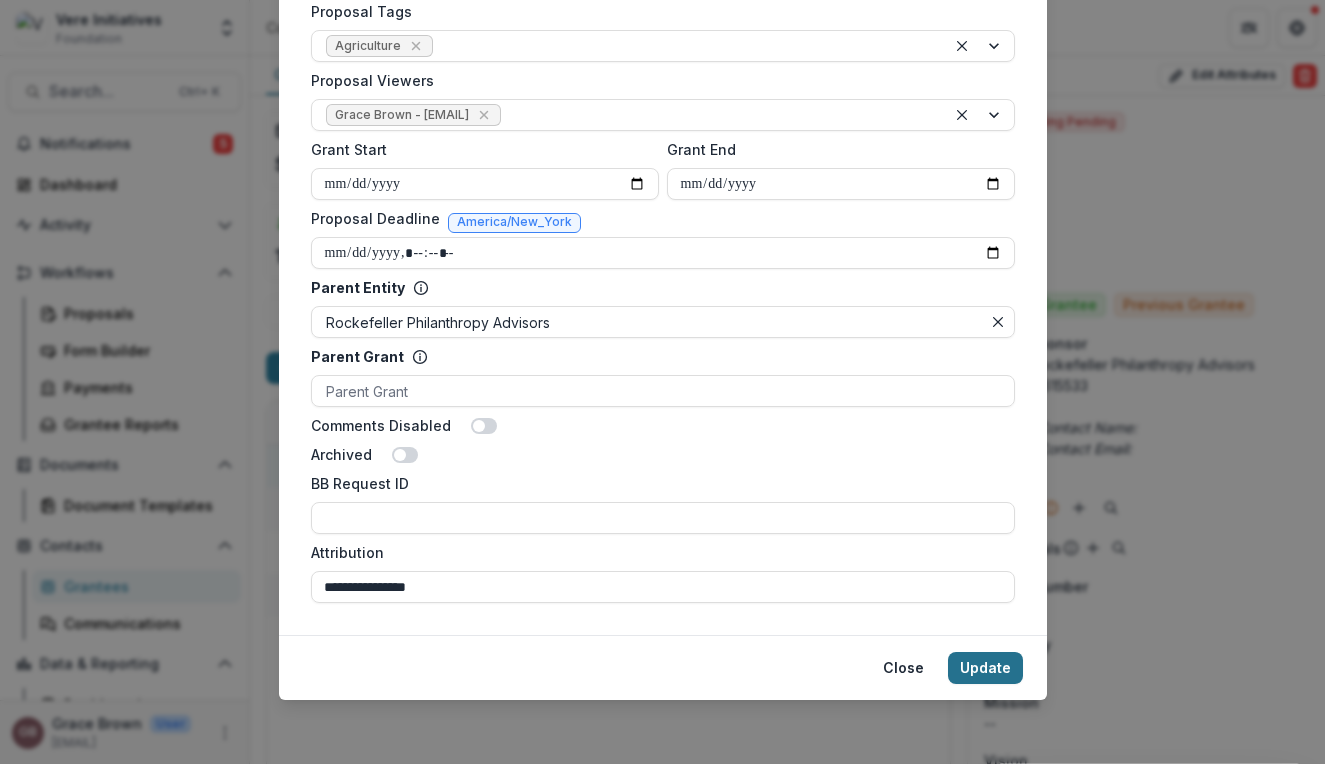 type on "**********" 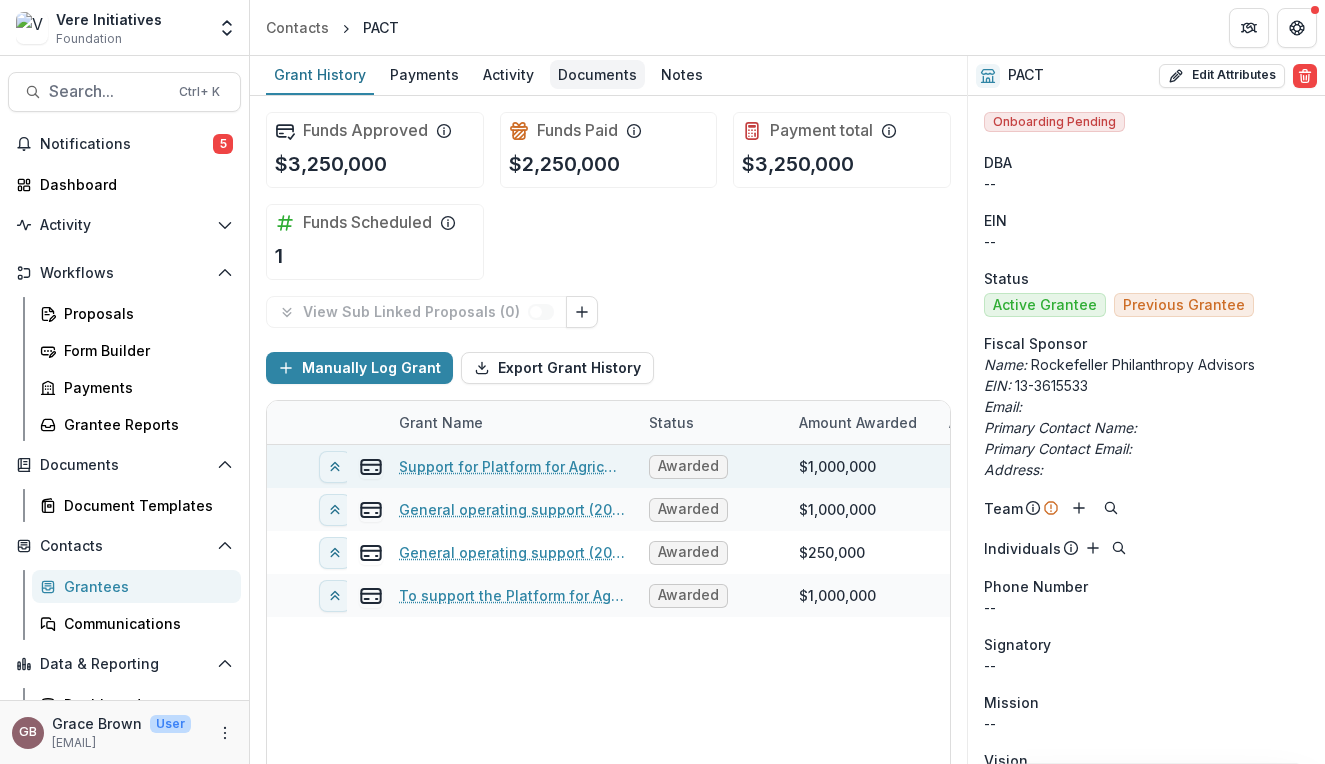 click on "Documents" at bounding box center (597, 74) 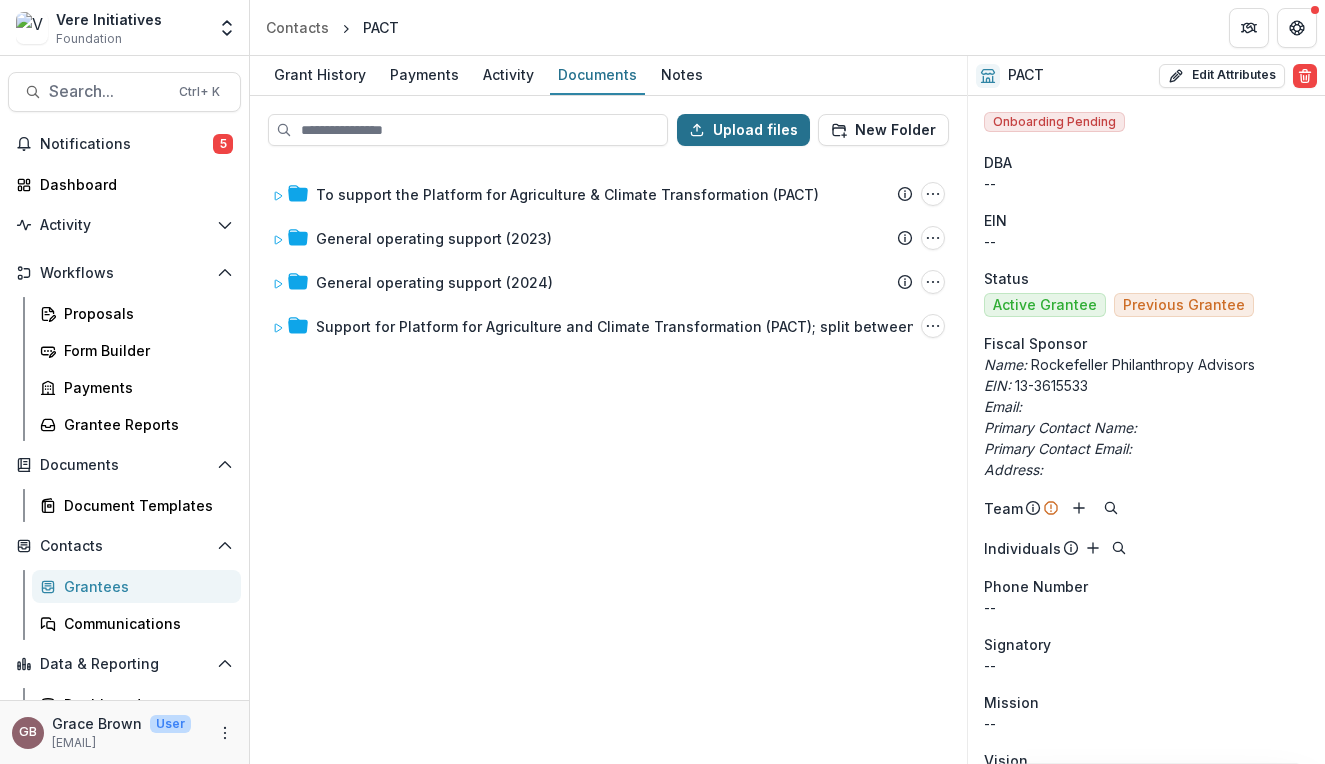 click on "Upload files" at bounding box center (743, 130) 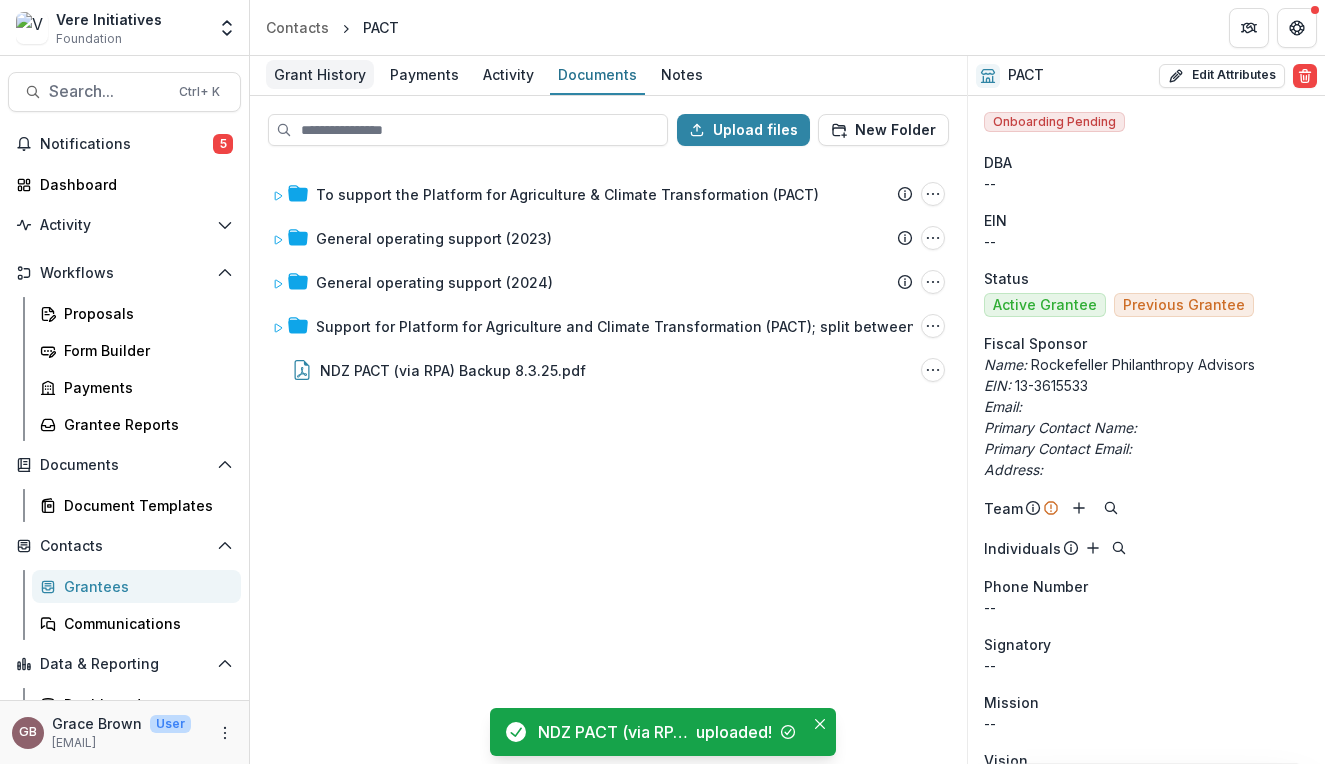 click on "Grant History" at bounding box center [320, 74] 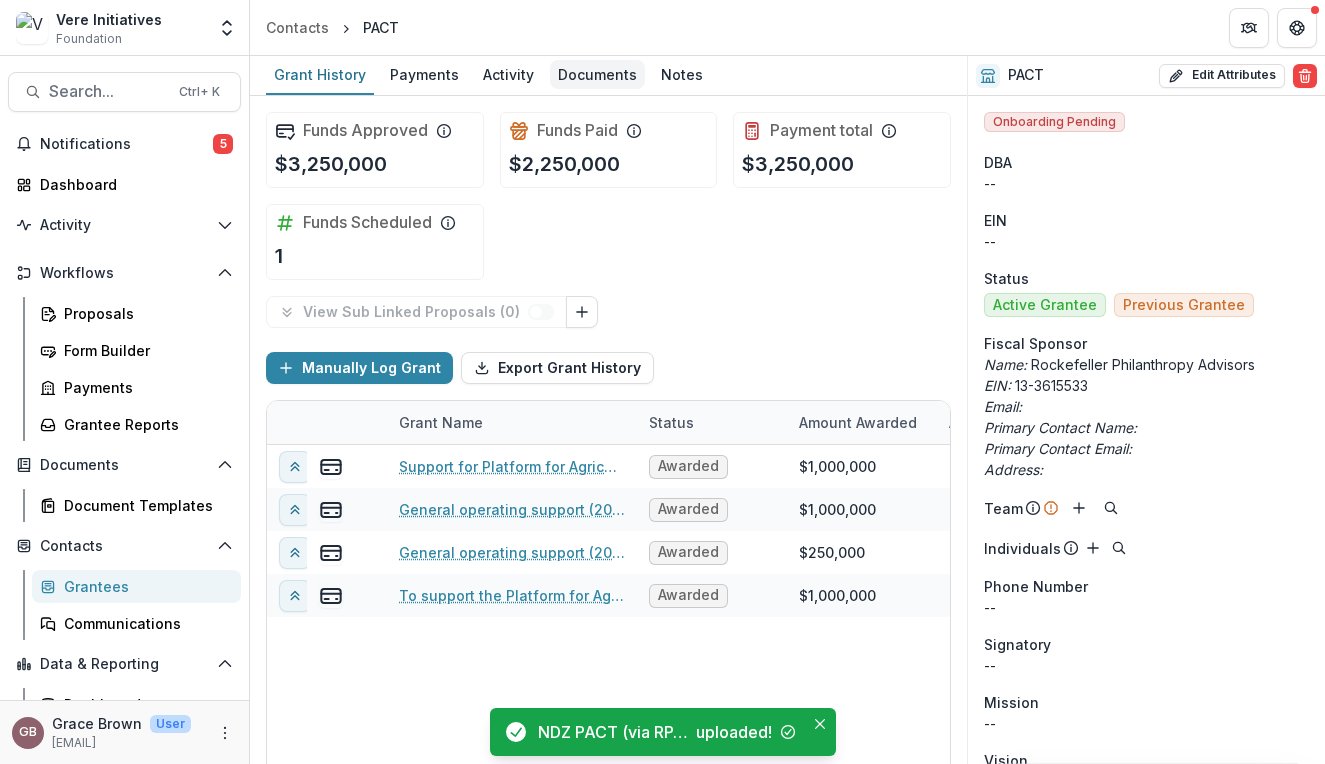 click on "Documents" at bounding box center [597, 74] 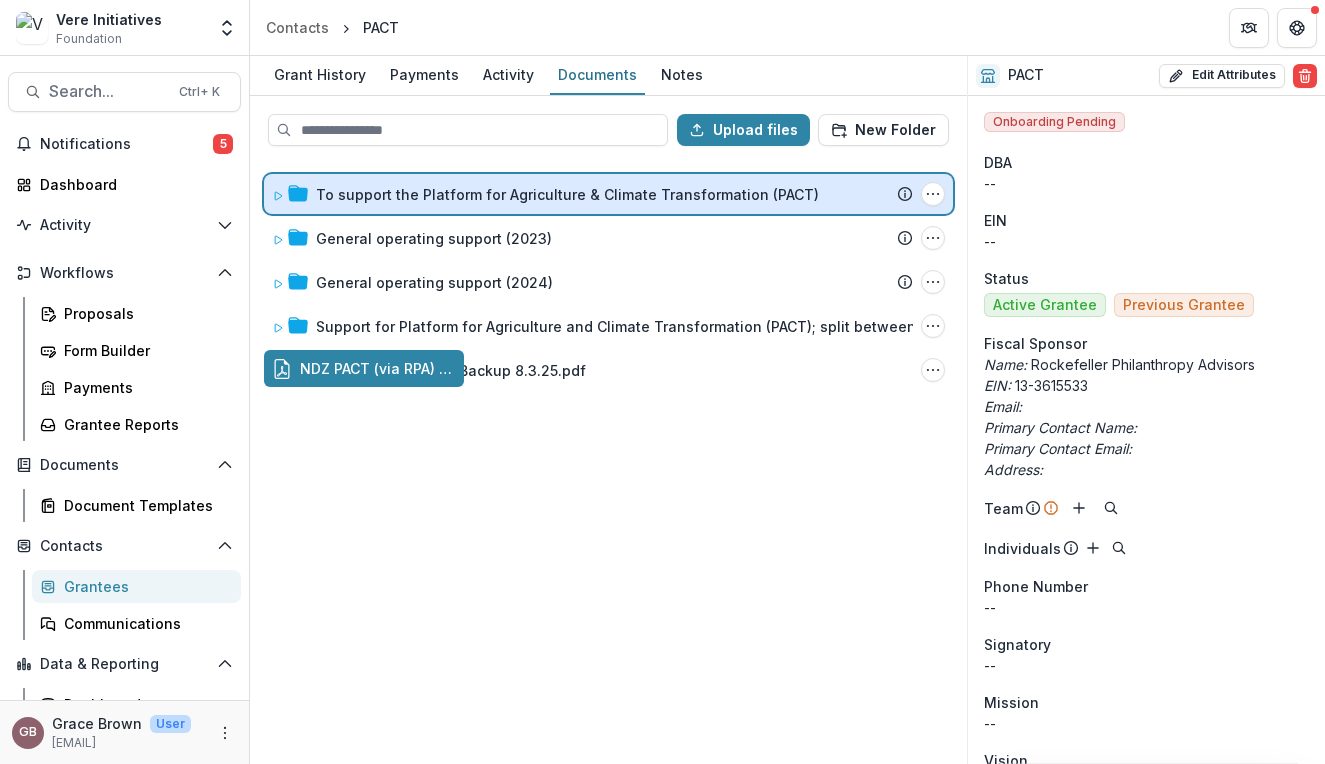 drag, startPoint x: 390, startPoint y: 366, endPoint x: 395, endPoint y: 201, distance: 165.07574 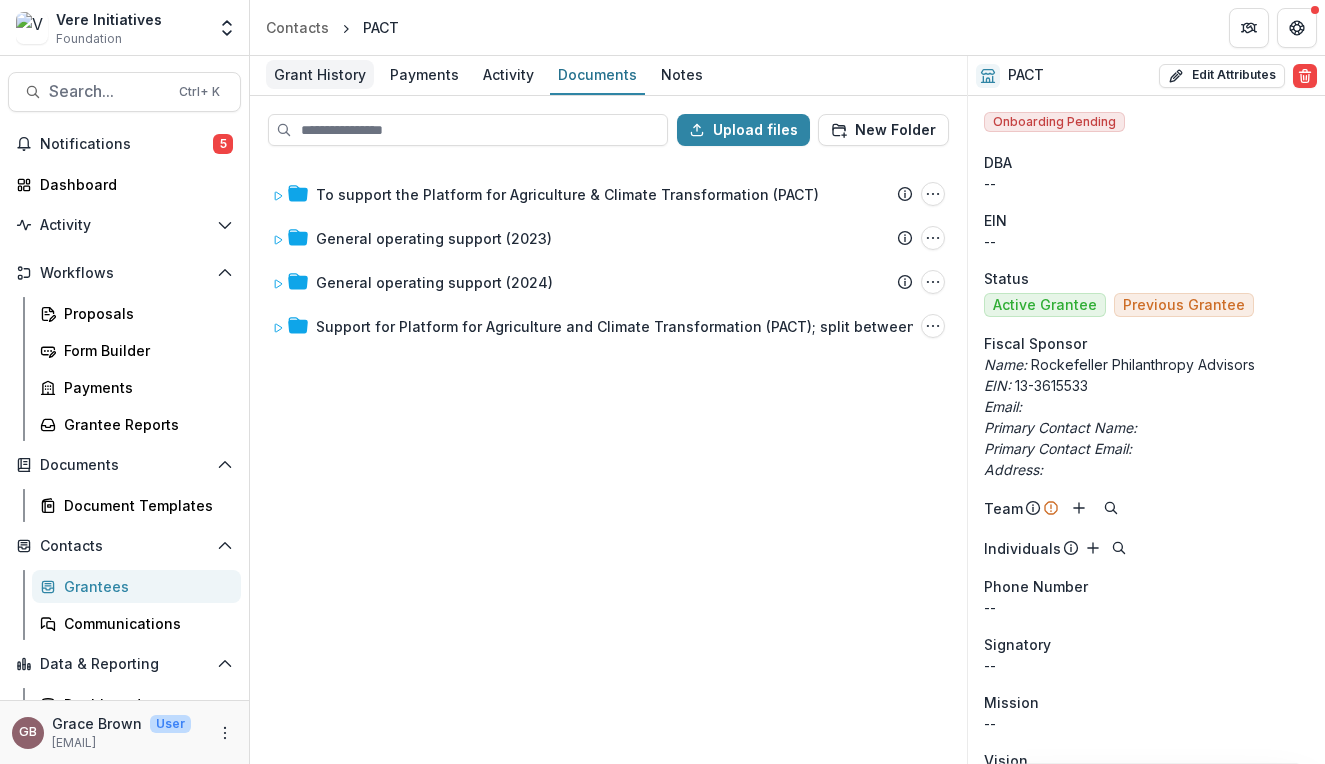 click on "Grant History" at bounding box center [320, 74] 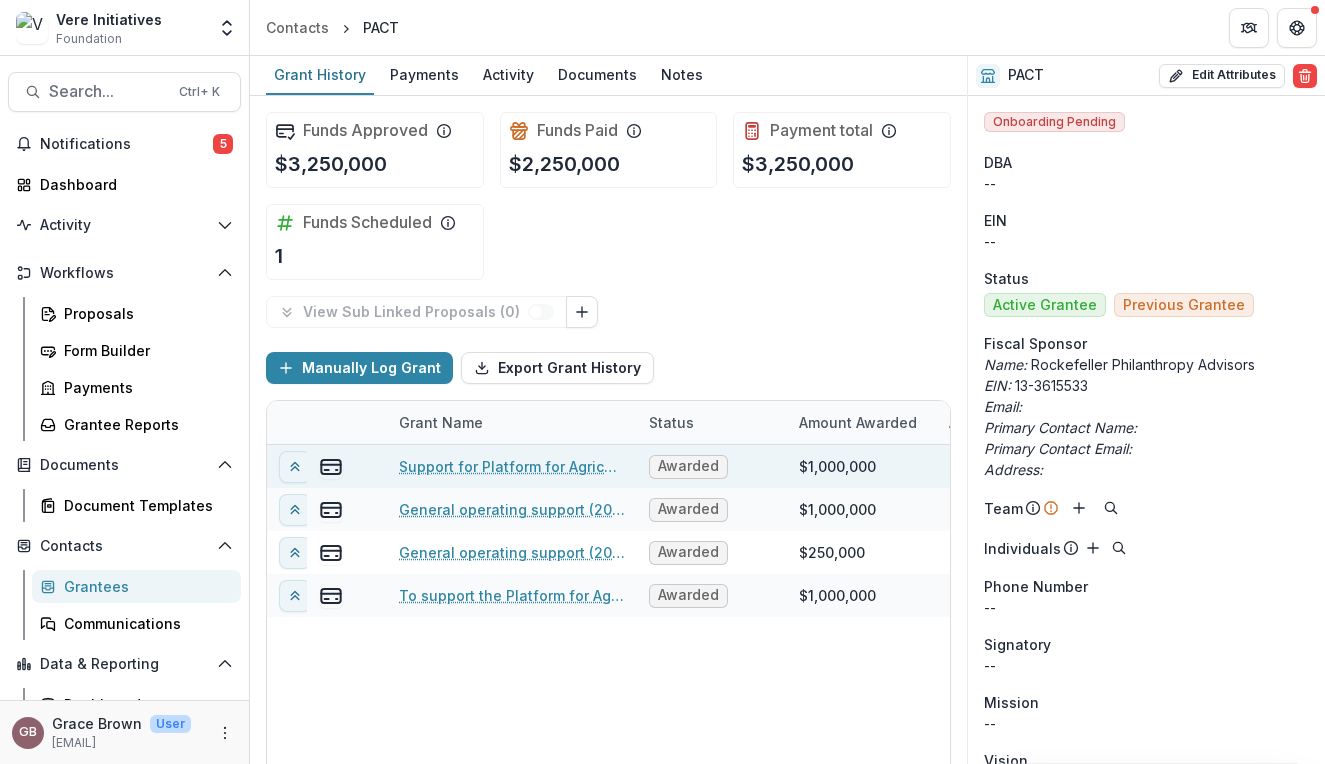 click on "Support for Platform for Agriculture and Climate Transformation (PACT); split between general operating costs and unrestricted grantmaking ($500,000) and nitrous oxide emissions project ($500,000)" at bounding box center (512, 466) 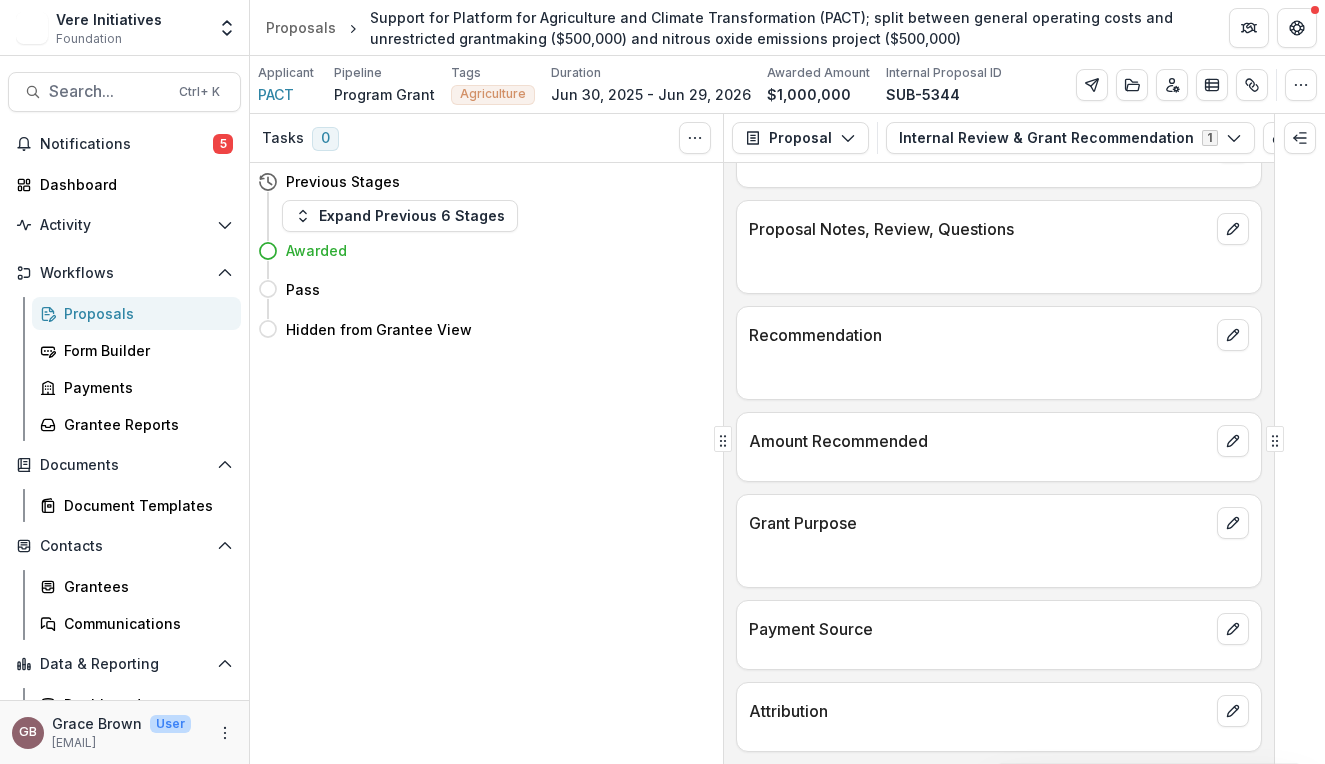 scroll, scrollTop: 0, scrollLeft: 0, axis: both 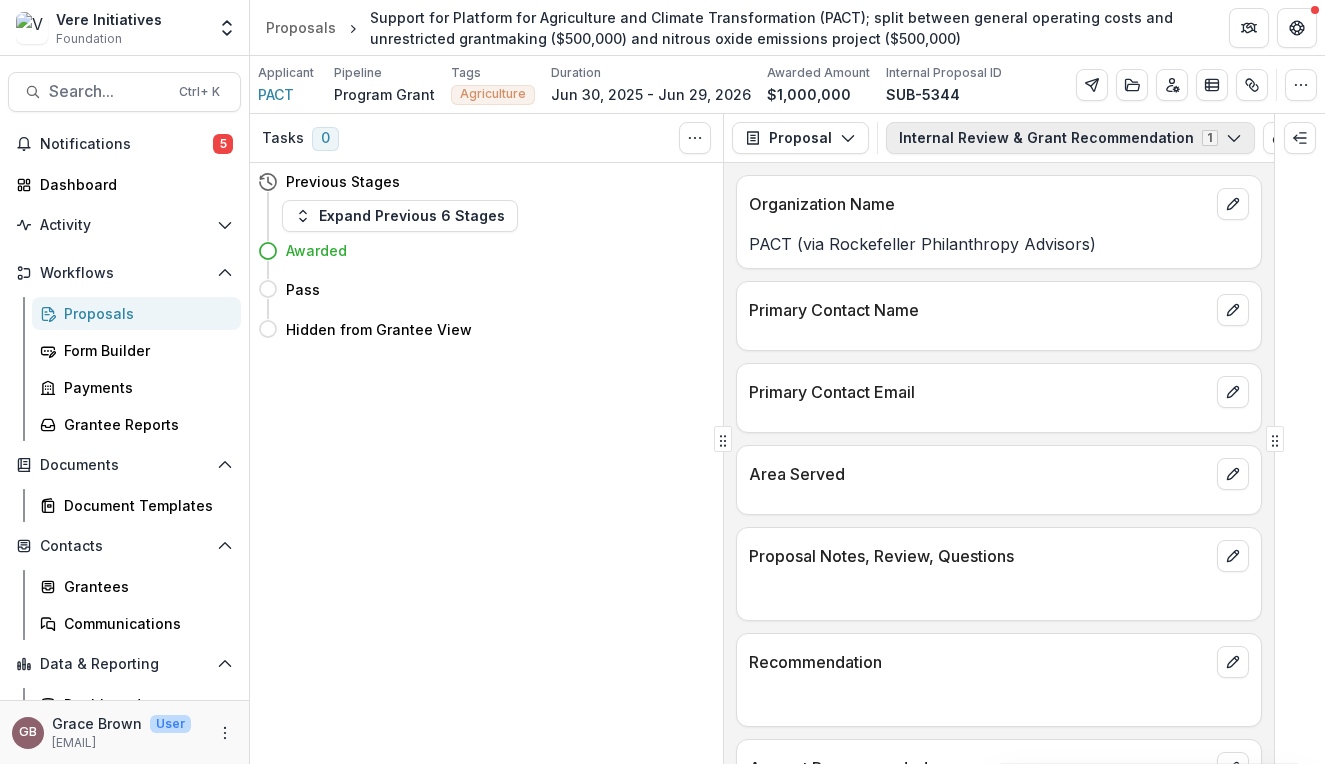 click on "Internal Review & Grant Recommendation 1" at bounding box center [1070, 138] 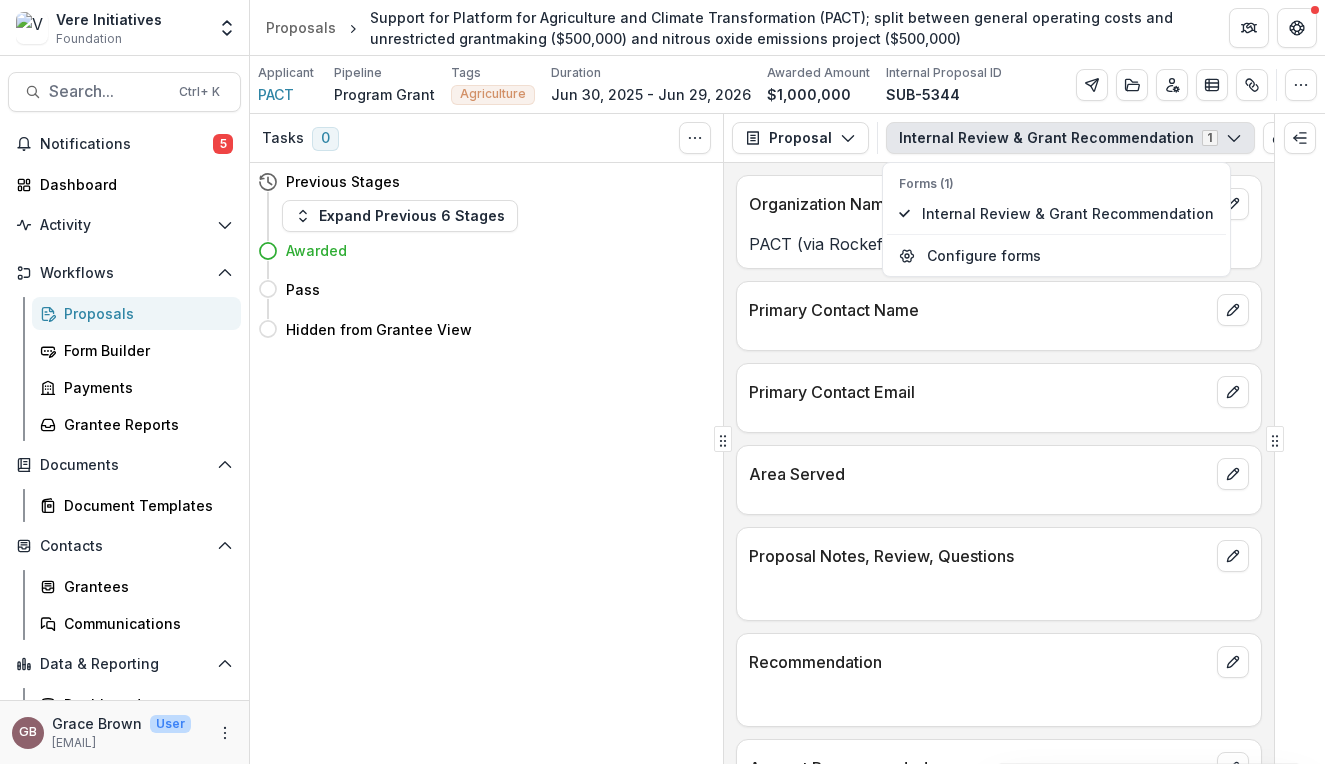 click on "Internal Review & Grant Recommendation 1" at bounding box center [1070, 138] 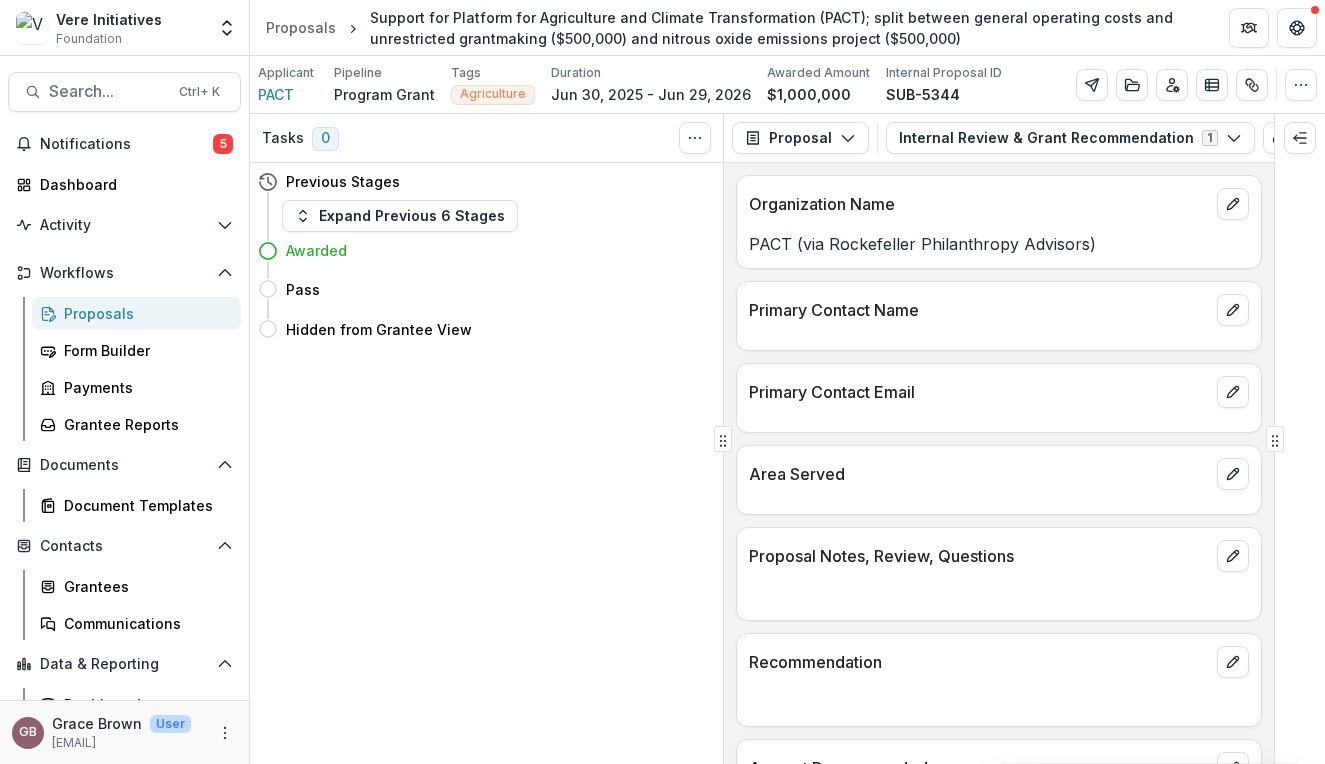 click on "Proposals" at bounding box center [144, 313] 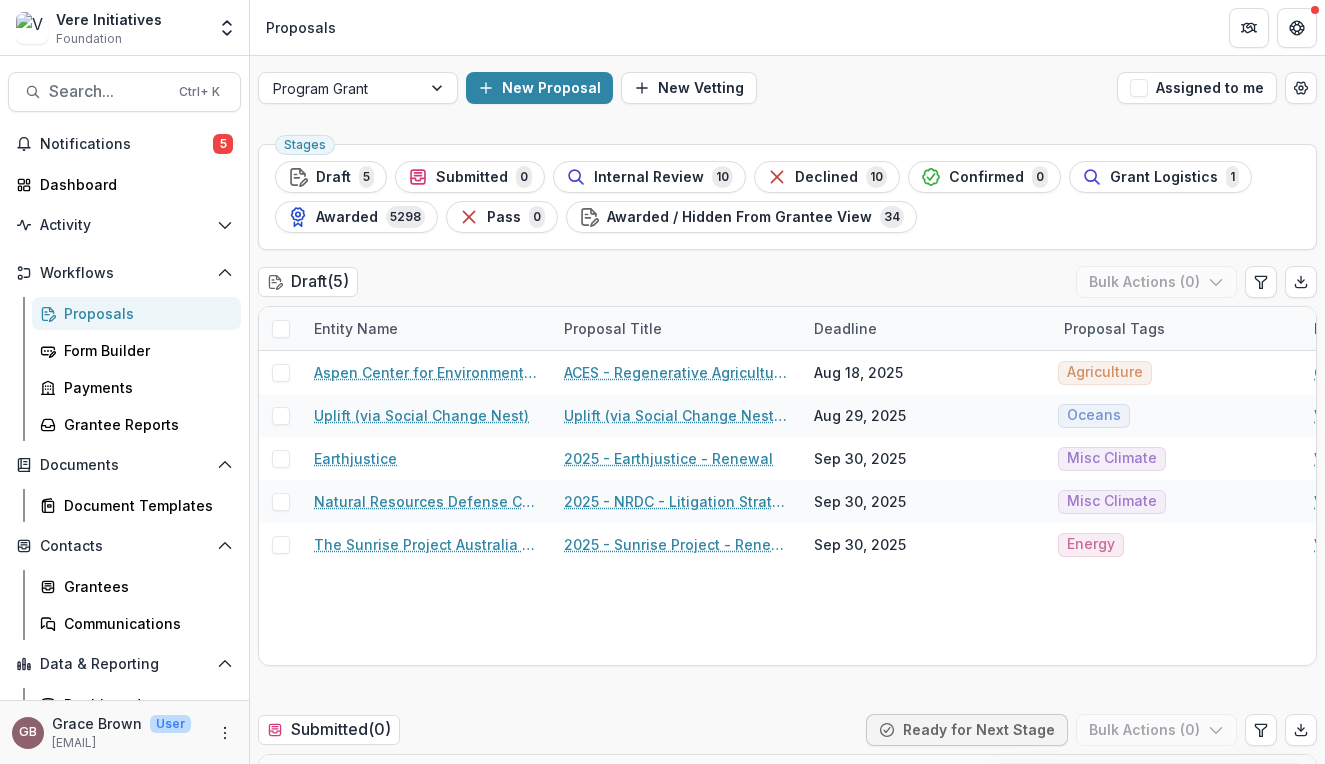 click on "Stages Draft 5 Submitted 0 Internal Review 10 Declined 10 Confirmed 0 Grant Logistics 1 Awarded 5298 Pass 0 Awarded / Hidden From Grantee View 34 Draft  ( 0 ) Bulk Actions ( 0 ) Entity Name Proposal Title Deadline Proposal Tags Form Current Stage Task Assignees Pending Tasks Aspen Center for Environmental Studies ACES - Regenerative Agriculture - [YEAR] Aug 18, [YEAR] Agriculture Grant Log Form (Manual) 0 Uplift (via Social Change Nest) Uplift (via Social Change Nest) - [YEAR] - Vere Initiatives - Documents & Narrative Upload Aug 29, [YEAR] Oceans Vere Initiatives - Documents & Narrative Upload 0 Earthjustice [YEAR] - Earthjustice - Renewal Sep 30, [YEAR] Misc Climate Vere Initiatives - Documents & Narrative Upload 0 Natural Resources Defense Council, Inc. [YEAR] - NRDC - Litigation Strategy Proposal  Sep 30, [YEAR] Misc Climate Vere Initiatives - Documents & Narrative Upload 0 The Sunrise Project Australia Limited [YEAR] - Sunrise Project - Renewal Sep 30, [YEAR] Energy Vere Initiatives - Documents & Narrative Upload 0  ( 0 ) 0" at bounding box center [787, 2197] 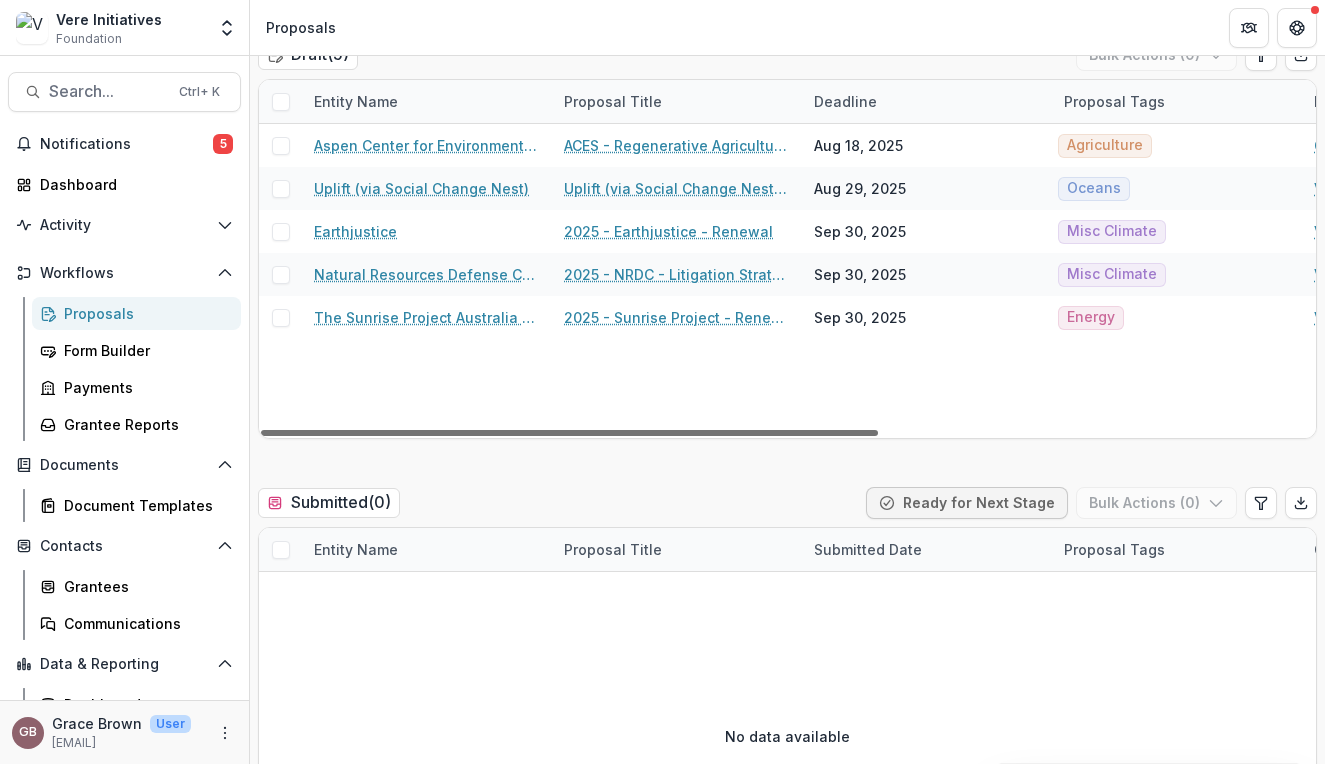 scroll, scrollTop: 228, scrollLeft: 0, axis: vertical 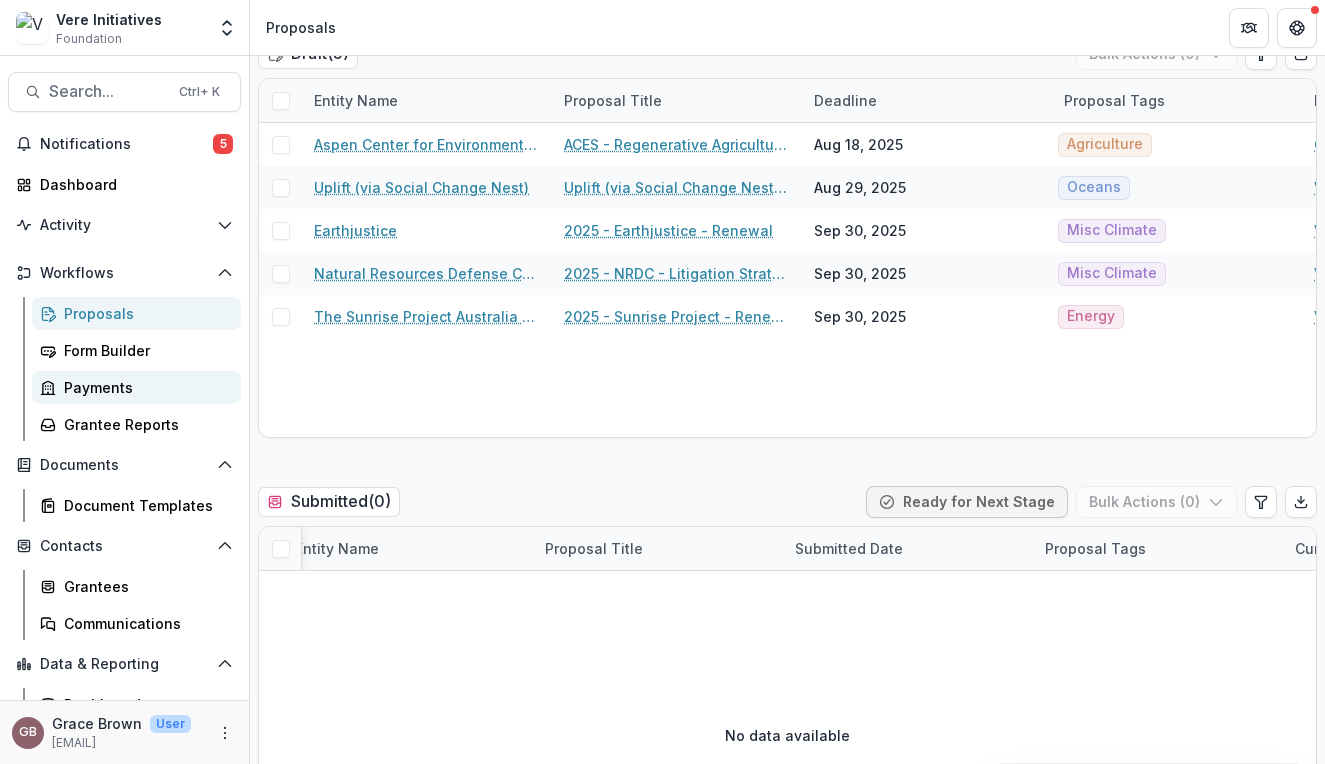click on "Payments" at bounding box center [144, 387] 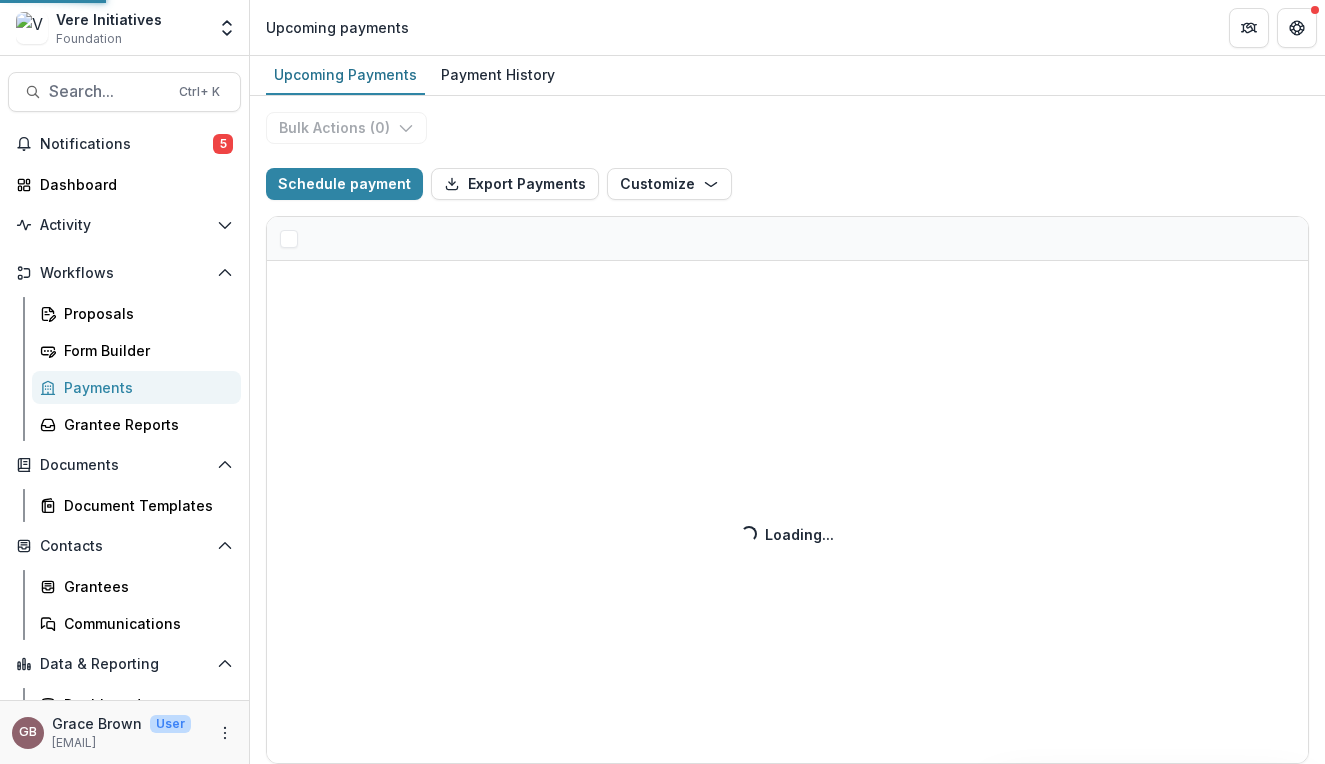 scroll, scrollTop: 0, scrollLeft: 0, axis: both 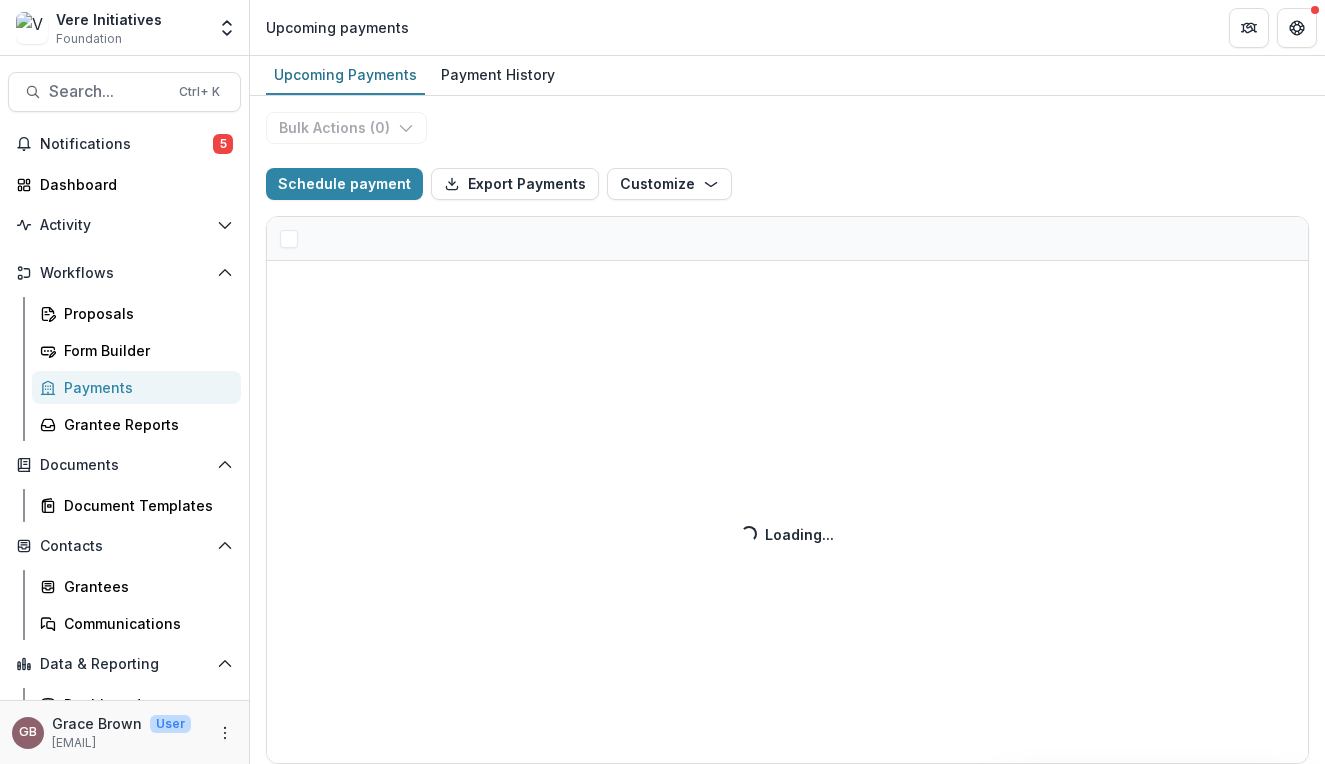 select on "******" 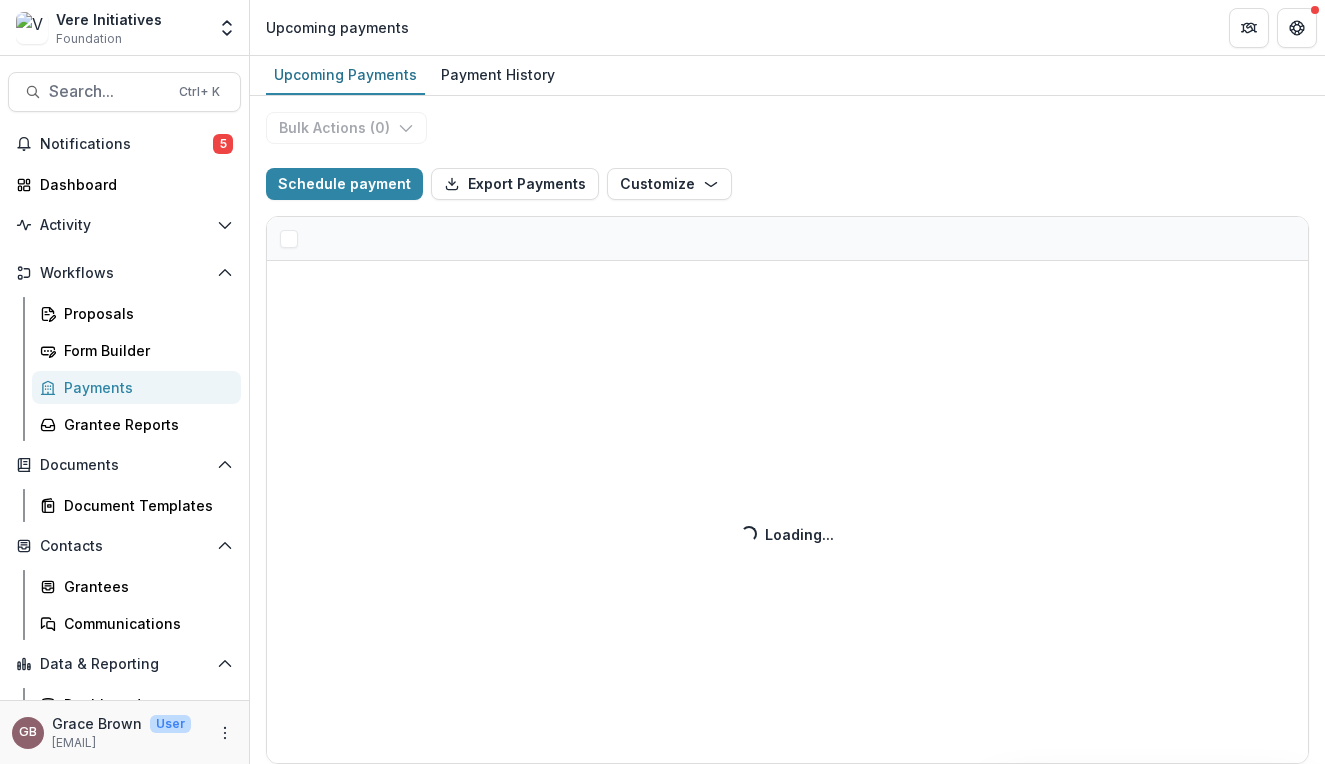 select on "******" 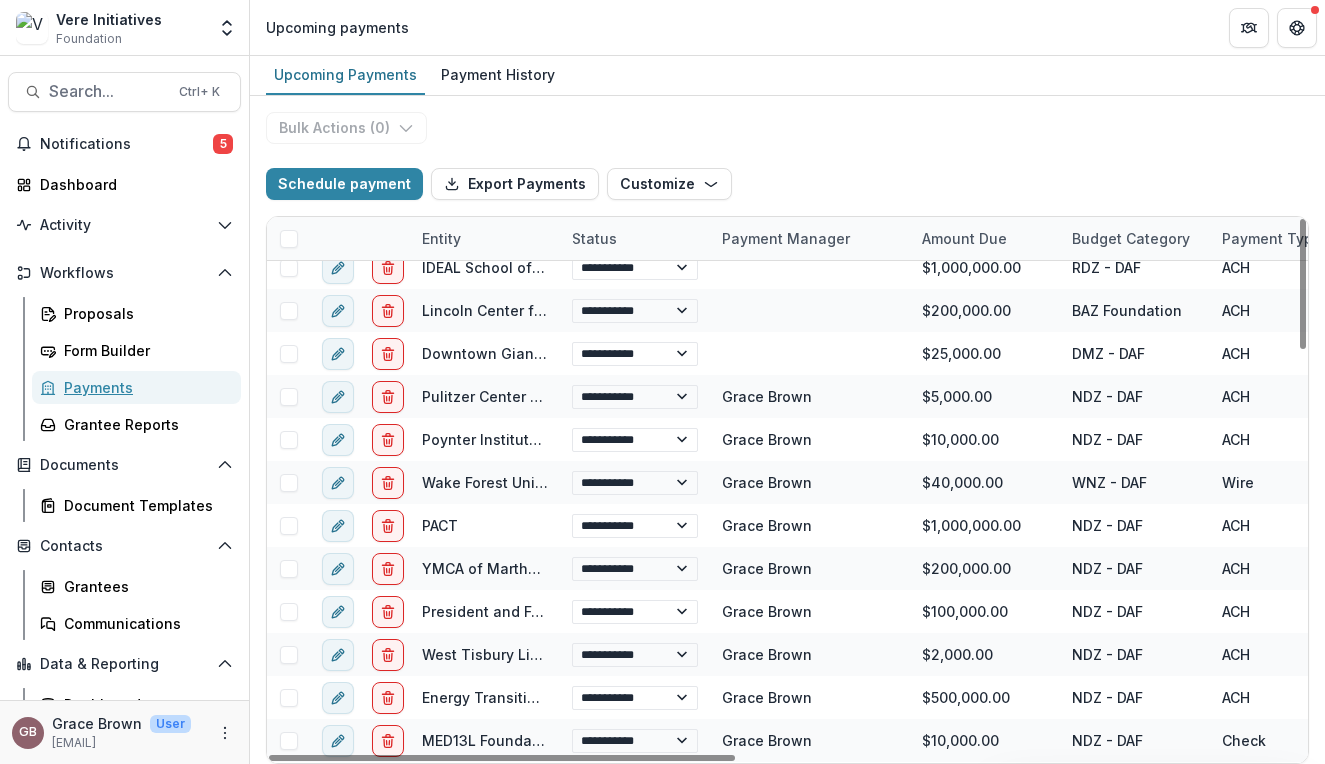 scroll, scrollTop: 446, scrollLeft: 0, axis: vertical 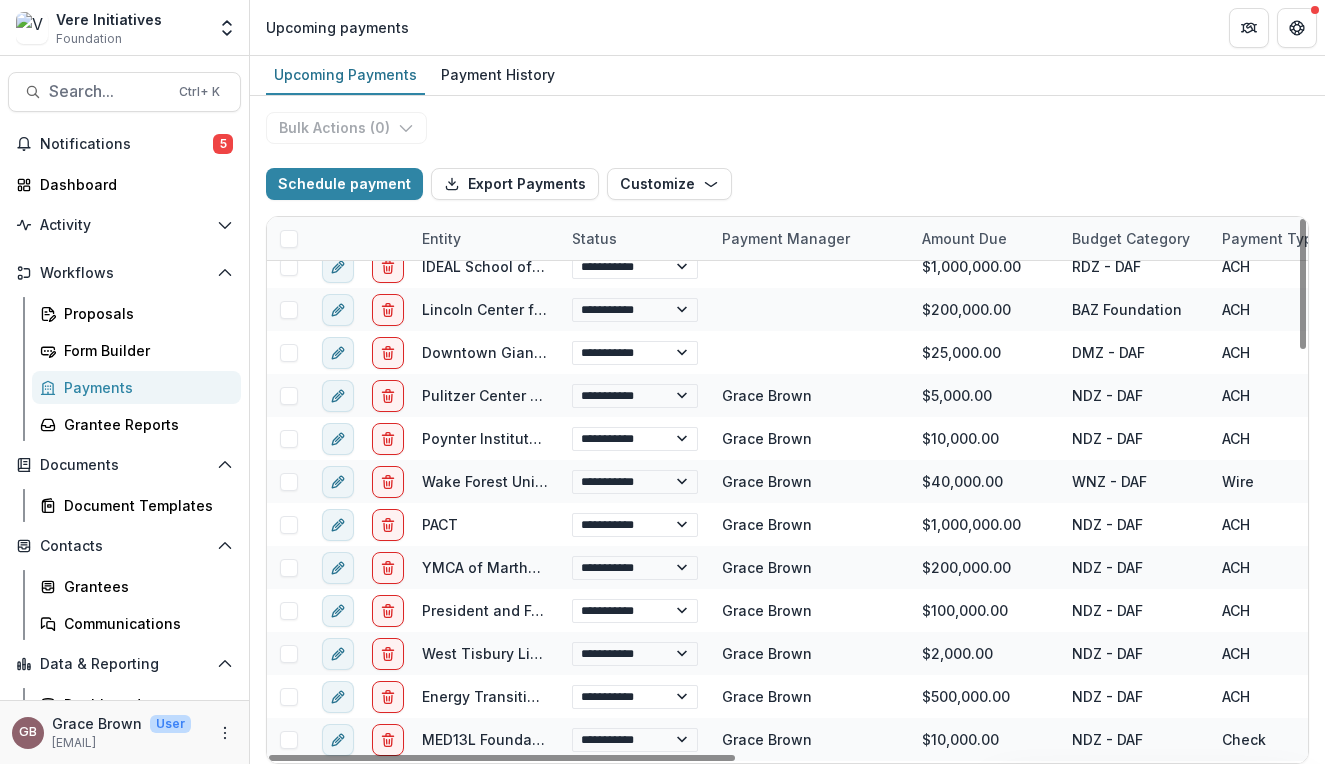 click on "Payment Manager" at bounding box center (810, 238) 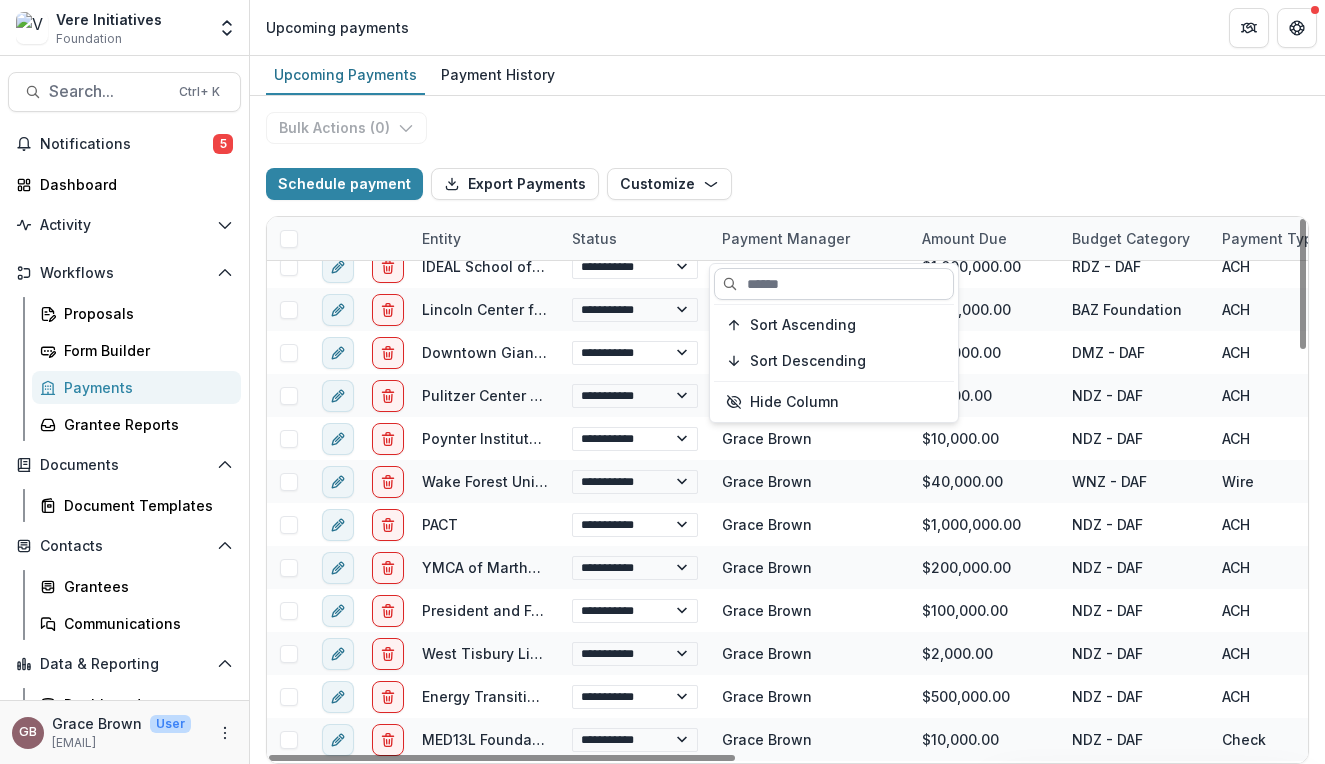click at bounding box center [834, 284] 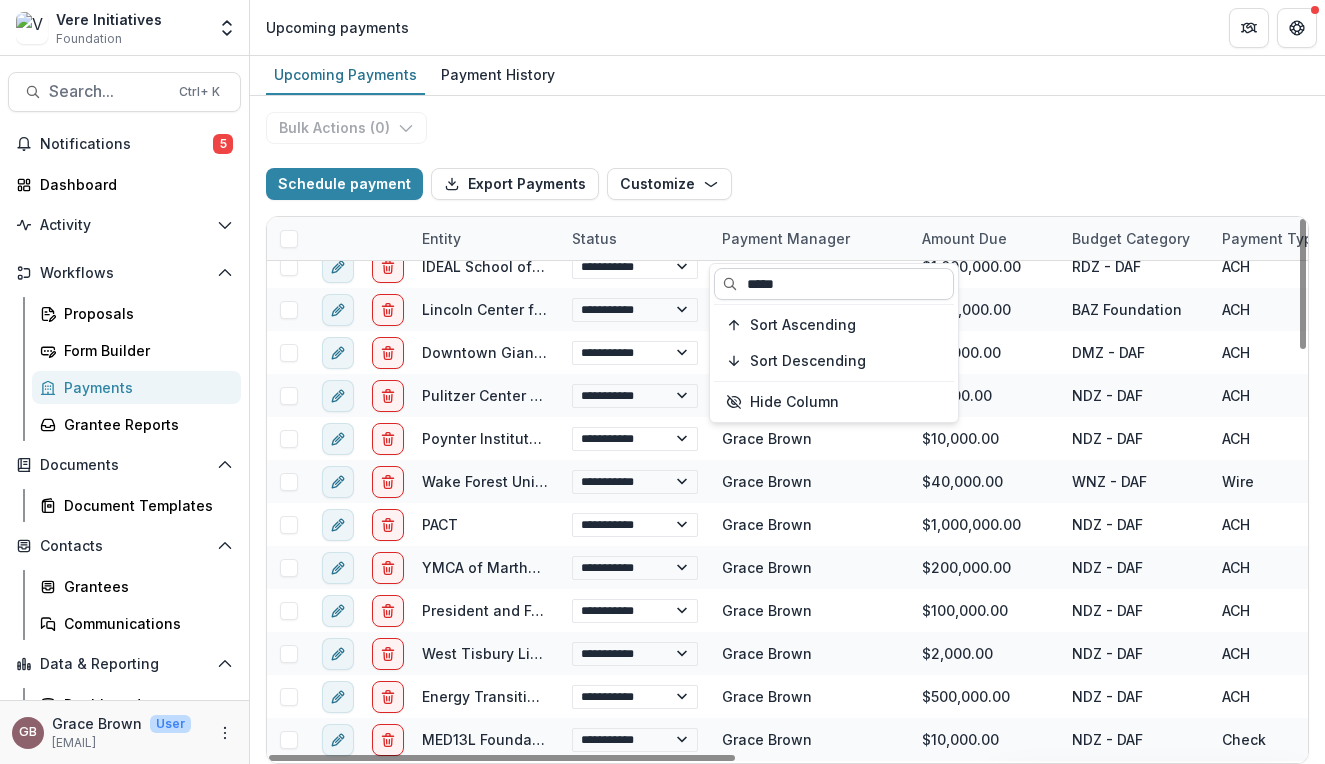 type on "*****" 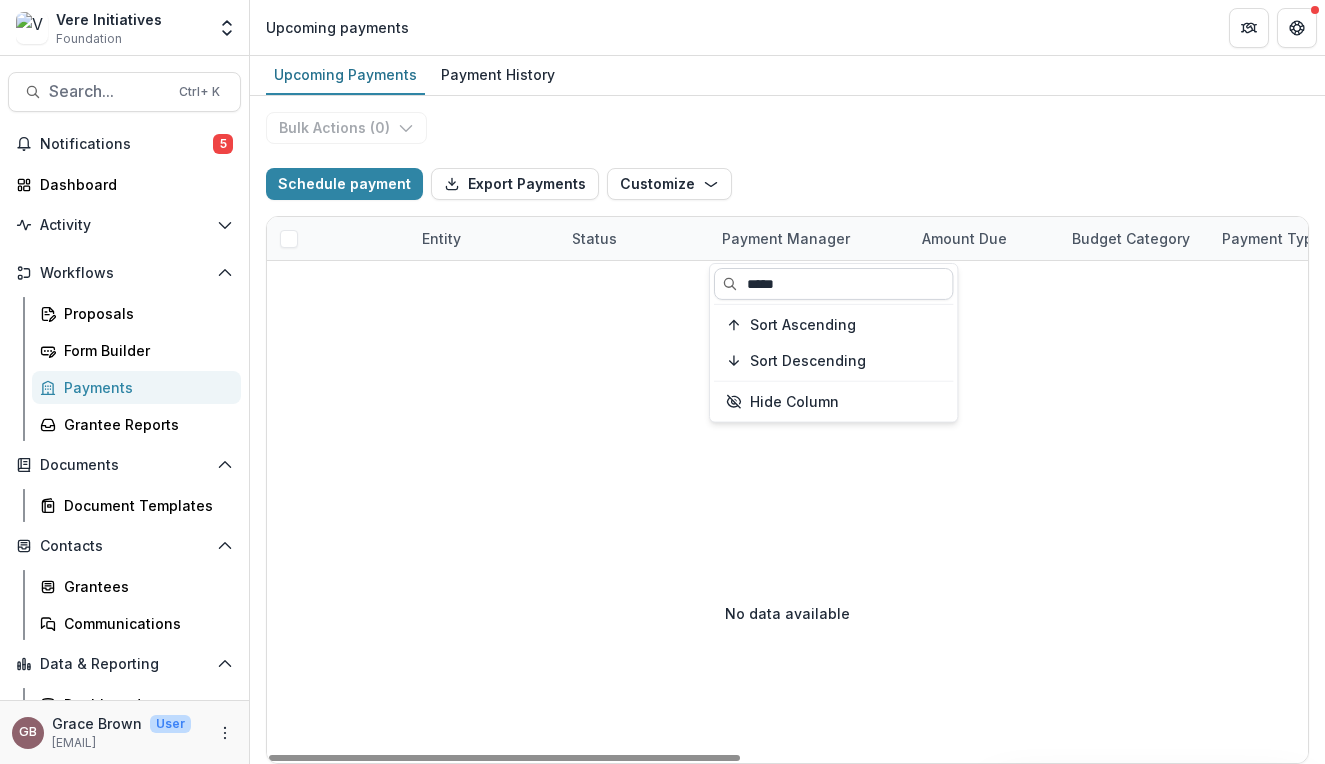 scroll, scrollTop: 0, scrollLeft: 0, axis: both 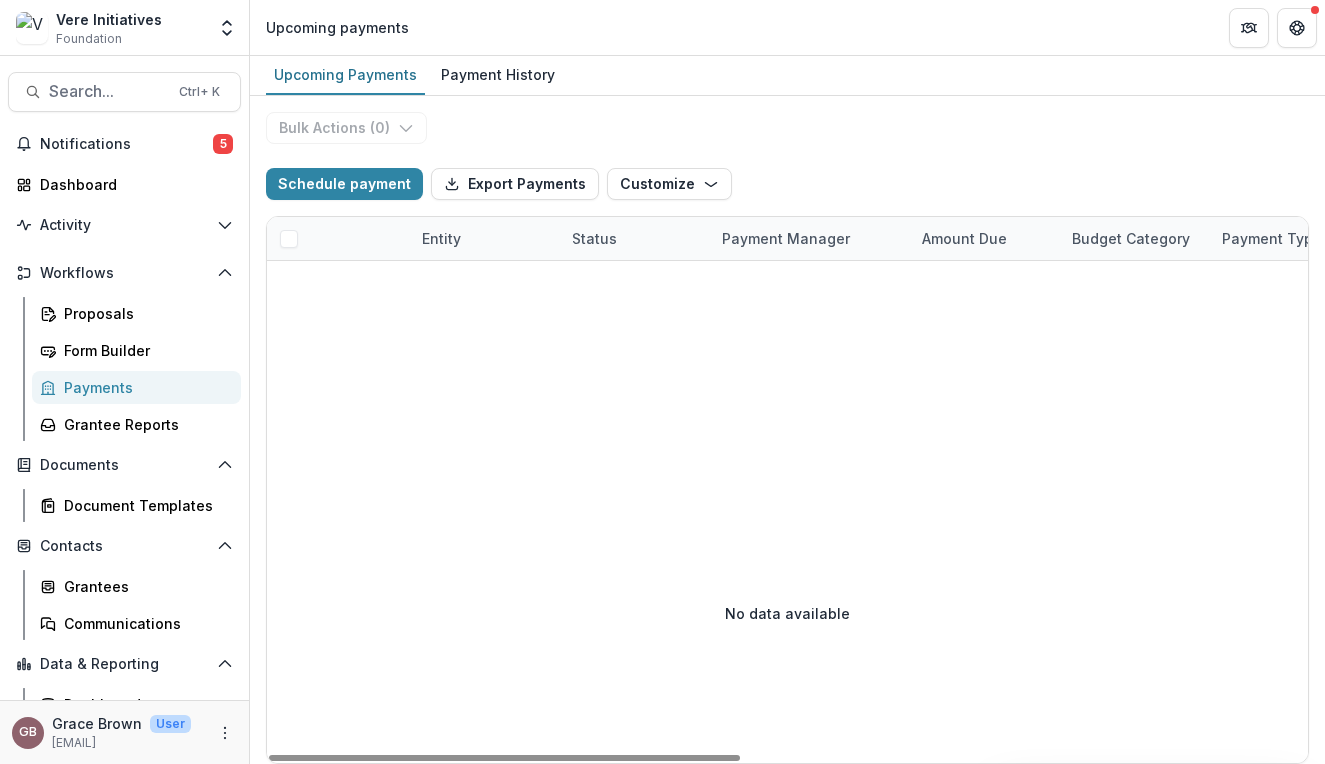 click on "Payment Manager" at bounding box center (810, 238) 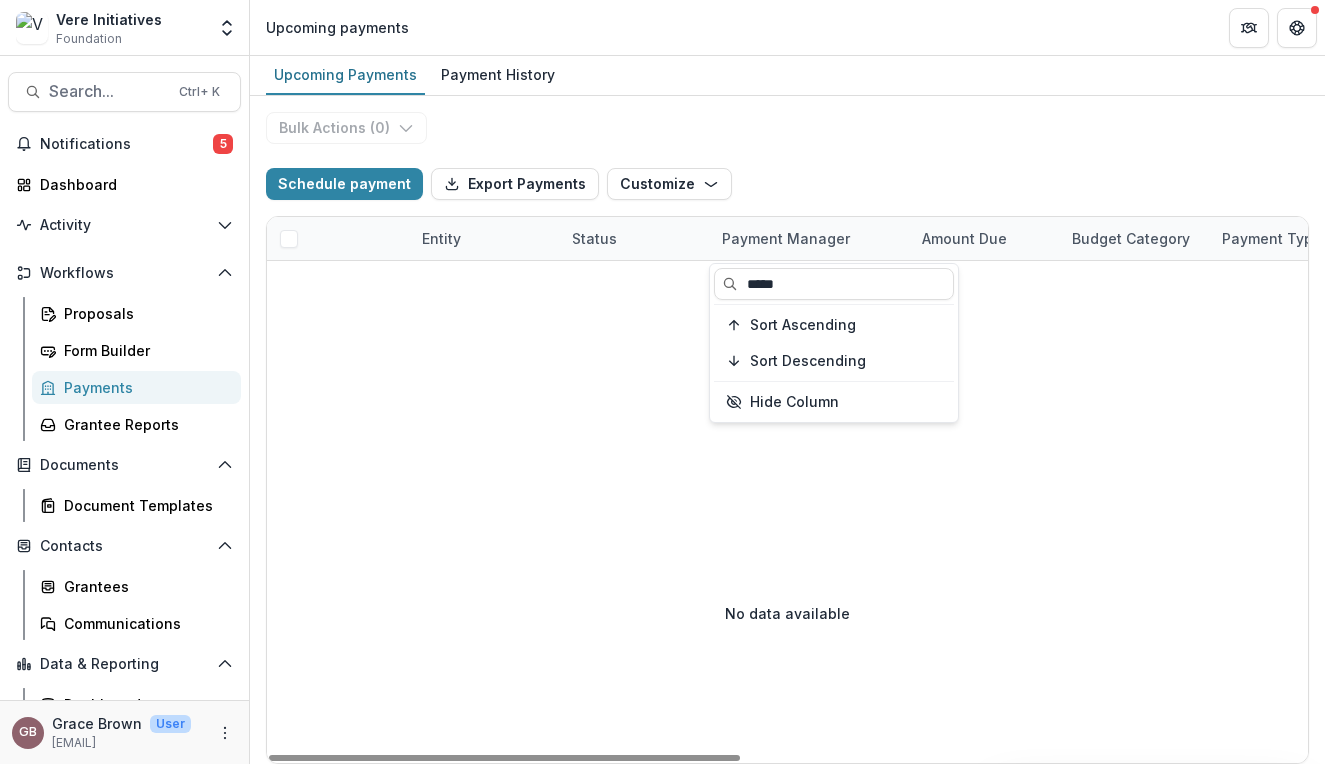 drag, startPoint x: 804, startPoint y: 286, endPoint x: 691, endPoint y: 271, distance: 113.99123 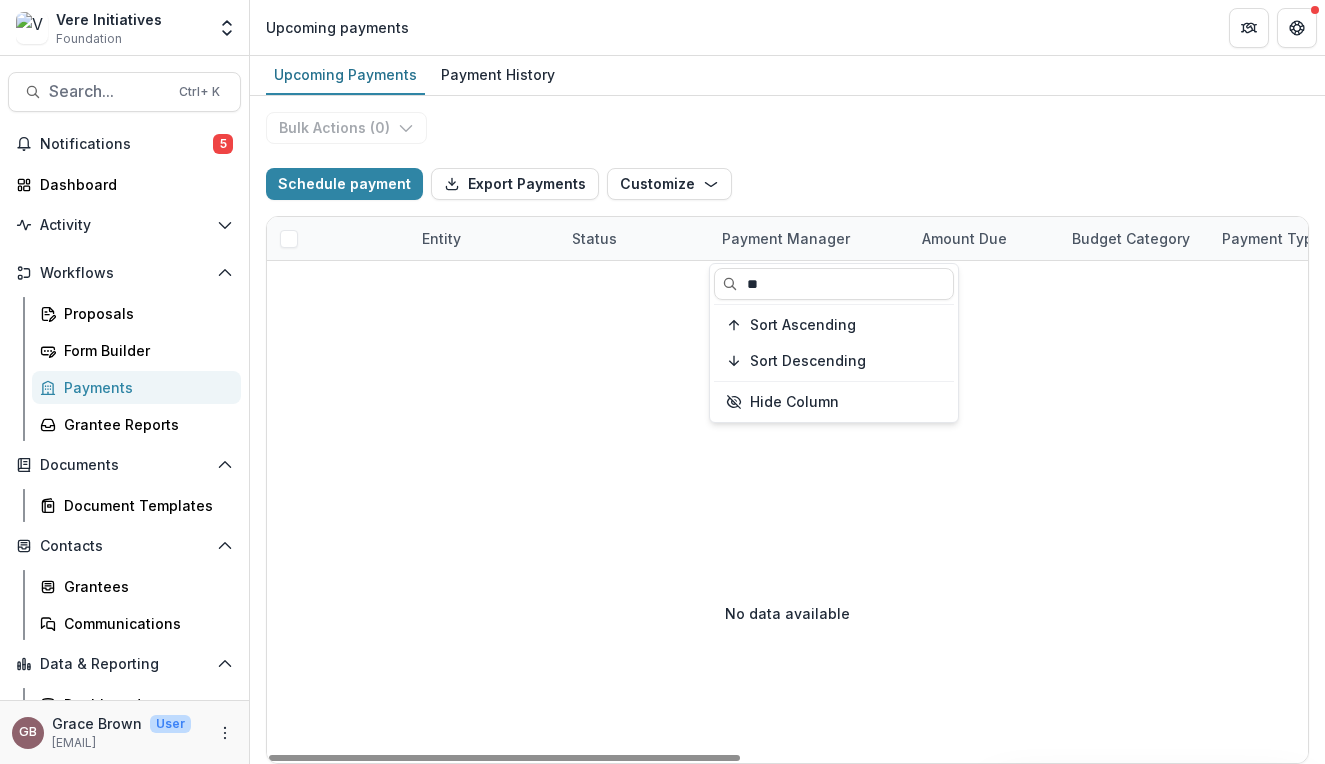 type on "*" 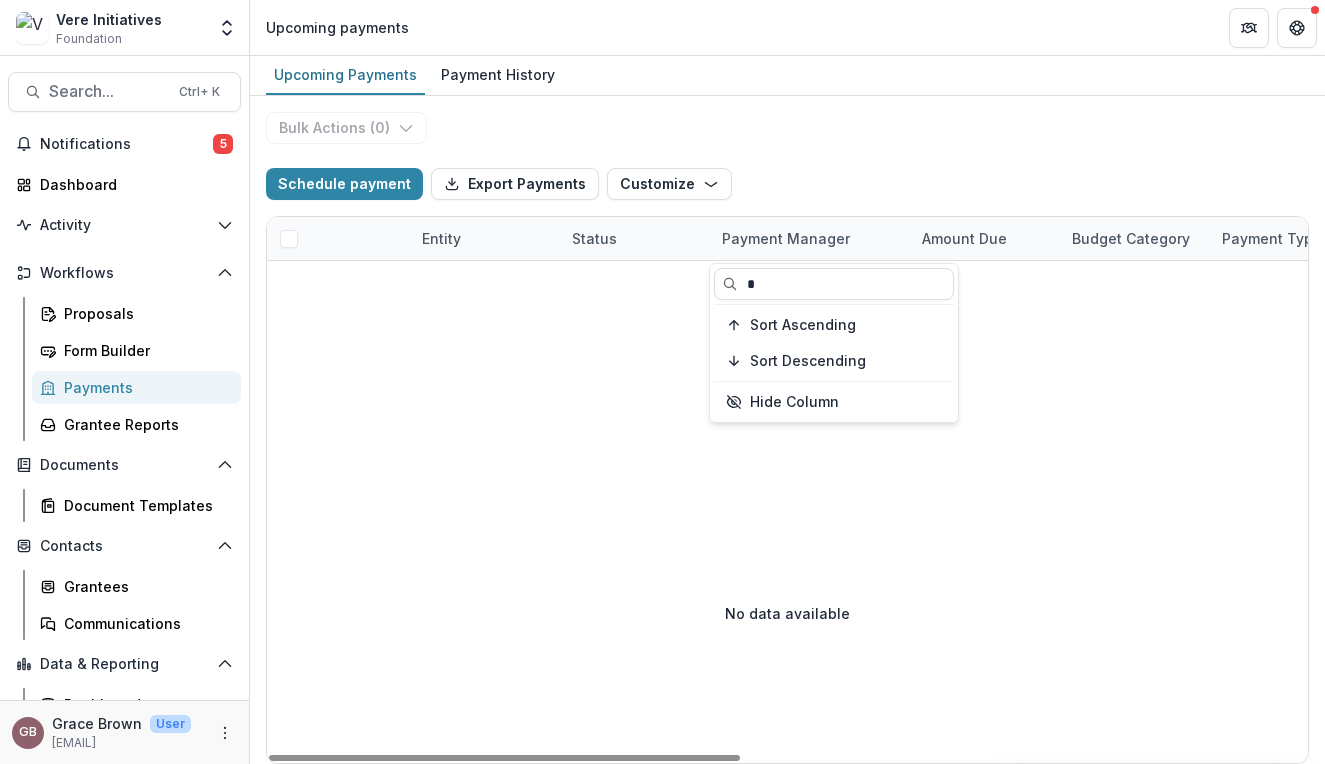 type 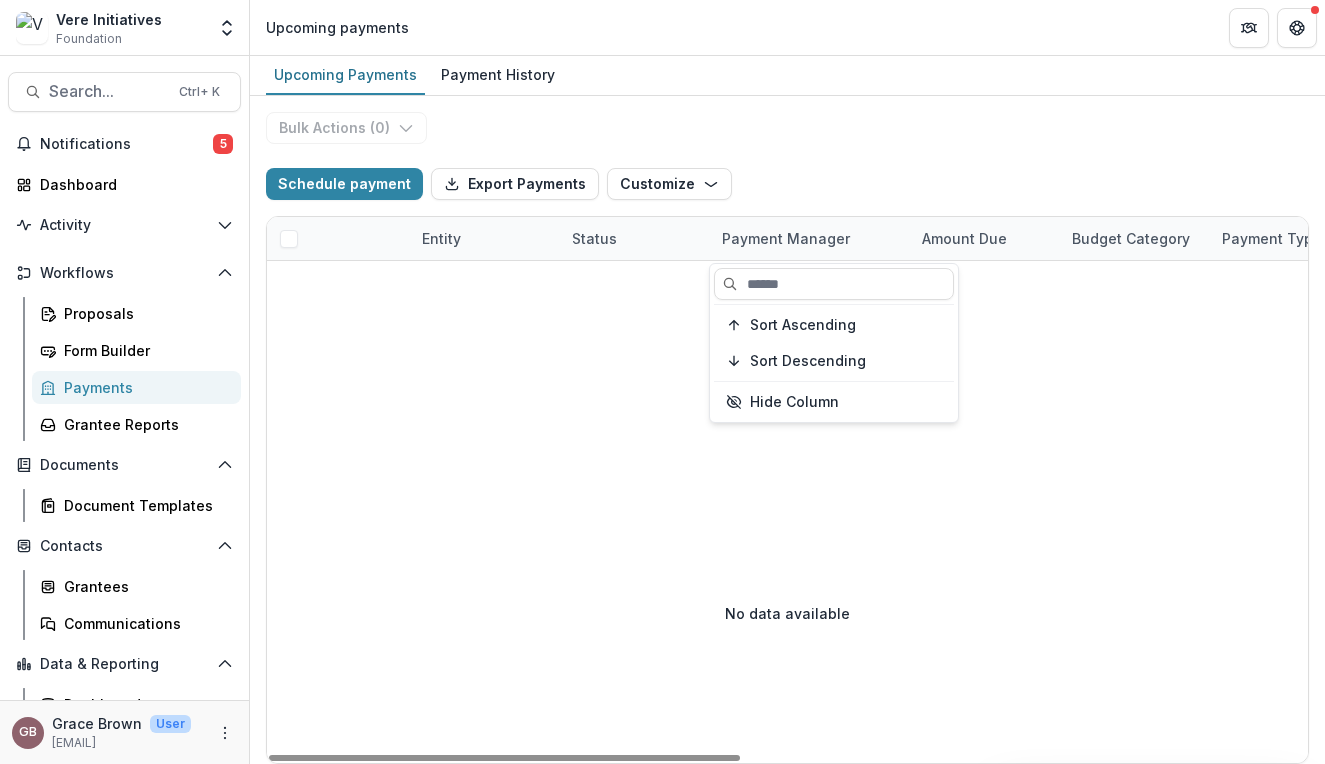 click on "Schedule payment Export Payments Customize New Custom Field Manage Custom Fields" at bounding box center [787, 184] 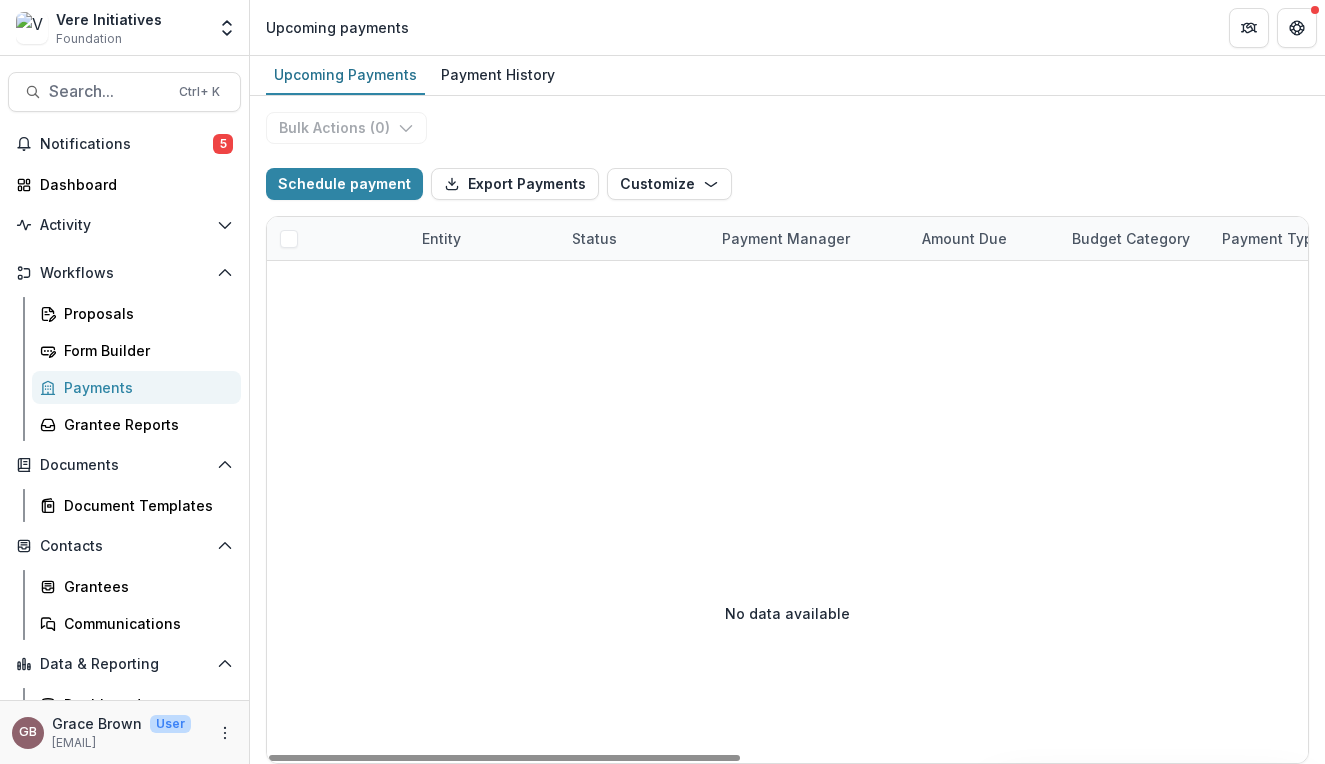 select on "******" 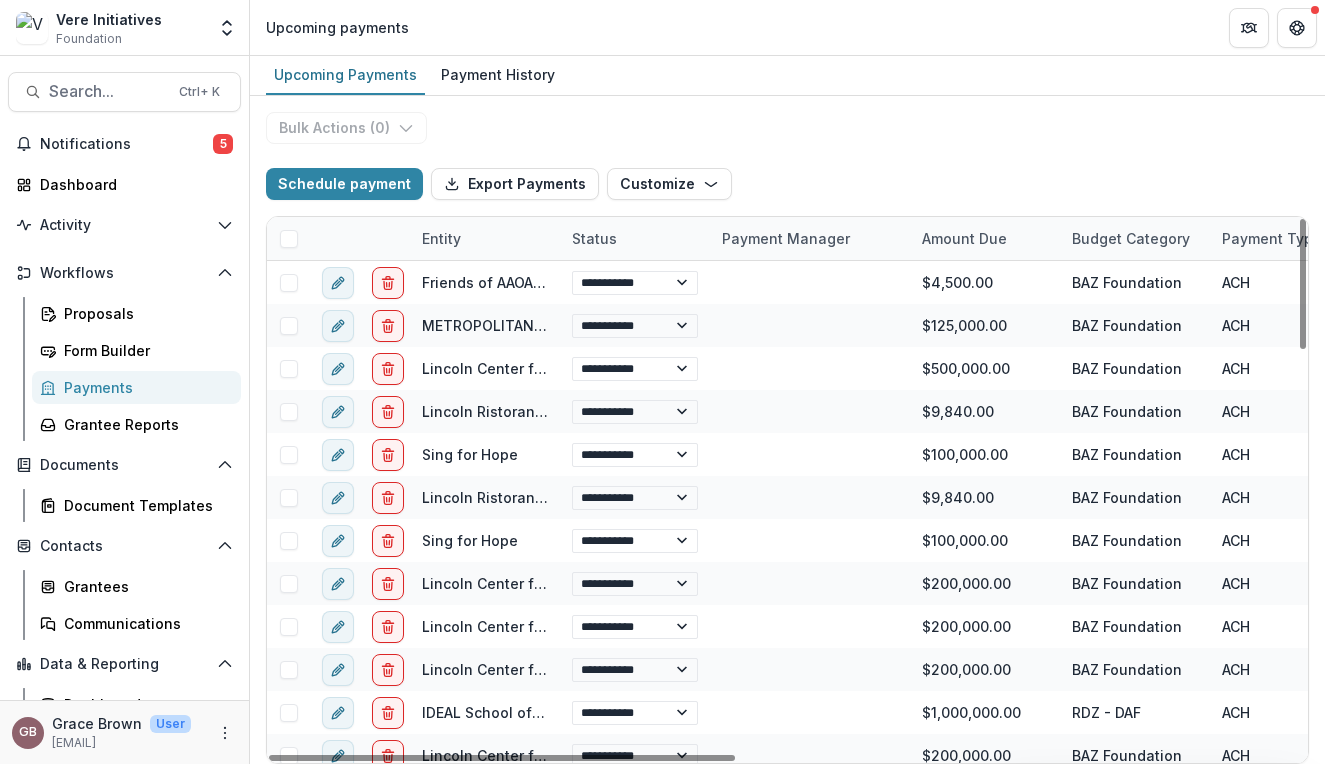 click on "Payment Manager" at bounding box center [786, 238] 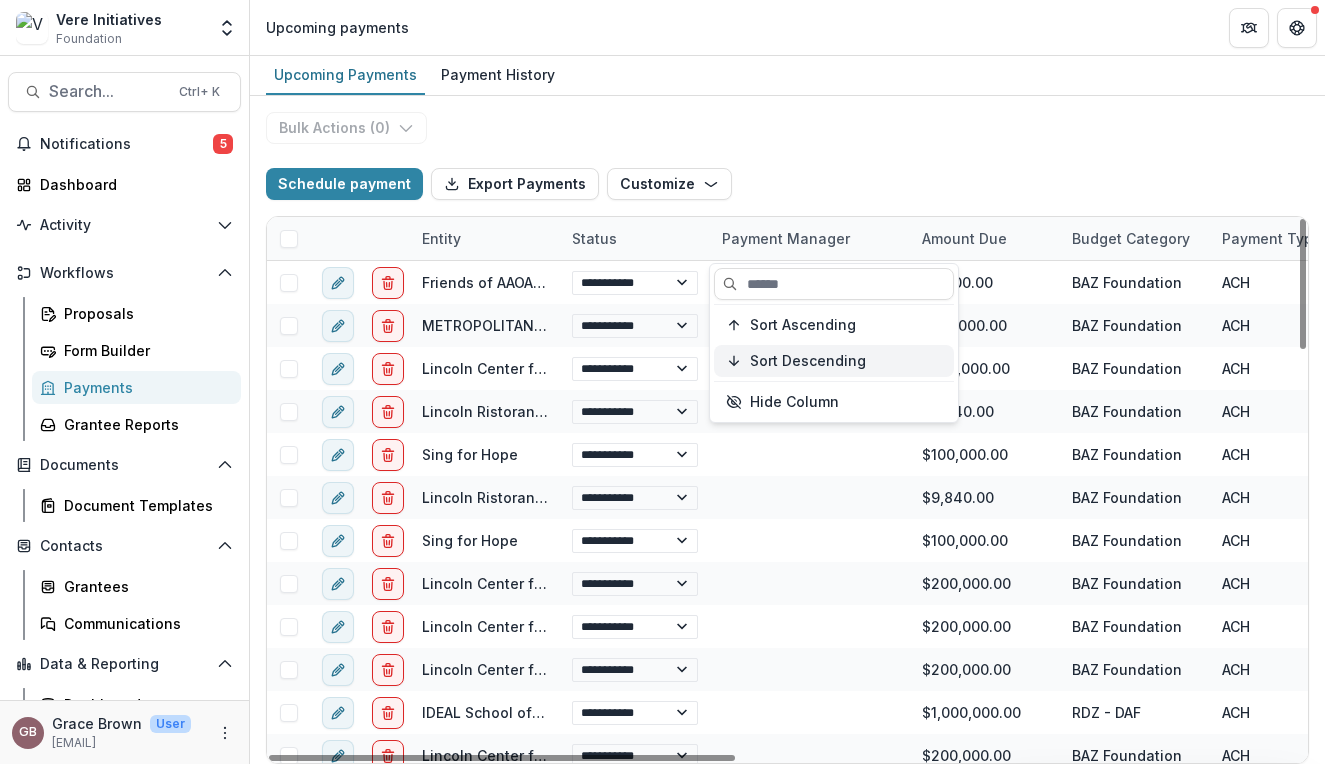 click on "Sort Descending" at bounding box center [808, 361] 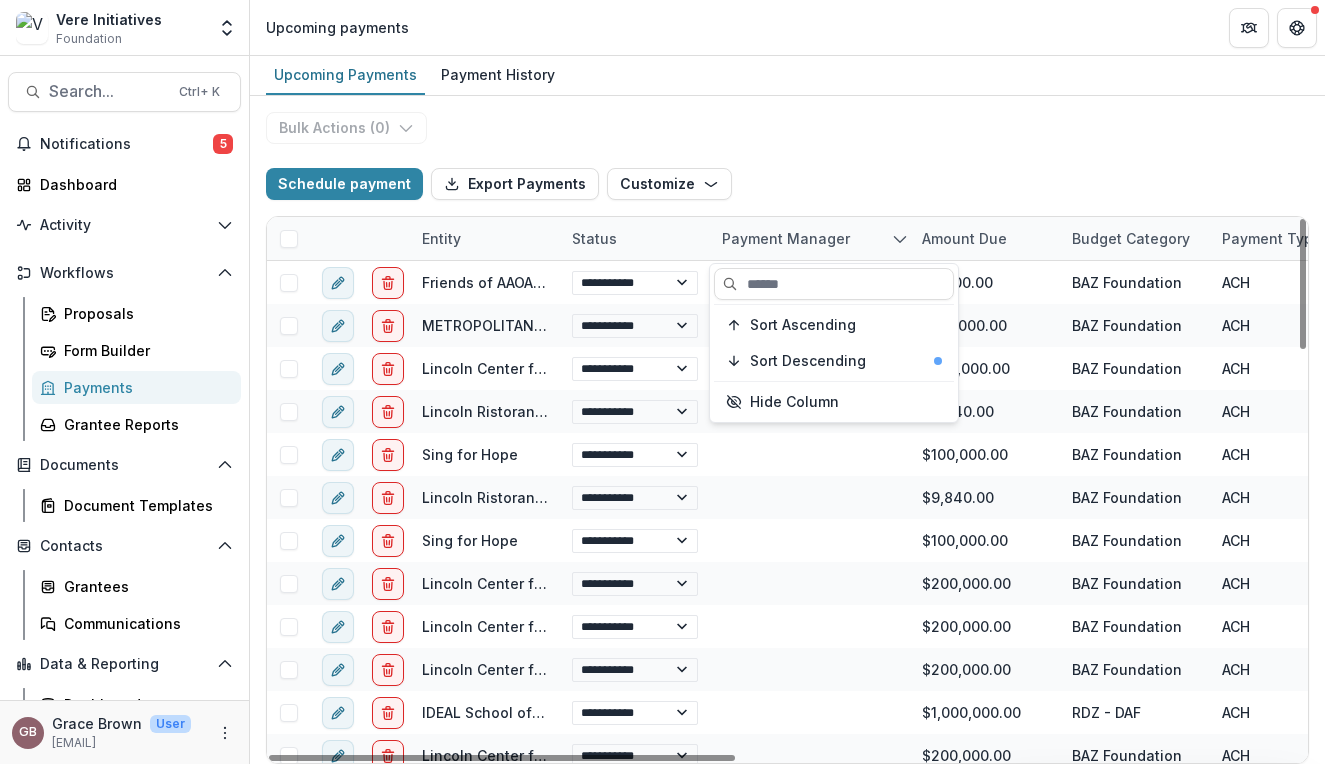 click on "Sort Ascending Sort Descending Hide Column" at bounding box center (834, 343) 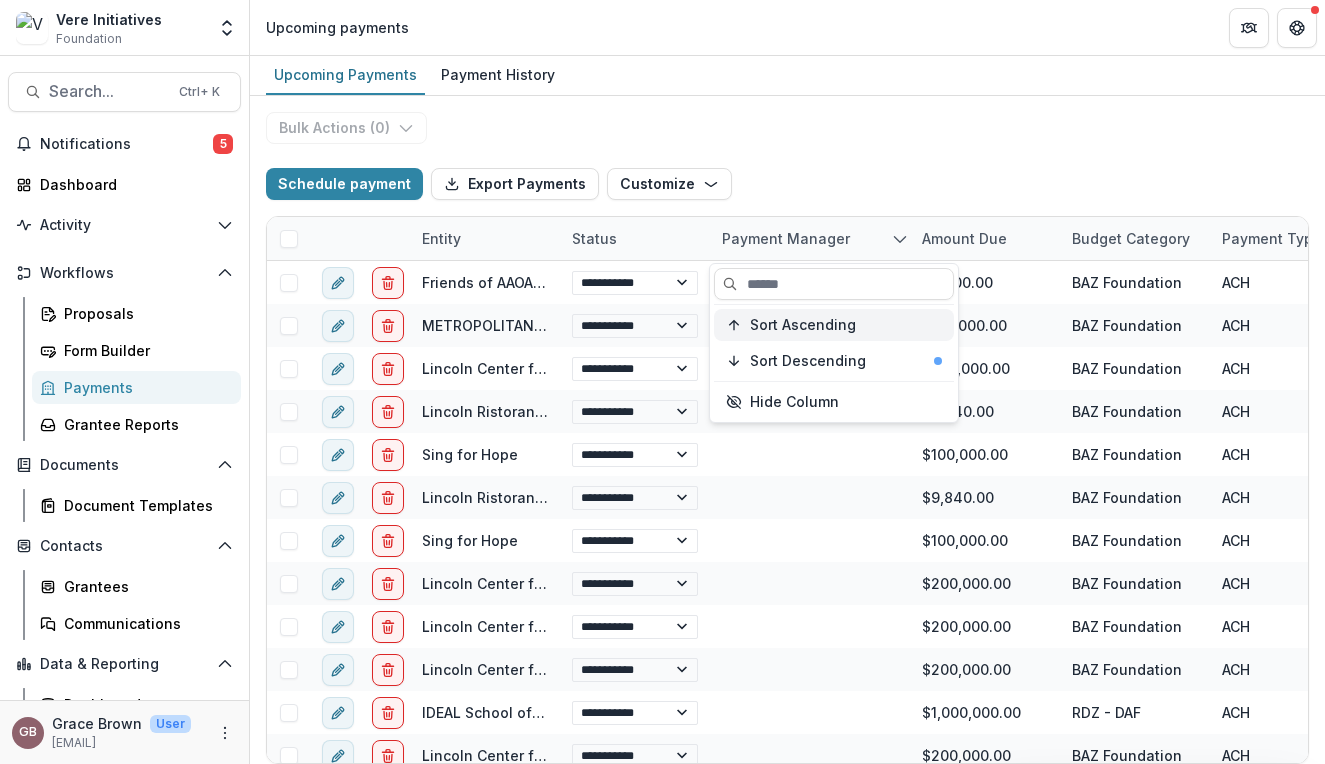 click on "Sort Ascending" at bounding box center [834, 325] 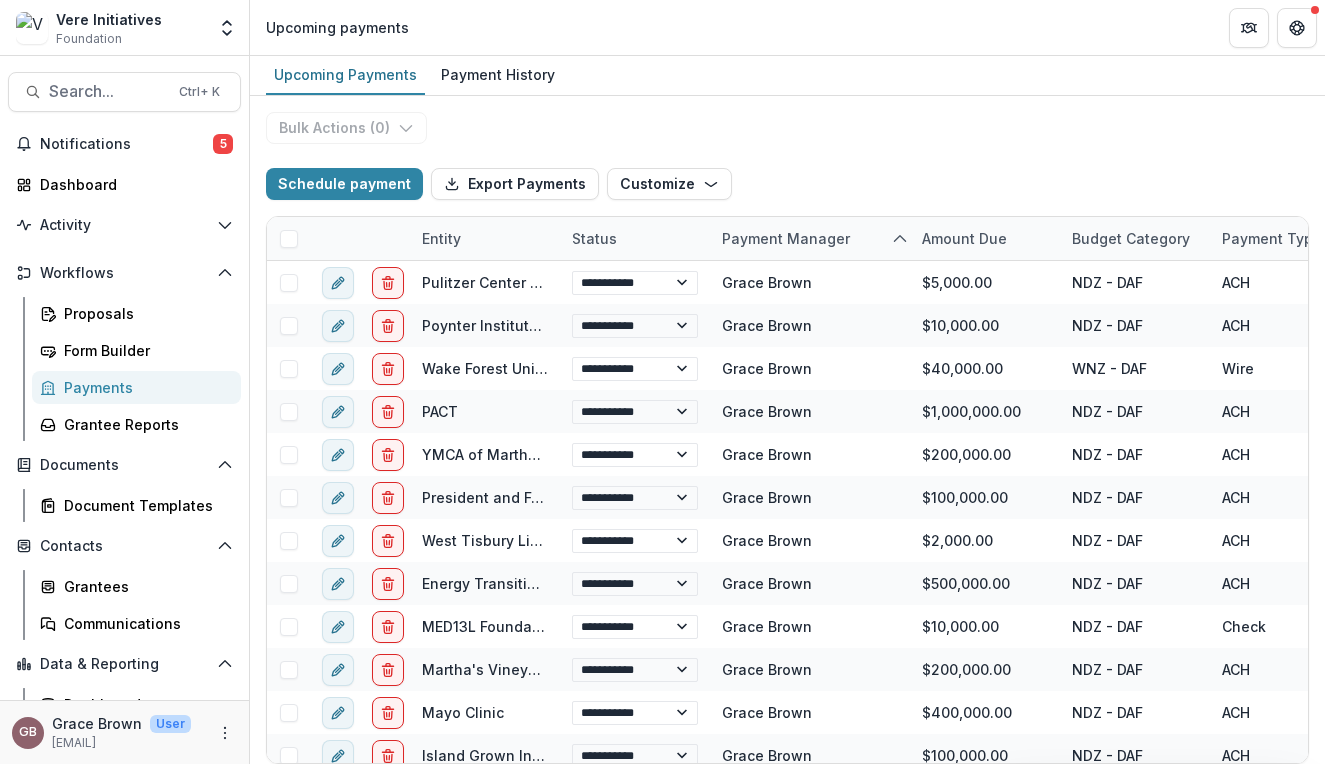 click on "**********" at bounding box center (787, 430) 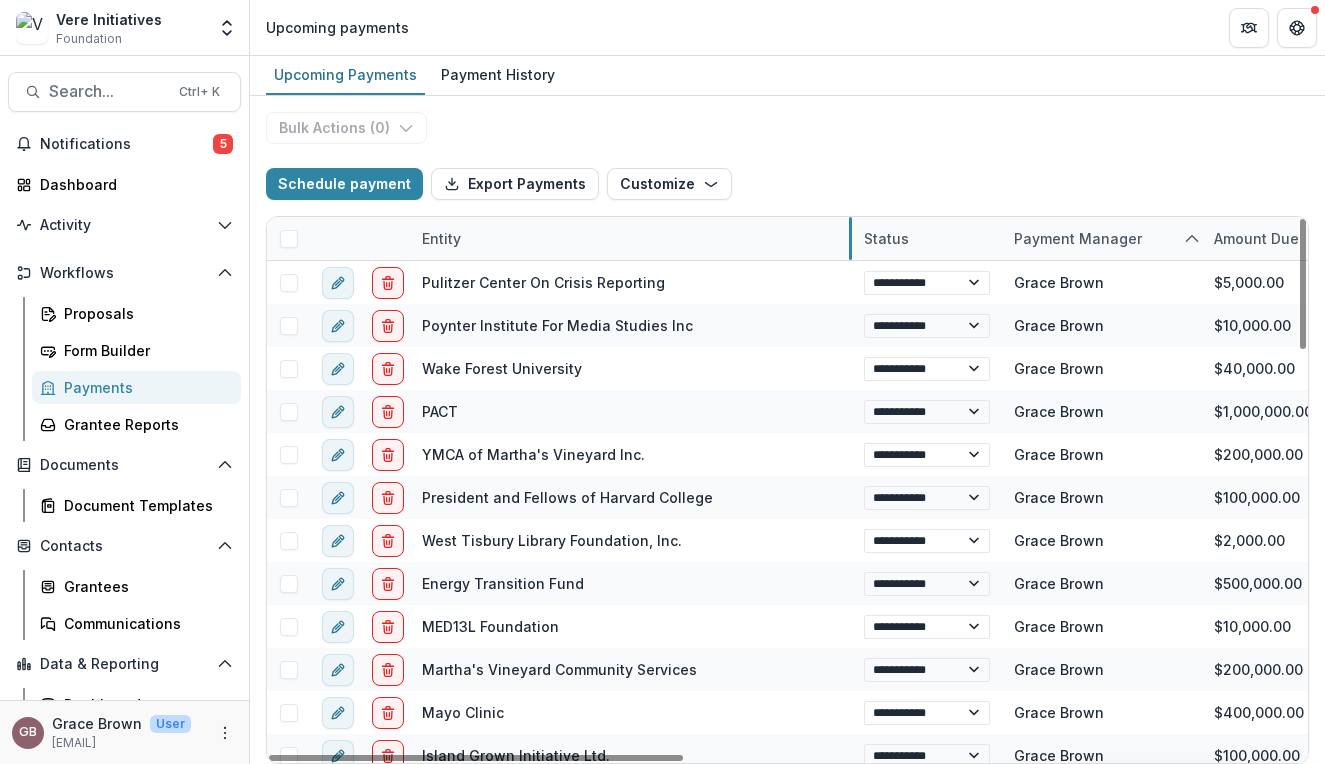 drag, startPoint x: 558, startPoint y: 231, endPoint x: 850, endPoint y: 229, distance: 292.00684 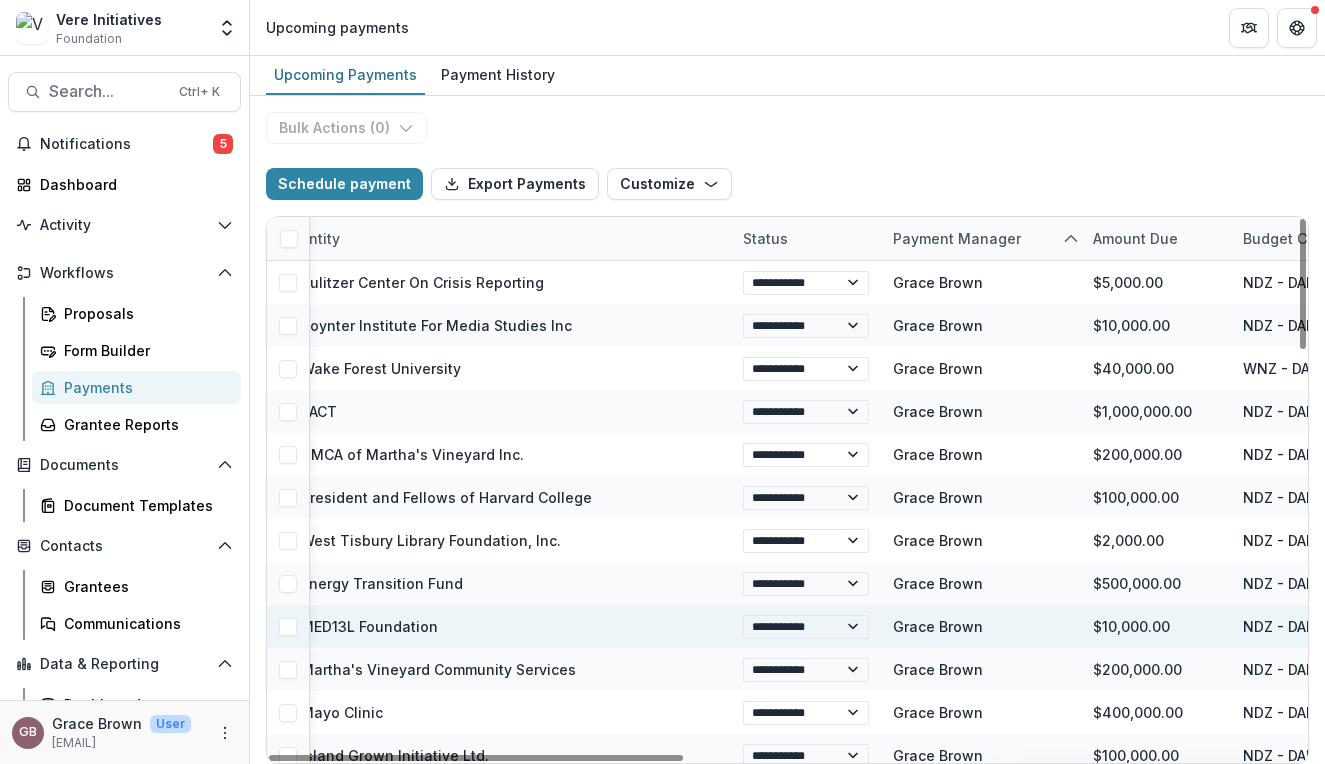 scroll, scrollTop: 0, scrollLeft: 22, axis: horizontal 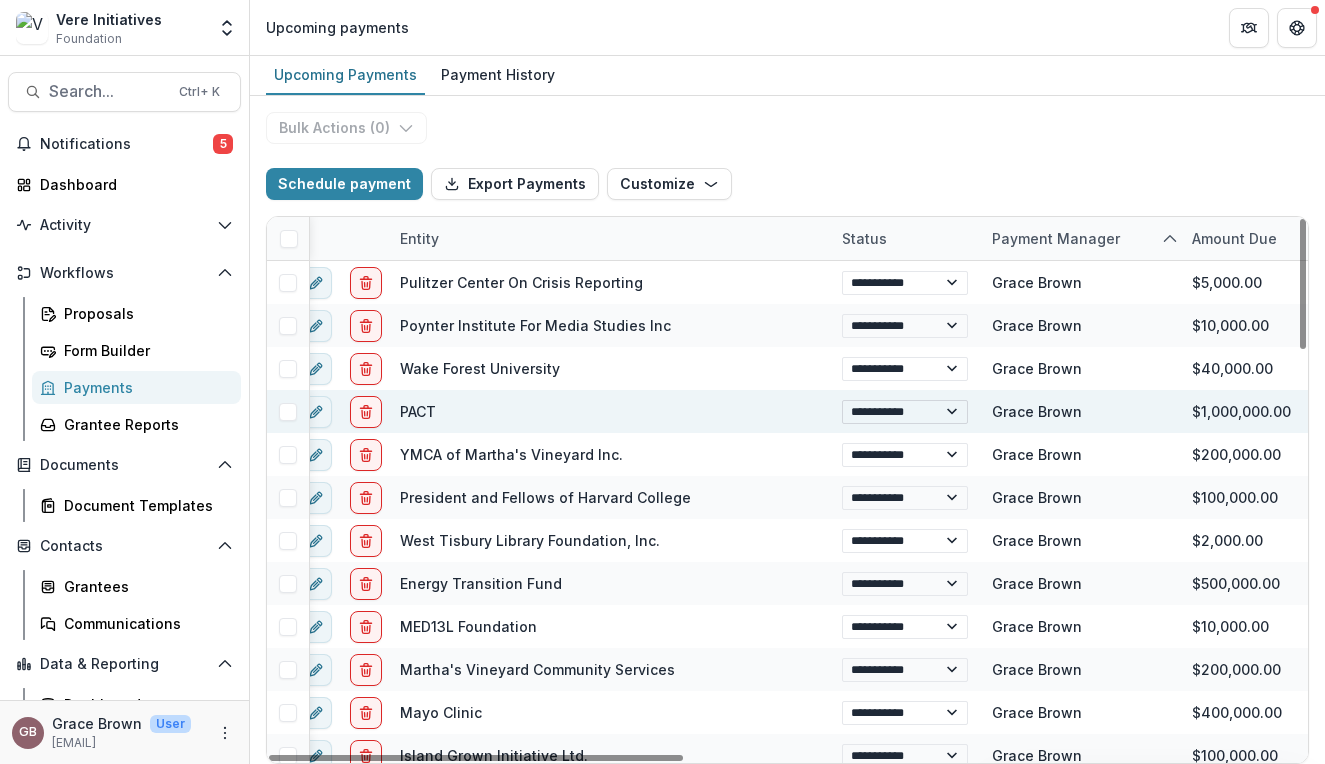 click on "**********" at bounding box center (905, 412) 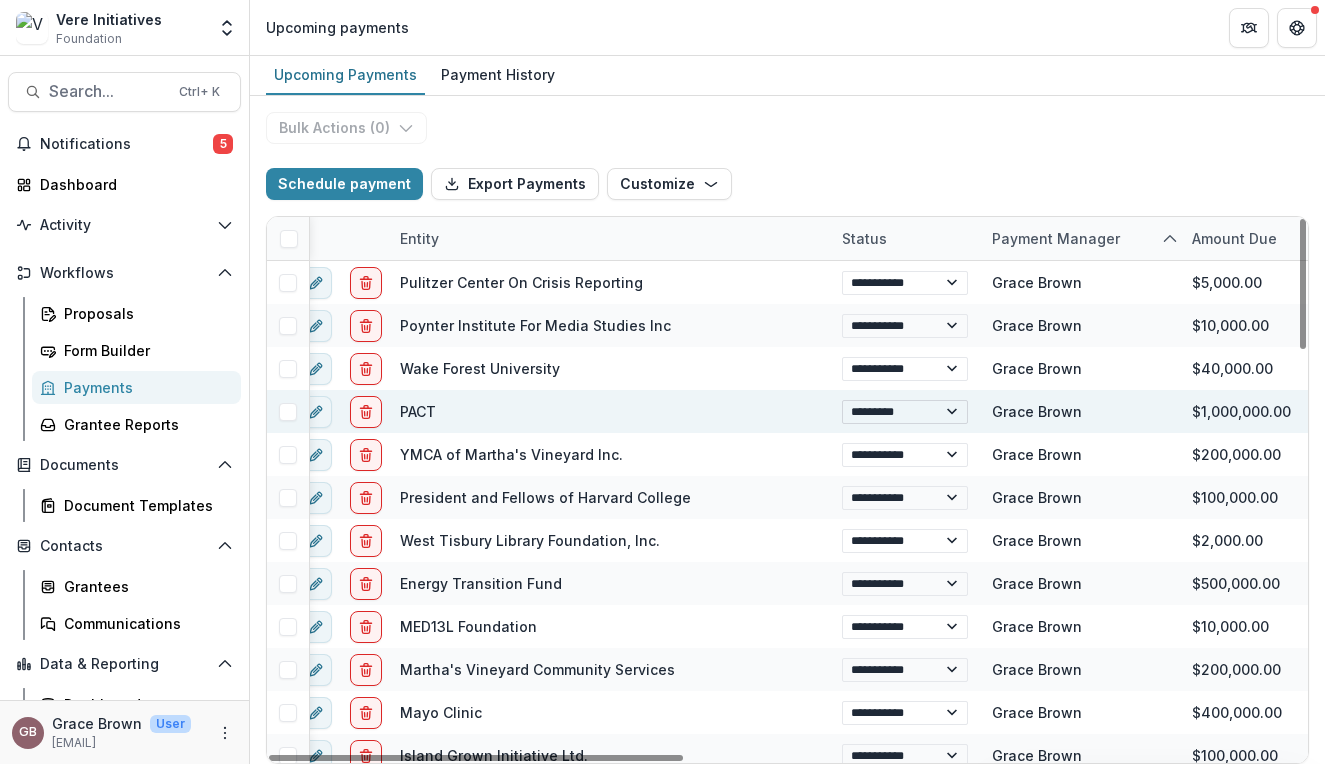 click on "**********" at bounding box center (905, 412) 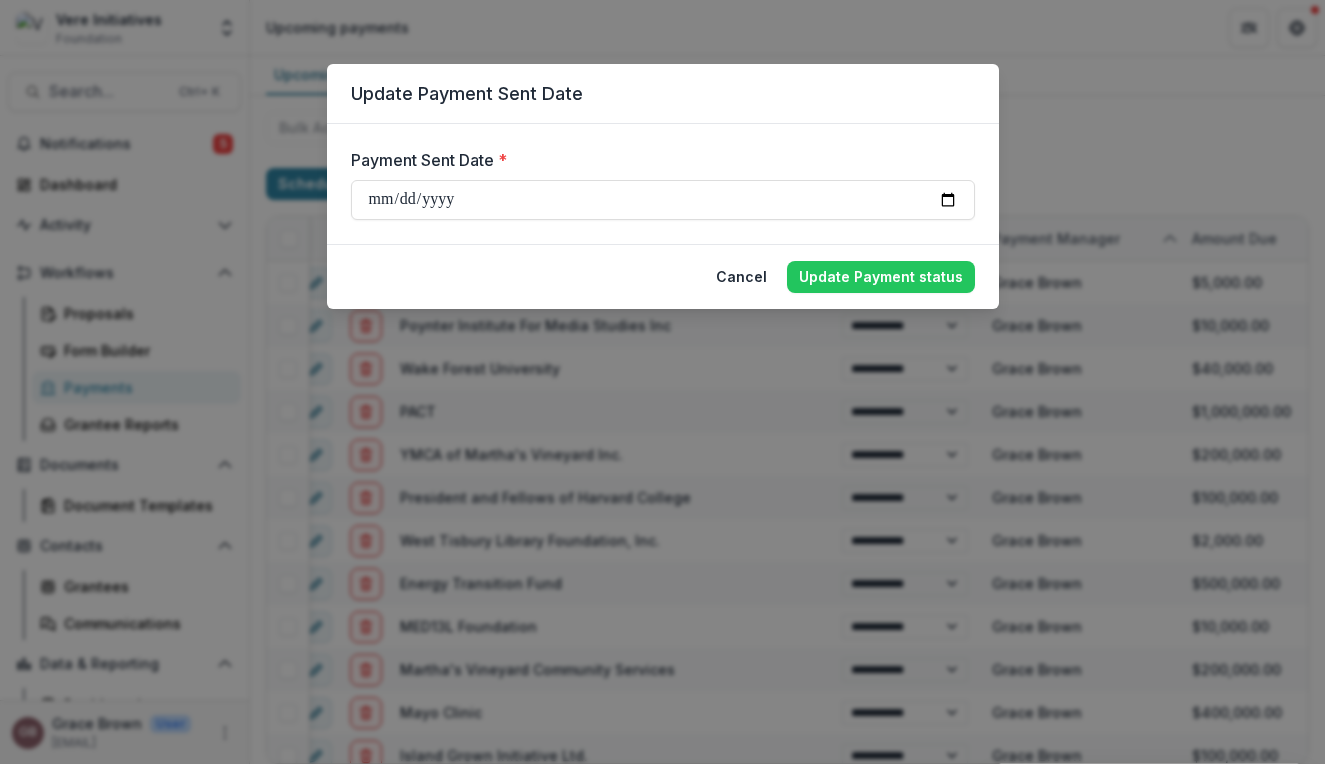 type on "**********" 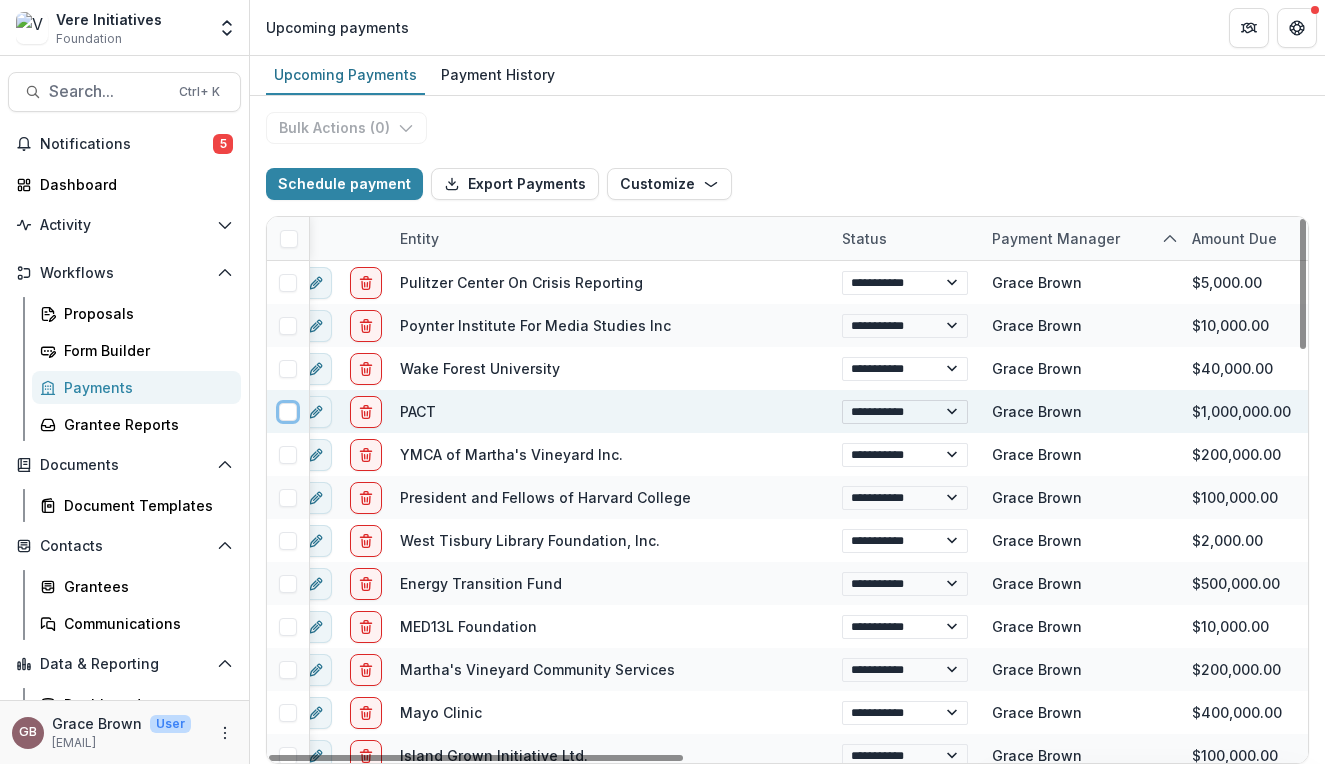 click on "**********" at bounding box center (905, 412) 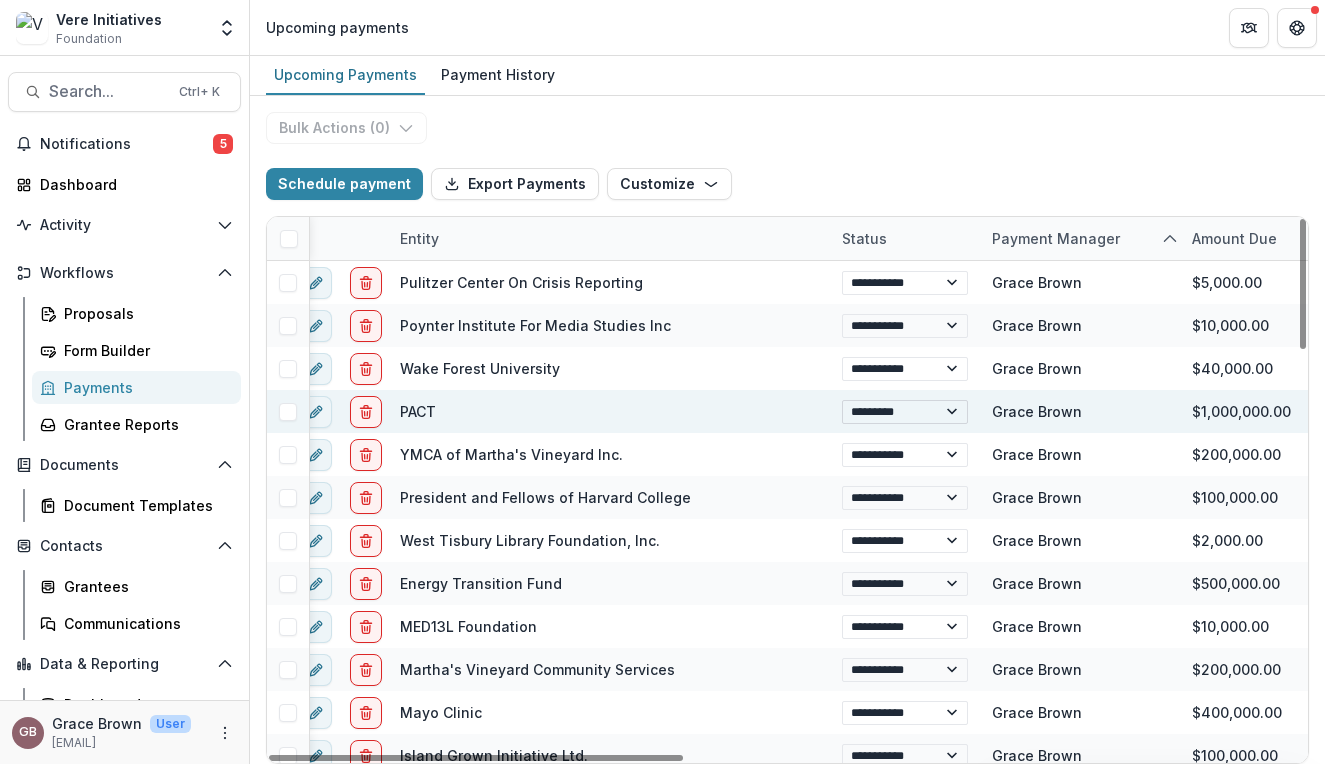 click on "**********" at bounding box center [905, 412] 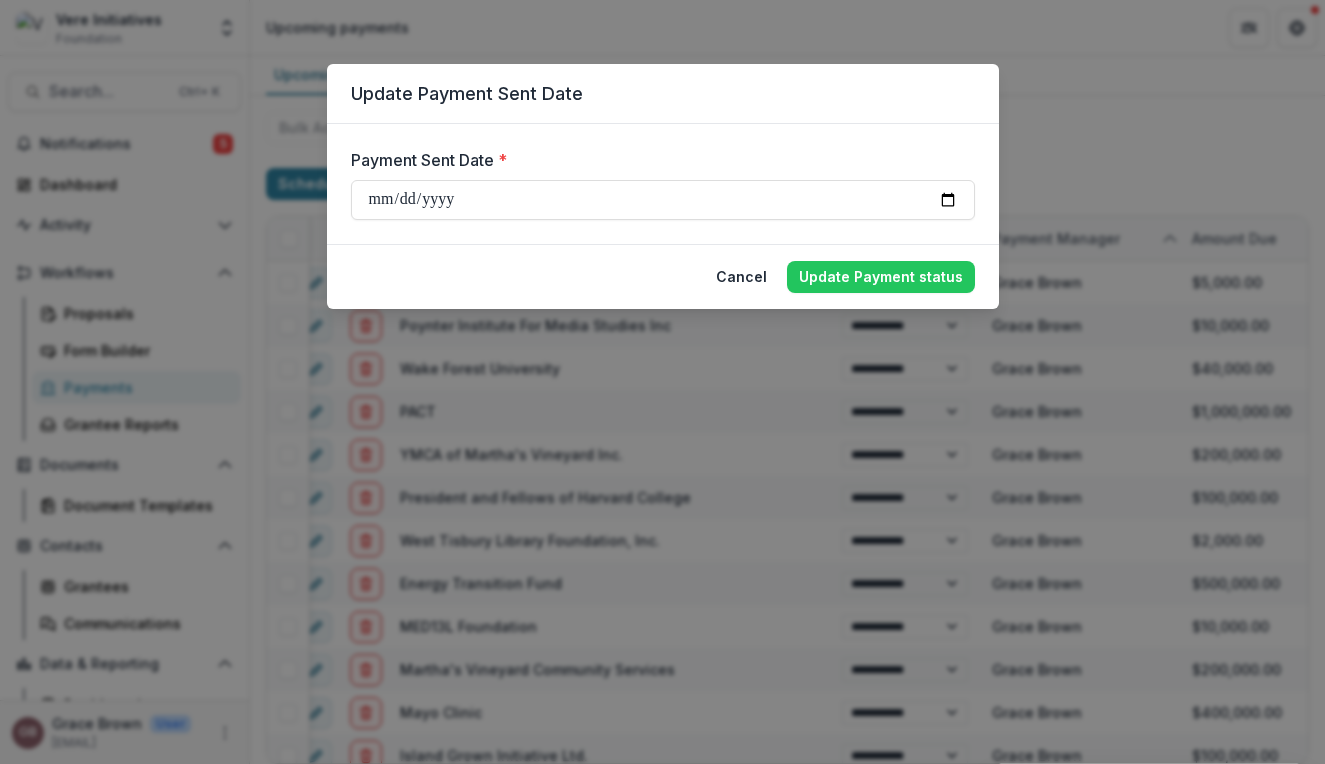 type on "**********" 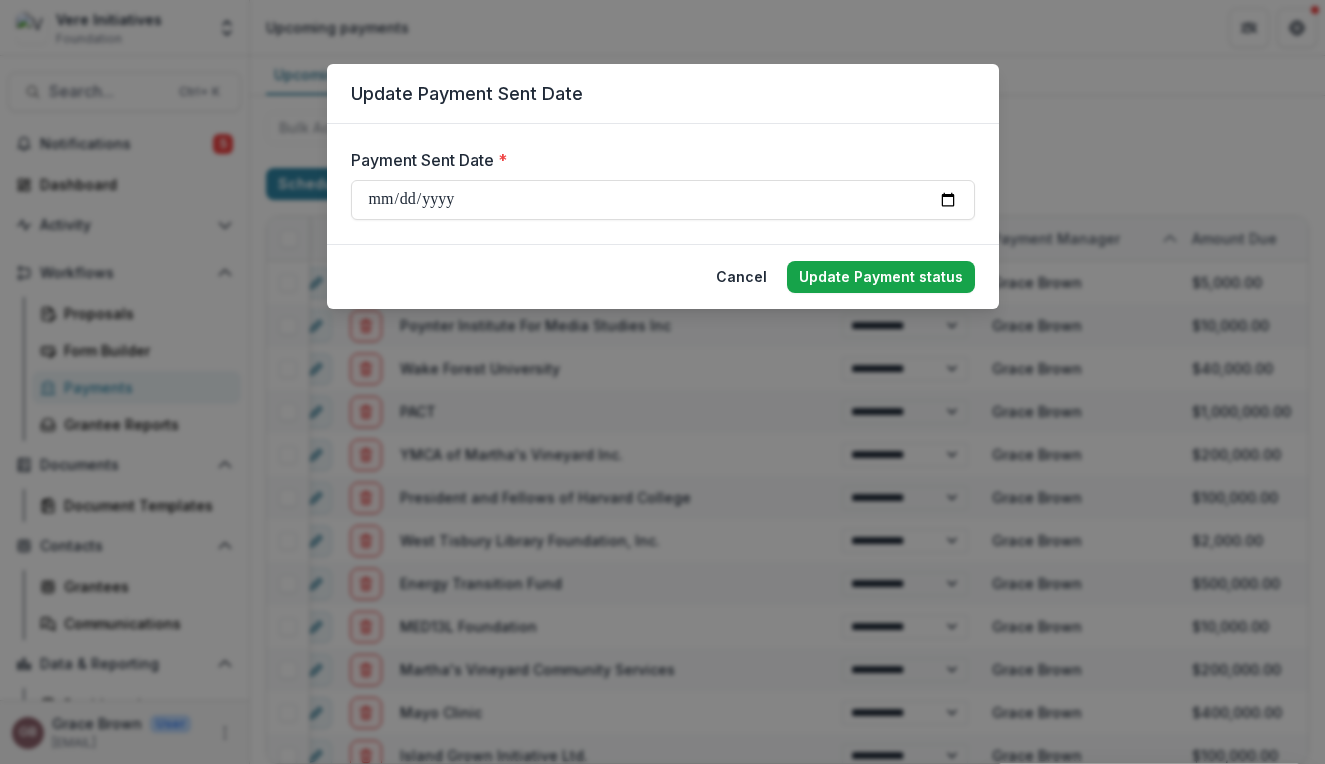 click on "Update Payment status" at bounding box center (881, 277) 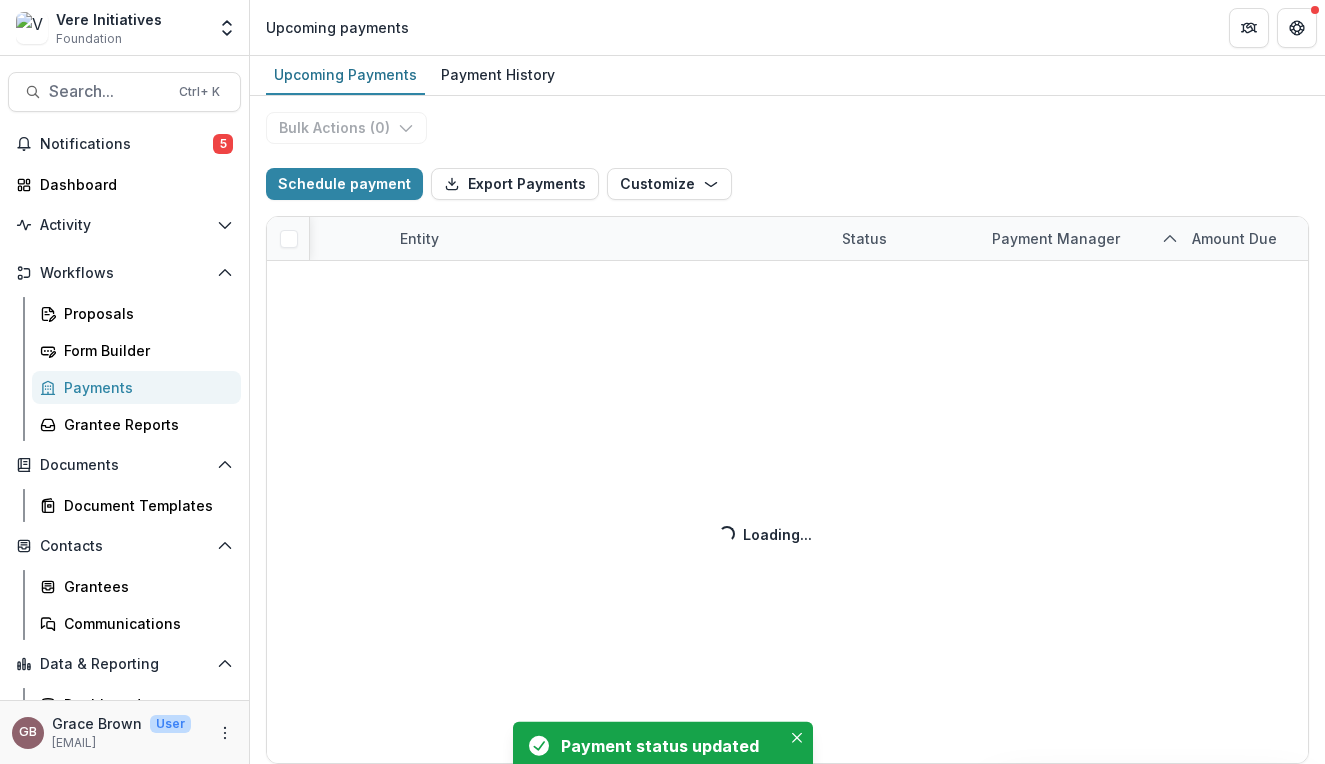 select on "******" 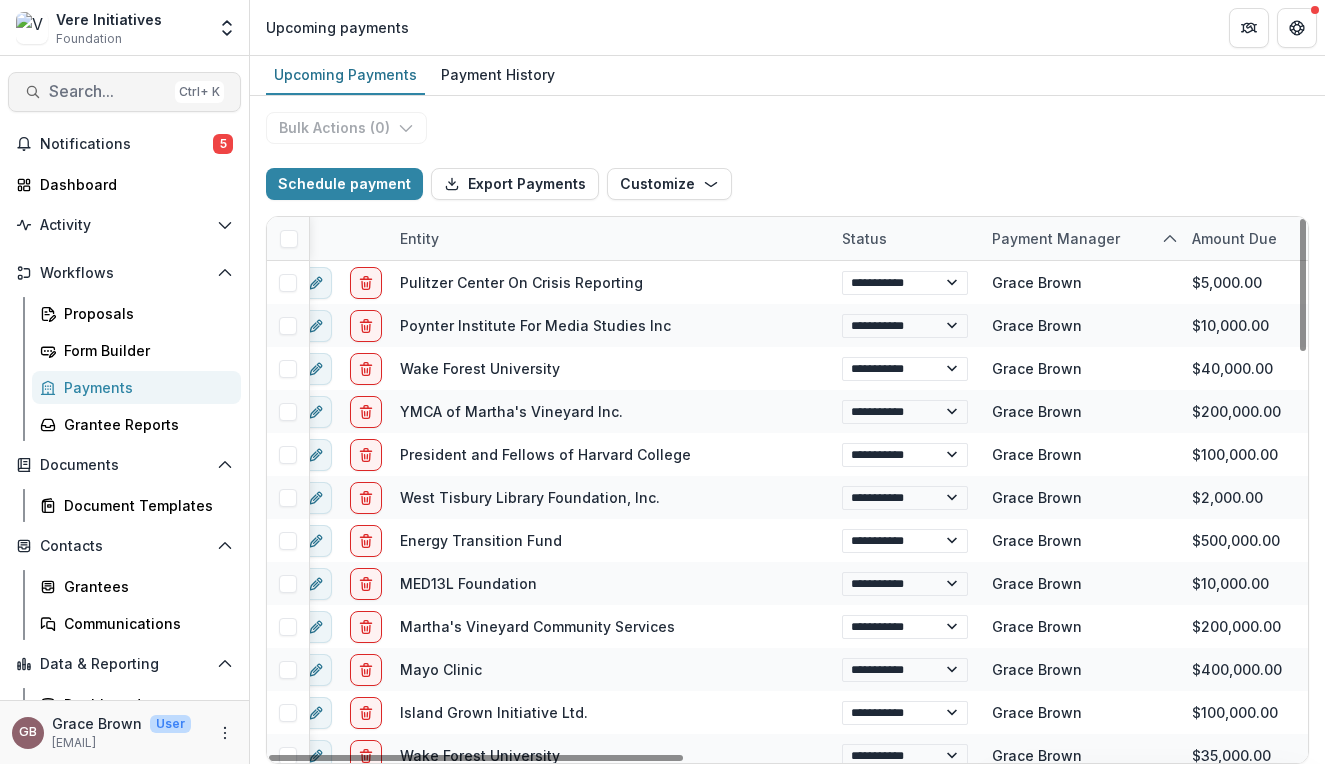 click on "Search..." at bounding box center [108, 91] 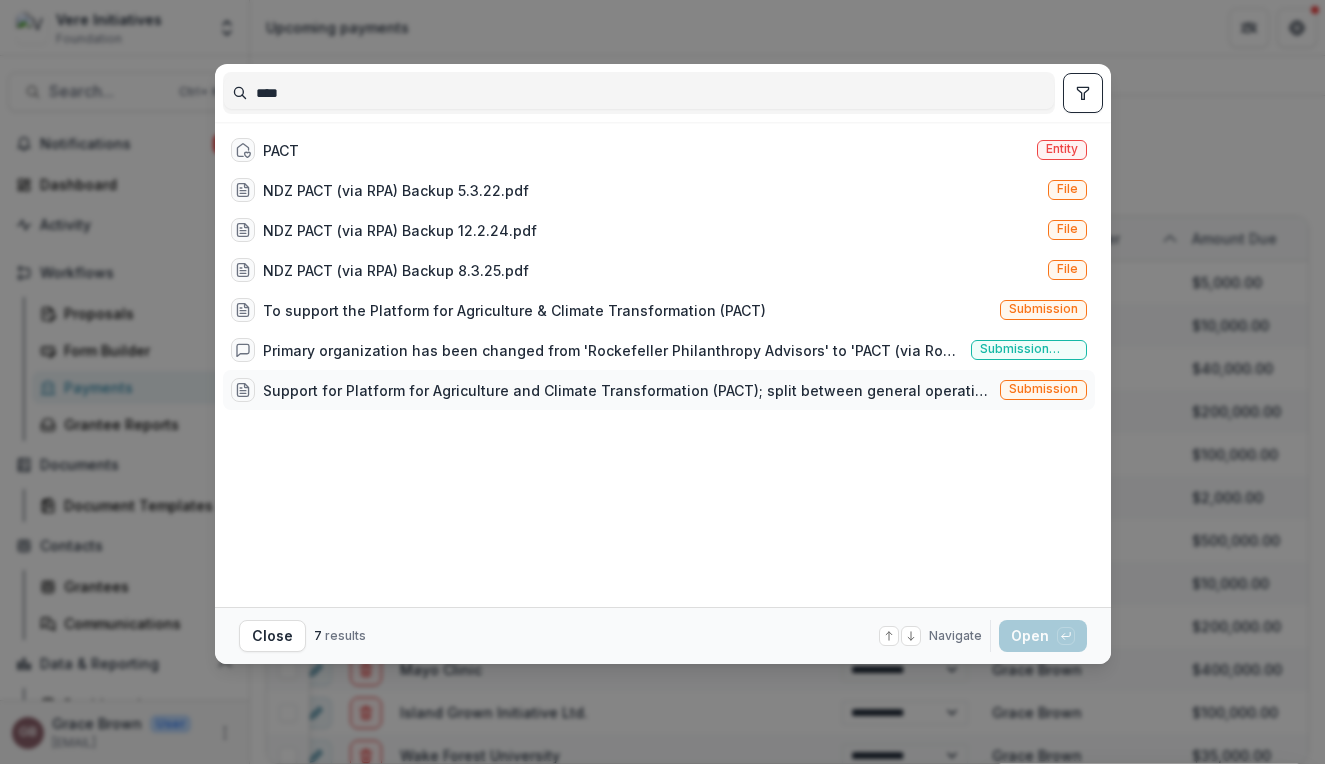 type on "****" 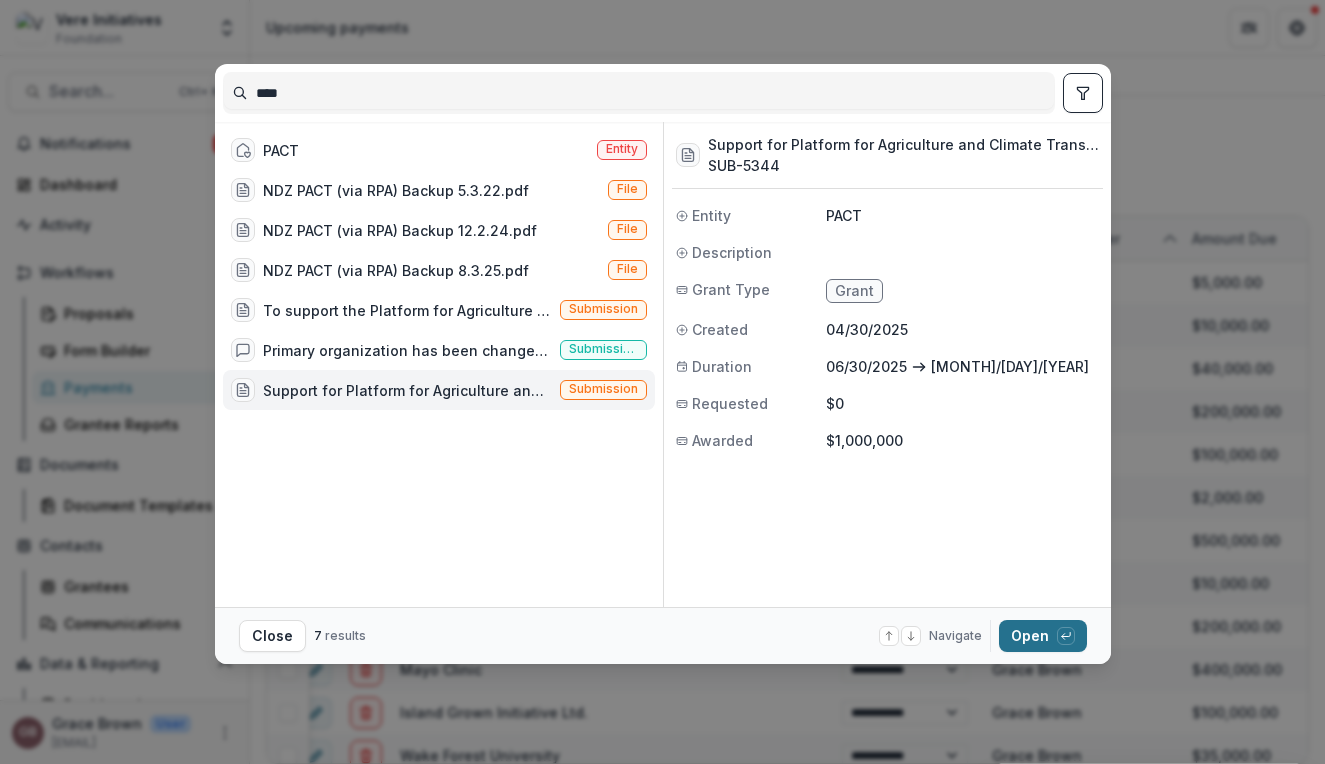 click on "Open with enter key" at bounding box center [1043, 636] 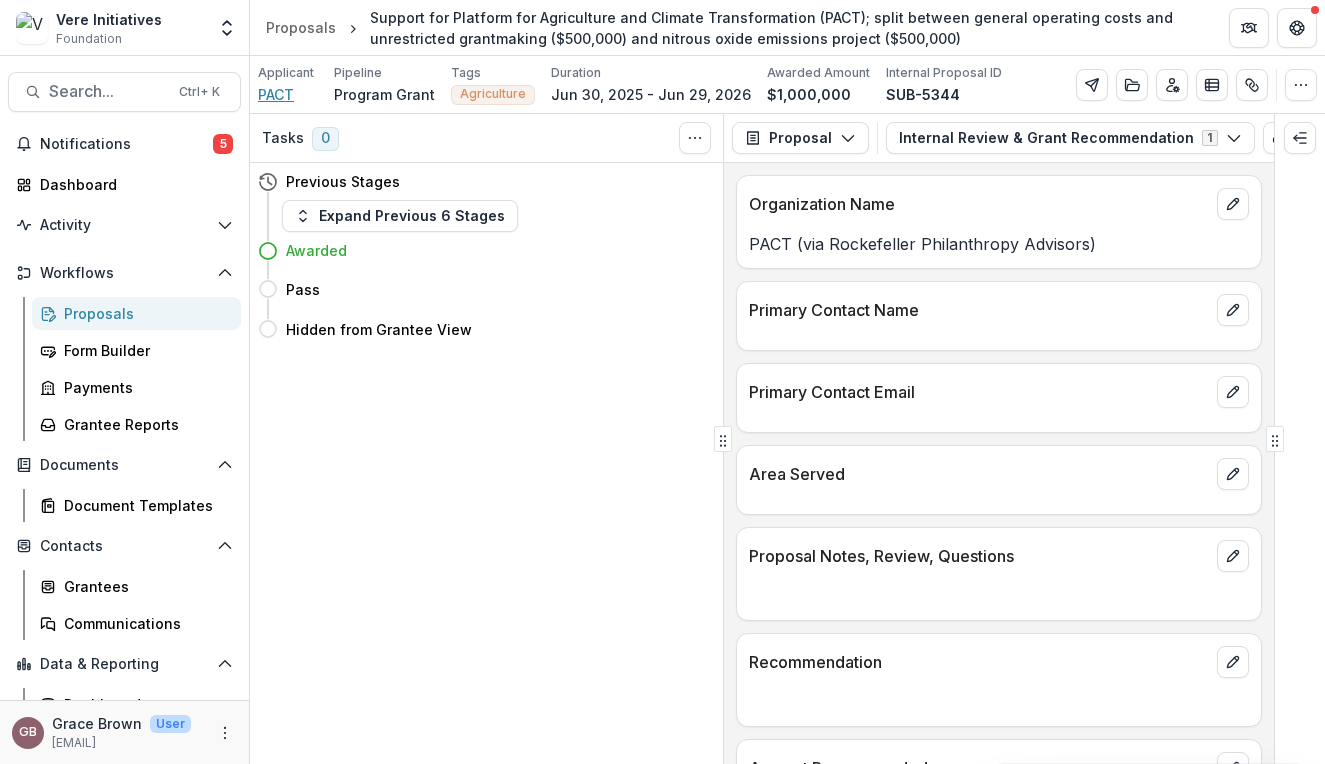 click on "PACT" at bounding box center [276, 94] 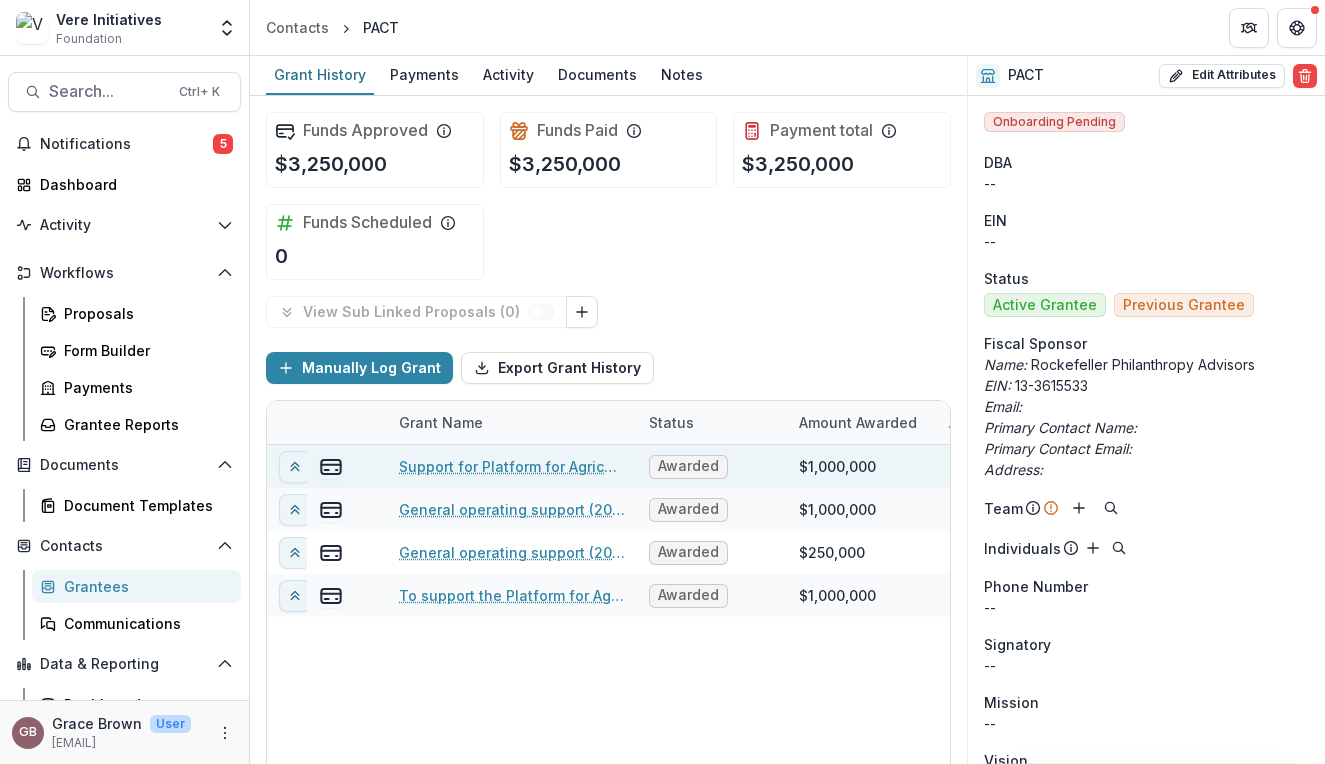 click on "Support for Platform for Agriculture and Climate Transformation (PACT); split between general operating costs and unrestricted grantmaking ($500,000) and nitrous oxide emissions project ($500,000)" at bounding box center [512, 466] 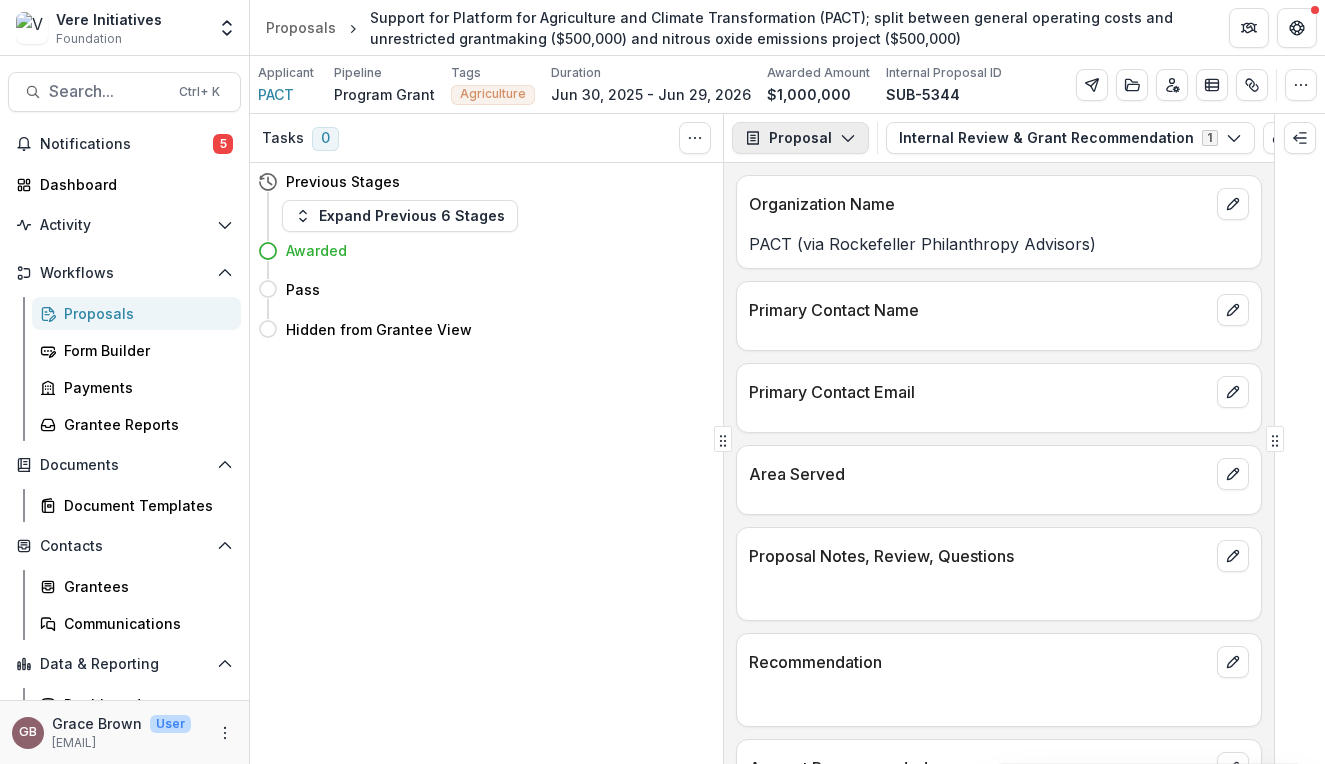 click on "Proposal" at bounding box center (800, 138) 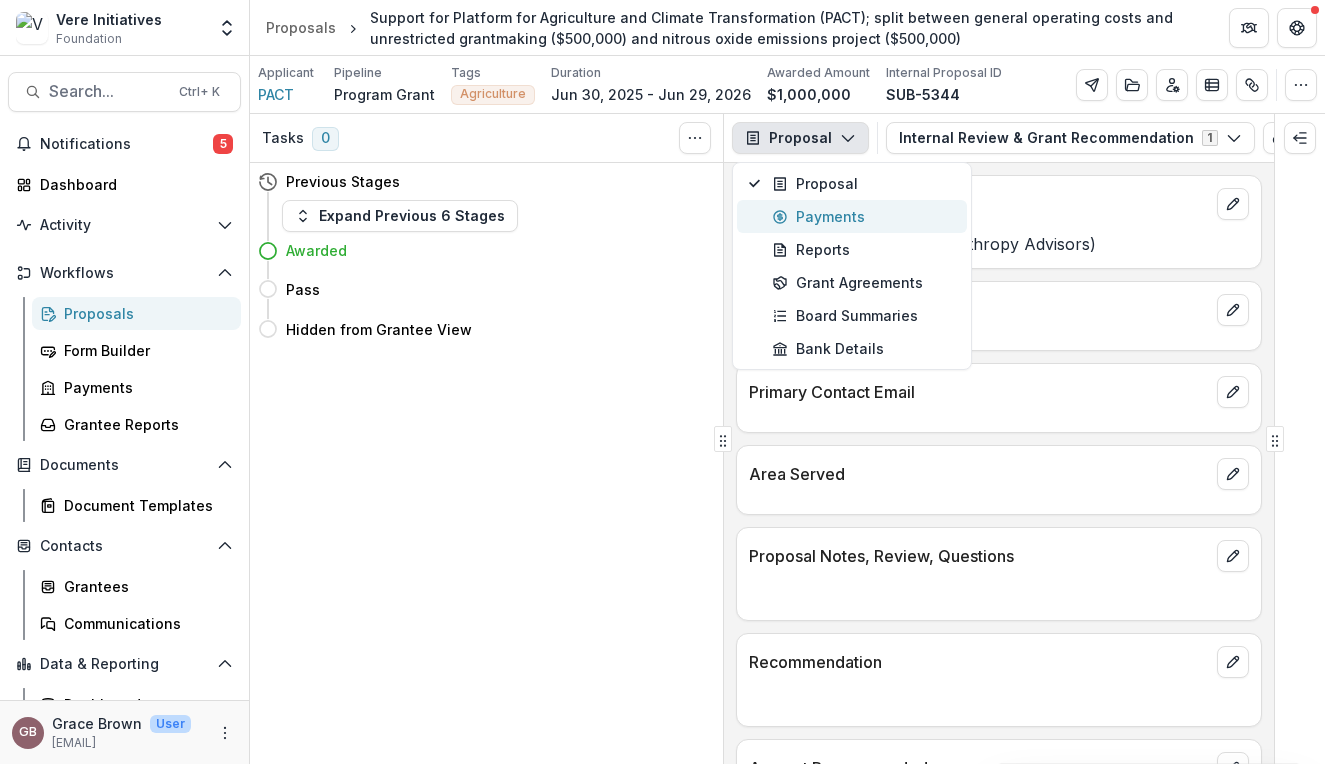 click on "Payments" at bounding box center [863, 216] 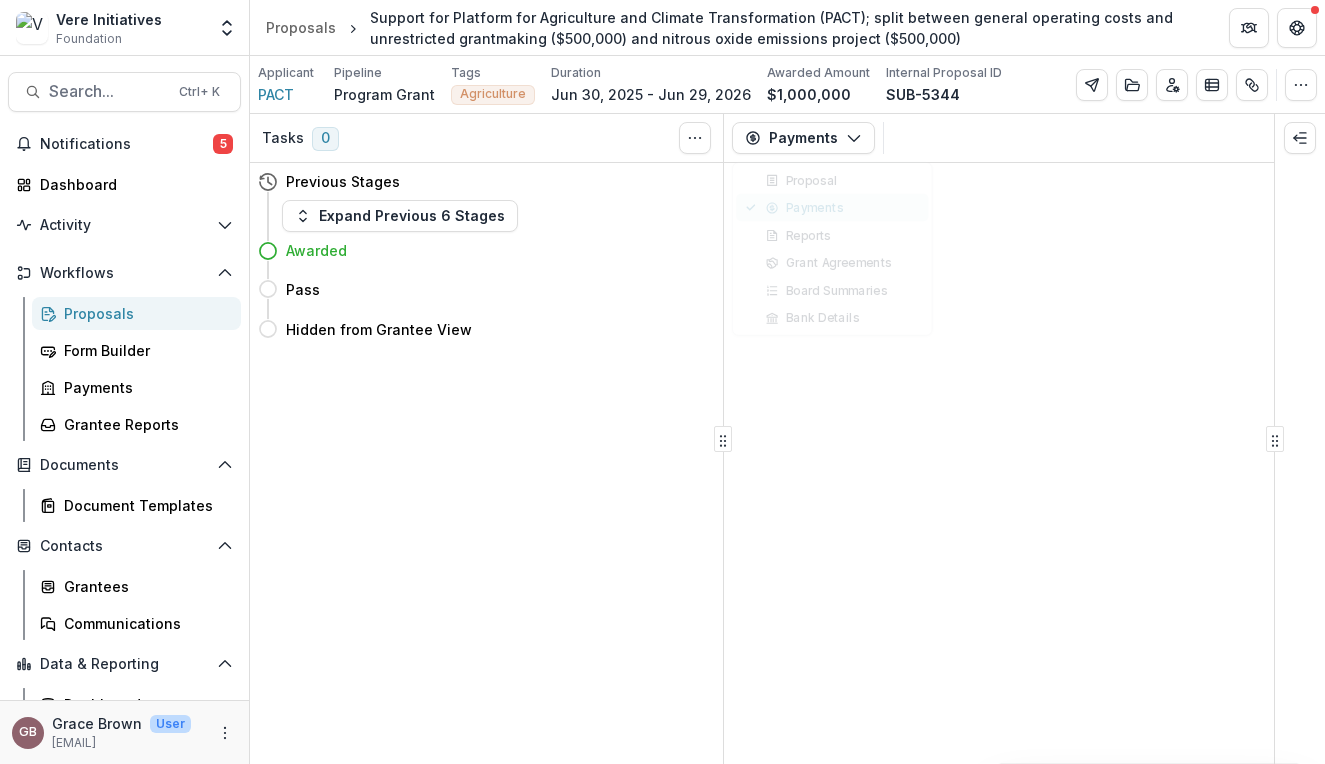 select on "****" 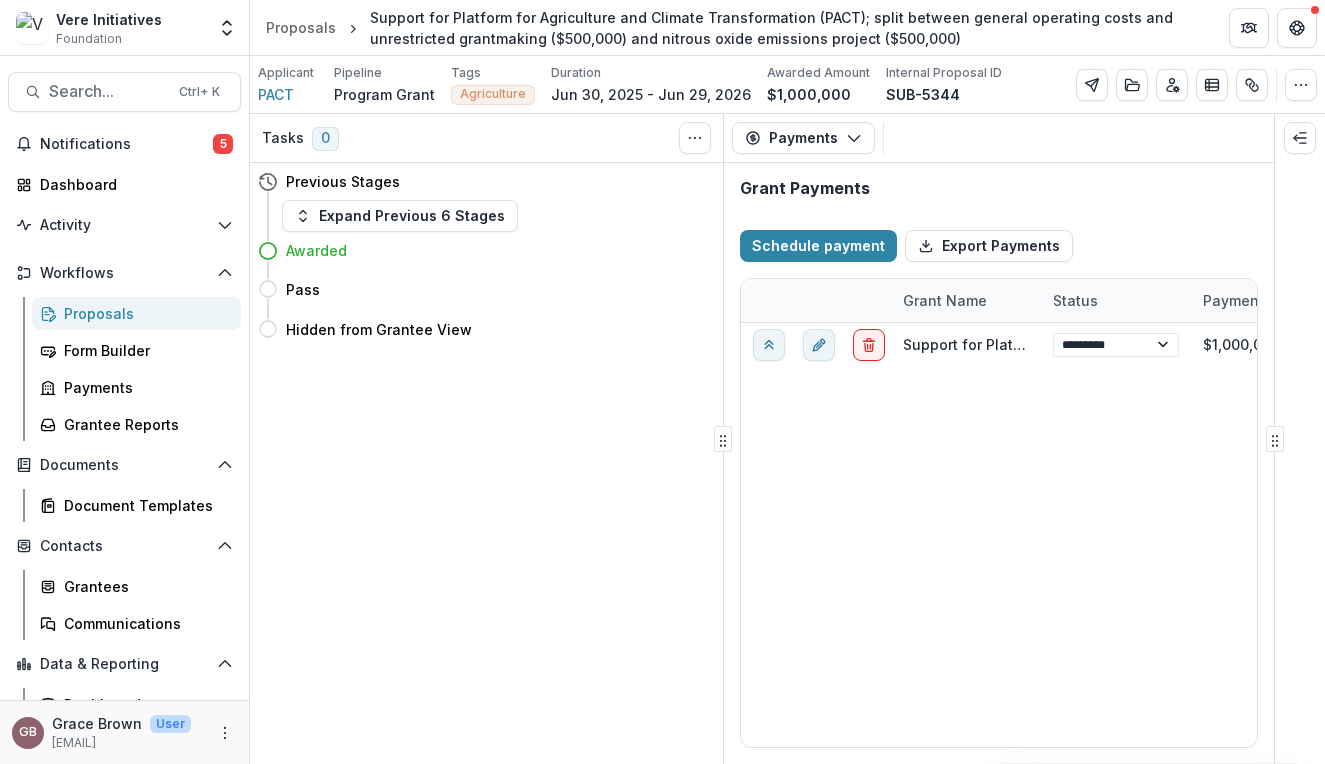 select on "****" 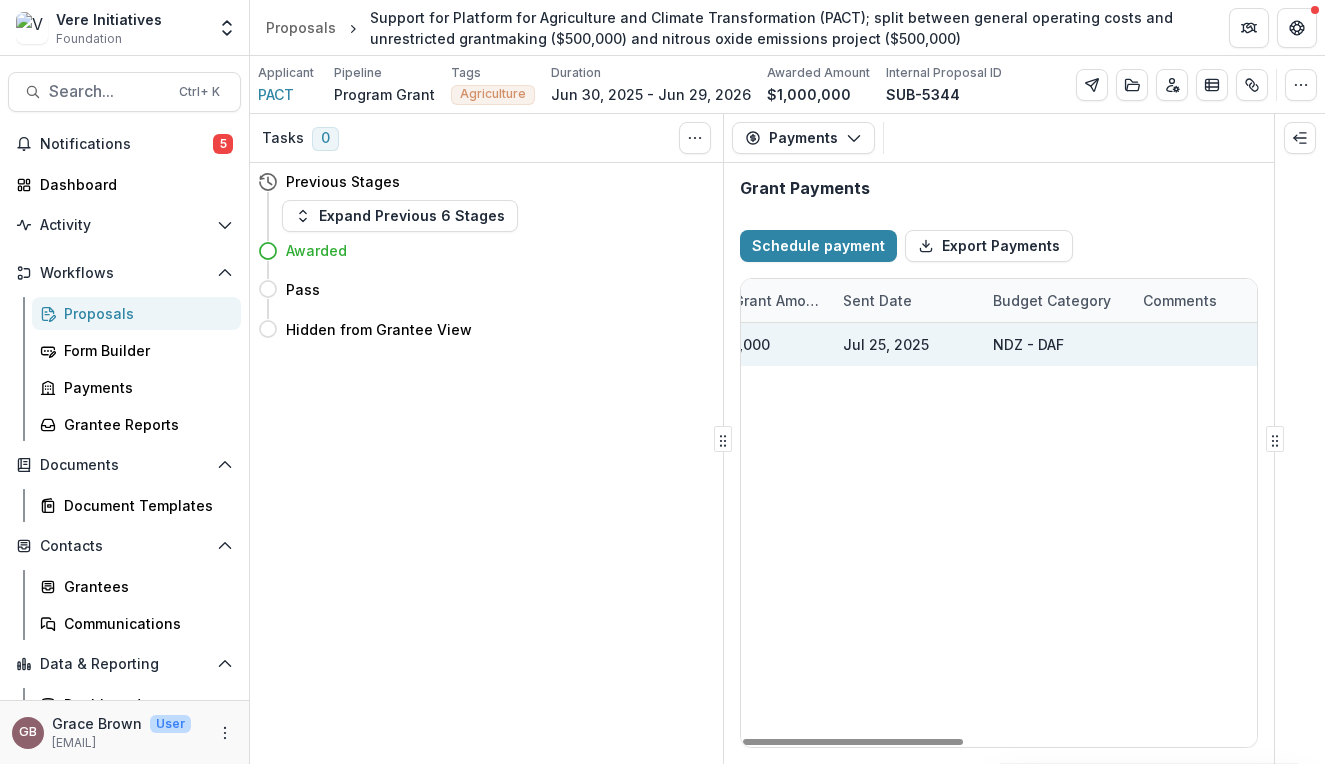 scroll, scrollTop: 0, scrollLeft: 661, axis: horizontal 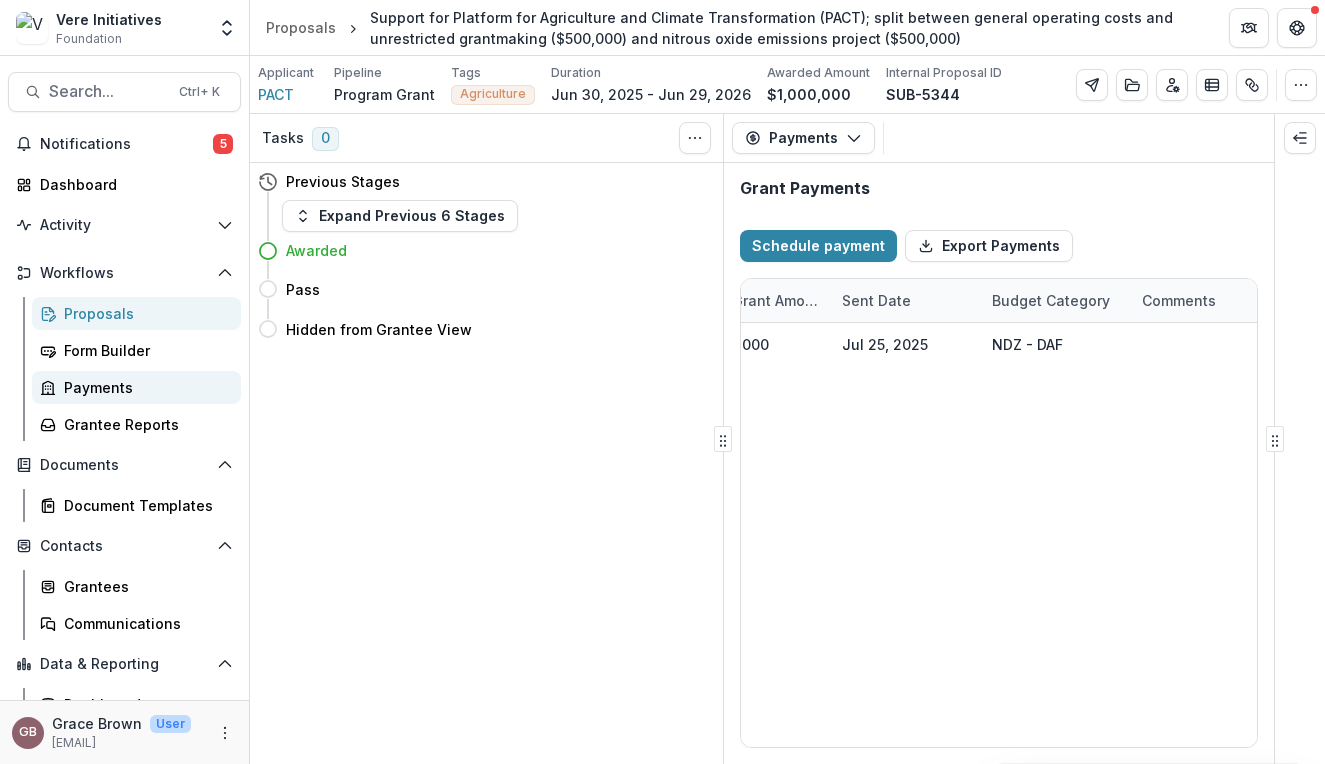 click on "Payments" at bounding box center (144, 387) 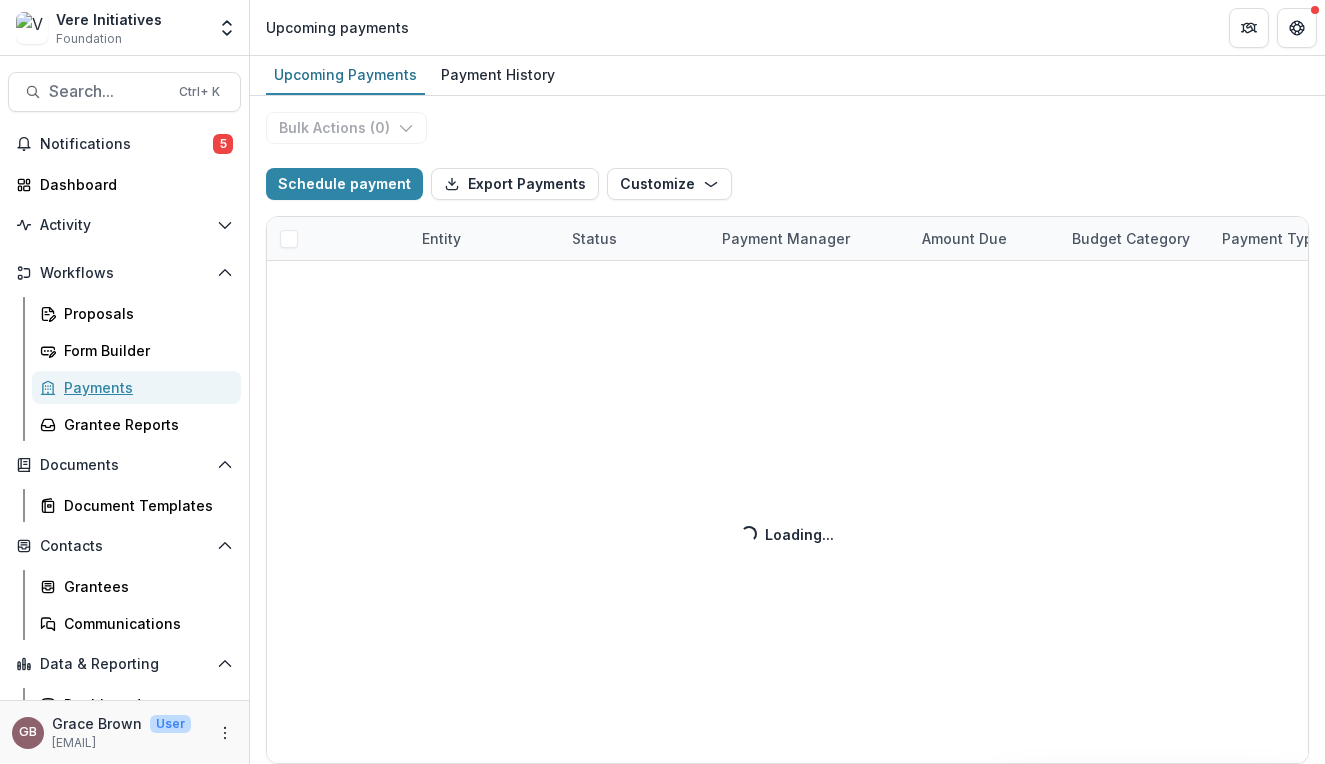 select on "******" 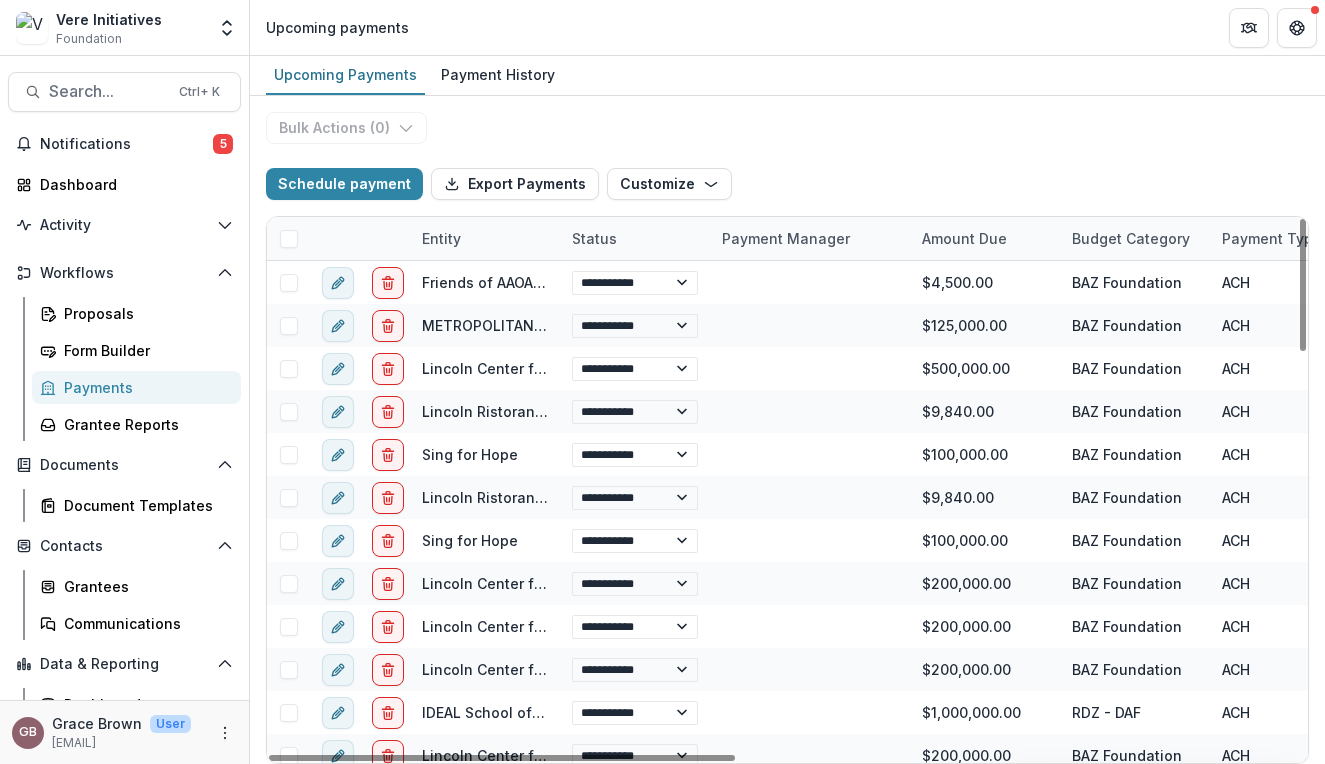 click on "Payment Manager" at bounding box center (786, 238) 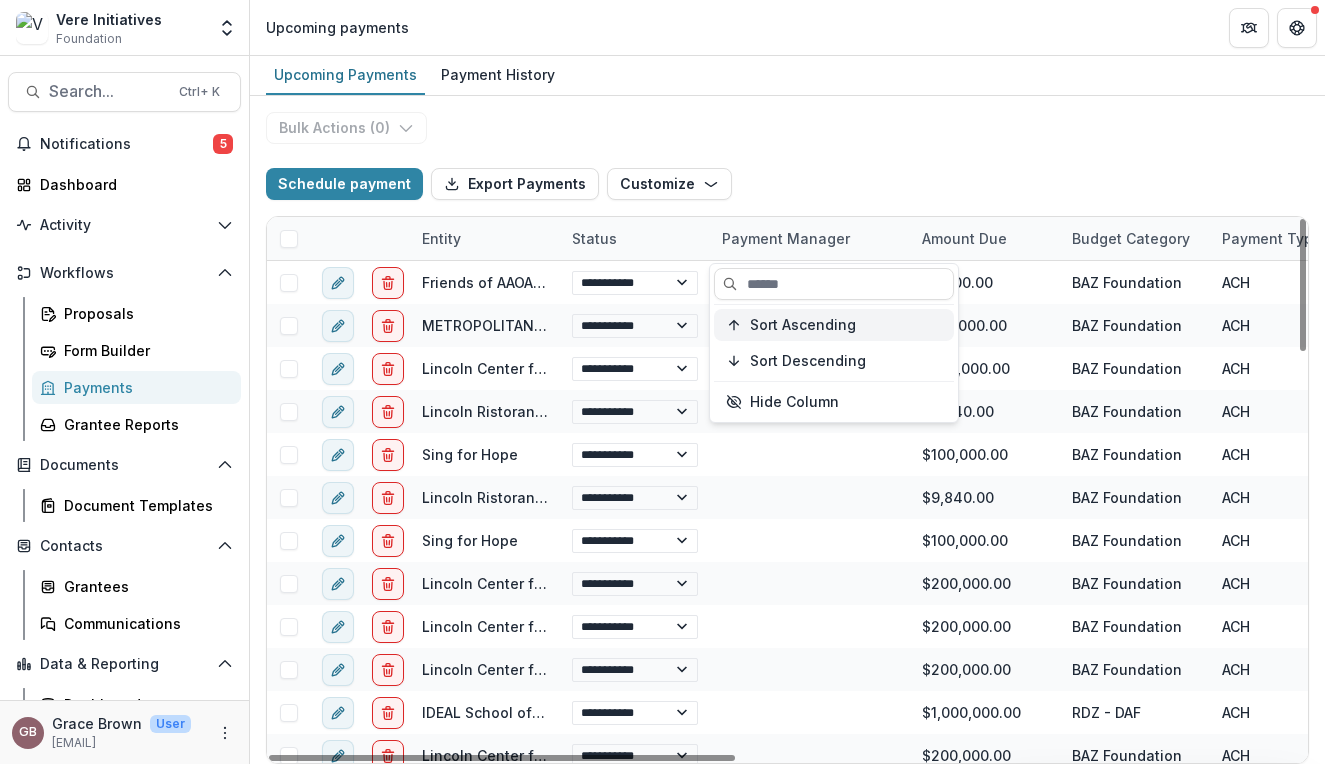click on "Sort Ascending" at bounding box center [834, 325] 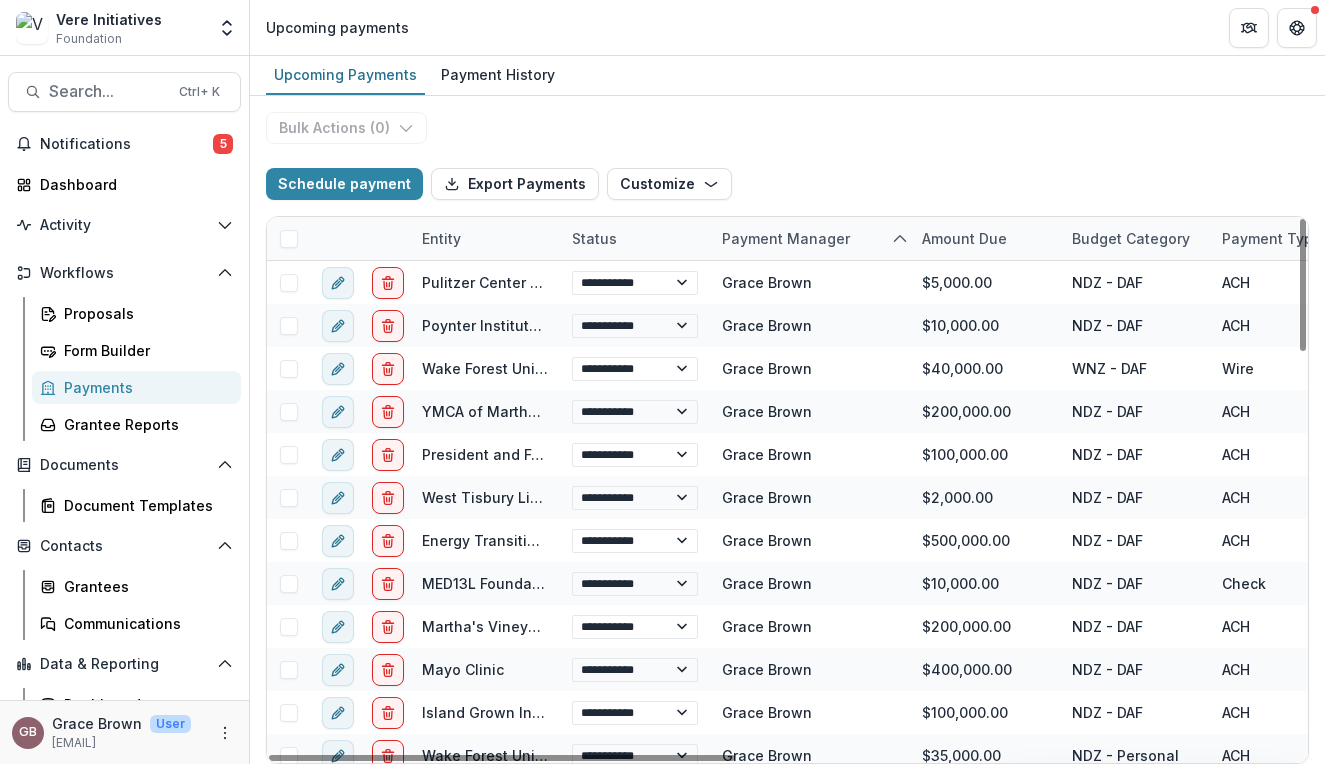 click on "**********" at bounding box center [787, 430] 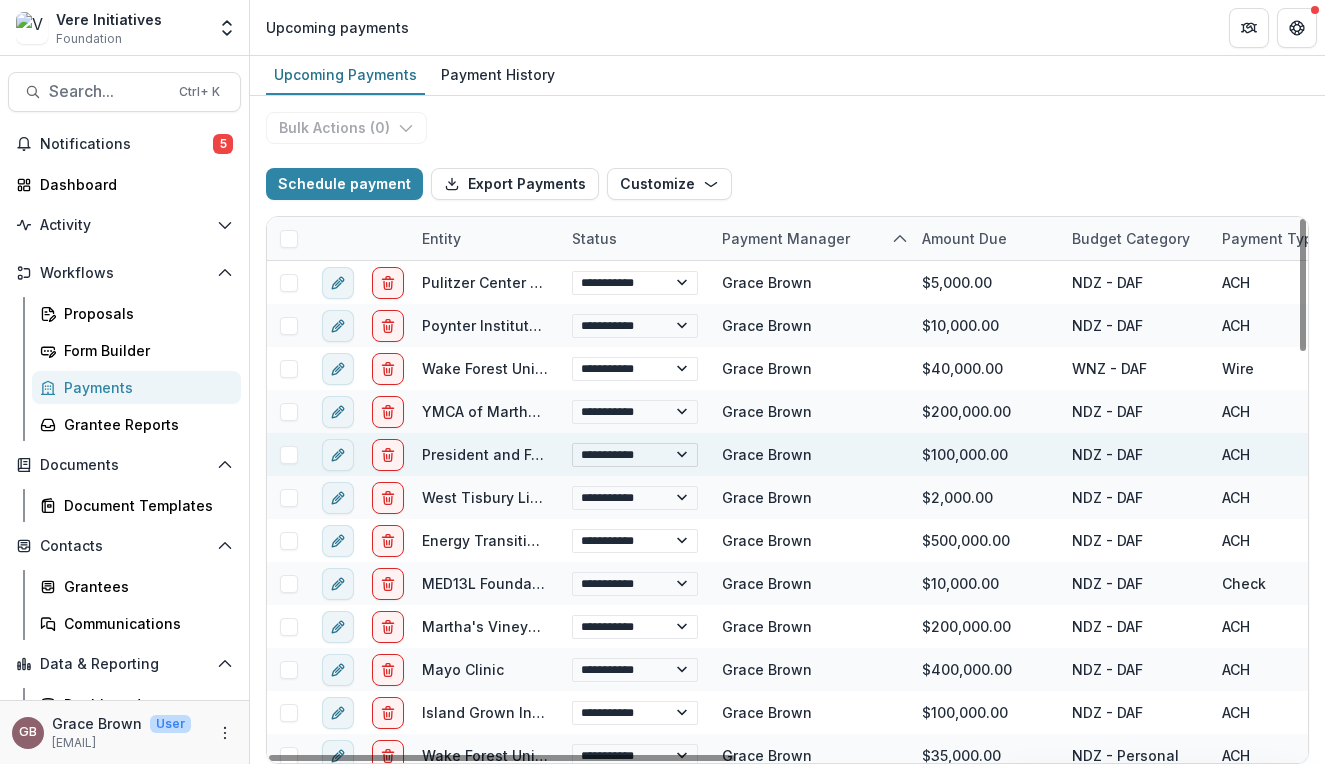 select on "******" 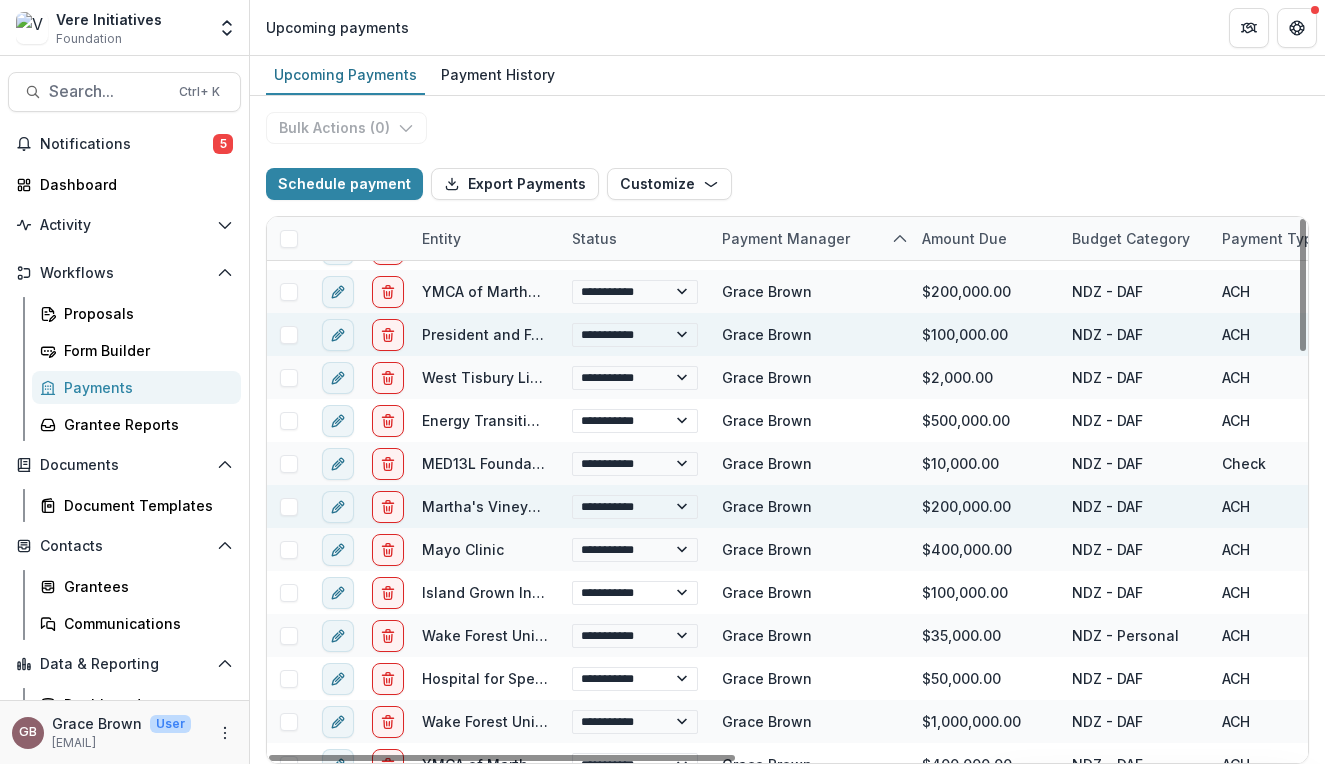 scroll, scrollTop: 0, scrollLeft: 0, axis: both 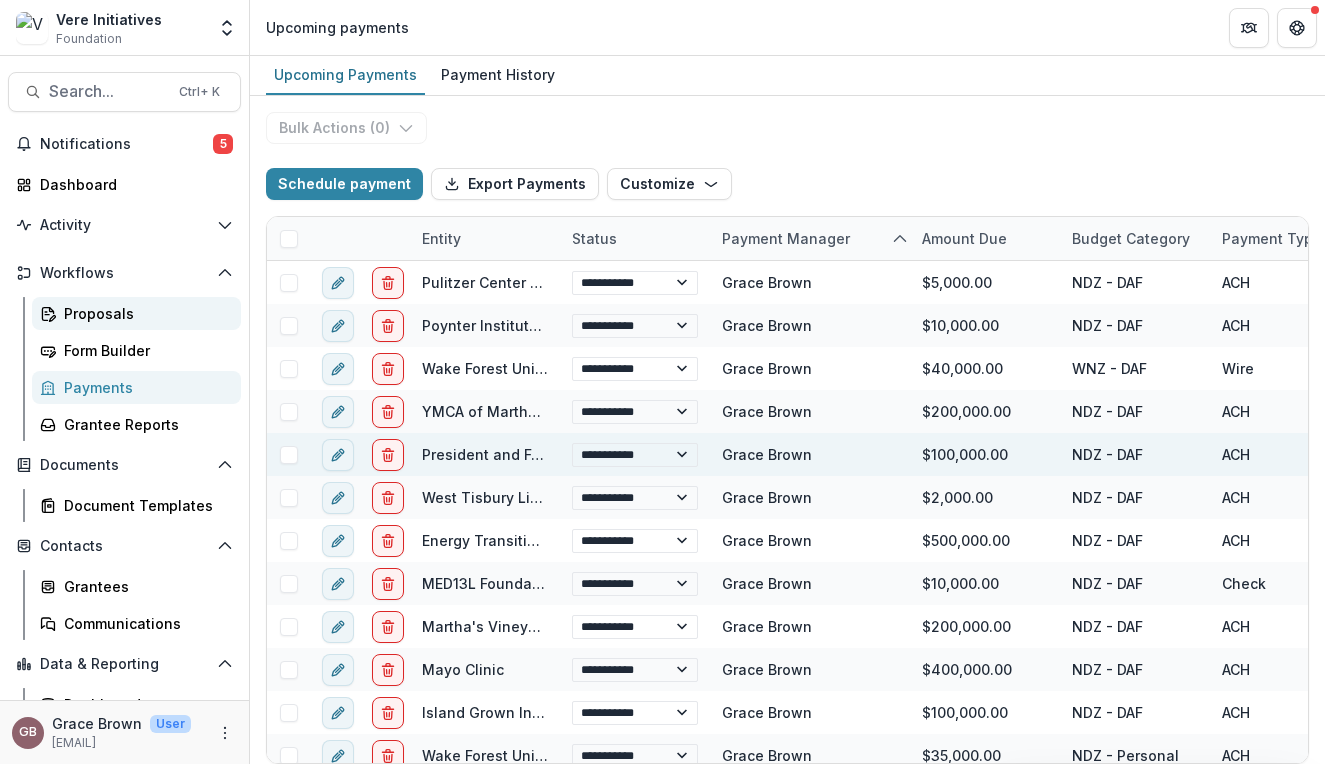 click on "Proposals" at bounding box center (144, 313) 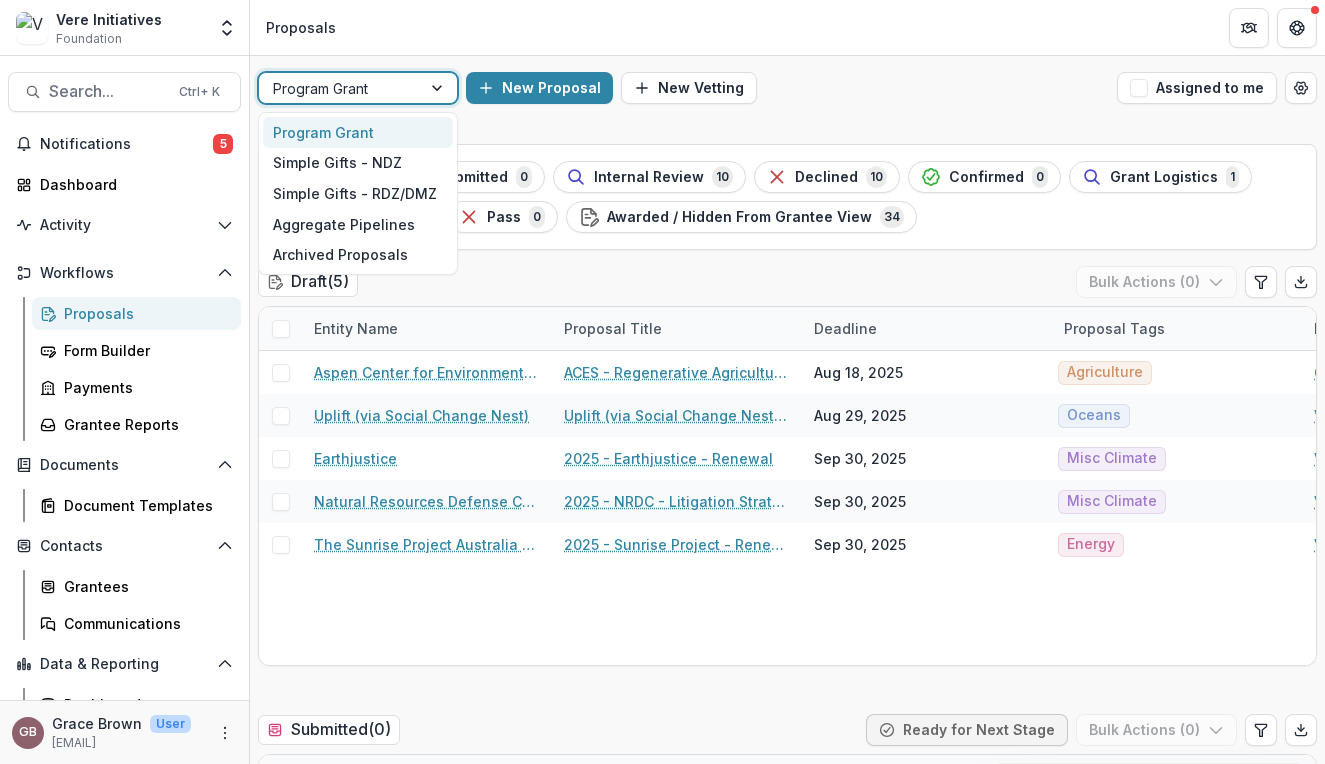 click at bounding box center [439, 88] 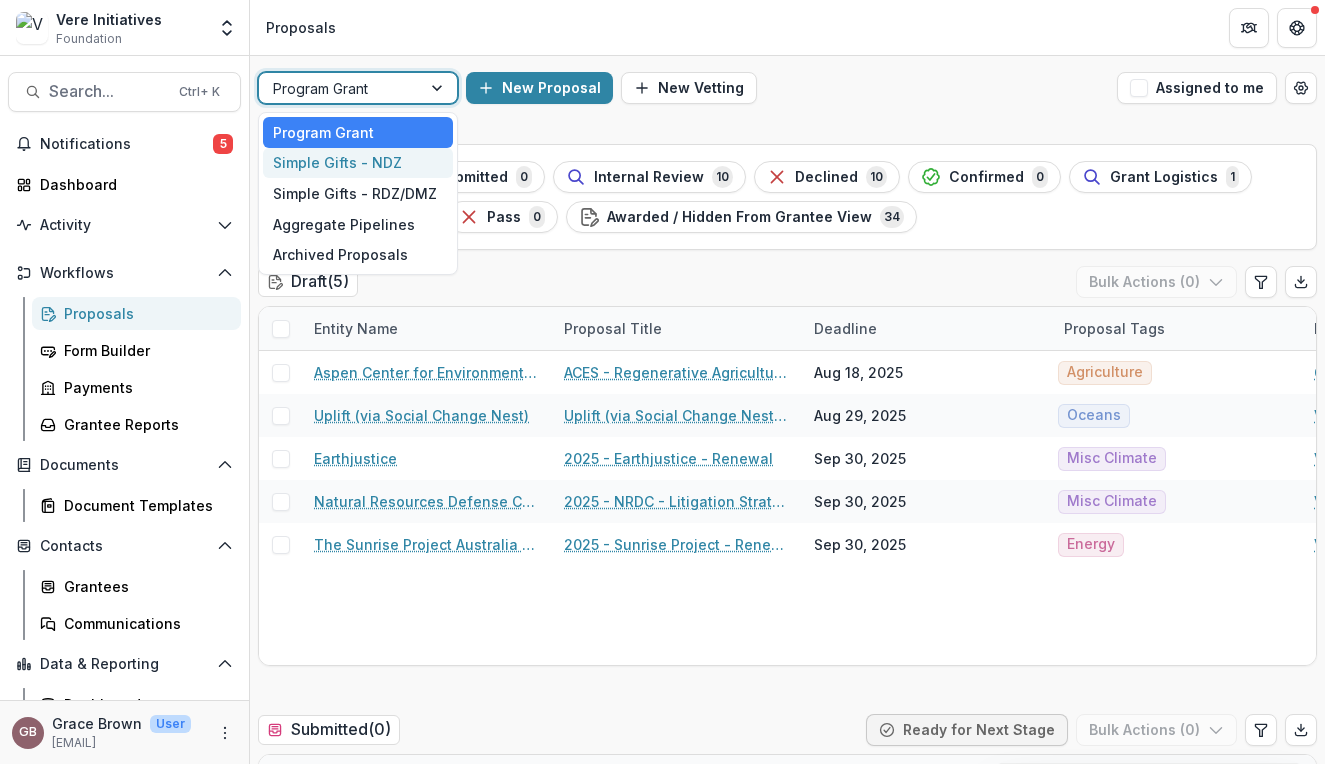 click on "Simple Gifts - NDZ" at bounding box center [358, 163] 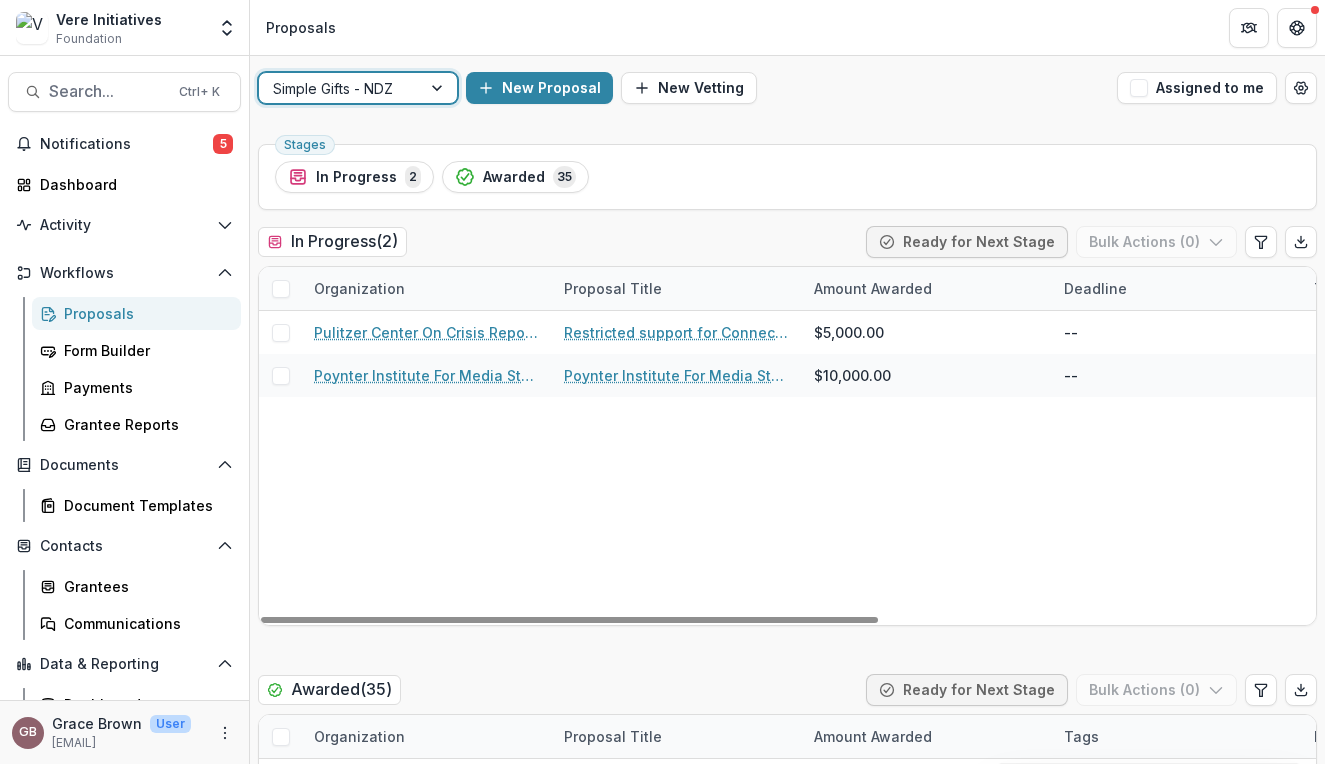 scroll, scrollTop: 318, scrollLeft: 0, axis: vertical 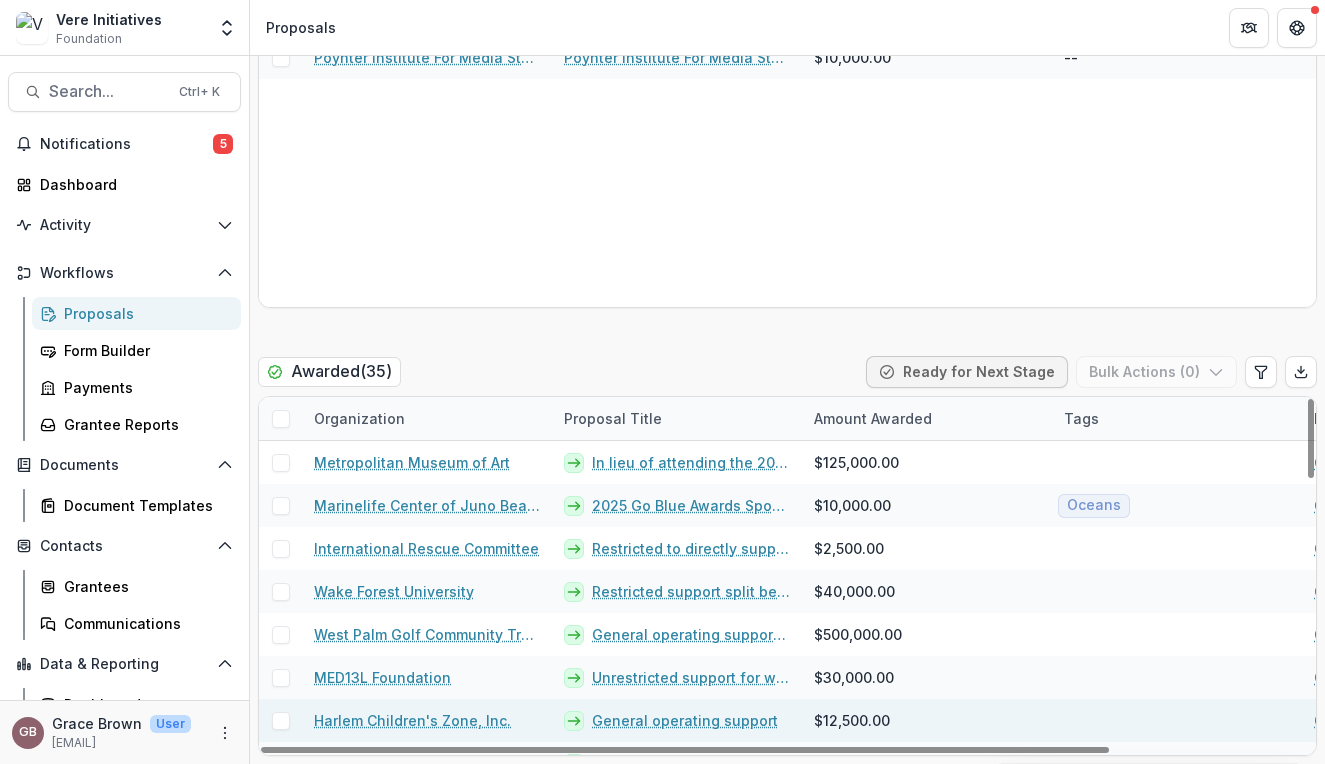click on "General operating support" at bounding box center [685, 720] 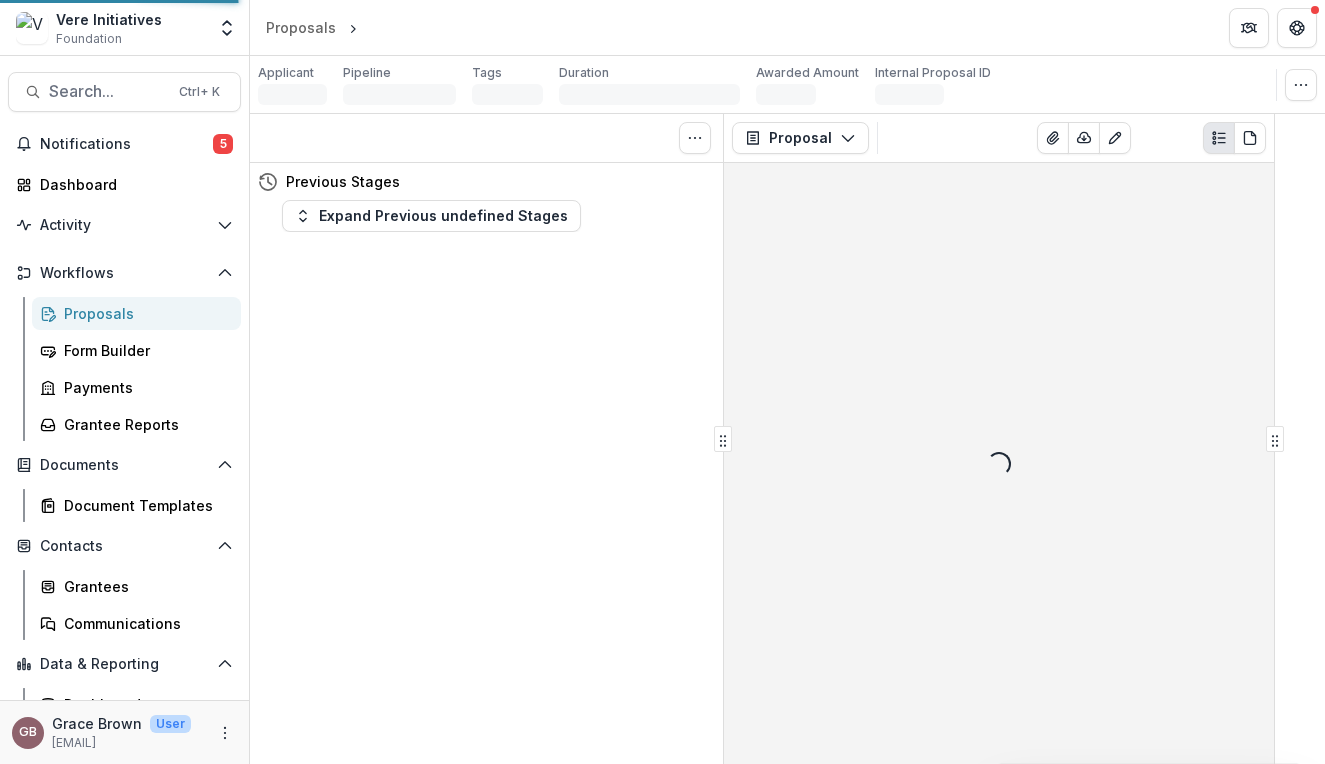 scroll, scrollTop: 0, scrollLeft: 0, axis: both 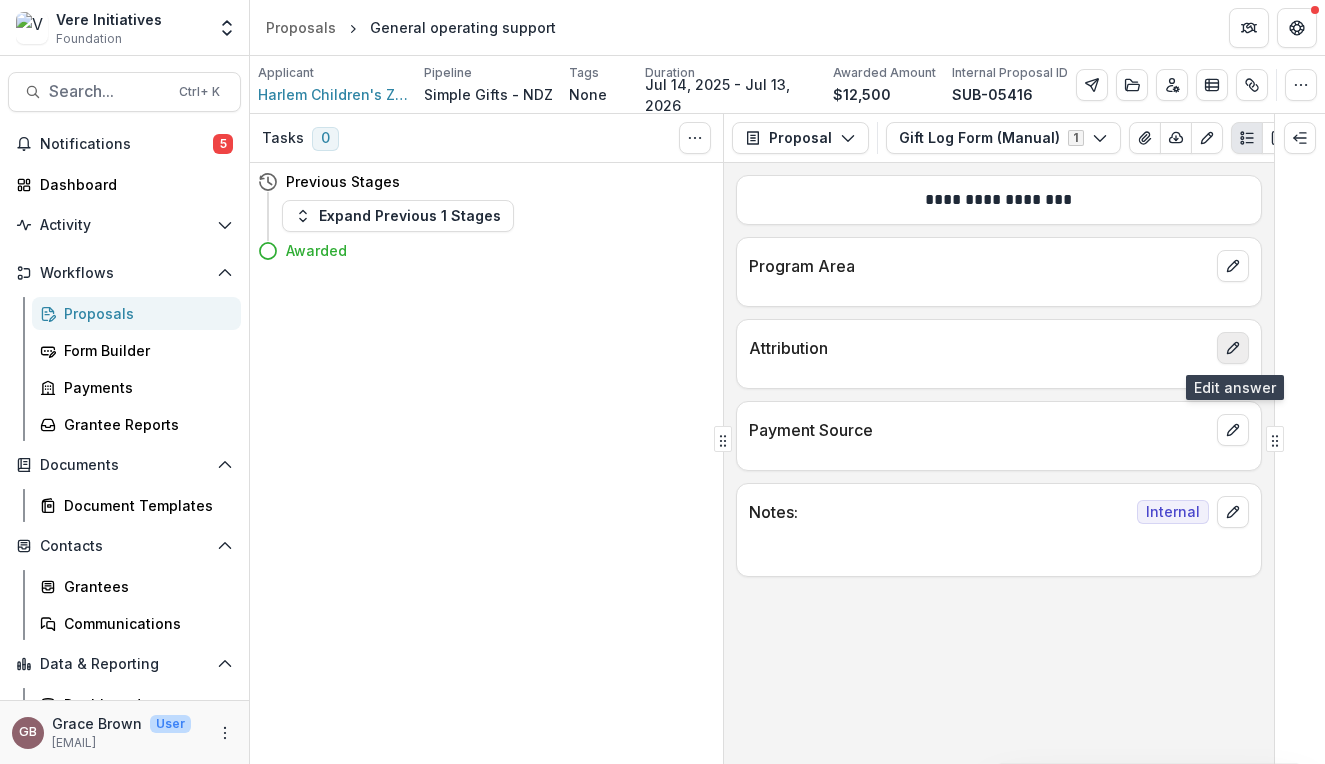 click 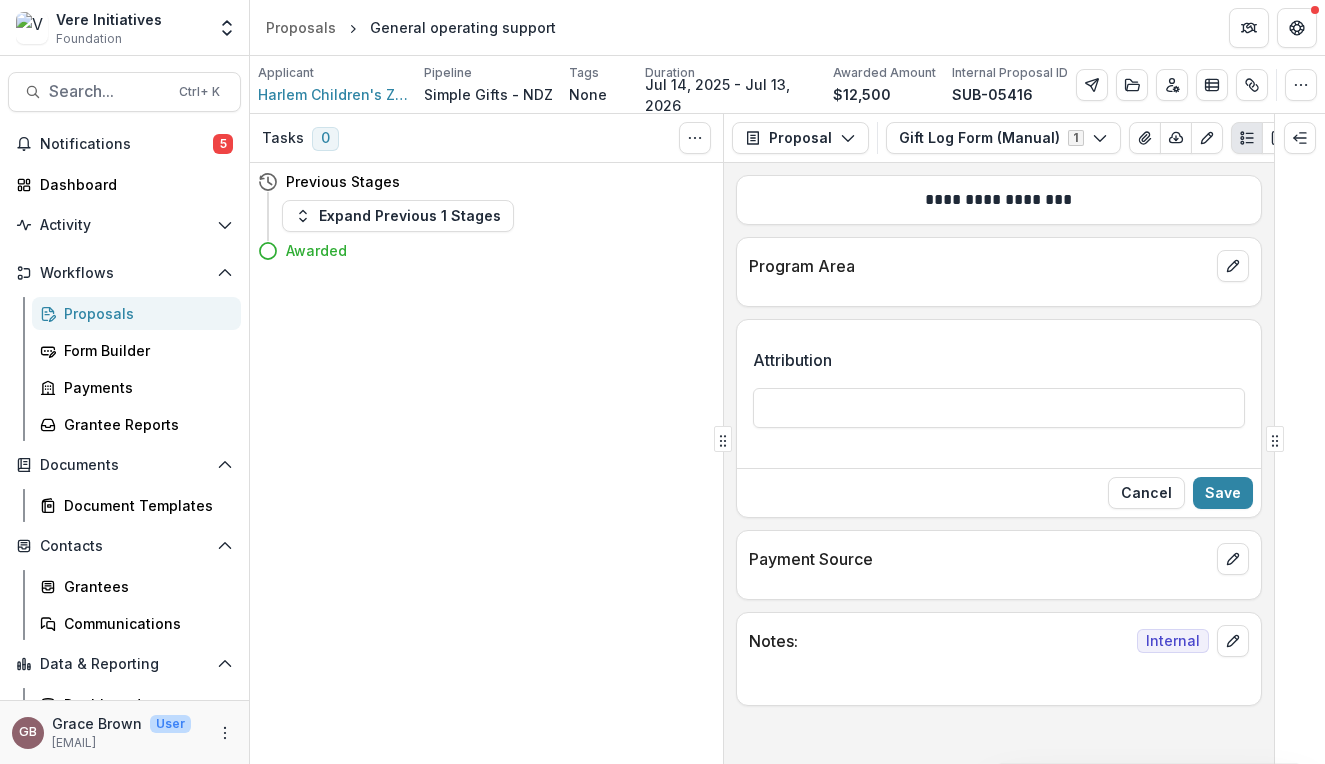 click on "Attribution" at bounding box center [999, 388] 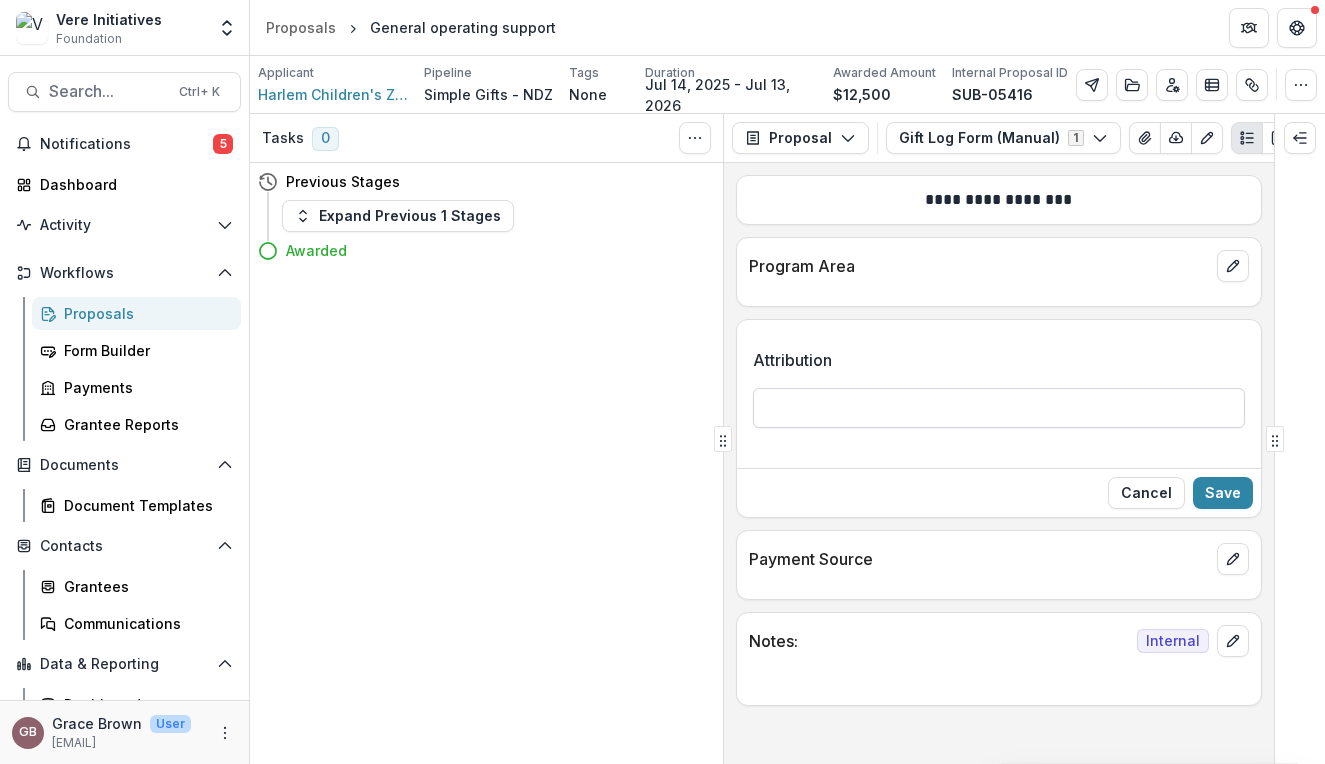 click on "Attribution" at bounding box center (999, 408) 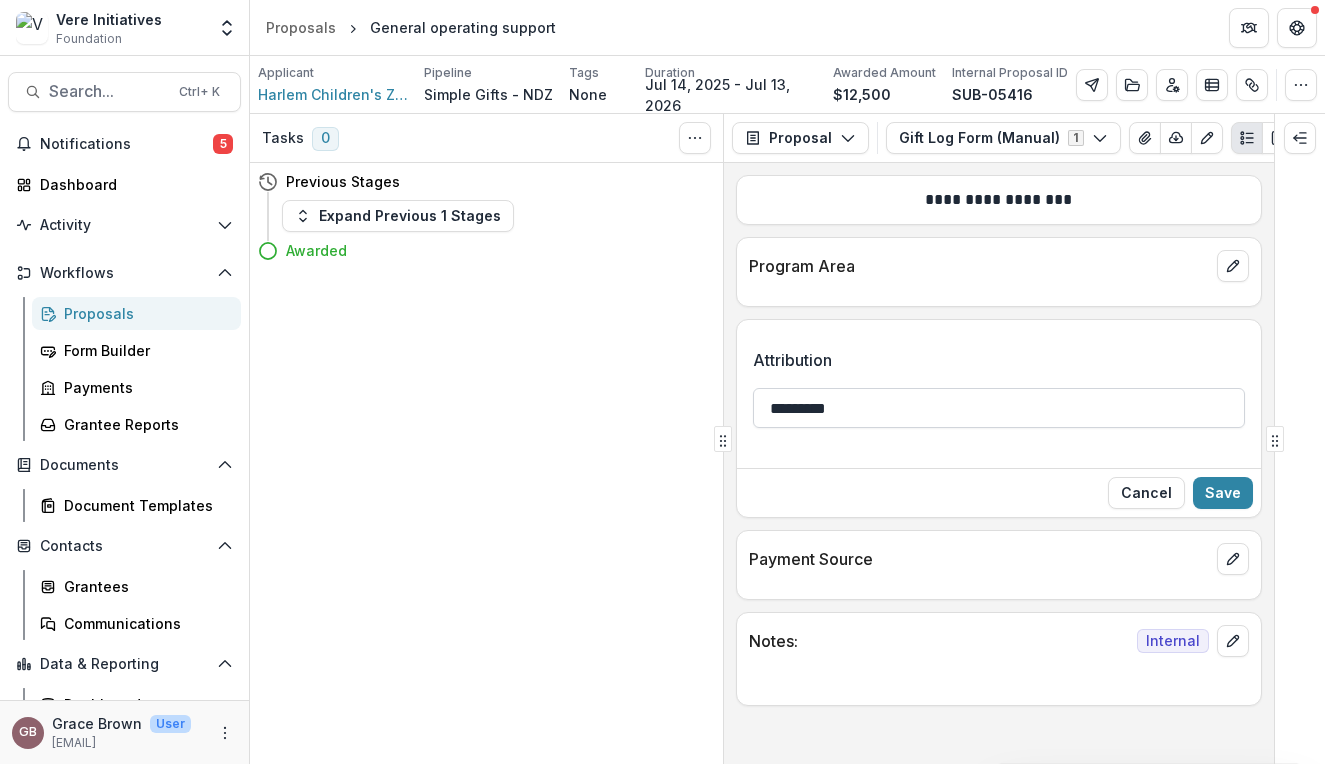 type on "*********" 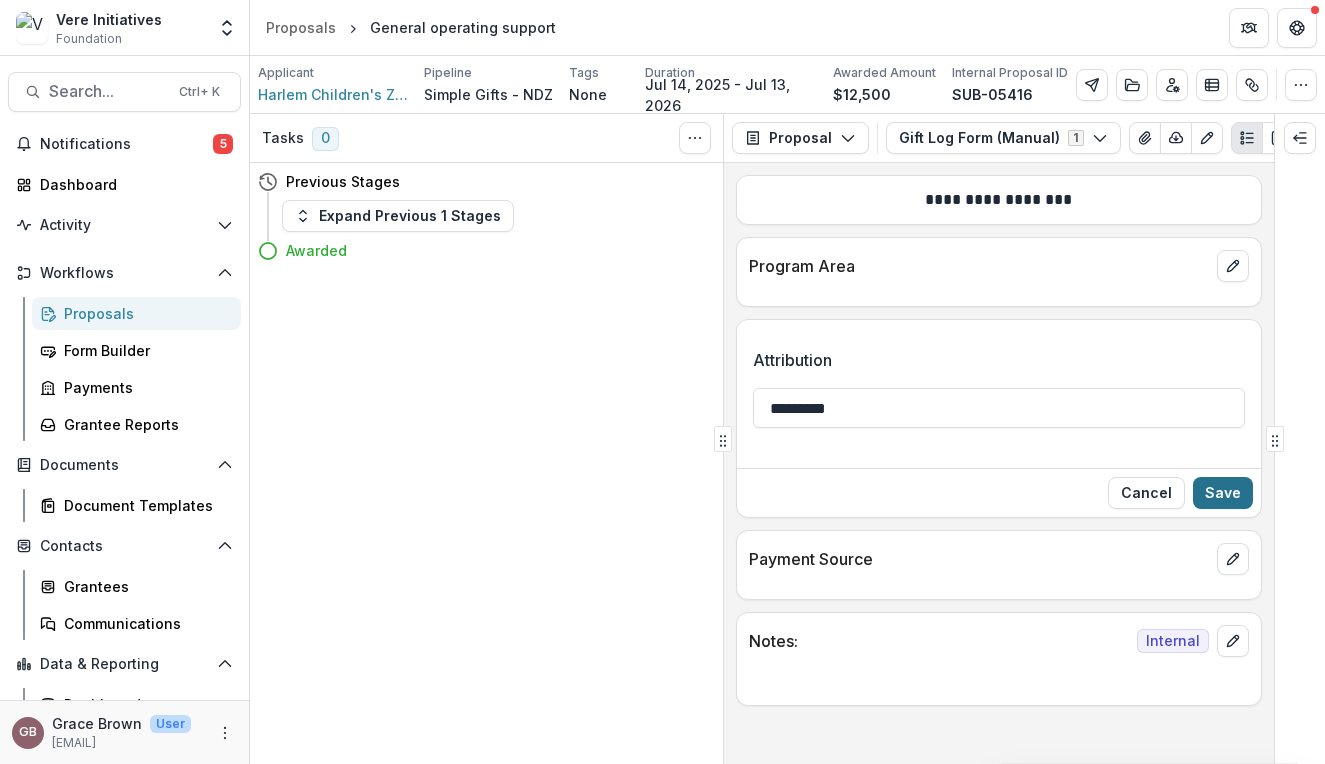 click on "Save" at bounding box center (1223, 493) 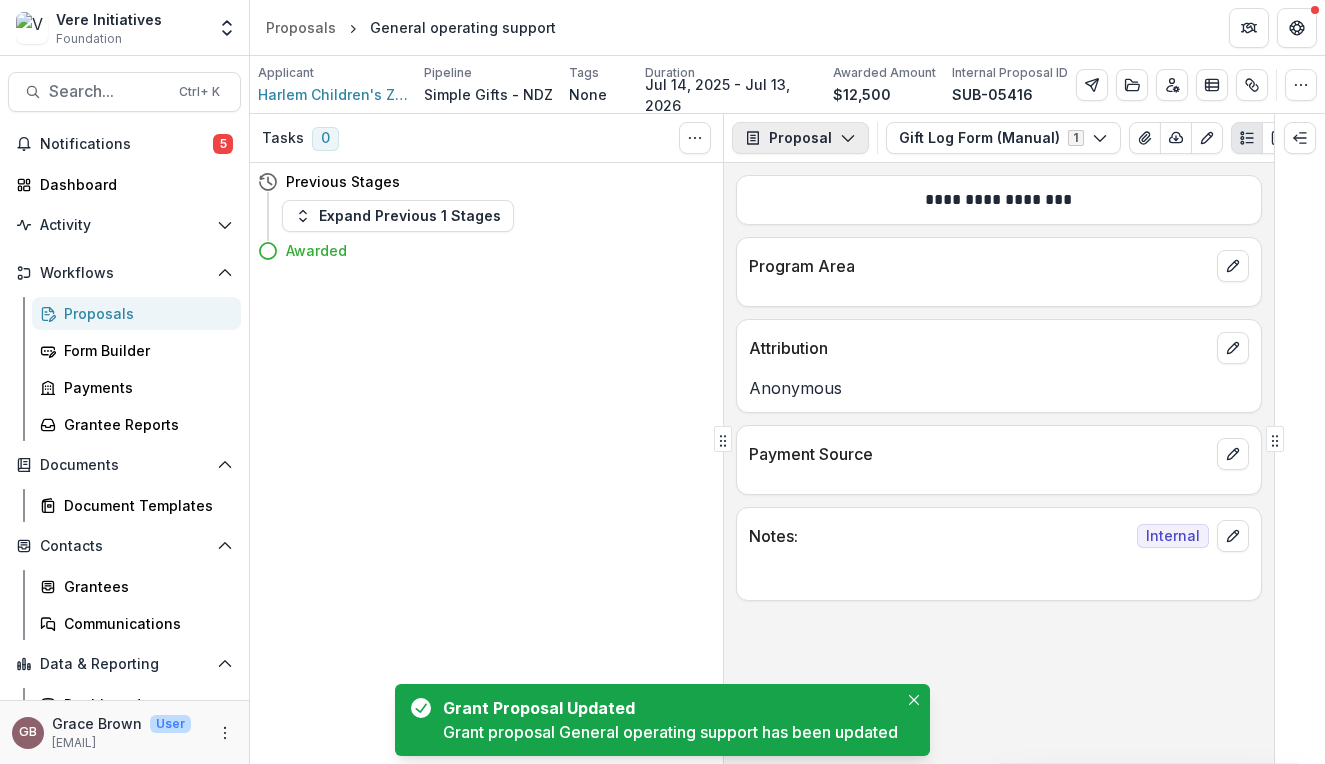 click on "Proposal" at bounding box center (800, 138) 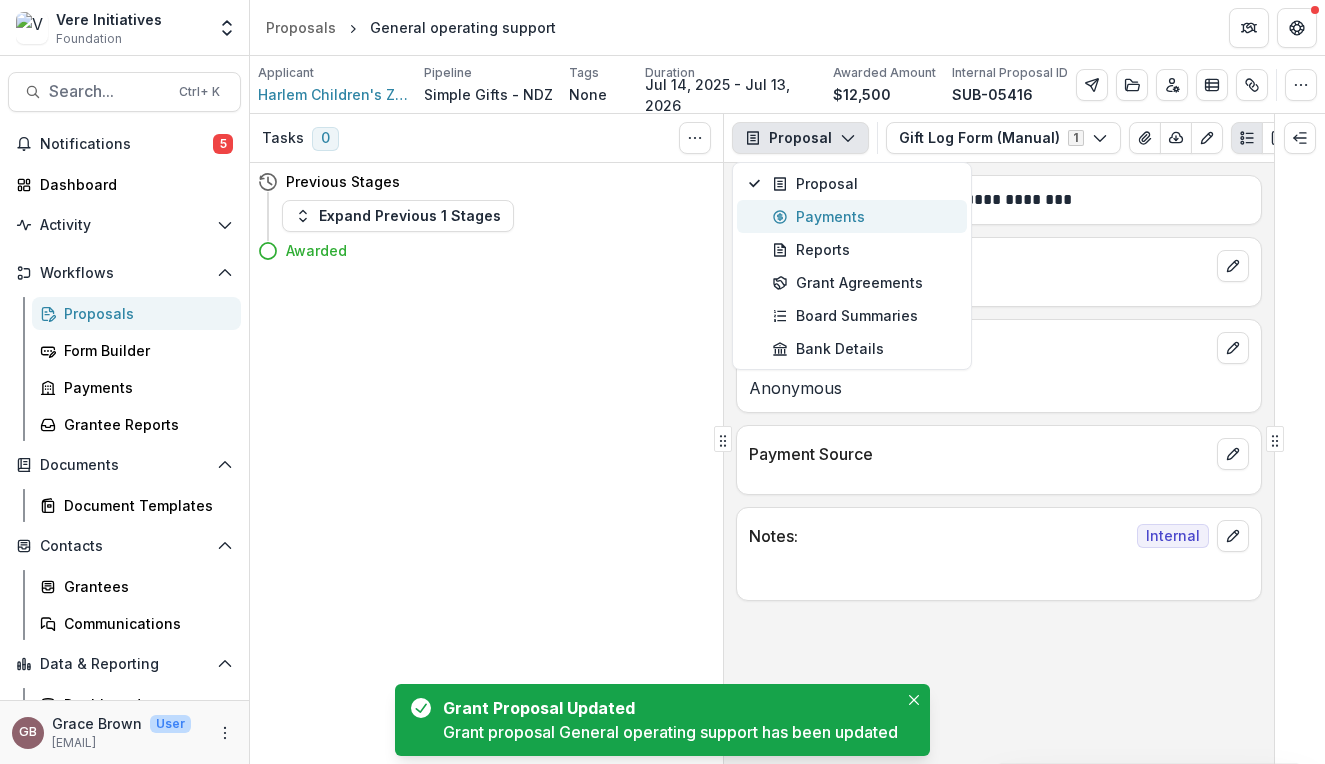click on "Payments" at bounding box center [863, 216] 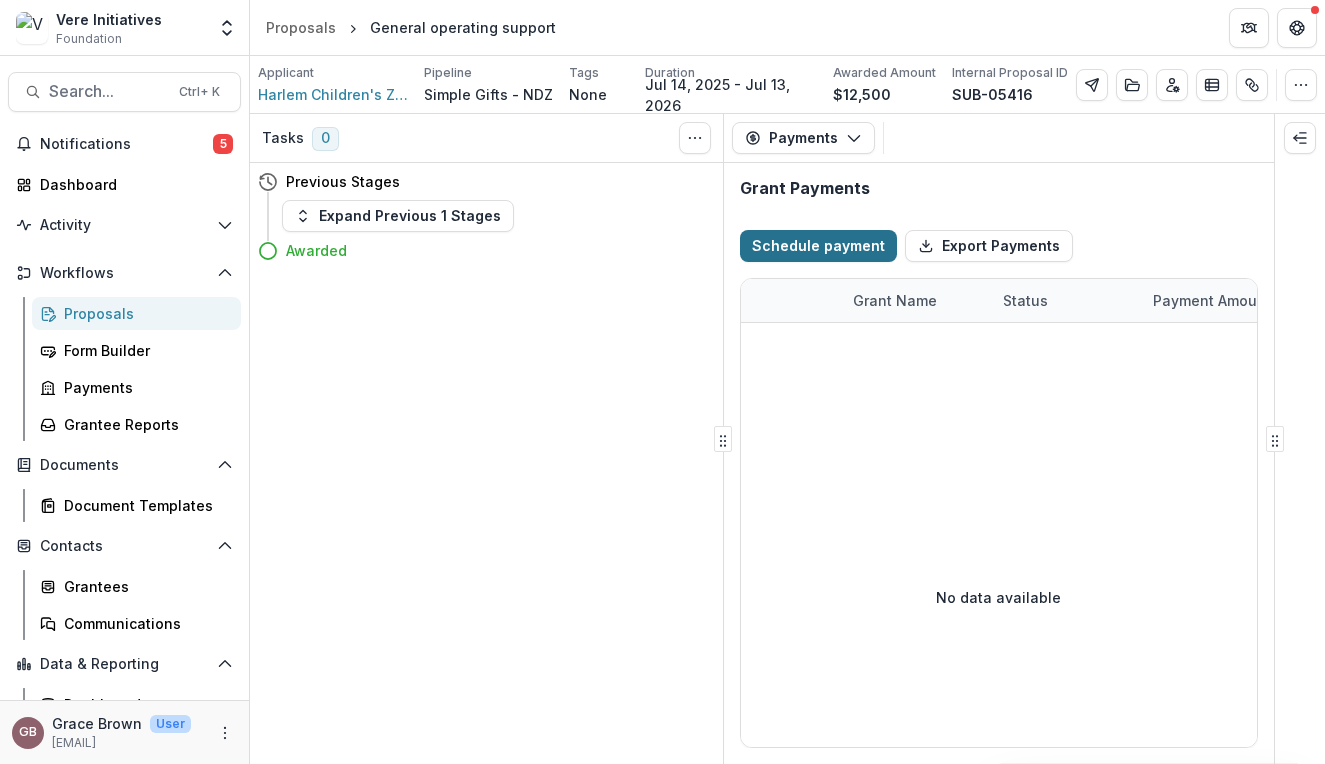 click on "Schedule payment" at bounding box center (818, 246) 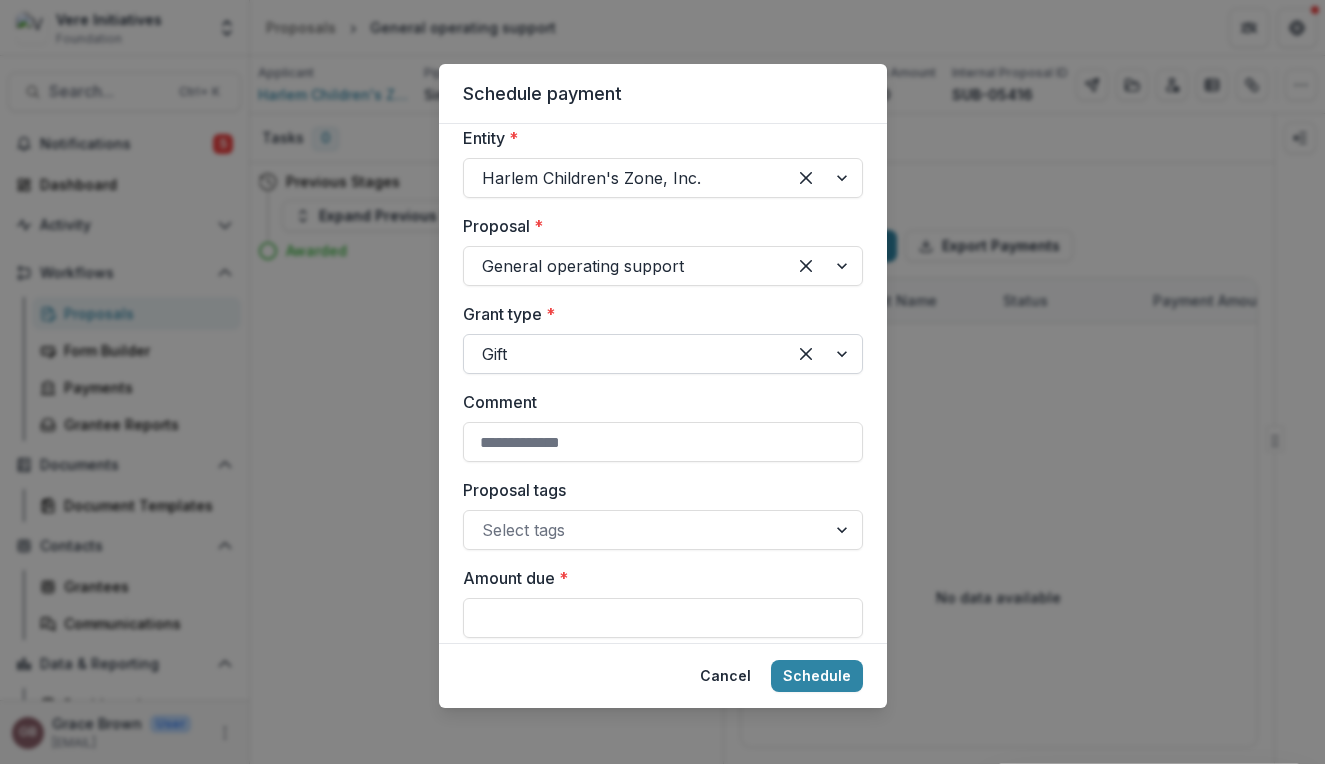scroll, scrollTop: 262, scrollLeft: 0, axis: vertical 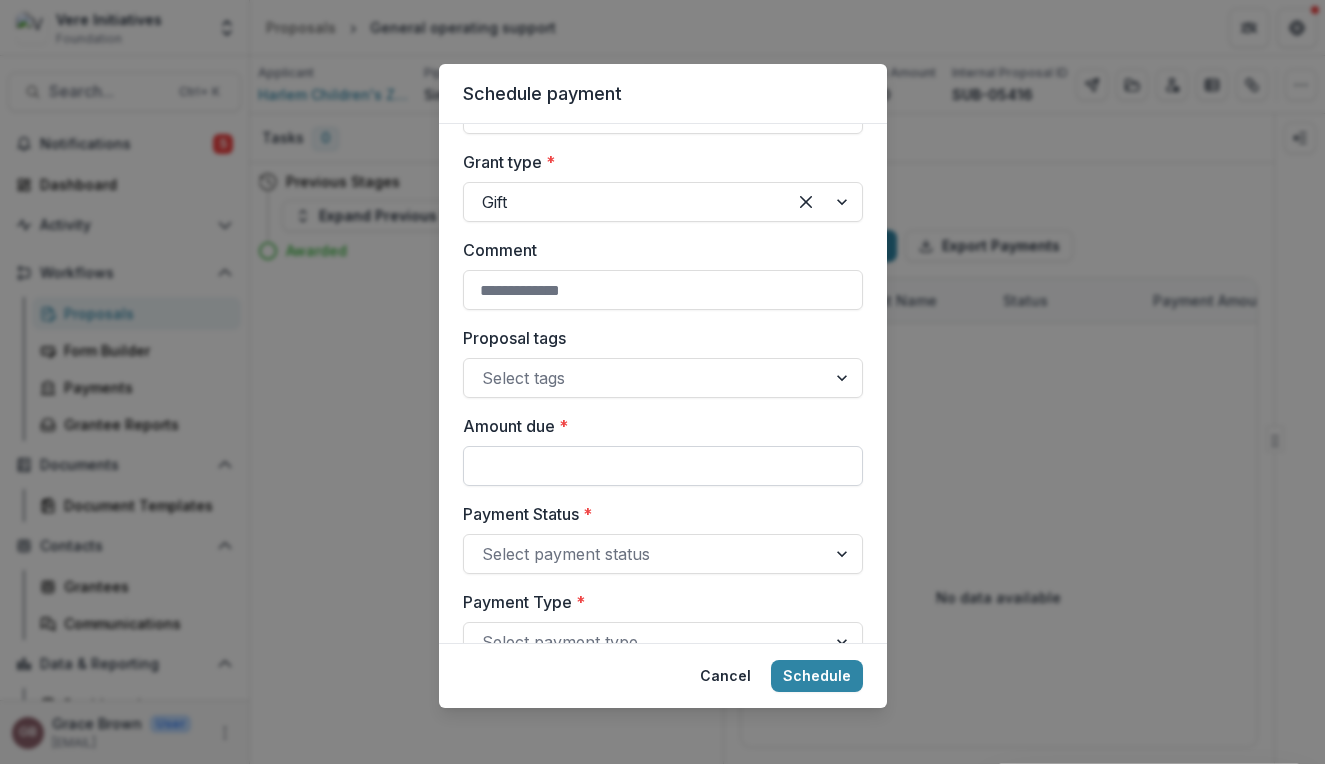 click on "Amount due *" at bounding box center [663, 466] 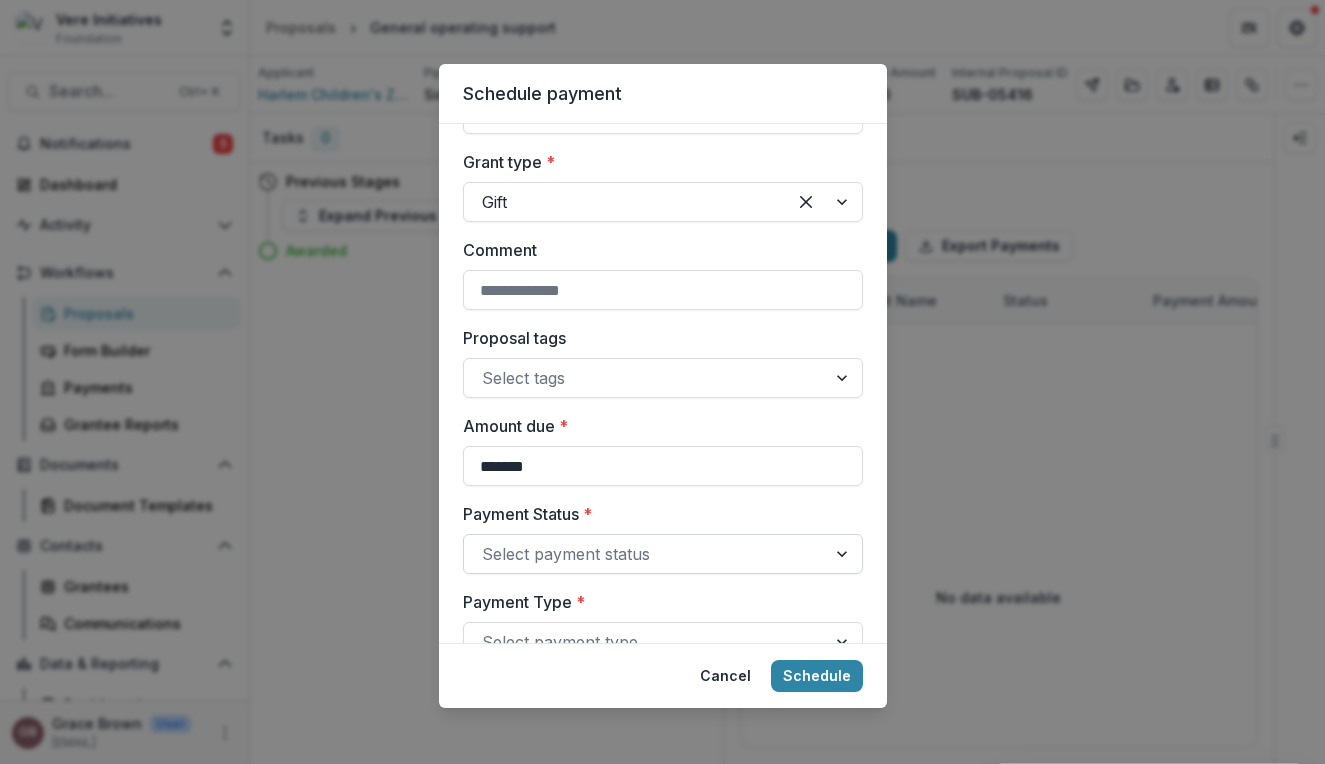 type on "*******" 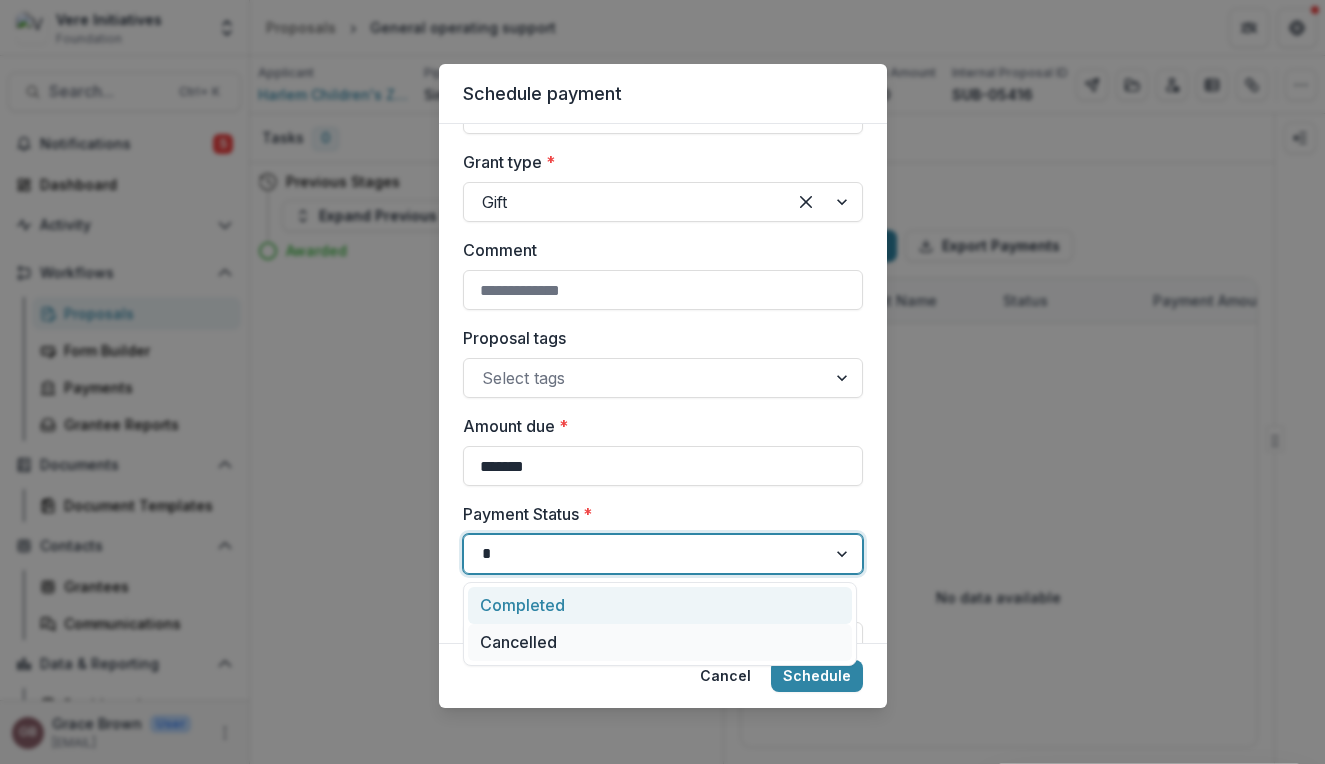 type on "**" 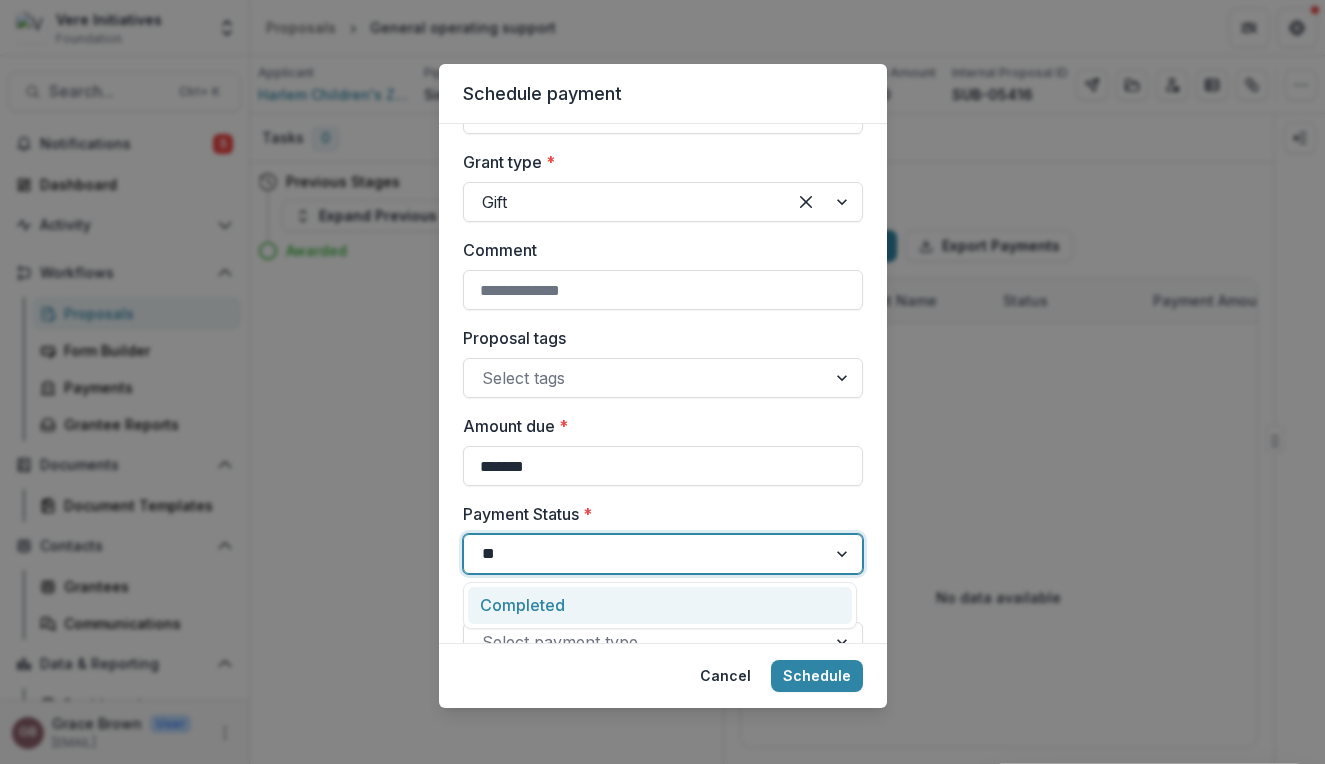 type 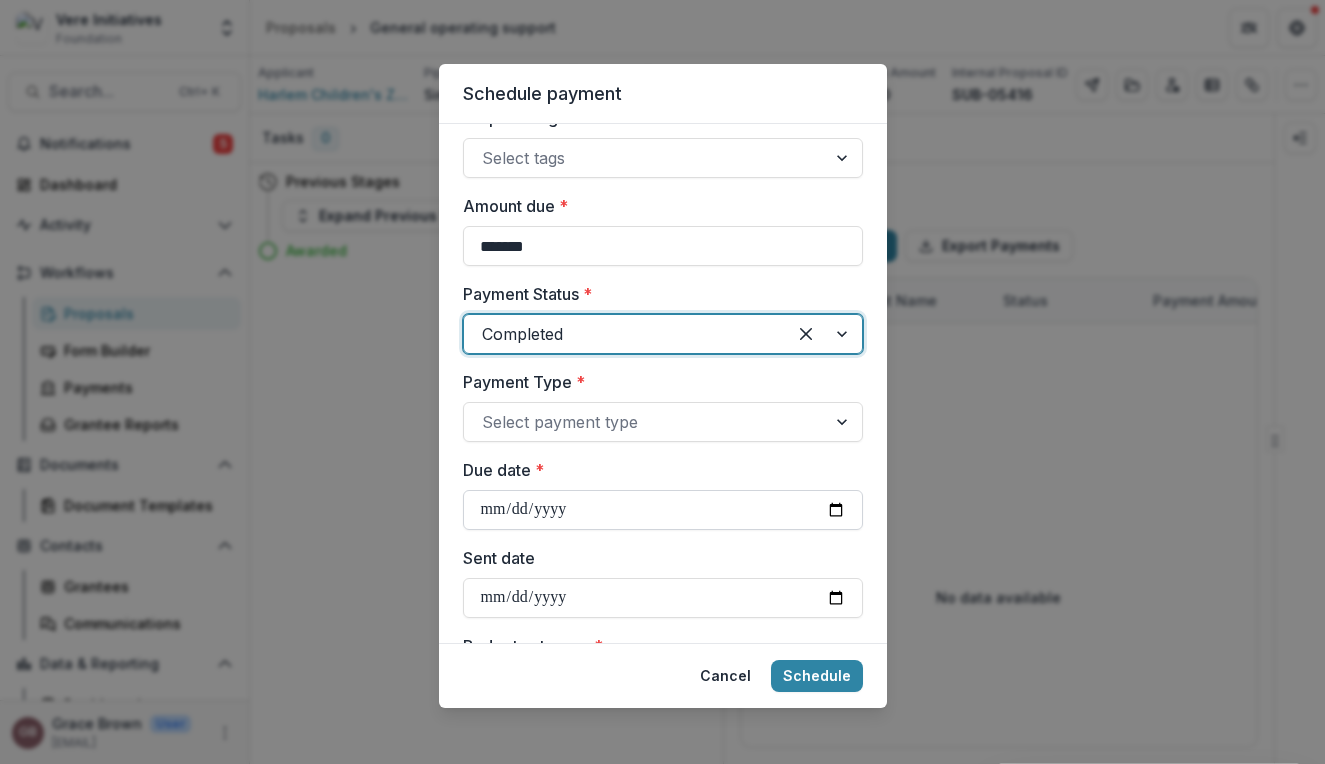 scroll, scrollTop: 483, scrollLeft: 0, axis: vertical 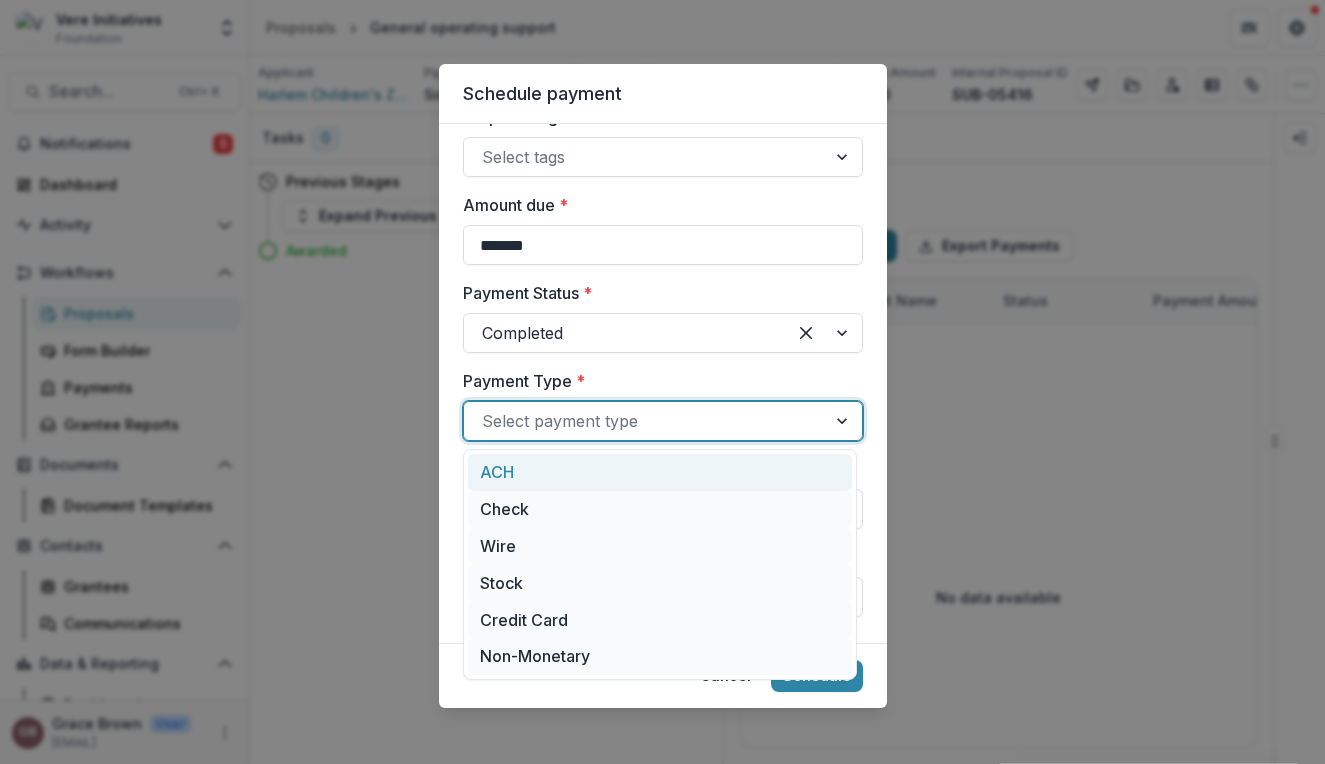 click at bounding box center (645, 421) 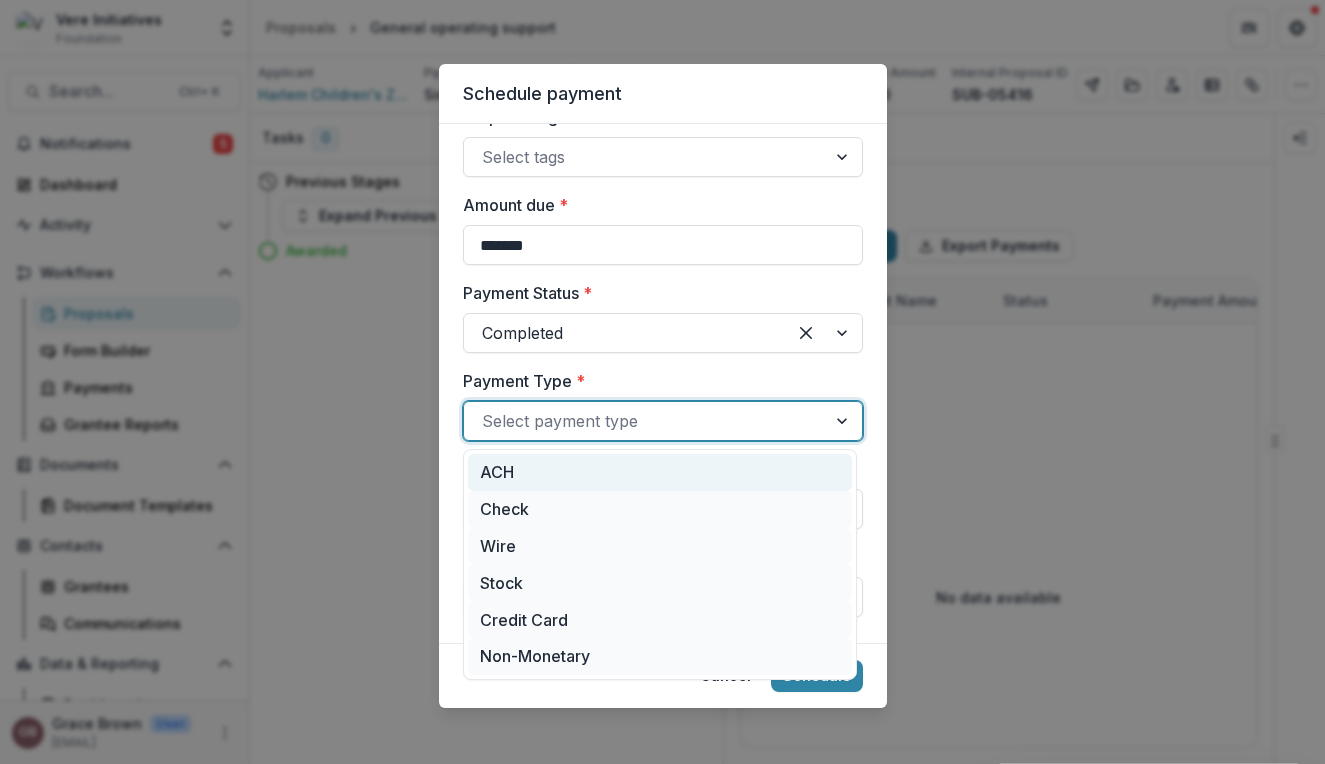 click on "ACH" at bounding box center (660, 472) 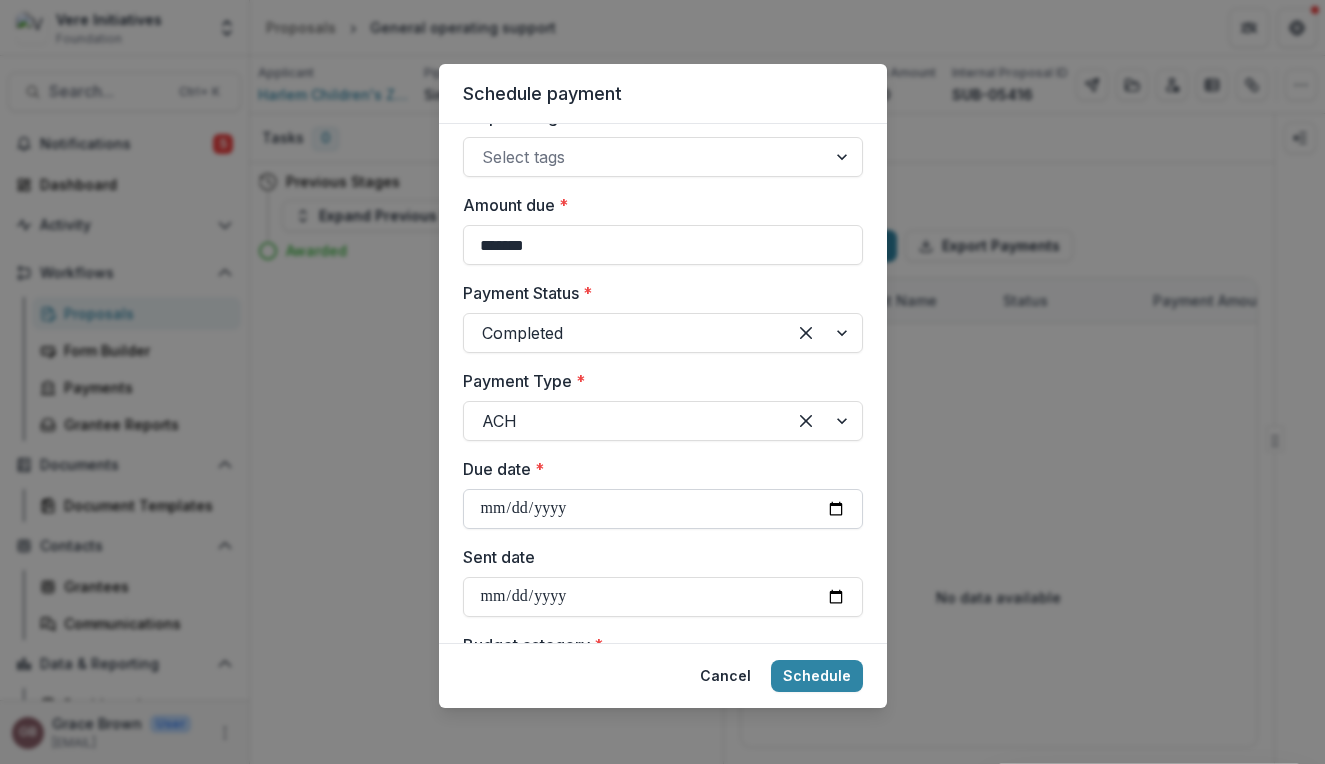click on "Due date *" at bounding box center [663, 509] 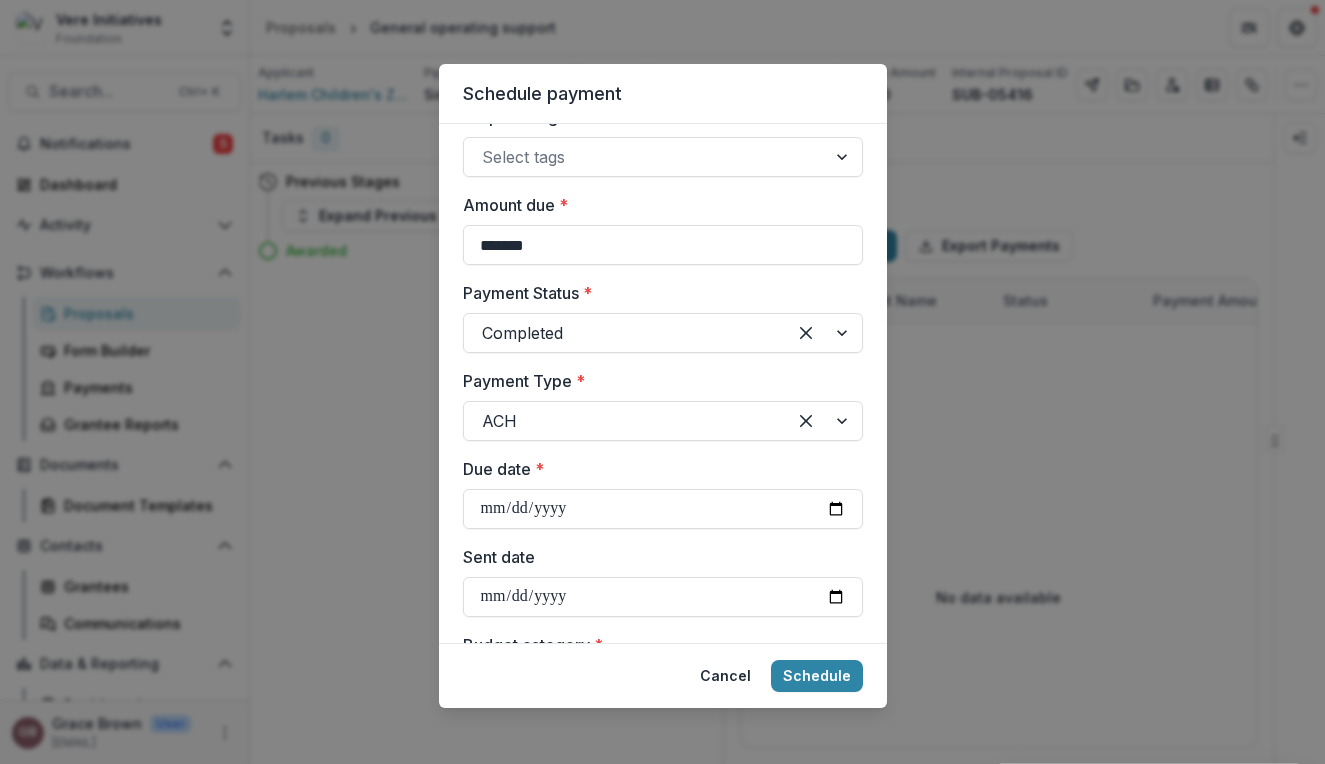 click on "**********" at bounding box center (663, 581) 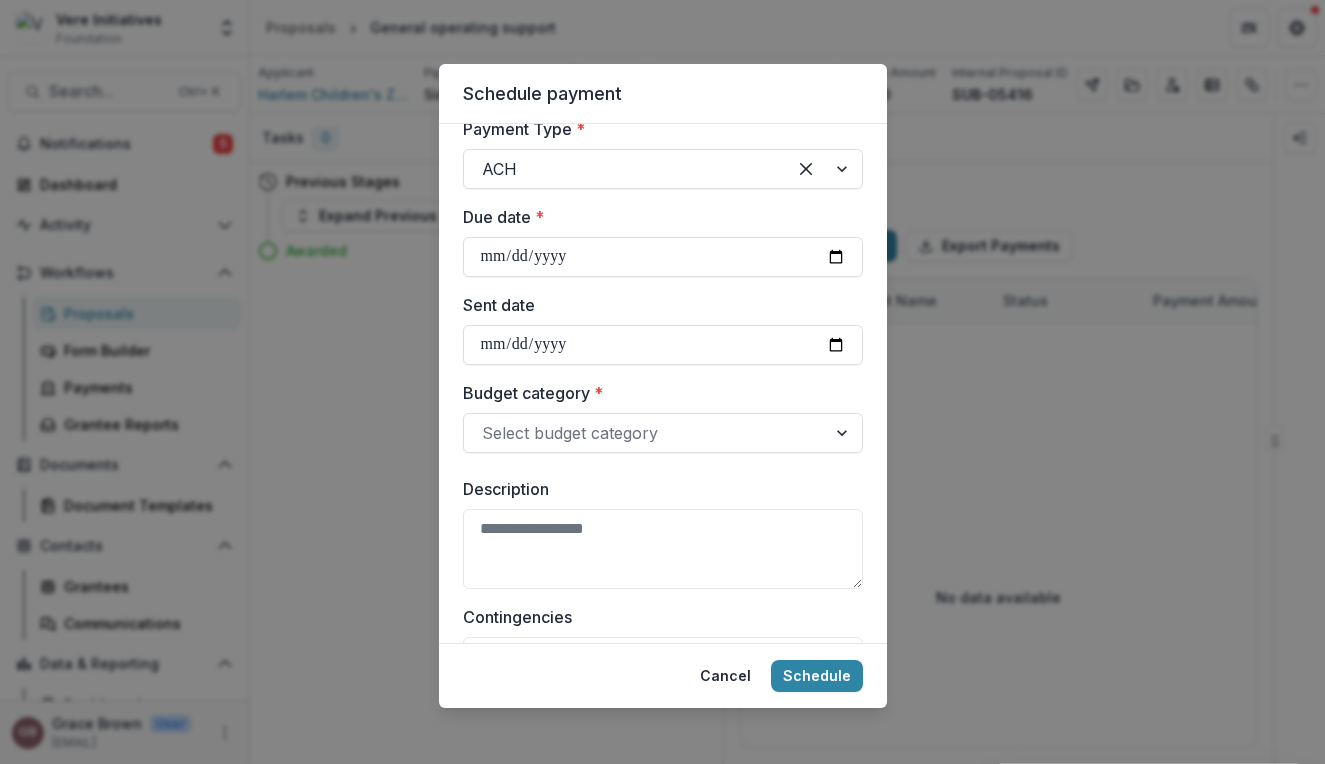 scroll, scrollTop: 735, scrollLeft: 0, axis: vertical 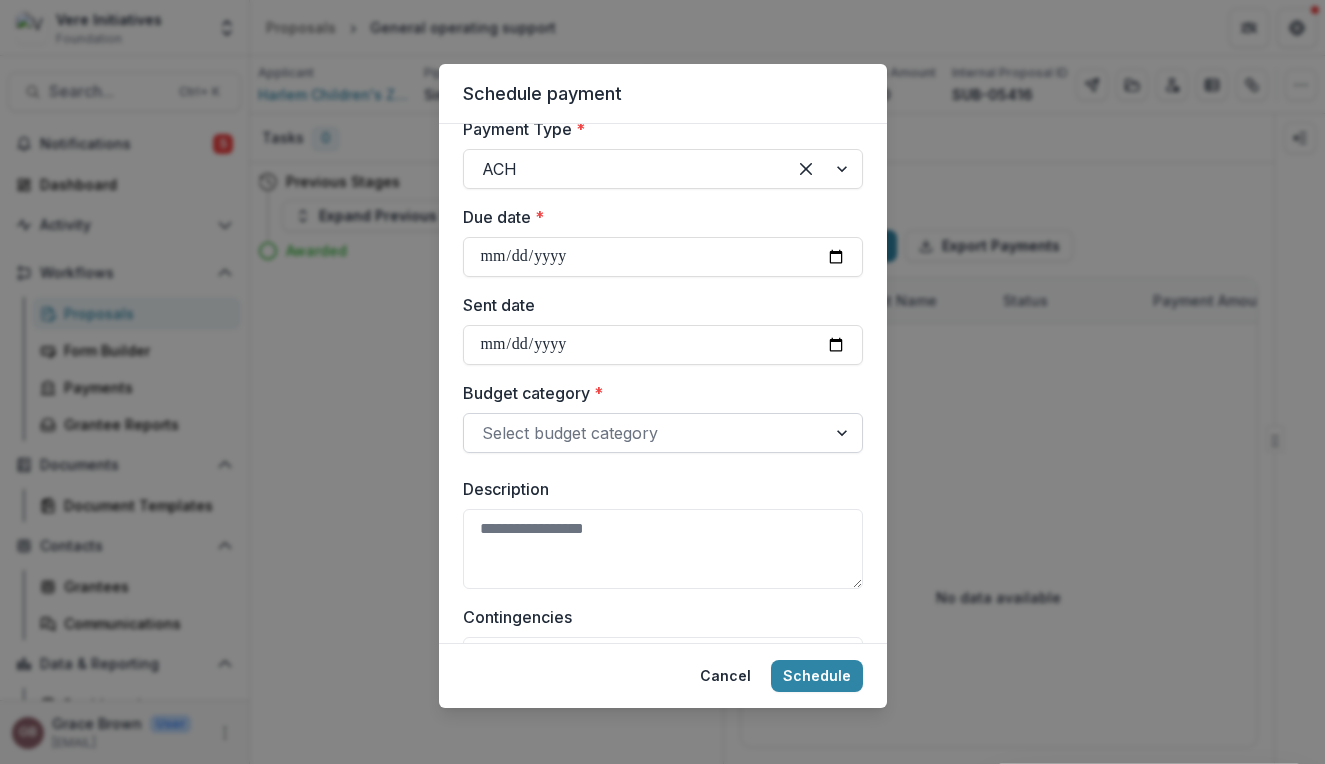 click at bounding box center [645, 433] 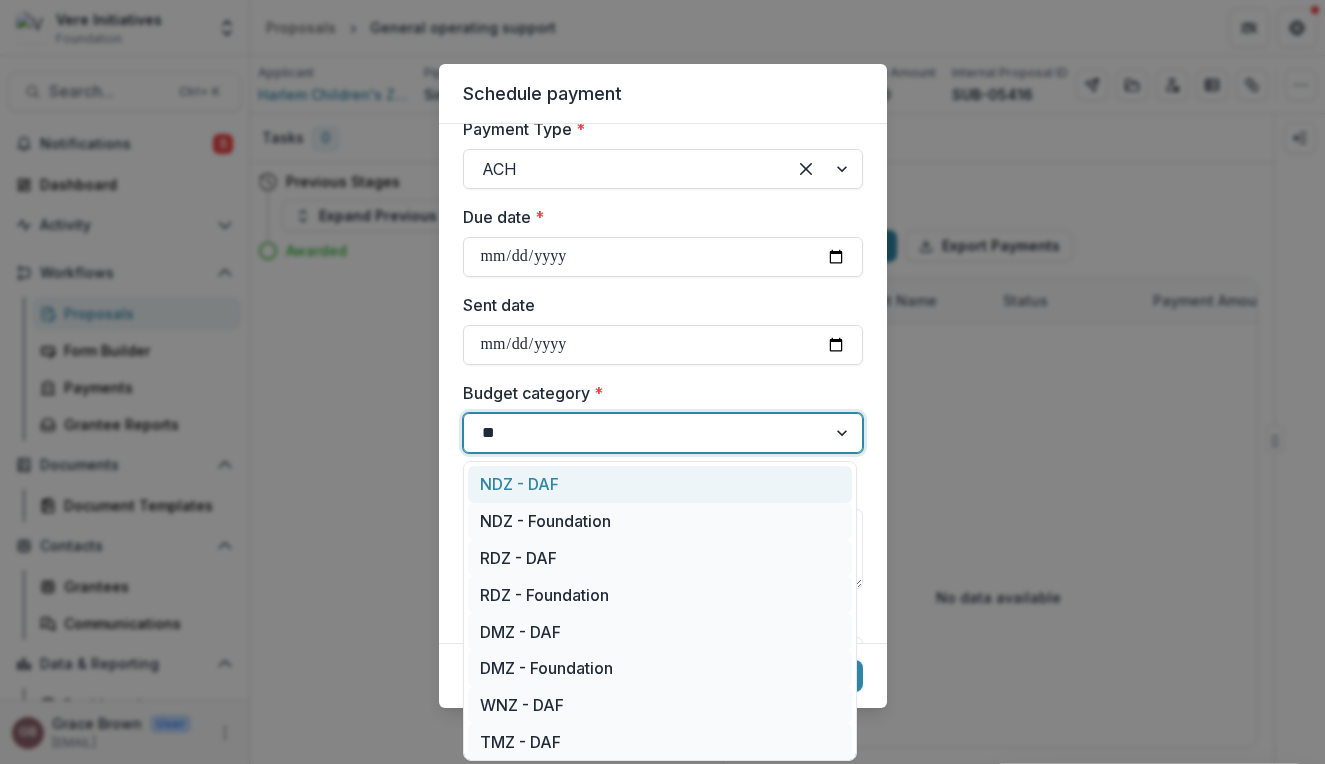 type on "***" 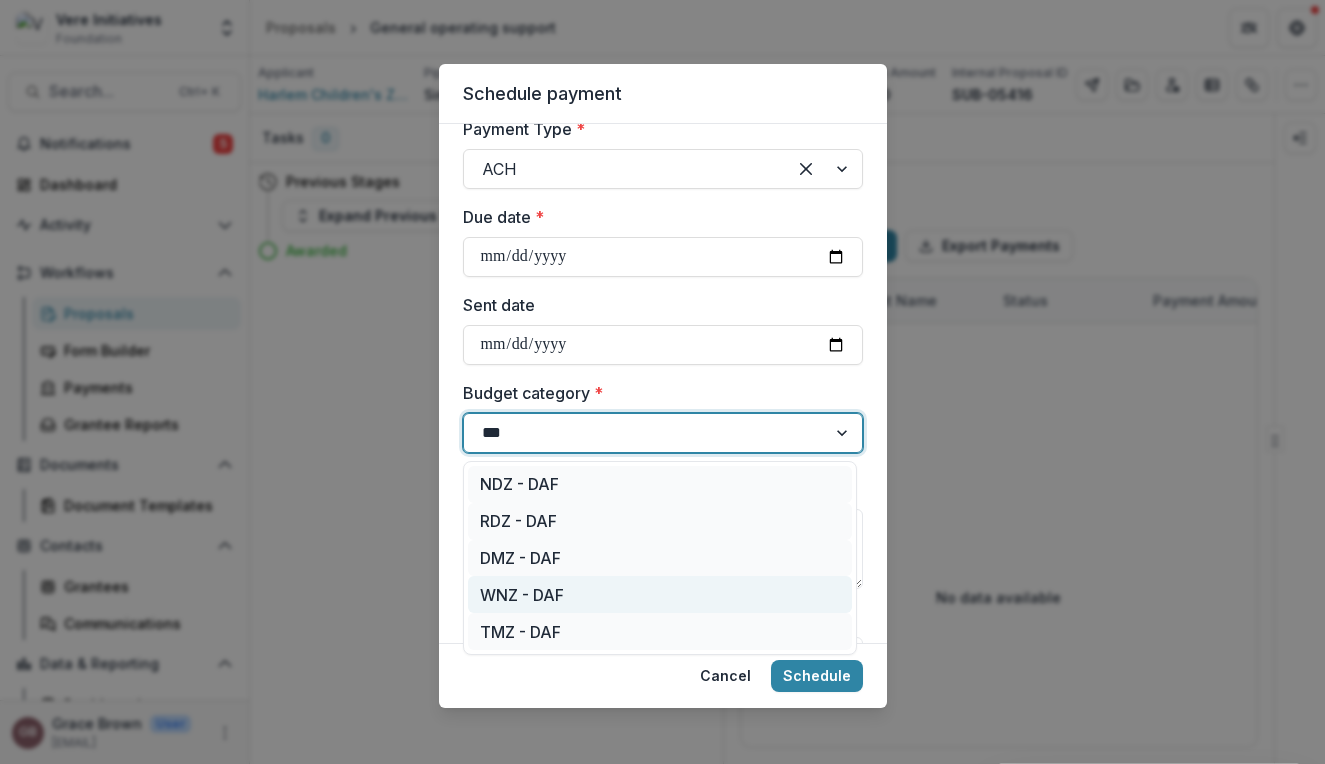 click on "WNZ - DAF" at bounding box center [660, 594] 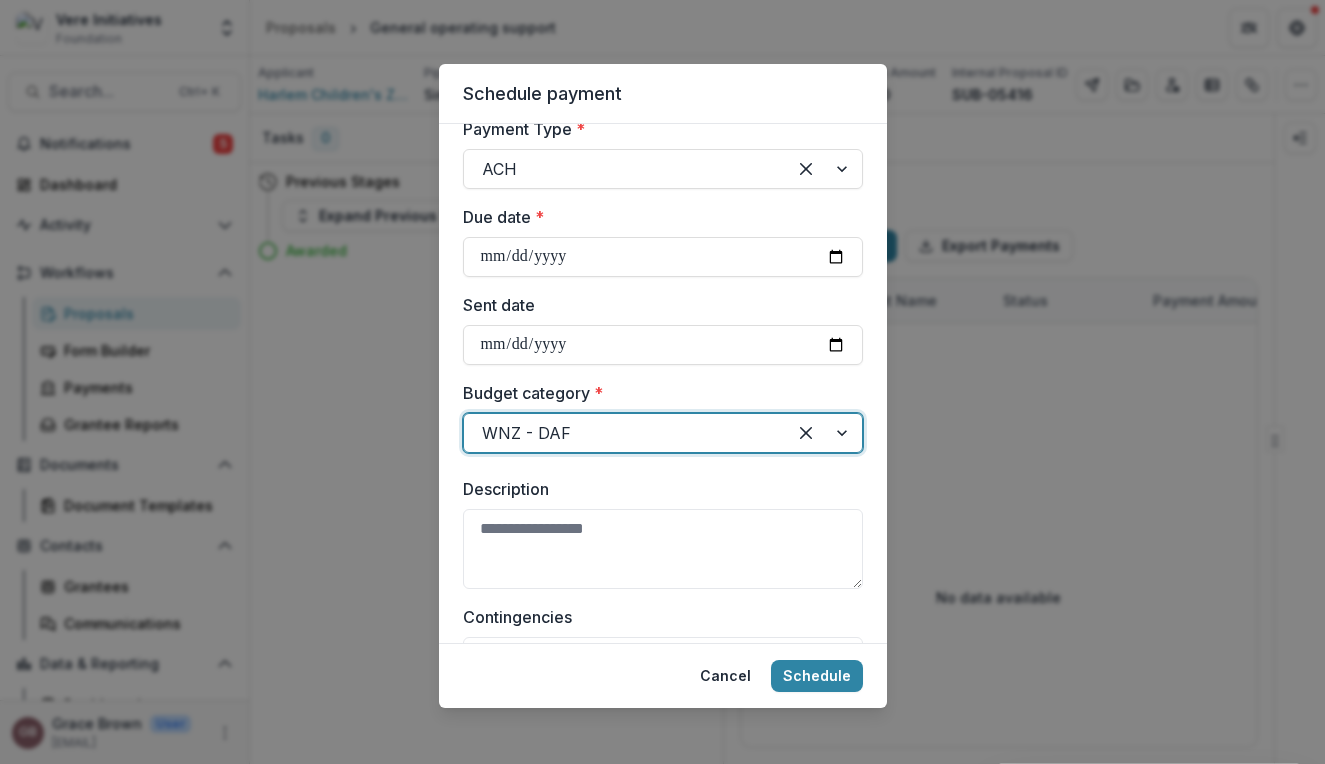 scroll, scrollTop: 1253, scrollLeft: 0, axis: vertical 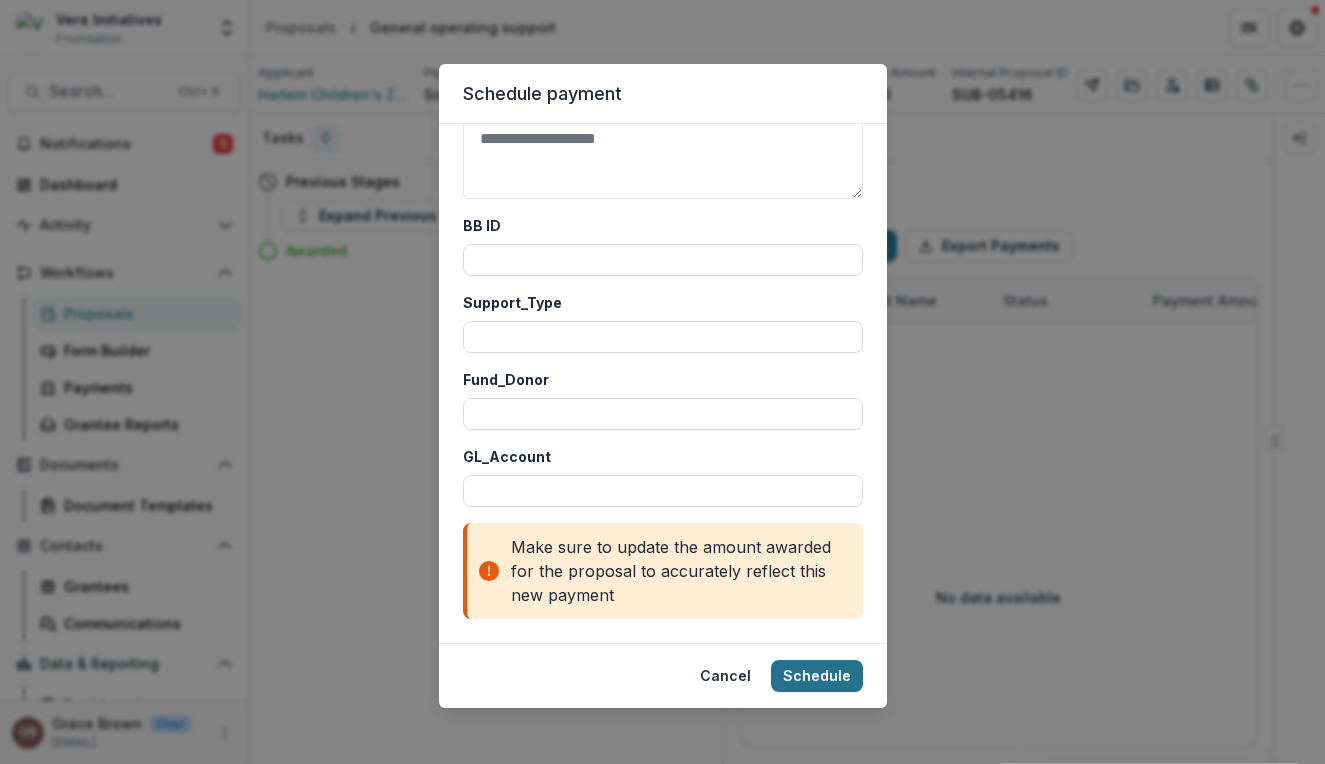 click on "Schedule" at bounding box center (817, 676) 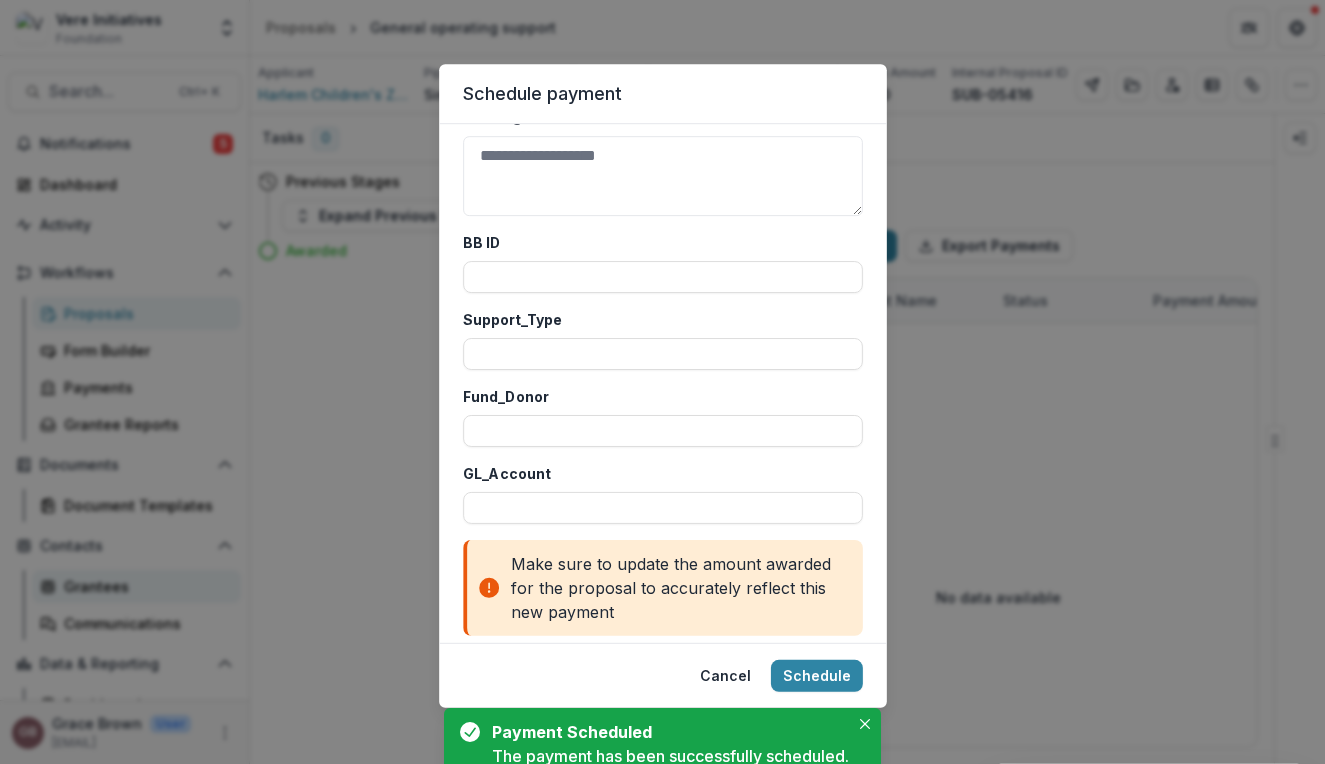 scroll, scrollTop: 0, scrollLeft: 0, axis: both 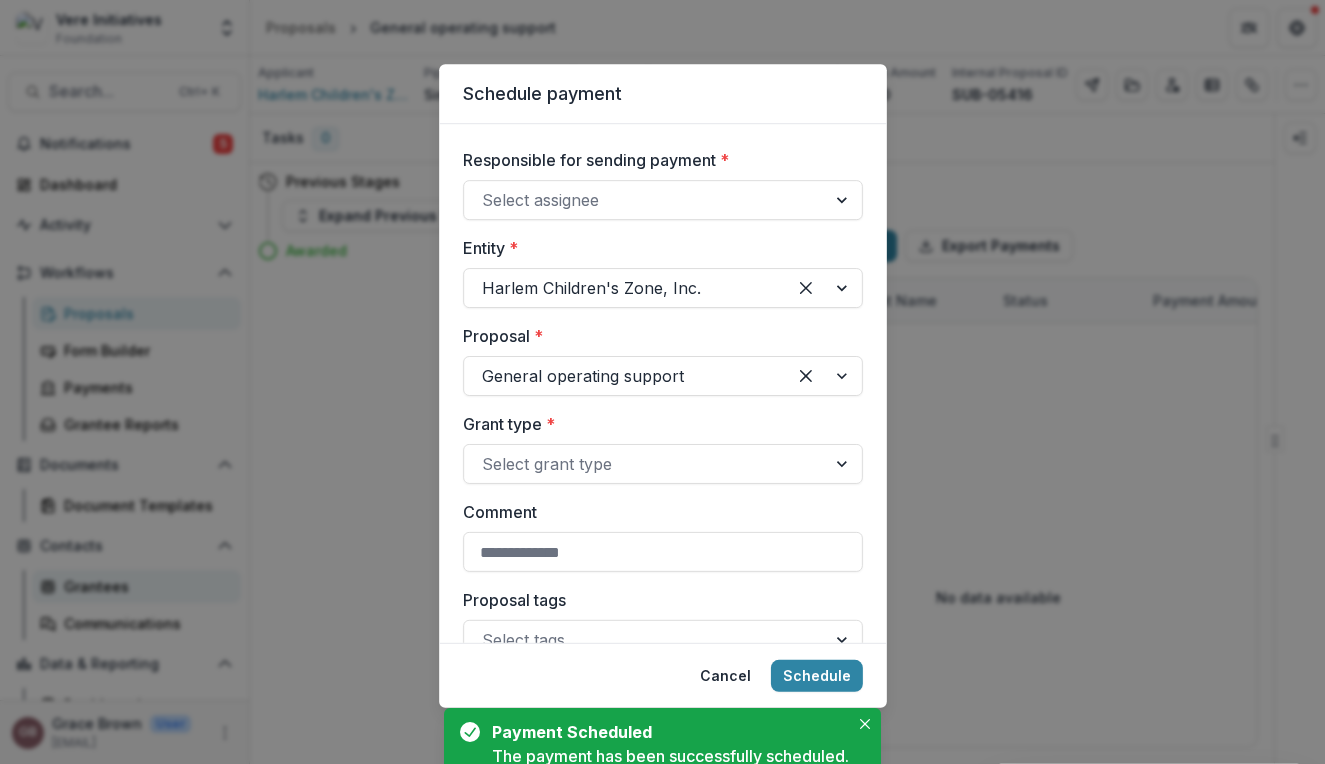 select on "****" 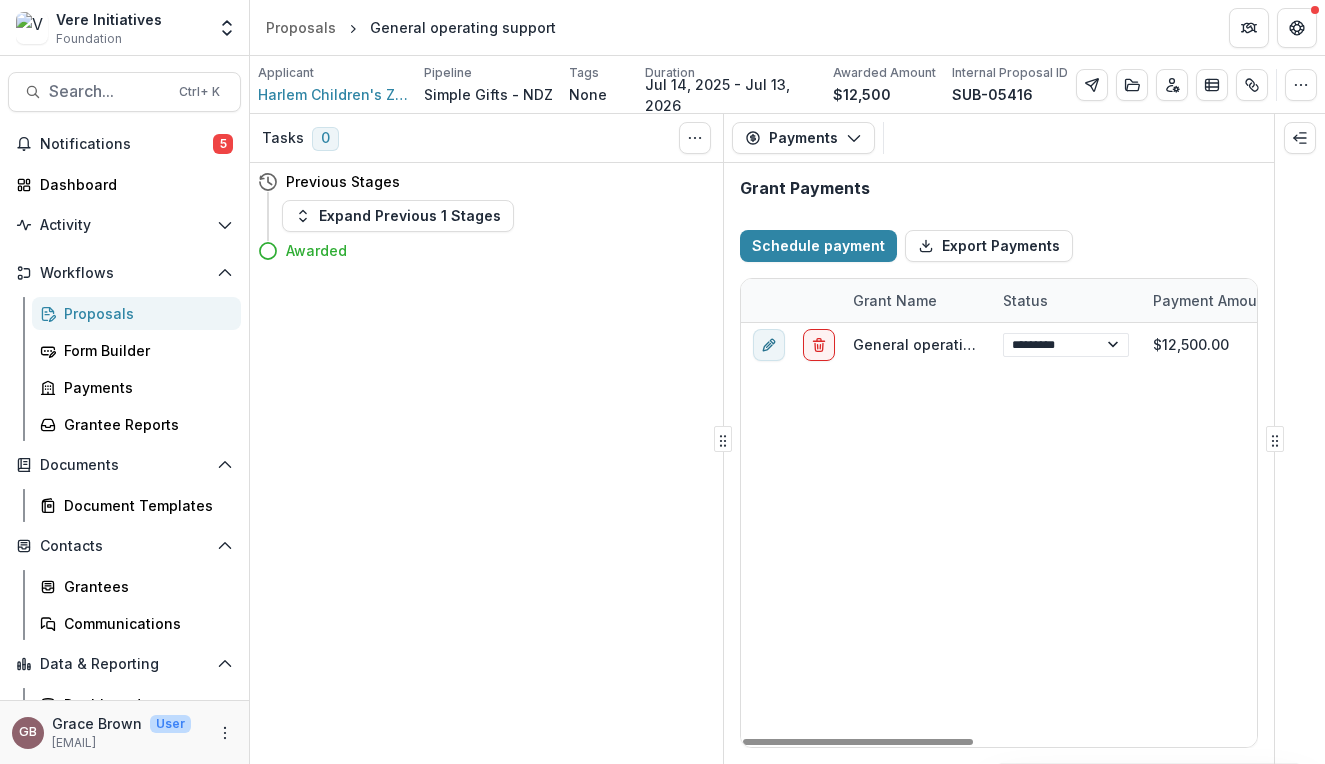 click on "**********" at bounding box center [1316, 535] 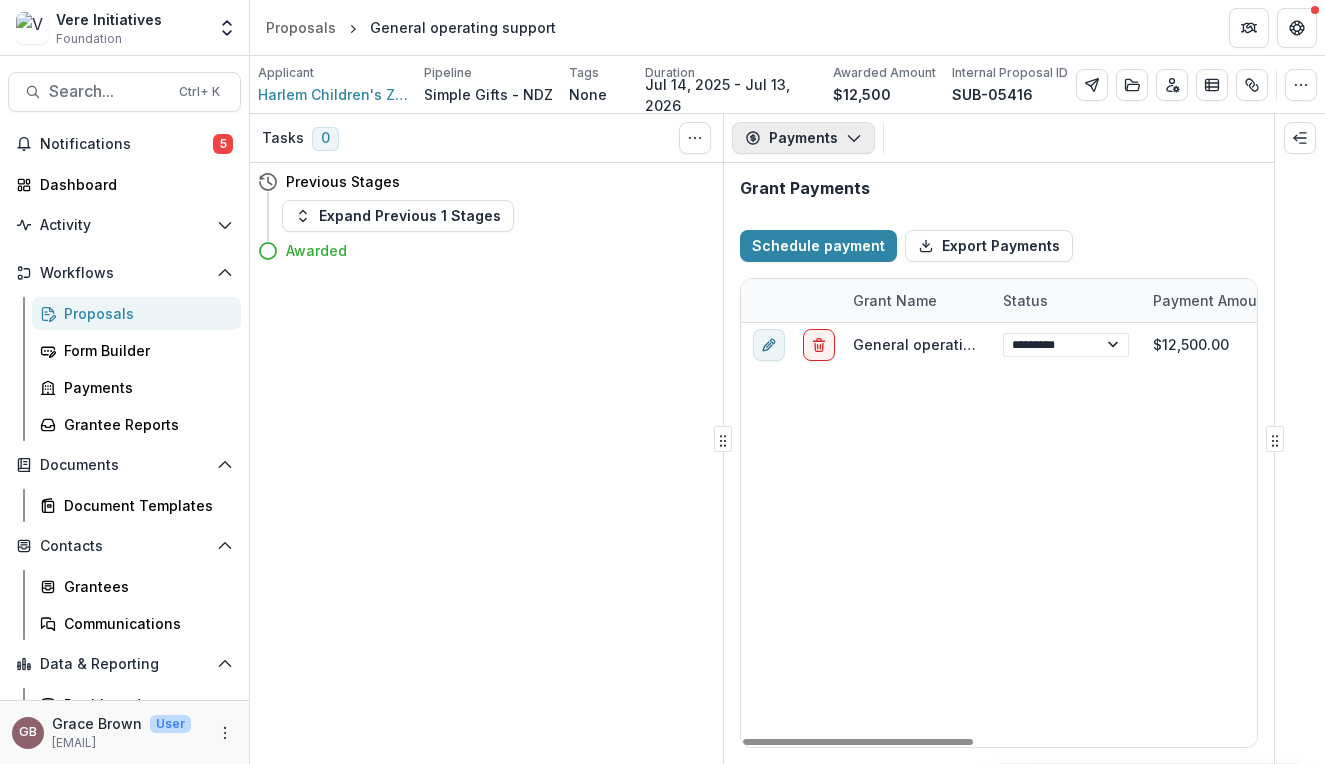 click on "Payments" at bounding box center [803, 138] 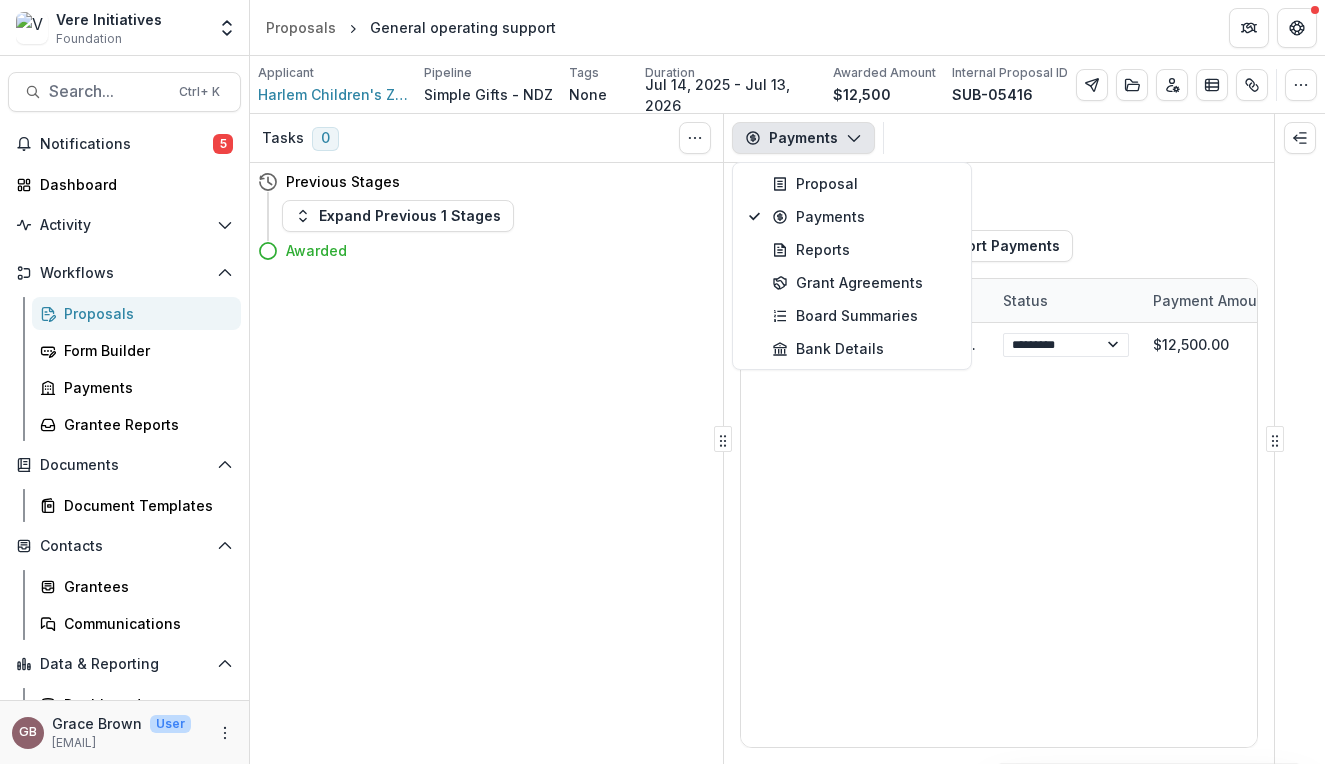 click on "Payments" at bounding box center [803, 138] 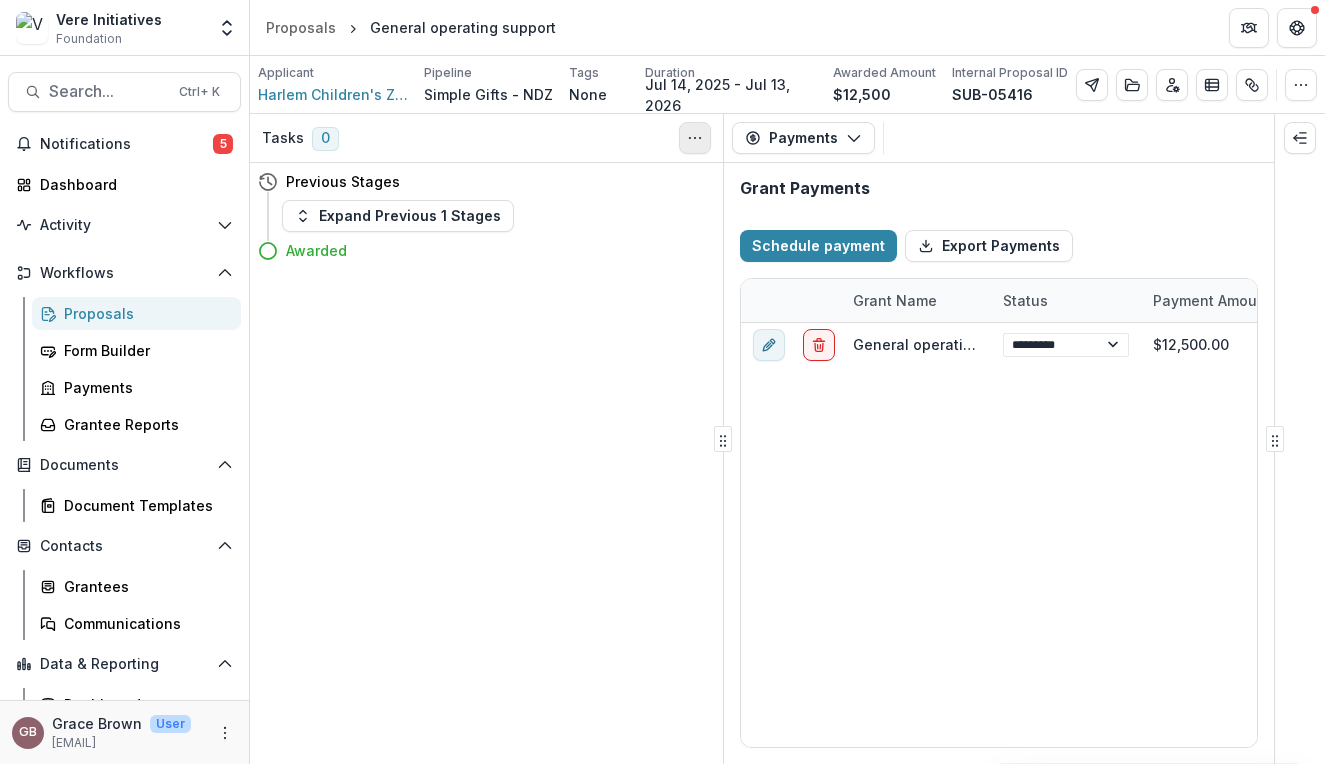 click at bounding box center [695, 138] 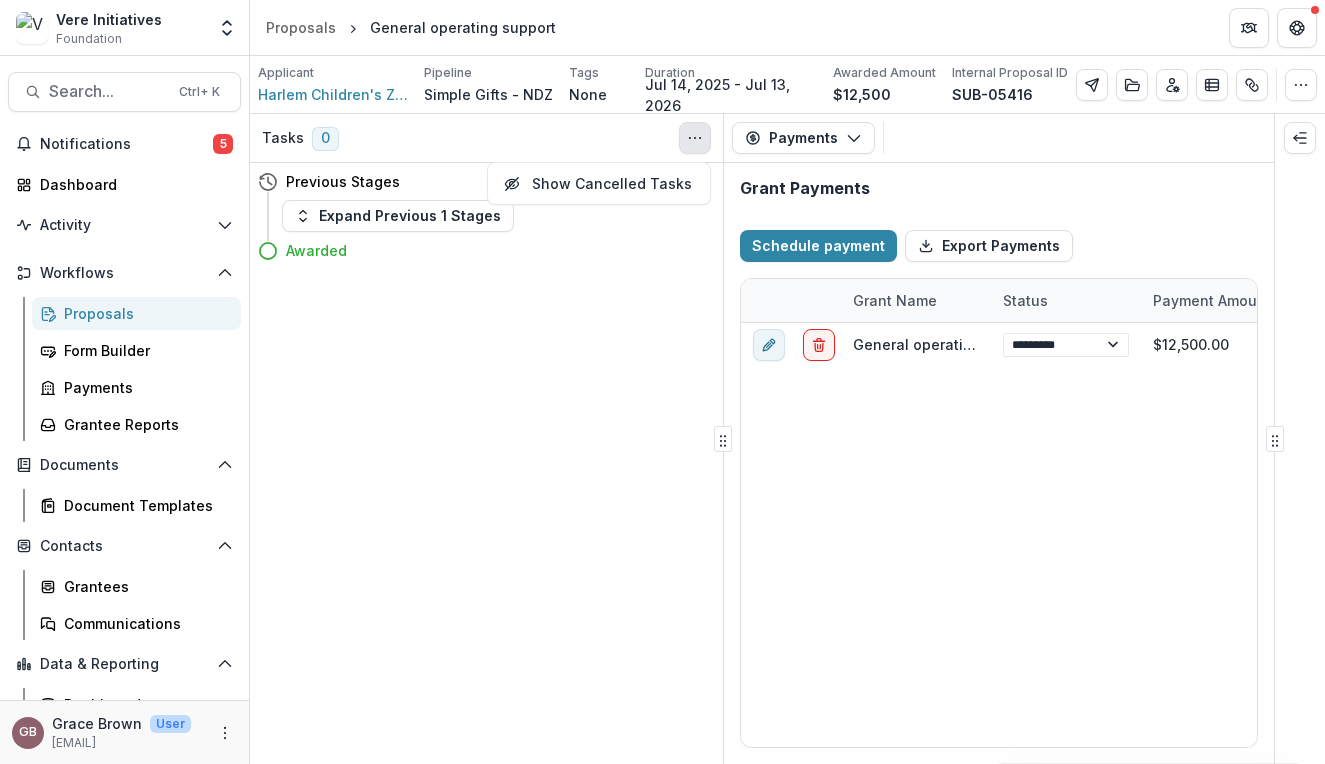 click at bounding box center [695, 138] 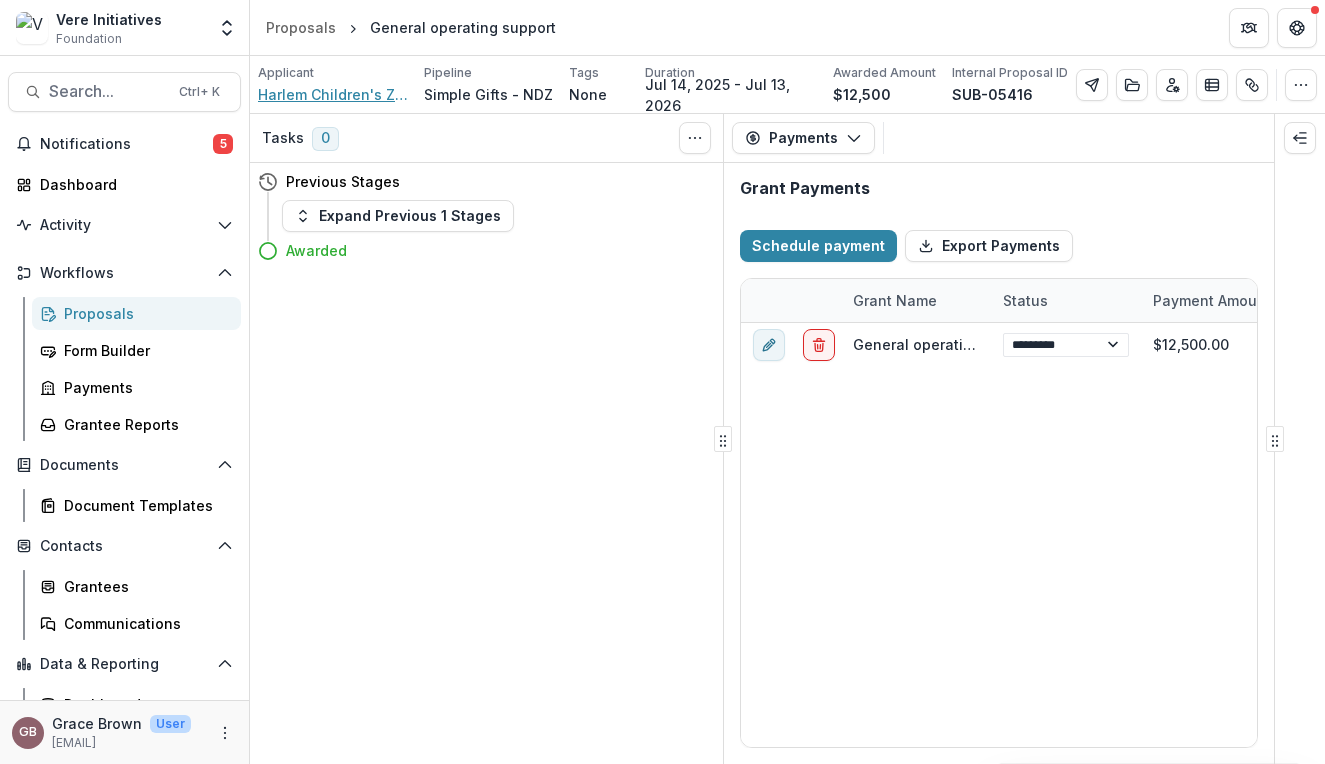 click on "Harlem Children's Zone, Inc." at bounding box center (333, 94) 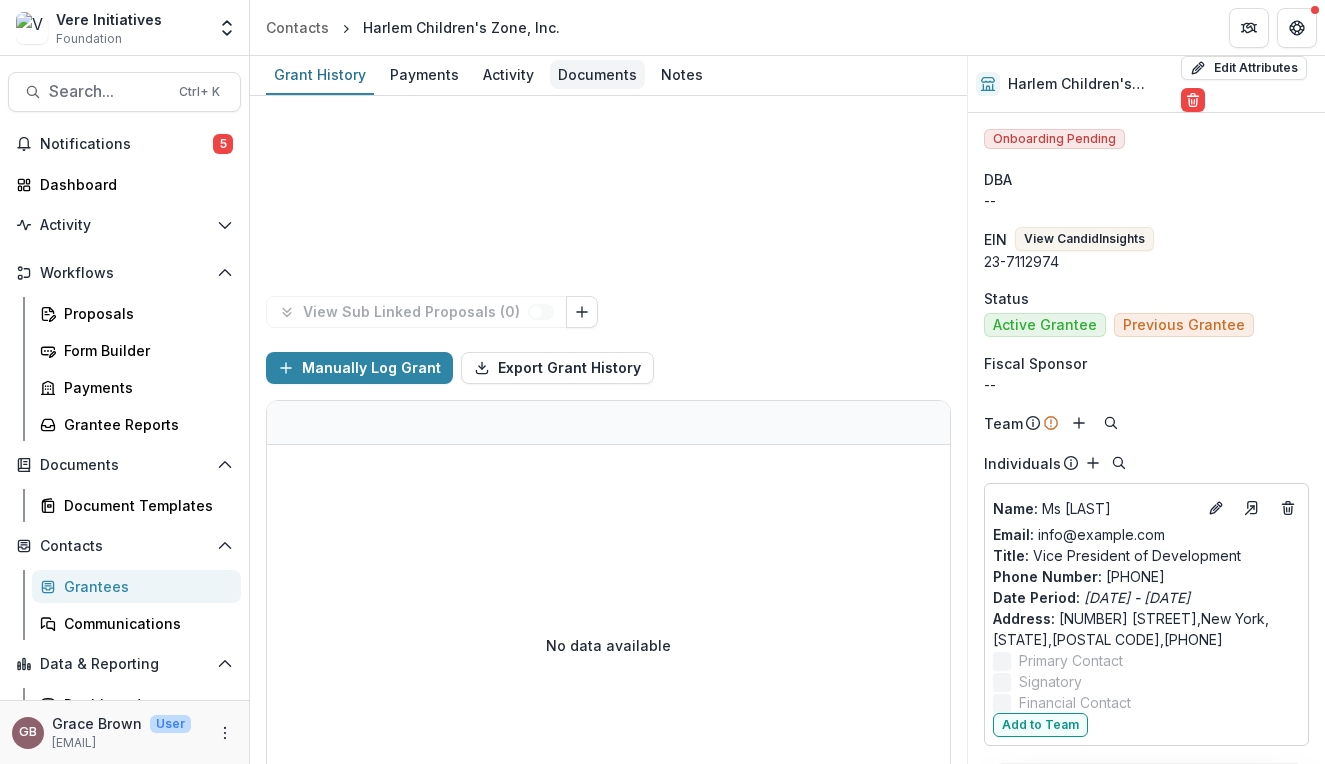 click on "Documents" at bounding box center (597, 74) 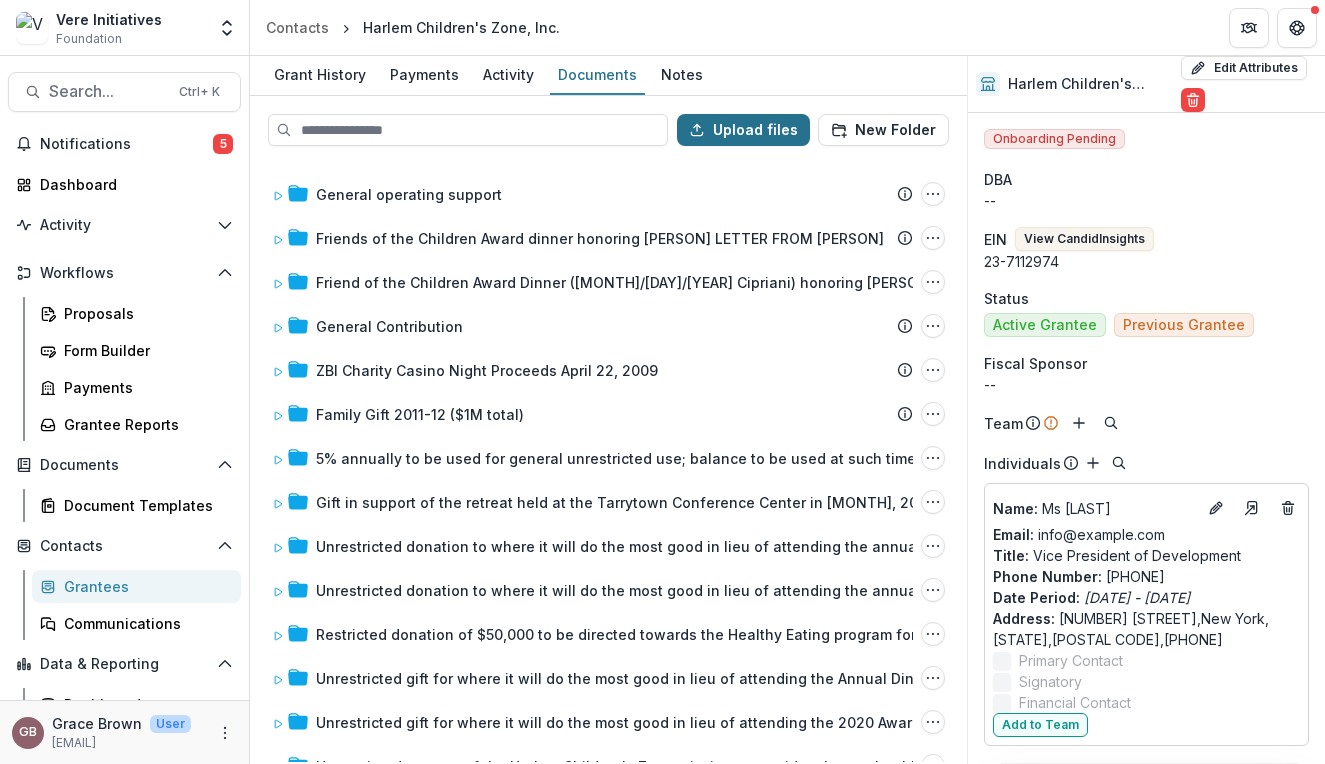 click on "Upload files" at bounding box center (743, 130) 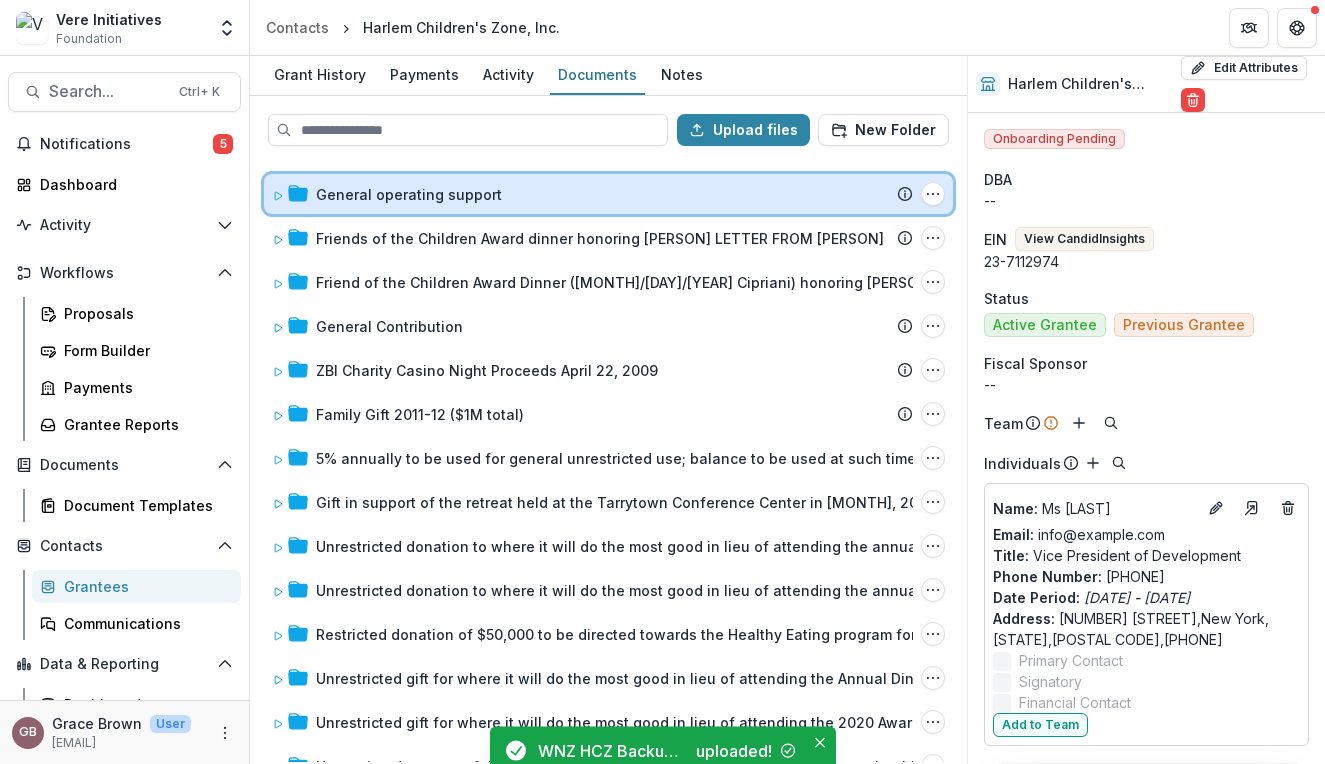 click at bounding box center (278, 194) 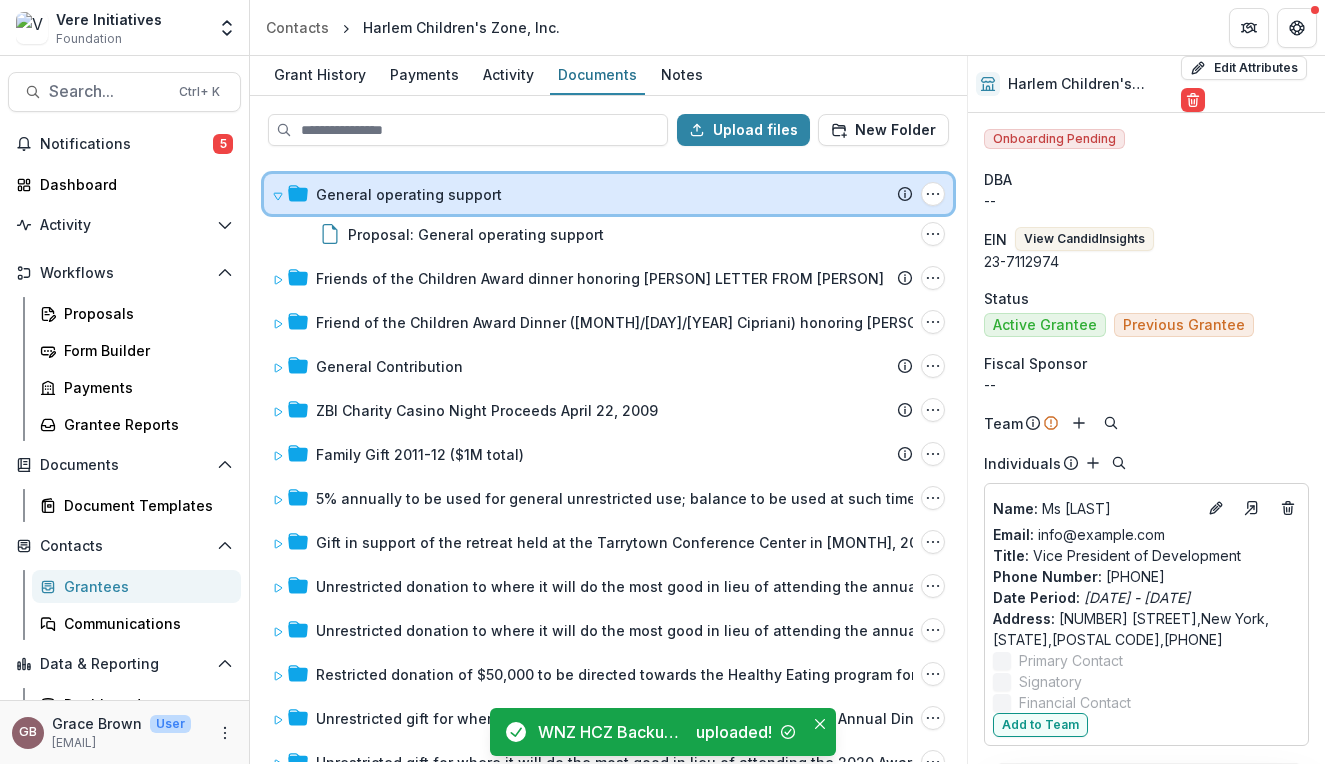 click at bounding box center [278, 194] 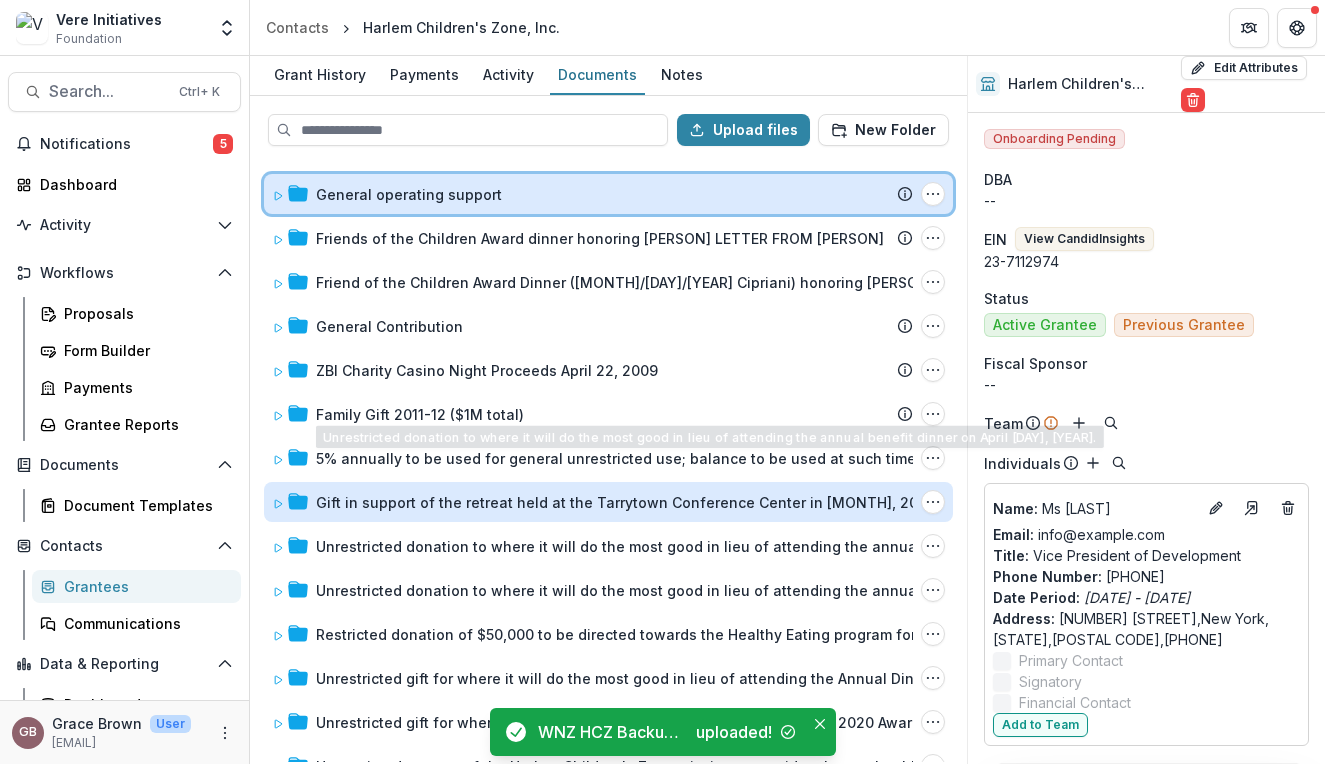 scroll, scrollTop: 124, scrollLeft: 0, axis: vertical 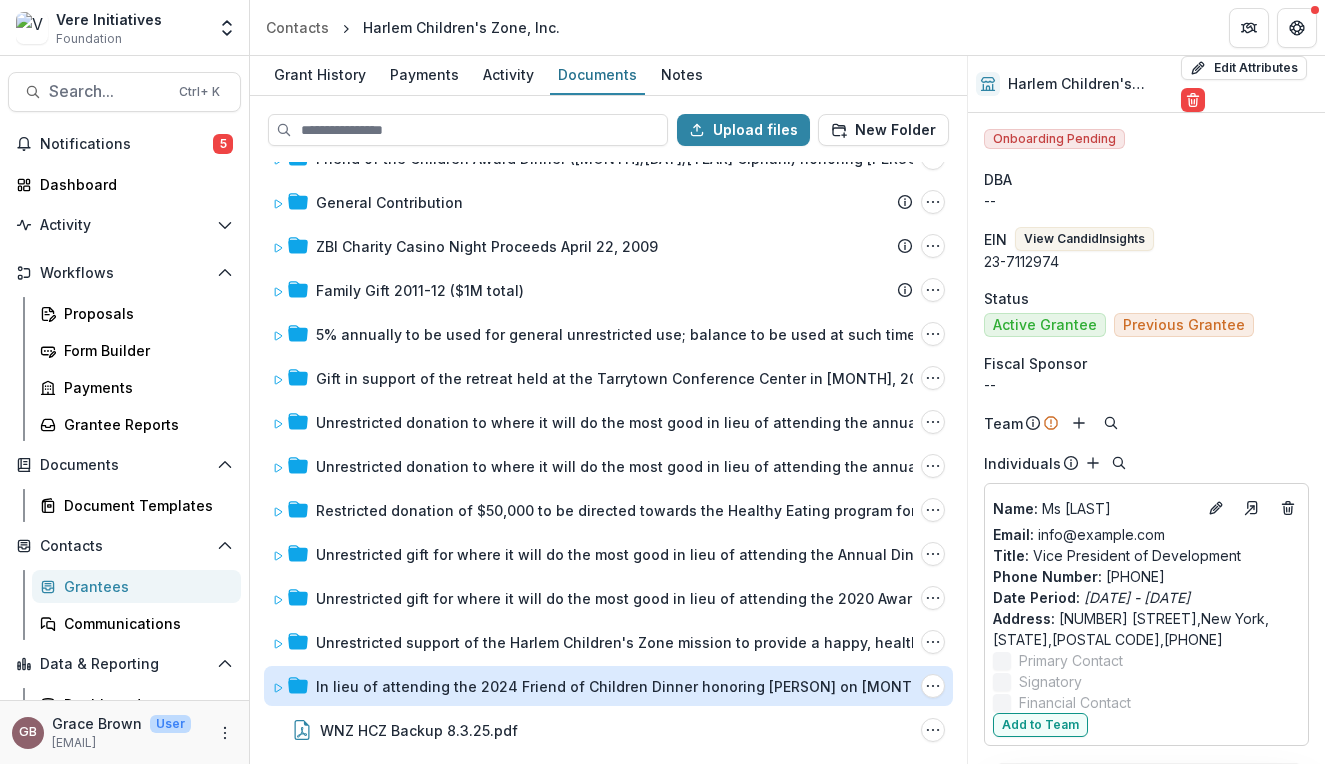 drag, startPoint x: 383, startPoint y: 725, endPoint x: 403, endPoint y: 692, distance: 38.587563 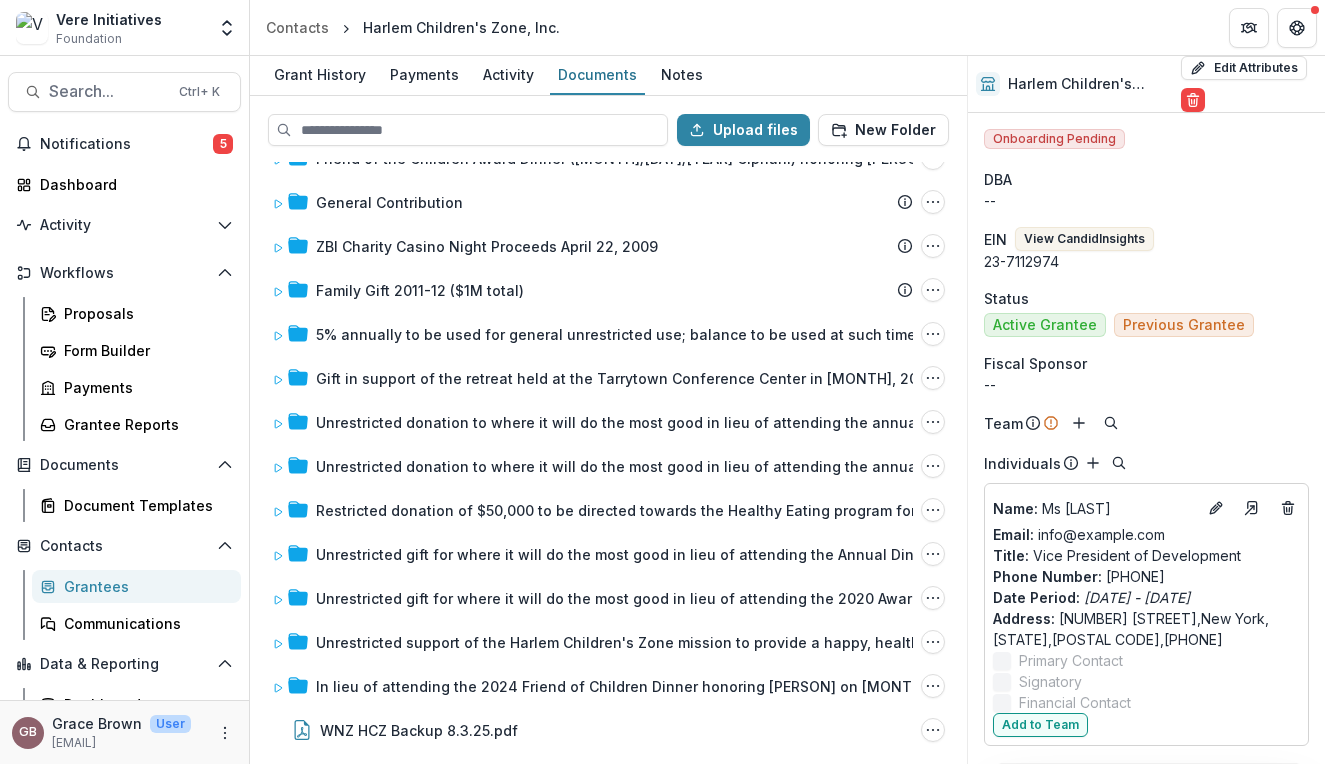 drag, startPoint x: 403, startPoint y: 692, endPoint x: 1301, endPoint y: 231, distance: 1009.41815 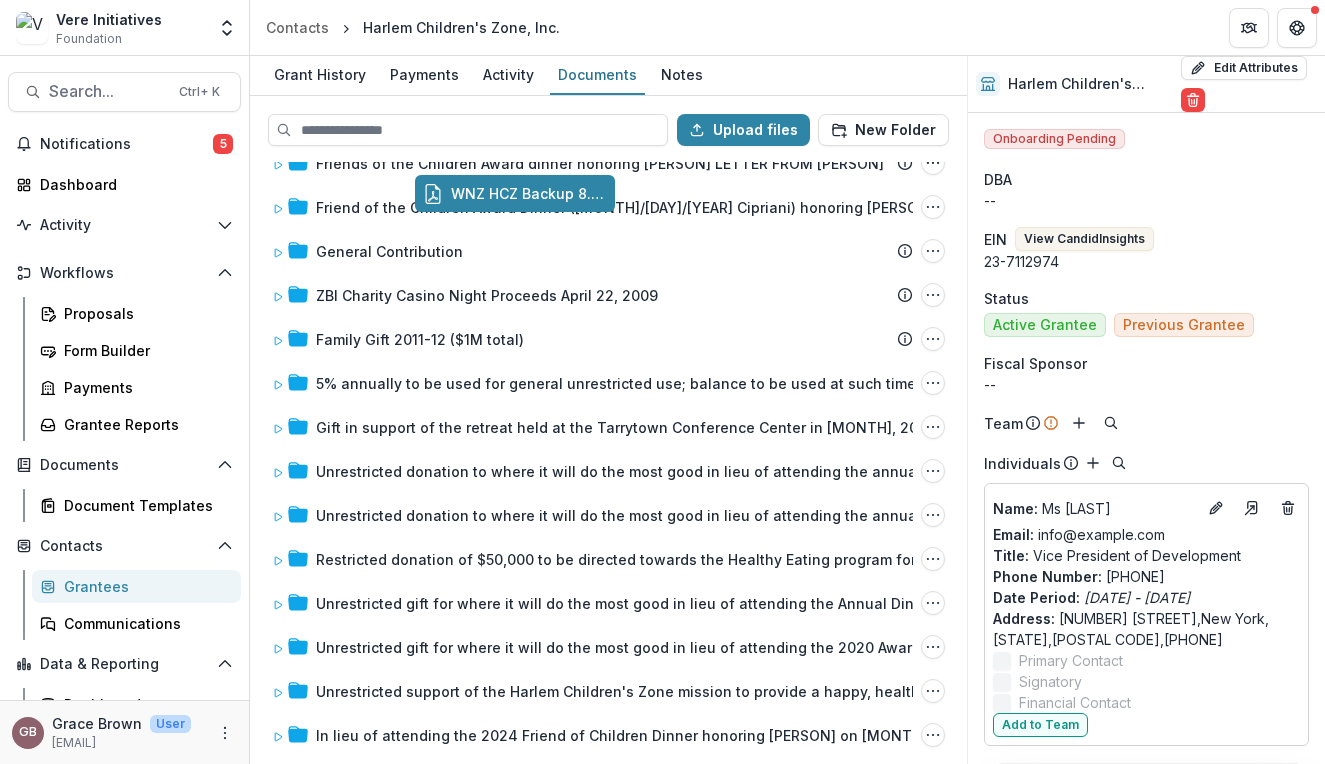 scroll, scrollTop: 0, scrollLeft: 0, axis: both 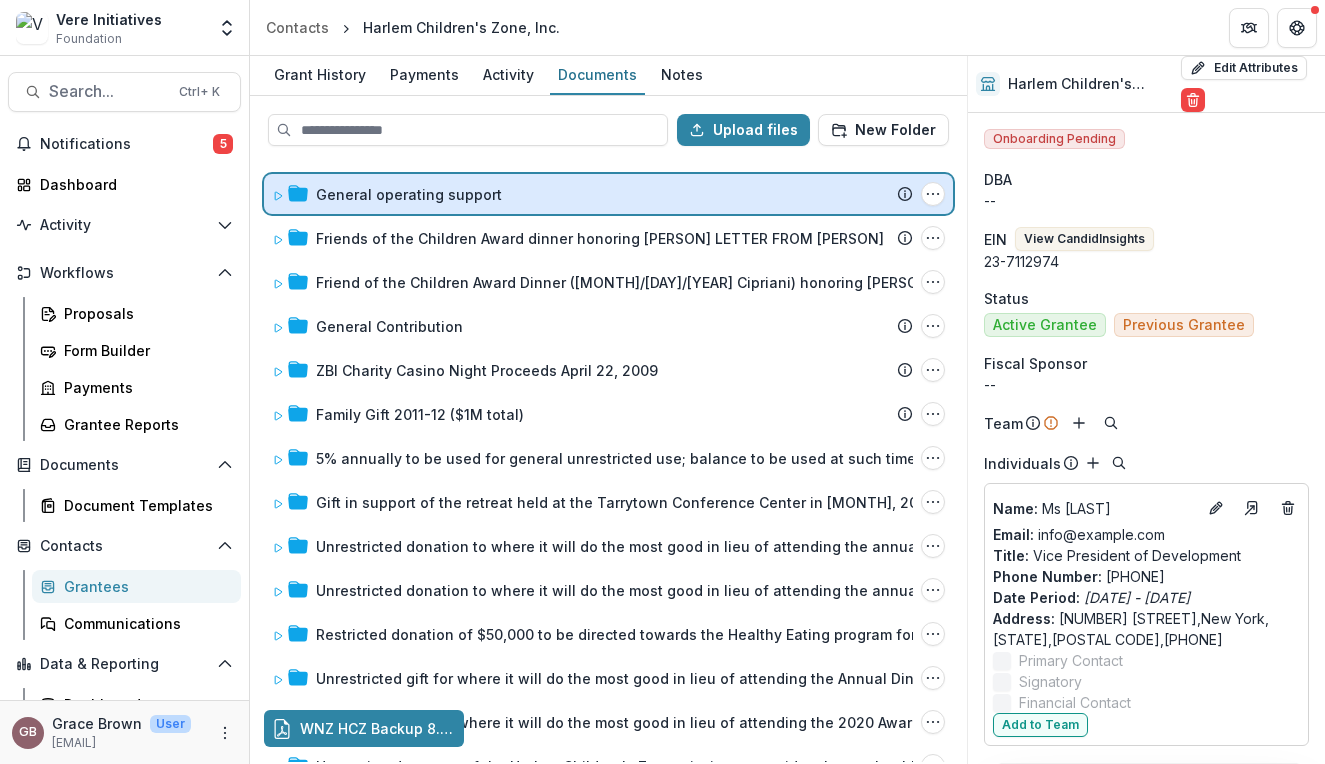 drag, startPoint x: 361, startPoint y: 734, endPoint x: 511, endPoint y: 221, distance: 534.4801 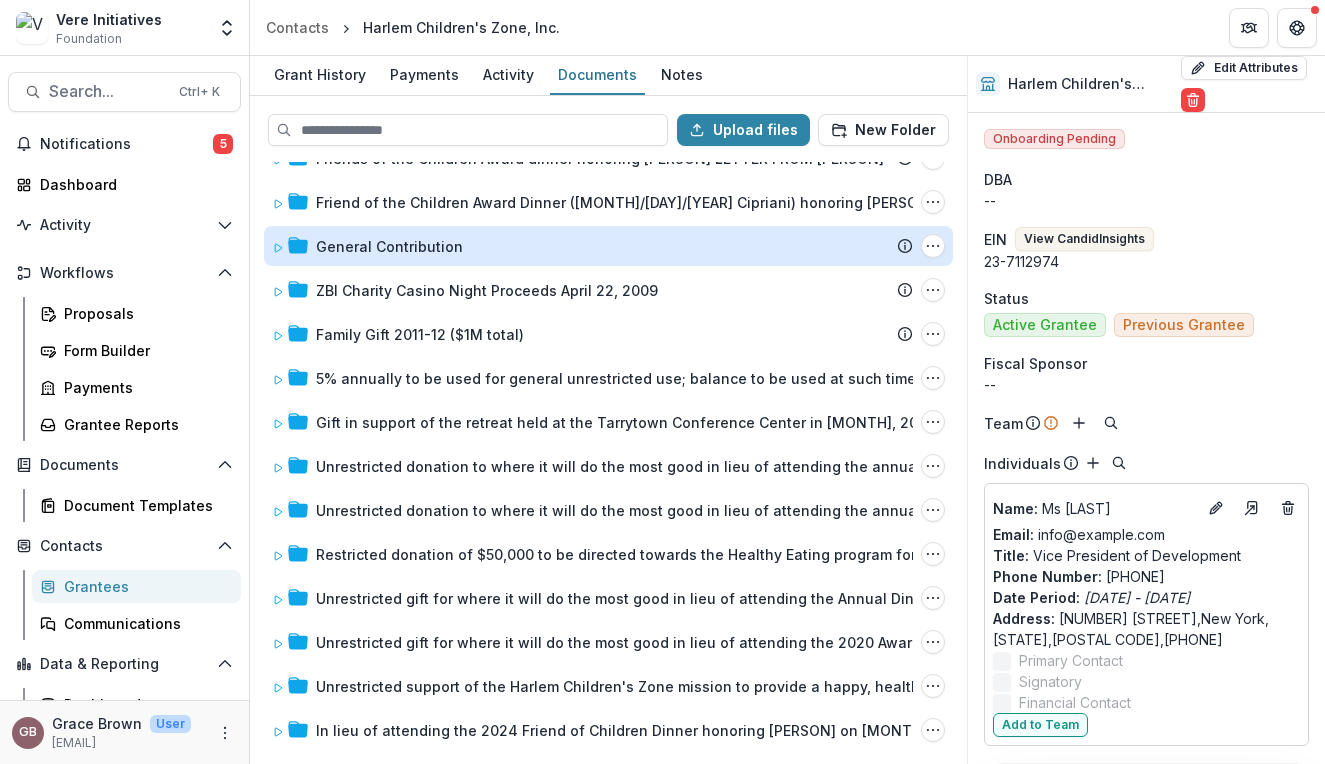 scroll, scrollTop: 0, scrollLeft: 0, axis: both 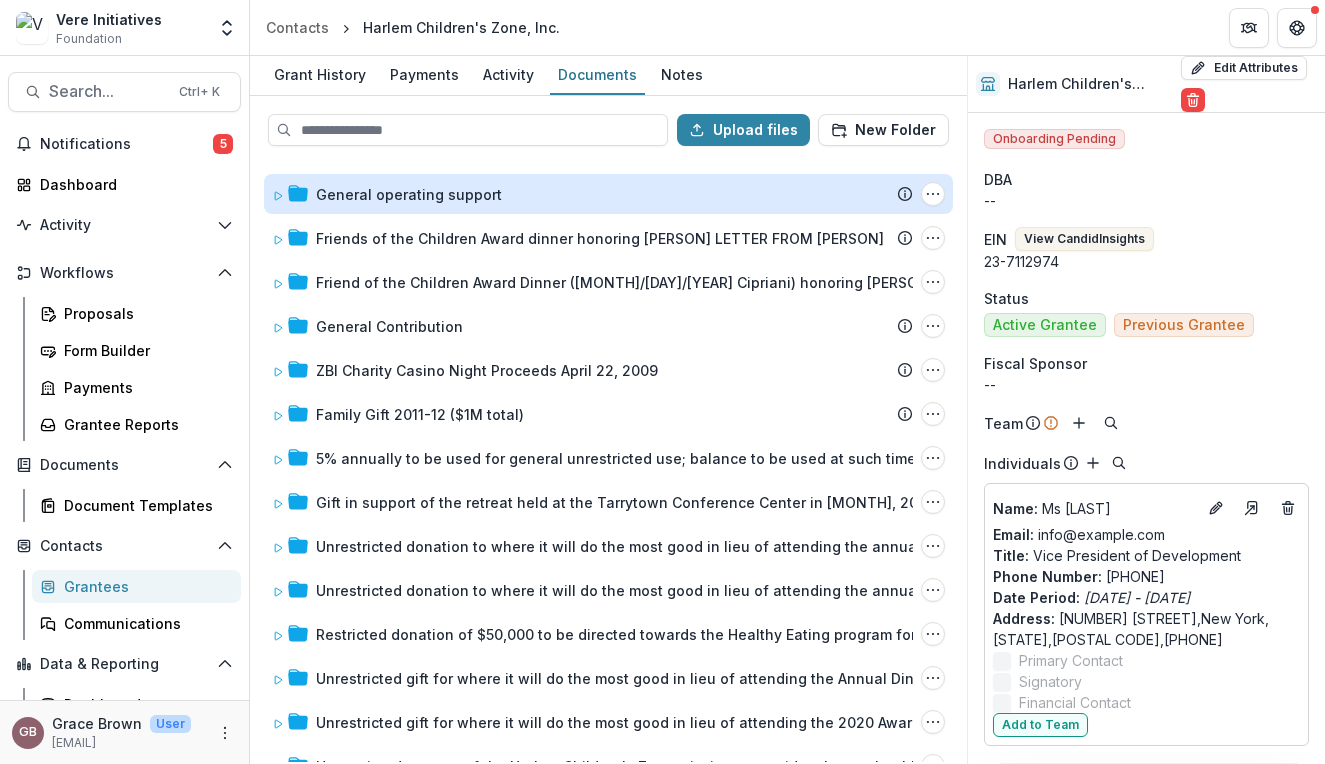 click on "General operating support" at bounding box center [409, 194] 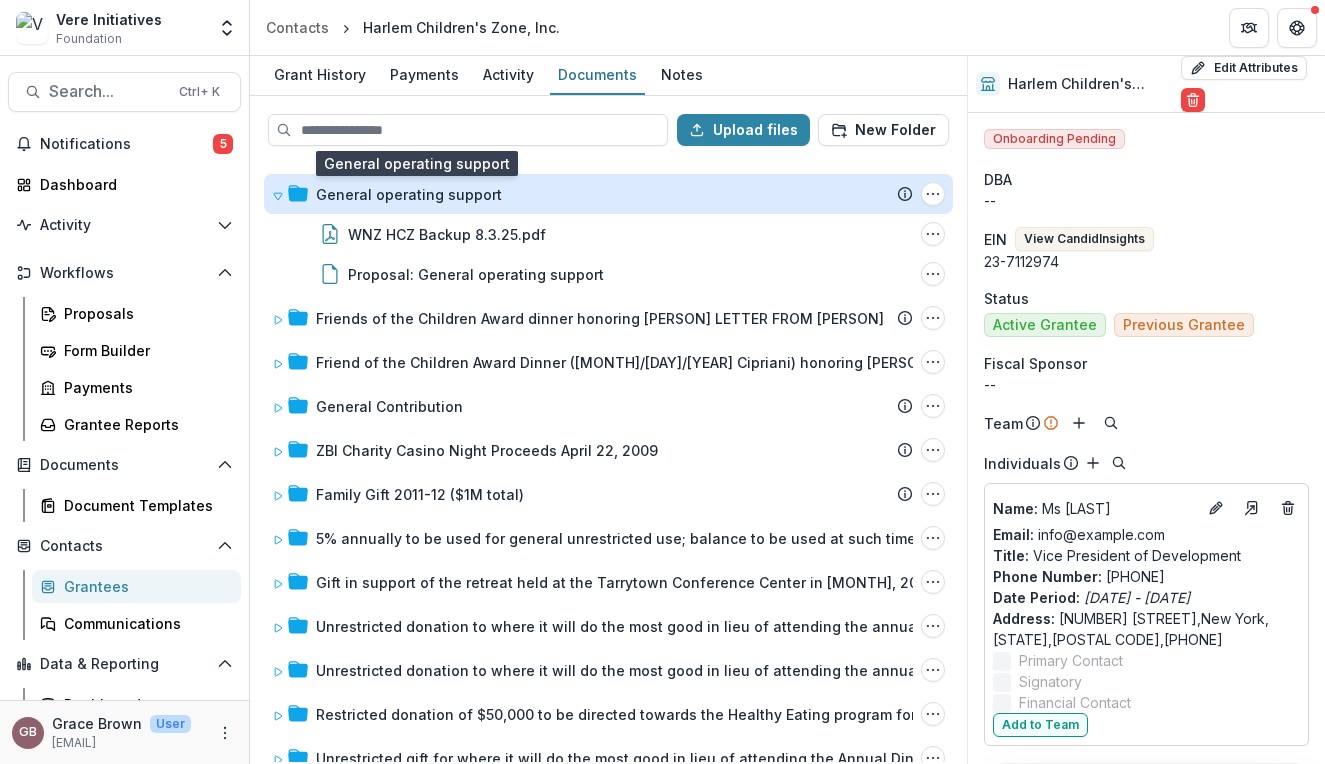 click on "General operating support" at bounding box center [409, 194] 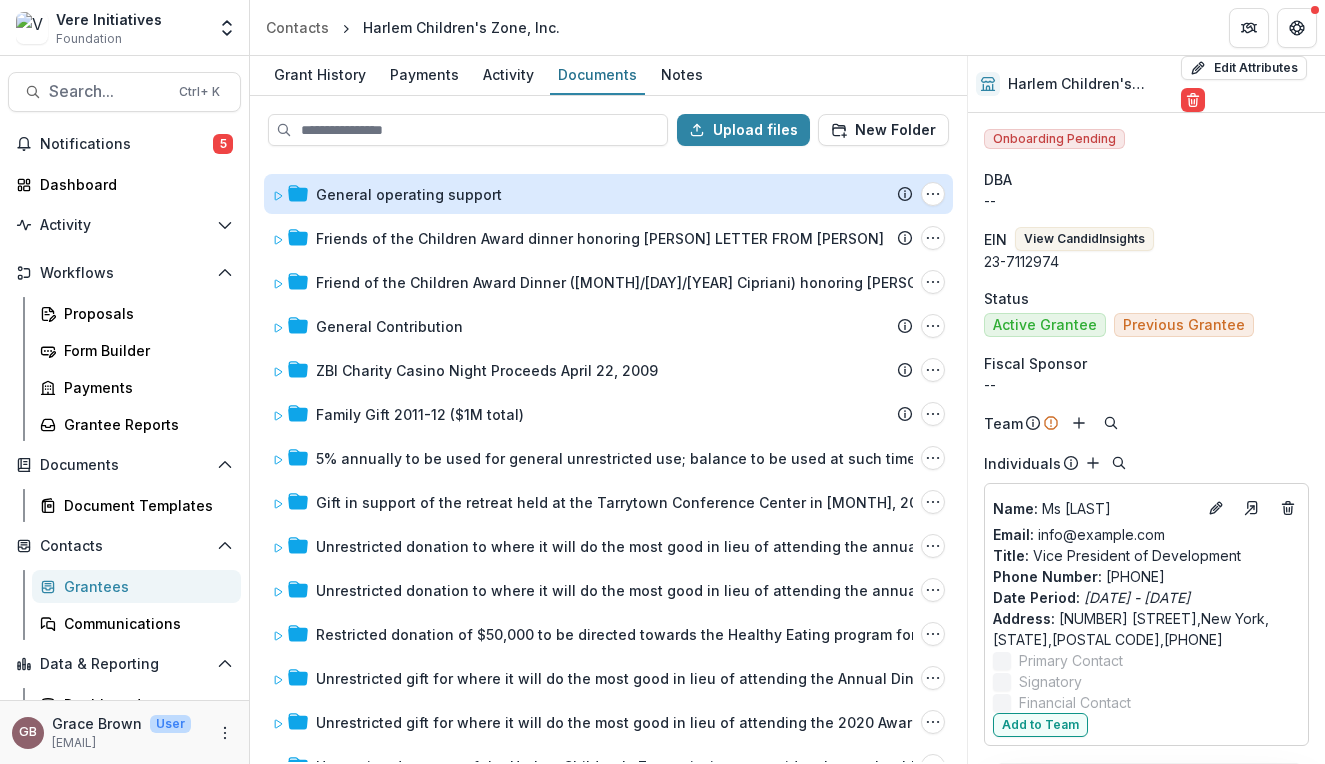 click on "General operating support" at bounding box center [409, 194] 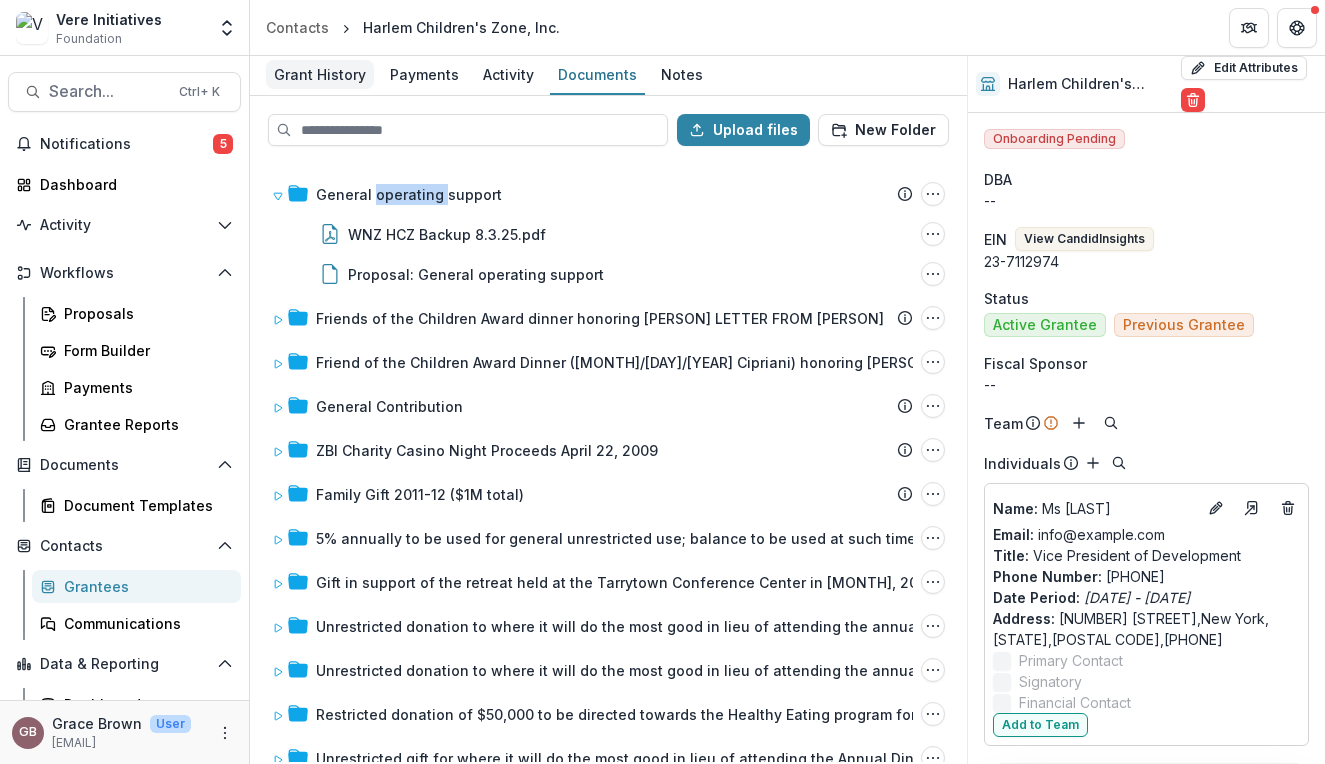 click on "Grant History" at bounding box center [320, 74] 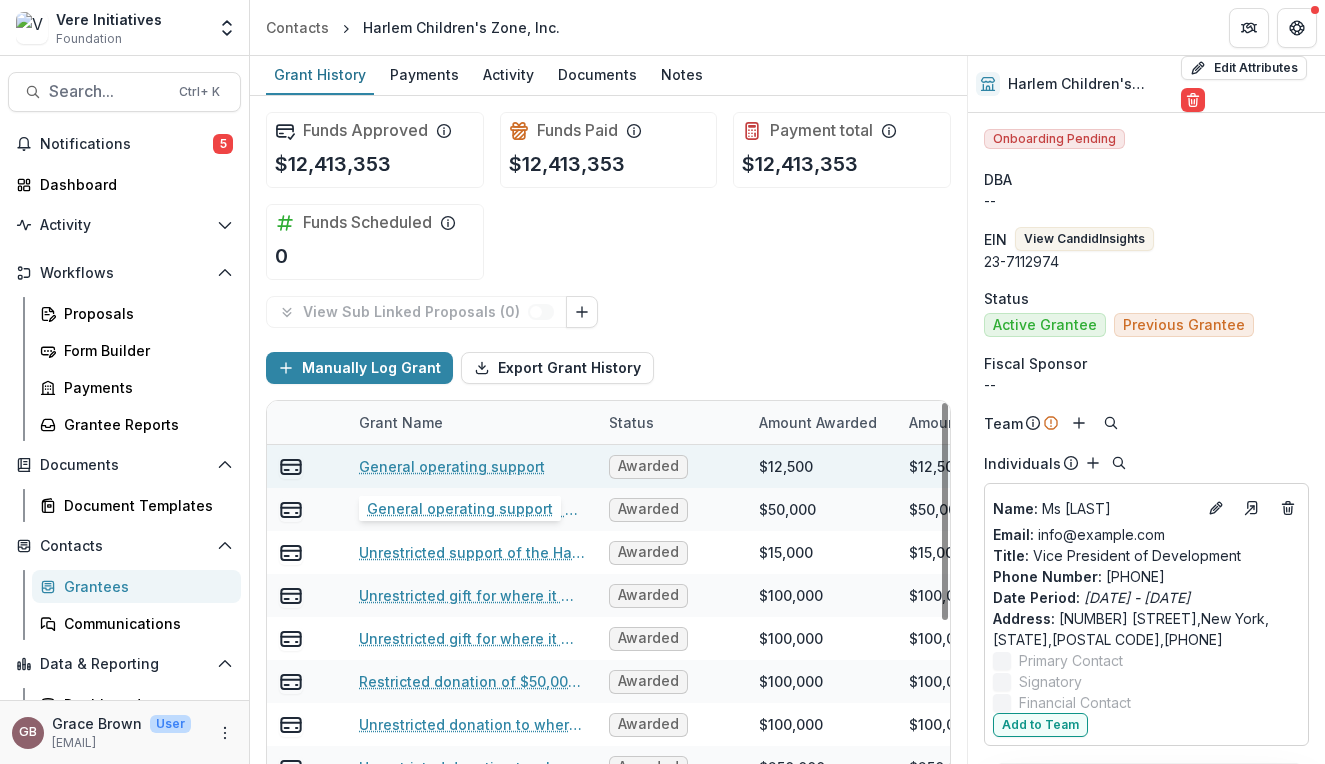 click on "General operating support" at bounding box center [452, 466] 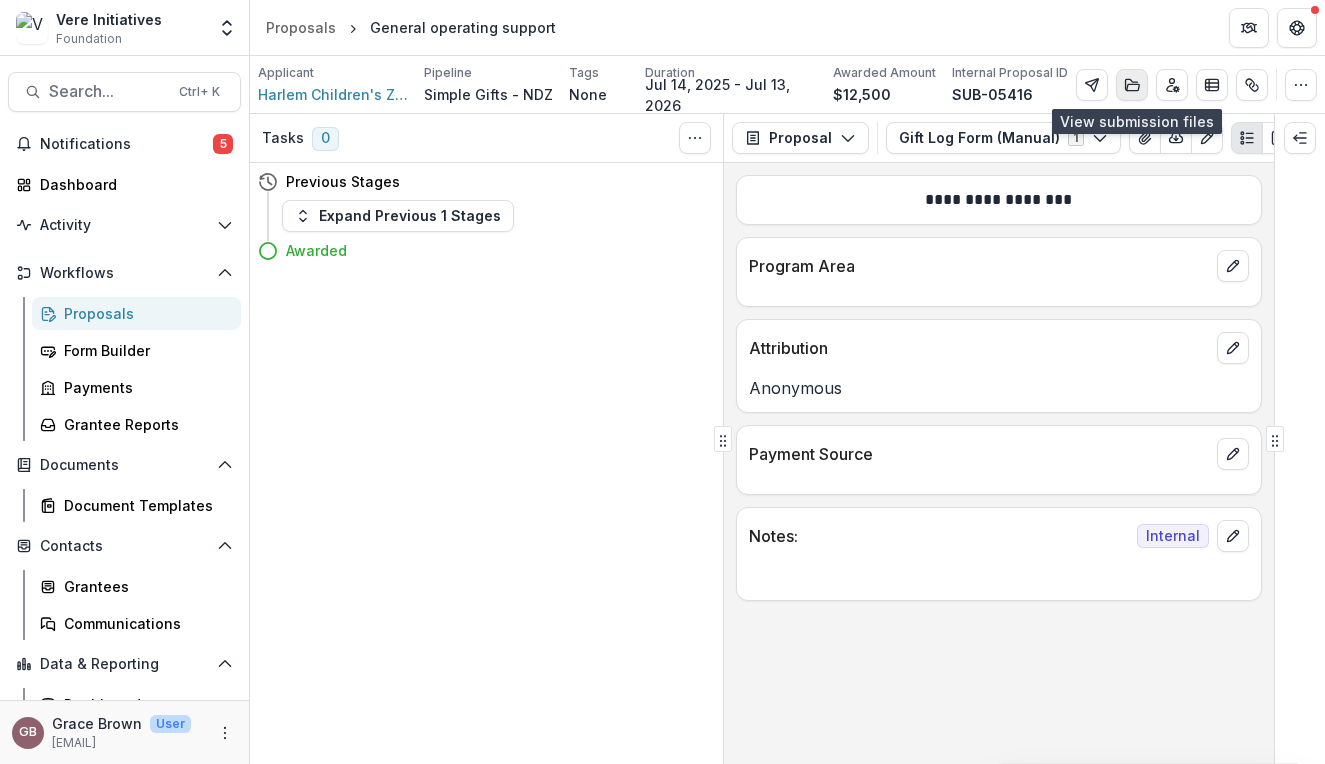 click 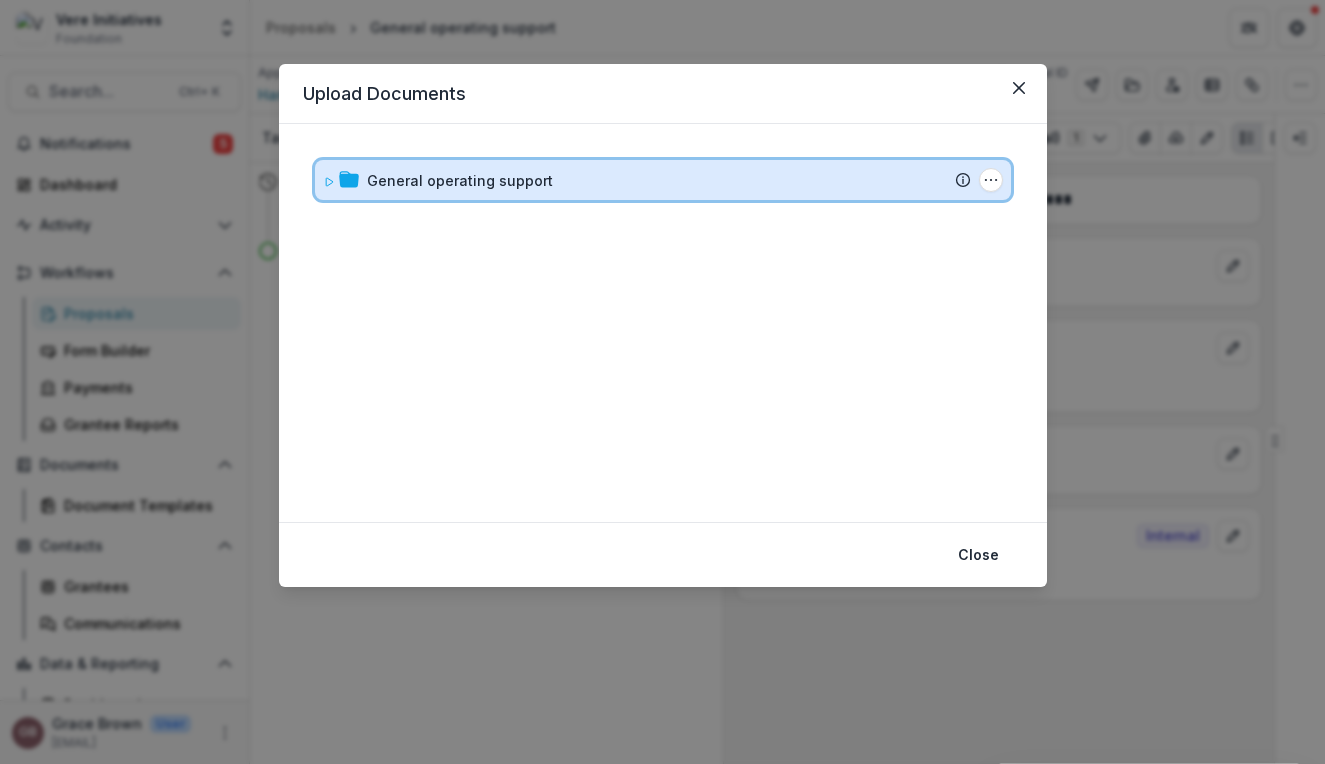 click on "General operating support" at bounding box center [669, 180] 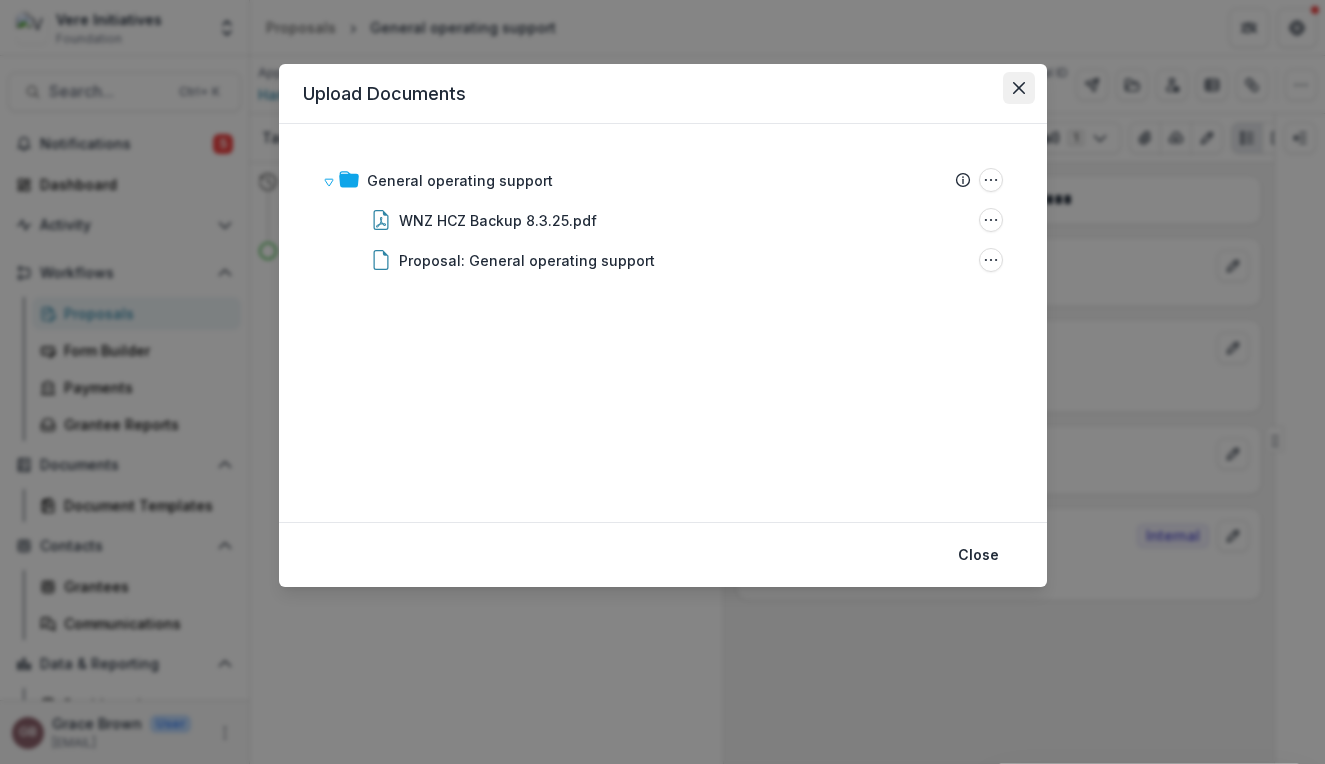 click at bounding box center [1019, 88] 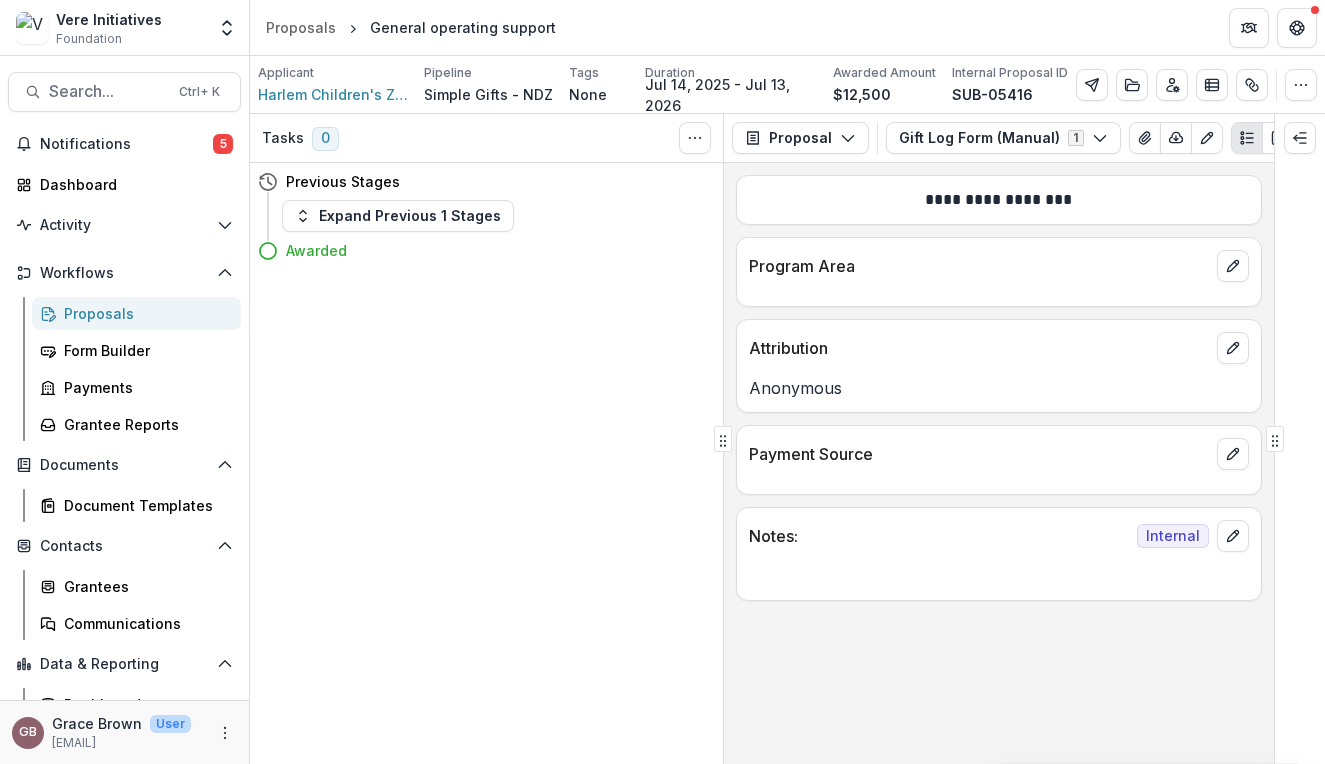 click on "**********" at bounding box center (999, 200) 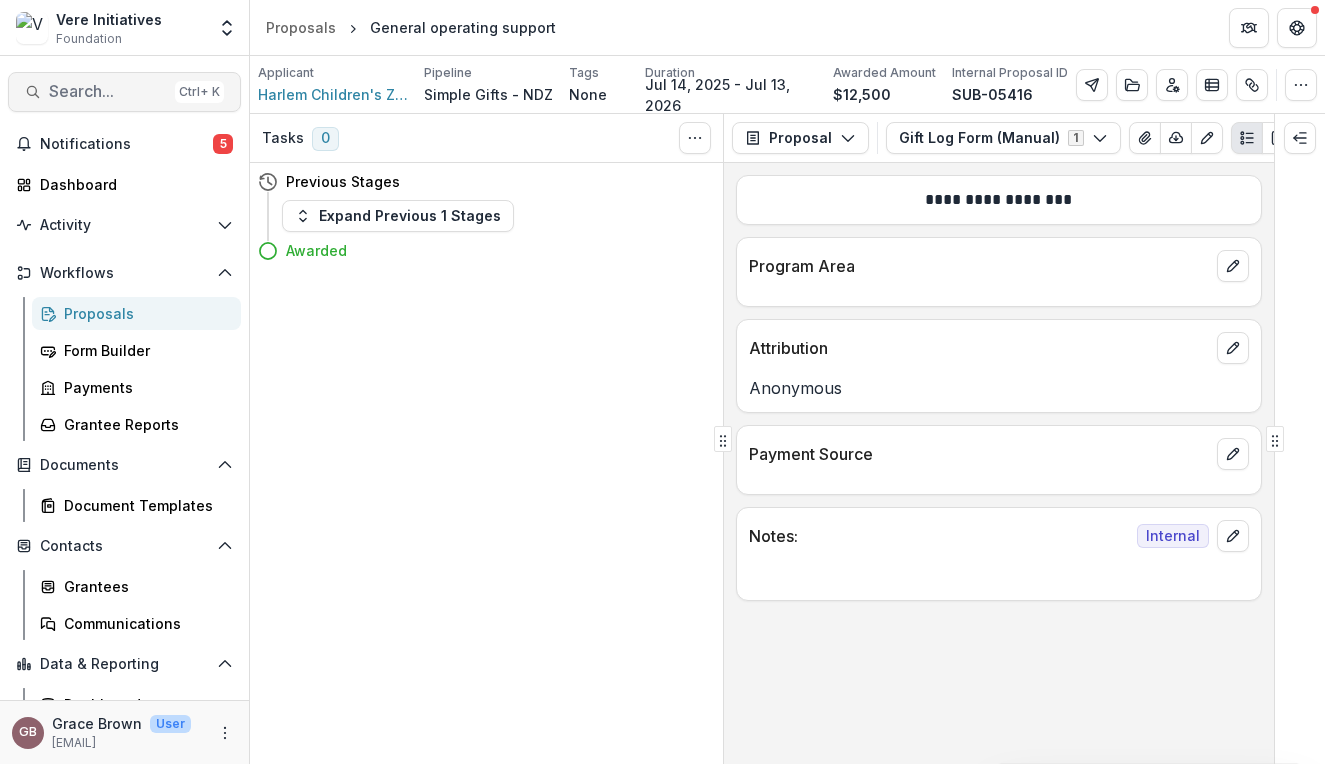 click on "Search... Ctrl  + K" at bounding box center [124, 92] 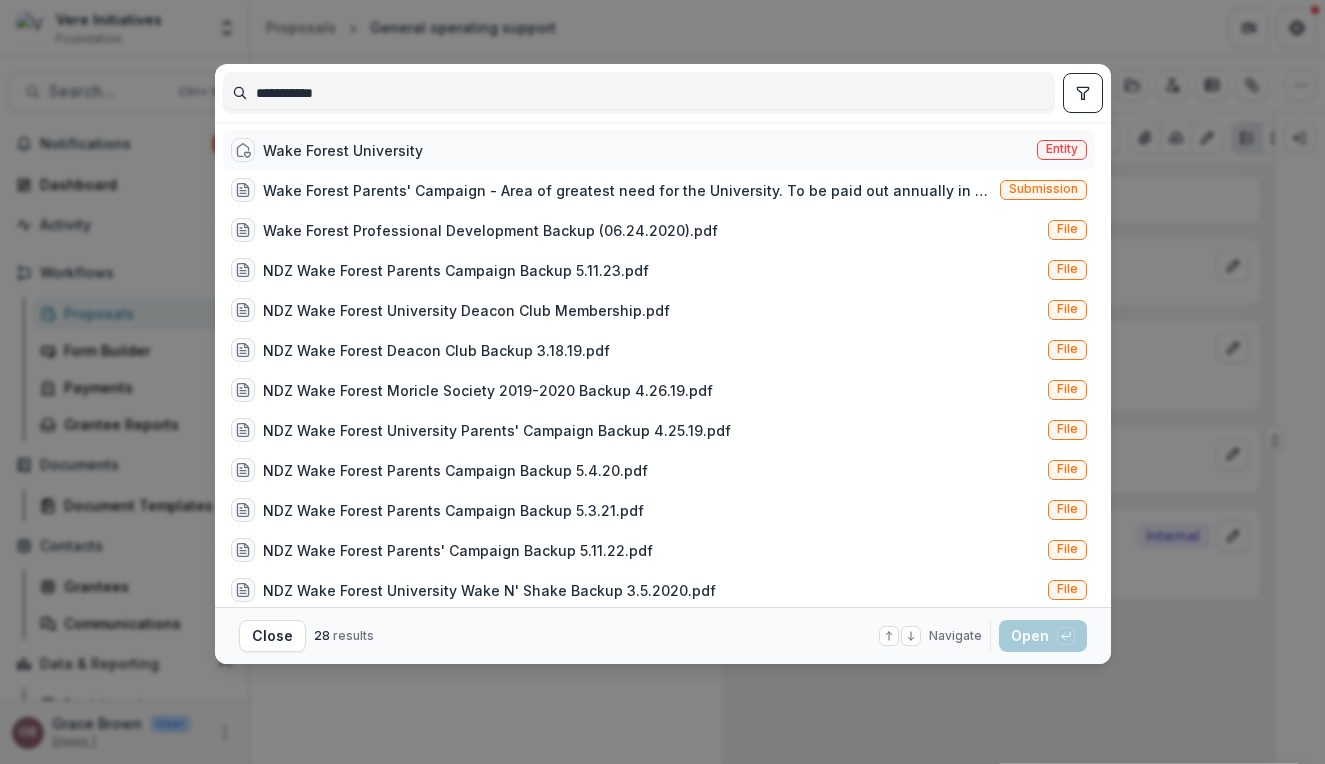 type on "**********" 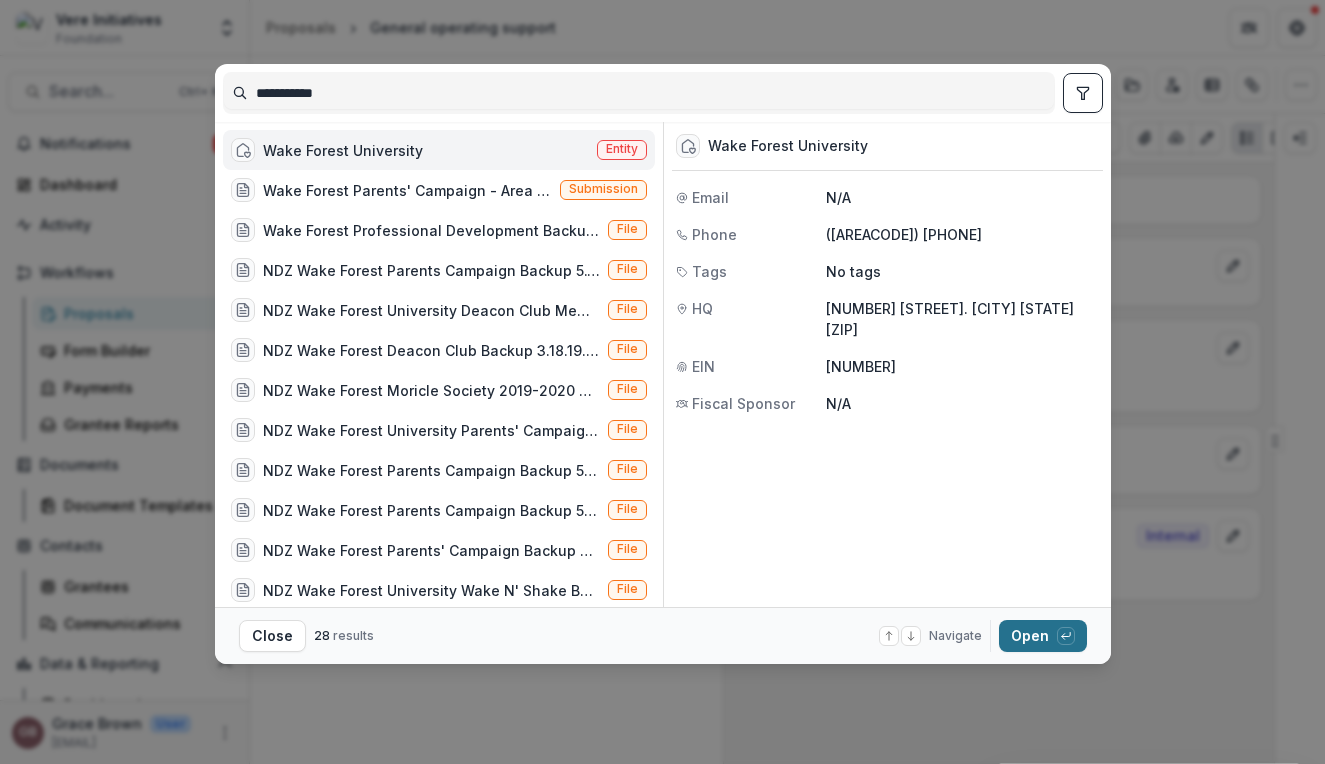 click on "Open with enter key" at bounding box center (1043, 636) 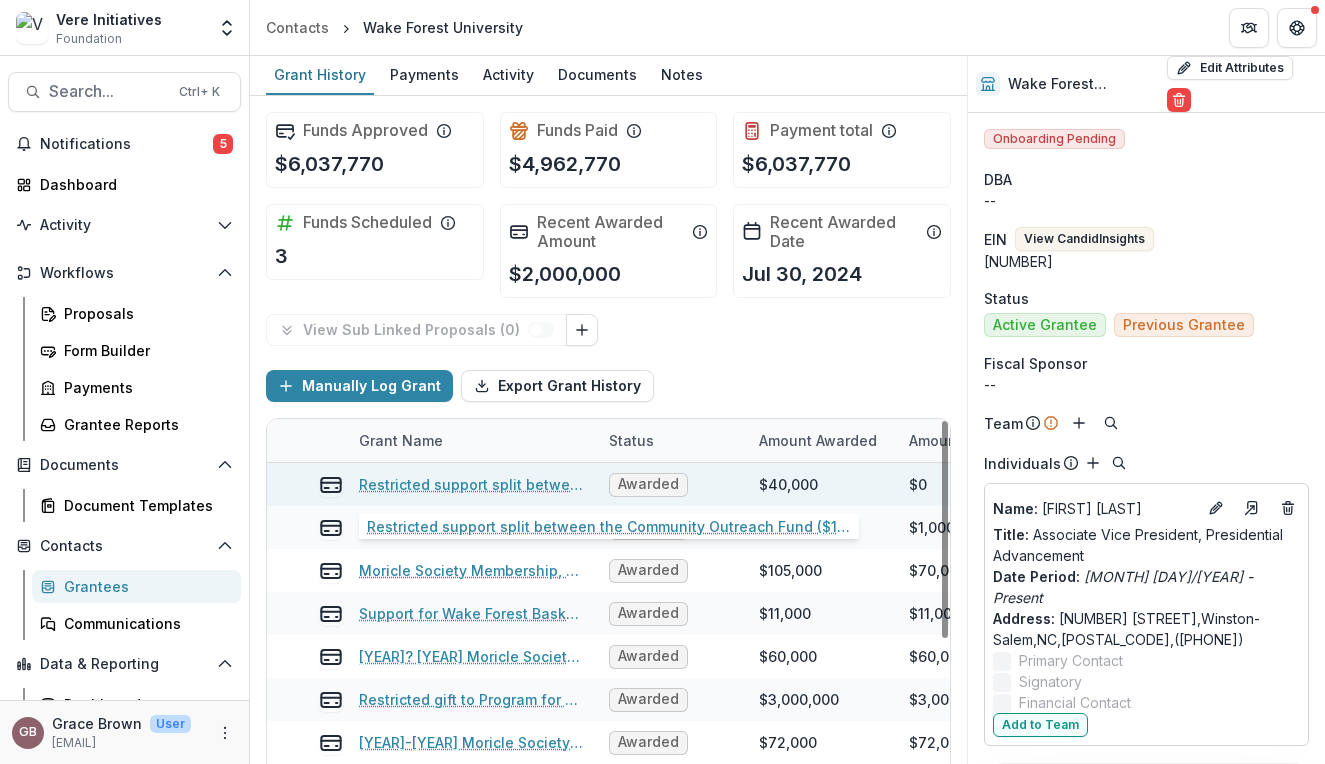 click on "Restricted support split between the Community Outreach Fund ($15,000) and Men's Basketball Current Use Scholarship Fund ($25,000)" at bounding box center (472, 484) 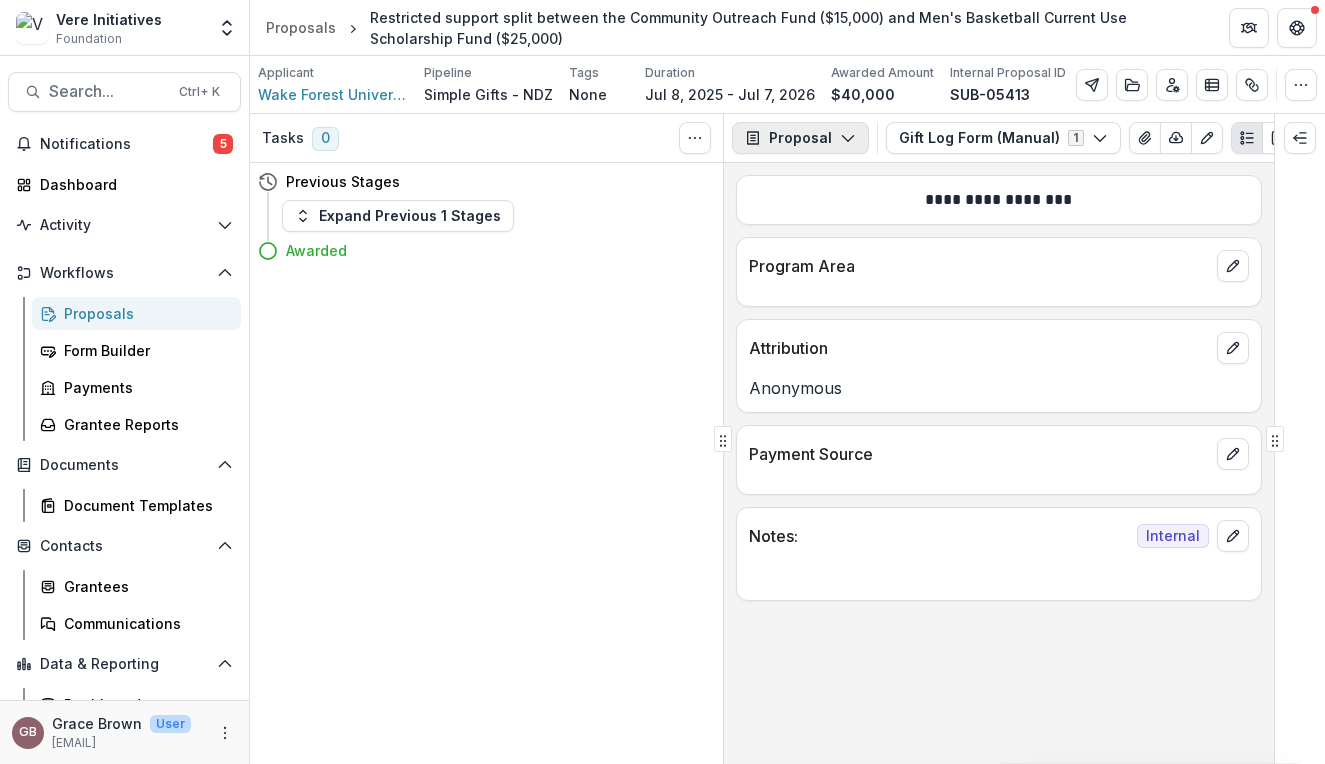 click on "Proposal" at bounding box center (800, 138) 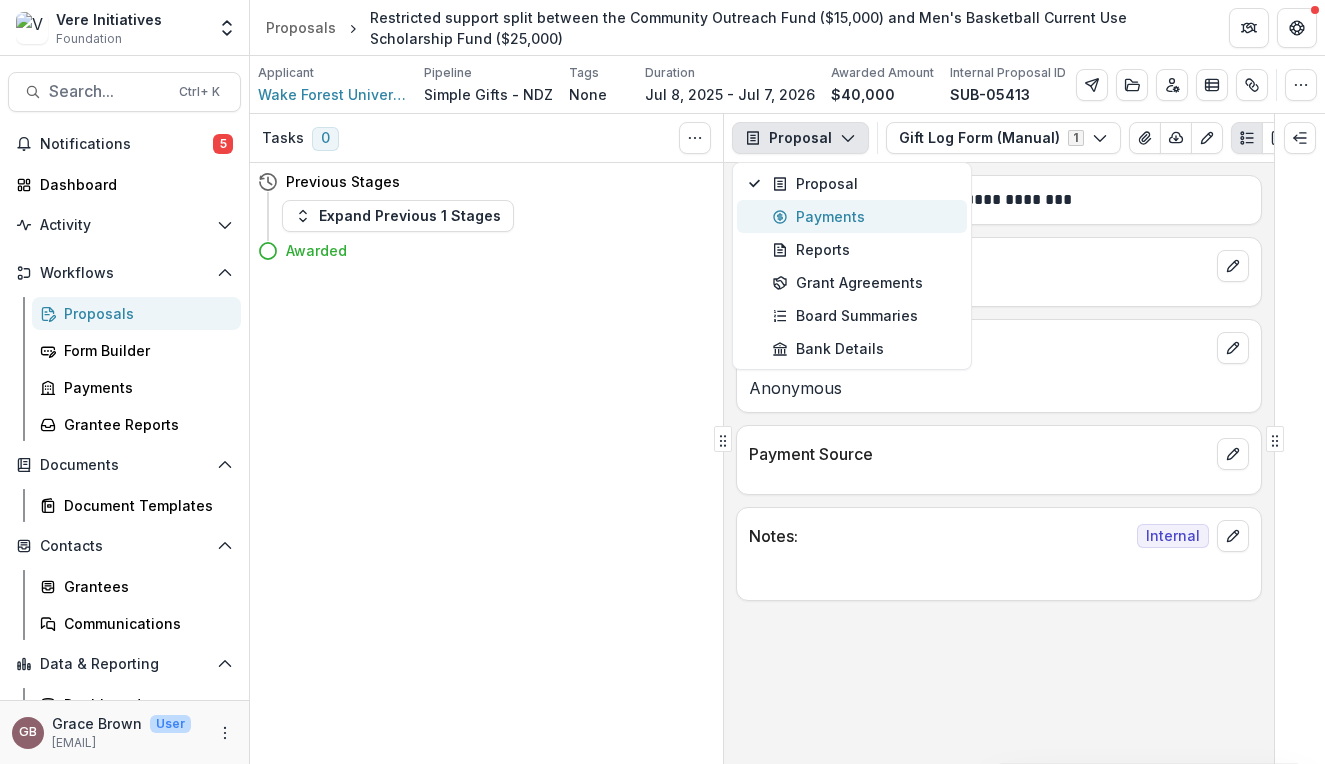 click on "Payments" at bounding box center [852, 216] 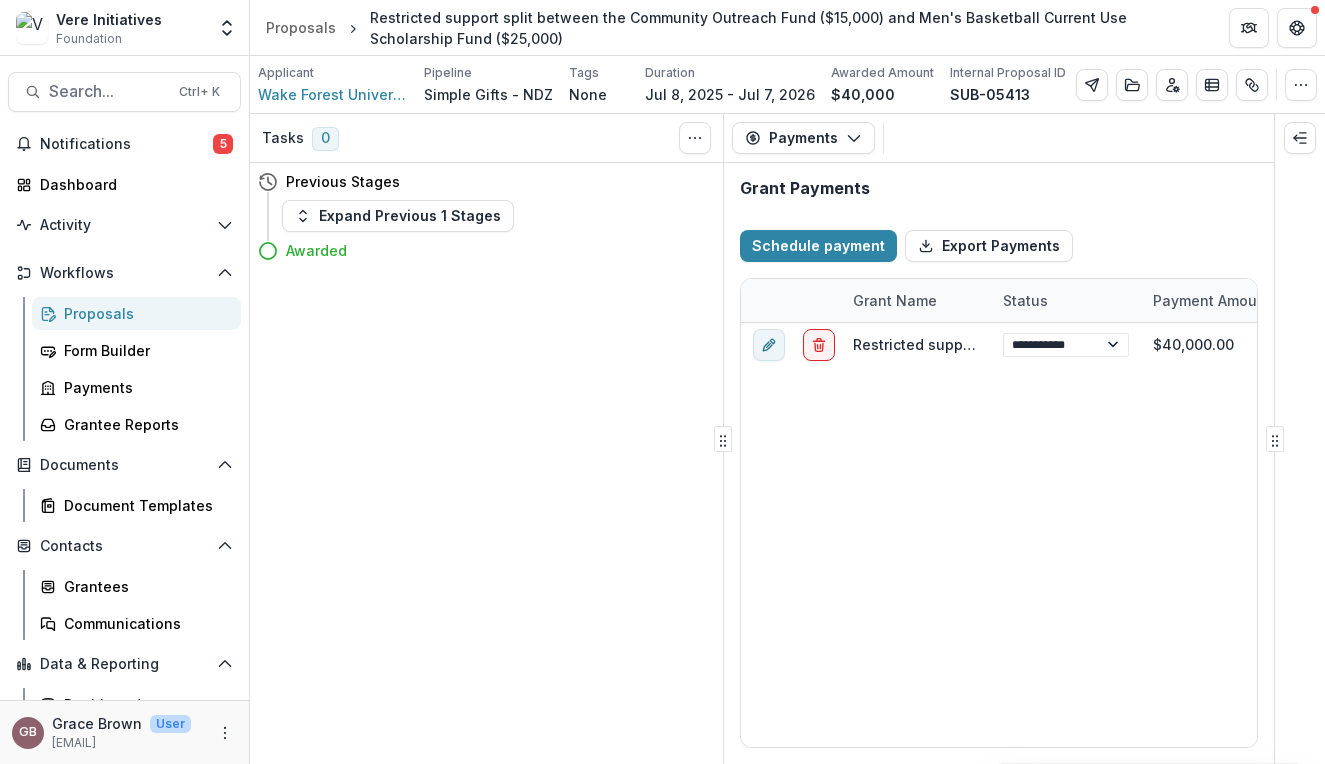 select on "******" 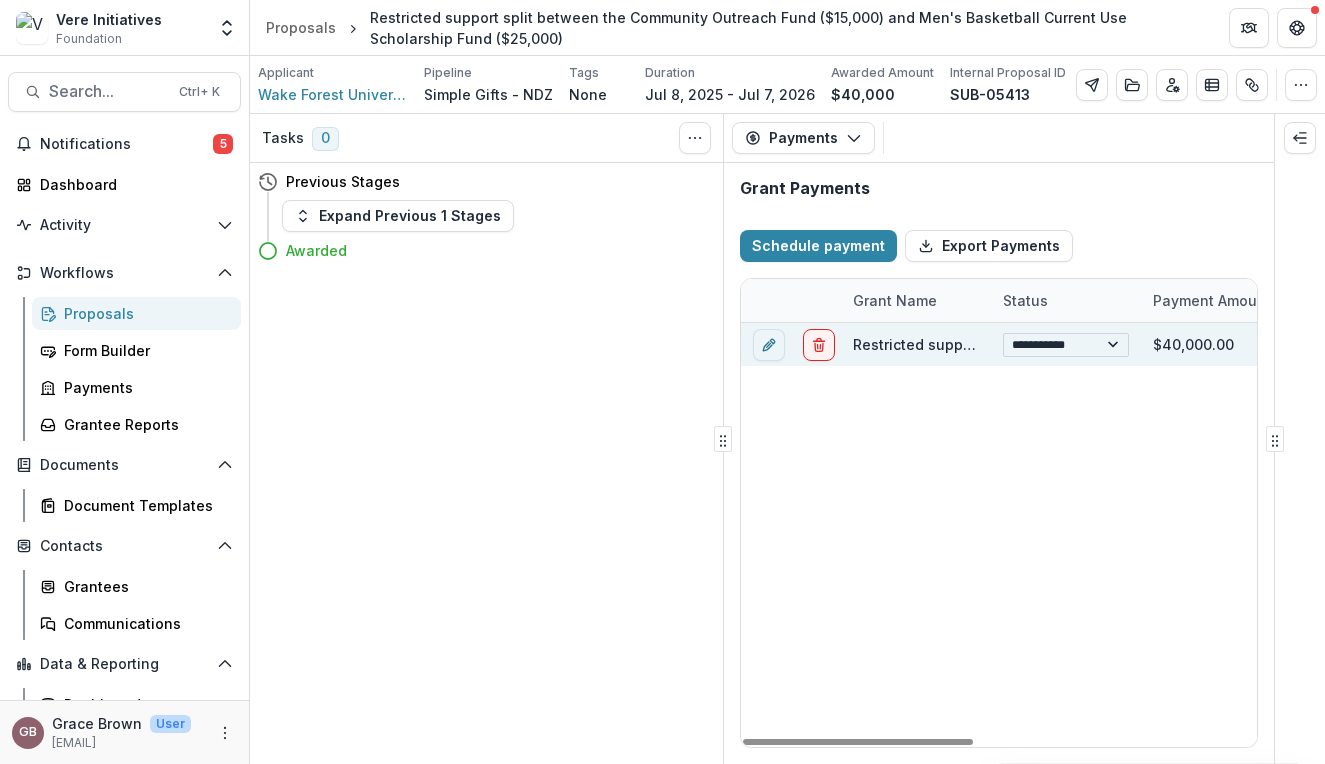 click on "**********" at bounding box center [1066, 345] 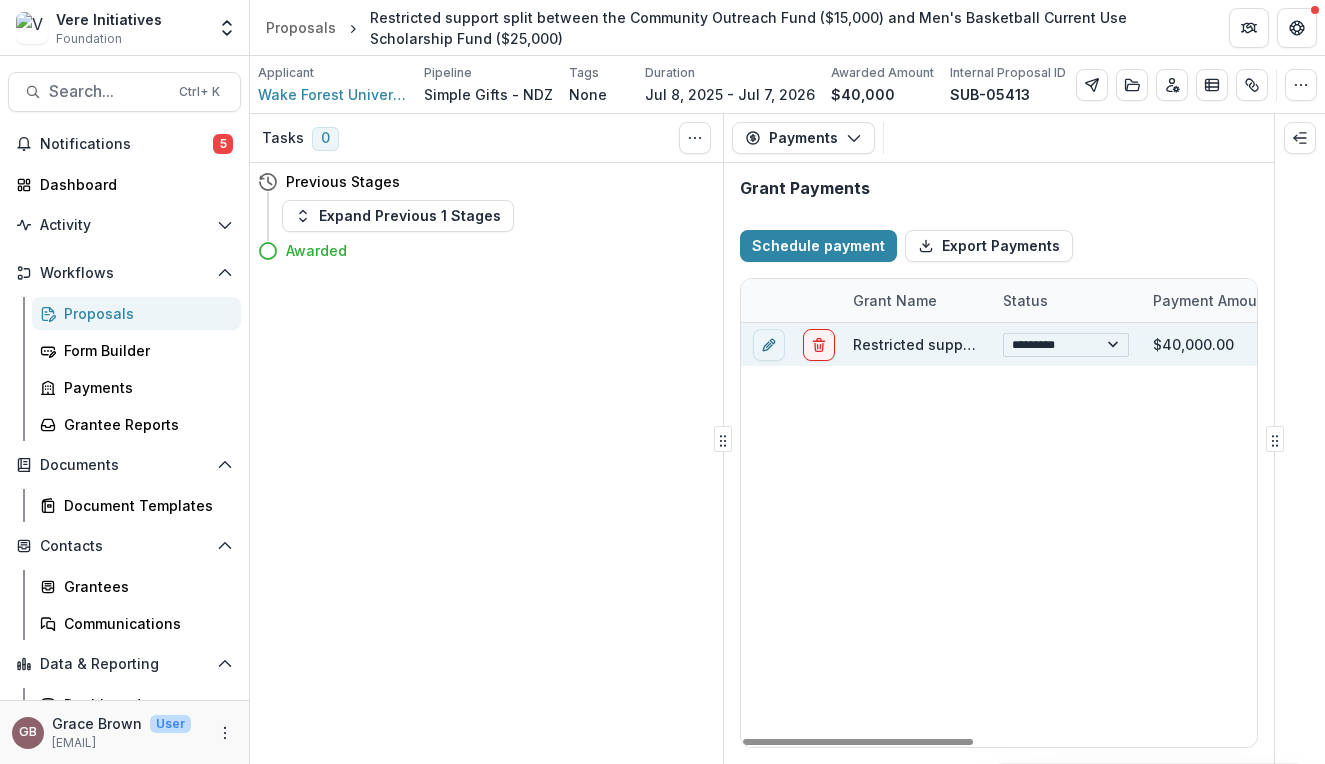 click on "**********" at bounding box center [1066, 345] 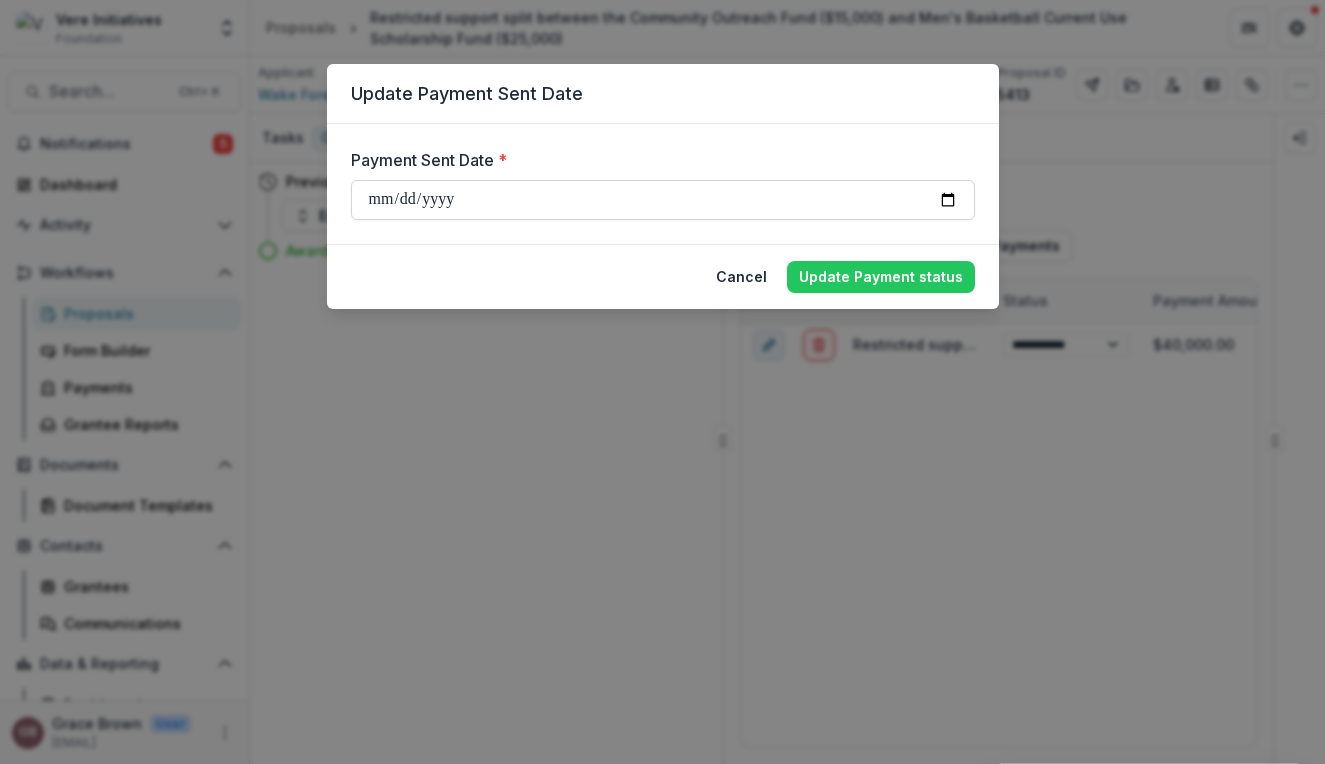 type on "**********" 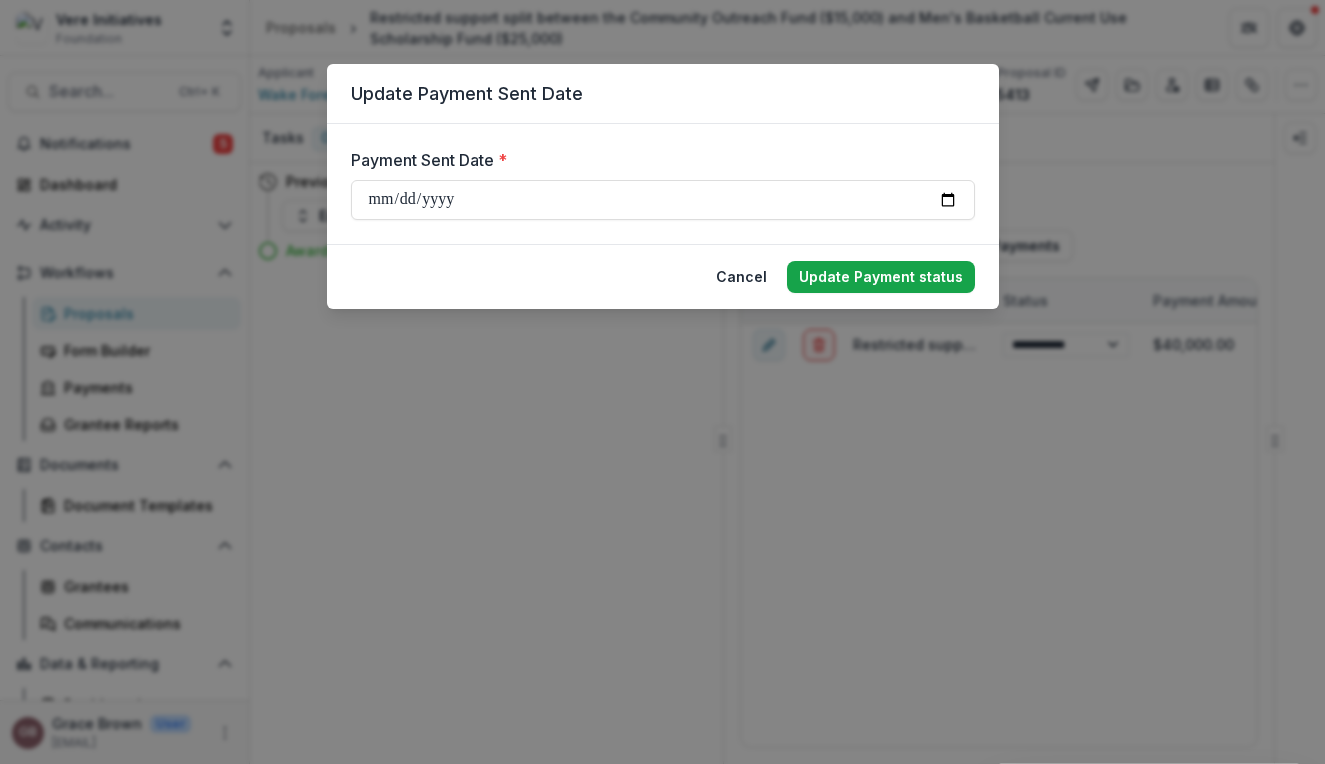 click on "Update Payment status" at bounding box center [881, 277] 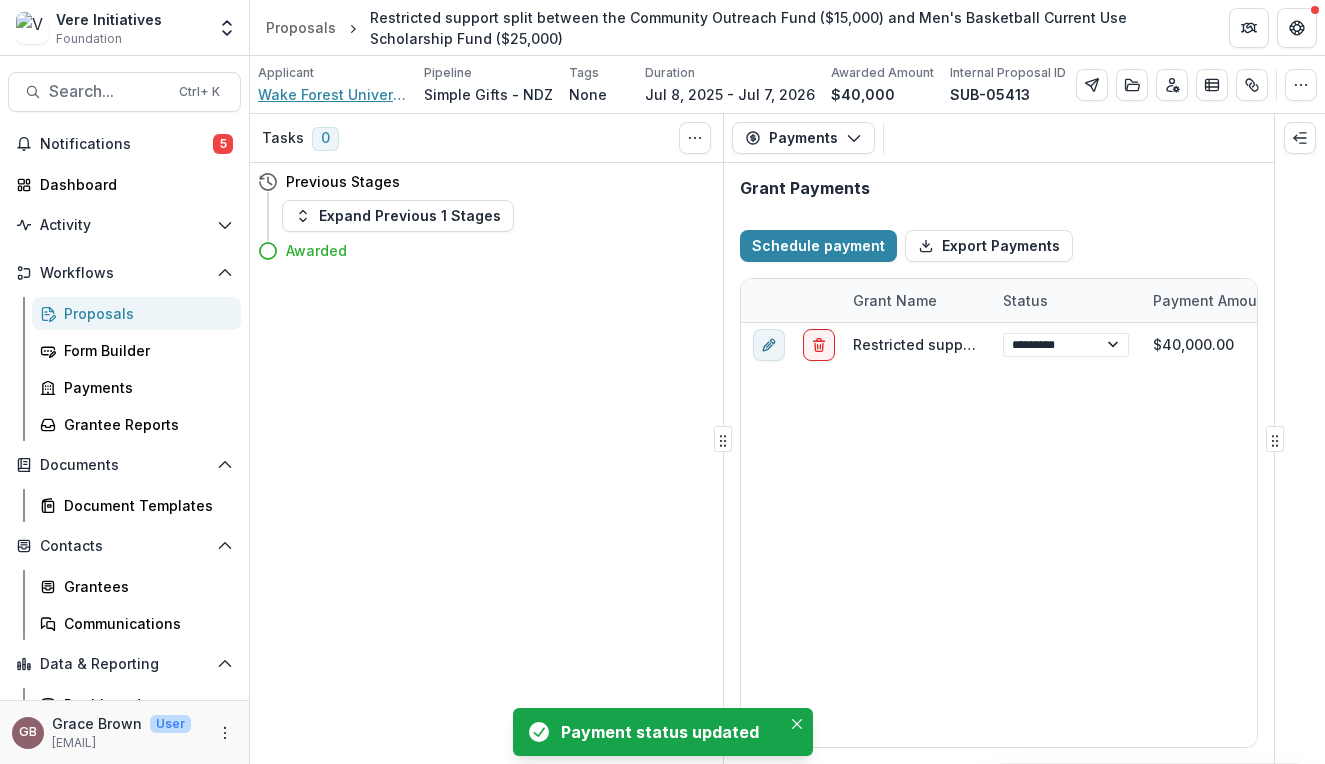 click on "Wake Forest University" at bounding box center [333, 94] 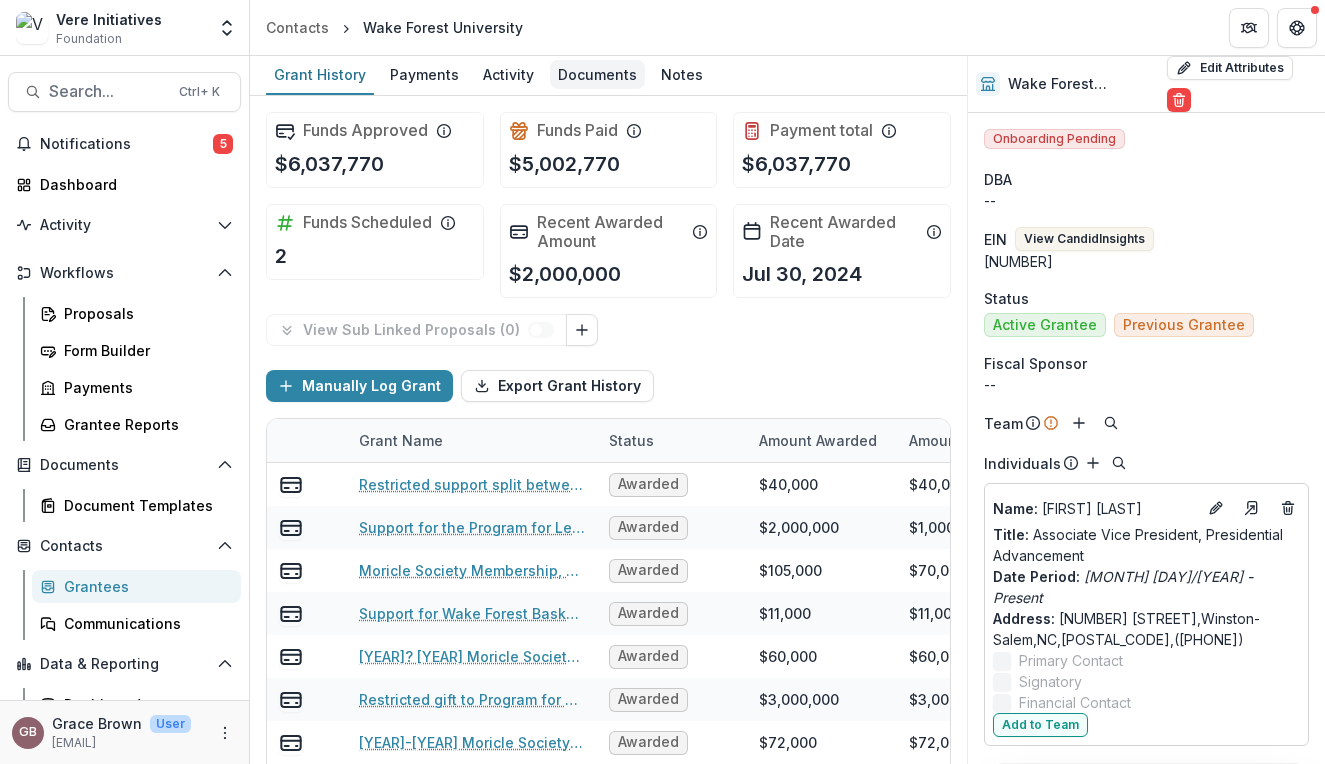 click on "Documents" at bounding box center [597, 74] 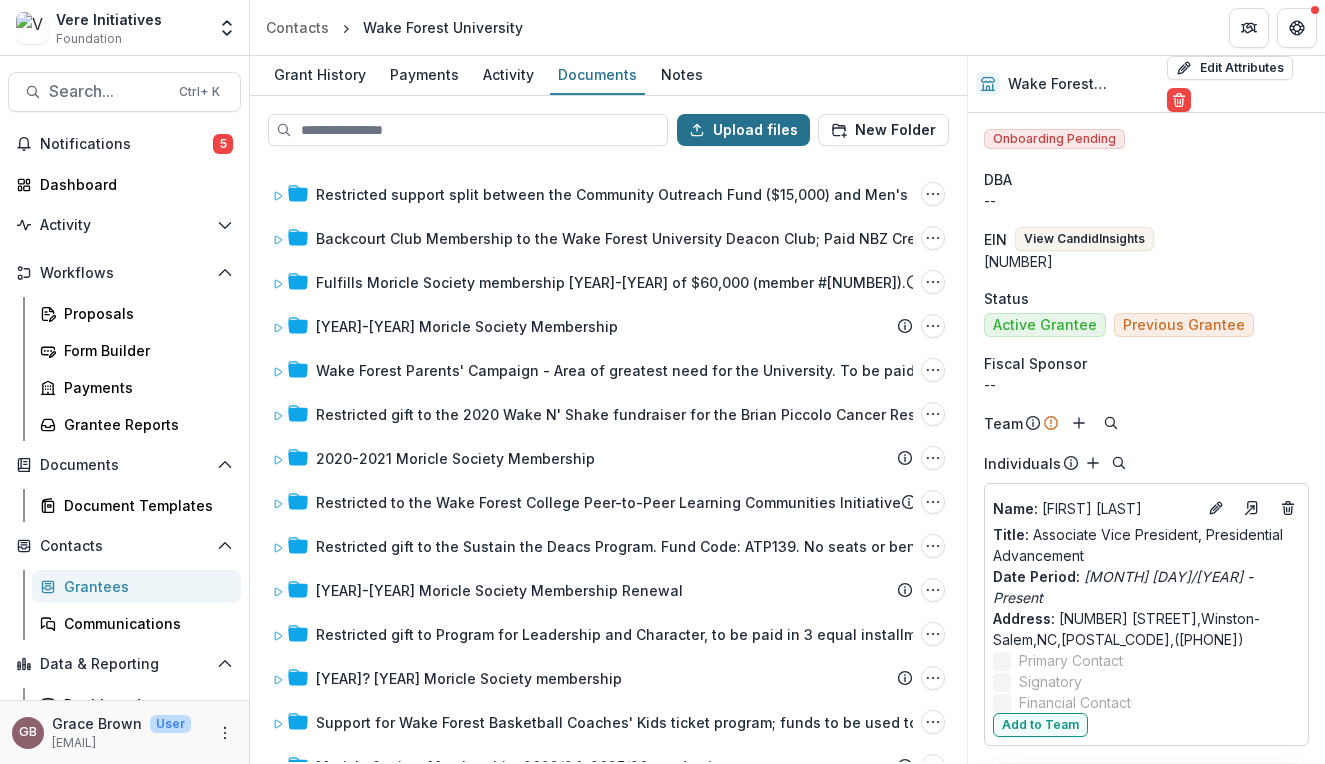 click on "Upload files" at bounding box center (743, 130) 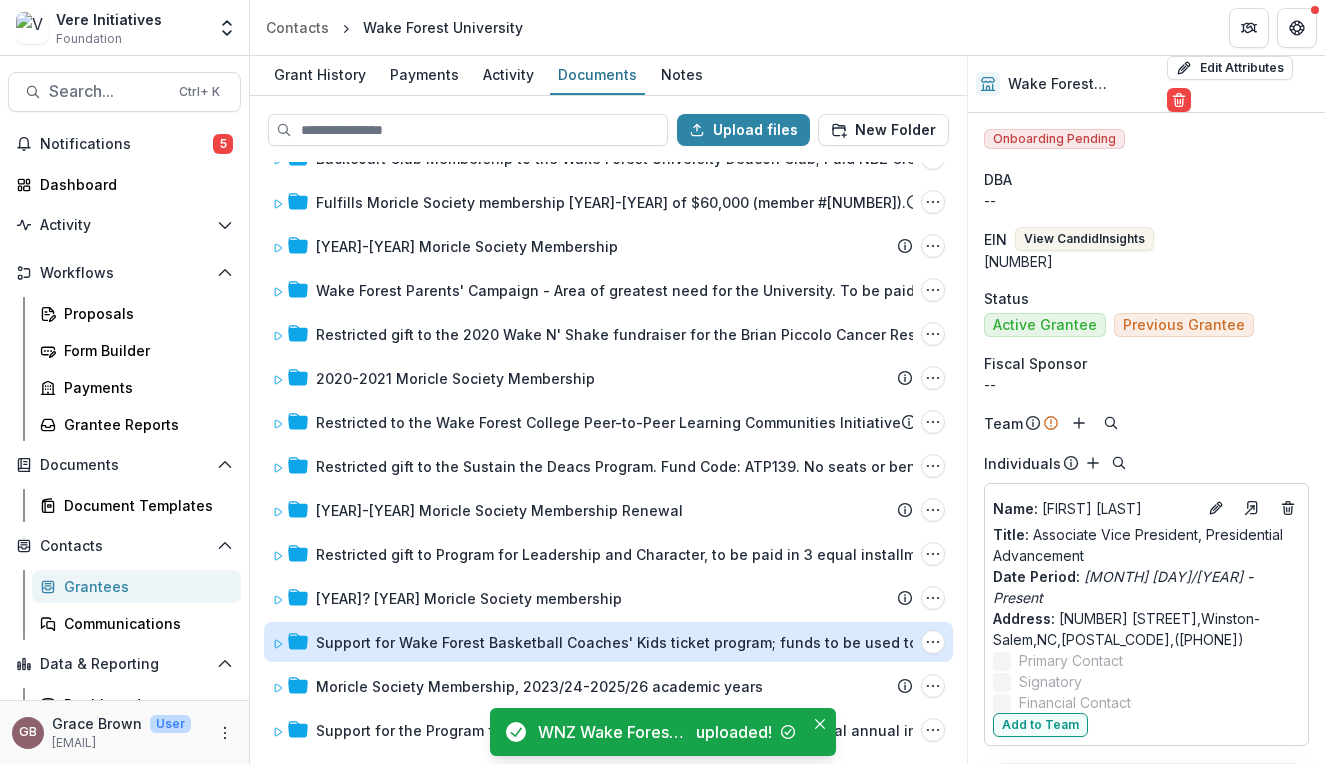 scroll, scrollTop: 124, scrollLeft: 0, axis: vertical 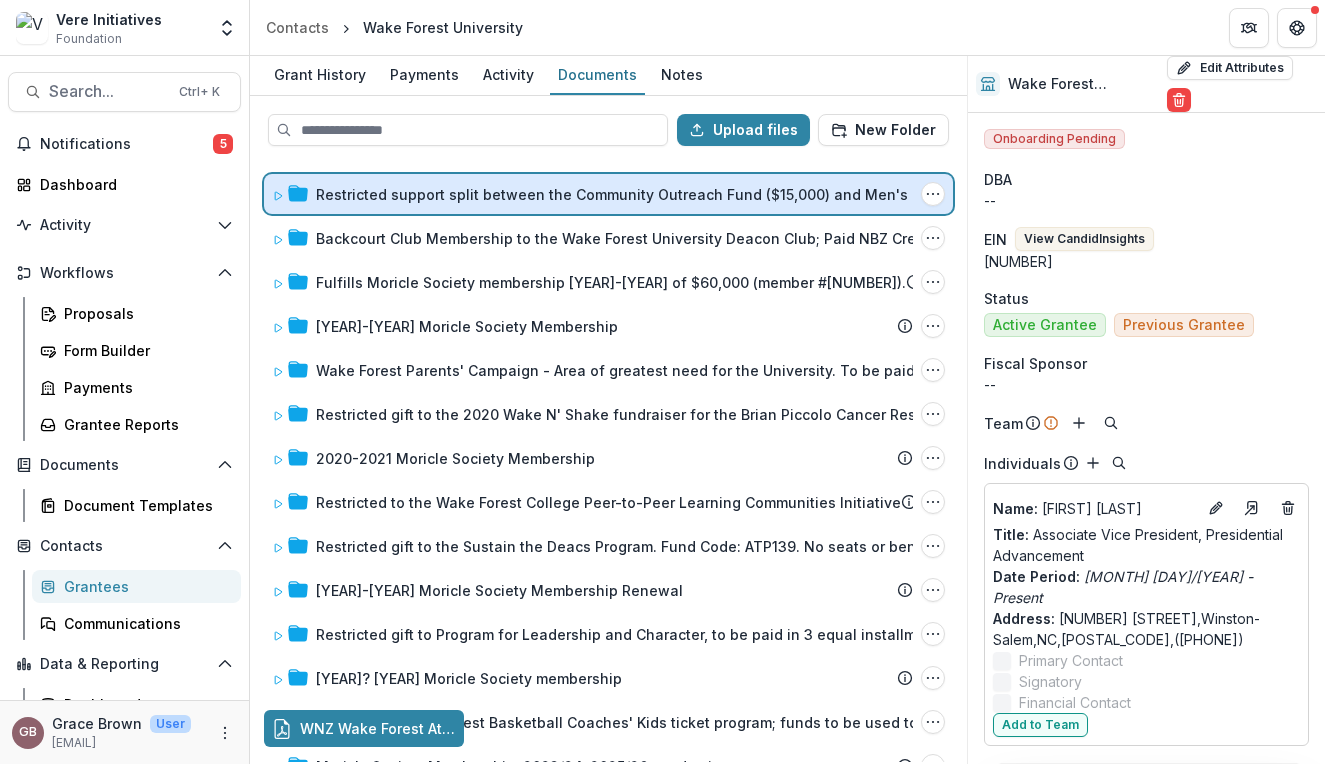 drag, startPoint x: 324, startPoint y: 729, endPoint x: 364, endPoint y: 198, distance: 532.50446 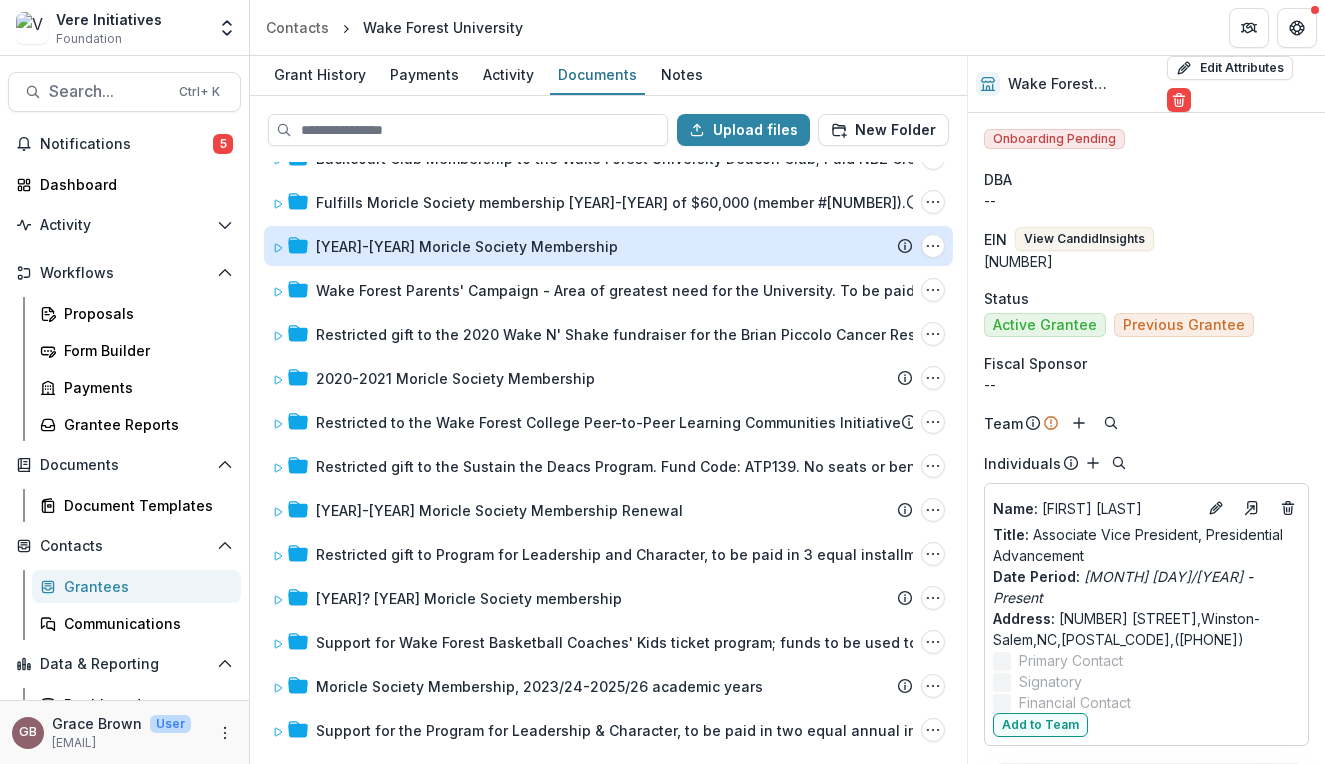 scroll, scrollTop: 0, scrollLeft: 0, axis: both 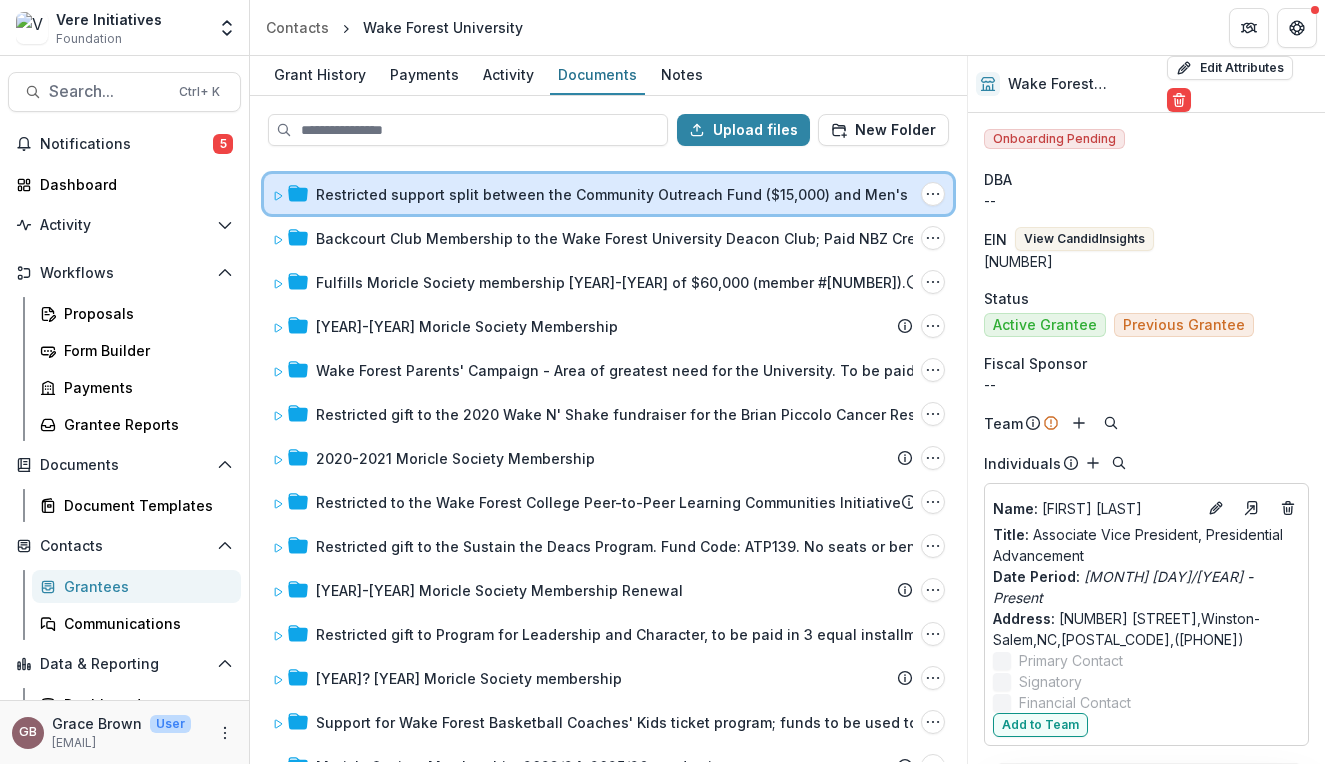 click on "Restricted support split between the Community Outreach Fund ($15,000) and Men's Basketball Current Use Scholarship Fund ($25,000) Submission Temelio Proposal Attached Submission Report Tasks No tasks Folder Options Rename Add Subfolder Delete" at bounding box center (608, 194) 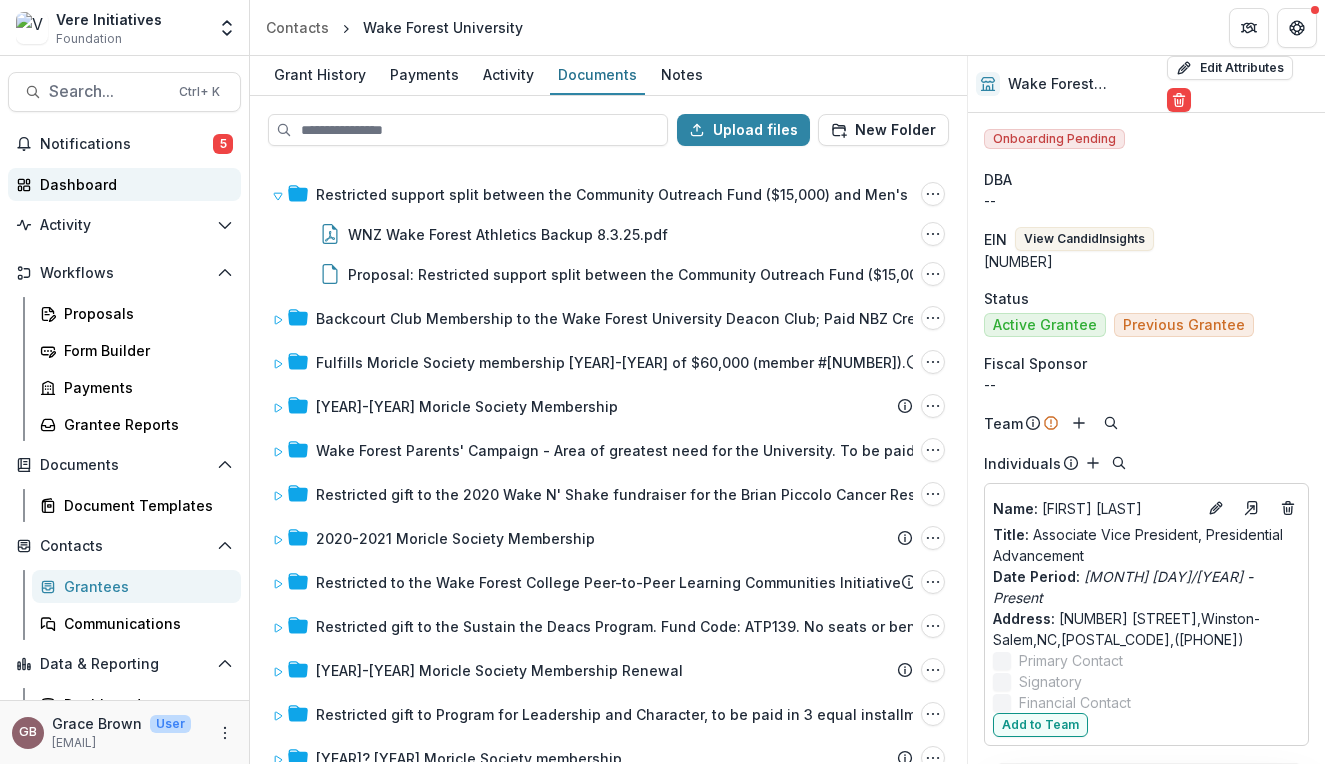 click on "Dashboard" at bounding box center (132, 184) 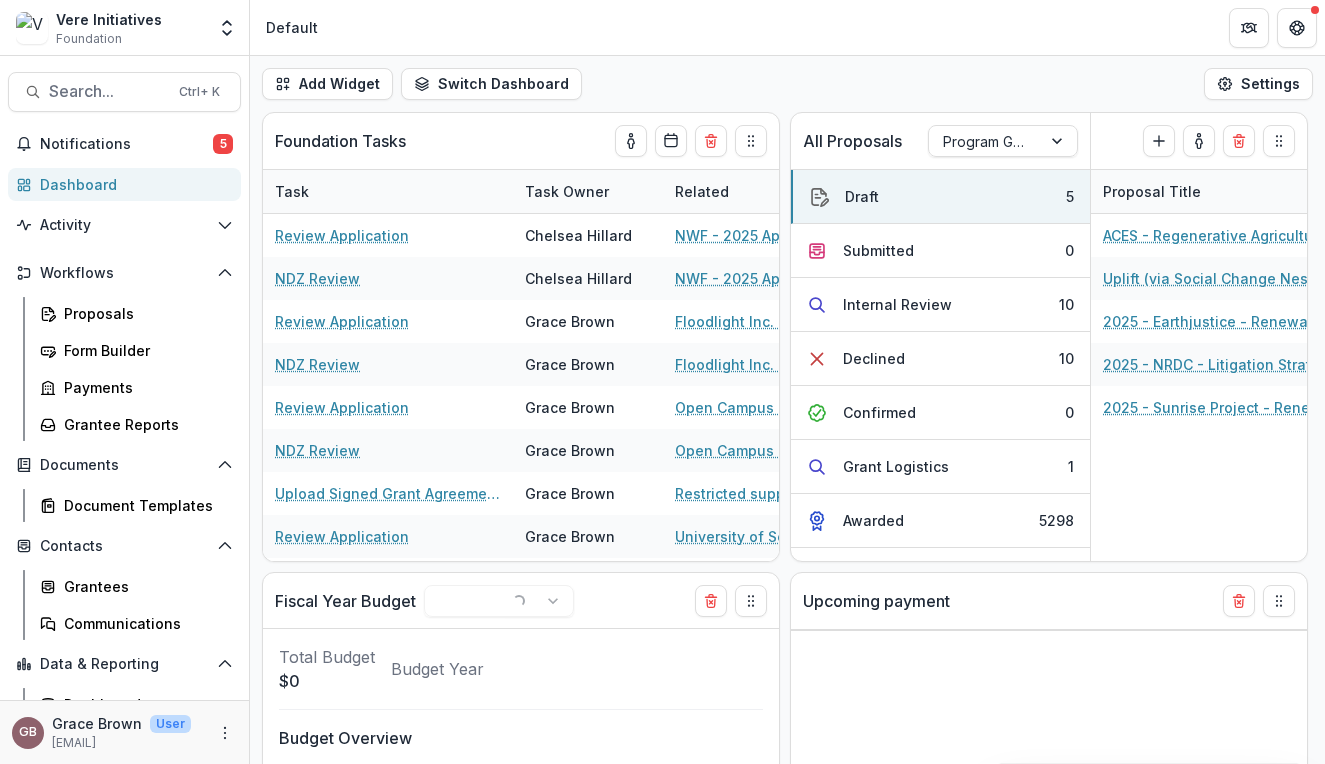 select on "******" 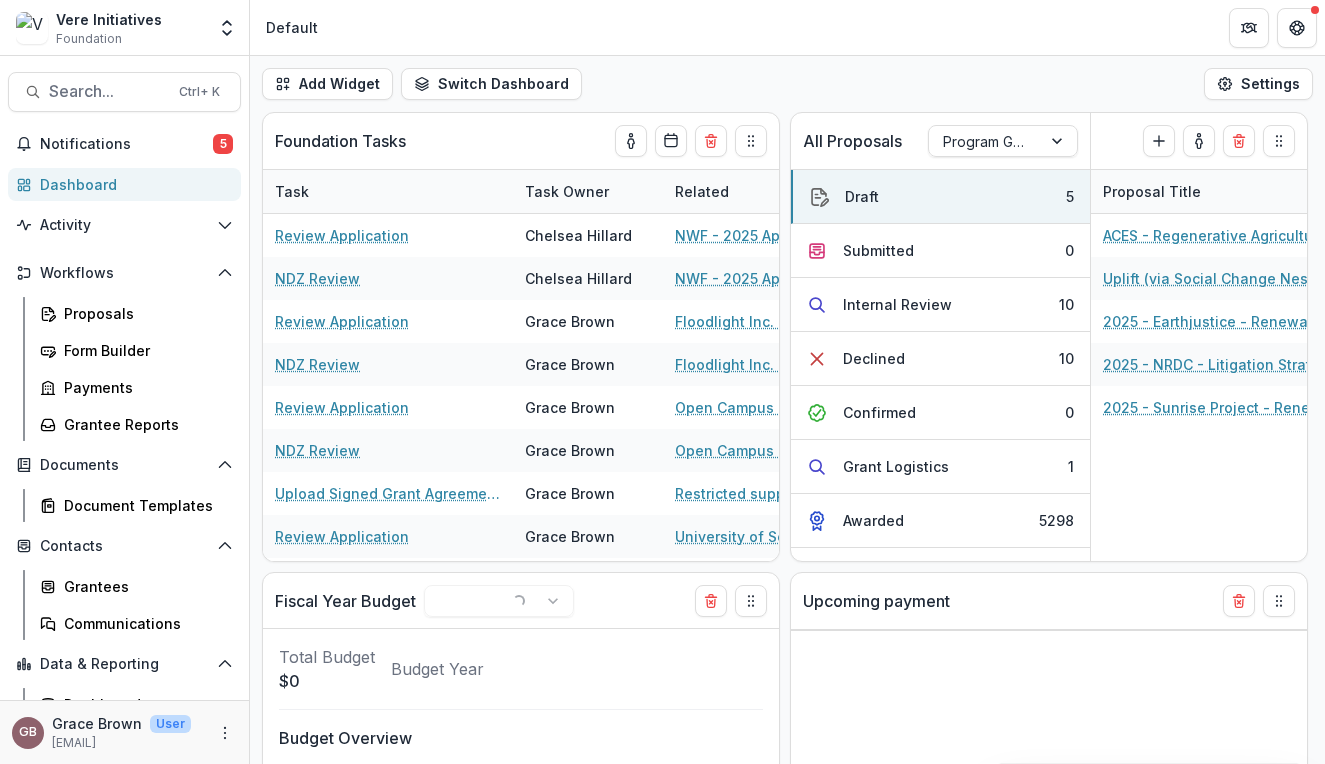 select on "******" 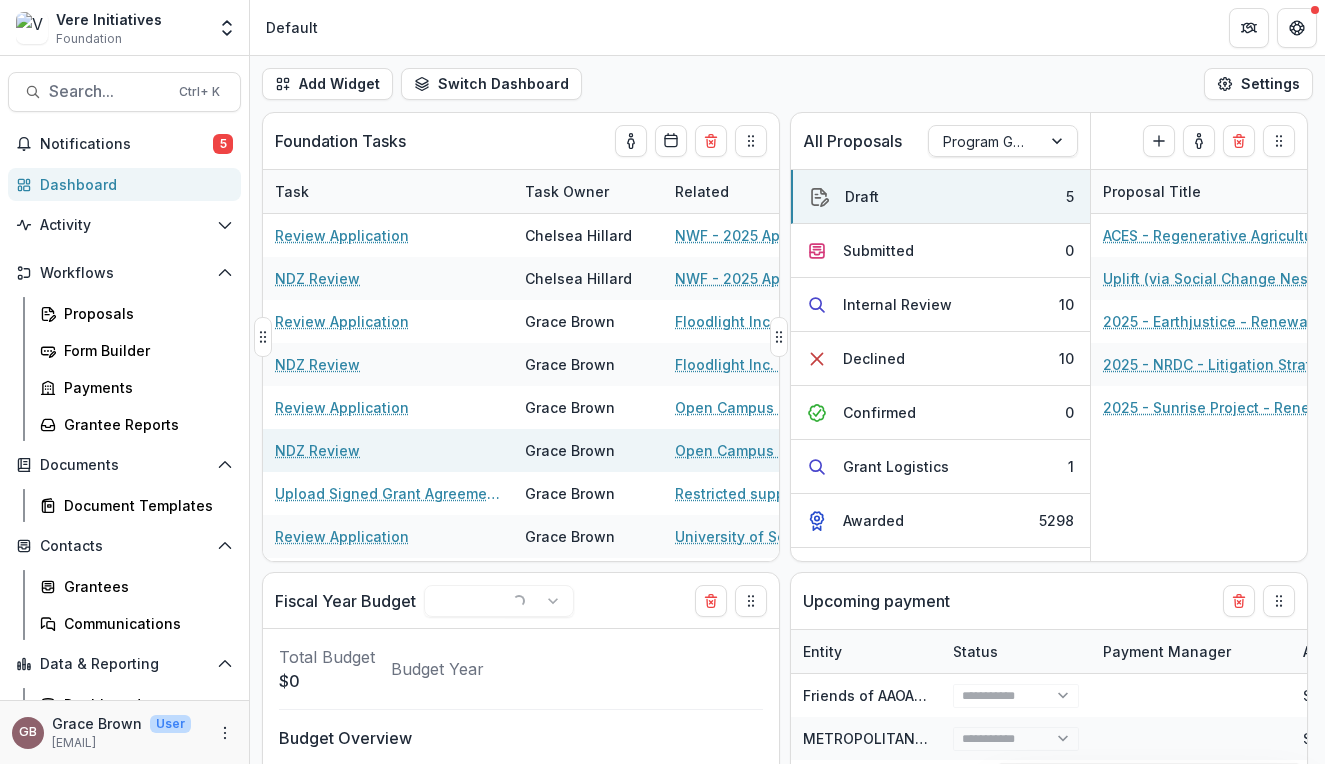 select on "******" 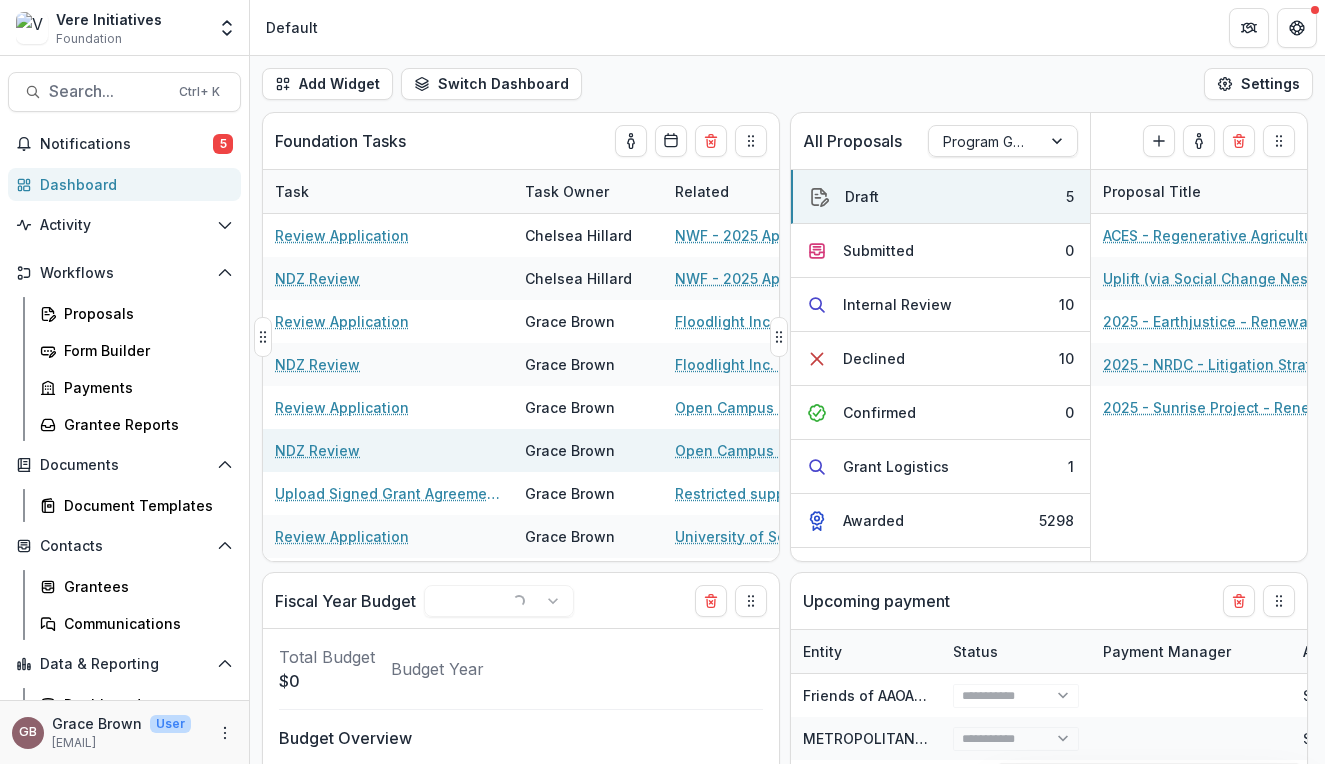 select on "******" 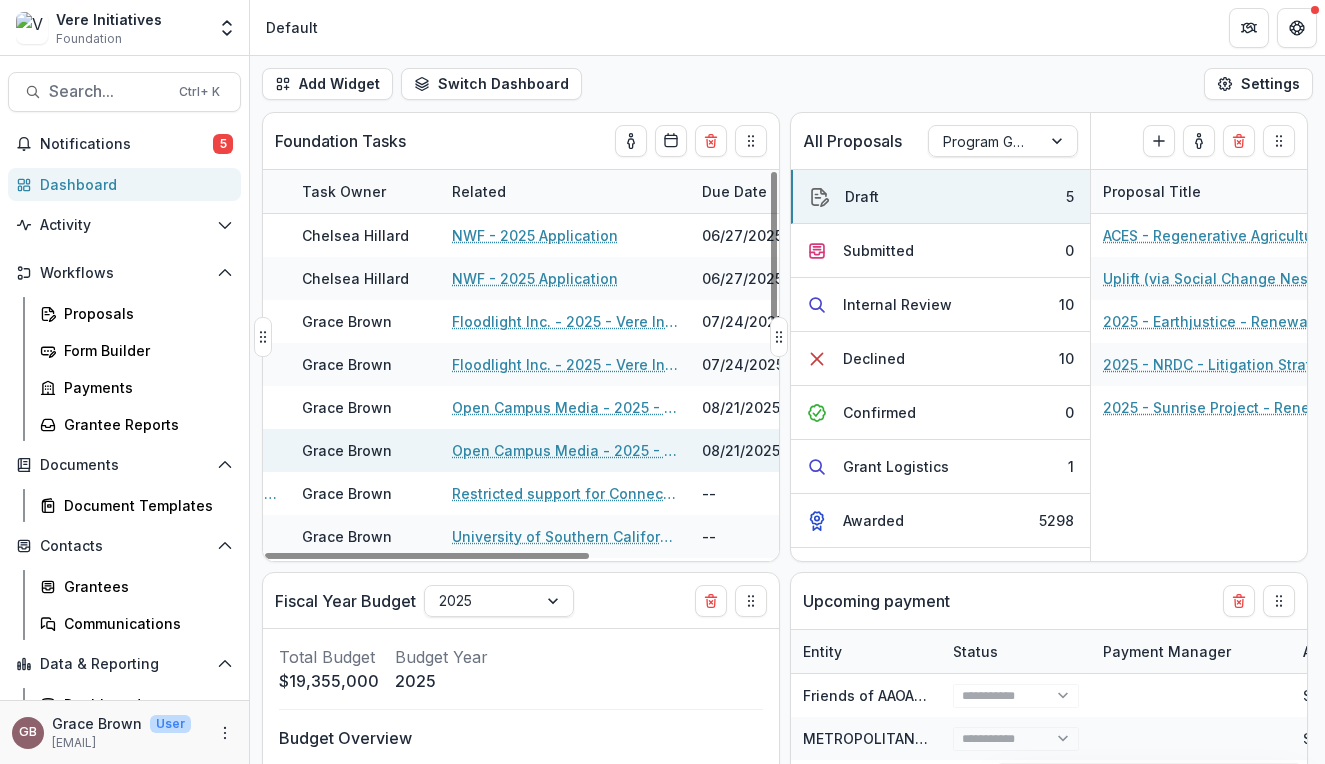 scroll, scrollTop: 0, scrollLeft: 224, axis: horizontal 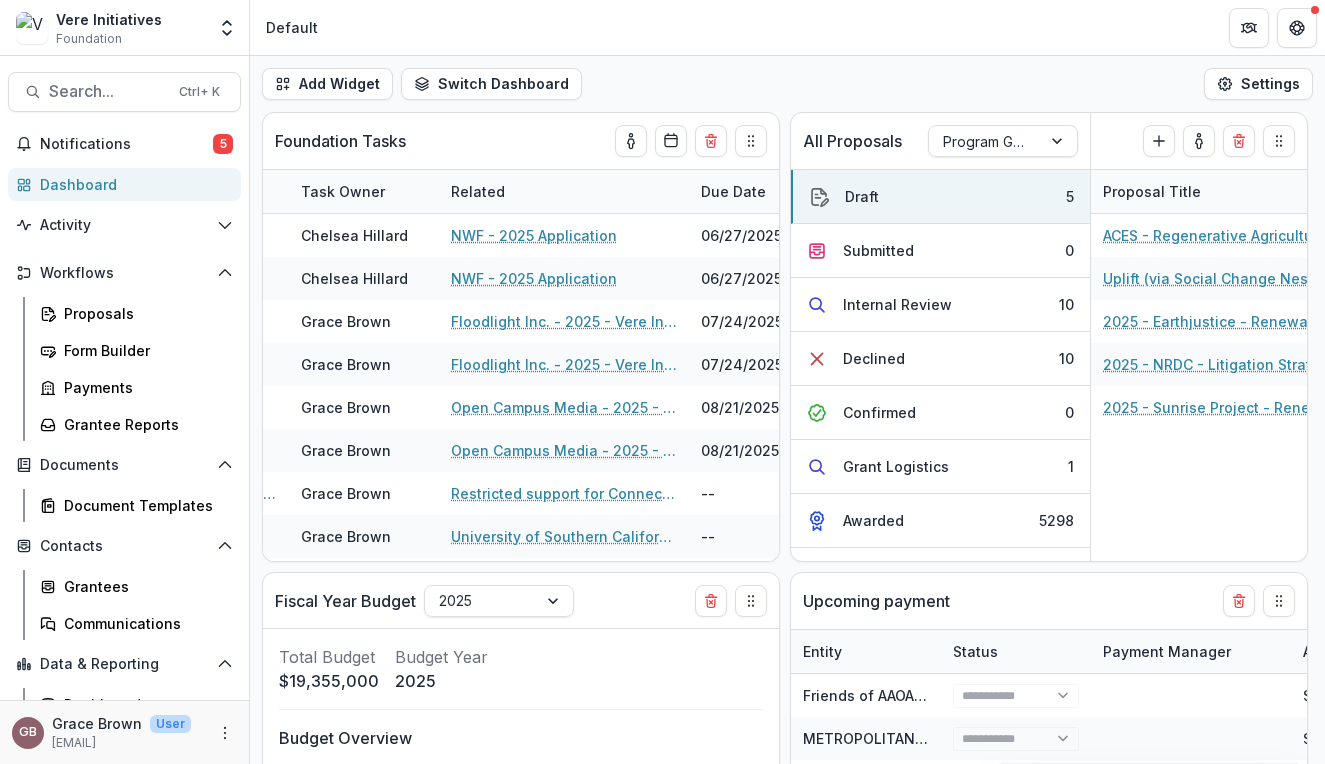 select on "******" 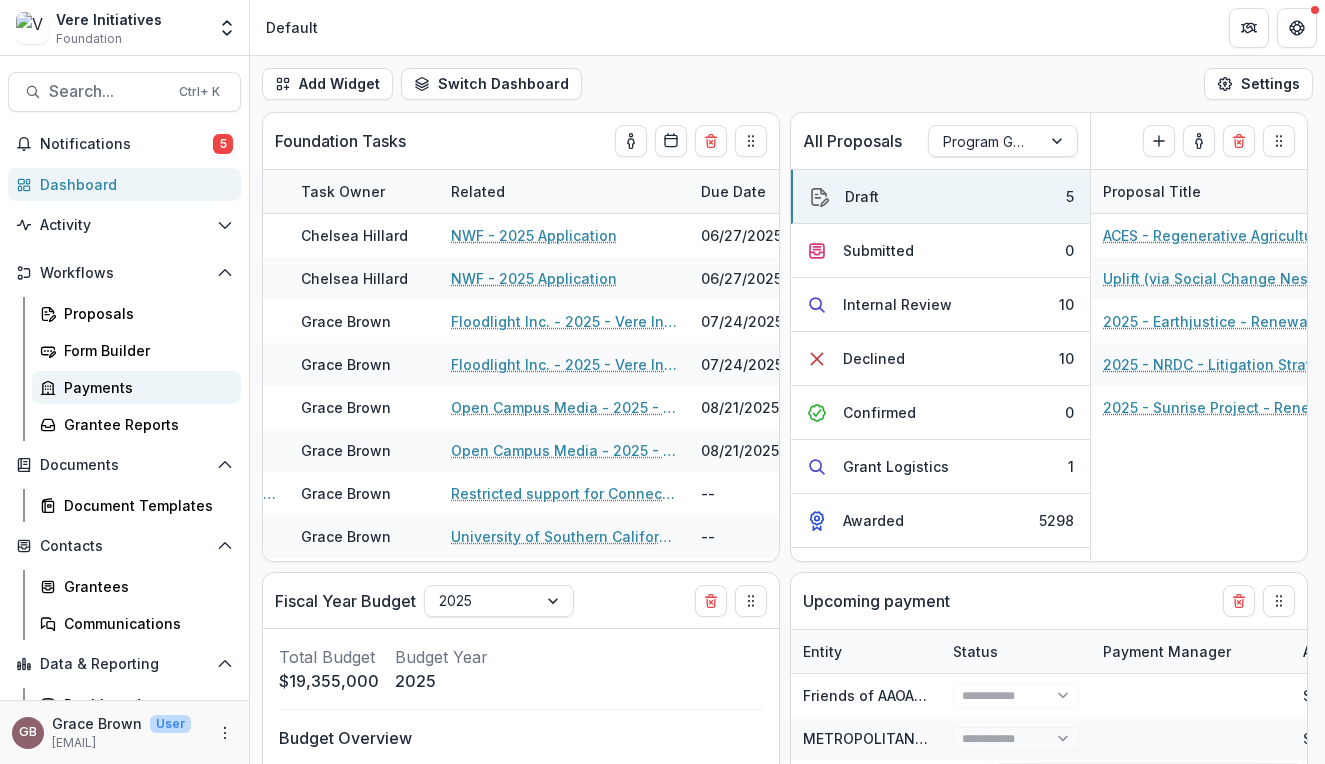 click on "Payments" at bounding box center (144, 387) 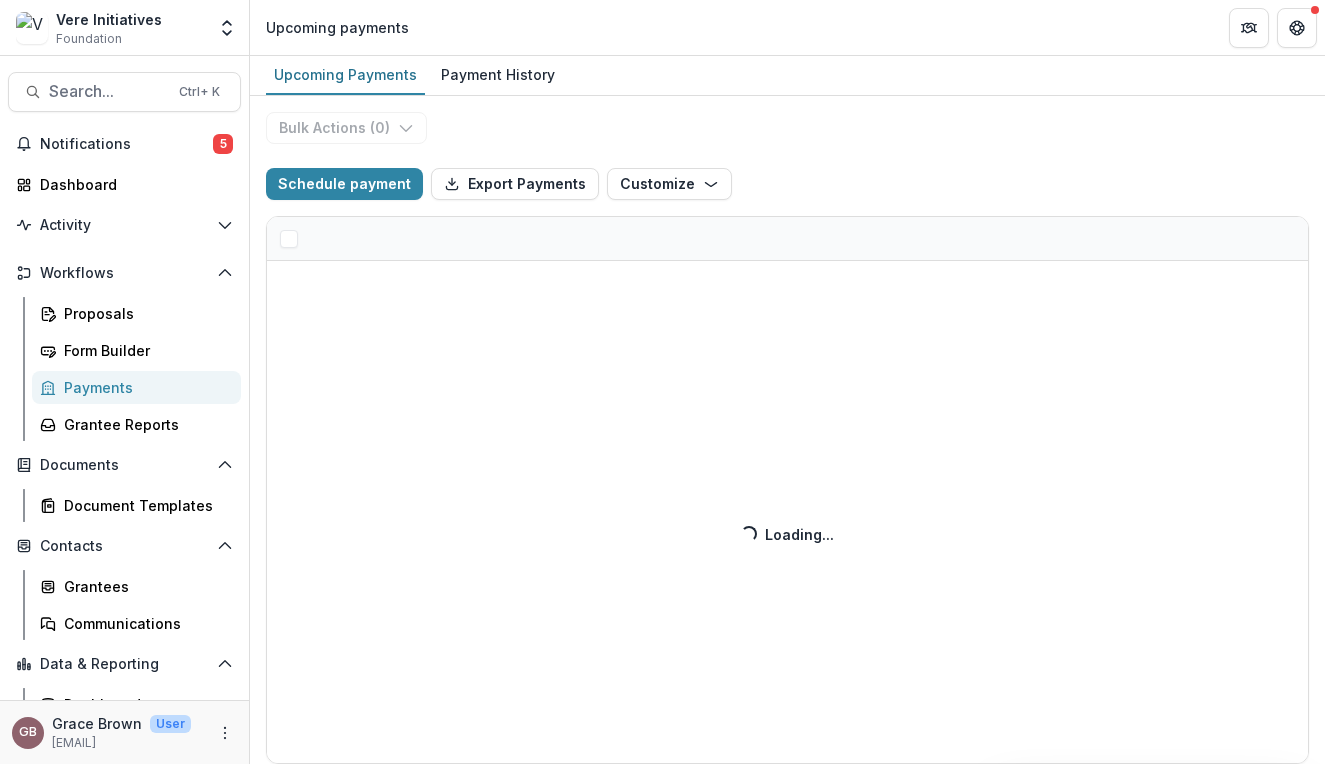 select on "******" 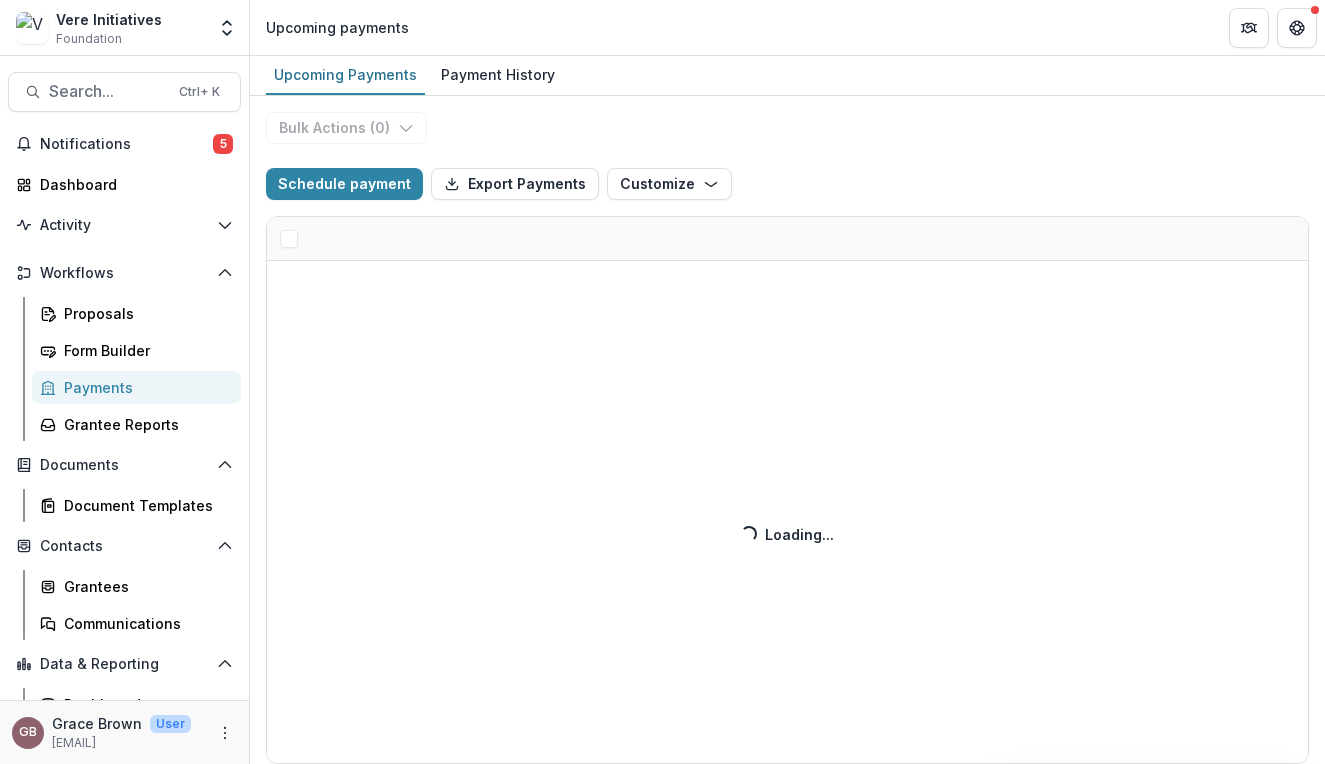 select on "******" 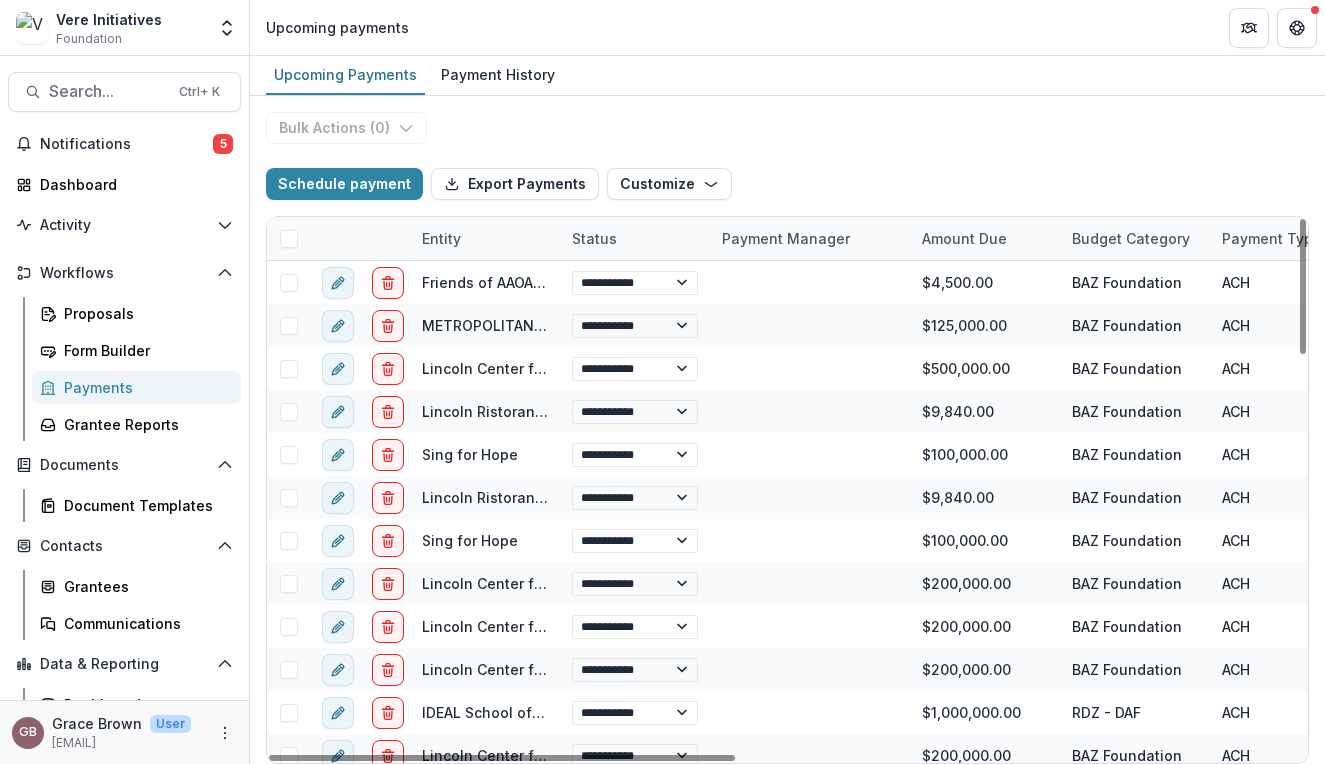 click on "Entity" at bounding box center [441, 238] 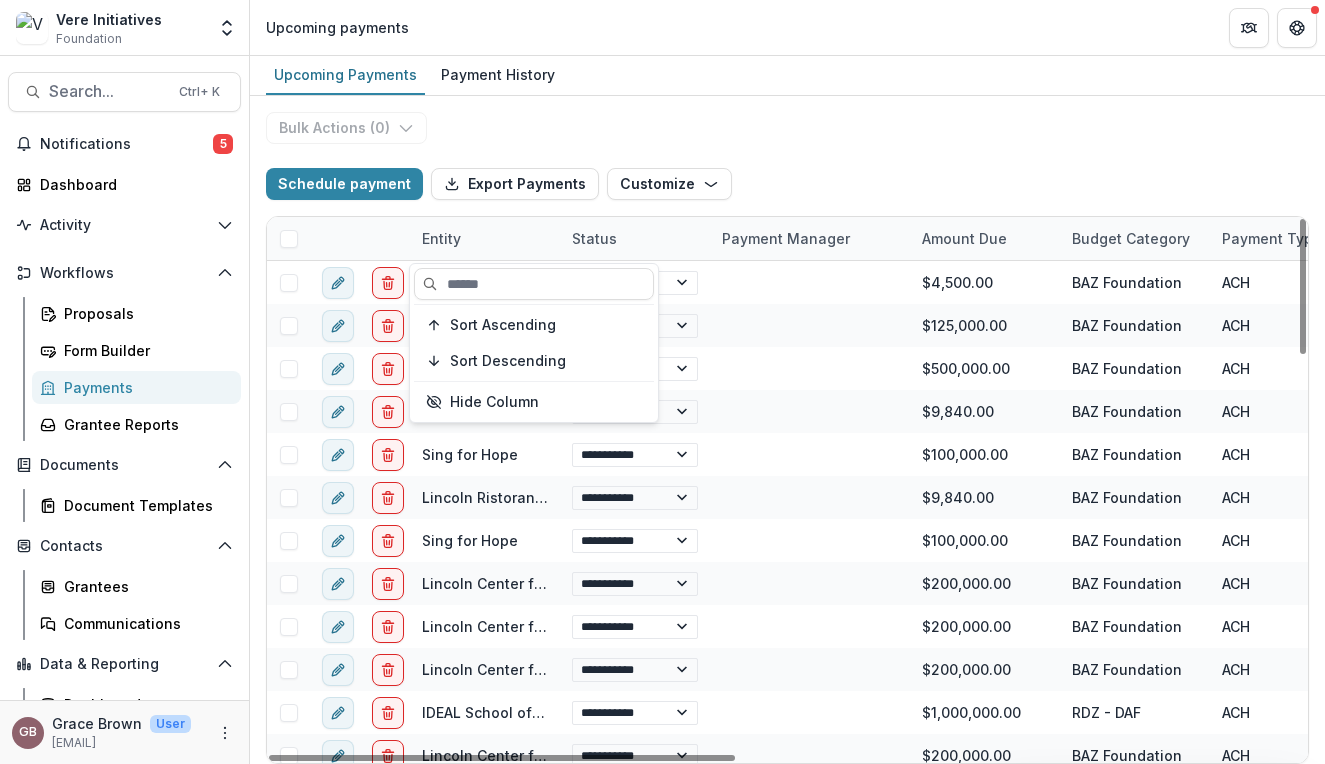 click on "Entity" at bounding box center (441, 238) 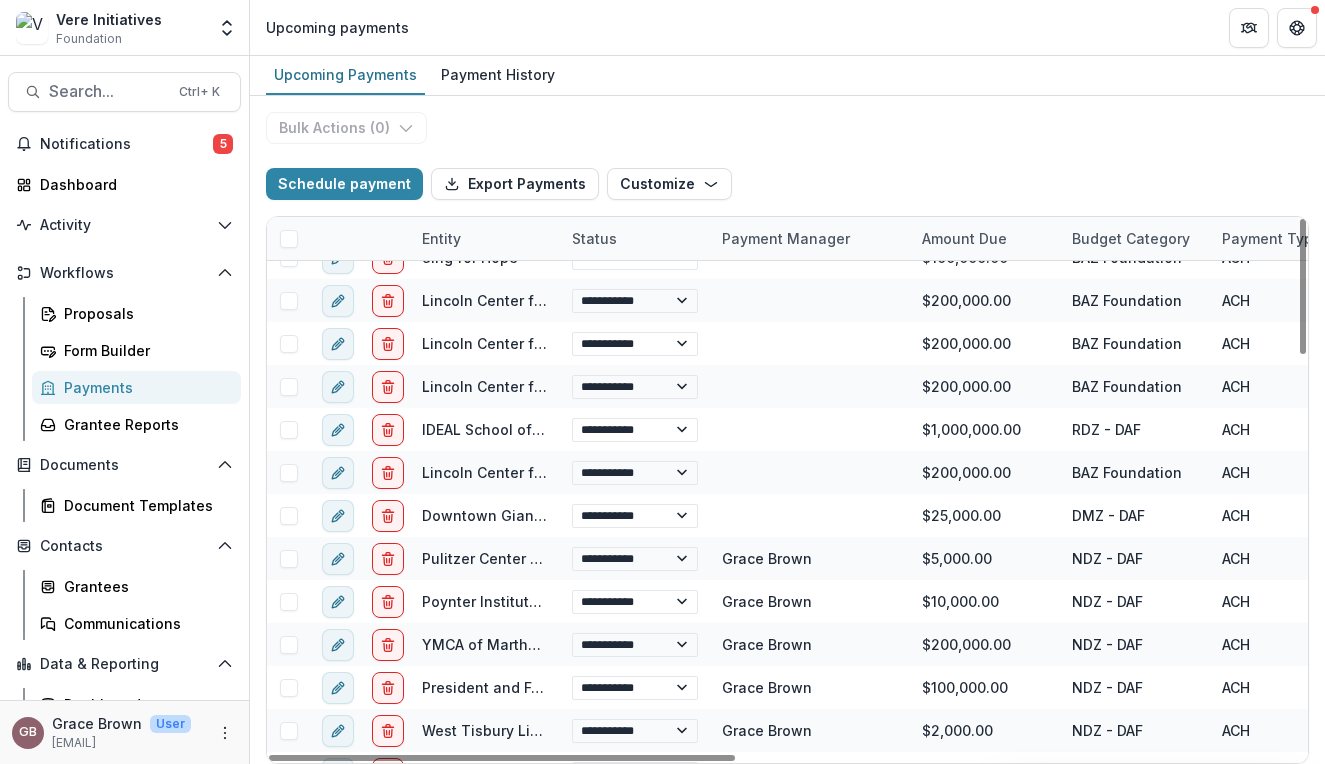 scroll, scrollTop: 0, scrollLeft: 0, axis: both 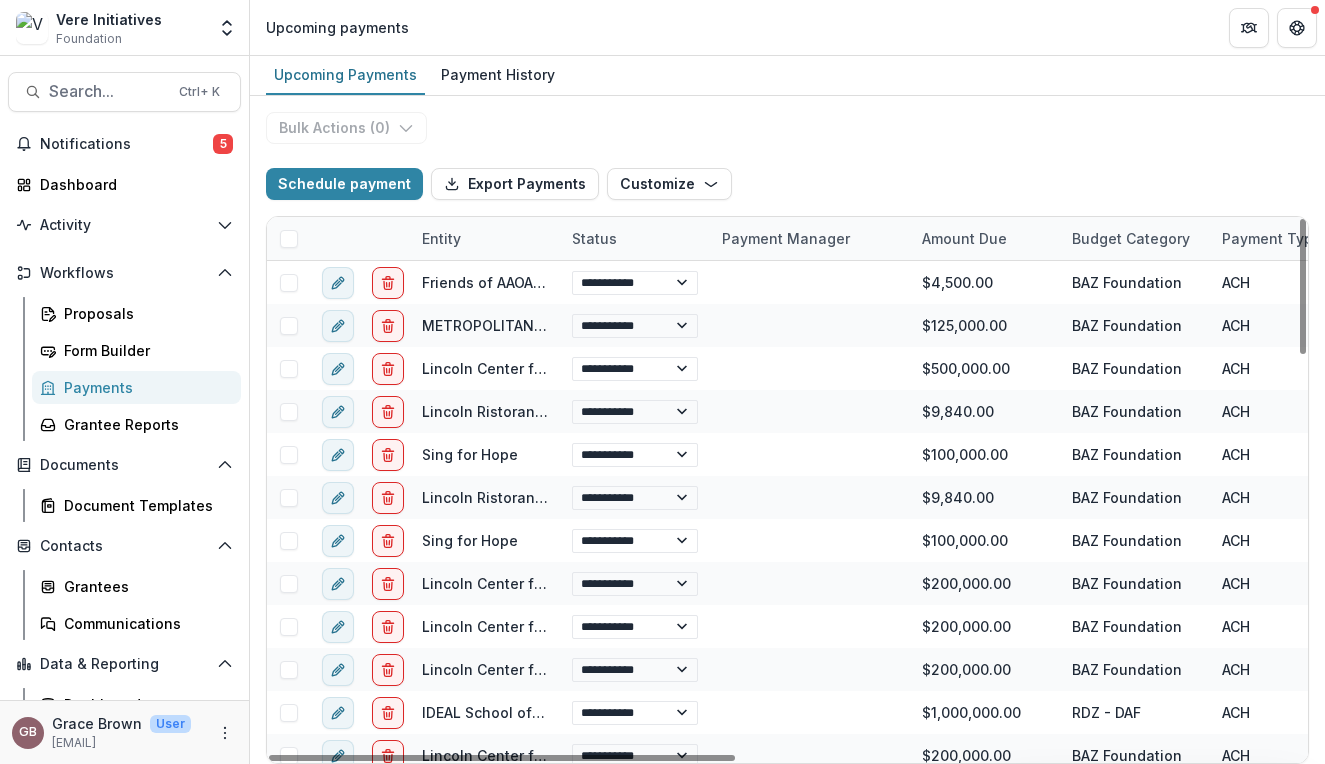 click on "Payment Manager" at bounding box center [810, 238] 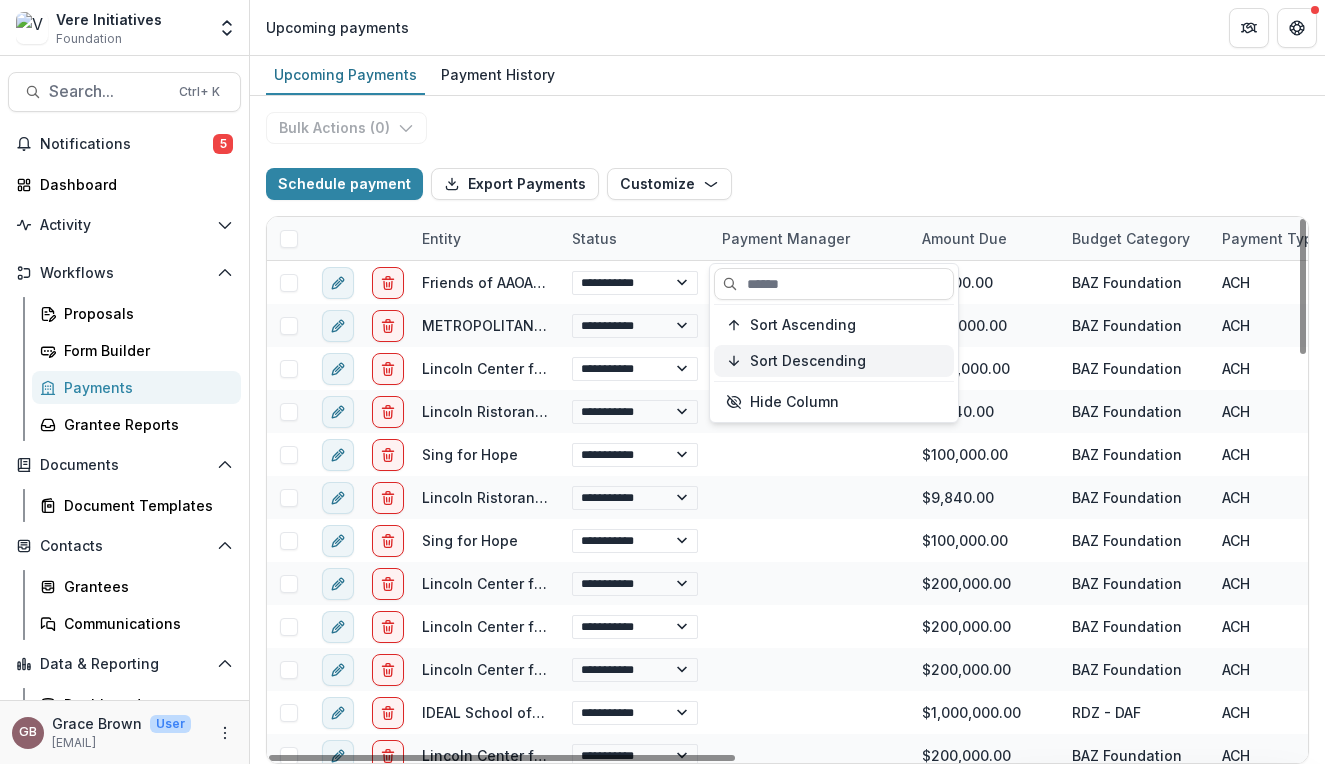 click on "Sort Descending" at bounding box center (808, 361) 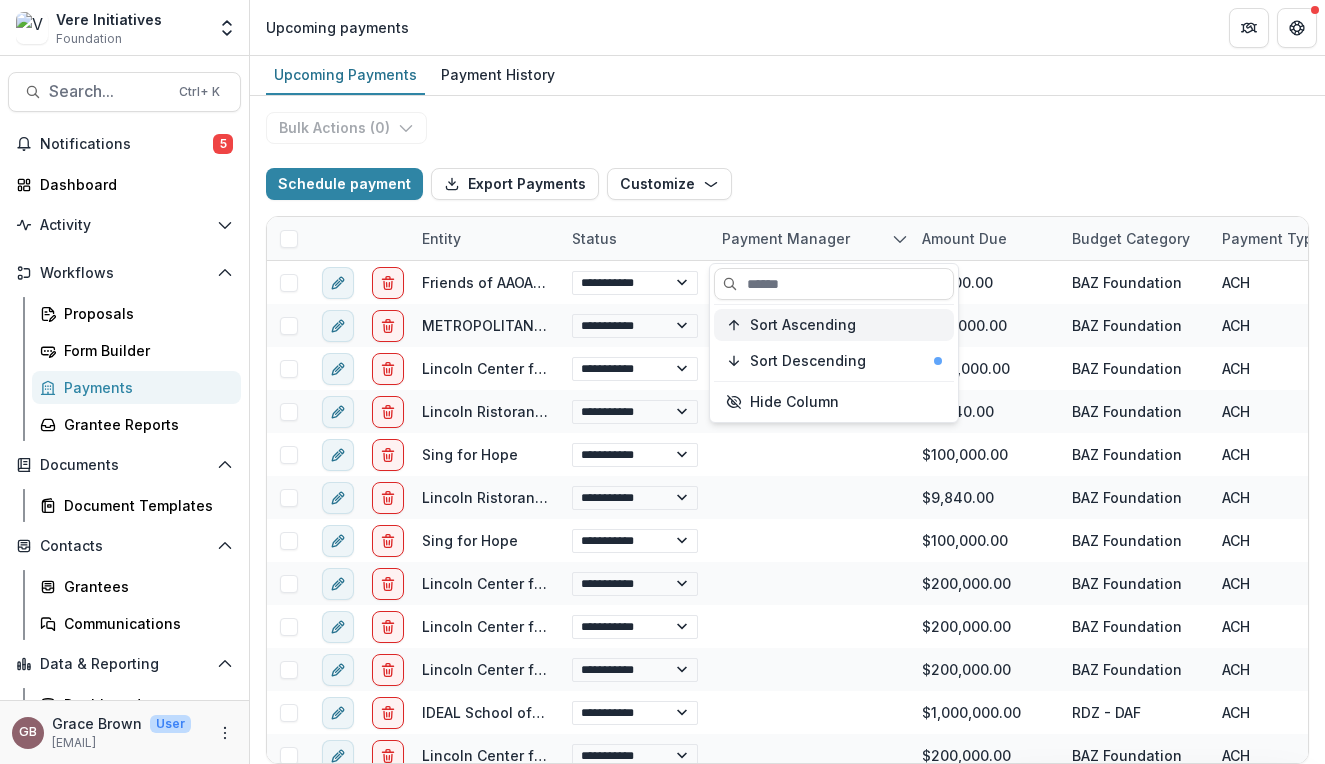 click on "Sort Ascending" at bounding box center [803, 325] 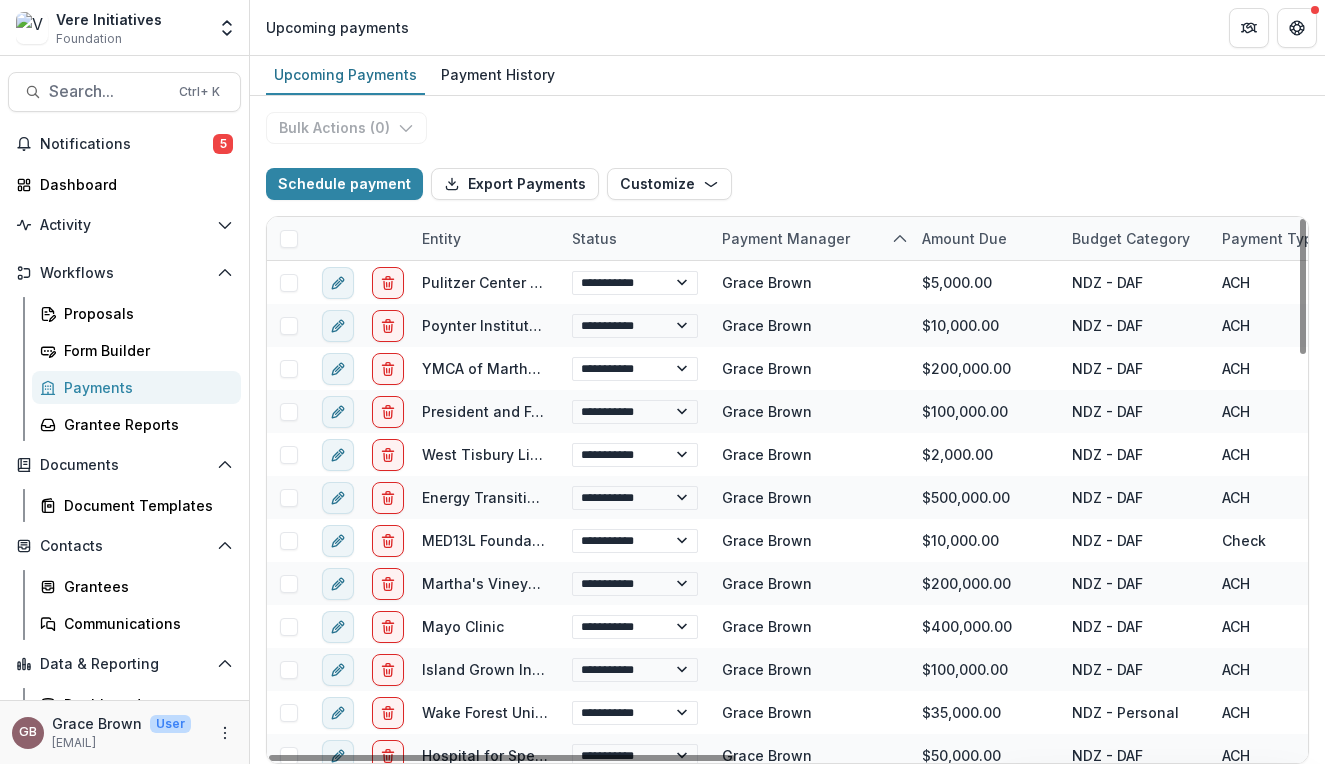 click on "Schedule payment Export Payments Customize New Custom Field Manage Custom Fields" at bounding box center [787, 184] 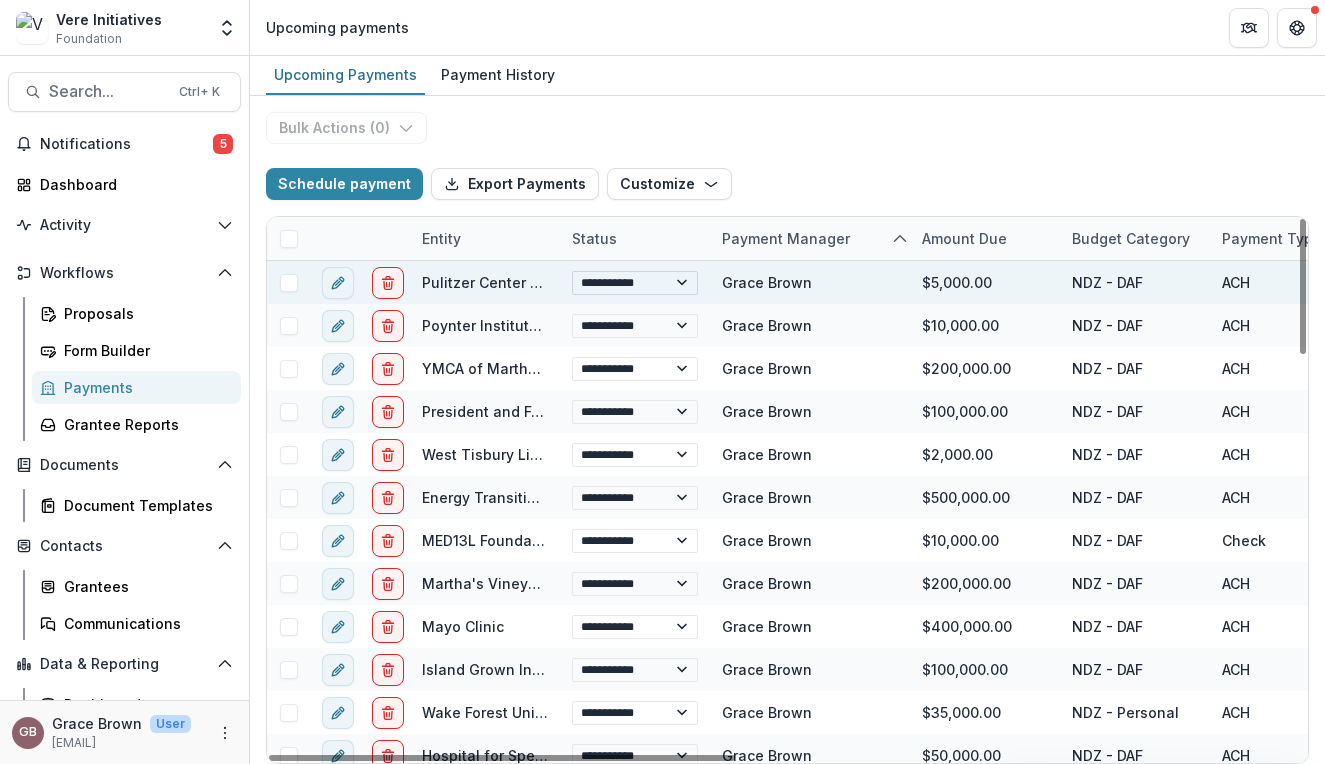 click on "**********" at bounding box center [635, 283] 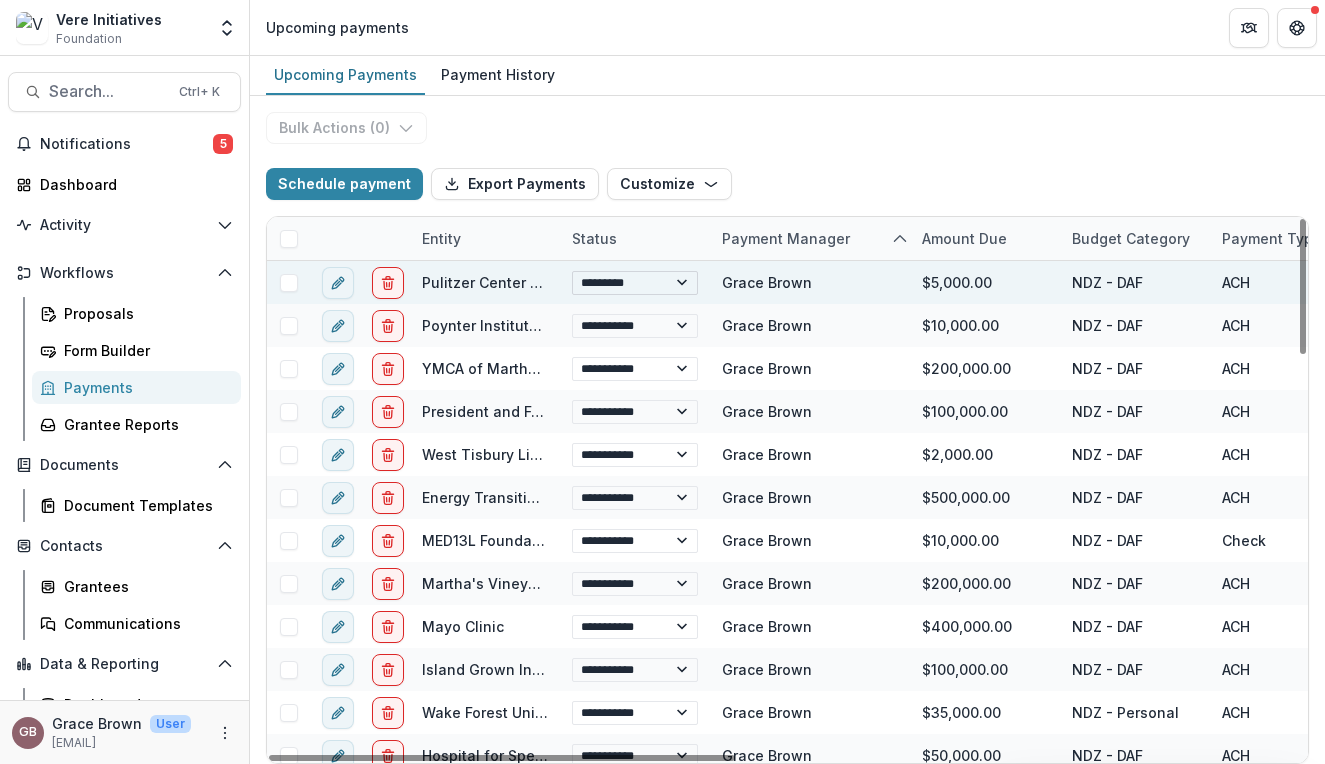 click on "**********" at bounding box center [635, 283] 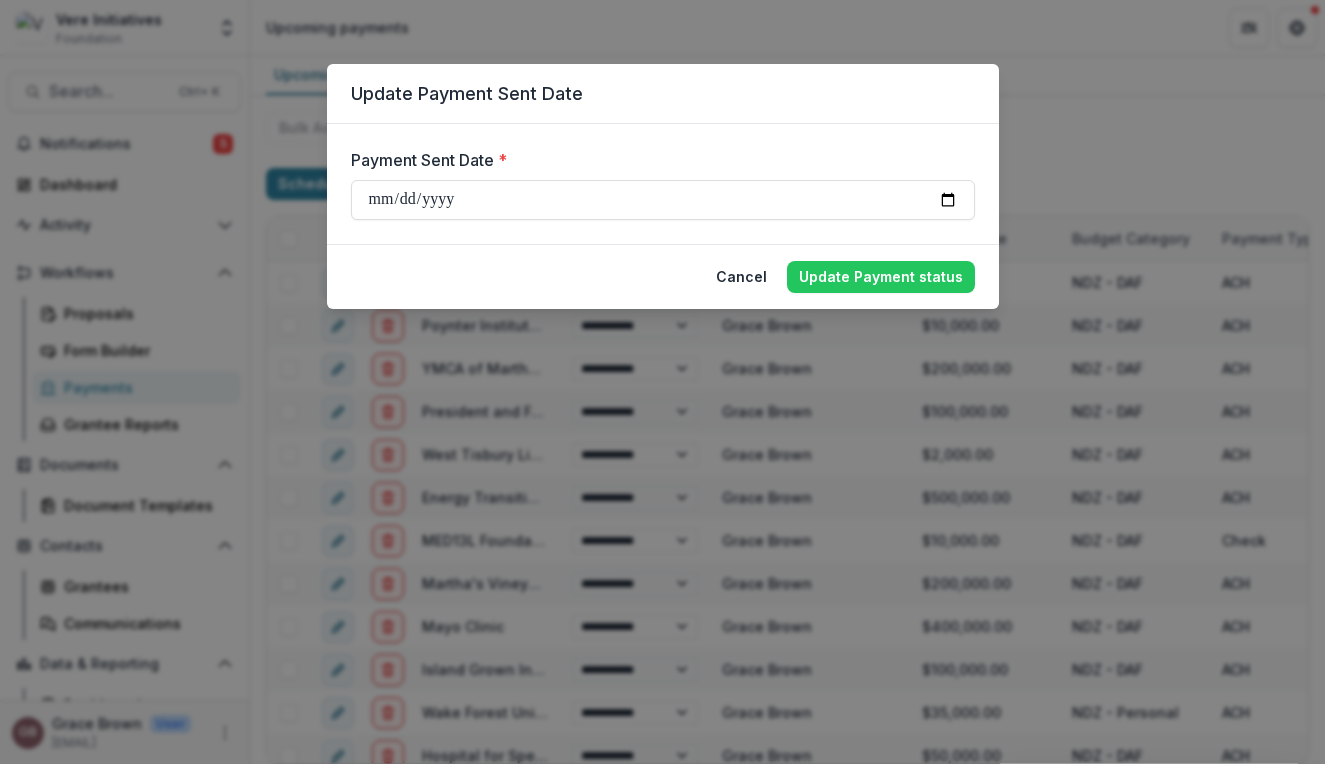 click on "**********" at bounding box center (663, 184) 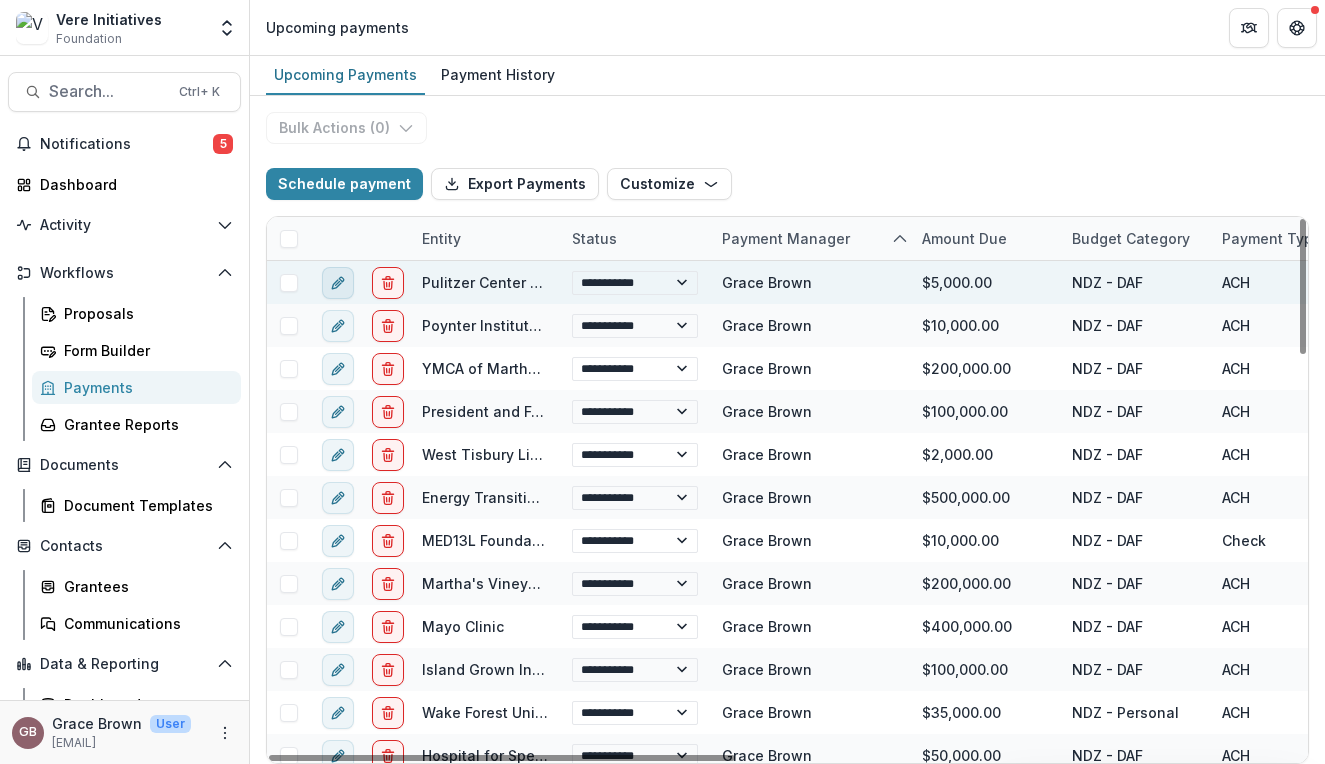 click 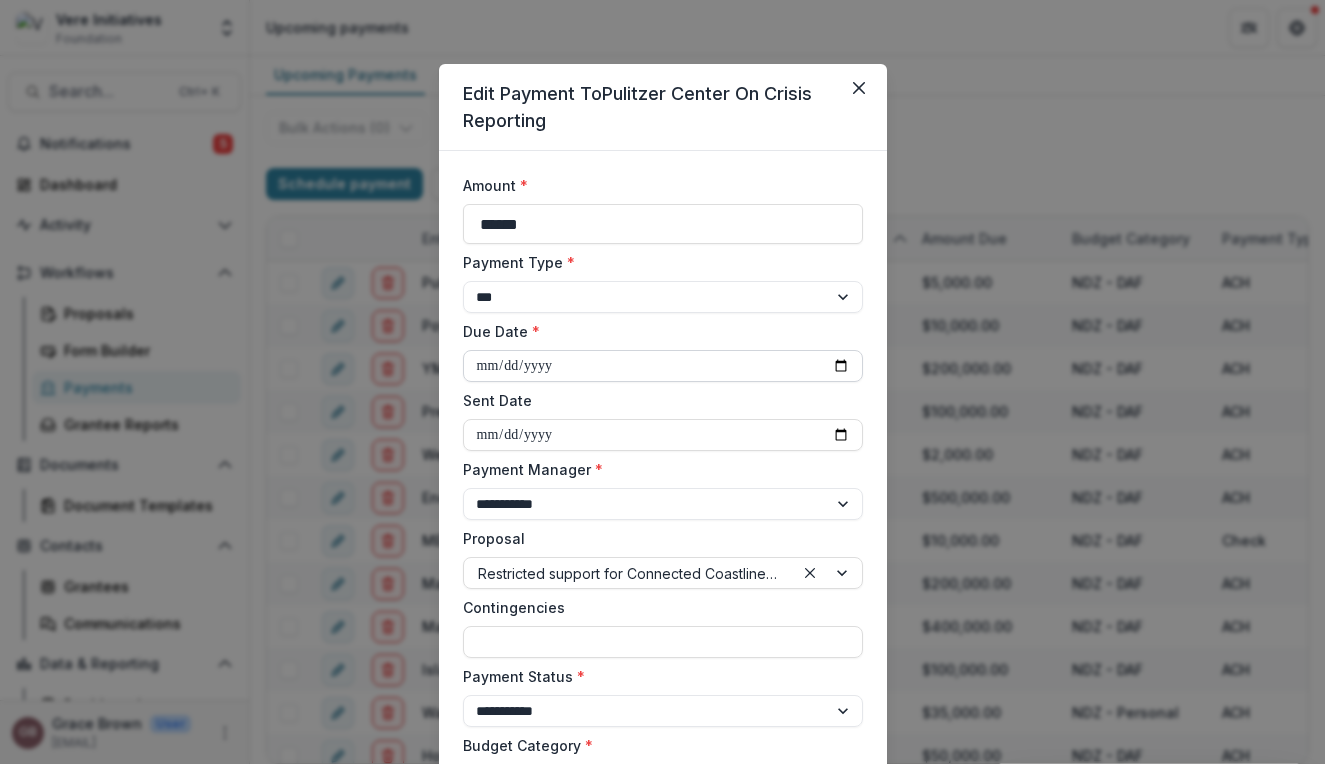 click on "**********" at bounding box center (663, 366) 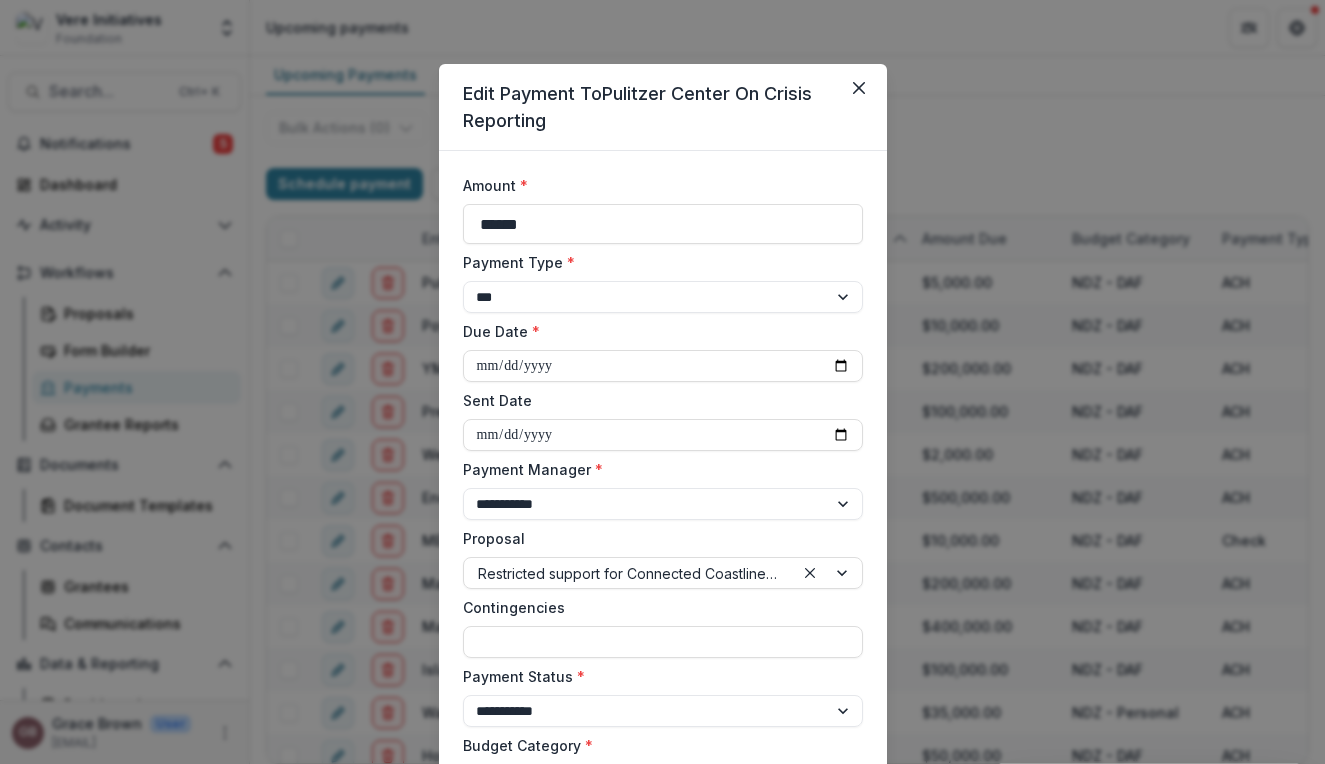 type on "**********" 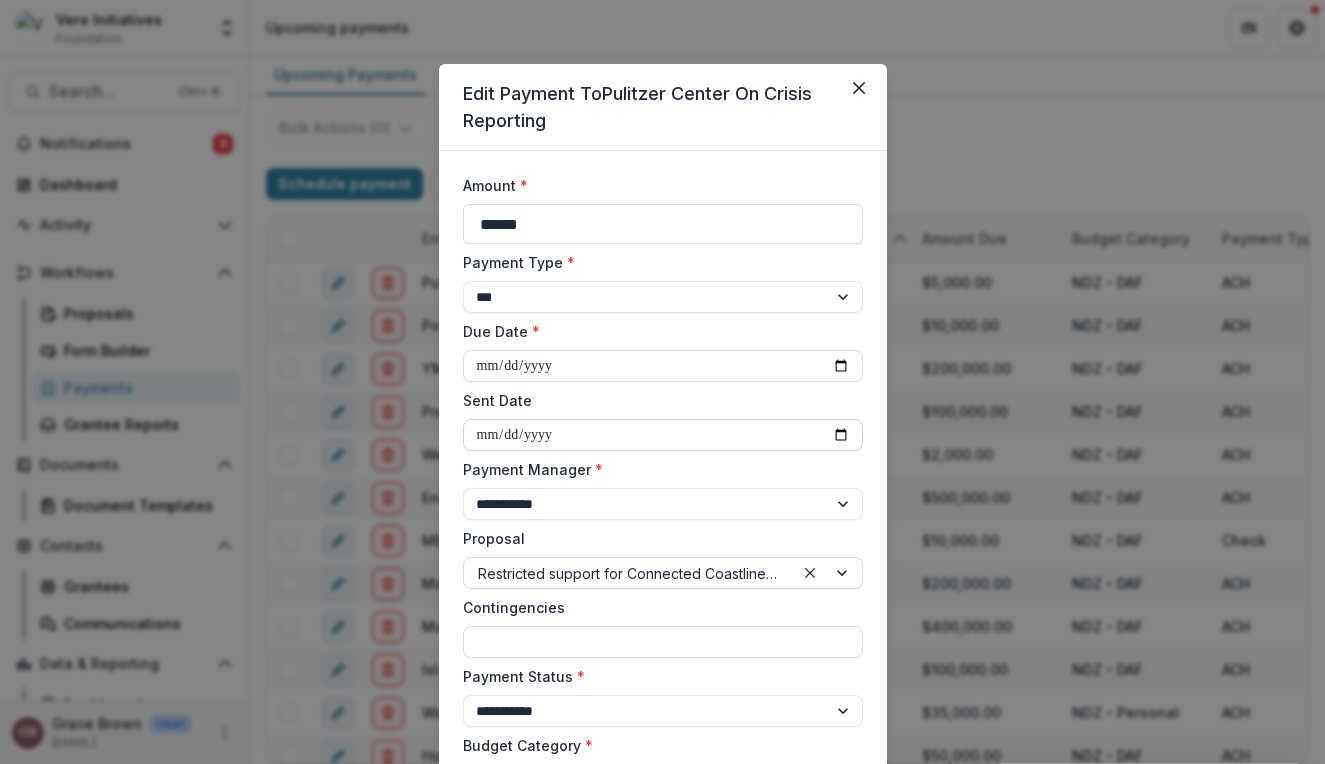click on "Sent Date" at bounding box center (663, 435) 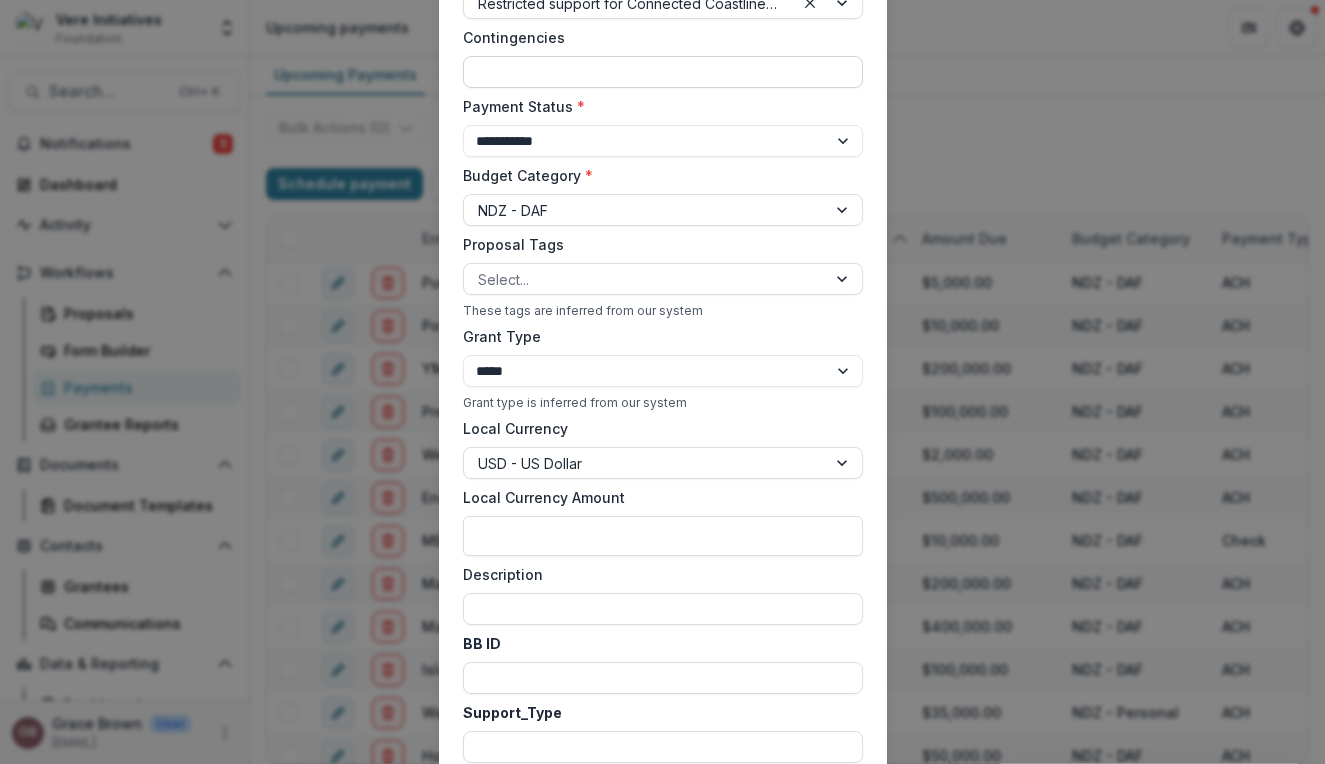 scroll, scrollTop: 929, scrollLeft: 0, axis: vertical 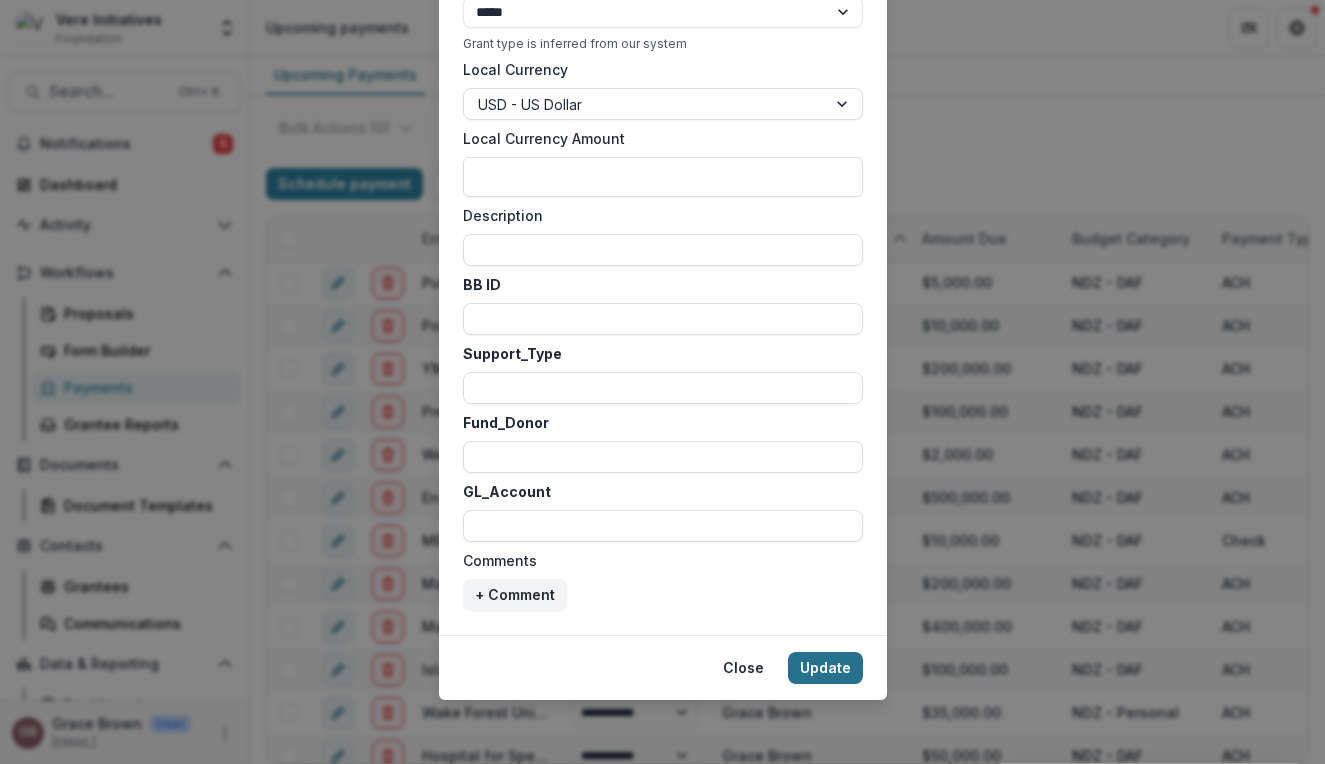 click on "Update" at bounding box center (825, 668) 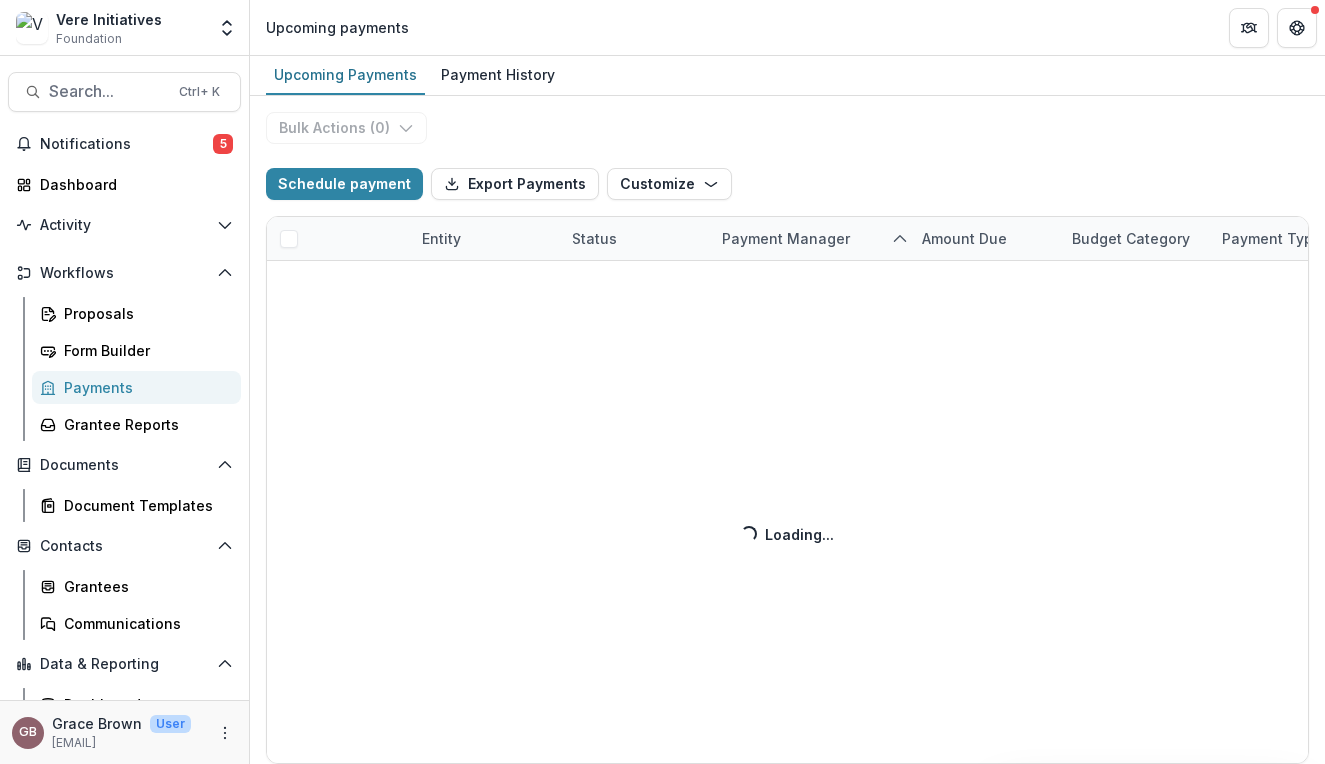 select on "******" 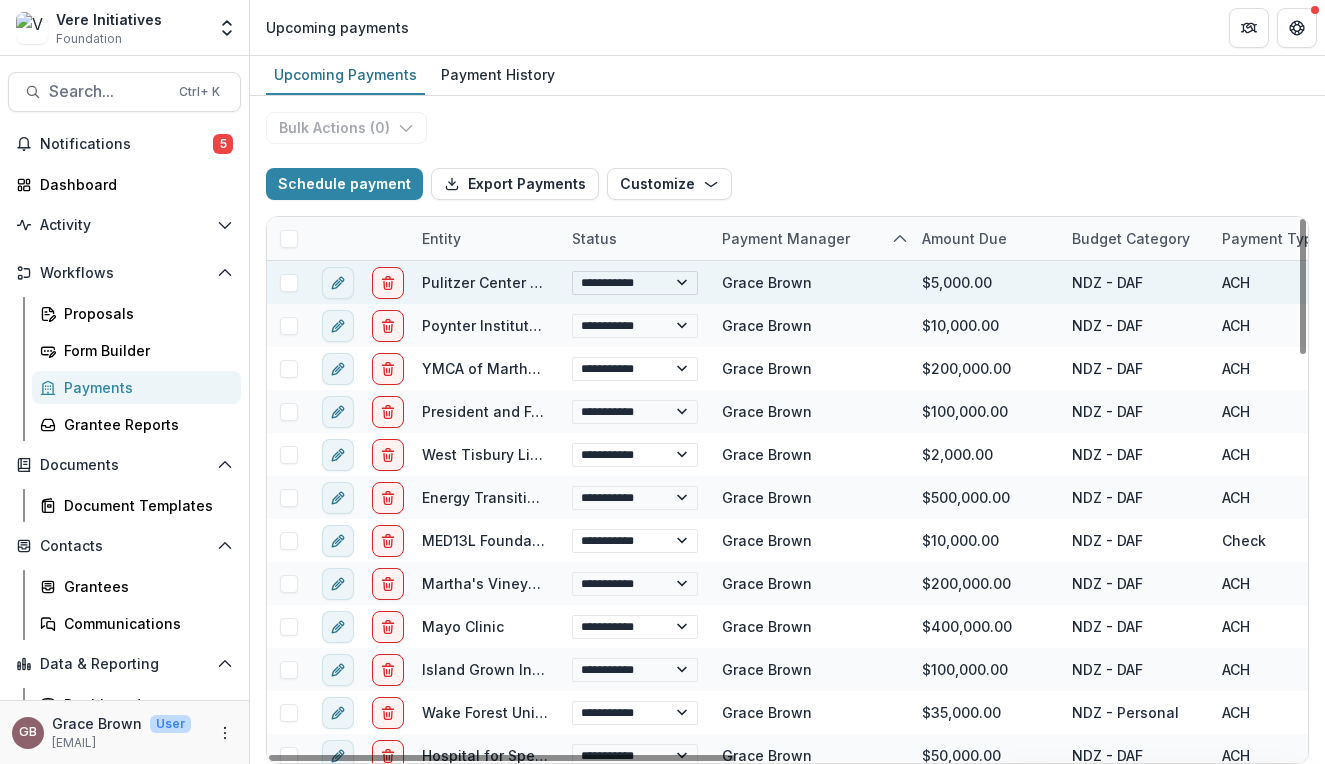 click on "**********" at bounding box center (635, 283) 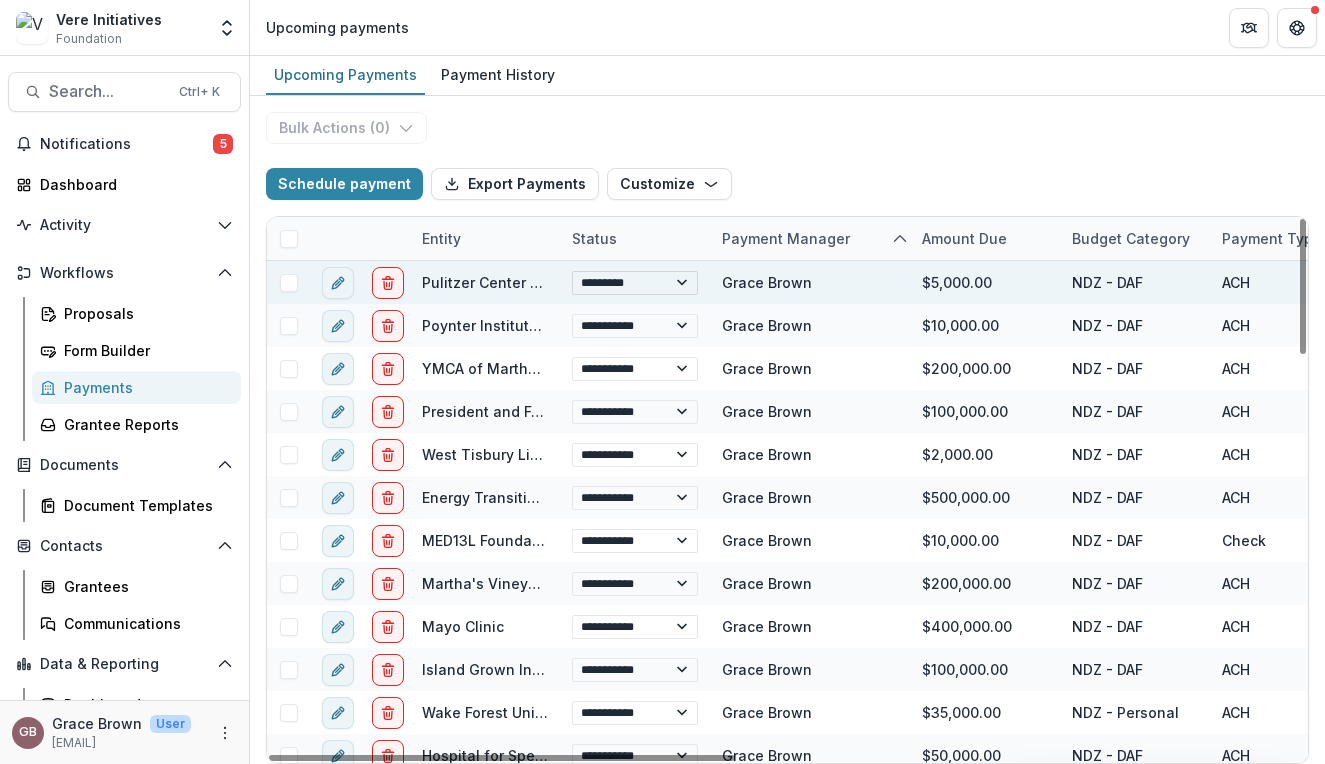 click on "**********" at bounding box center [635, 283] 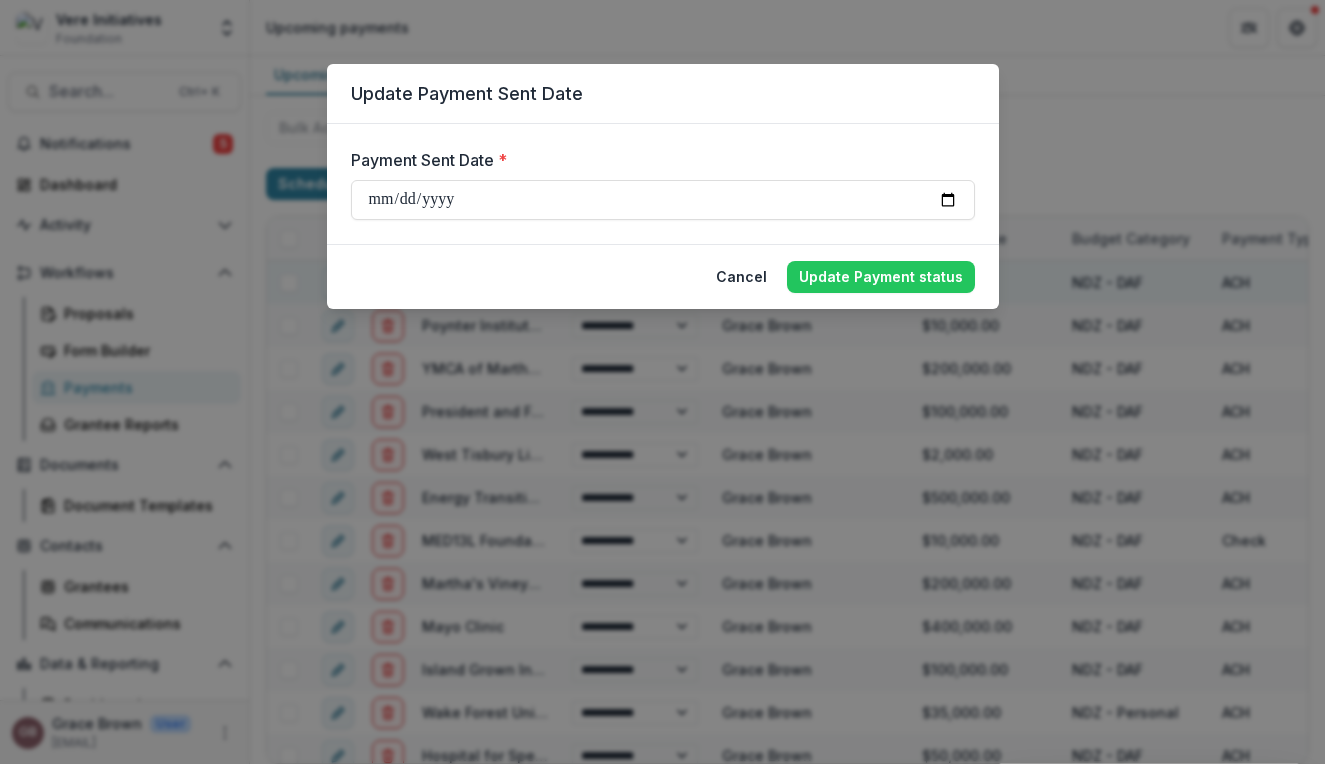 type on "**********" 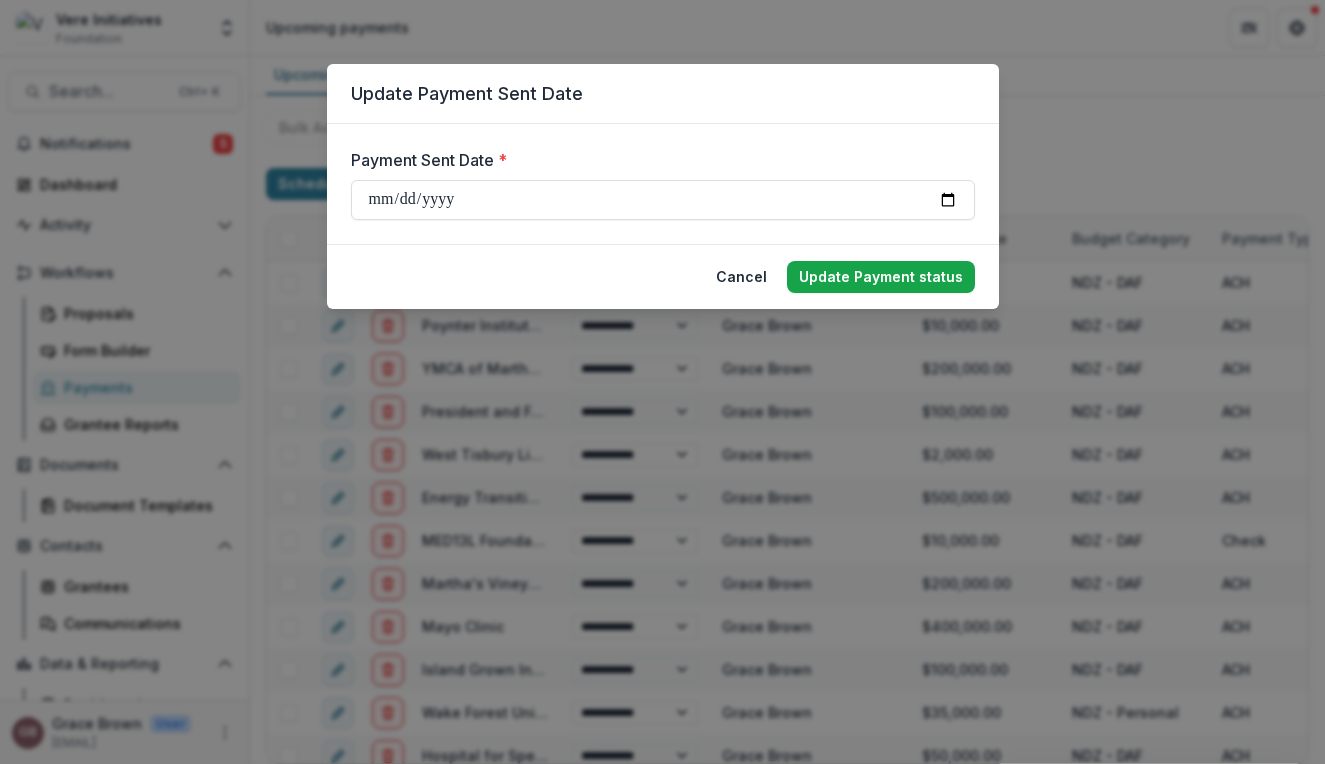 click on "Update Payment status" at bounding box center (881, 277) 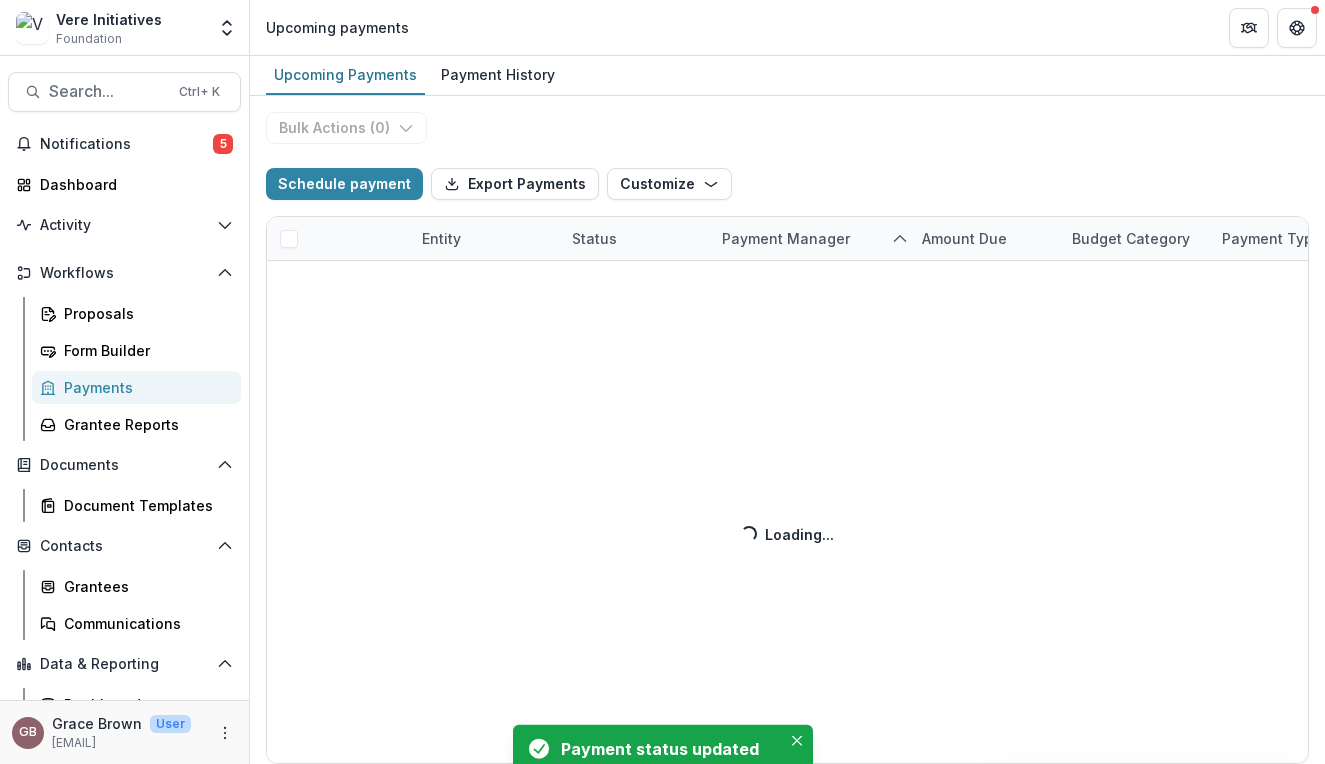 select on "******" 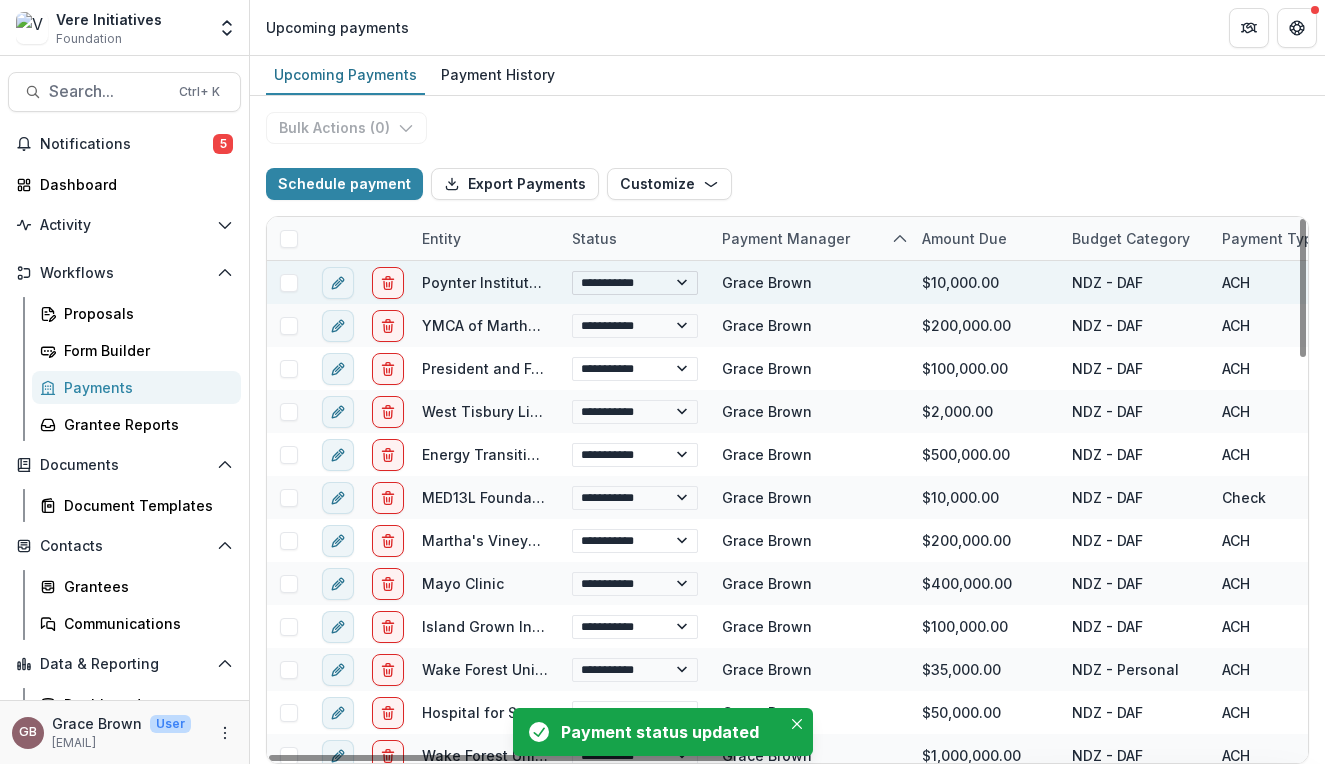 click on "**********" at bounding box center (635, 283) 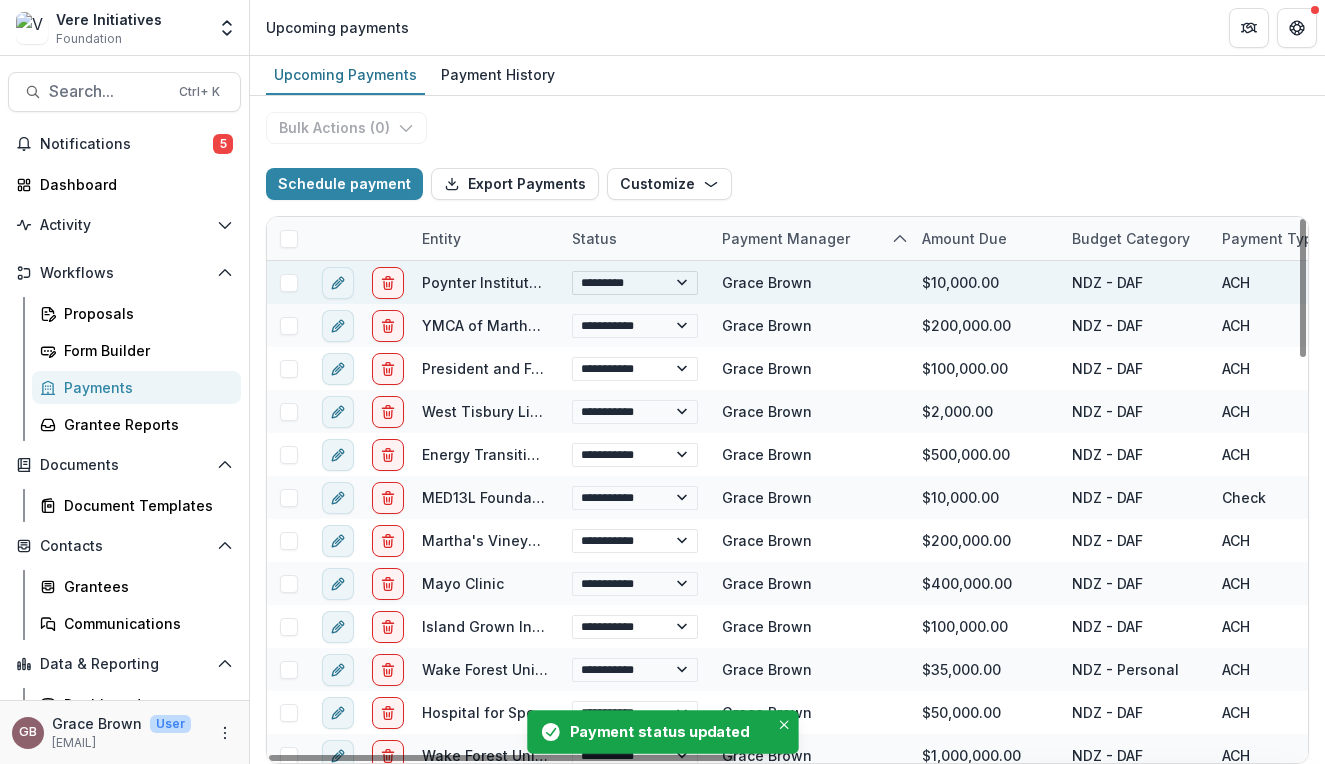 click on "**********" at bounding box center [635, 283] 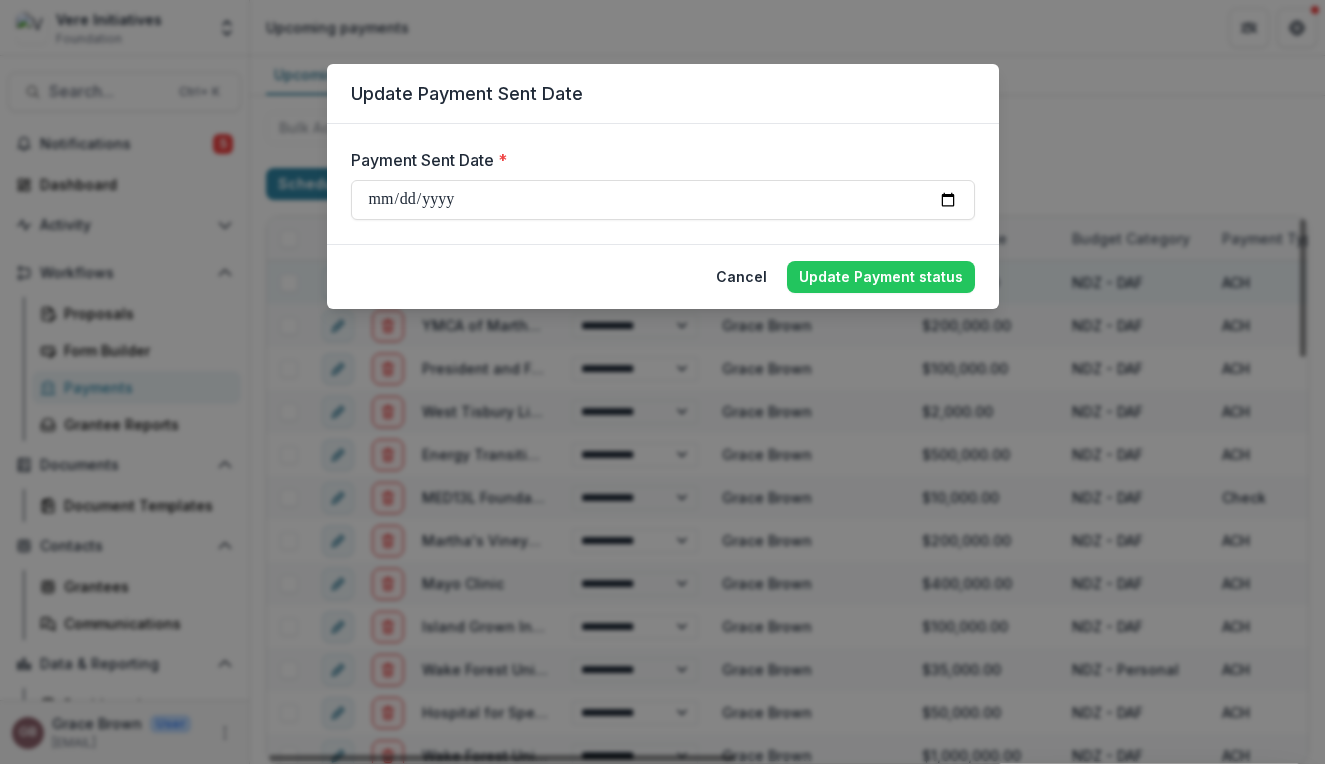 click on "**********" at bounding box center (662, 382) 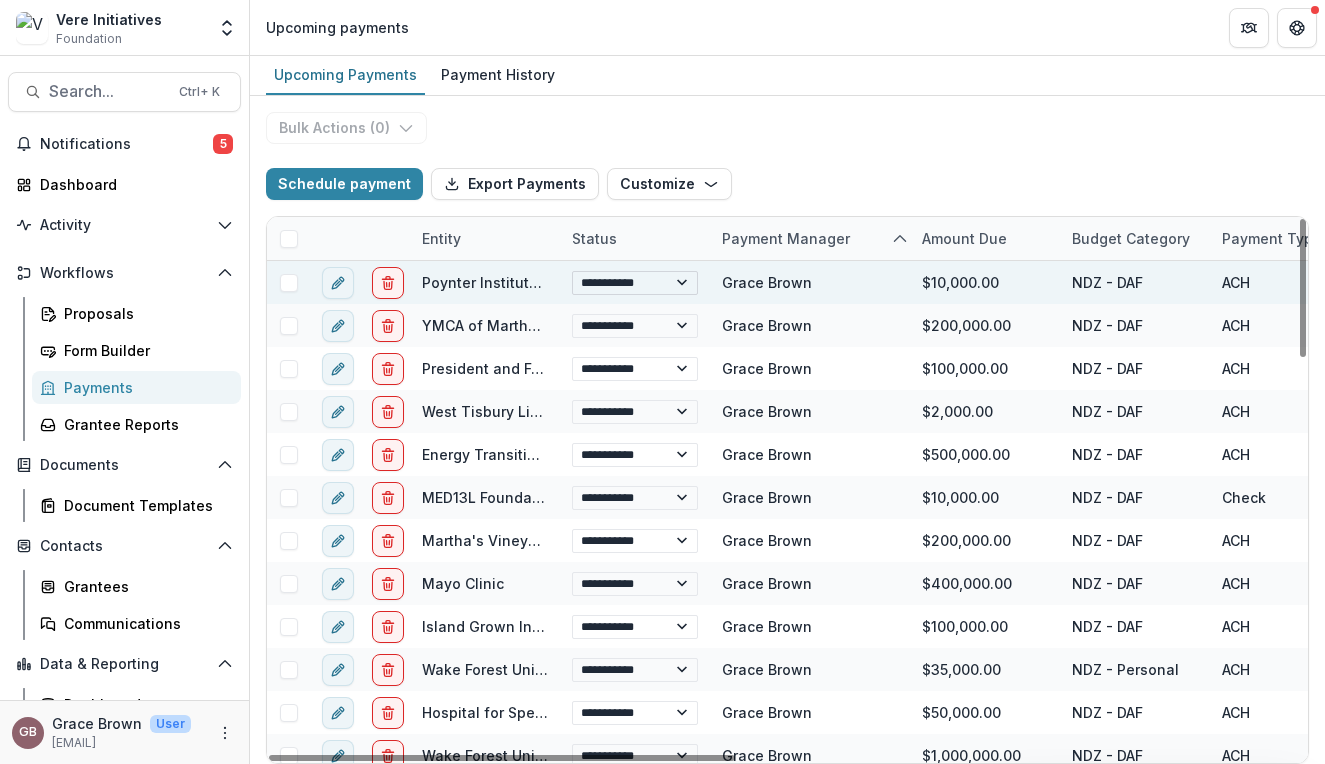 click on "**********" at bounding box center (635, 283) 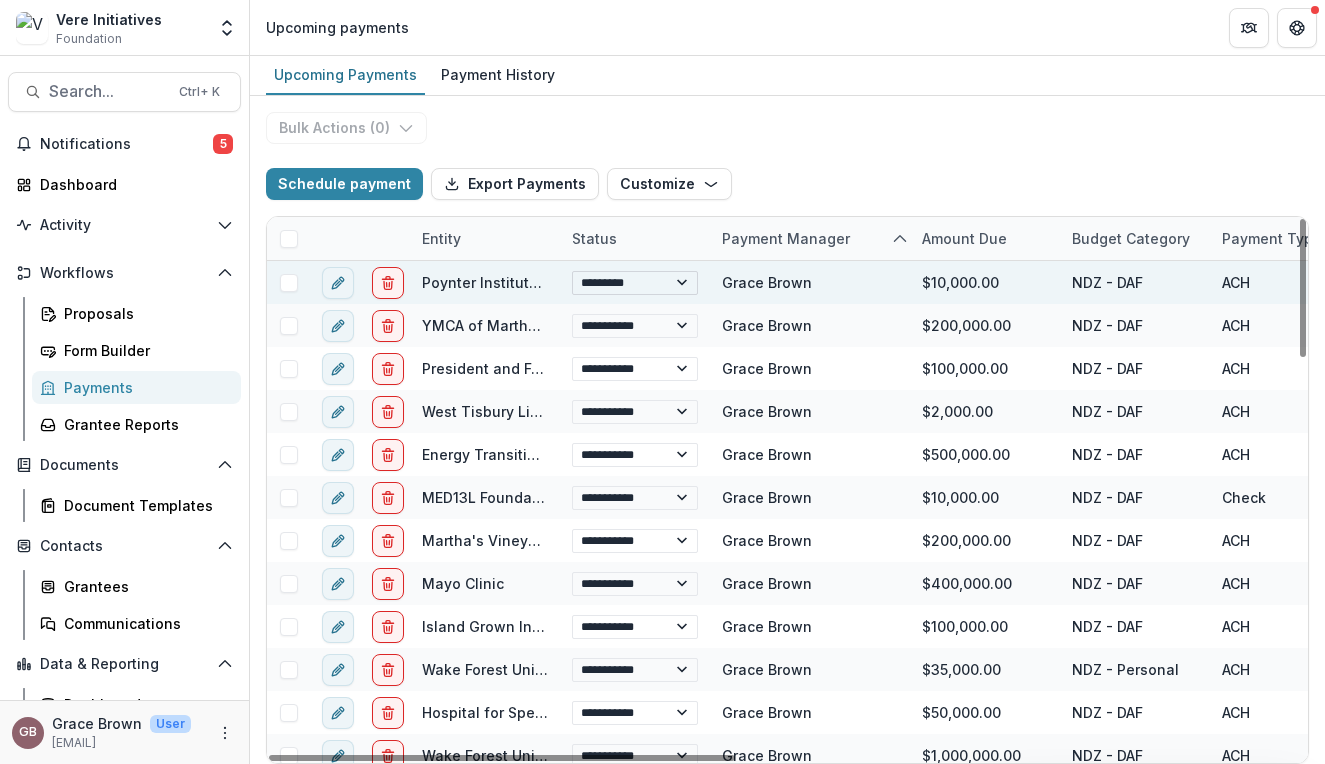 click on "**********" at bounding box center [635, 283] 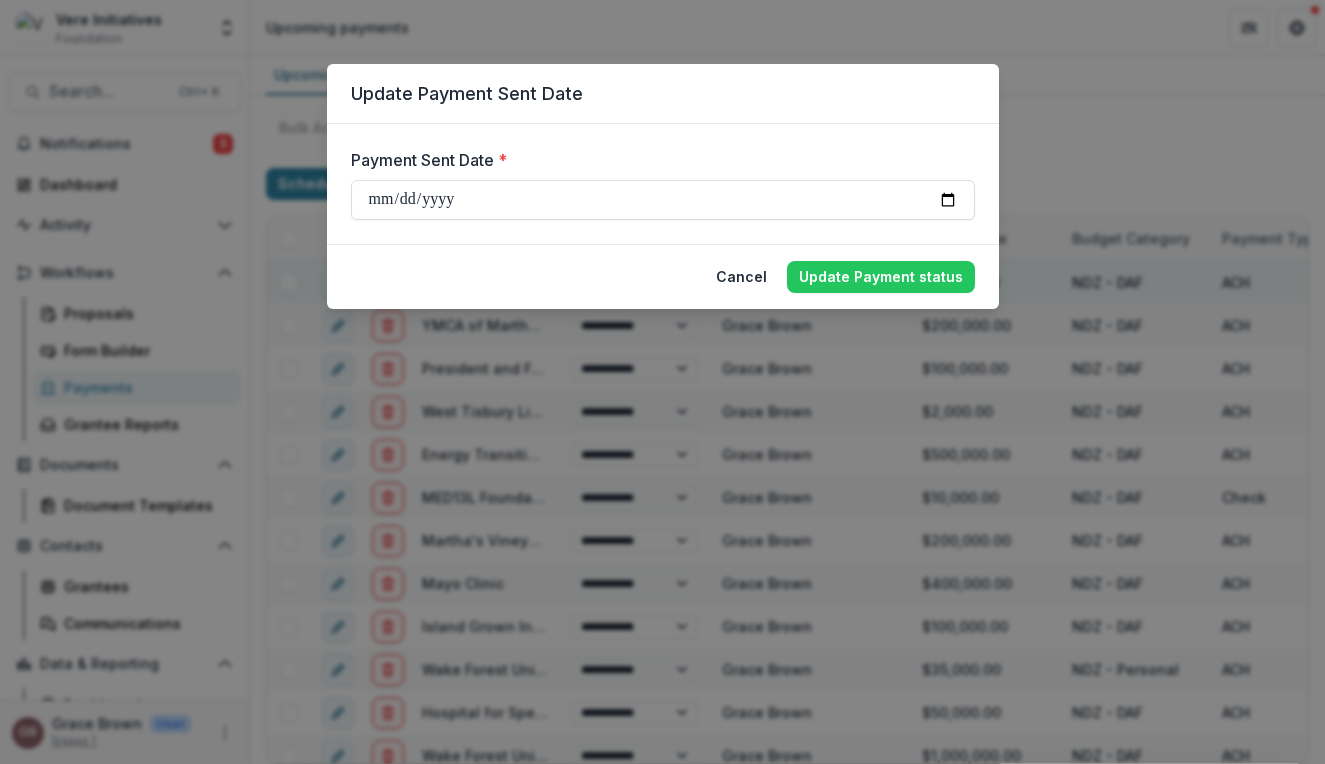 type on "**********" 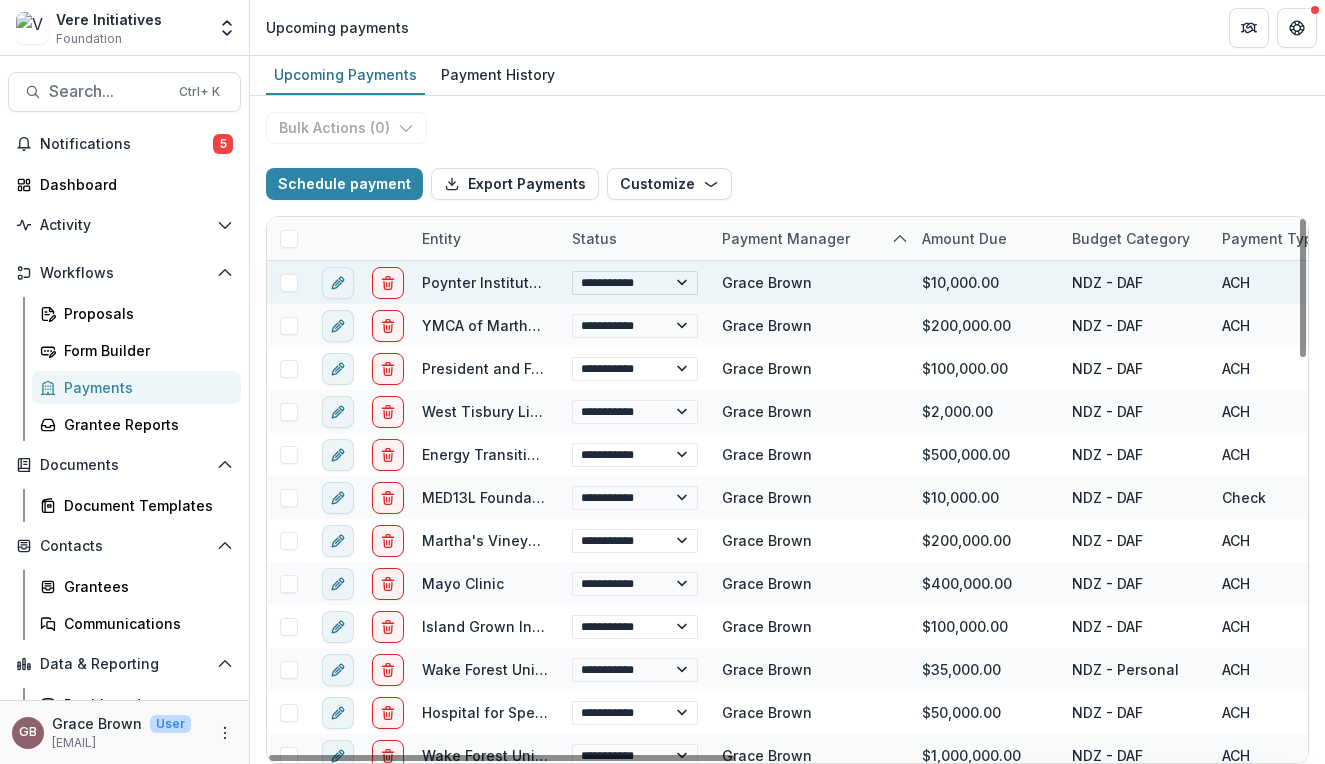 click on "**********" at bounding box center [635, 283] 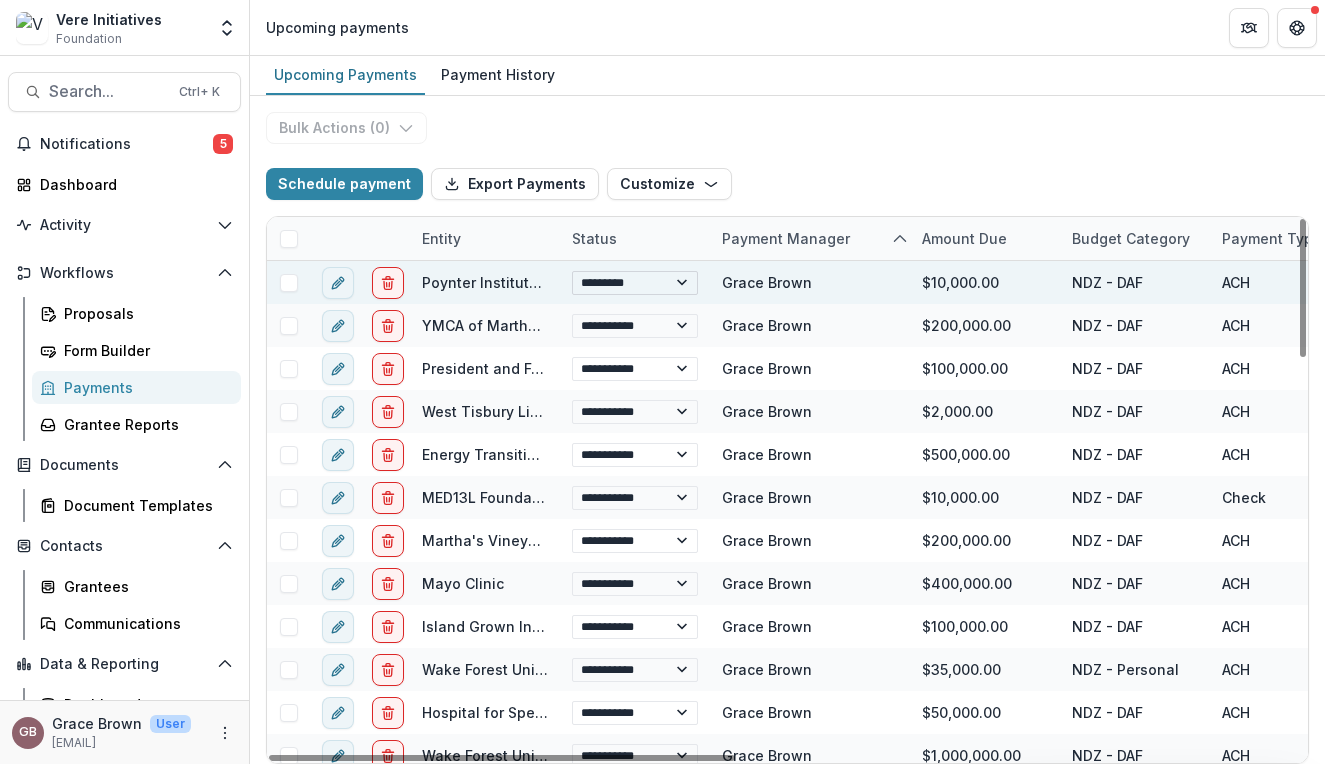 click on "**********" at bounding box center (635, 283) 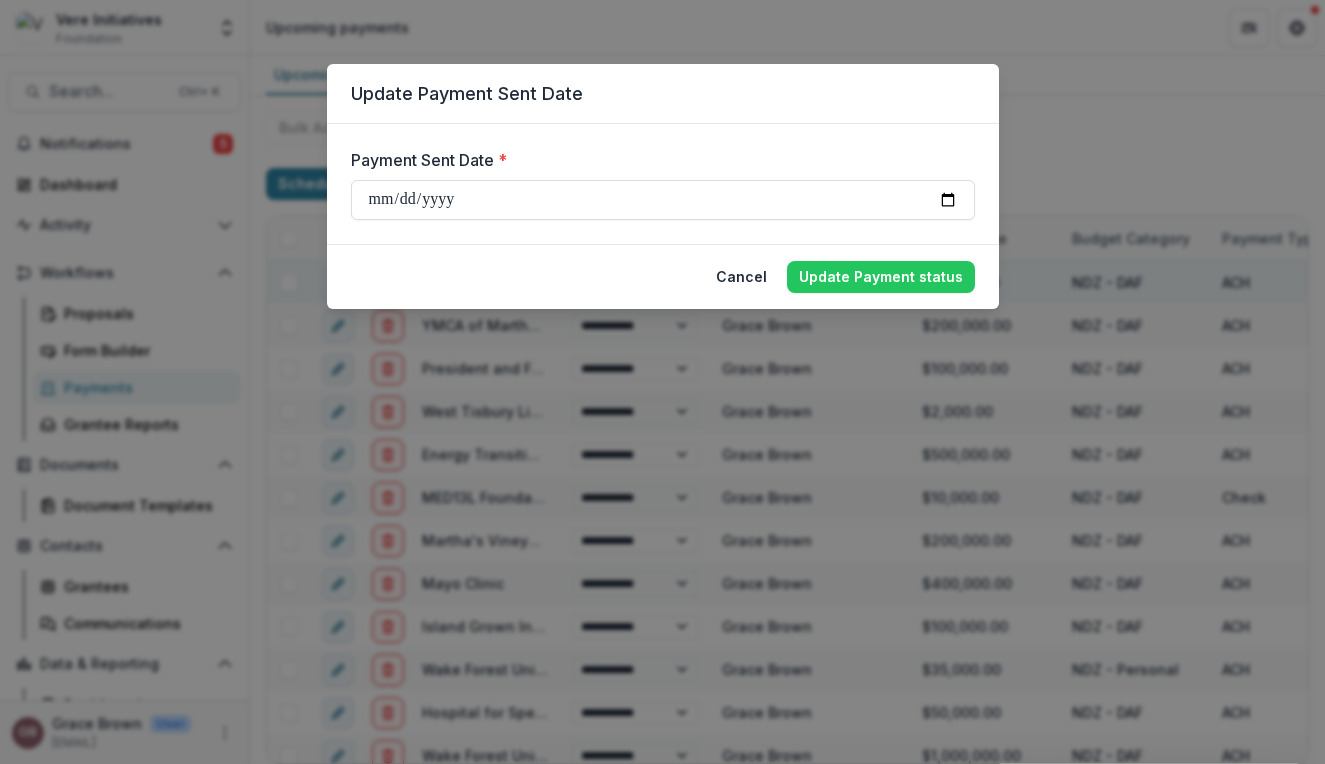 type on "**********" 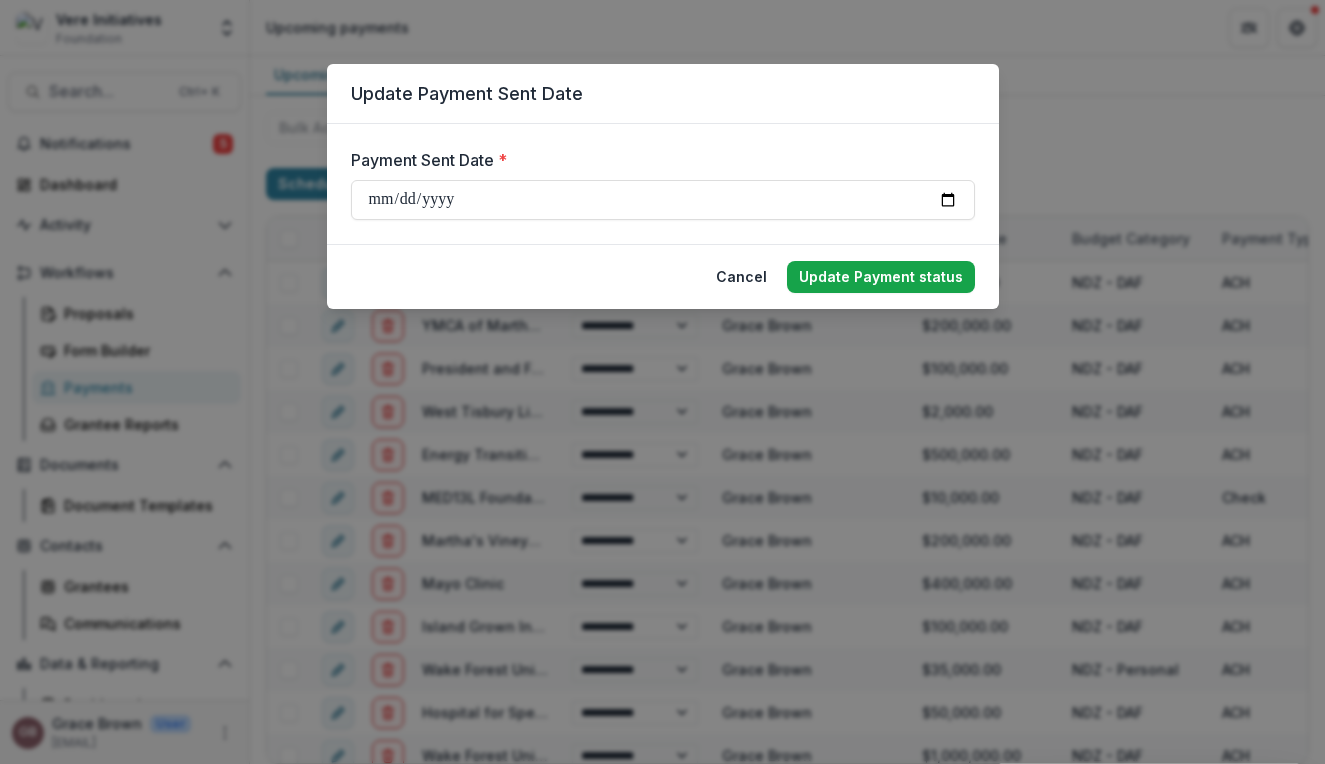 click on "Update Payment status" at bounding box center (881, 277) 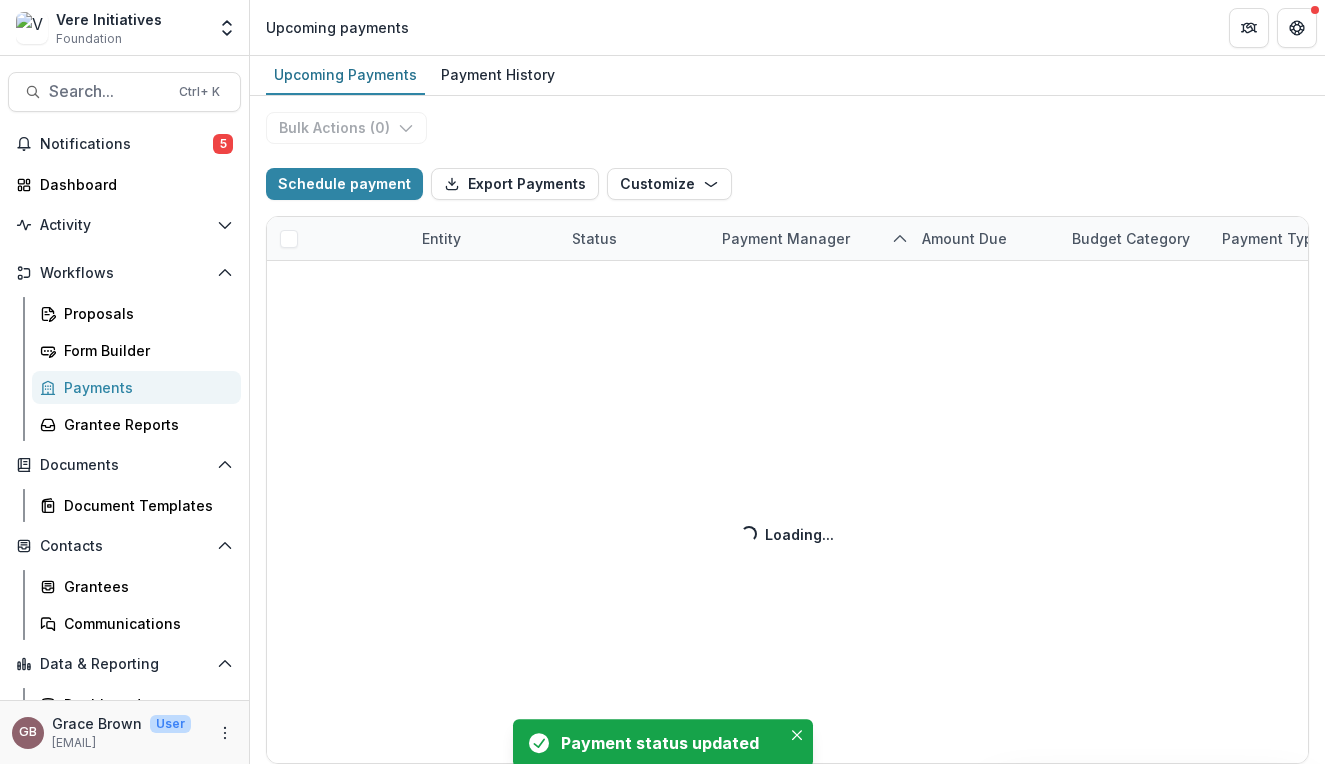 select on "******" 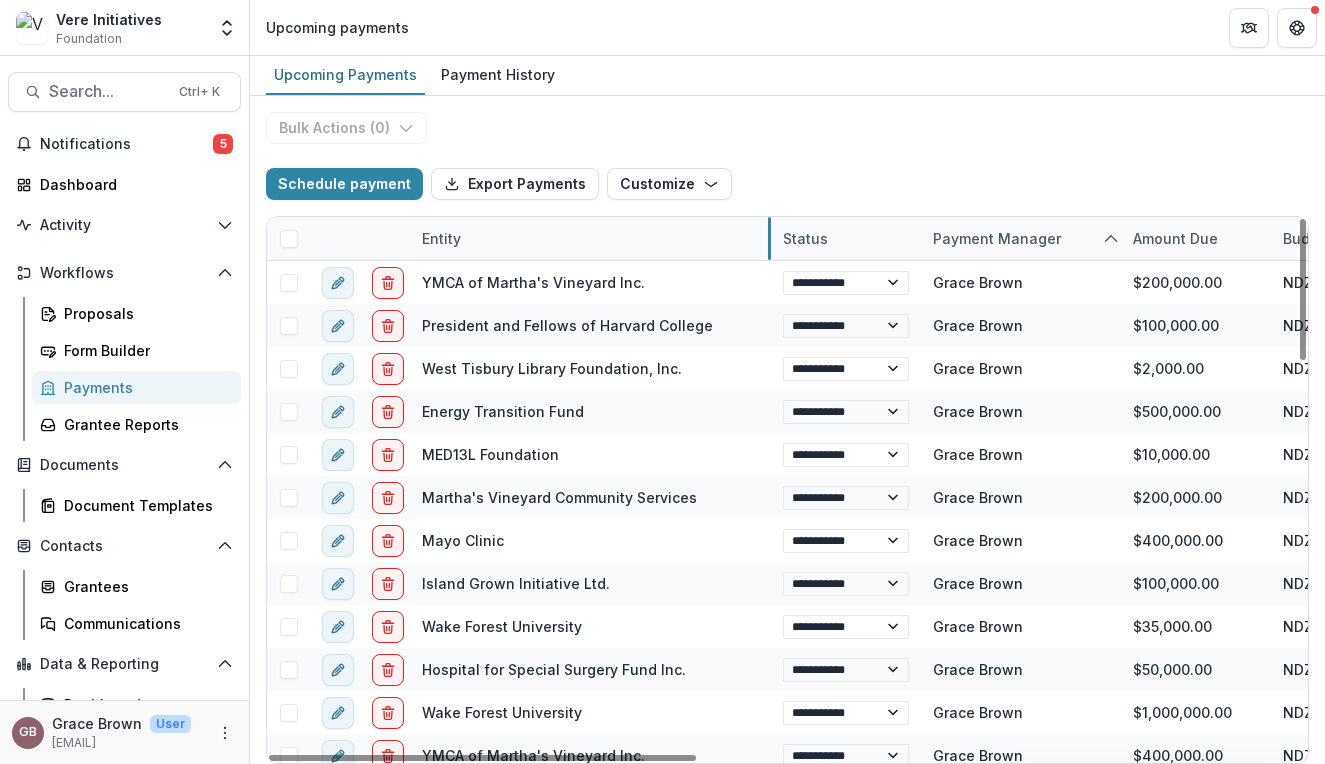 drag, startPoint x: 558, startPoint y: 238, endPoint x: 769, endPoint y: 225, distance: 211.4001 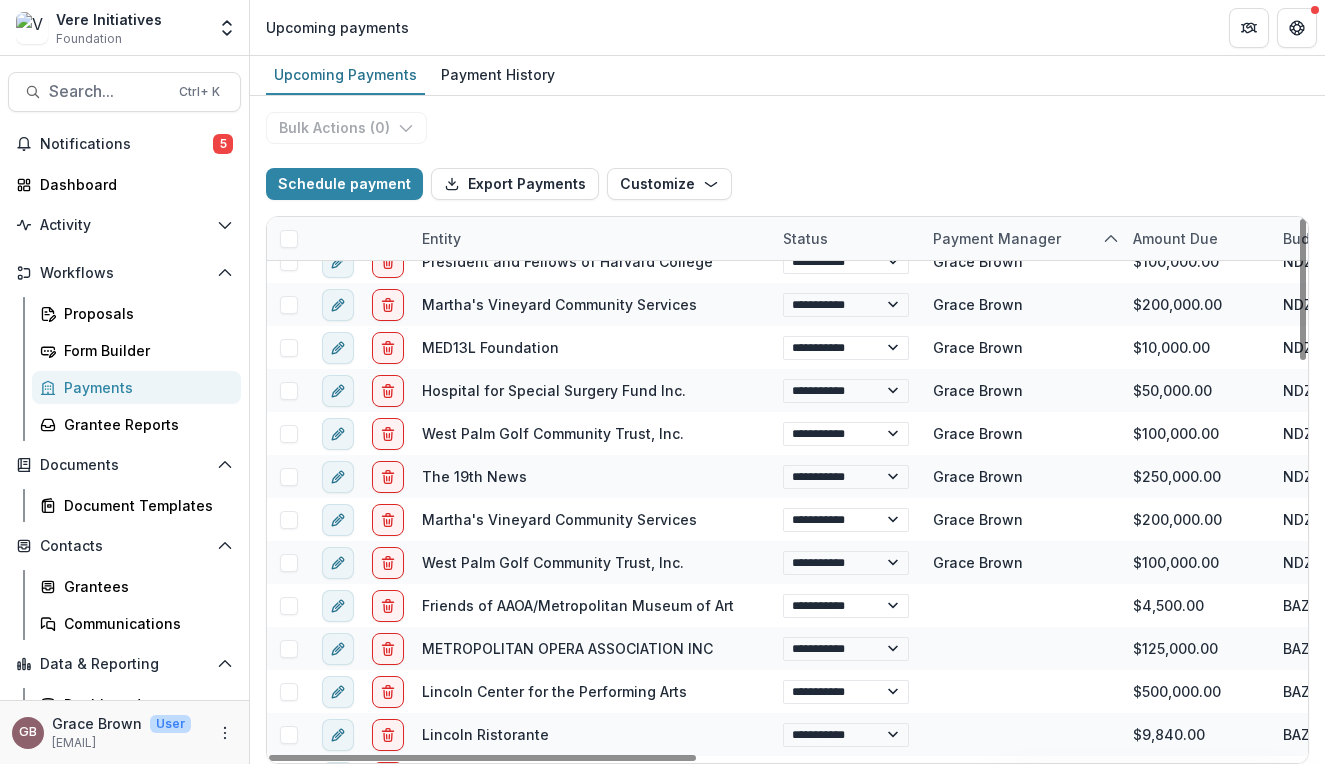 scroll, scrollTop: 1104, scrollLeft: 0, axis: vertical 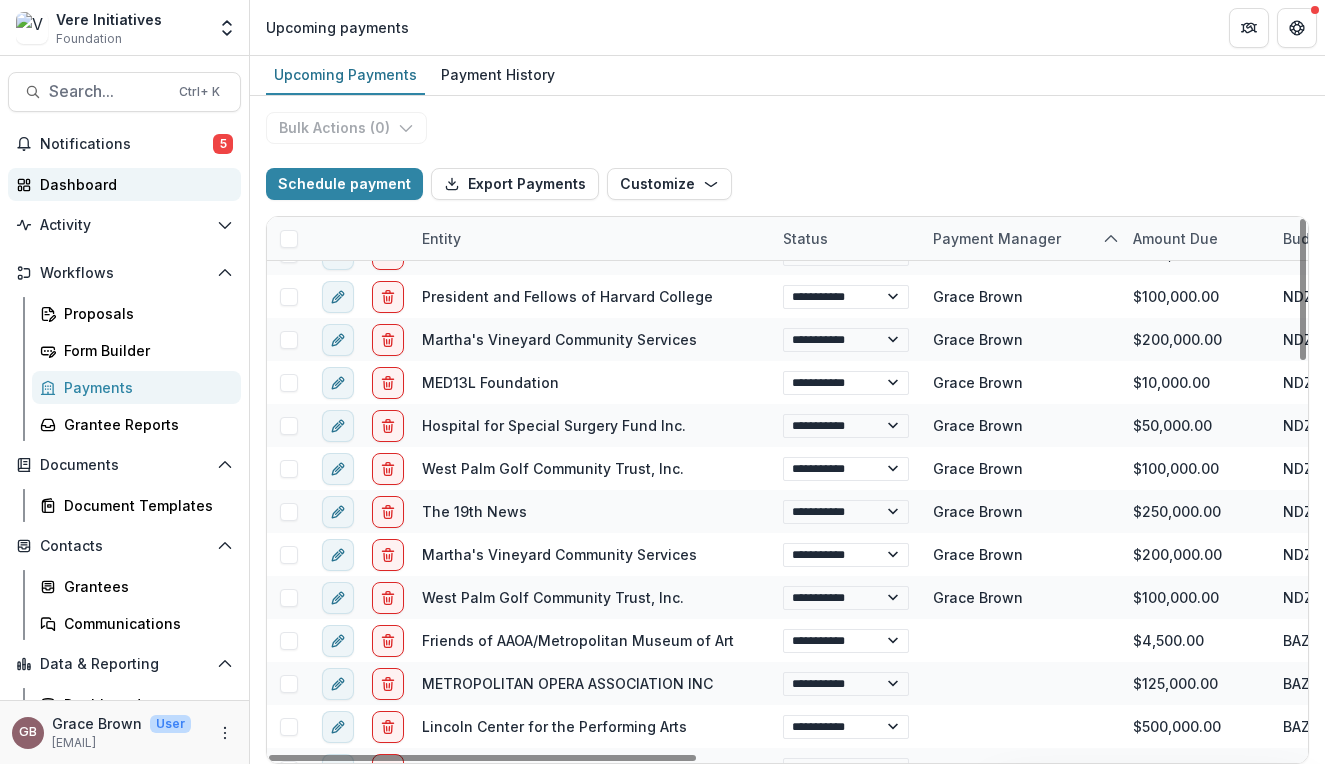 click on "Dashboard" at bounding box center (132, 184) 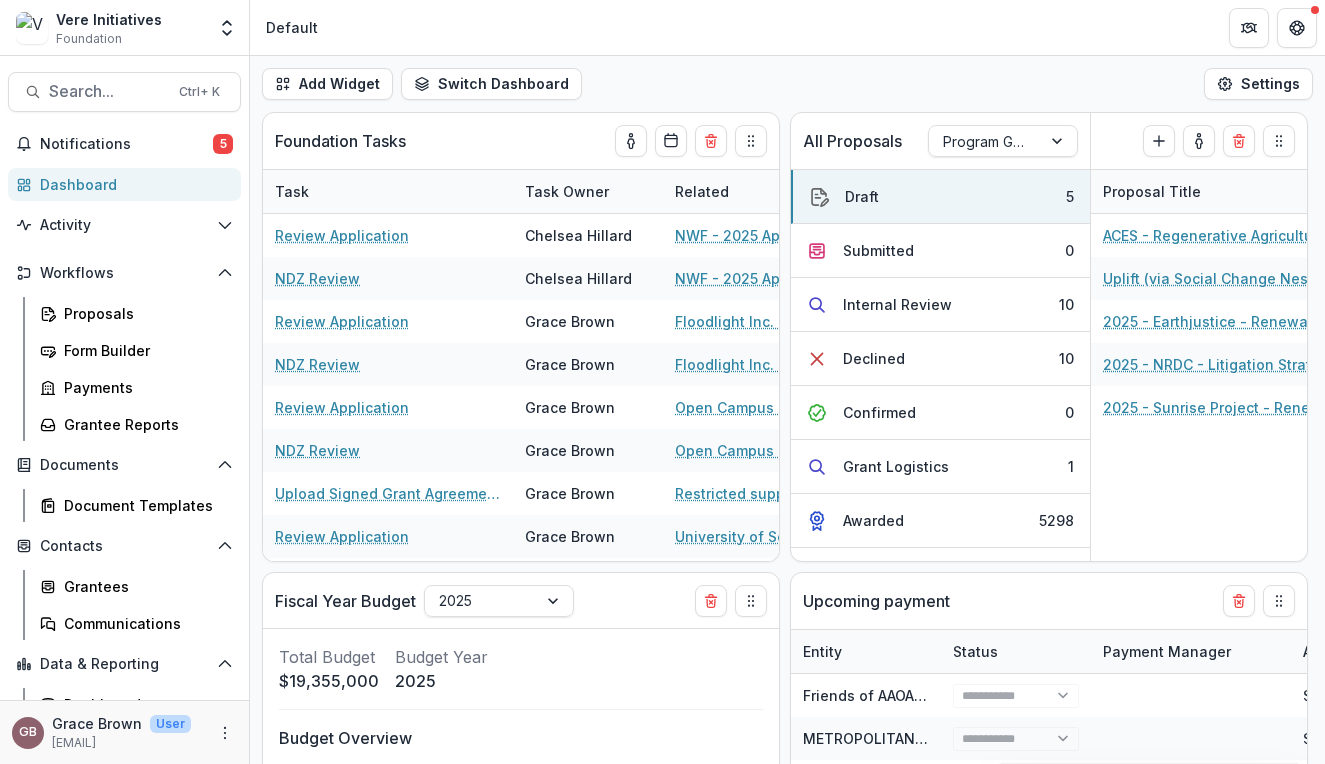 select on "******" 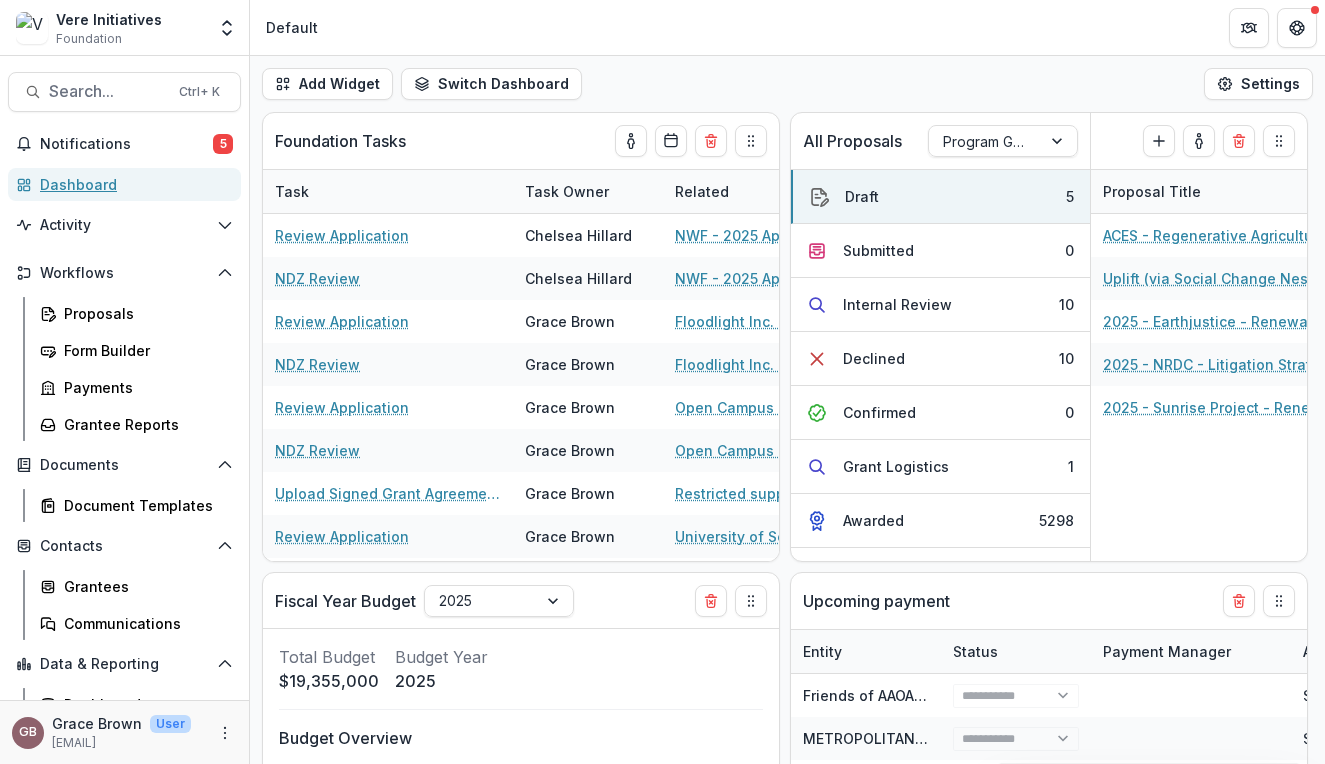 select on "******" 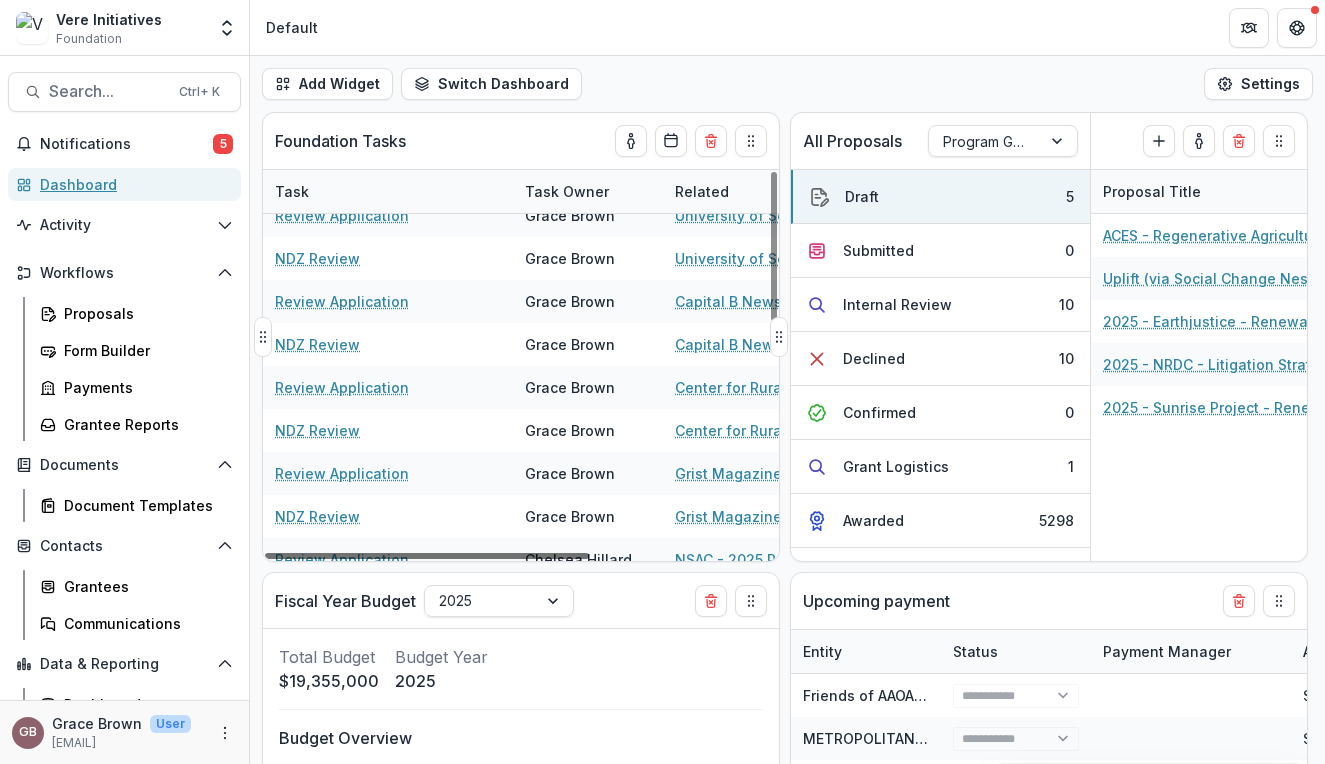 scroll, scrollTop: 321, scrollLeft: 0, axis: vertical 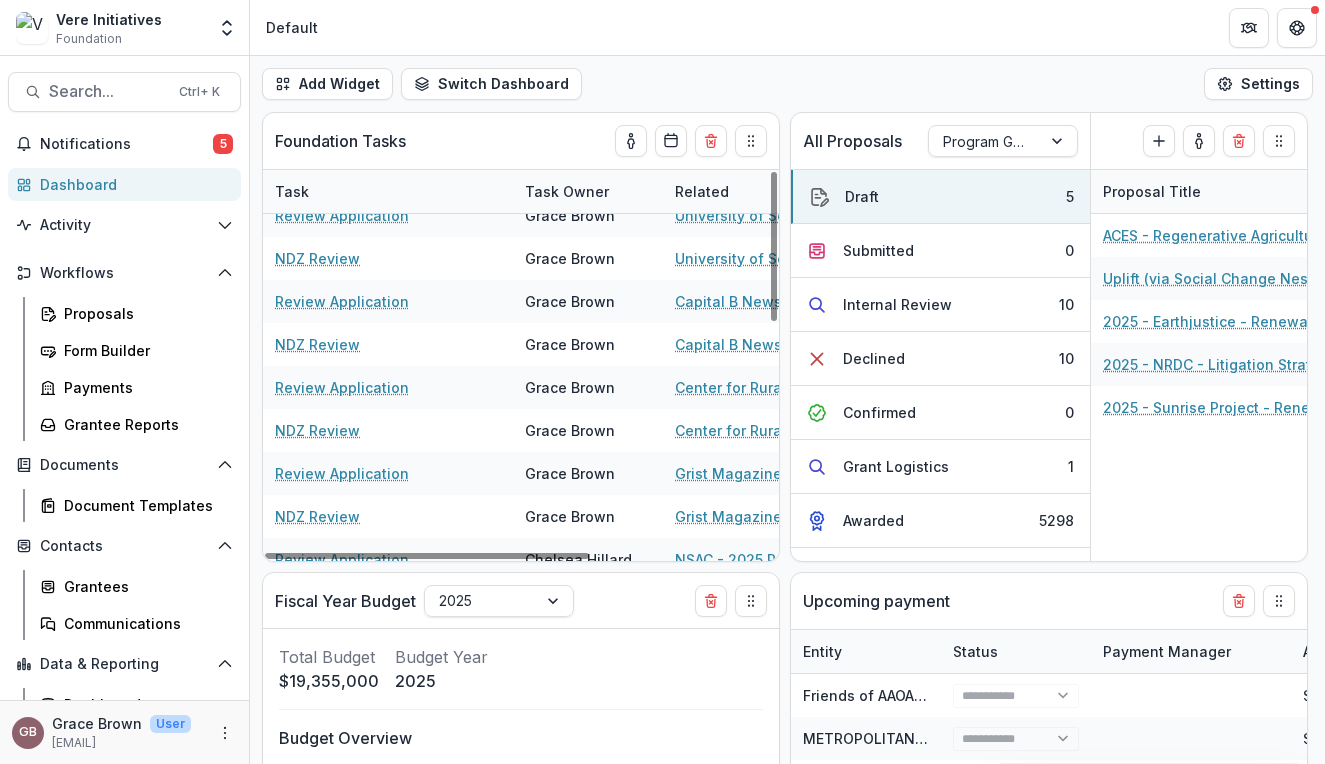 click on "Total Budget  $19,355,000 Budget Year  2025 Budget Overview $10,884,181 Funds paid fiscal year to date $1,412,000 Additional funds committed through end of fiscal year $7,058,819 Funds left to give out through end of fiscal year" at bounding box center [521, 825] 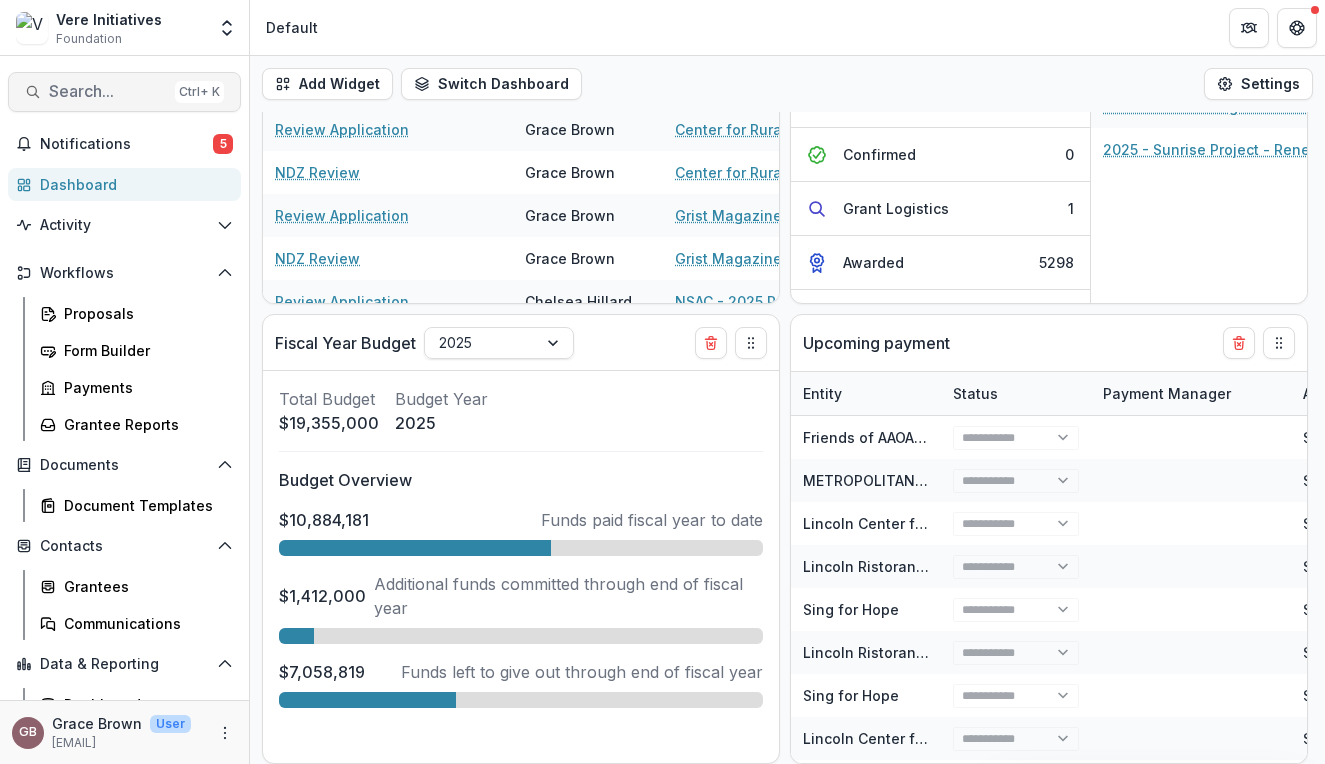 click on "Search..." at bounding box center (108, 91) 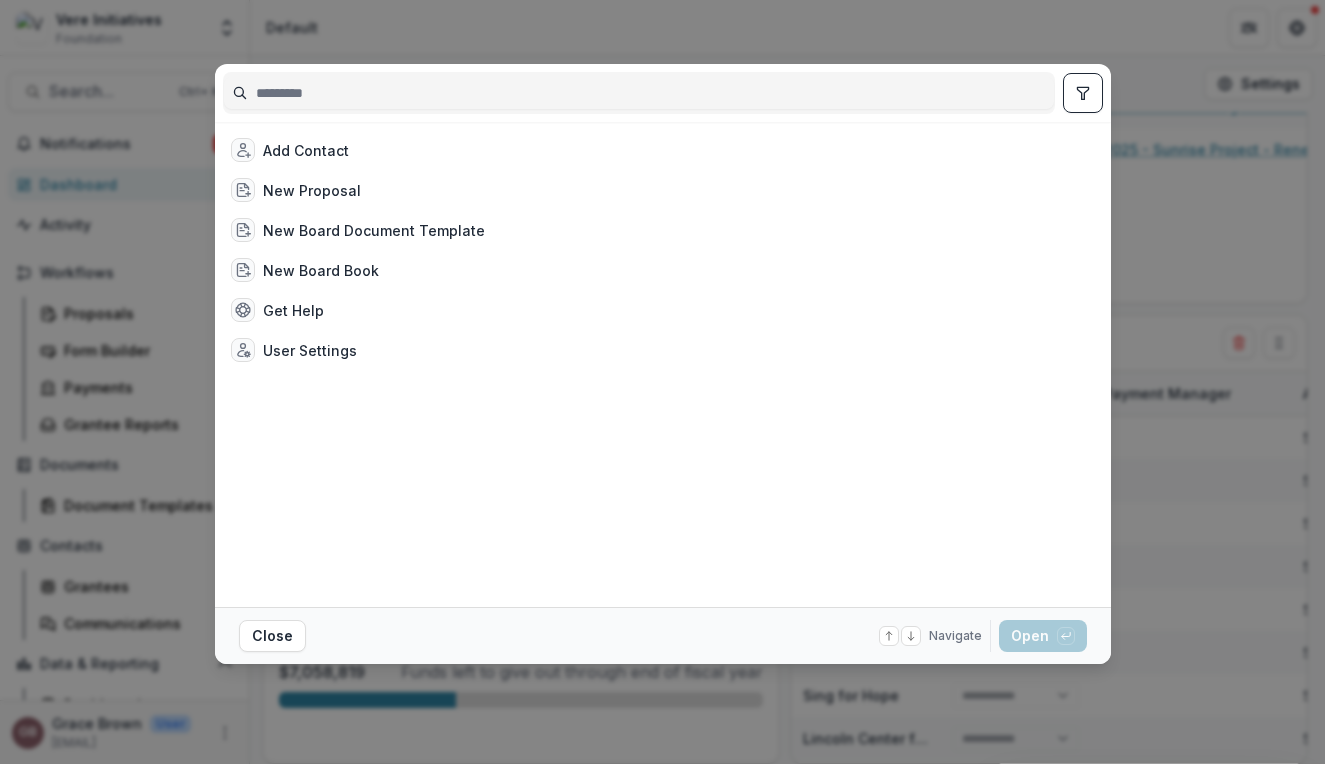 click at bounding box center [639, 93] 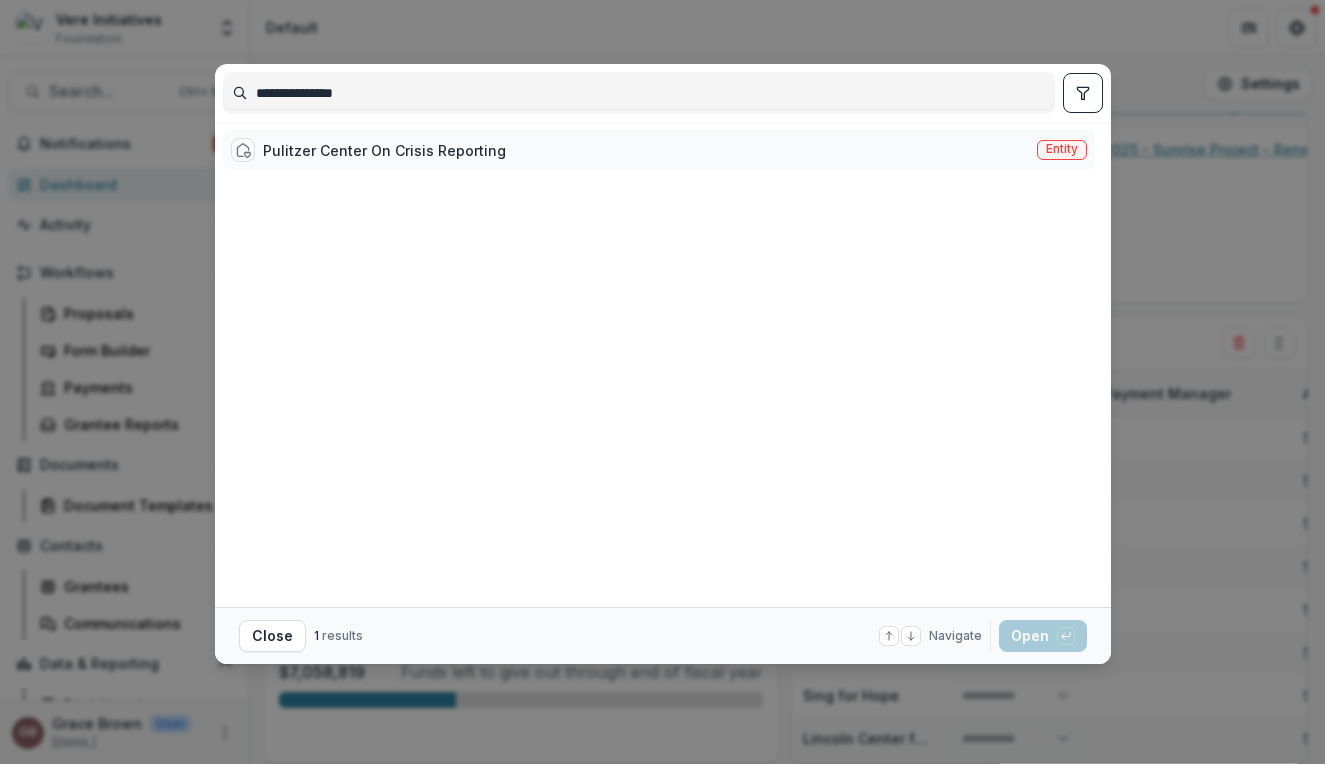 type on "**********" 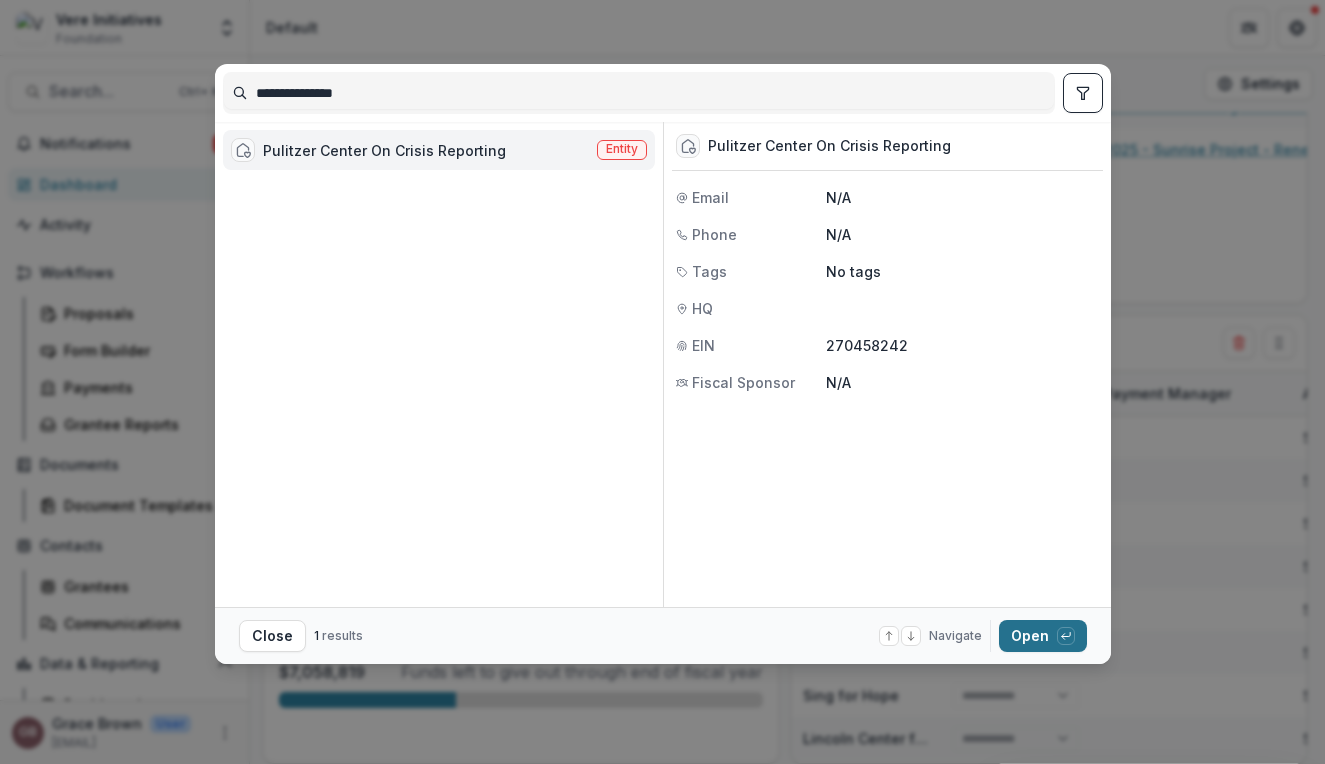 click on "Open with enter key" at bounding box center [1043, 636] 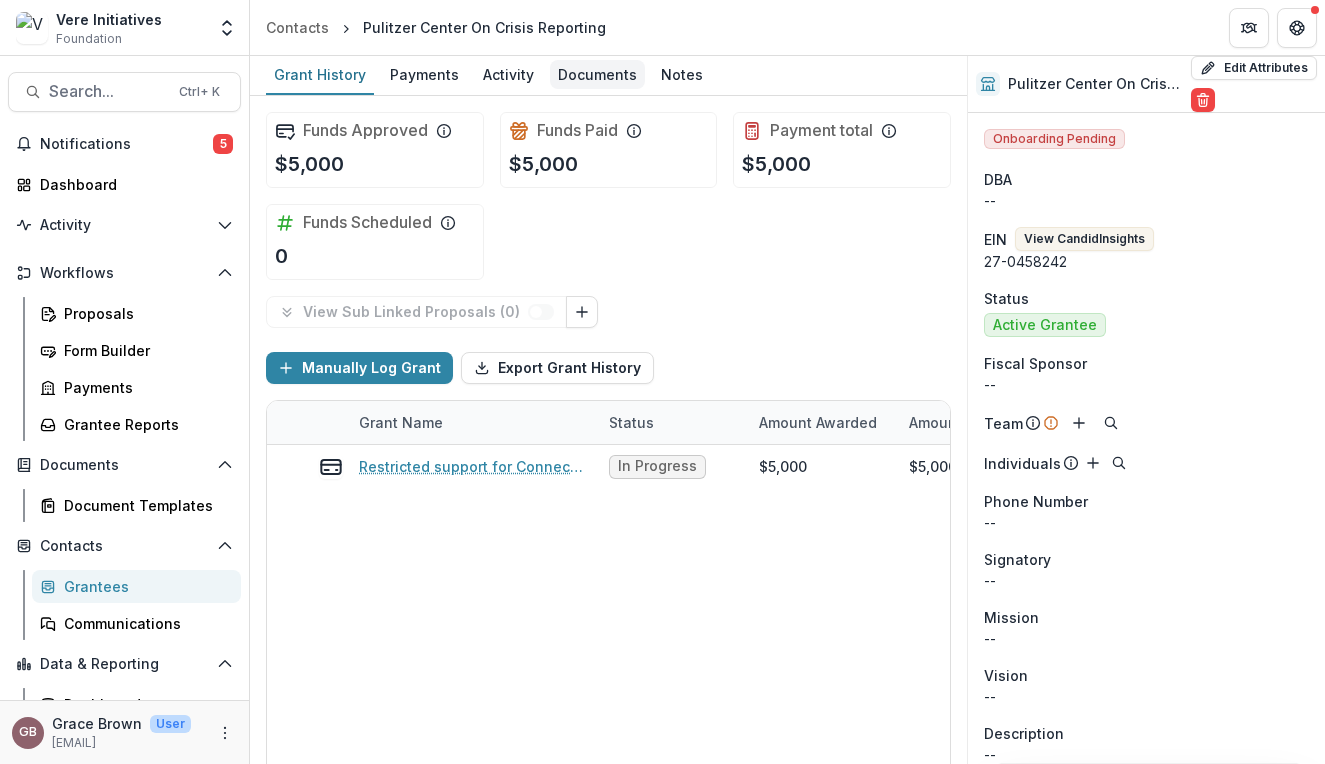 click on "Documents" at bounding box center (597, 74) 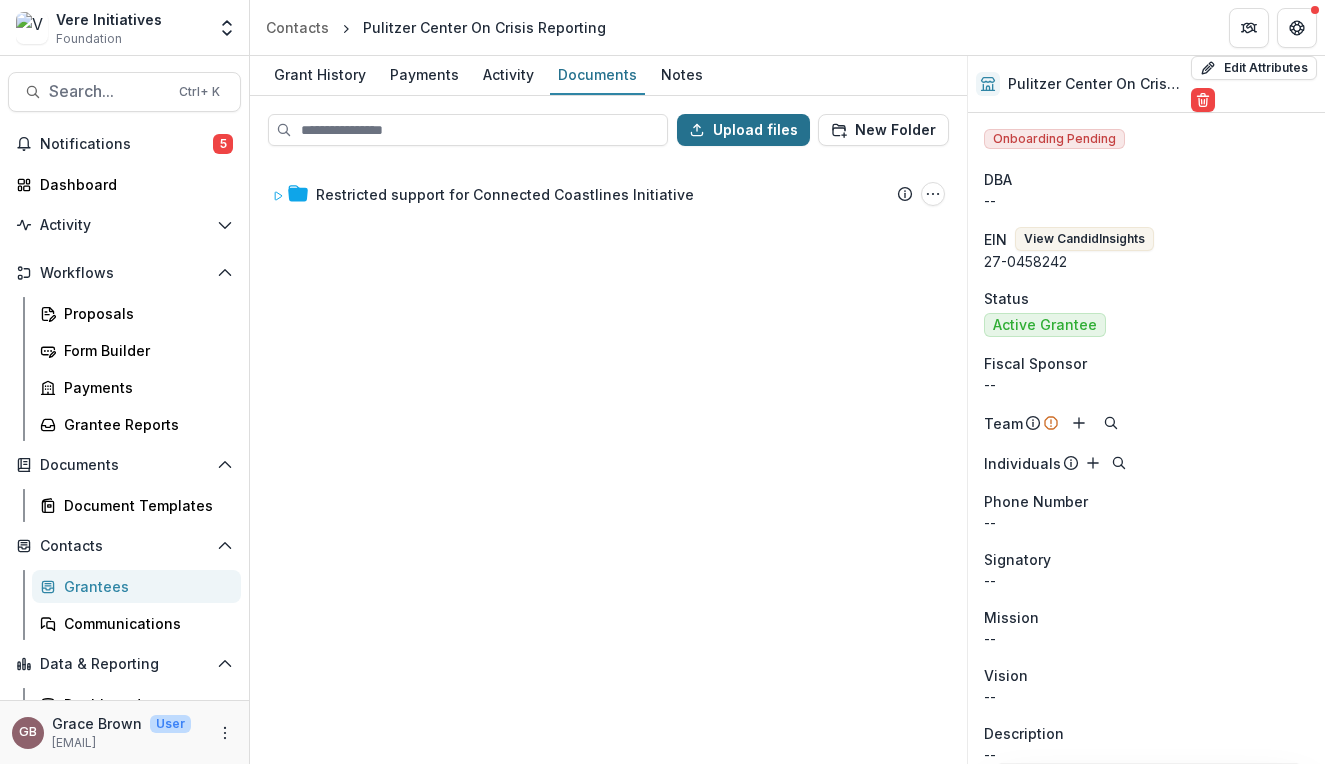 click on "Upload files" at bounding box center [743, 130] 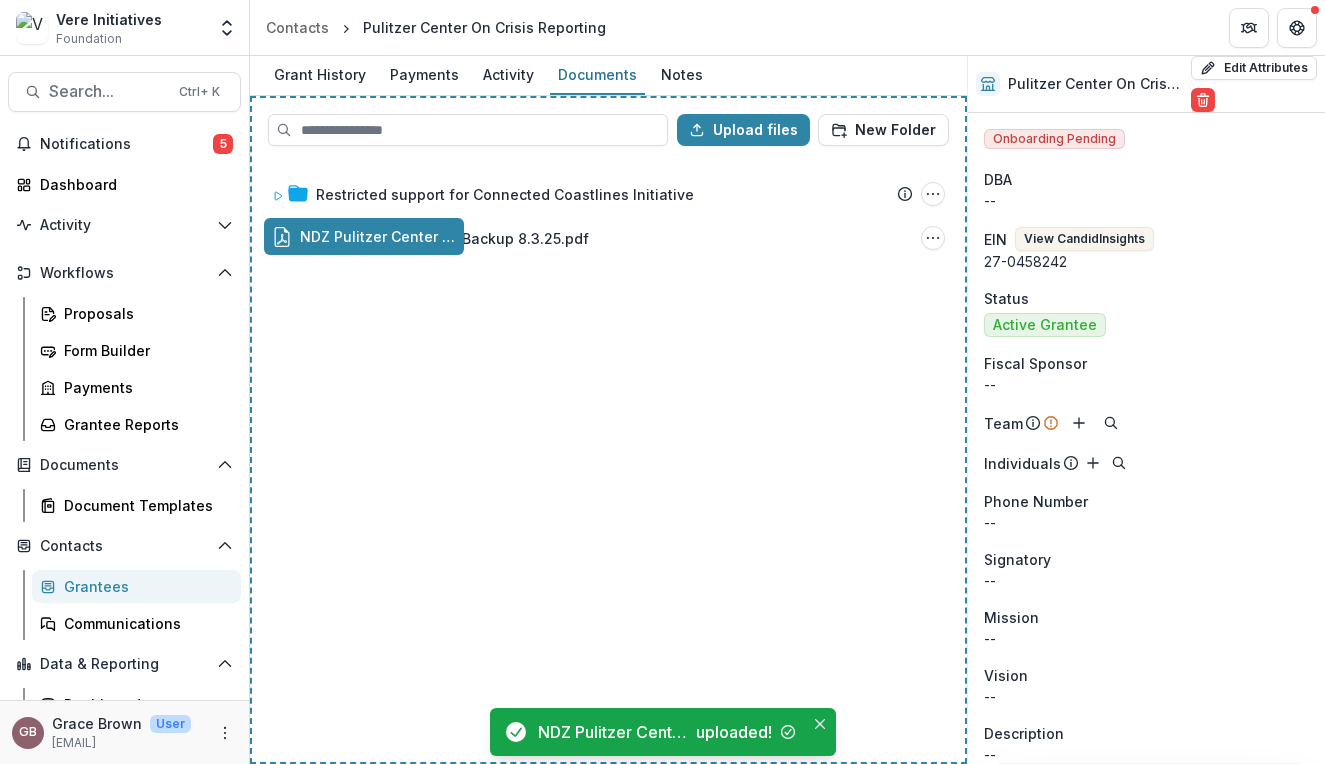 drag, startPoint x: 406, startPoint y: 240, endPoint x: 401, endPoint y: 204, distance: 36.345562 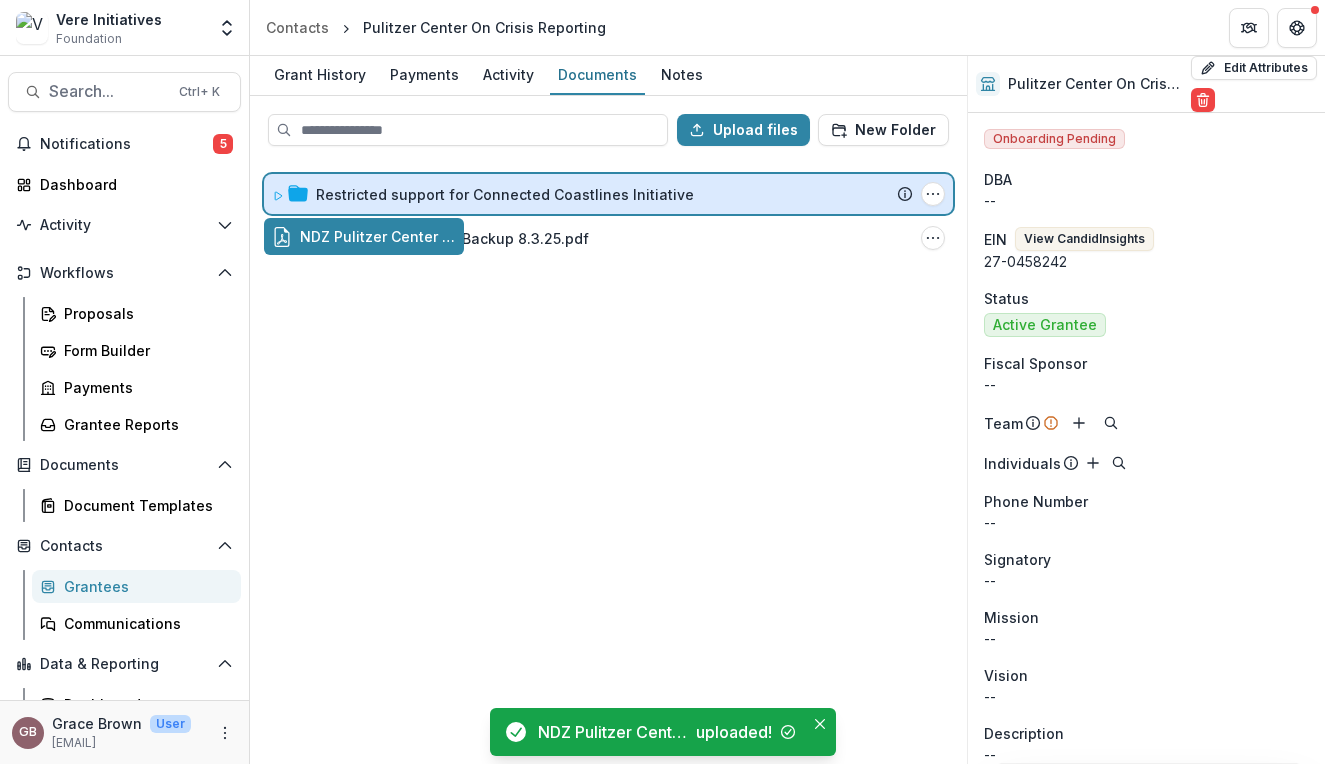 drag, startPoint x: 417, startPoint y: 235, endPoint x: 439, endPoint y: 195, distance: 45.65085 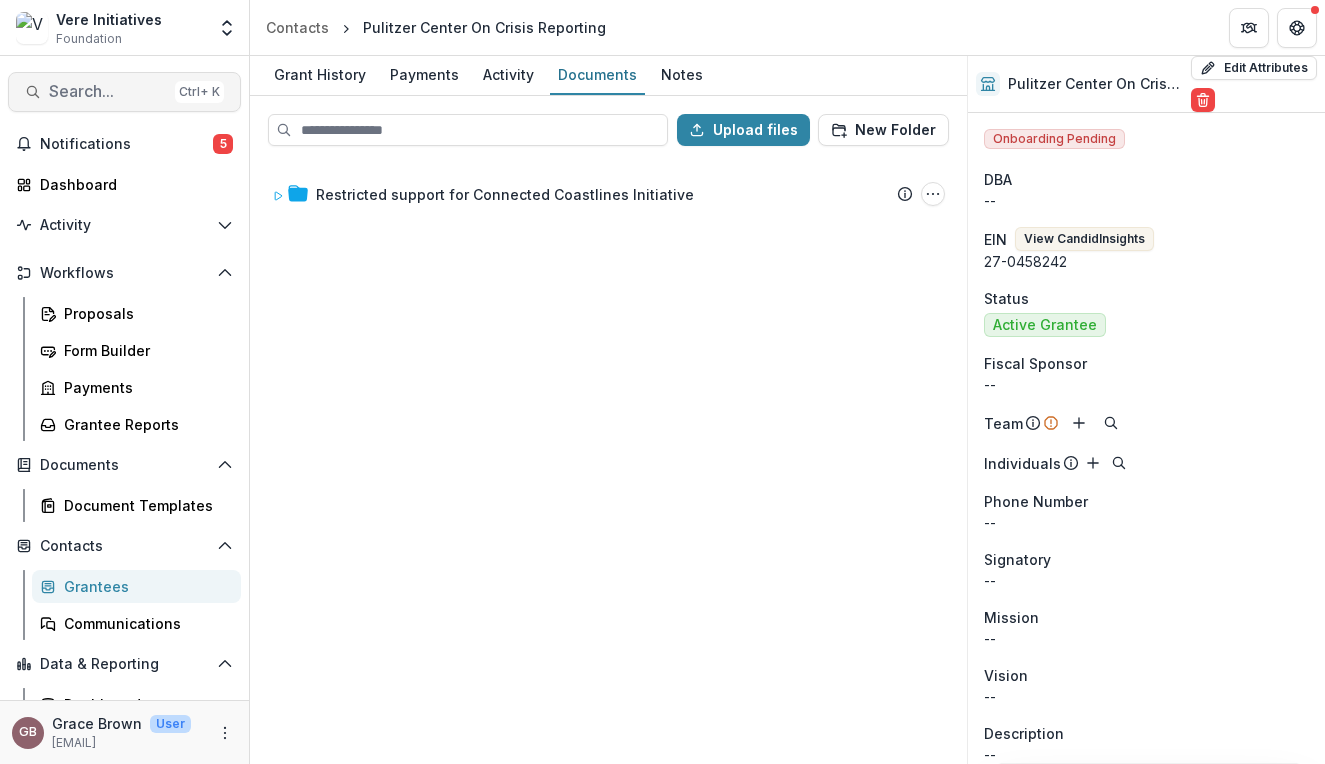 click on "Search..." at bounding box center (108, 91) 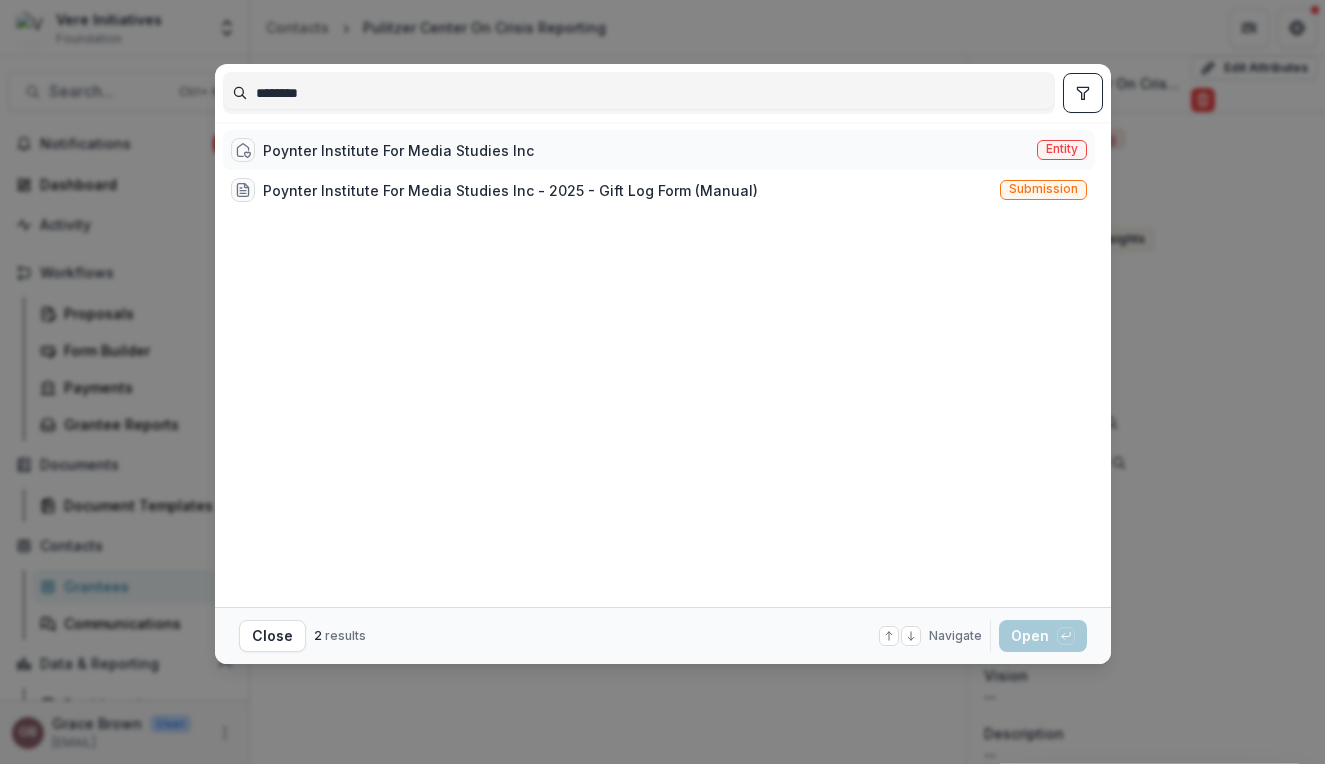 type on "*******" 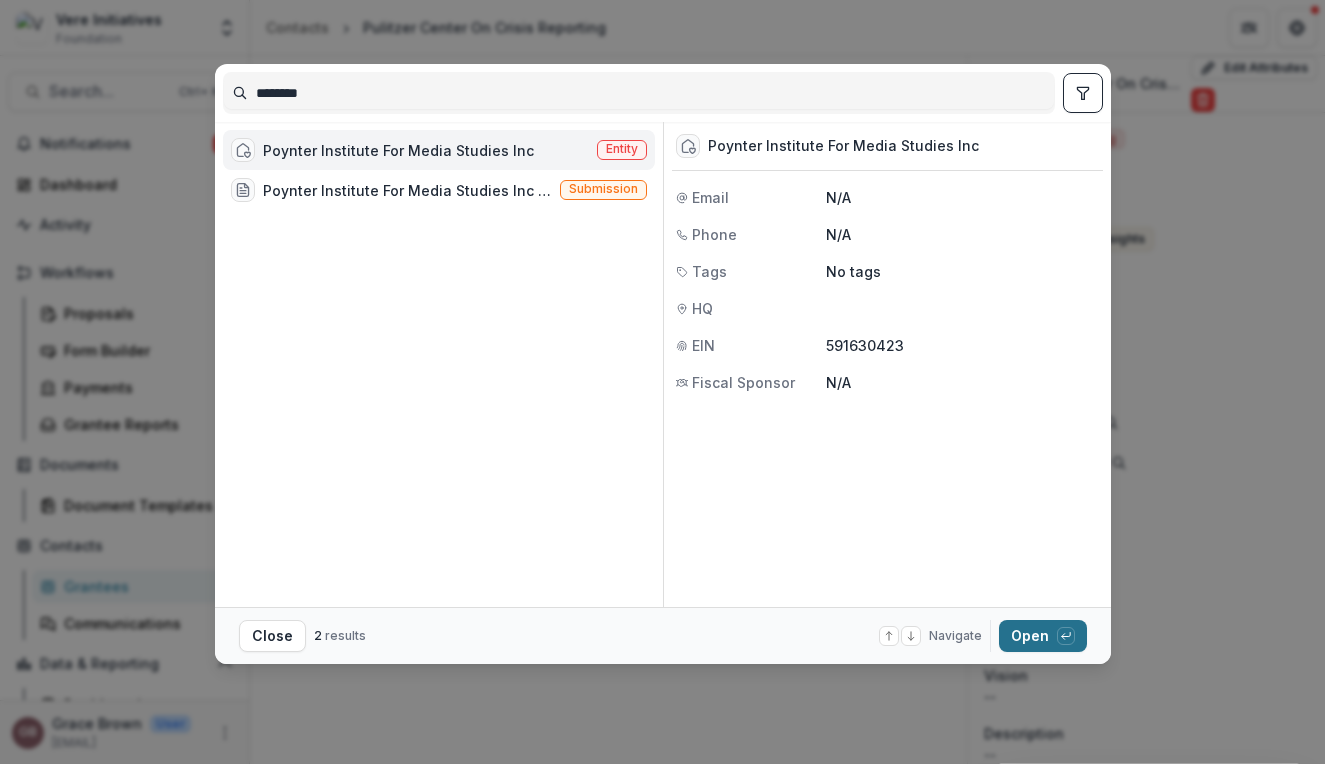 click on "Open with enter key" at bounding box center (1043, 636) 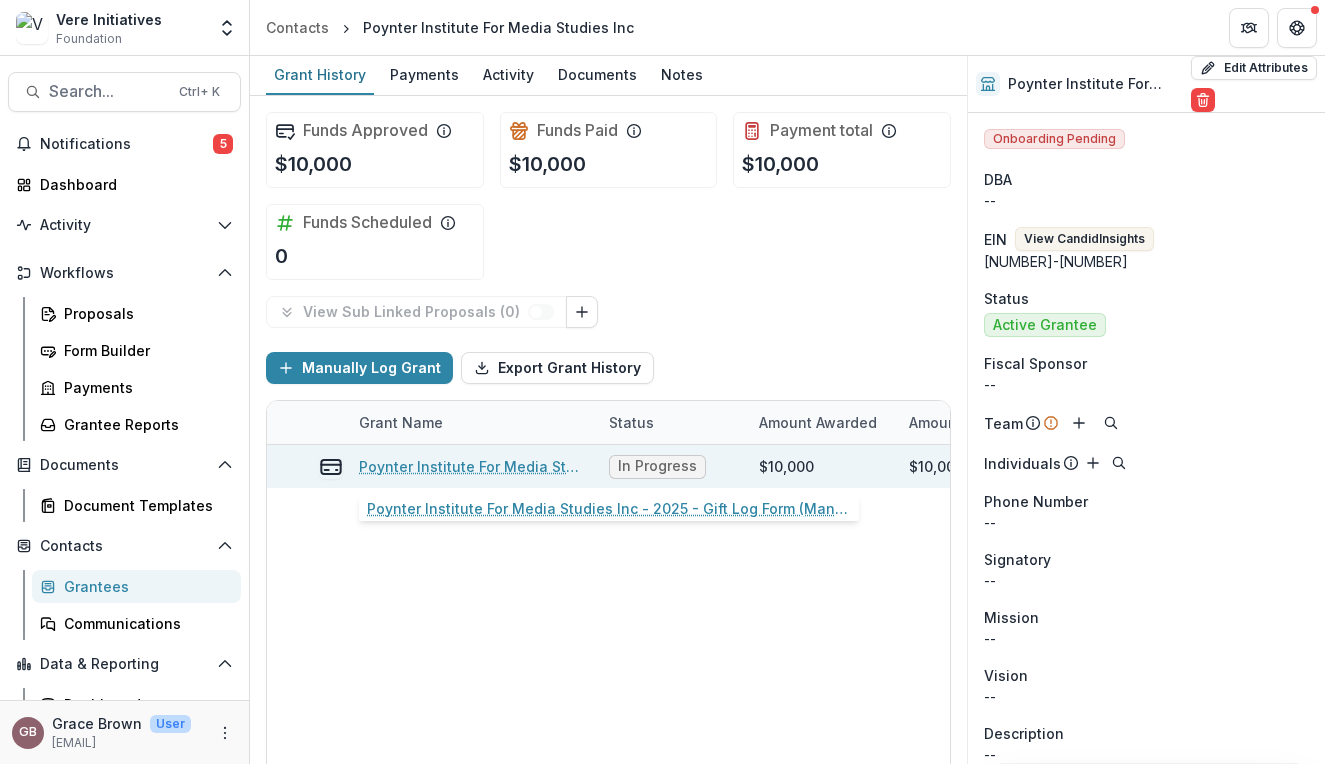 click on "Poynter Institute For Media Studies Inc - 2025 - Gift Log Form (Manual)" at bounding box center [472, 466] 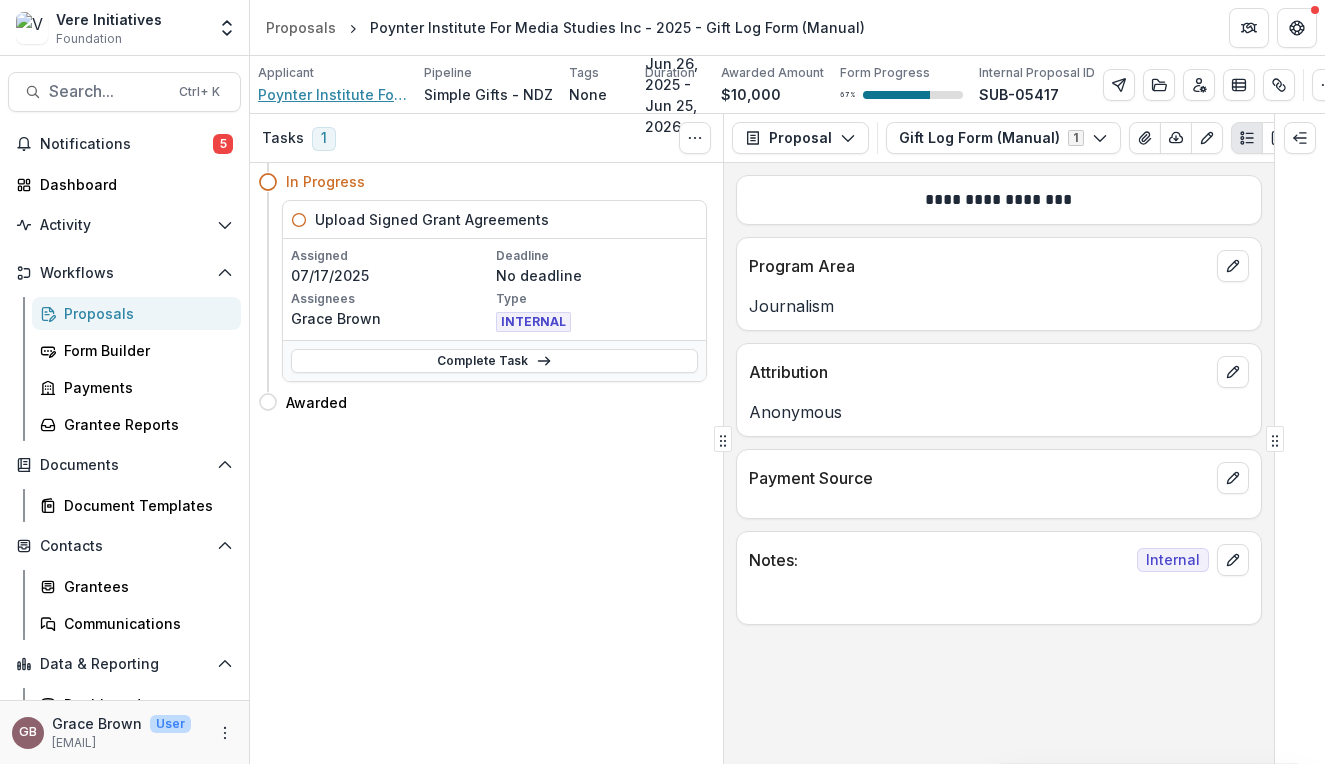 click on "Poynter Institute For Media Studies Inc" at bounding box center (333, 94) 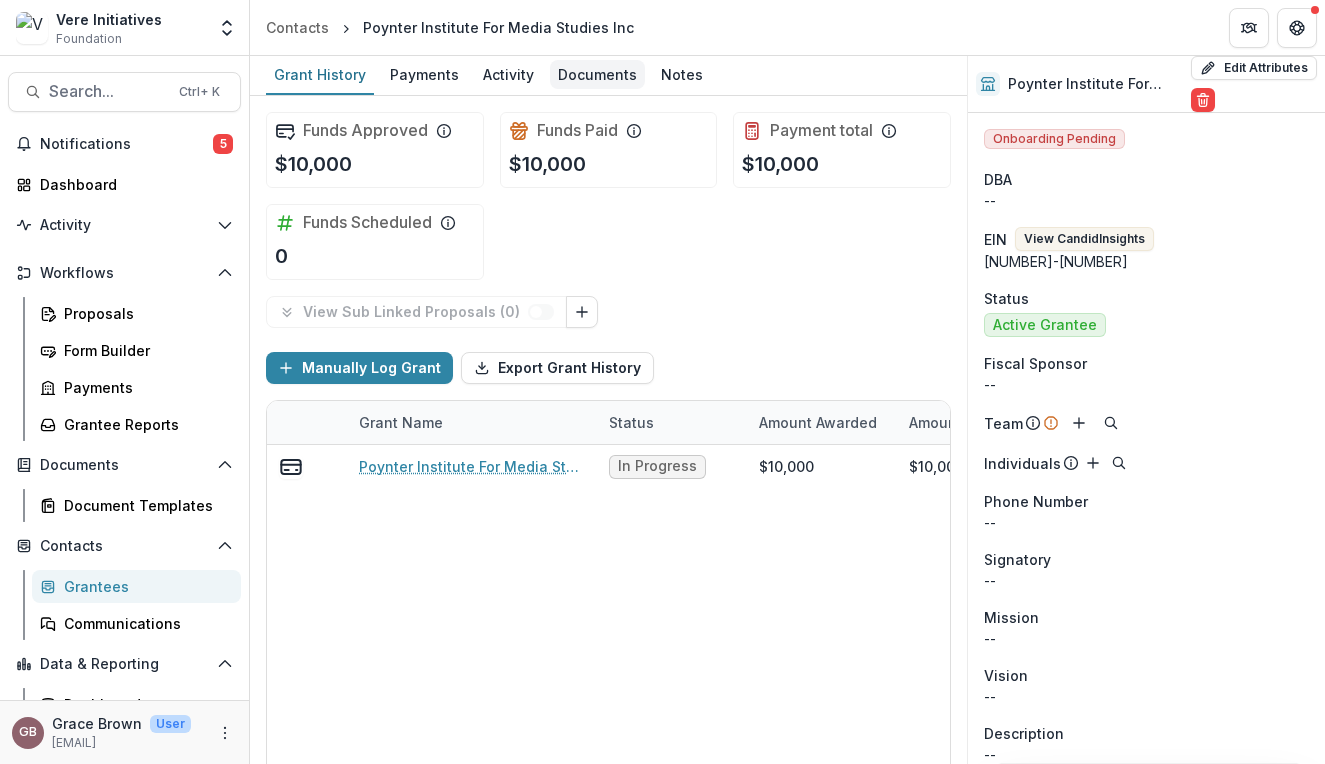 click on "Documents" at bounding box center (597, 74) 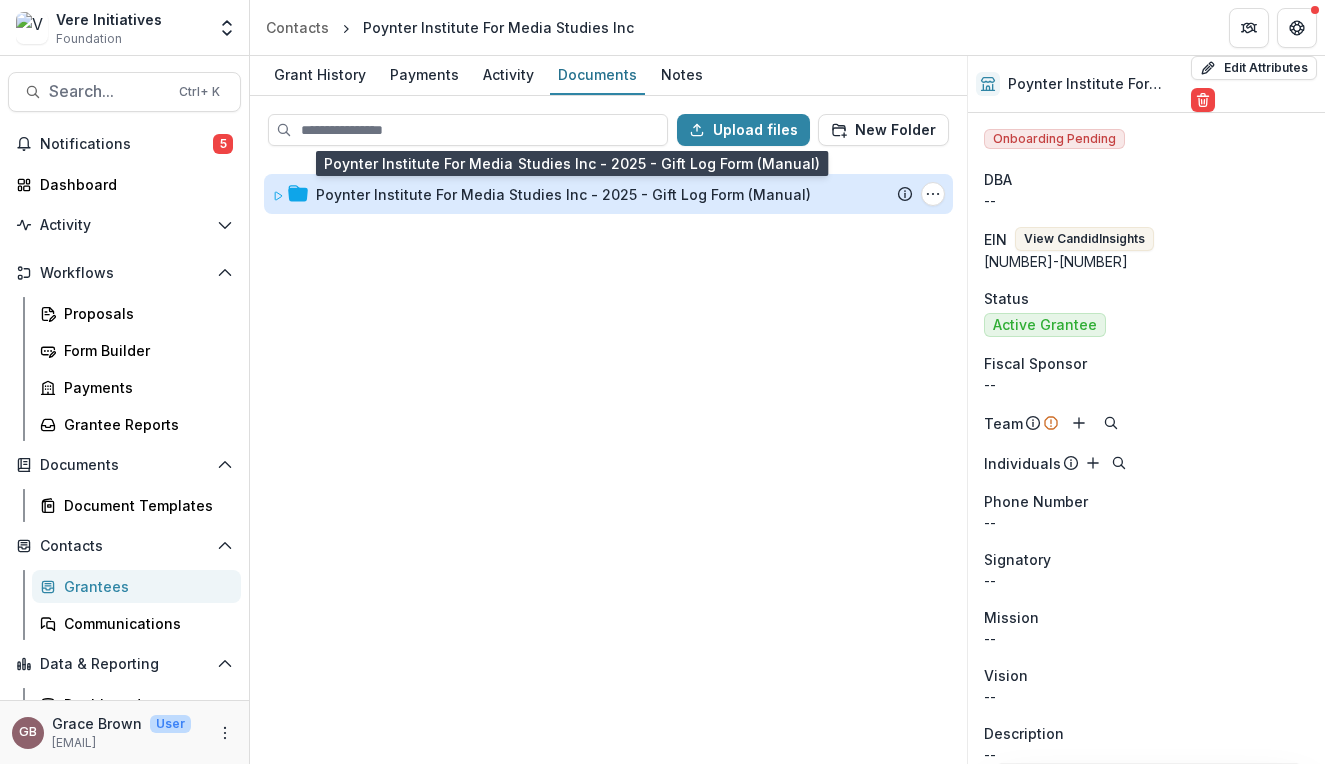 click on "Poynter Institute For Media Studies Inc - 2025 - Gift Log Form (Manual)" at bounding box center [563, 194] 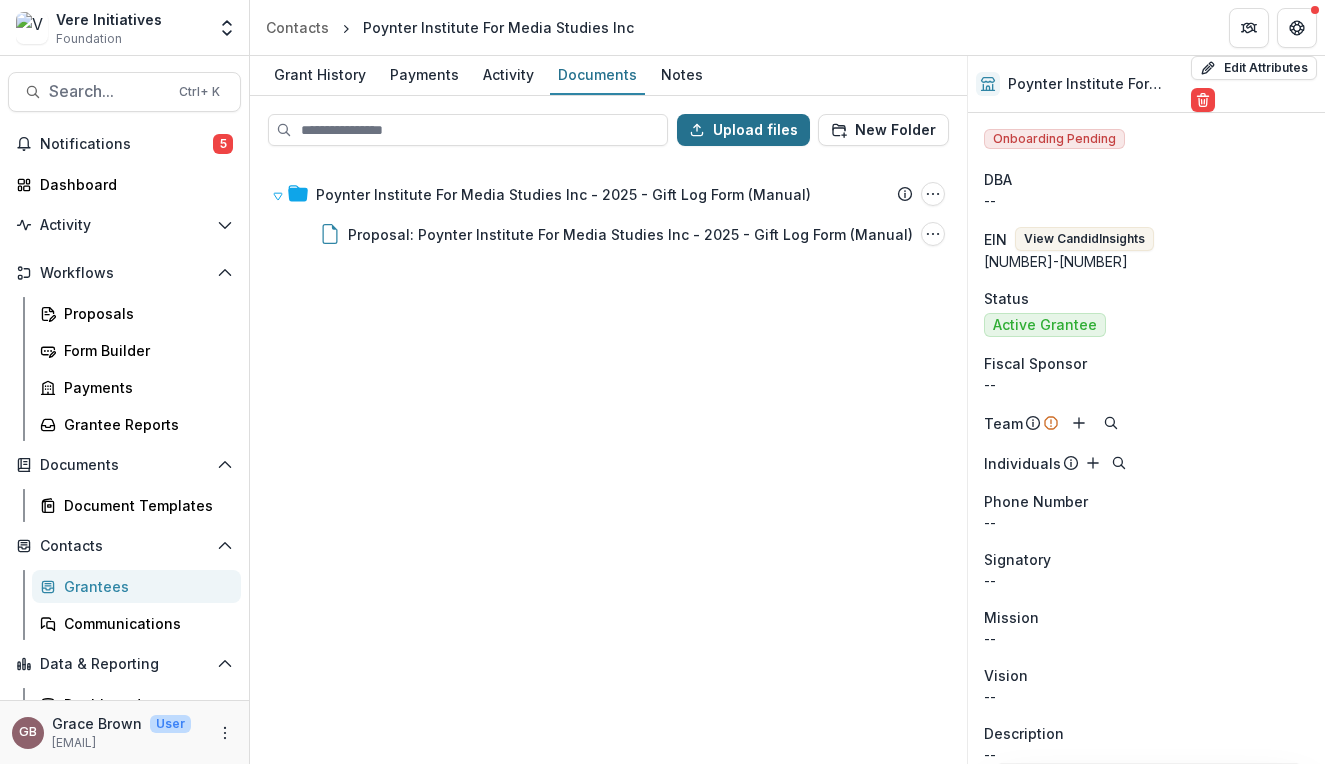 click on "Upload files" at bounding box center (743, 130) 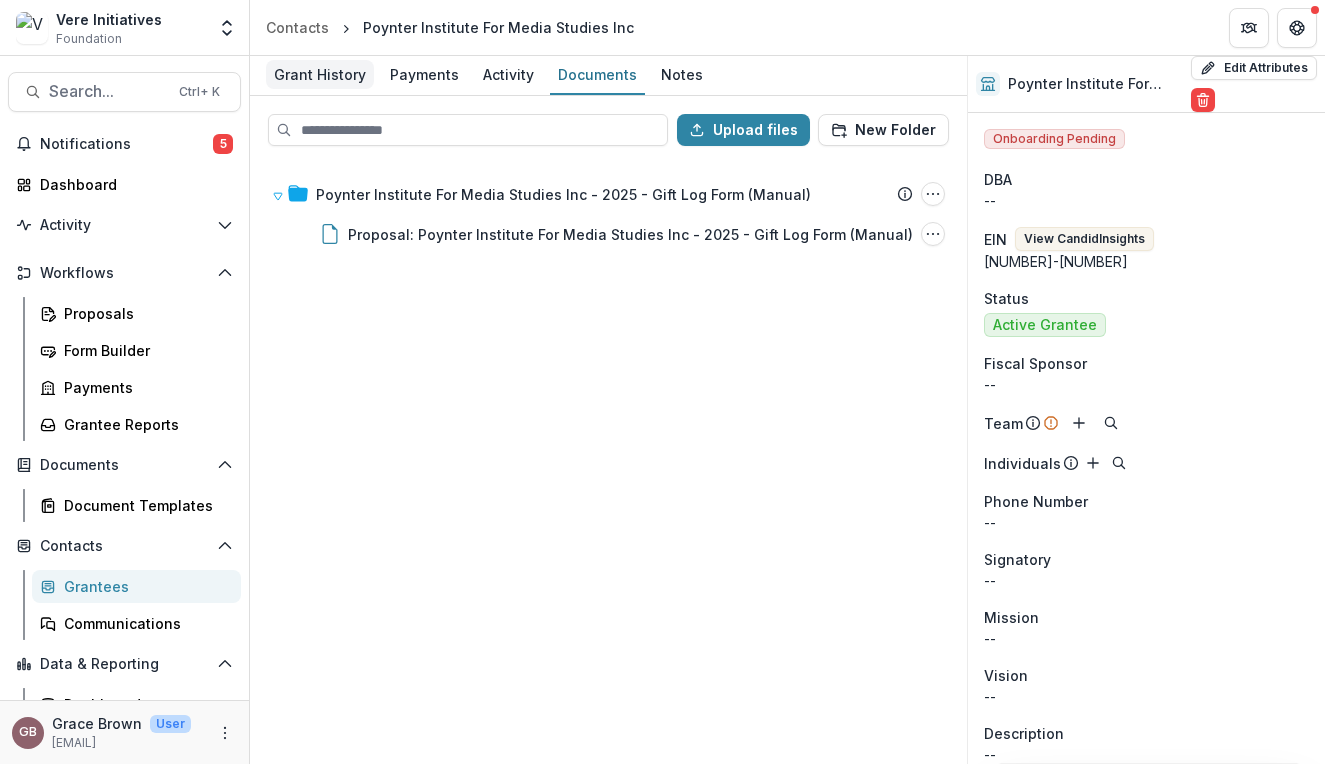click on "Grant History" at bounding box center (320, 74) 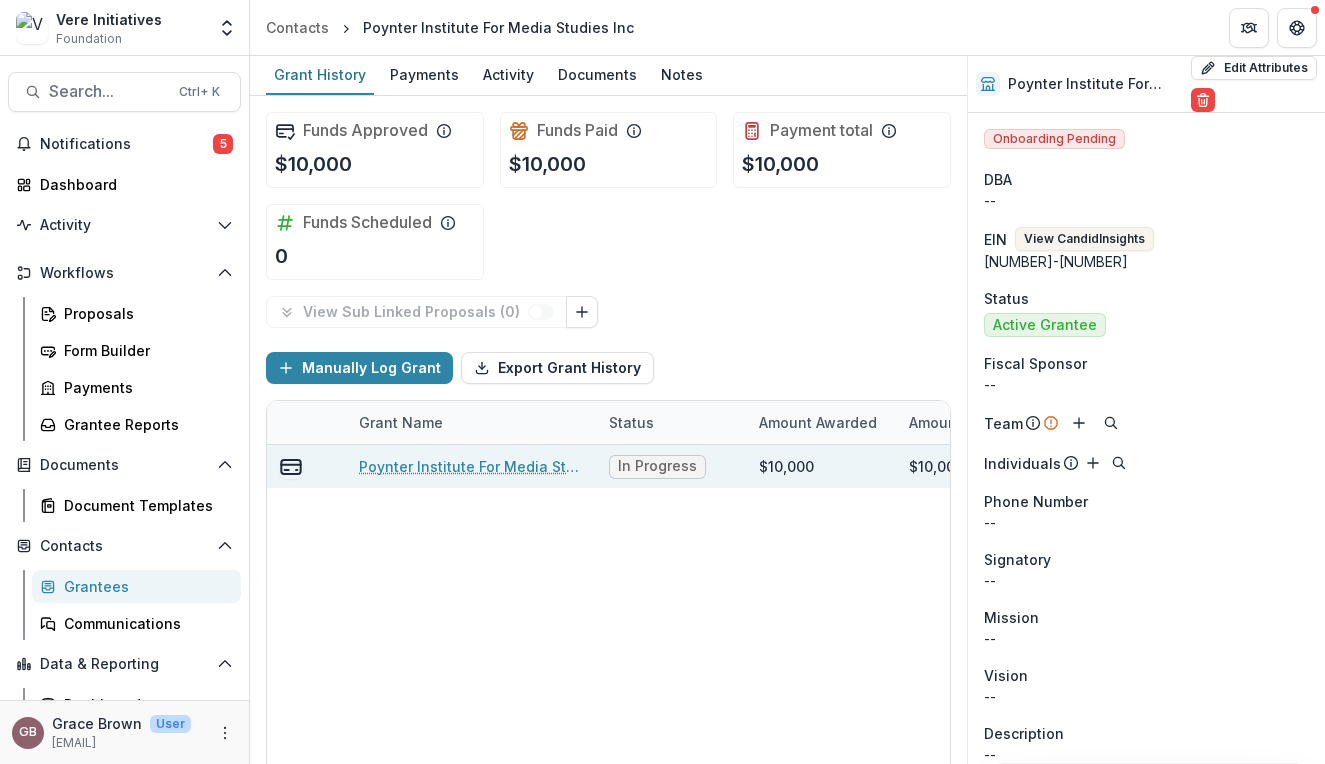 click on "Poynter Institute For Media Studies Inc - 2025 - Gift Log Form (Manual)" at bounding box center (472, 466) 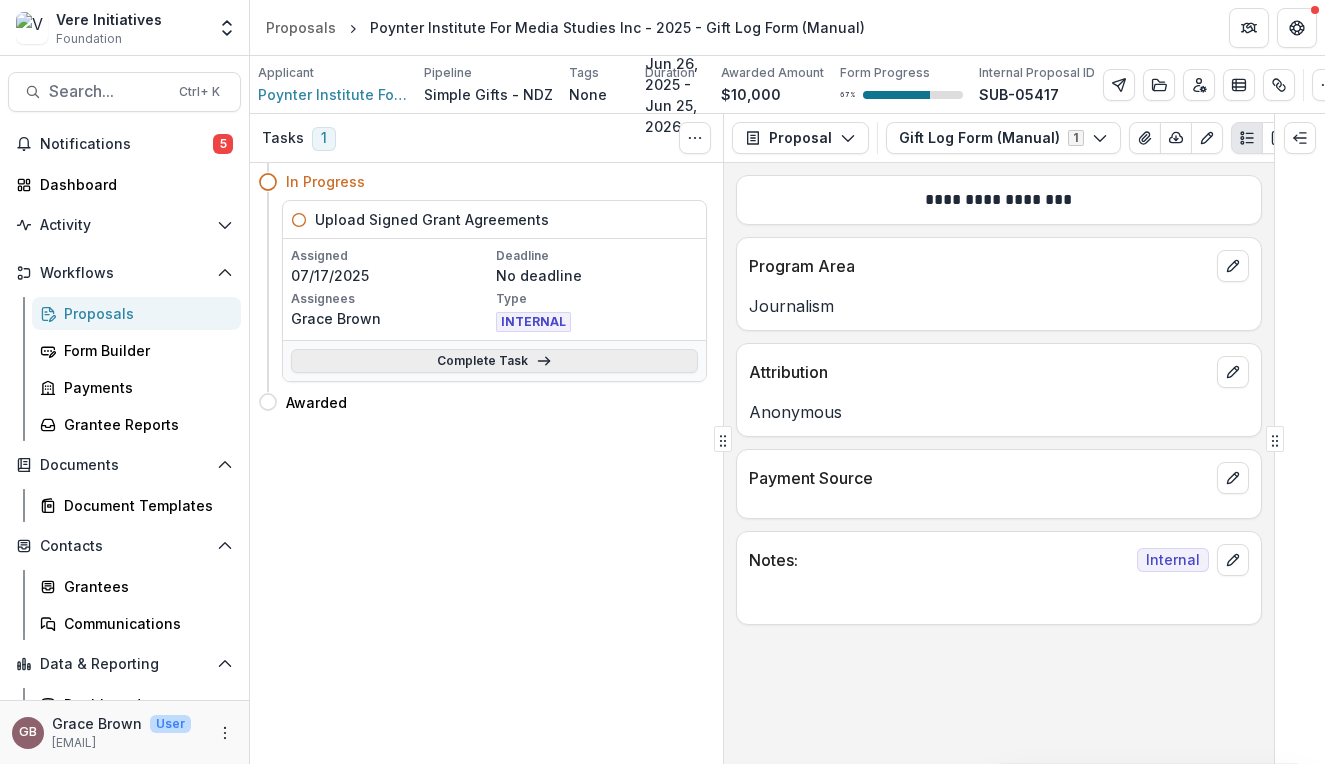click on "Complete Task" at bounding box center (494, 361) 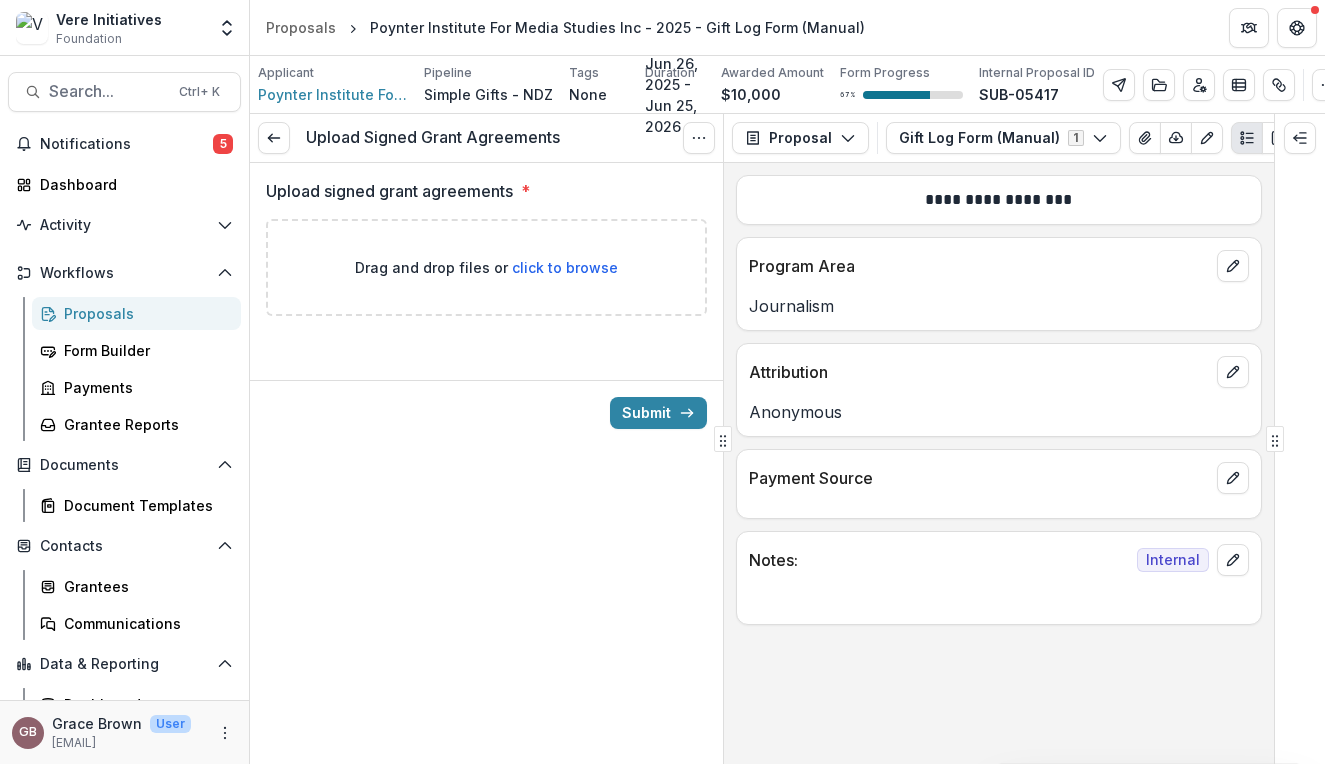 click on "Drag and drop files or   click to browse" at bounding box center [486, 267] 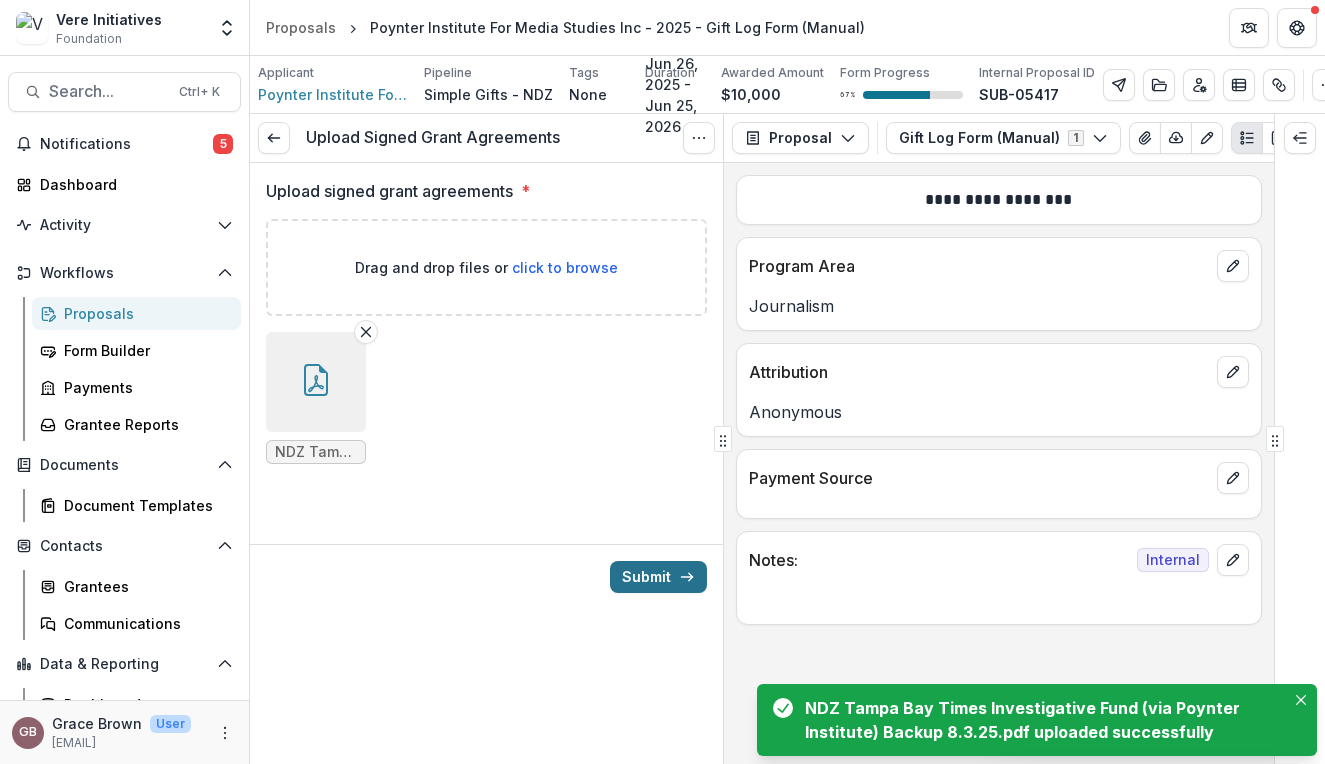 click on "Submit" at bounding box center (658, 577) 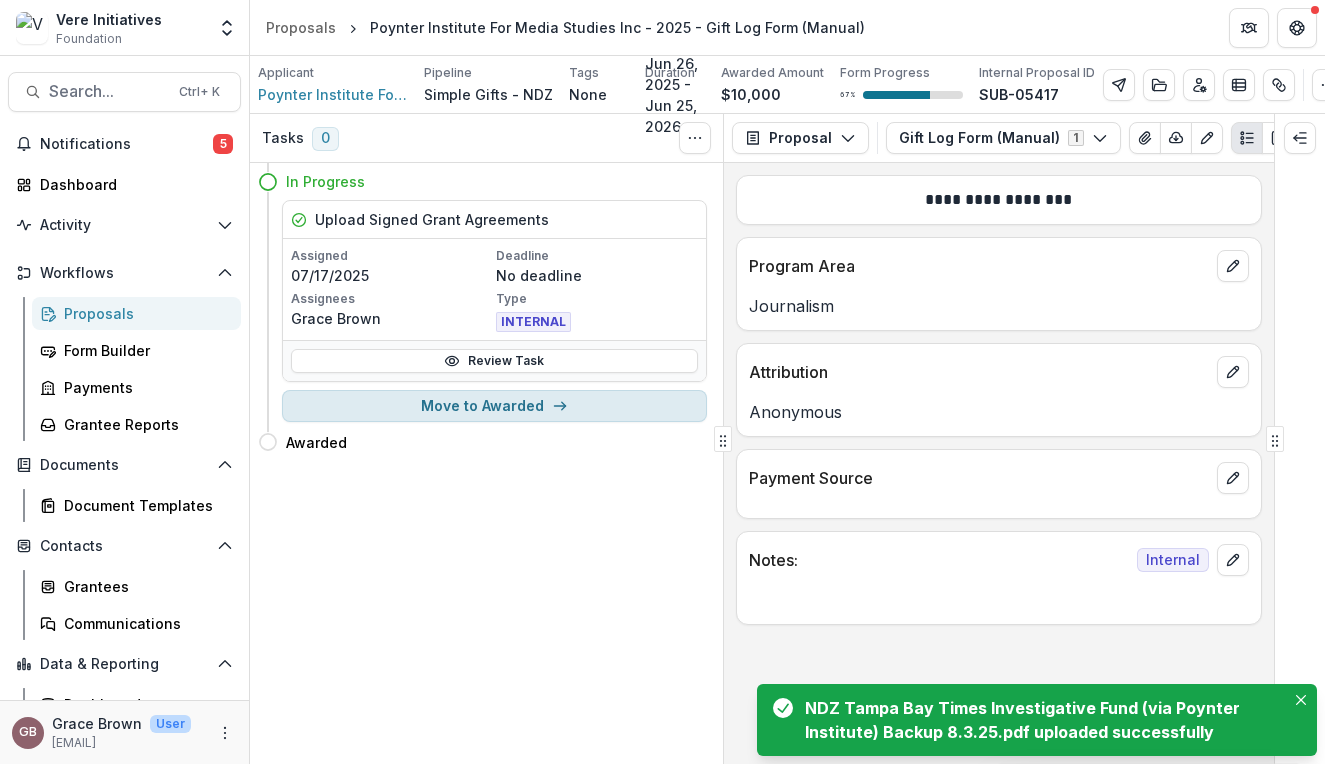 click on "Move to Awarded" at bounding box center [494, 406] 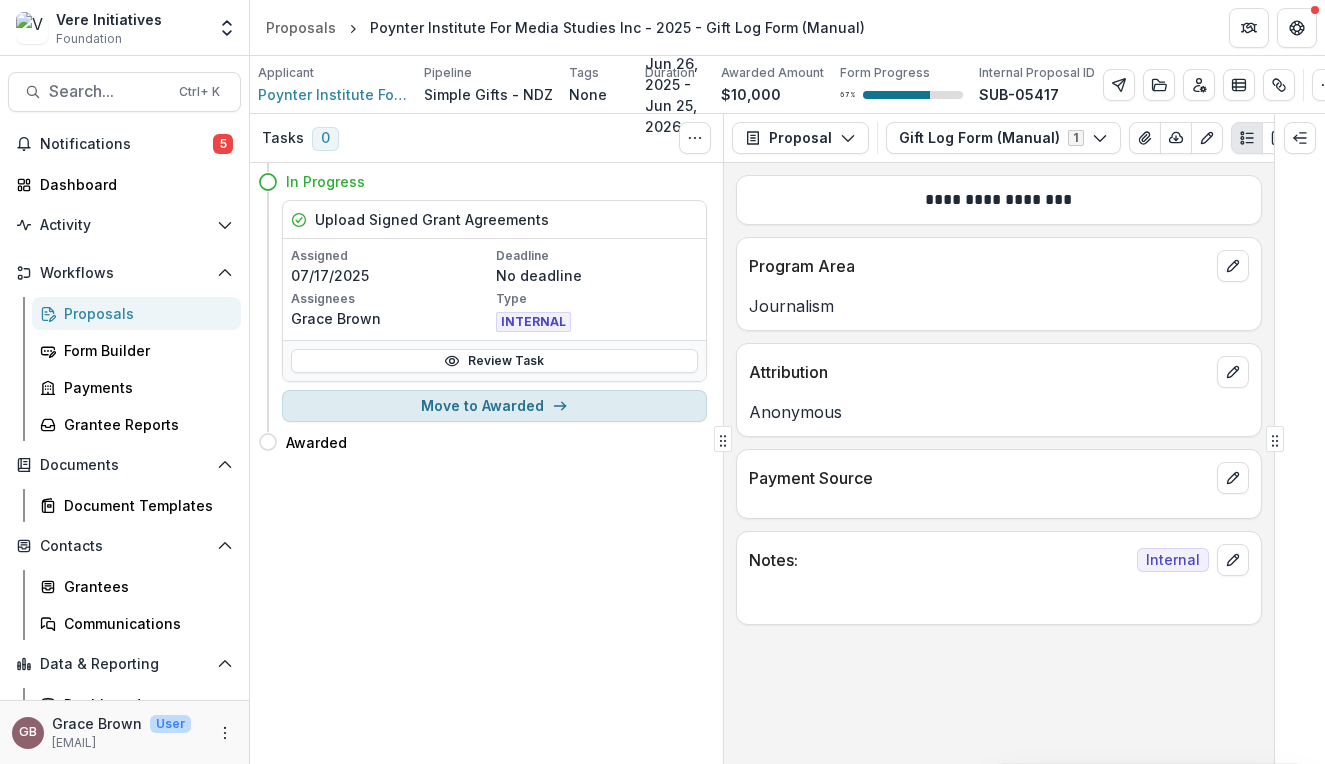 select on "*******" 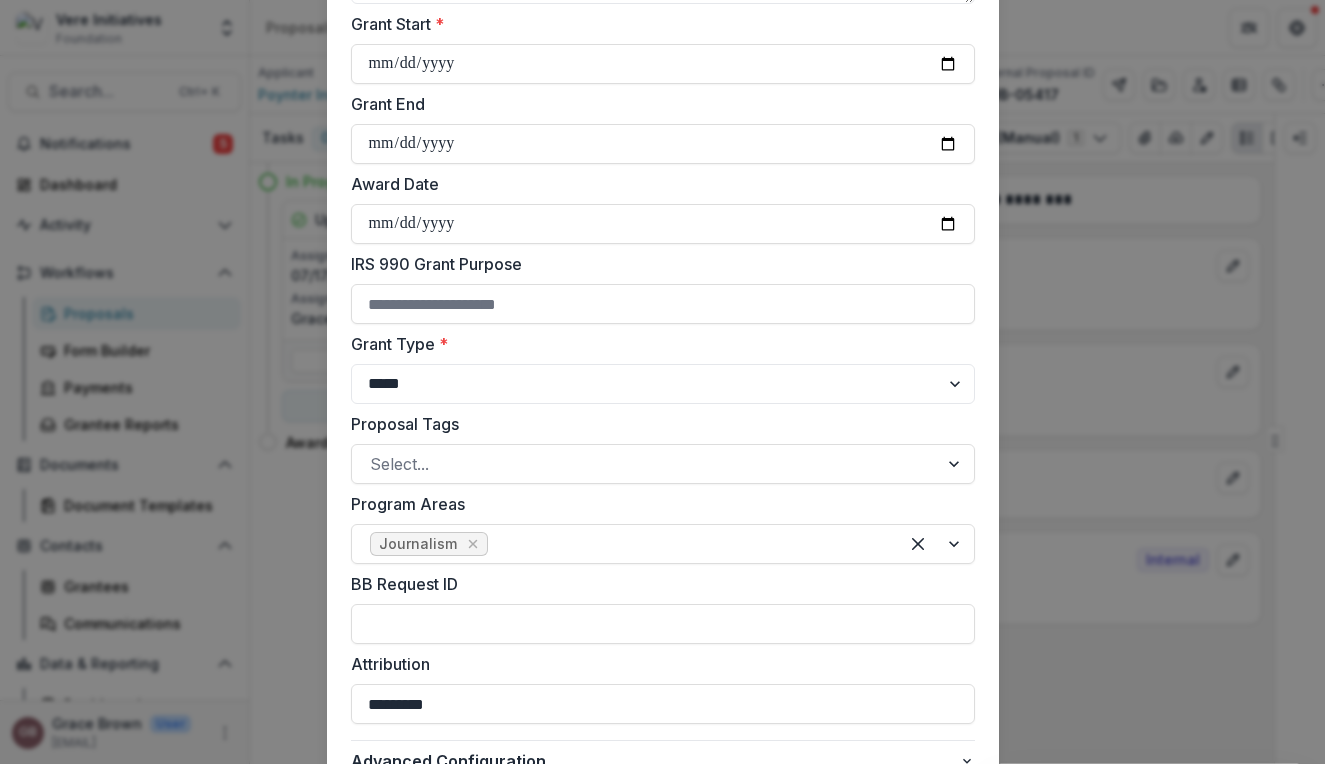 scroll, scrollTop: 595, scrollLeft: 0, axis: vertical 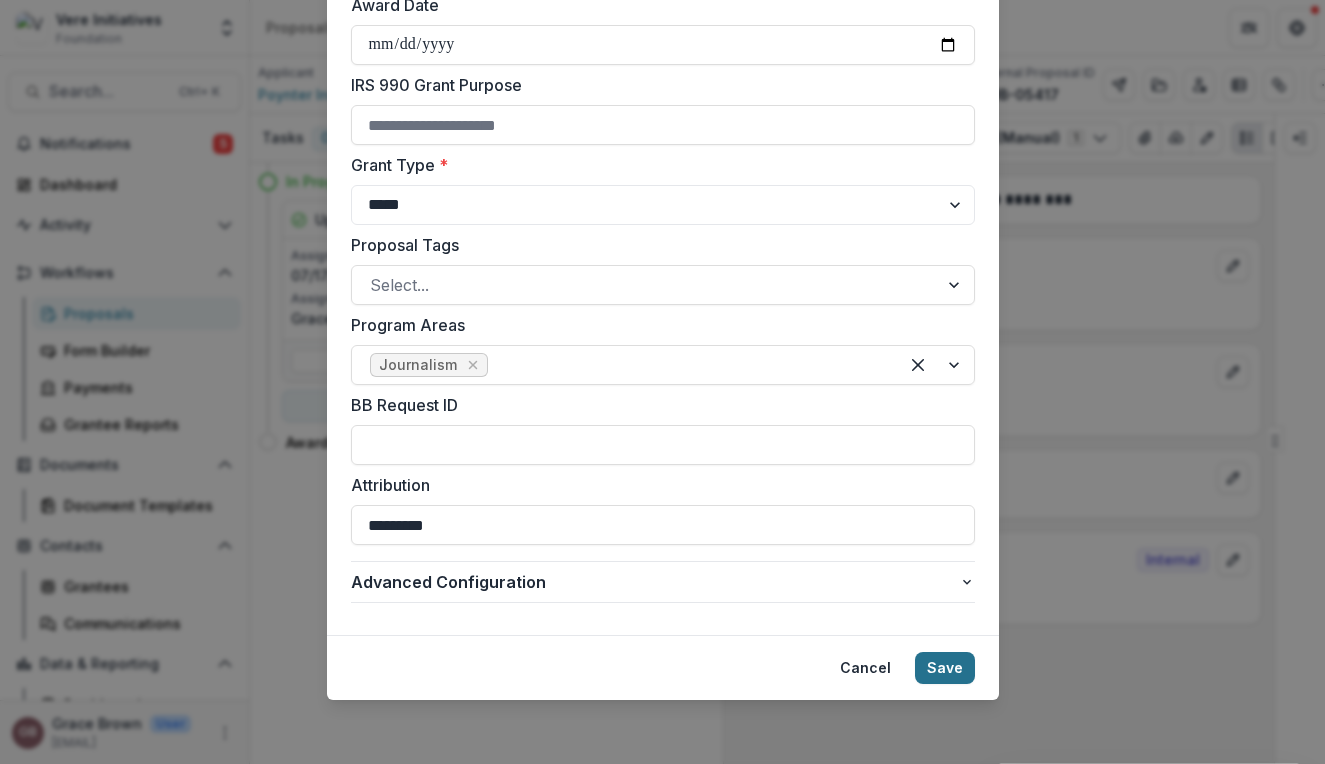 click on "Save" at bounding box center [945, 668] 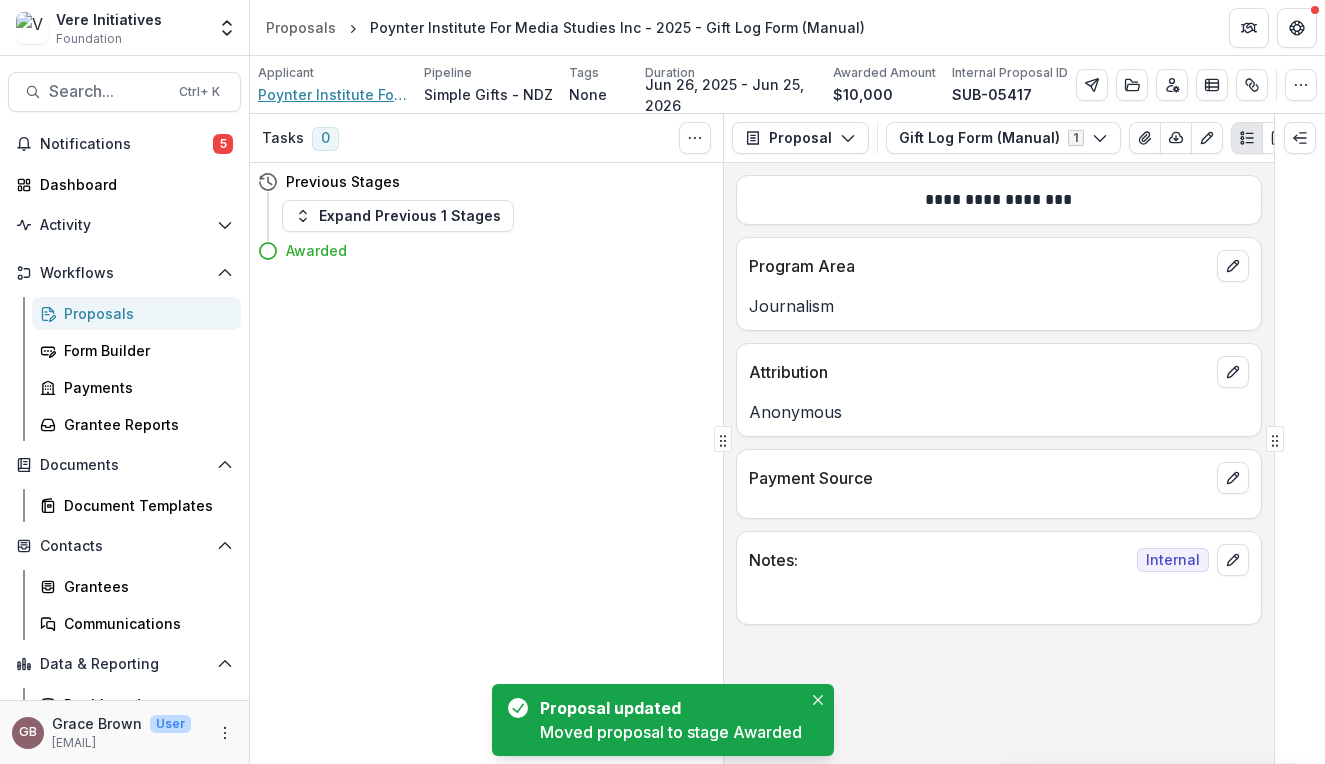 click on "Poynter Institute For Media Studies Inc" at bounding box center [333, 94] 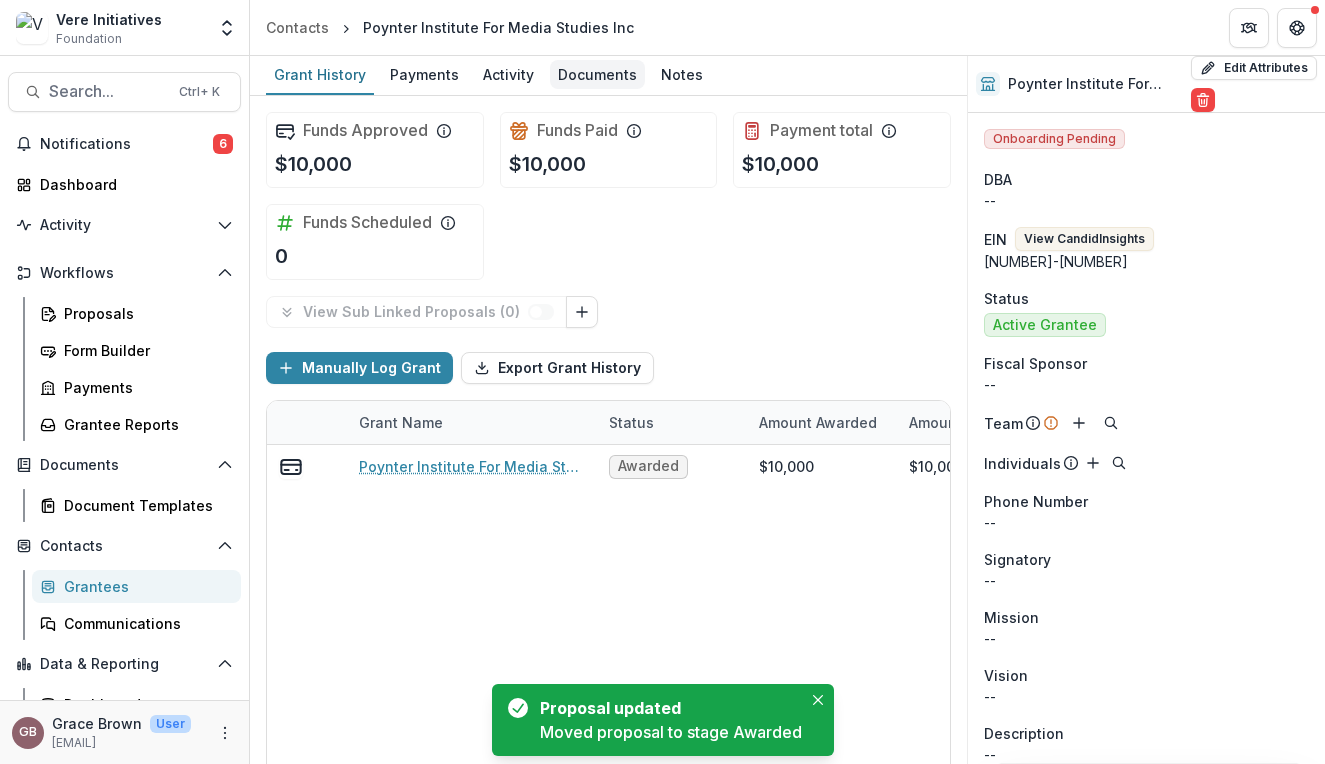 click on "Documents" at bounding box center [597, 74] 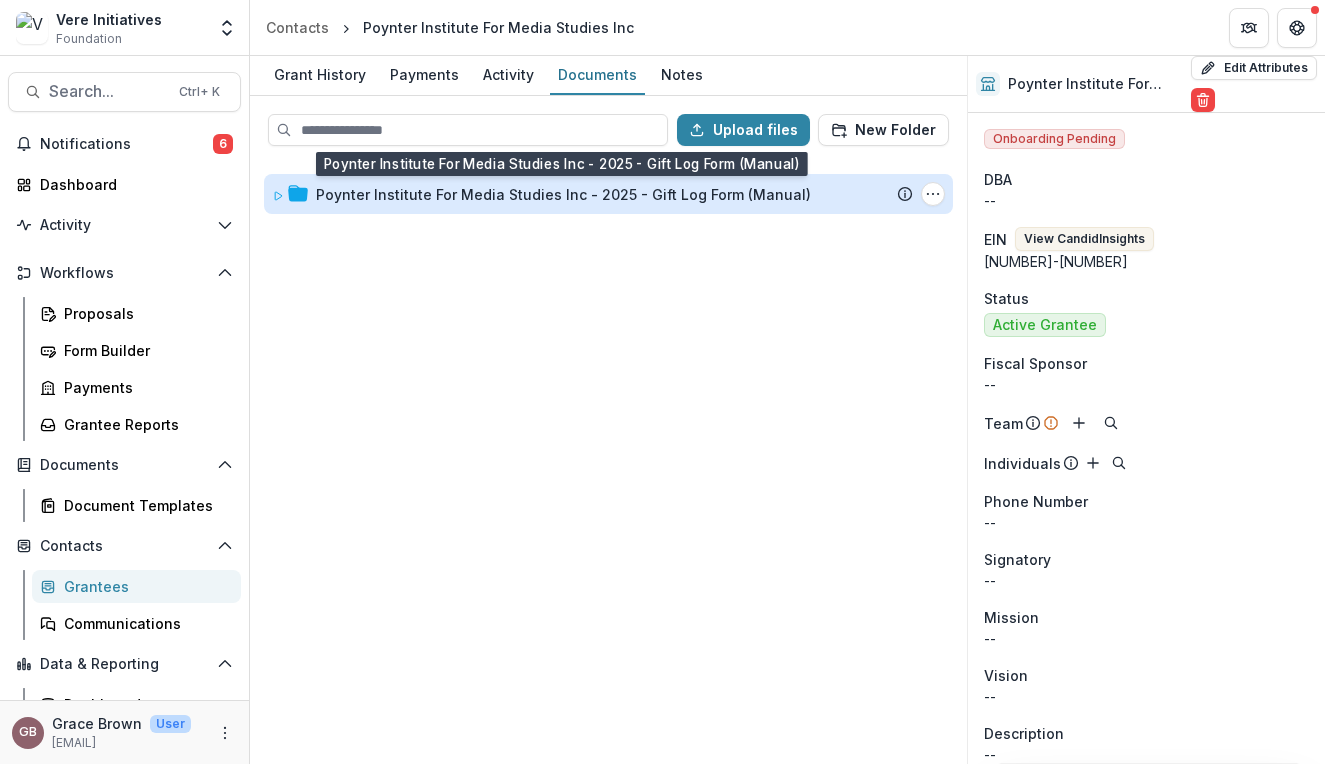 click on "Poynter Institute For Media Studies Inc - 2025 - Gift Log Form (Manual)" at bounding box center [563, 194] 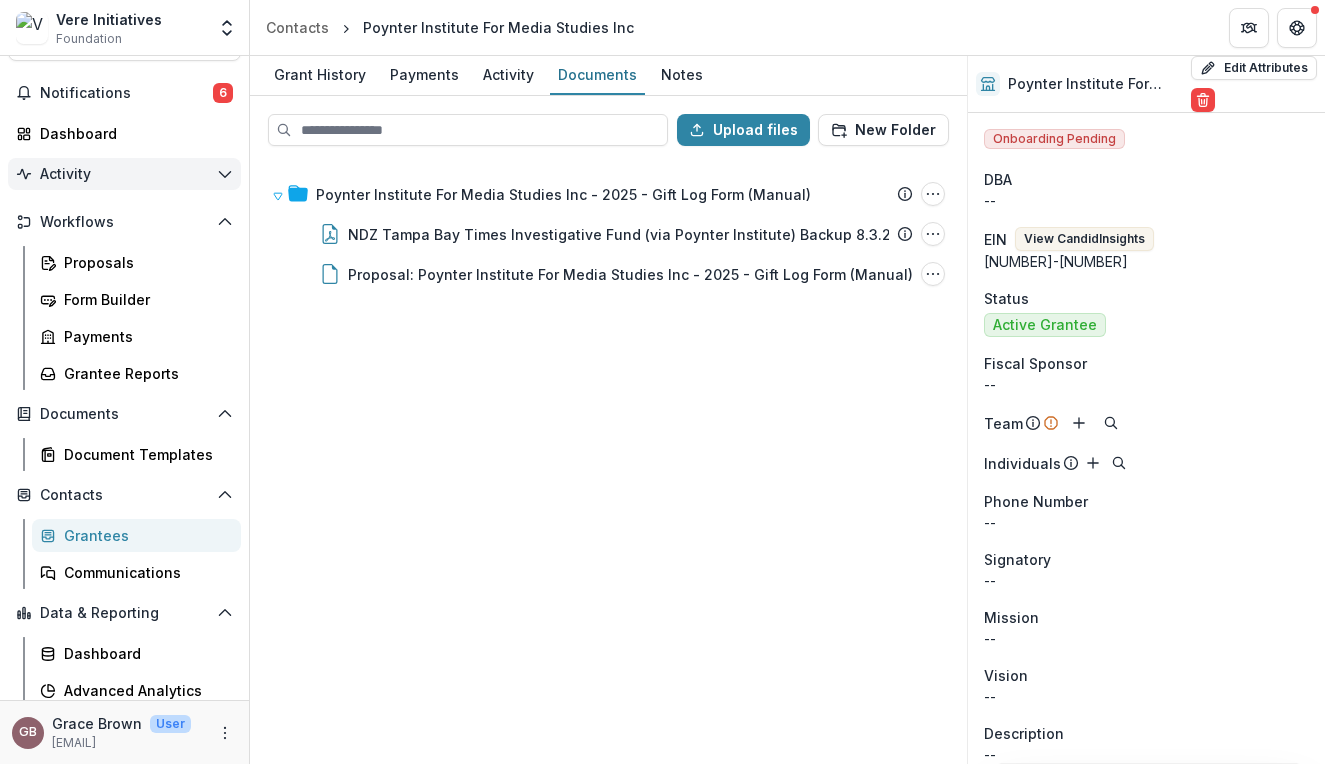 scroll, scrollTop: 0, scrollLeft: 0, axis: both 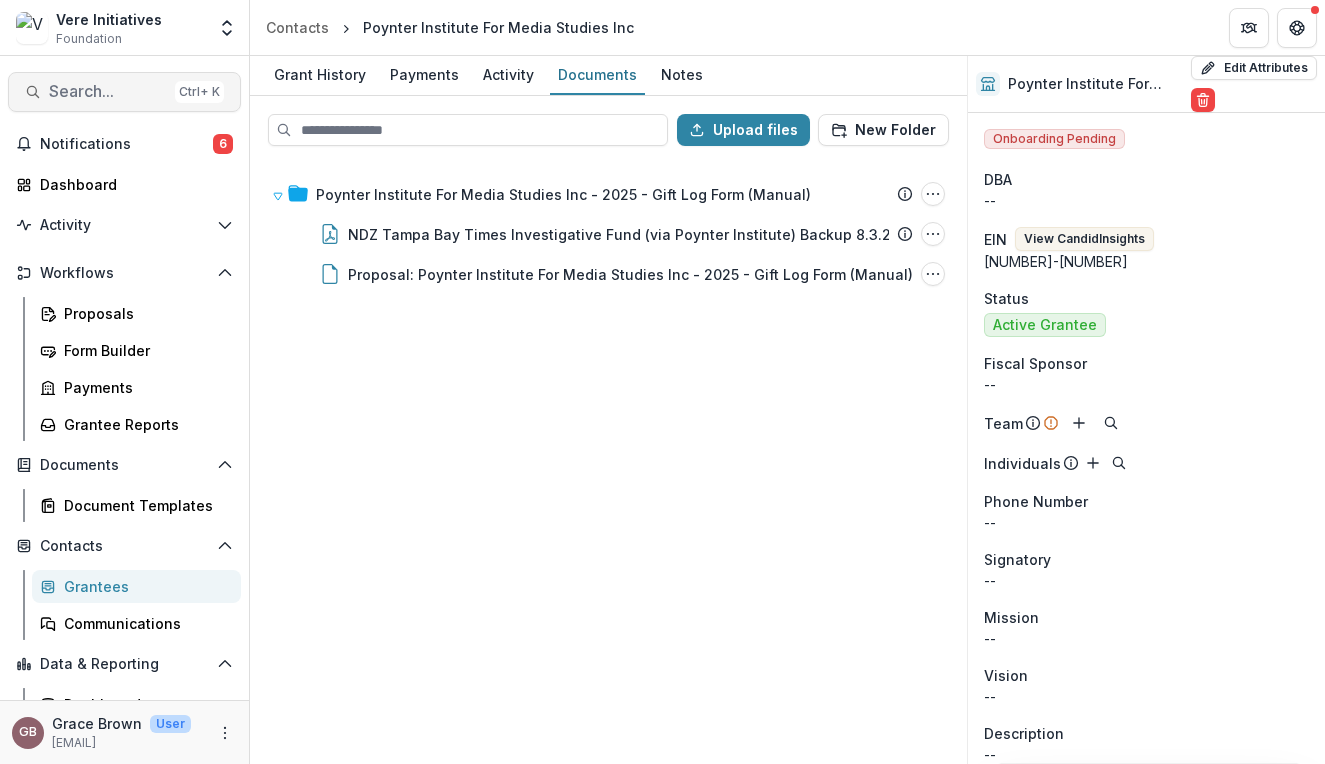 click on "Search..." at bounding box center (108, 91) 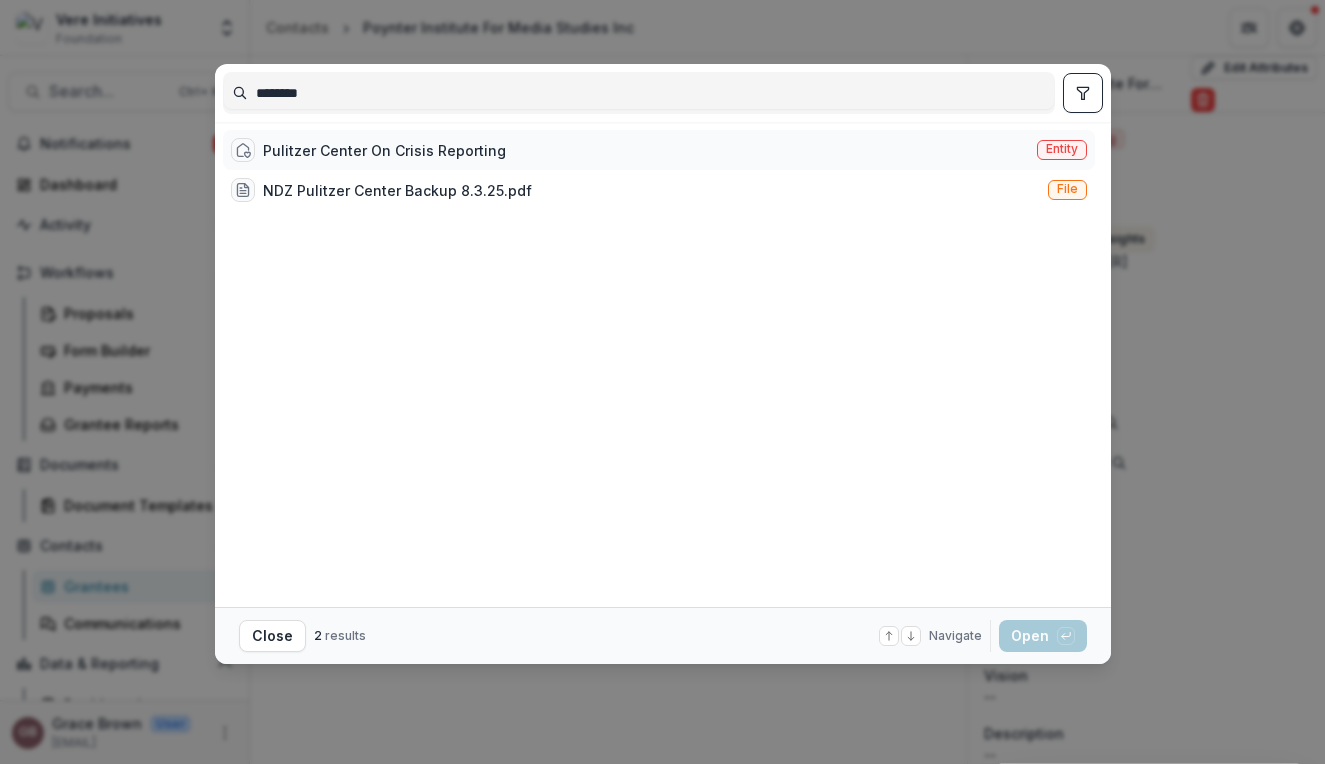 type on "********" 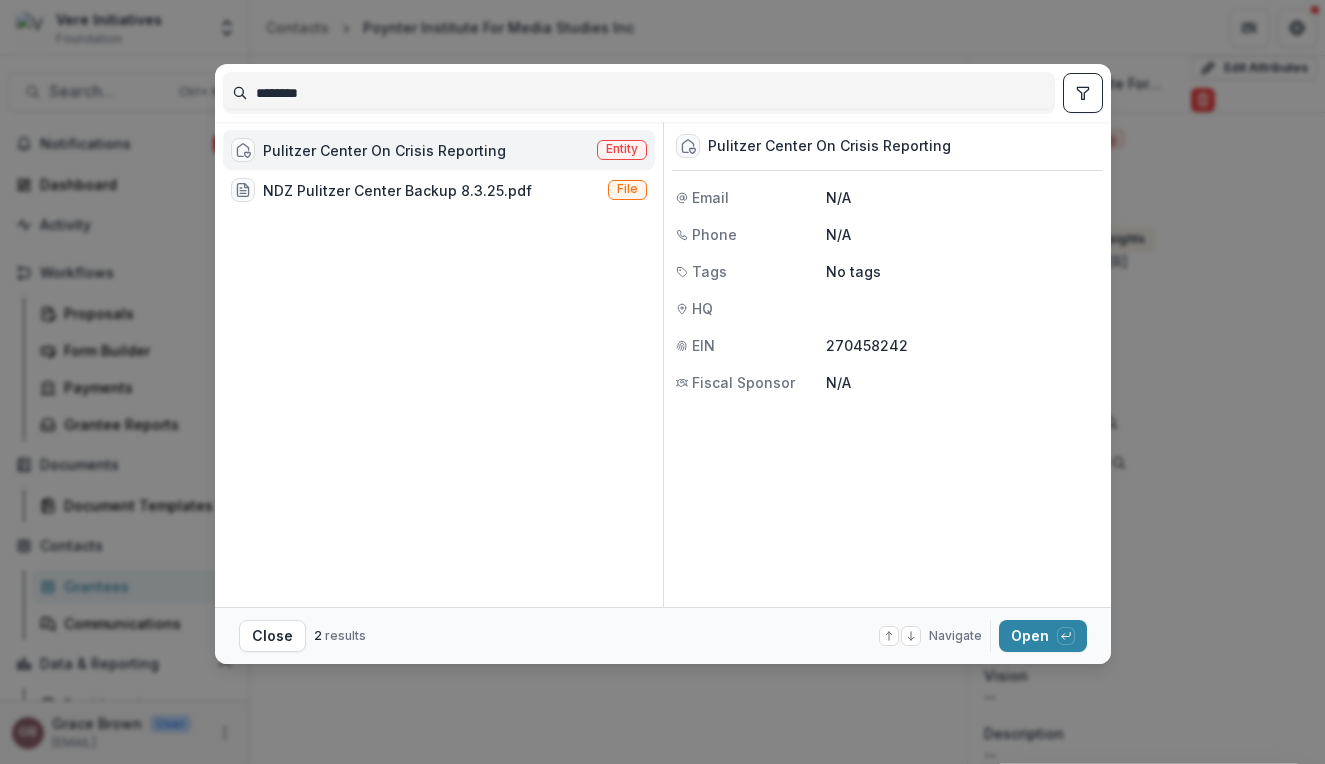 click on "Close 2   results Navigate up and down with arrow keys Open with enter key" at bounding box center (663, 635) 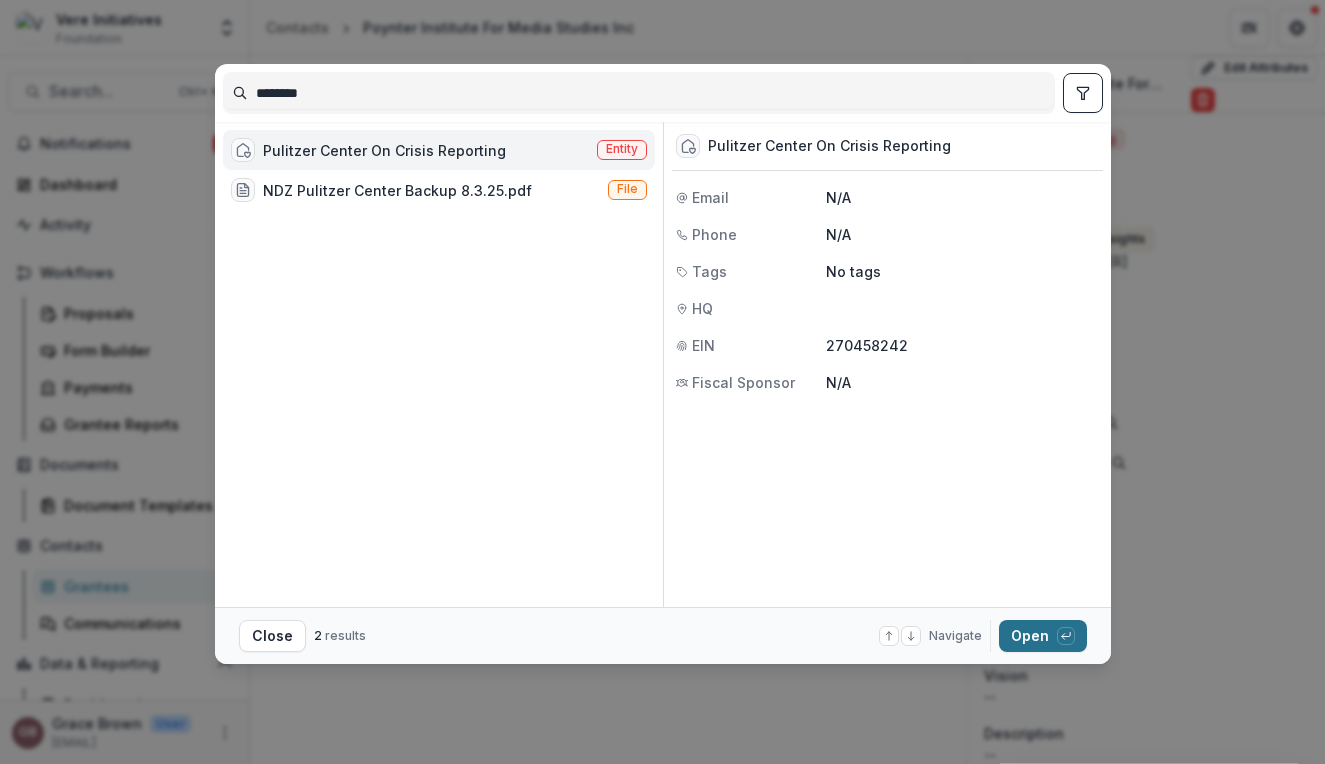 click on "Open with enter key" at bounding box center [1043, 636] 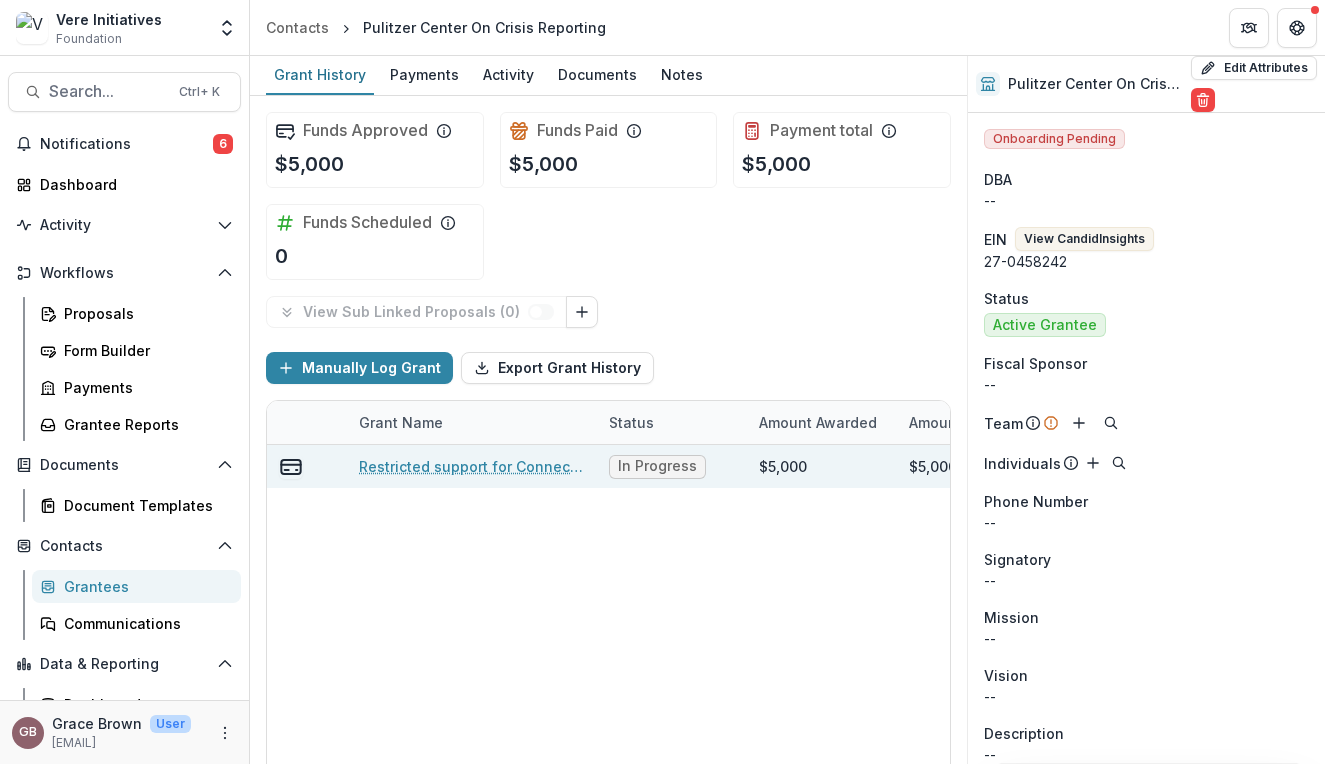 click on "Restricted support for Connected Coastlines Initiative" at bounding box center (472, 466) 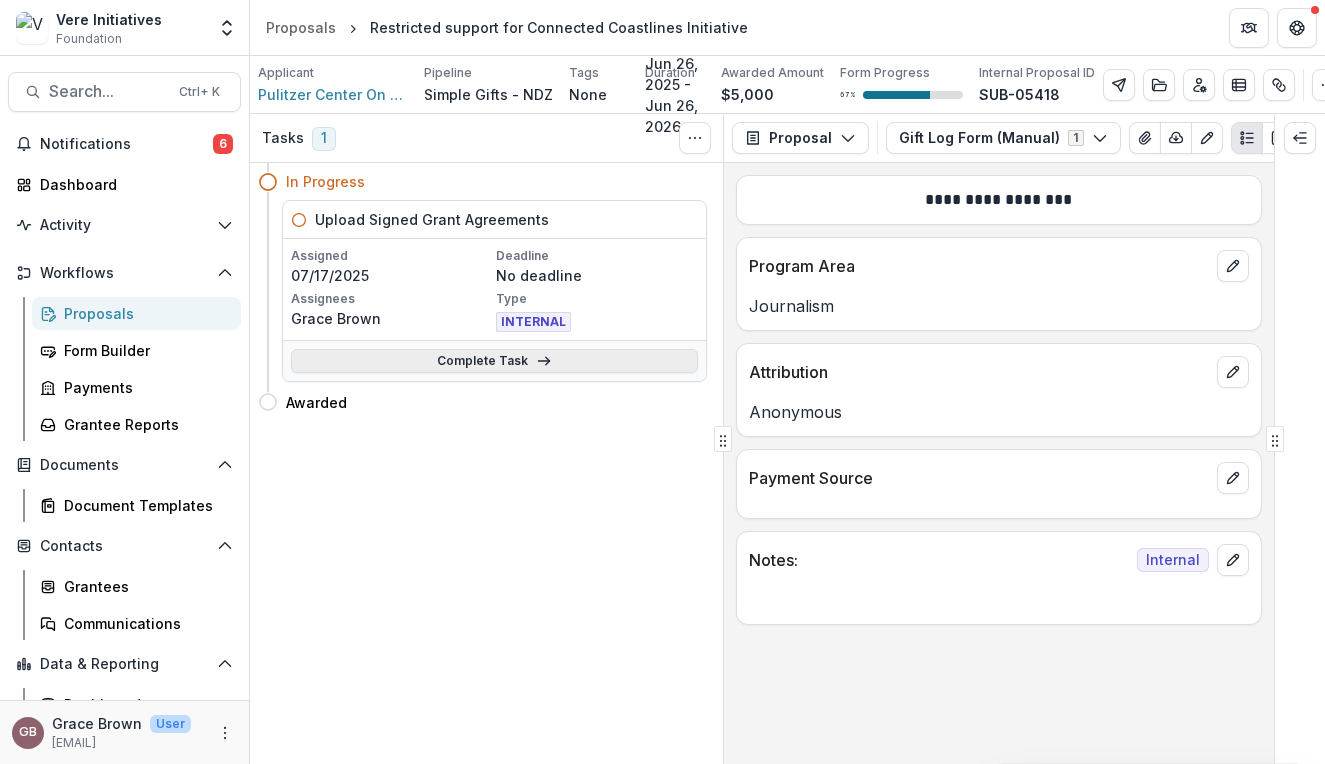 click on "Complete Task" at bounding box center (494, 361) 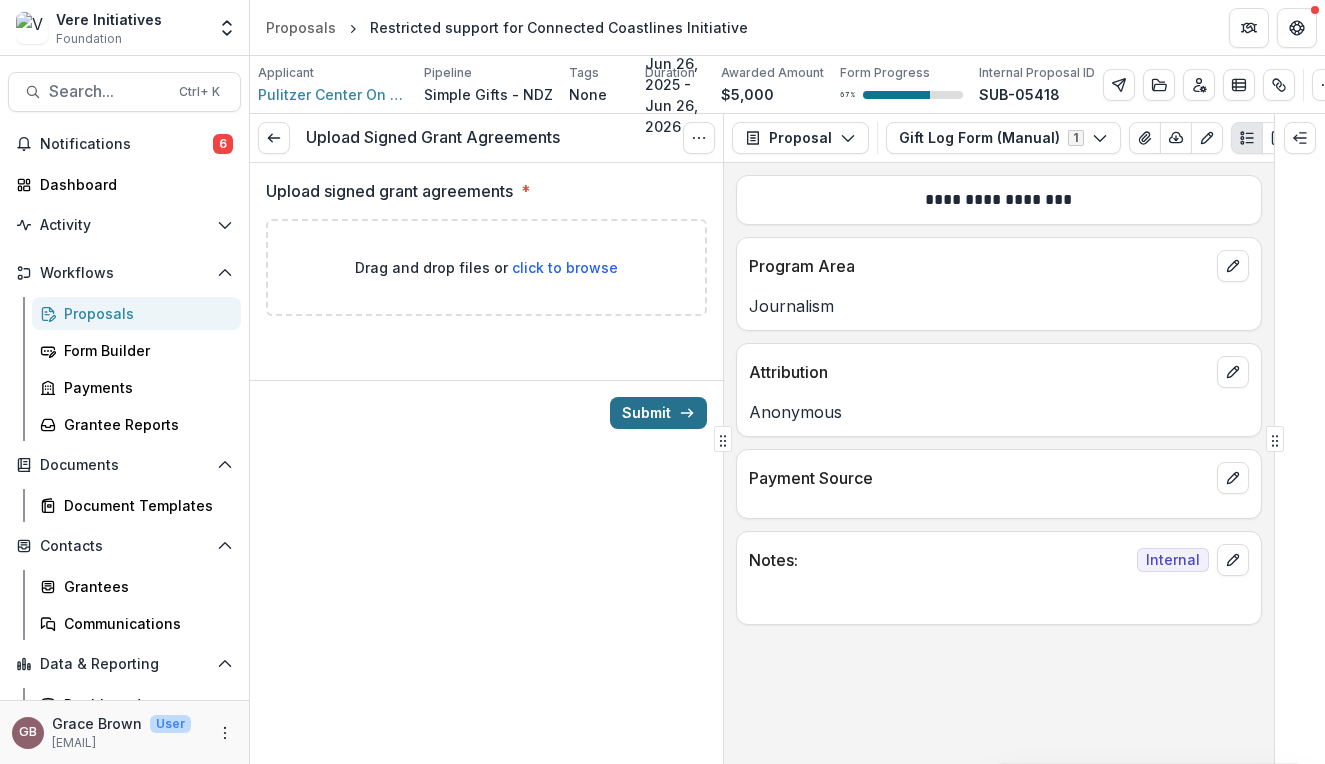 click on "Submit" at bounding box center (658, 413) 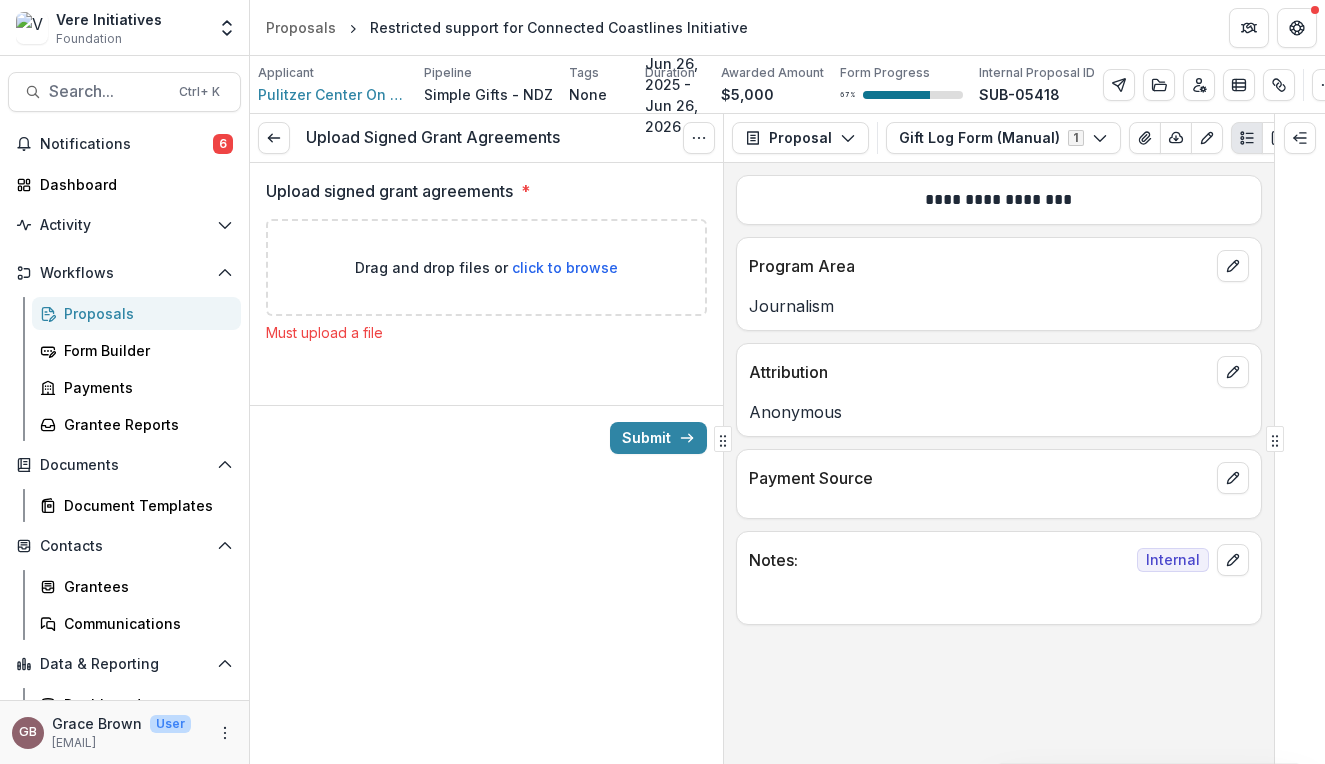 click on "click to browse" at bounding box center [565, 267] 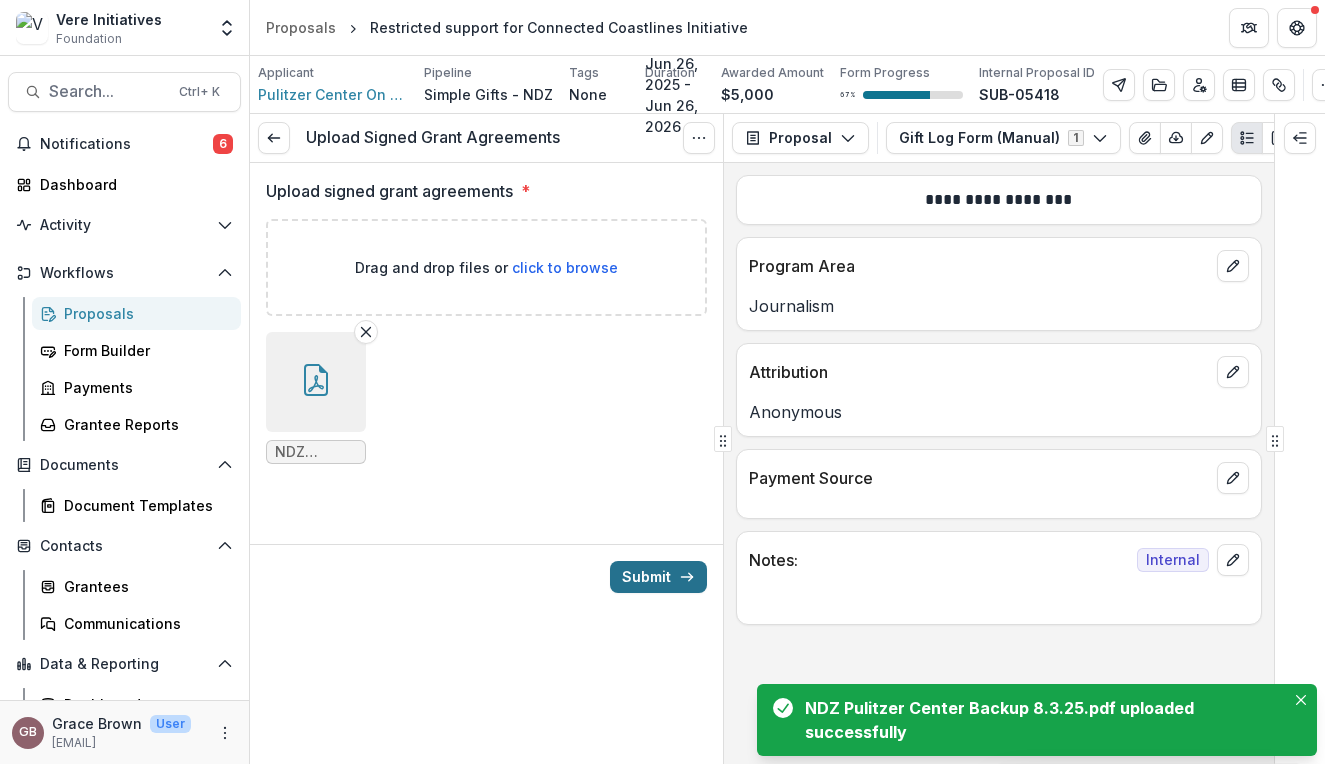 click on "Submit" at bounding box center (658, 577) 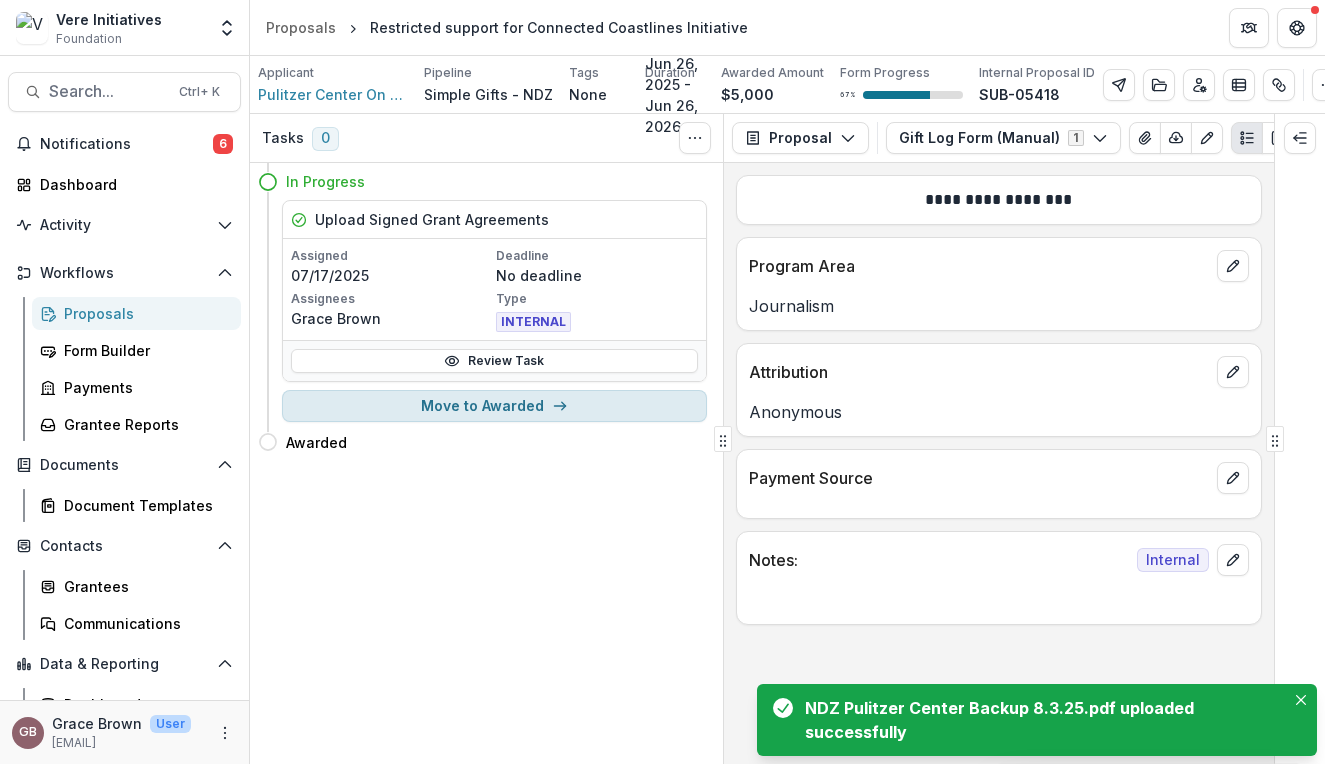 click on "Move to Awarded" at bounding box center [494, 406] 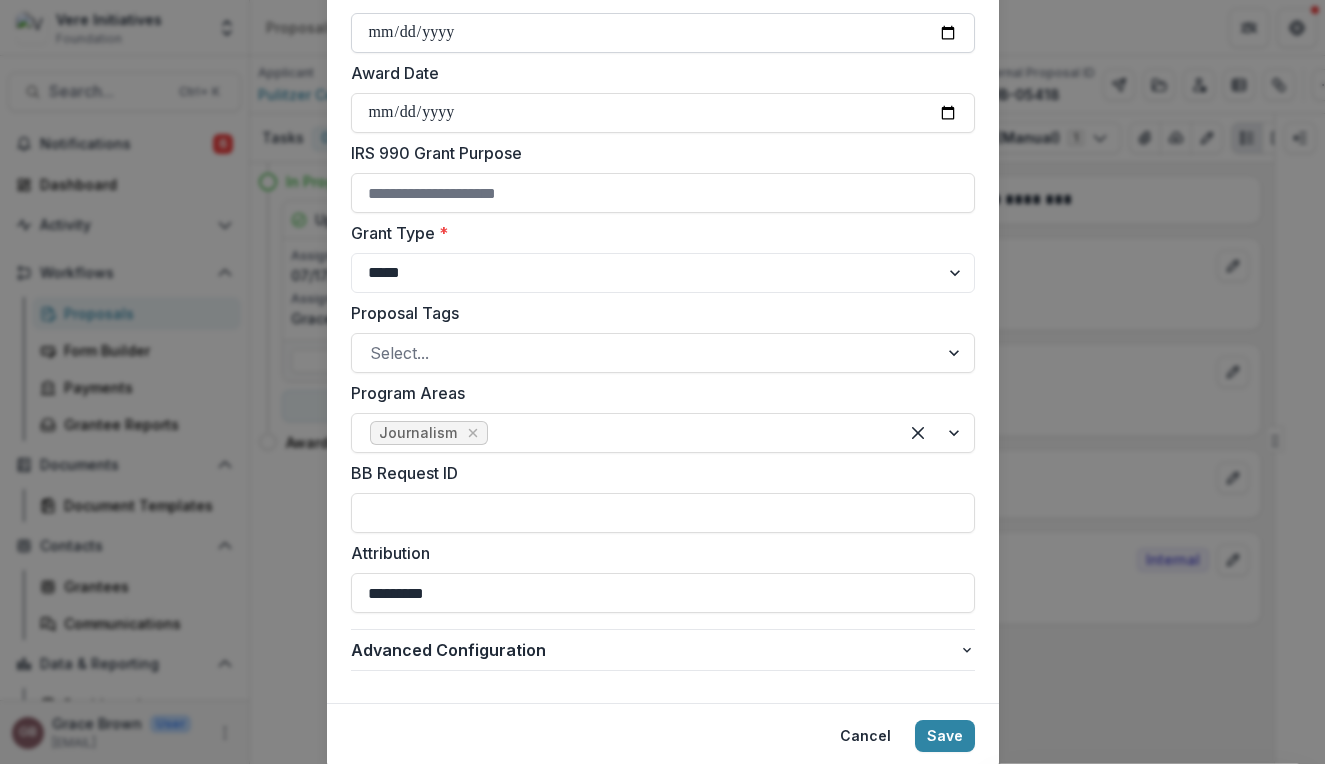 scroll, scrollTop: 595, scrollLeft: 0, axis: vertical 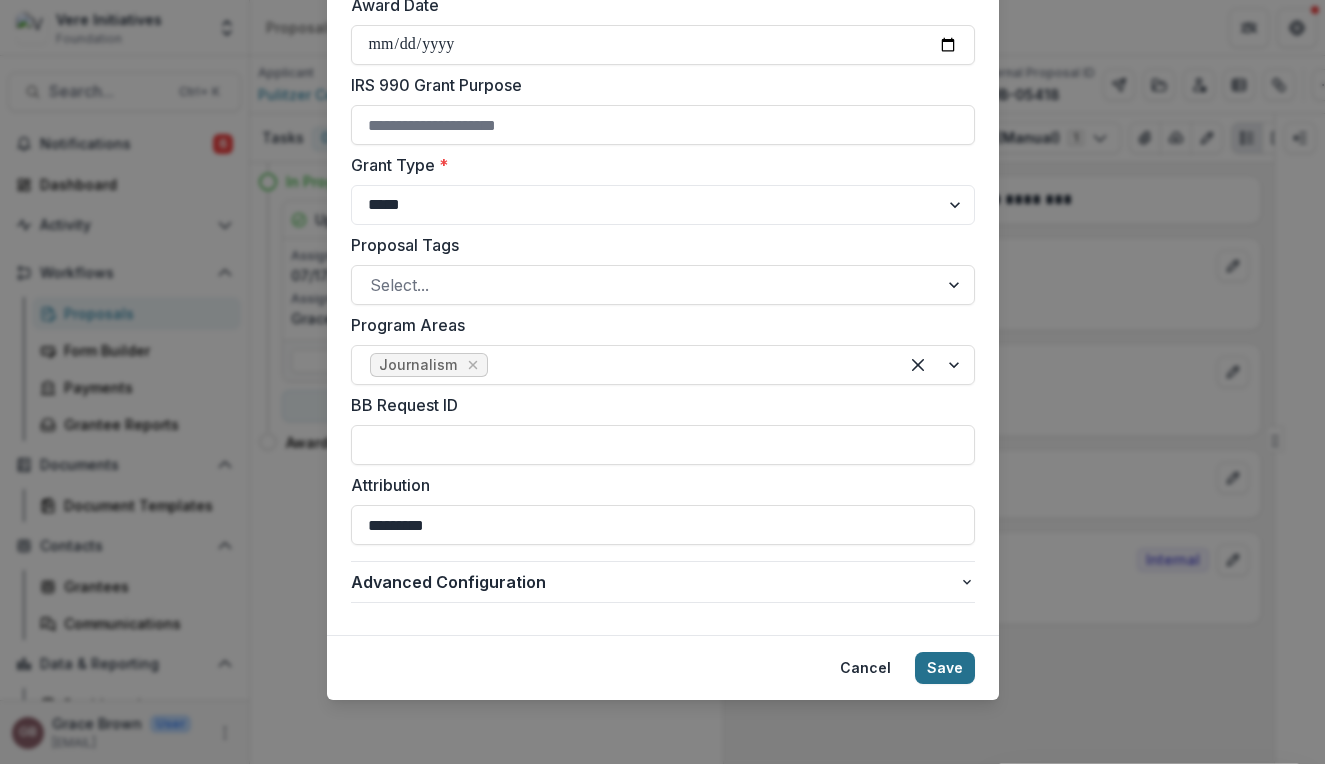 click on "Save" at bounding box center [945, 668] 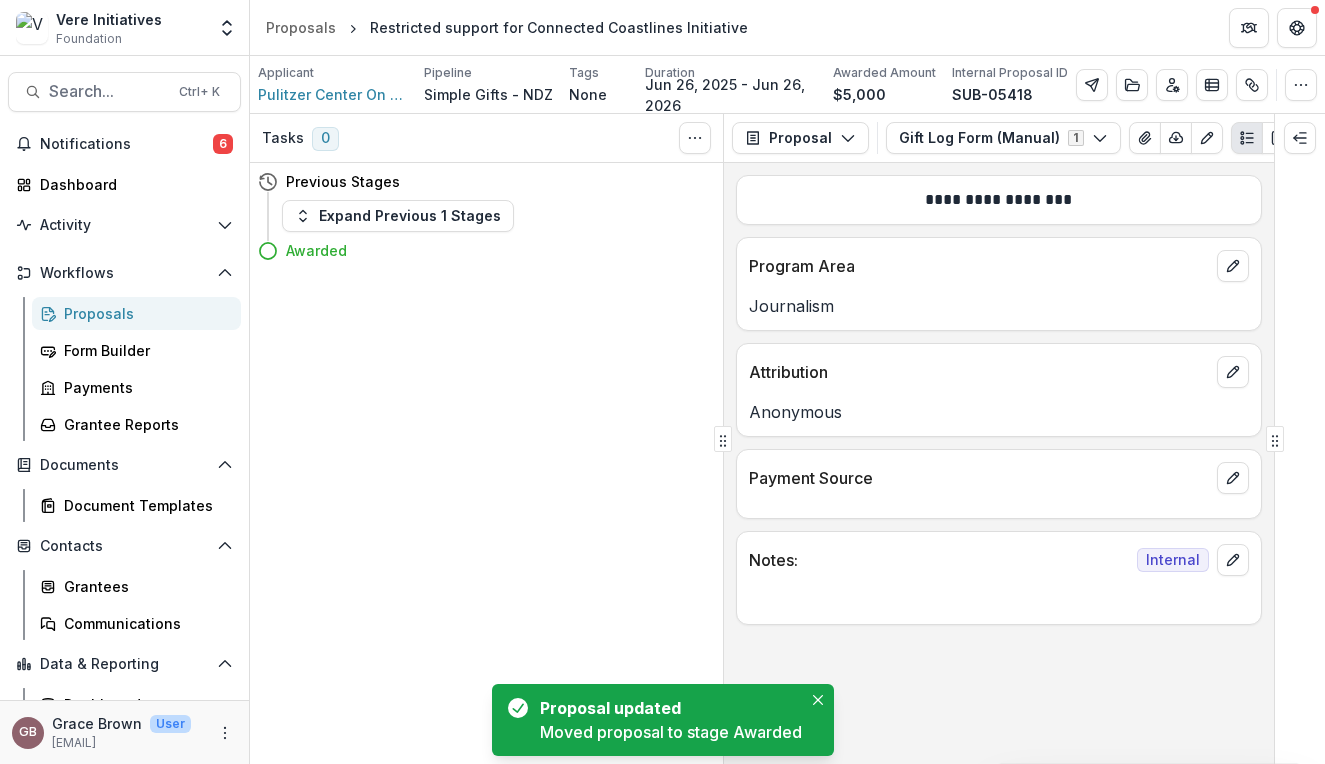 click on "Applicant Pulitzer Center On Crisis Reporting Pipeline Simple Gifts - NDZ Tags None All tags Duration Jun [DAY], [YEAR] - Jun [DAY], [YEAR] Awarded Amount $[AMOUNT] Internal Proposal ID SUB-[NUMBER] Edit Details View Candid Insights Change History Key Milestones Change Pipeline Archive Delete Proposal" at bounding box center [787, 85] 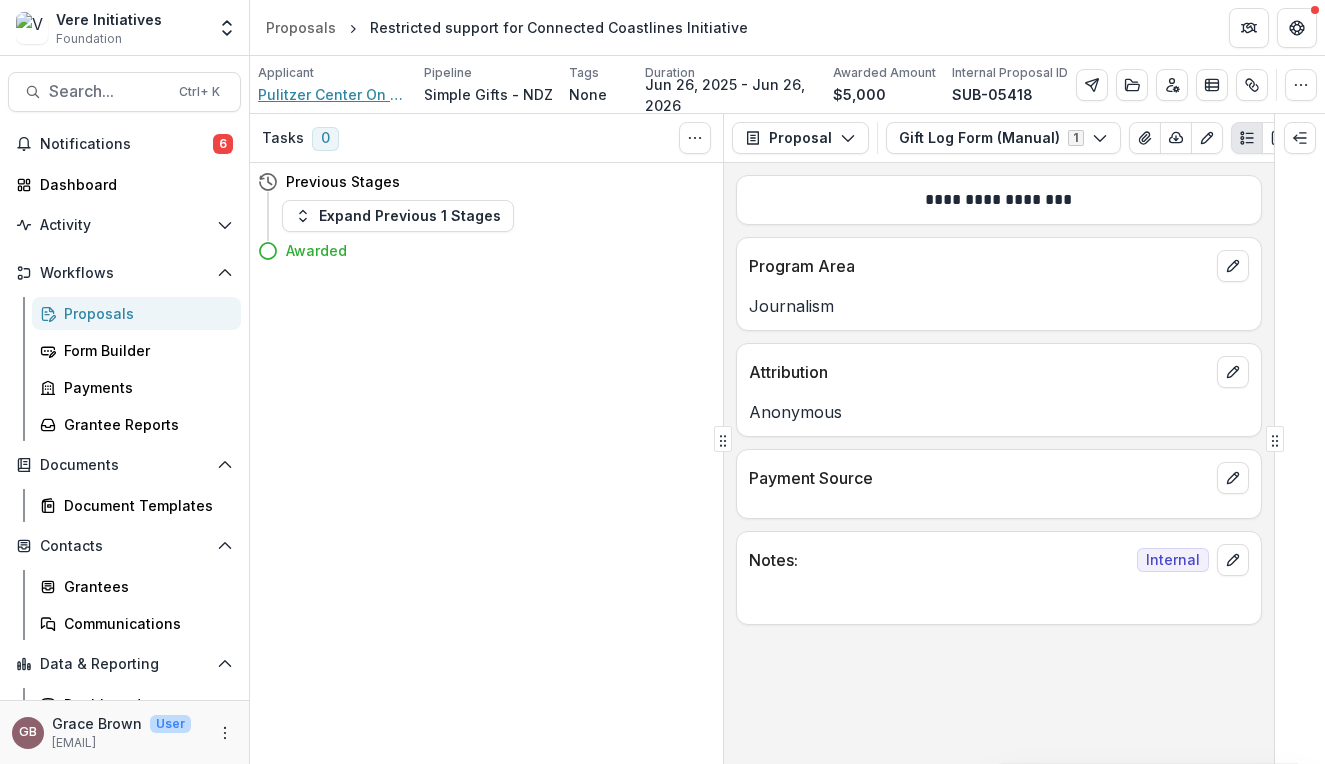 click on "Pulitzer Center On Crisis Reporting" at bounding box center [333, 94] 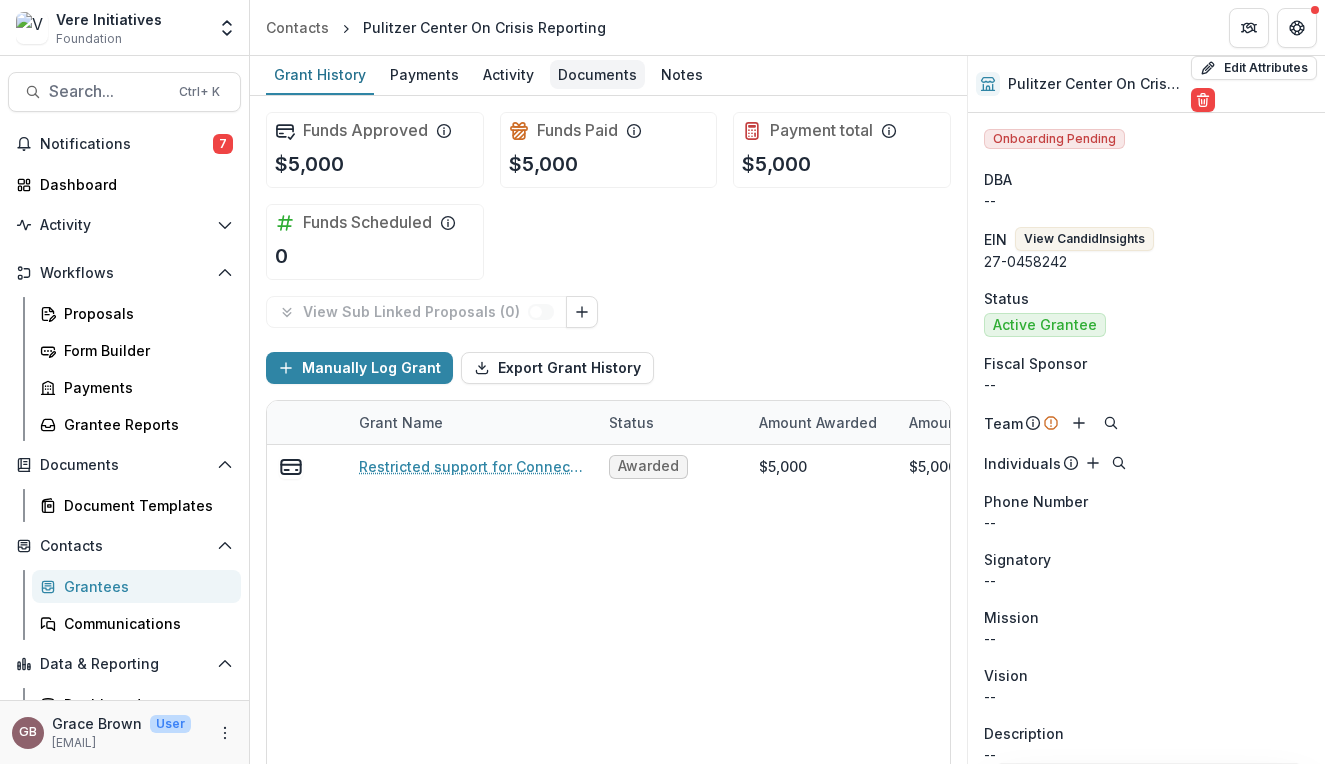 click on "Documents" at bounding box center [597, 74] 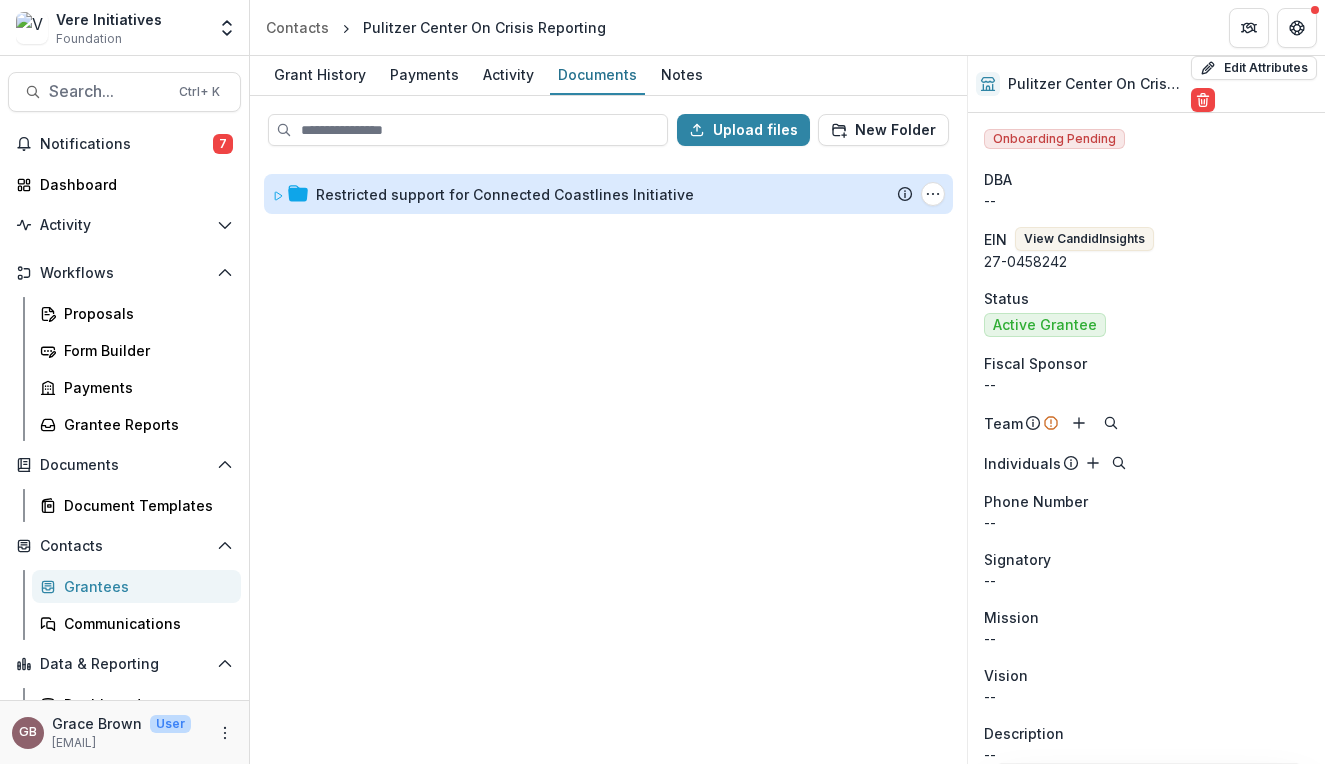 click on "Restricted support for Connected Coastlines Initiative" at bounding box center (505, 194) 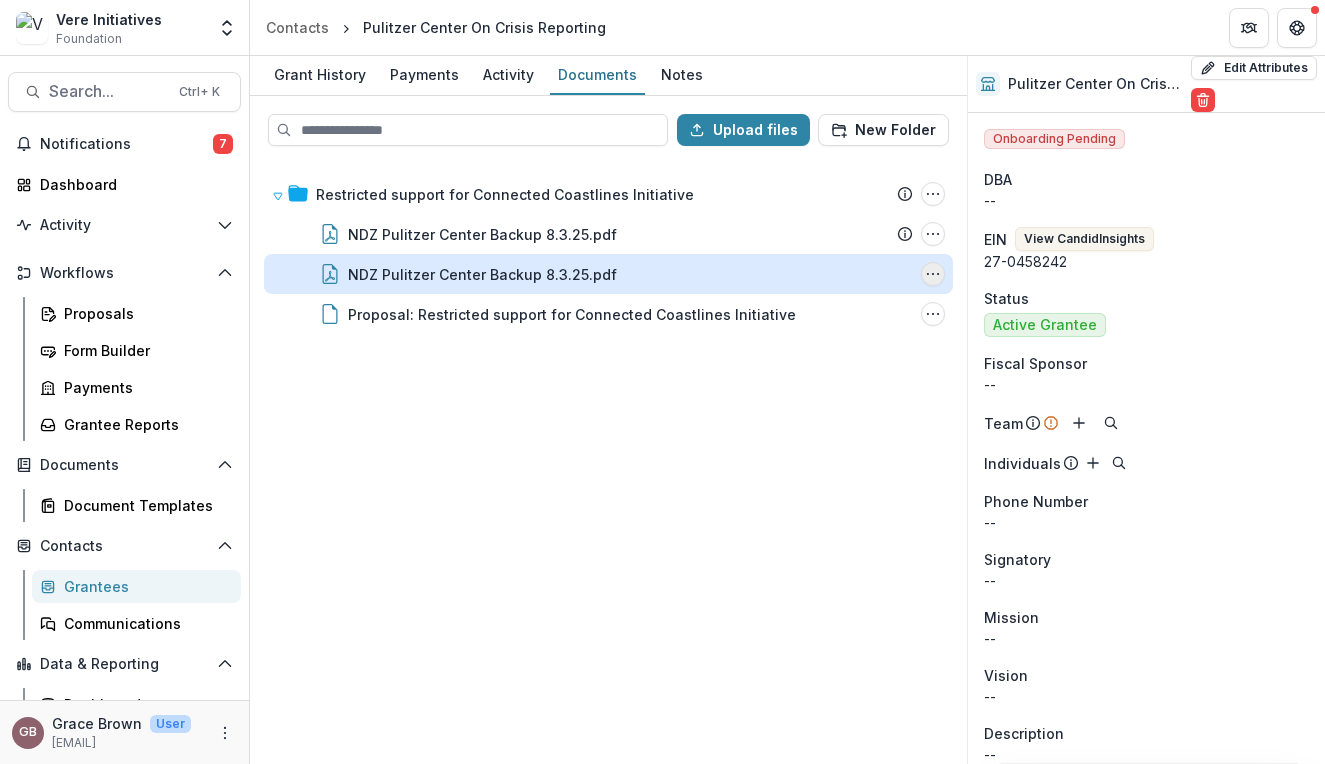 click 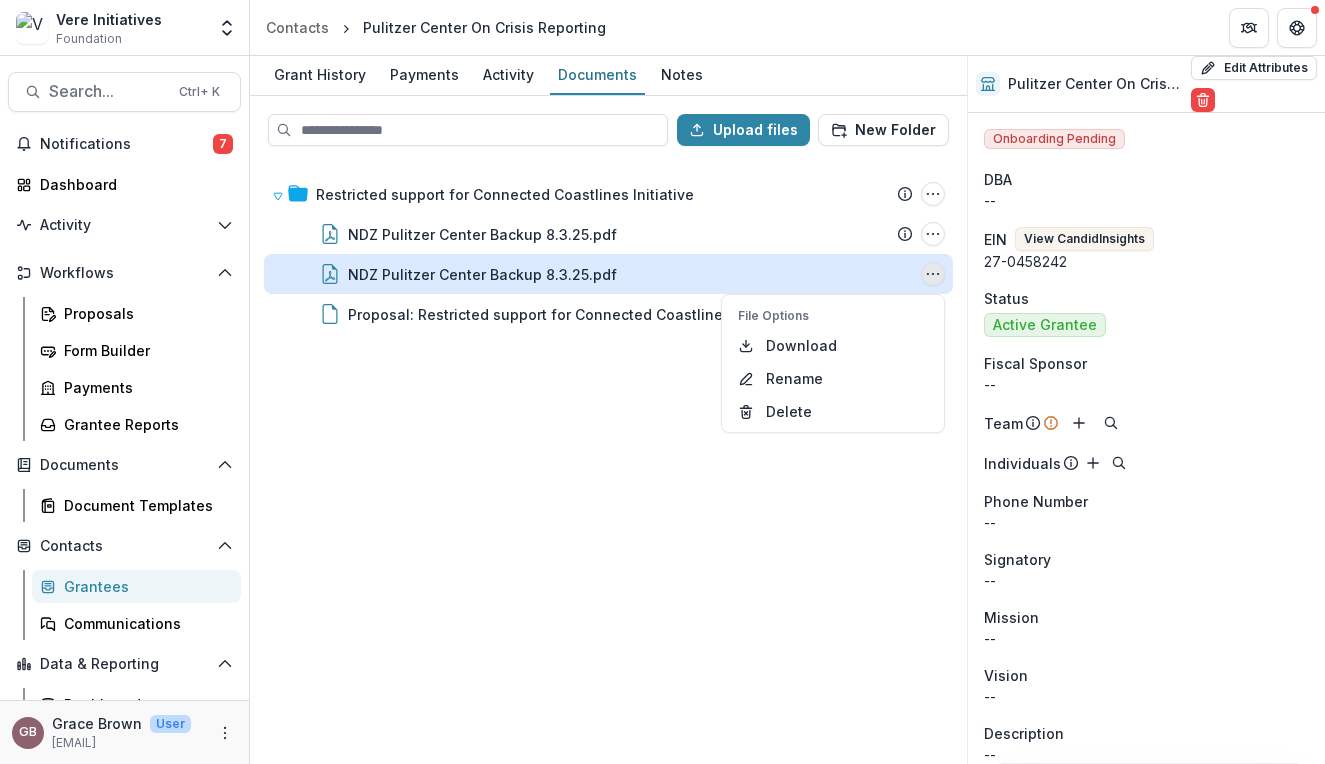 click 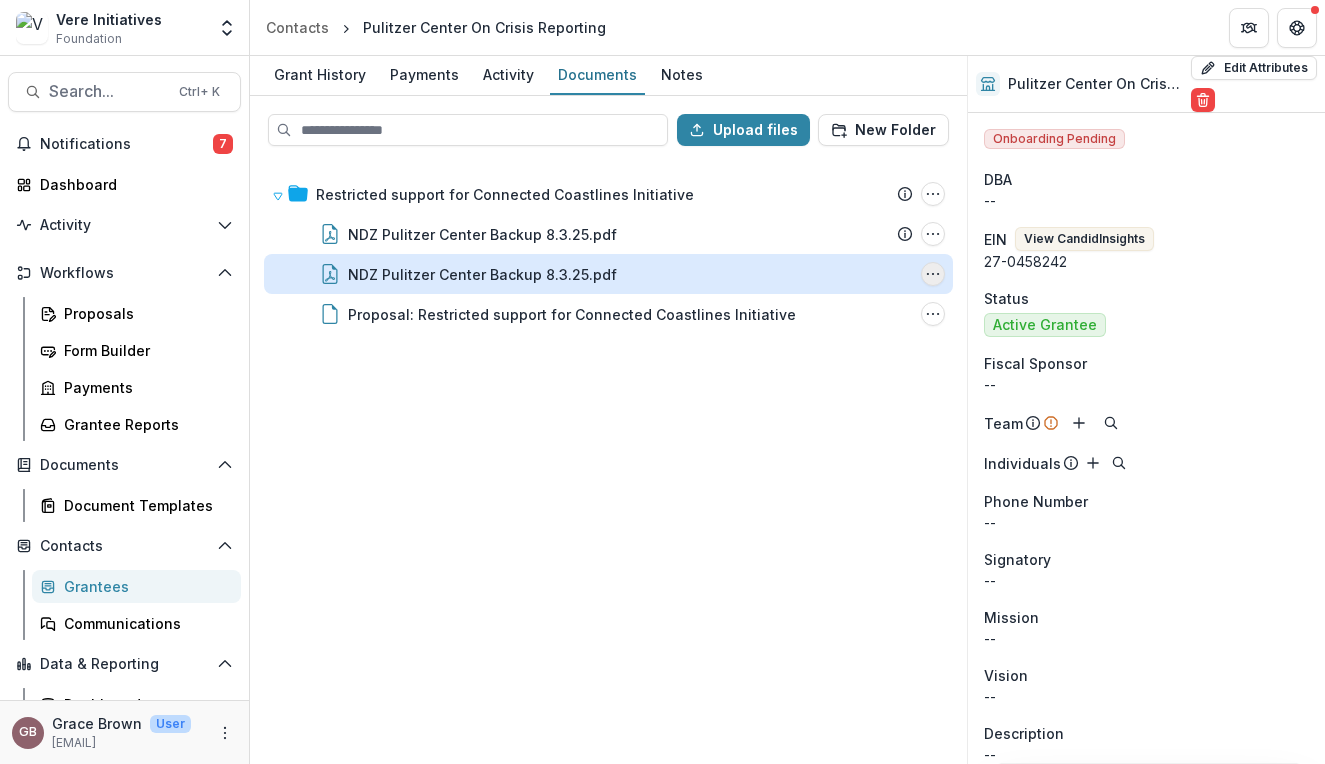 click 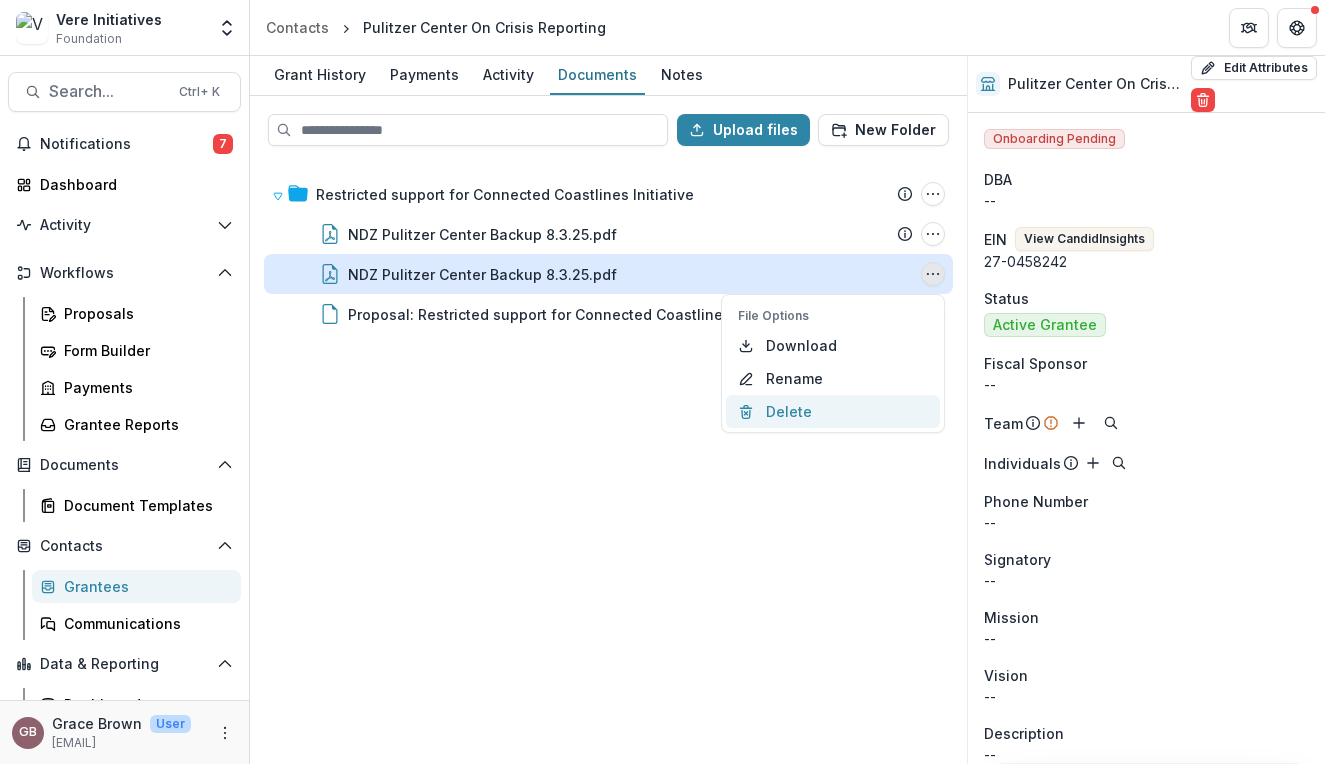 click on "Delete" at bounding box center (833, 411) 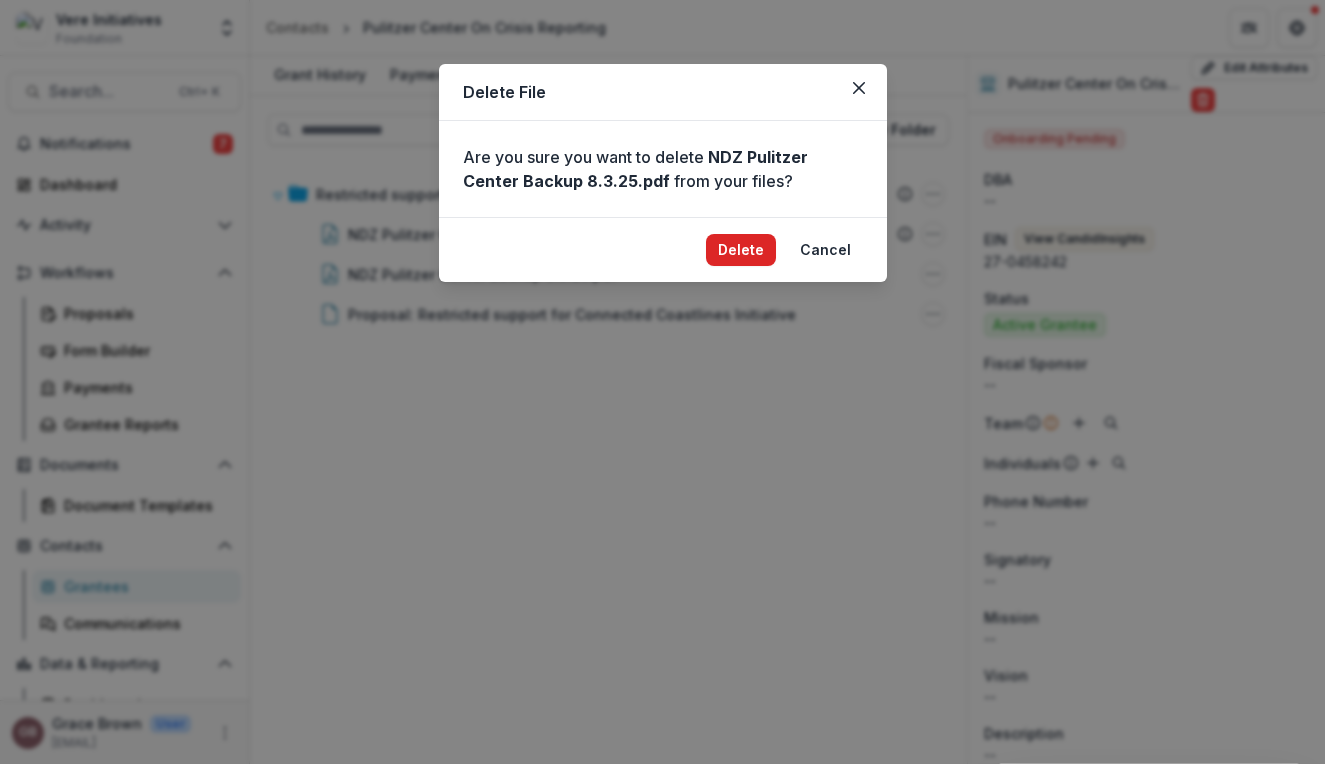 click on "Delete" at bounding box center [741, 250] 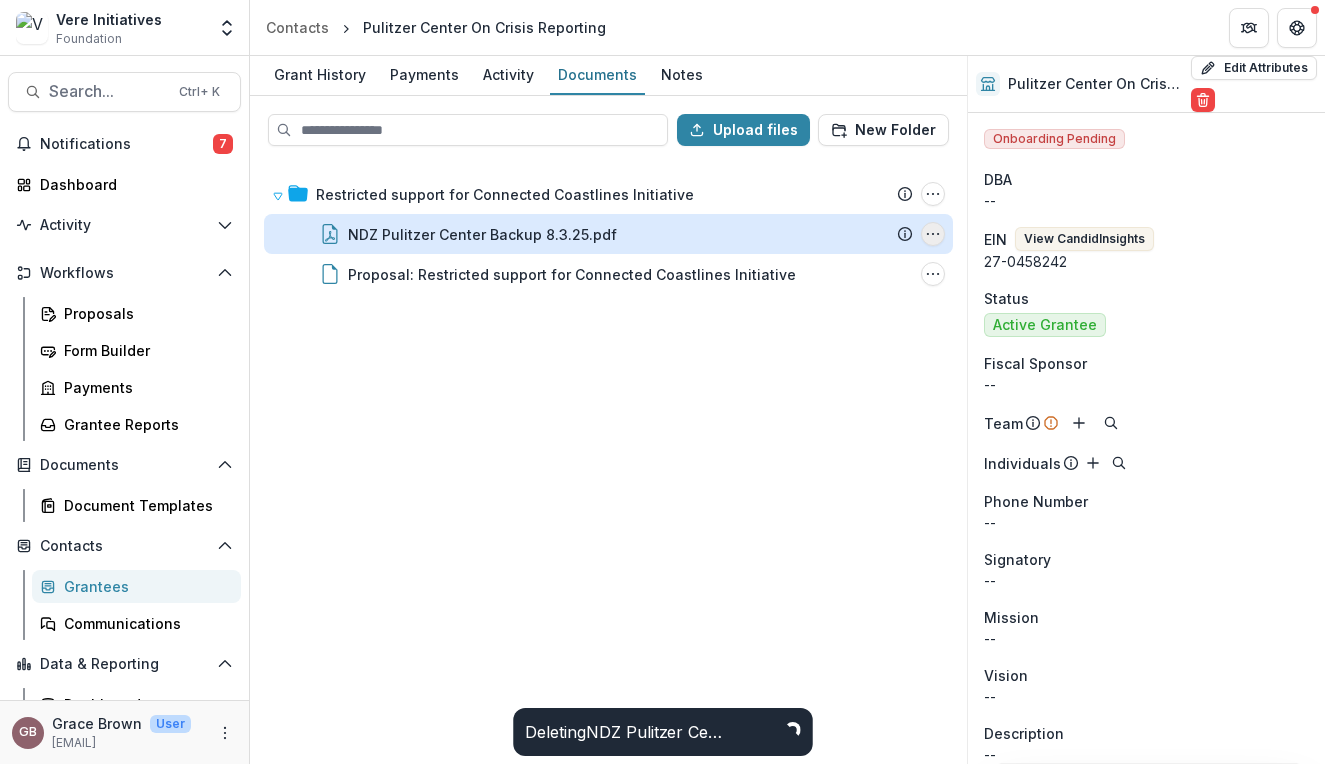 click 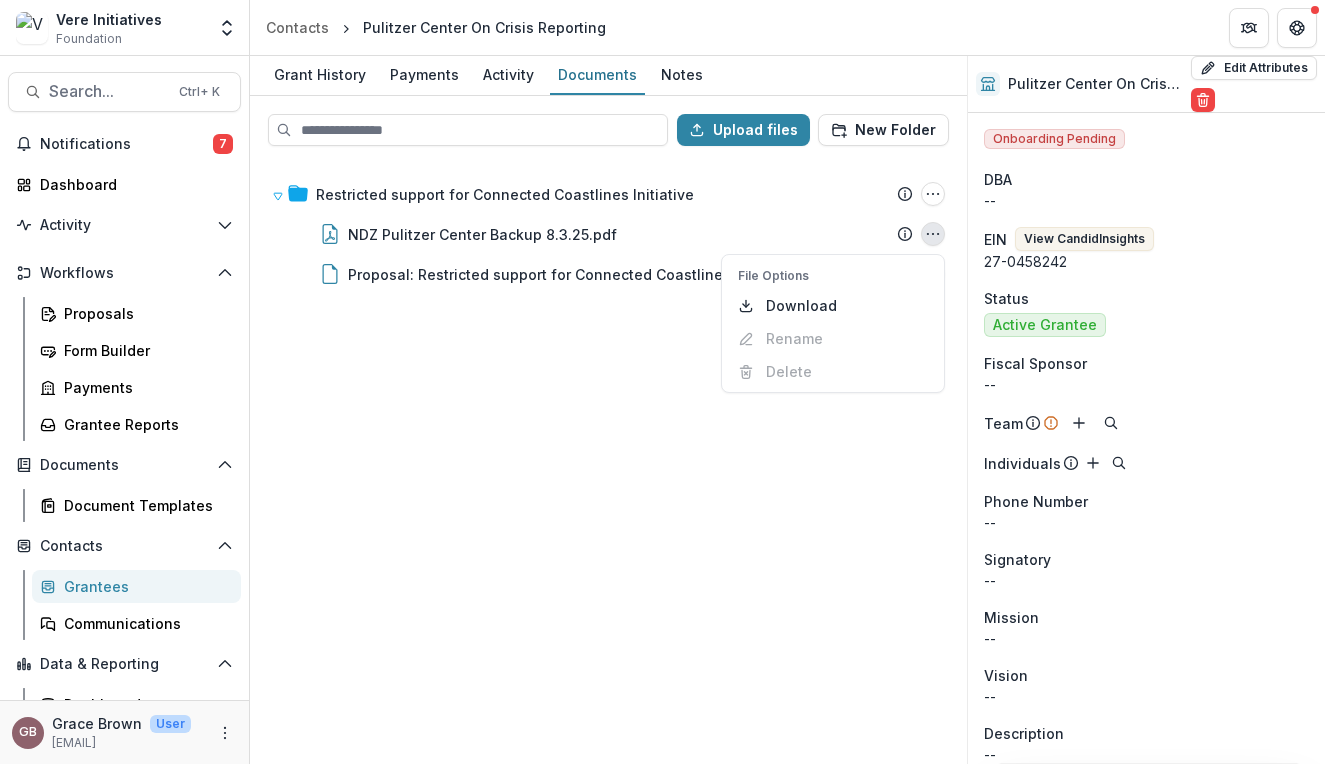 click on "Restricted support for Connected Coastlines Initiative Submission Temelio Proposal Attached Submission Report Tasks No tasks Folder Options Rename Add Subfolder Delete NDZ Pulitzer Center Backup 8.3.25.pdf File Options Download Rename Delete Proposal: Restricted support for Connected Coastlines Initiative File Options Download Rename Delete" at bounding box center [608, 462] 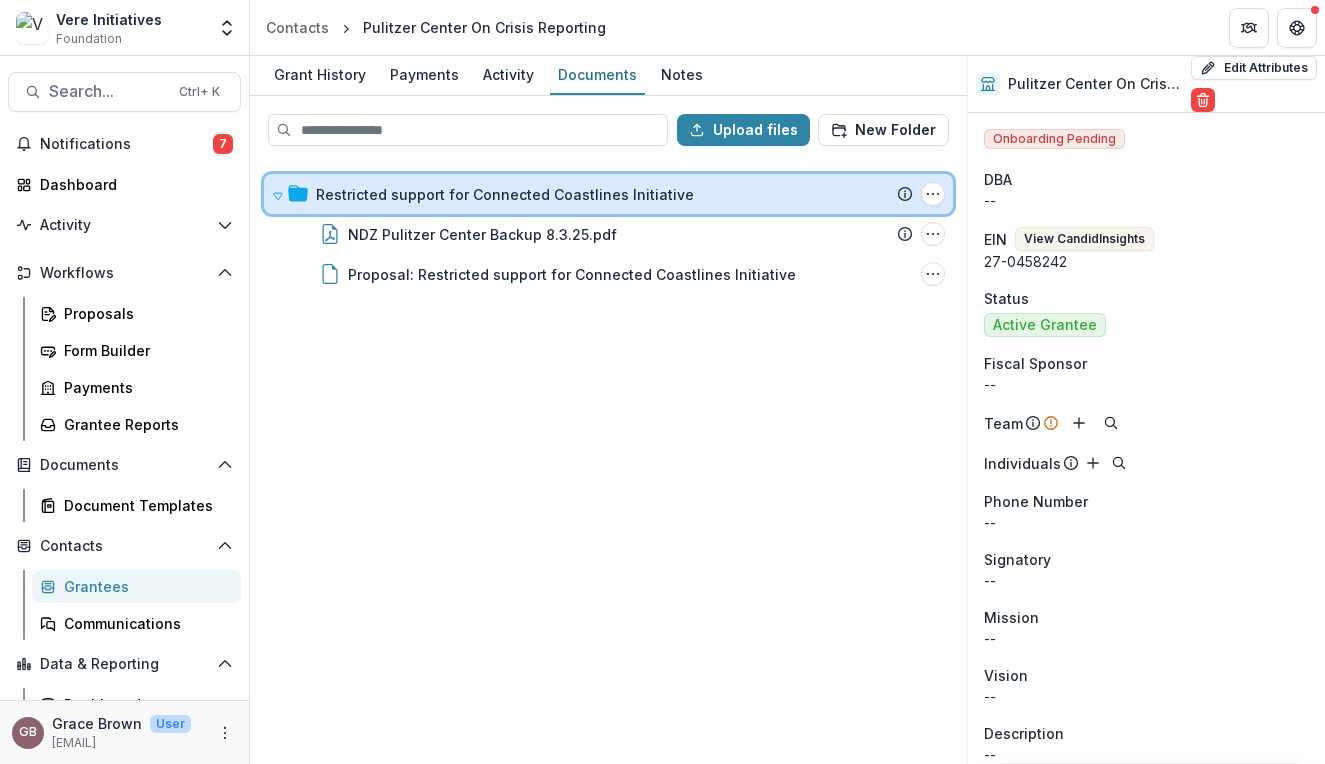 click on "Restricted support for Connected Coastlines Initiative Submission Temelio Proposal Attached Submission Report Tasks No tasks Folder Options Rename Add Subfolder Delete" at bounding box center [608, 194] 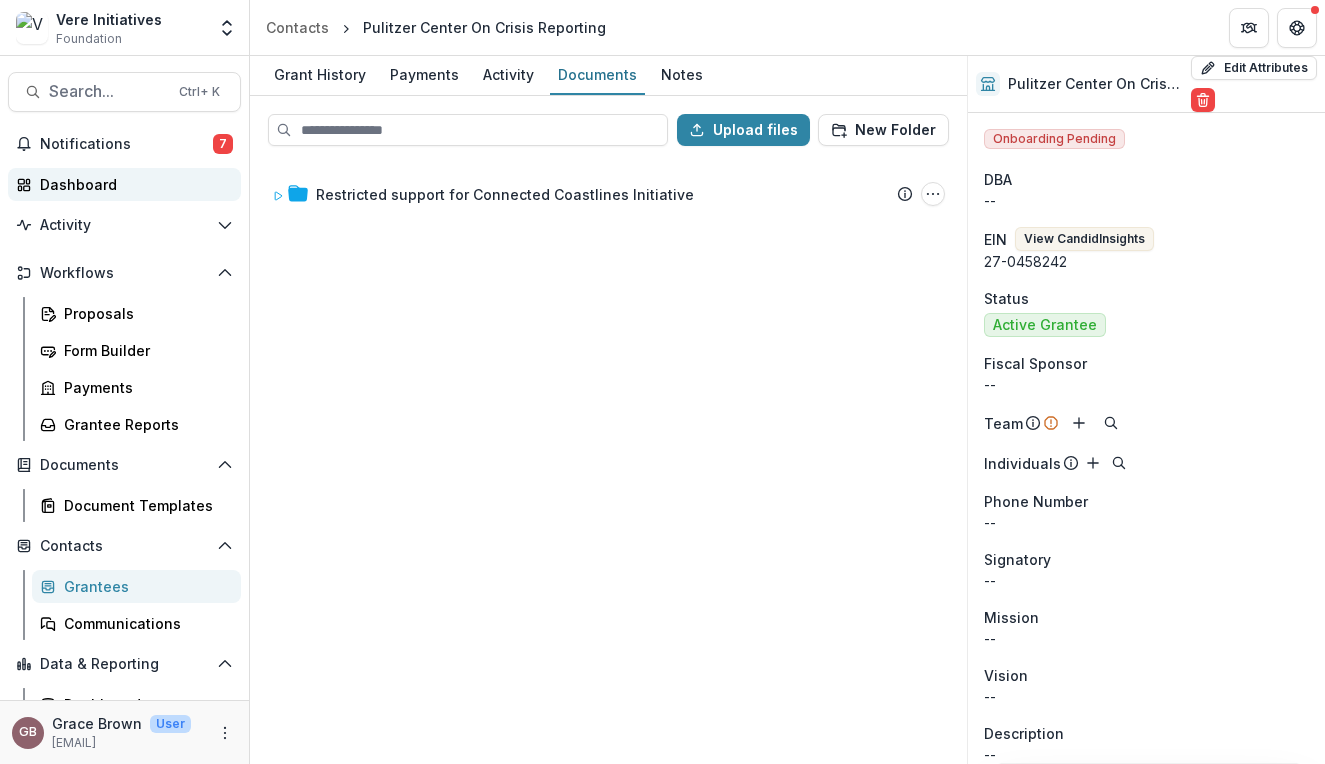 click on "Dashboard" at bounding box center (132, 184) 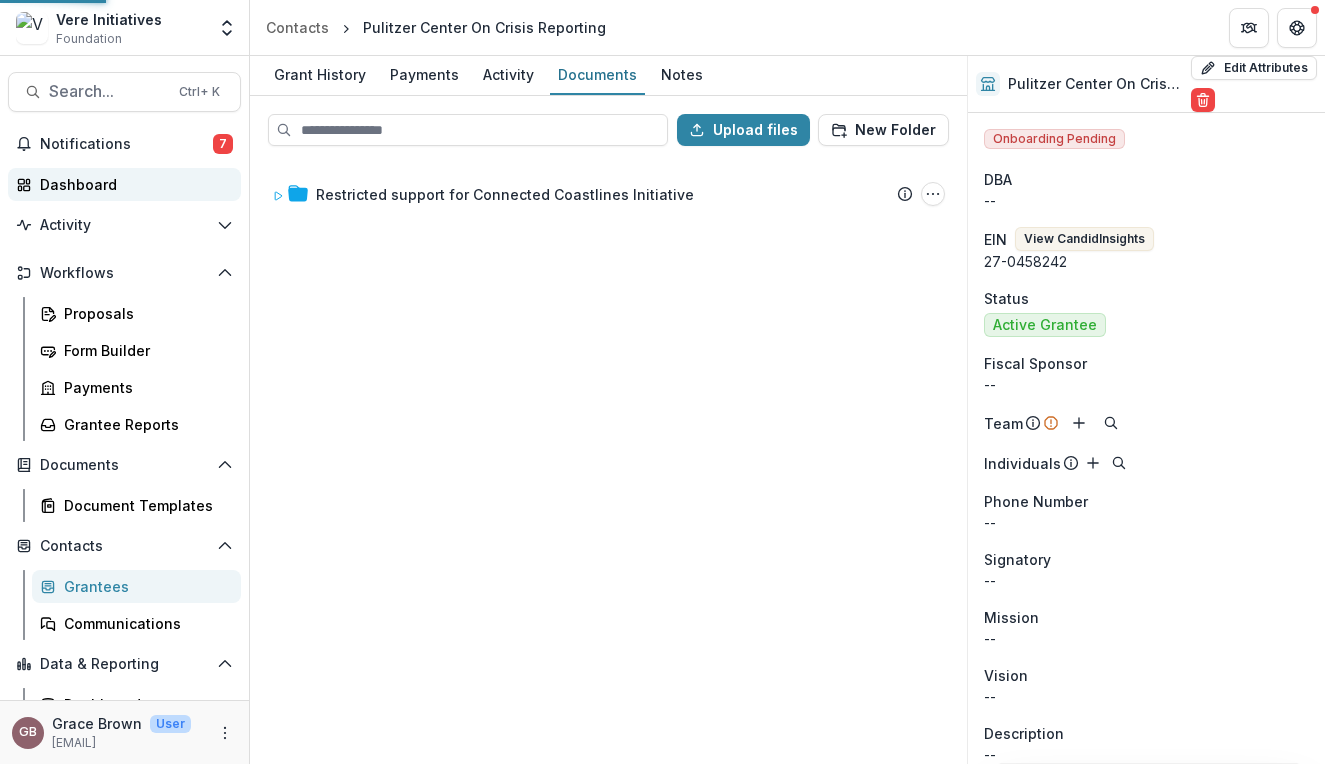 select on "******" 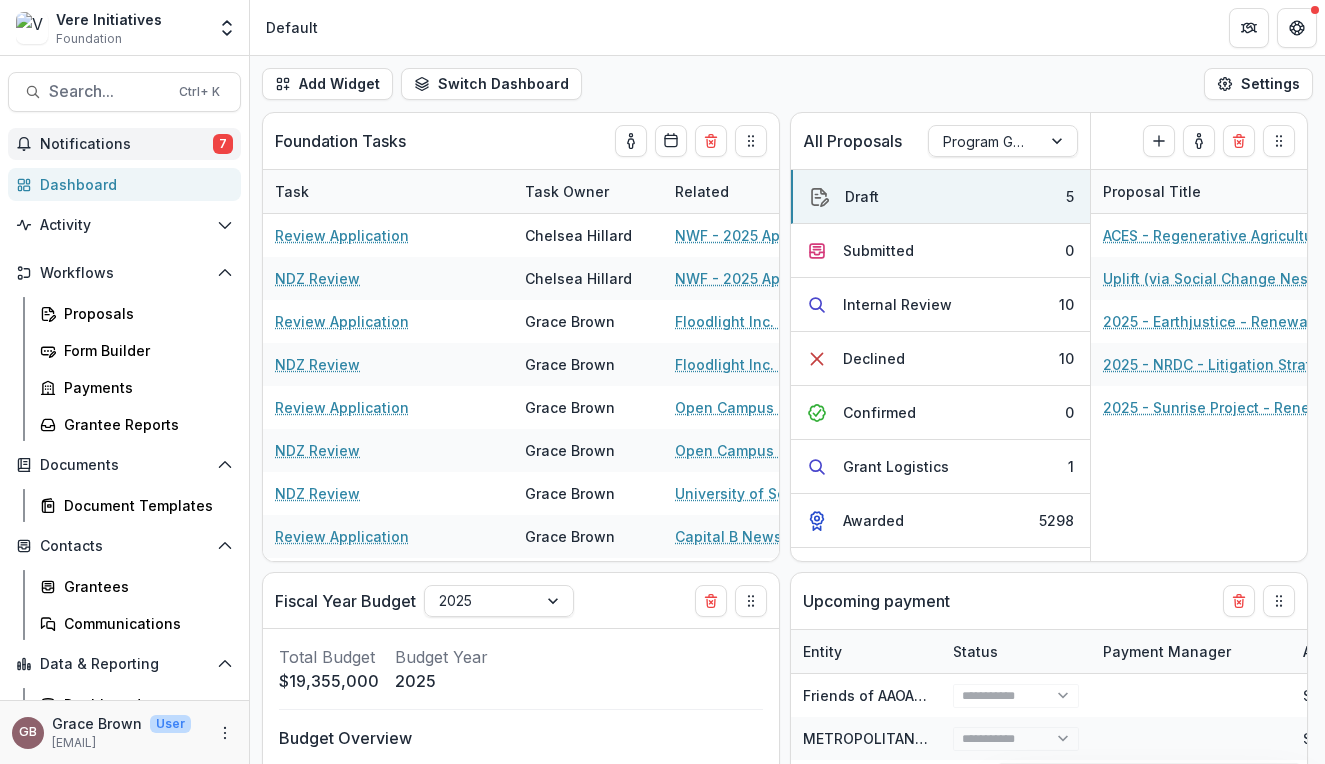 select on "******" 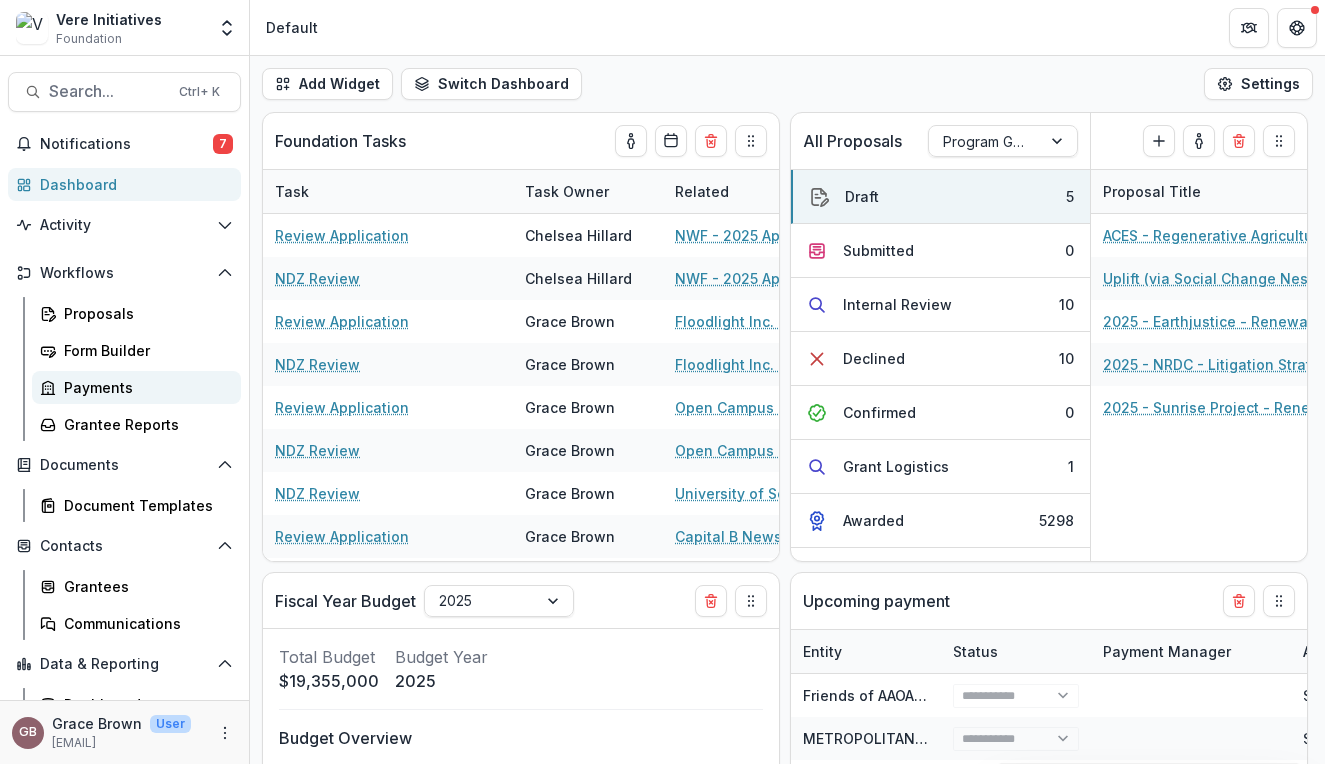 click on "Payments" at bounding box center [144, 387] 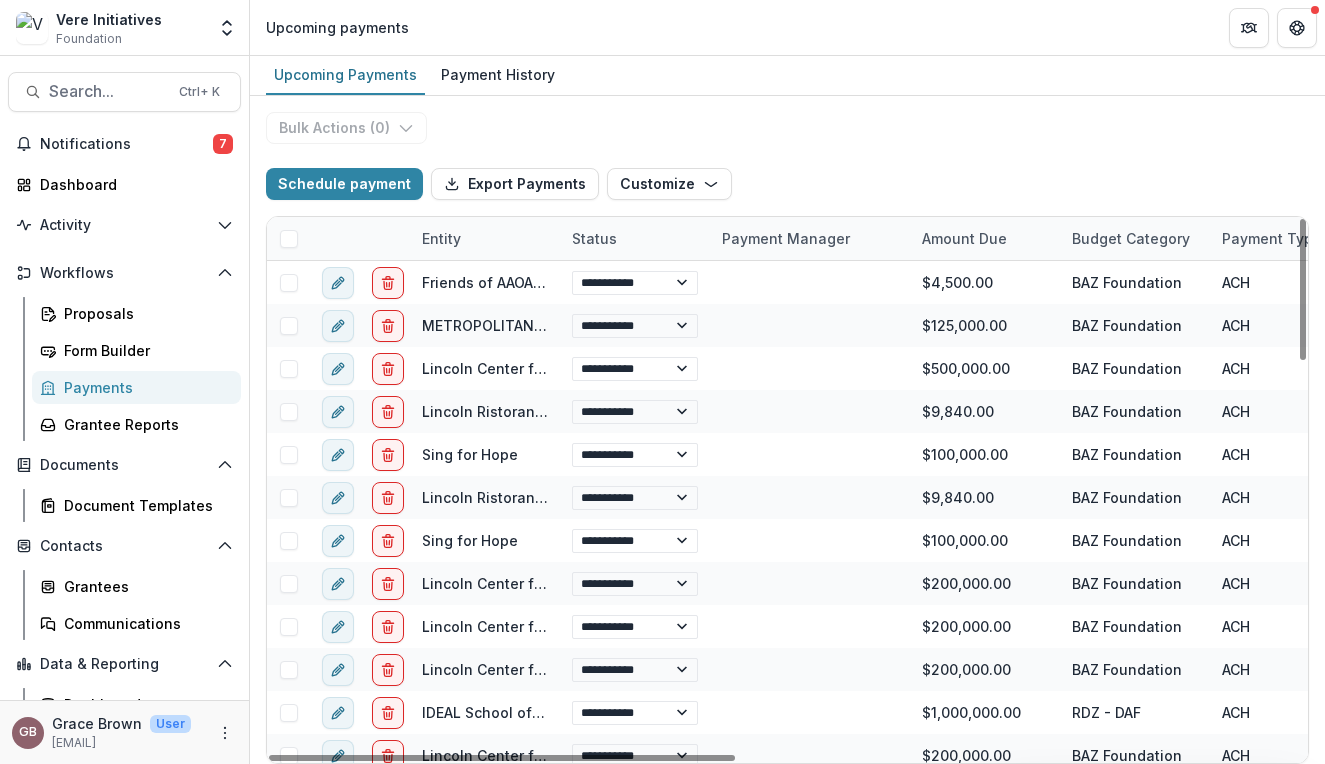 click on "Payment Manager" at bounding box center (786, 238) 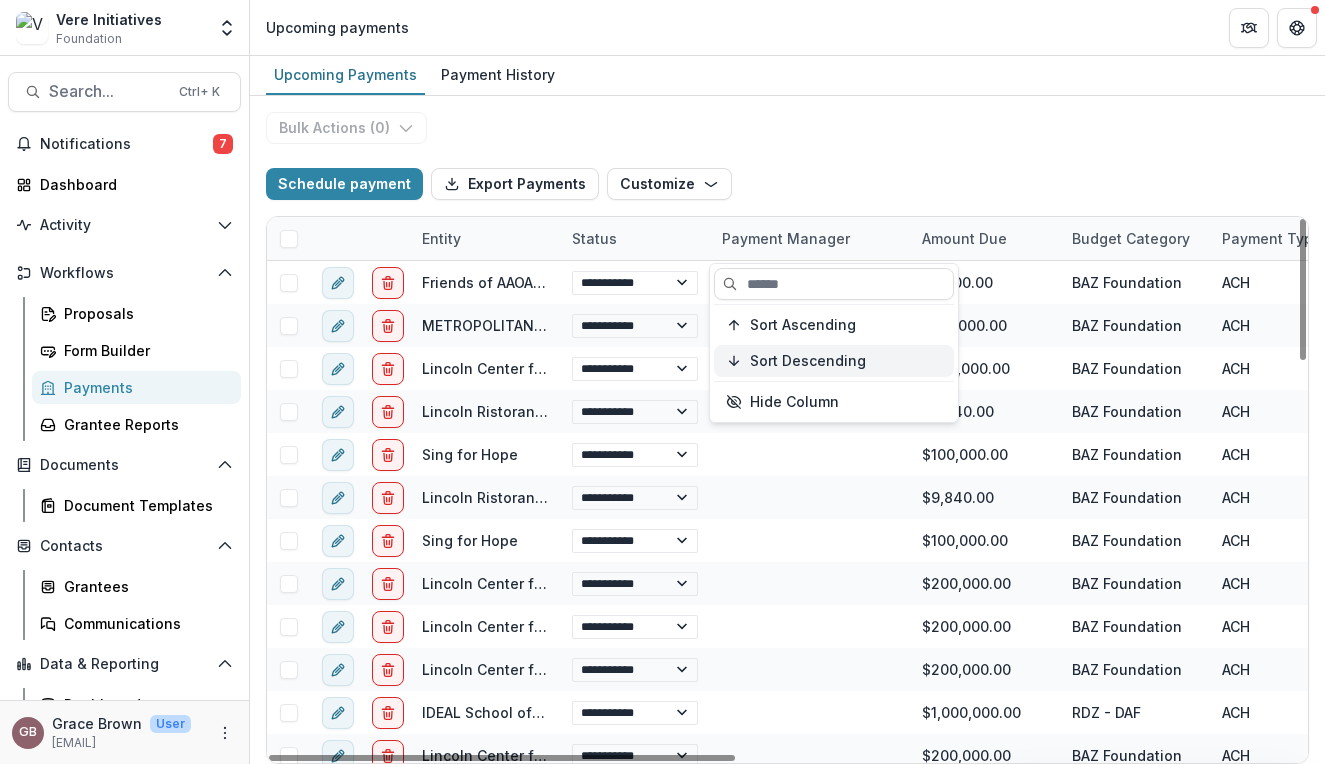 click on "Sort Descending" at bounding box center (808, 361) 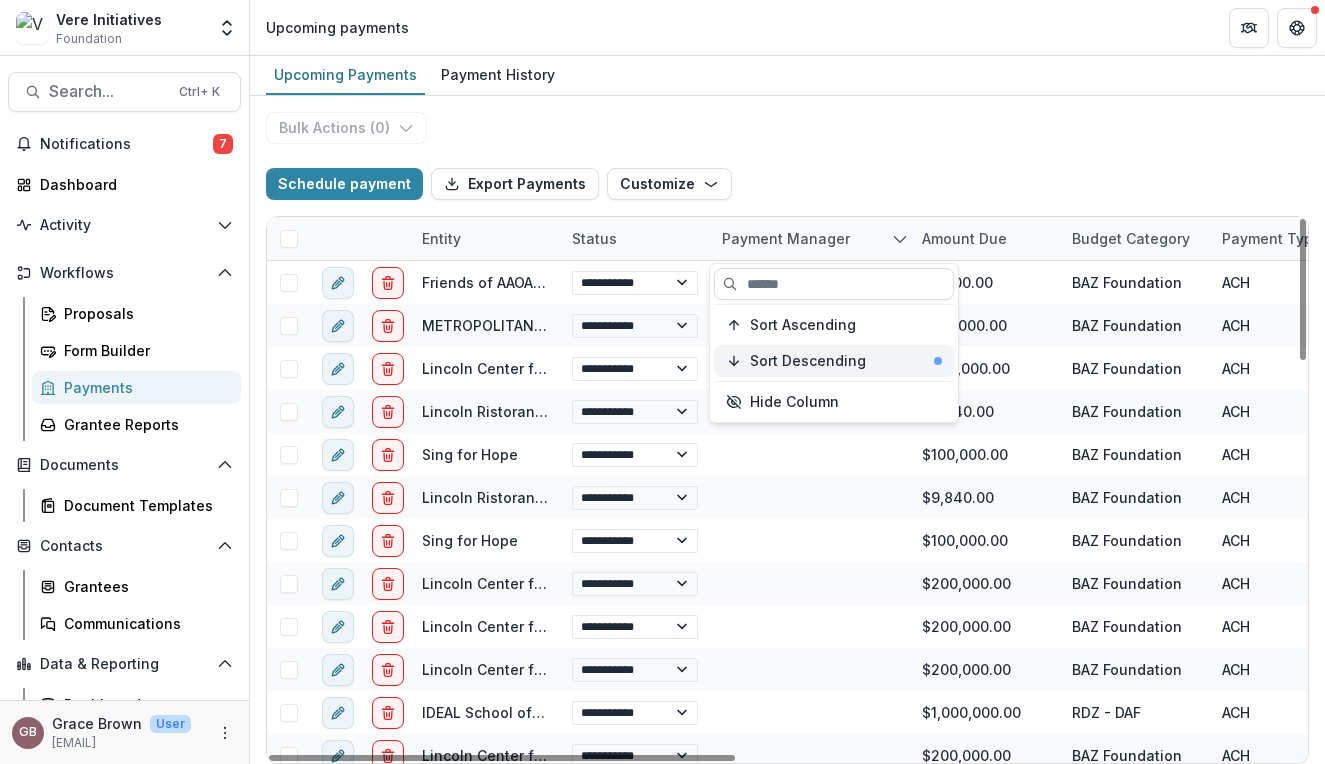 click on "Sort Descending" at bounding box center [808, 361] 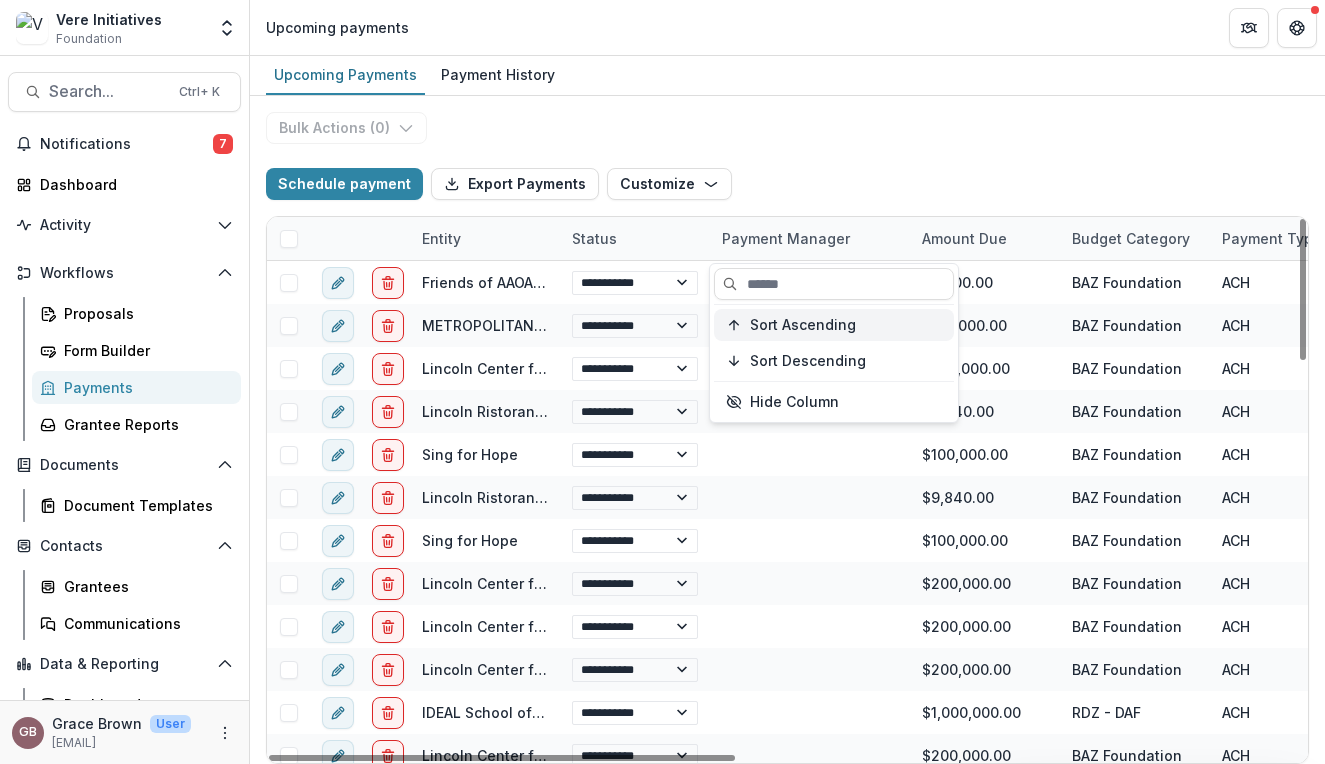 click on "Sort Ascending" at bounding box center (803, 325) 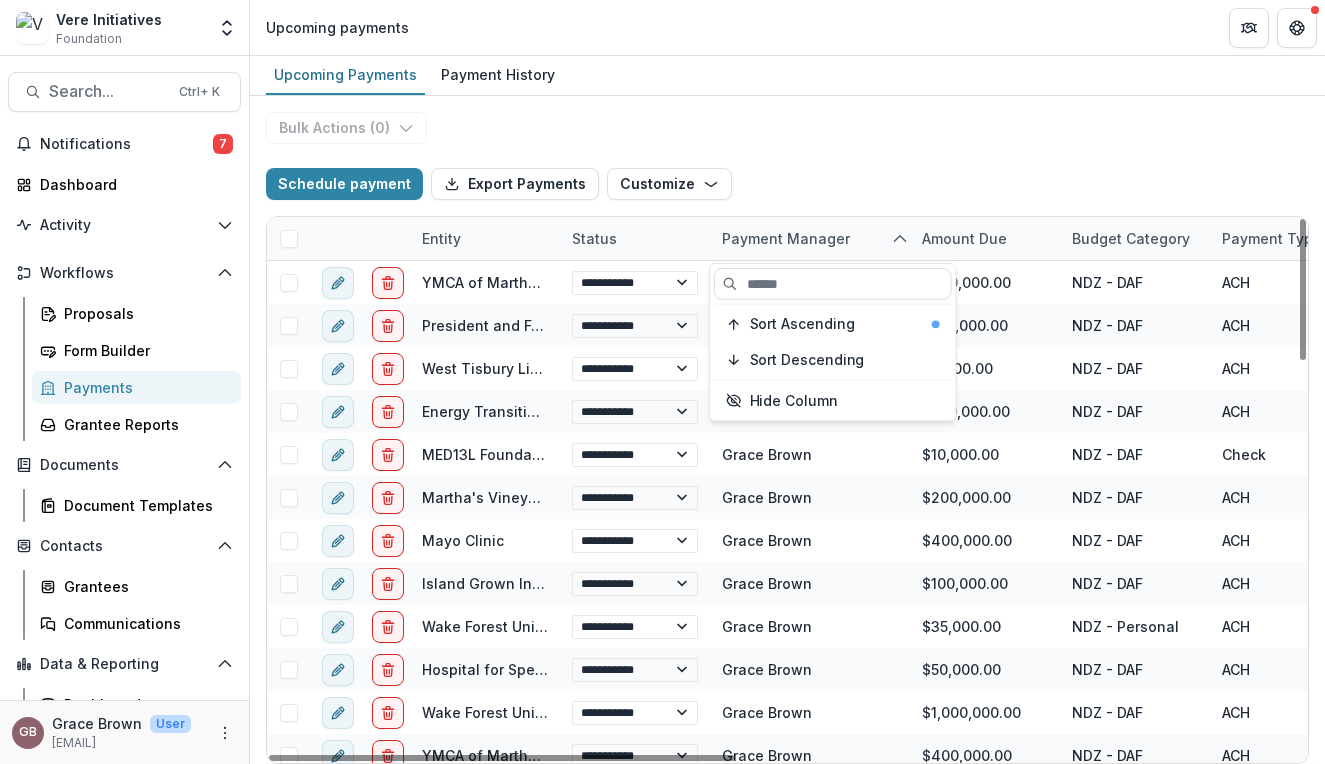 click on "Schedule payment Export Payments Customize New Custom Field Manage Custom Fields" at bounding box center [787, 184] 